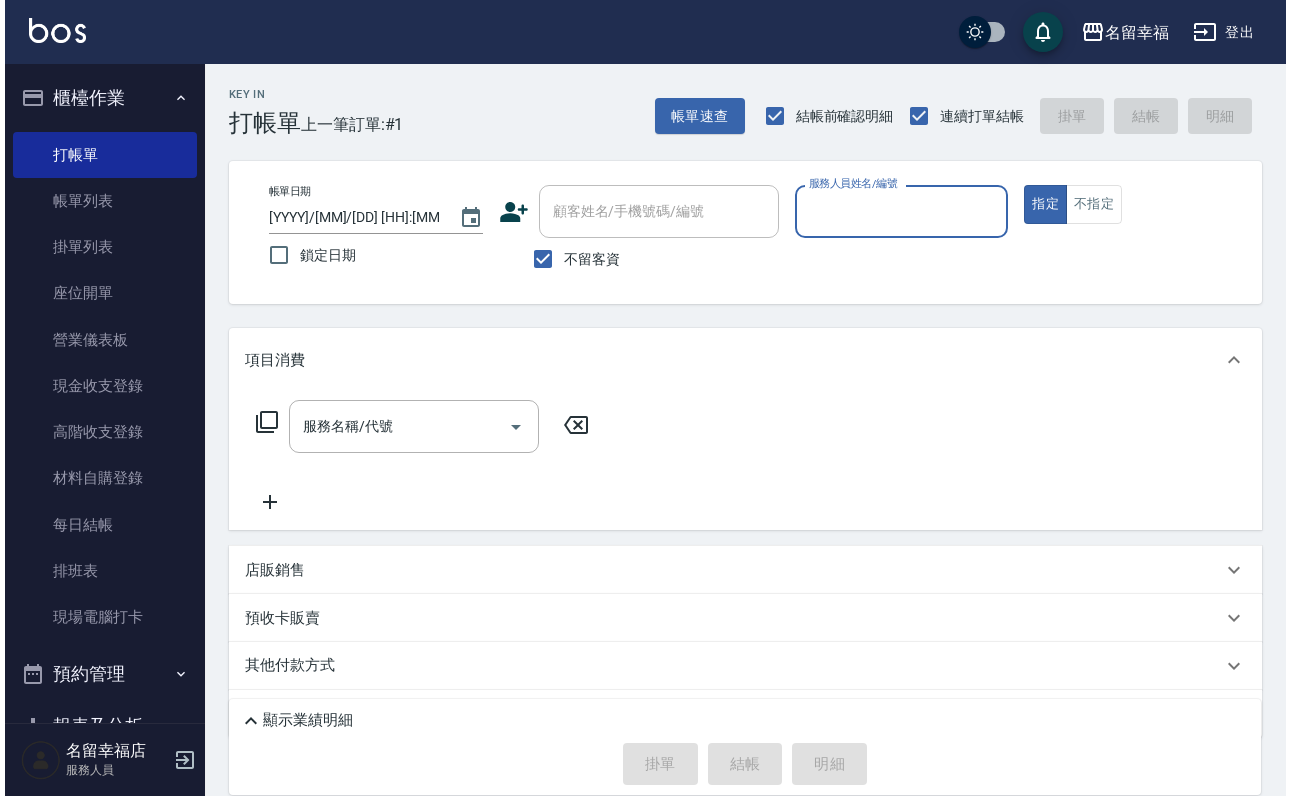 scroll, scrollTop: 0, scrollLeft: 0, axis: both 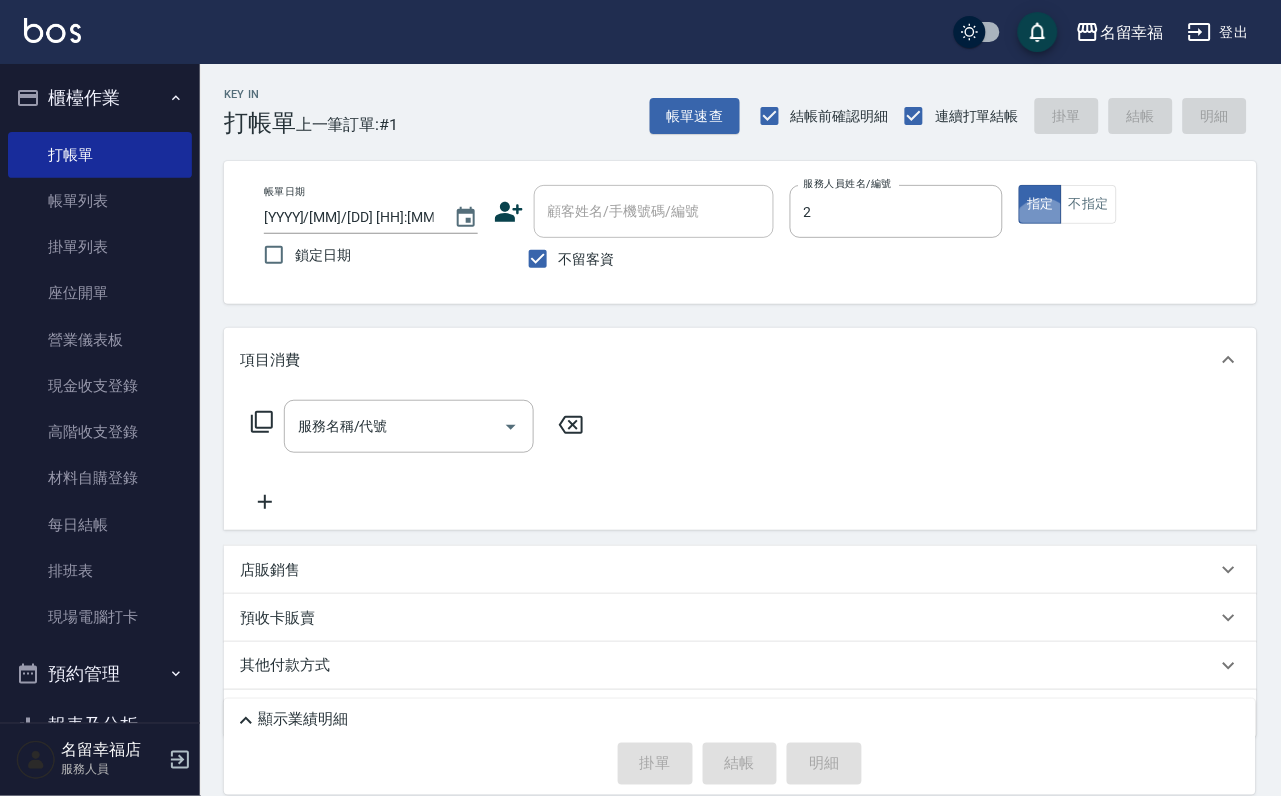 type on "[FIRST]-2" 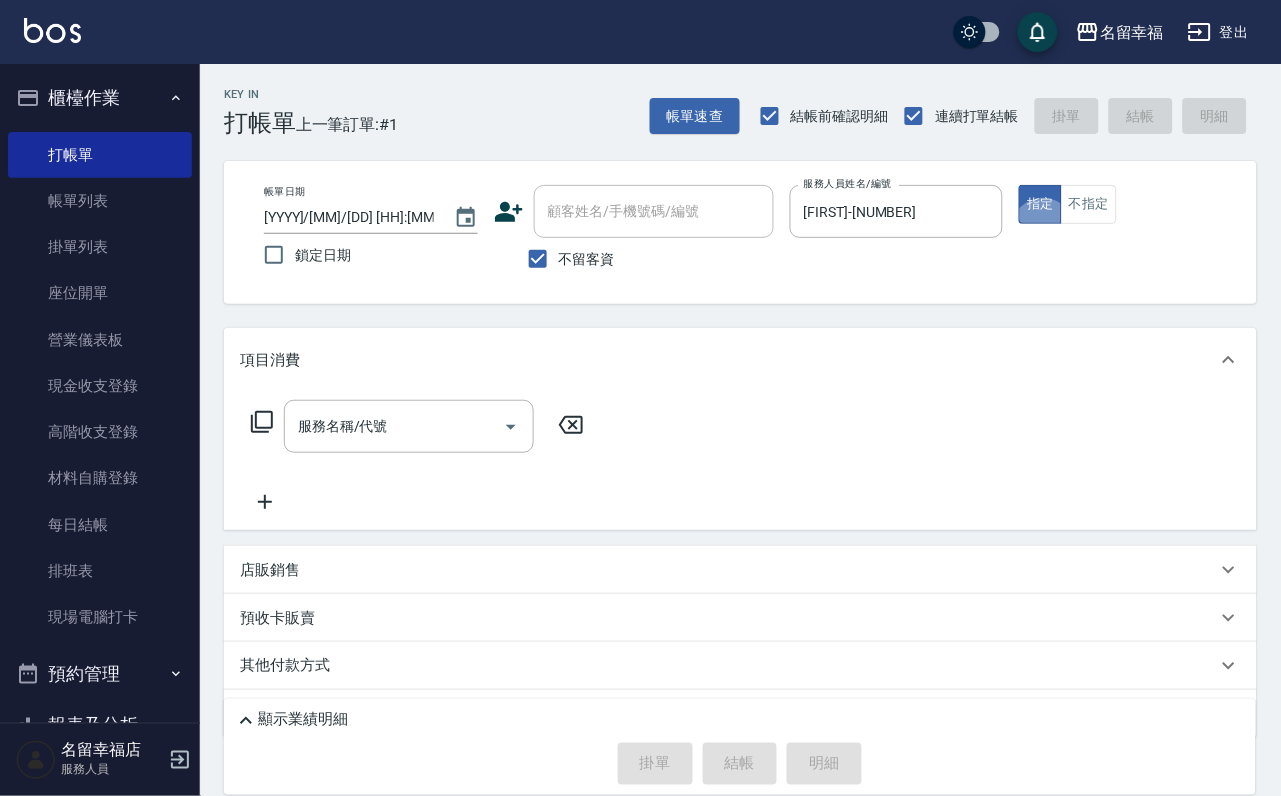 type on "true" 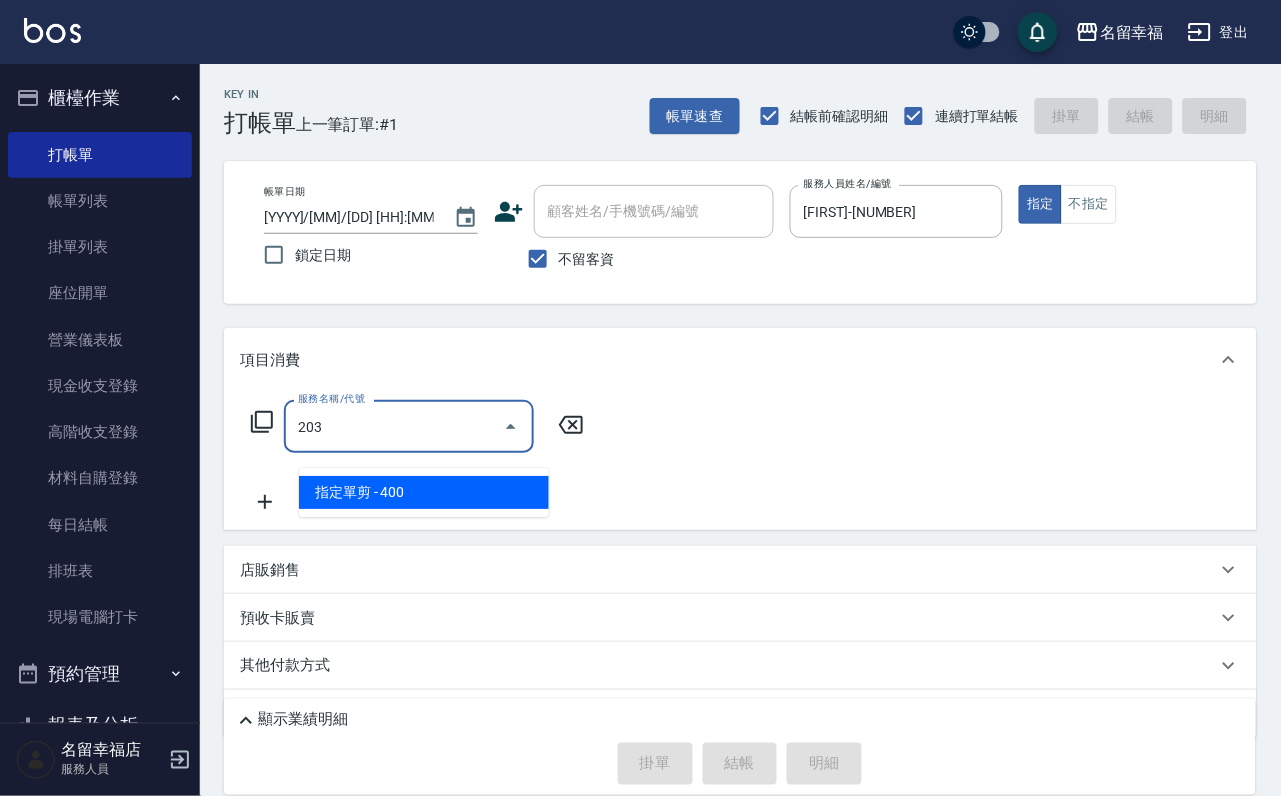 type on "指定單剪(203)" 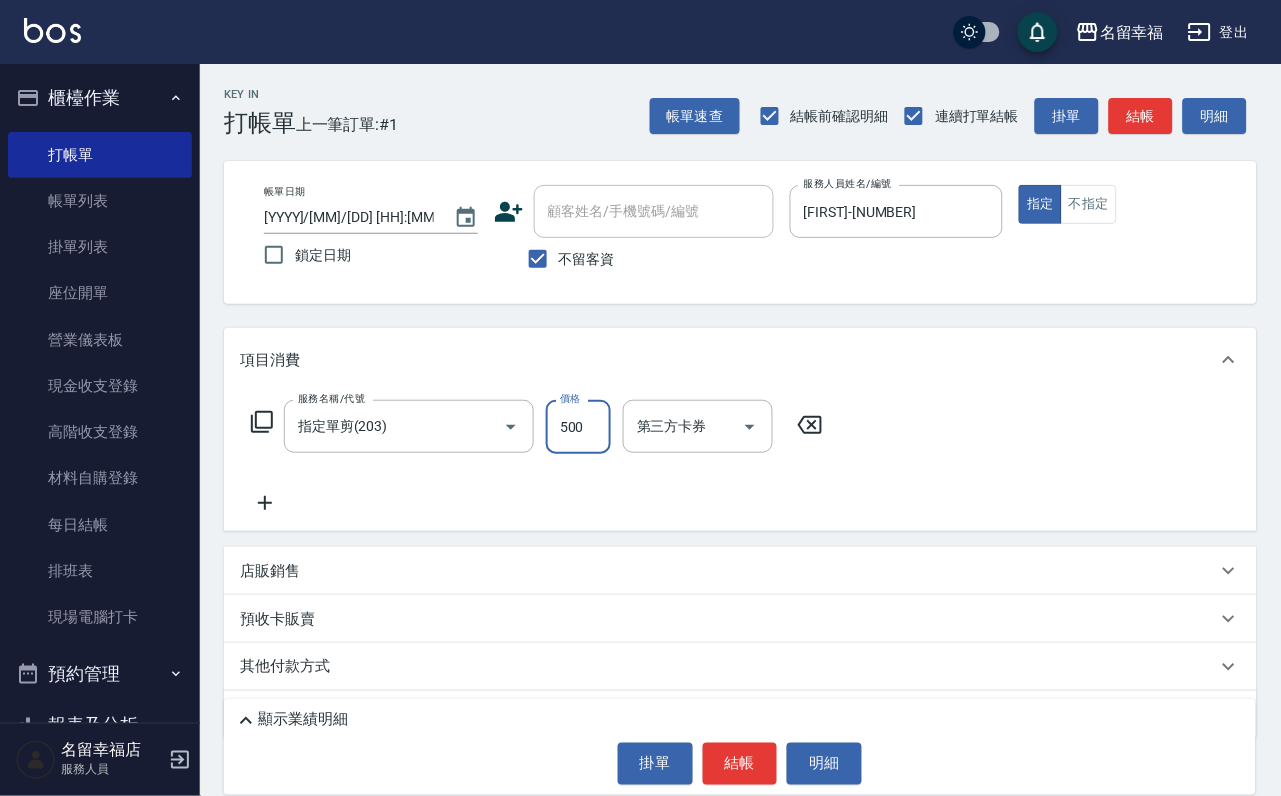 type on "500" 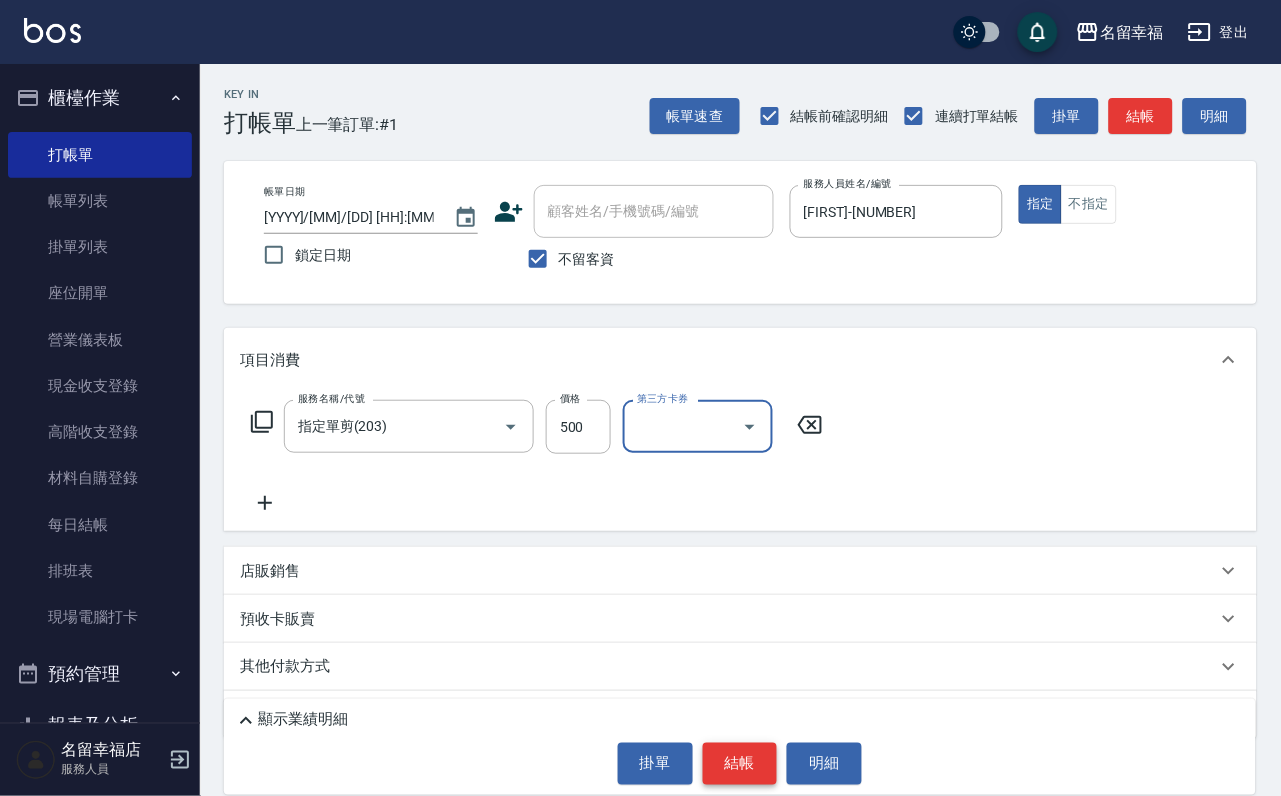 click on "結帳" at bounding box center [740, 764] 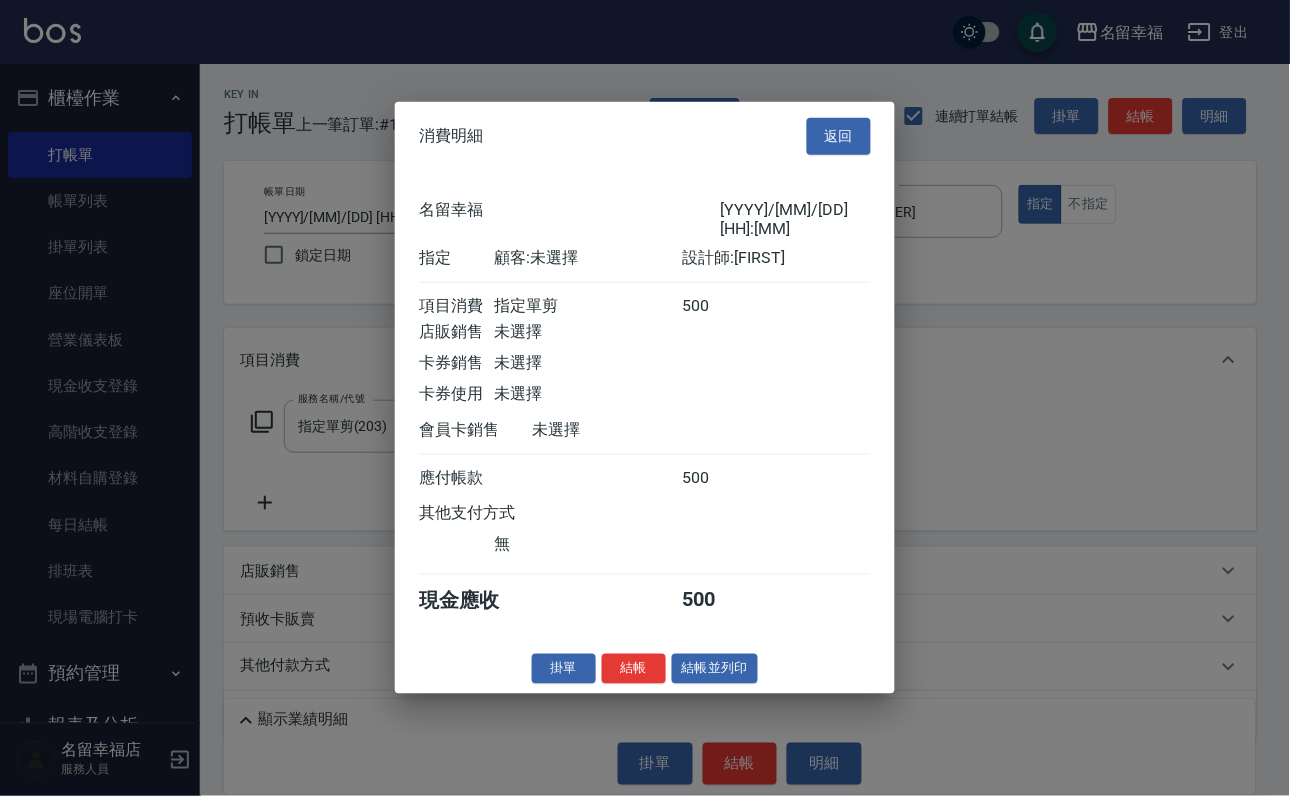 scroll, scrollTop: 247, scrollLeft: 0, axis: vertical 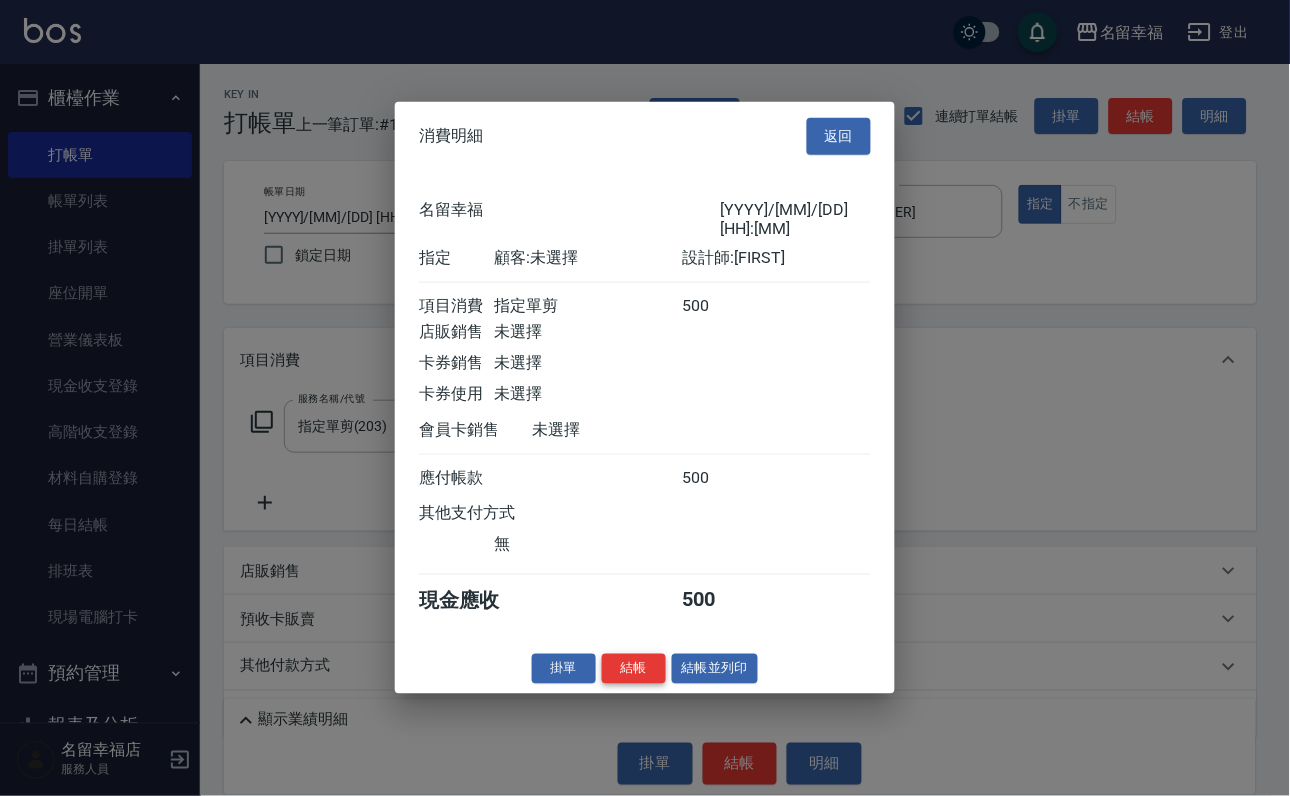 click on "結帳" at bounding box center [634, 668] 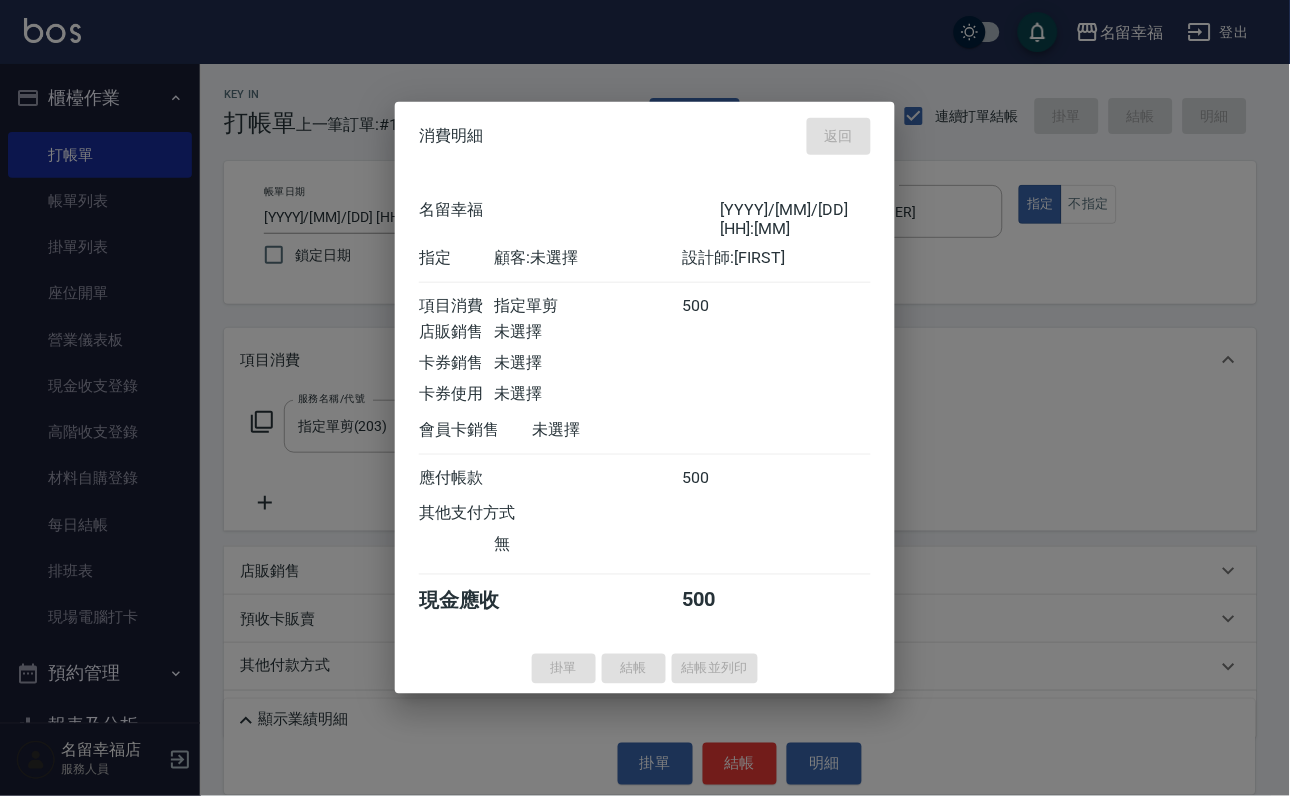 type on "2025/08/03 12:29" 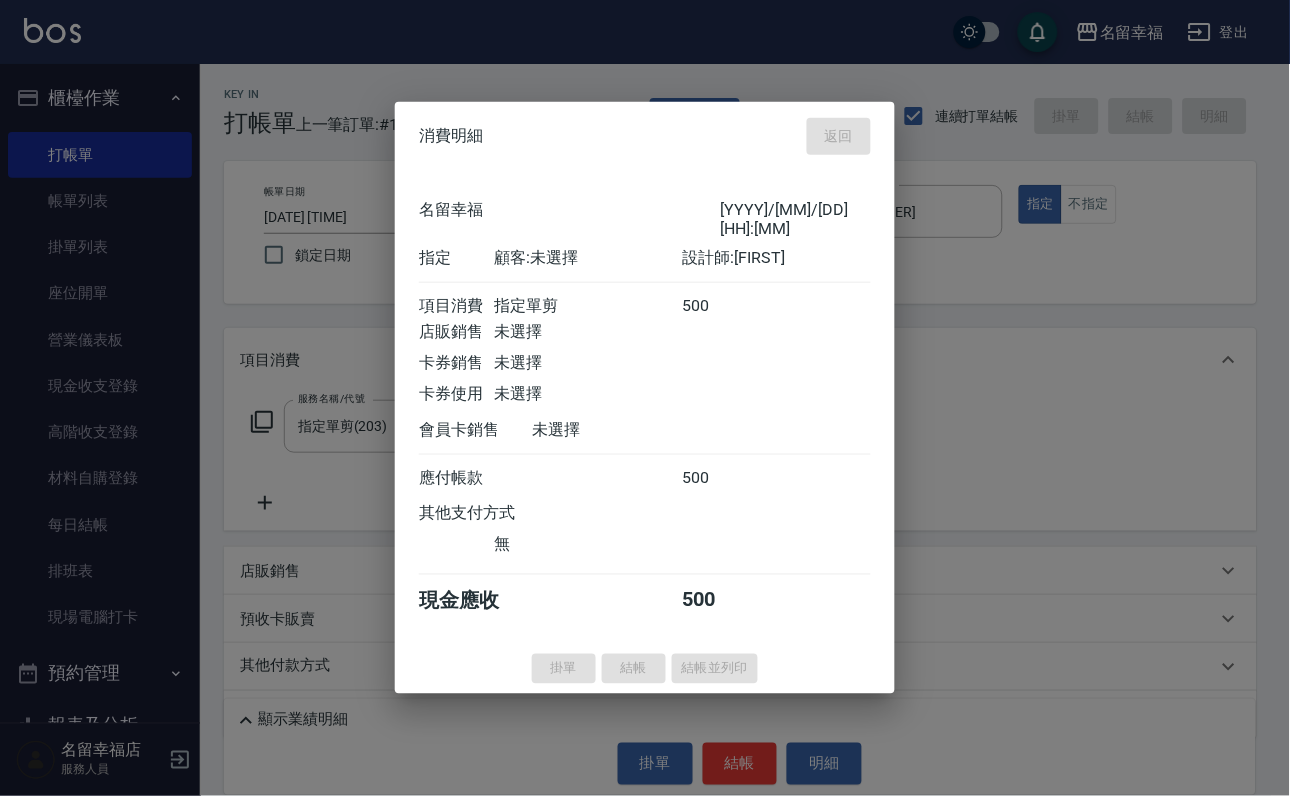 type 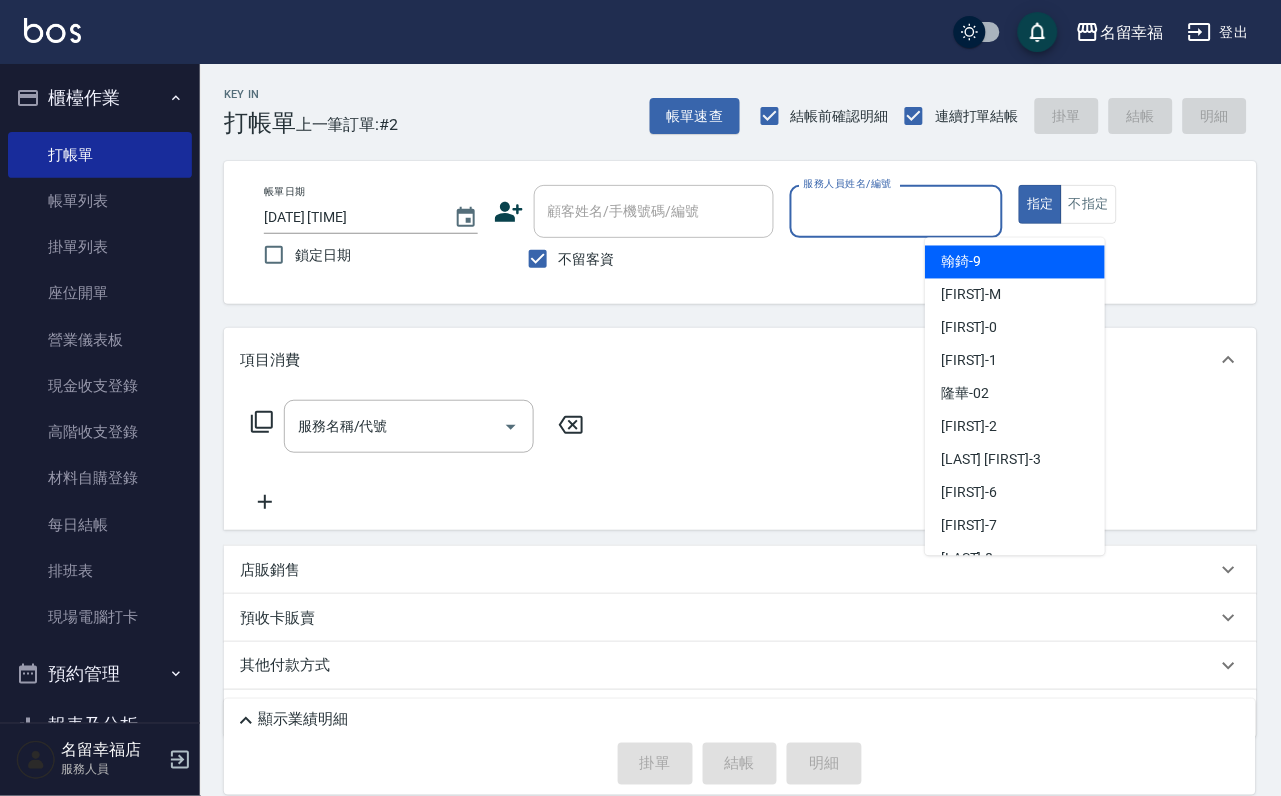 click on "服務人員姓名/編號" at bounding box center (897, 211) 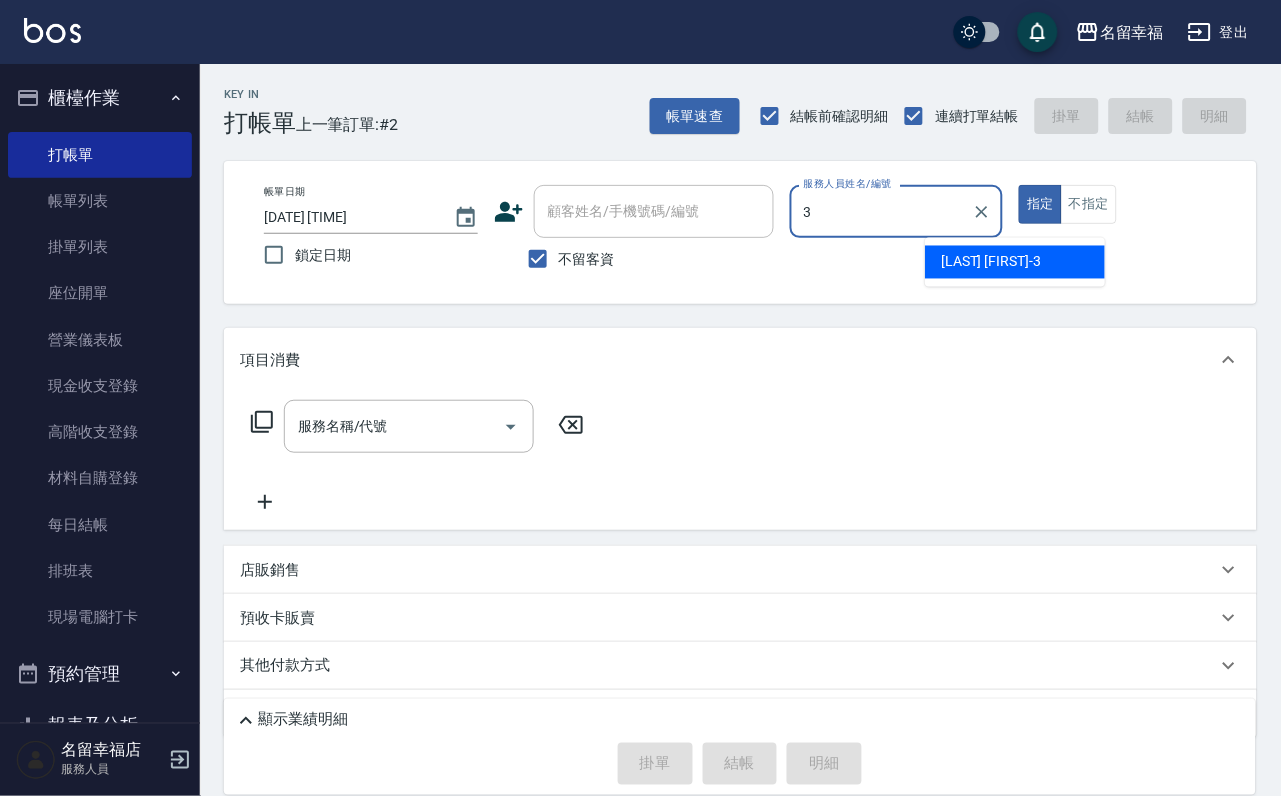 type on "[FIRST]-3" 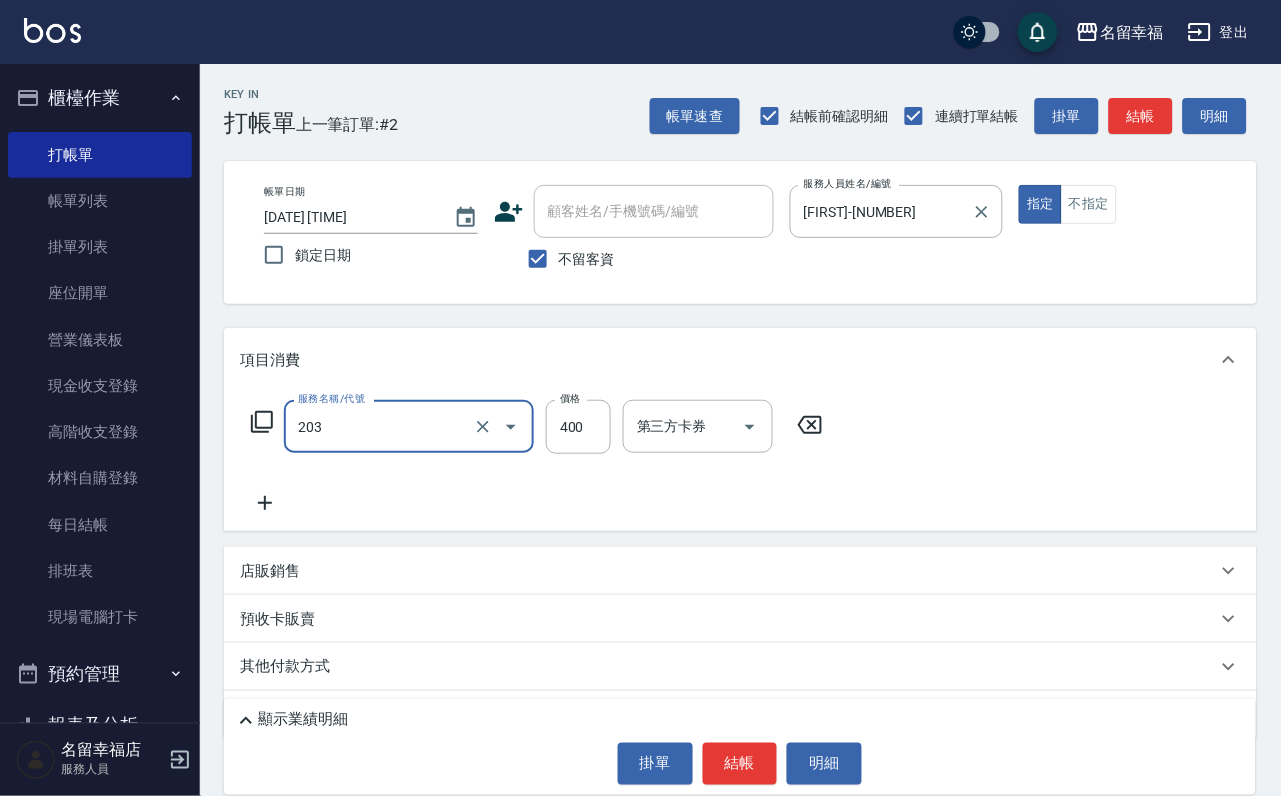 type on "指定單剪(203)" 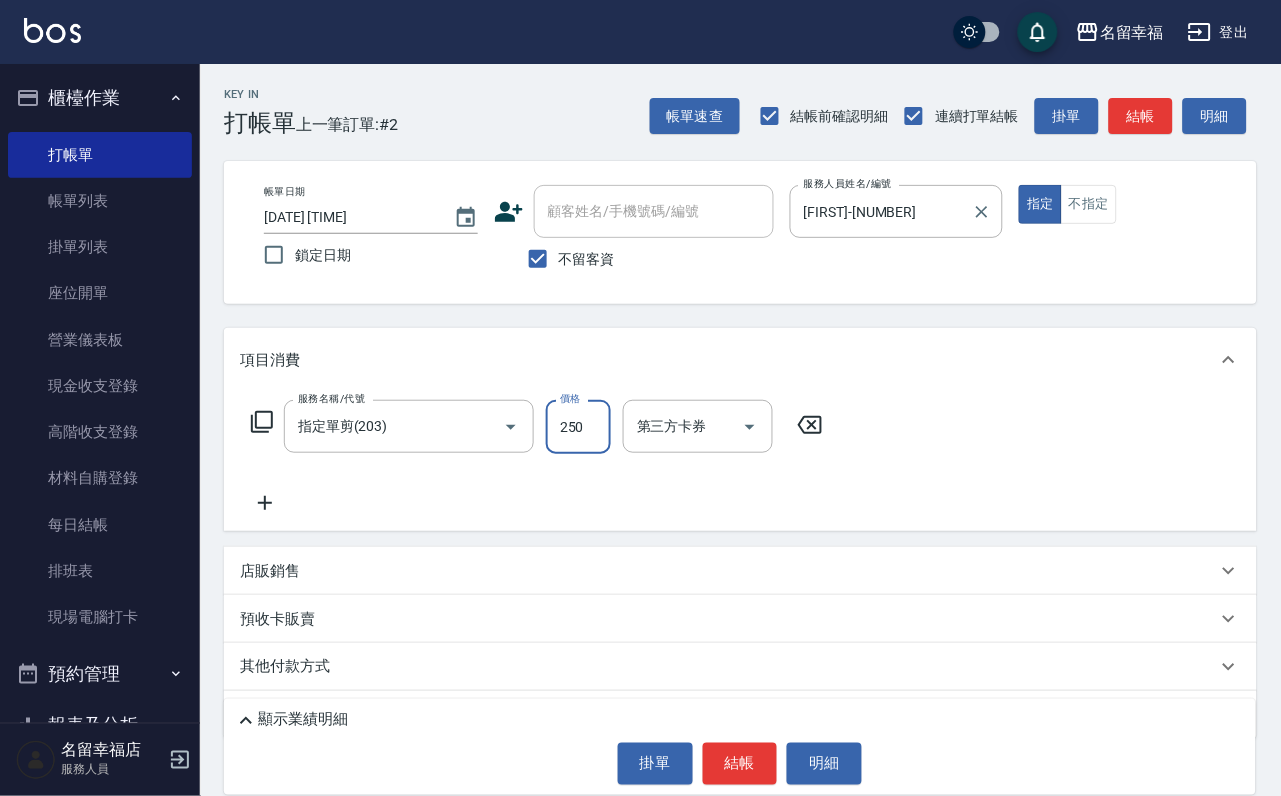 type on "250" 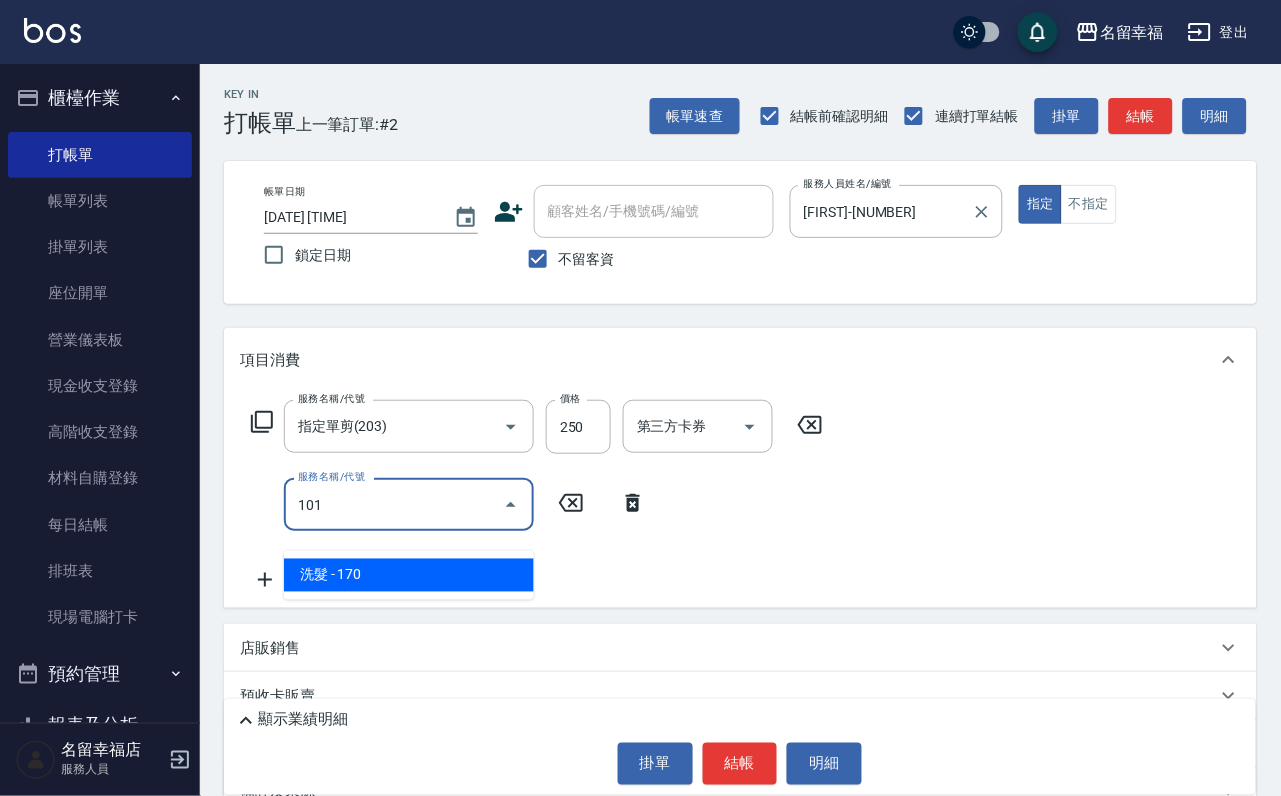 type on "洗髮(101)" 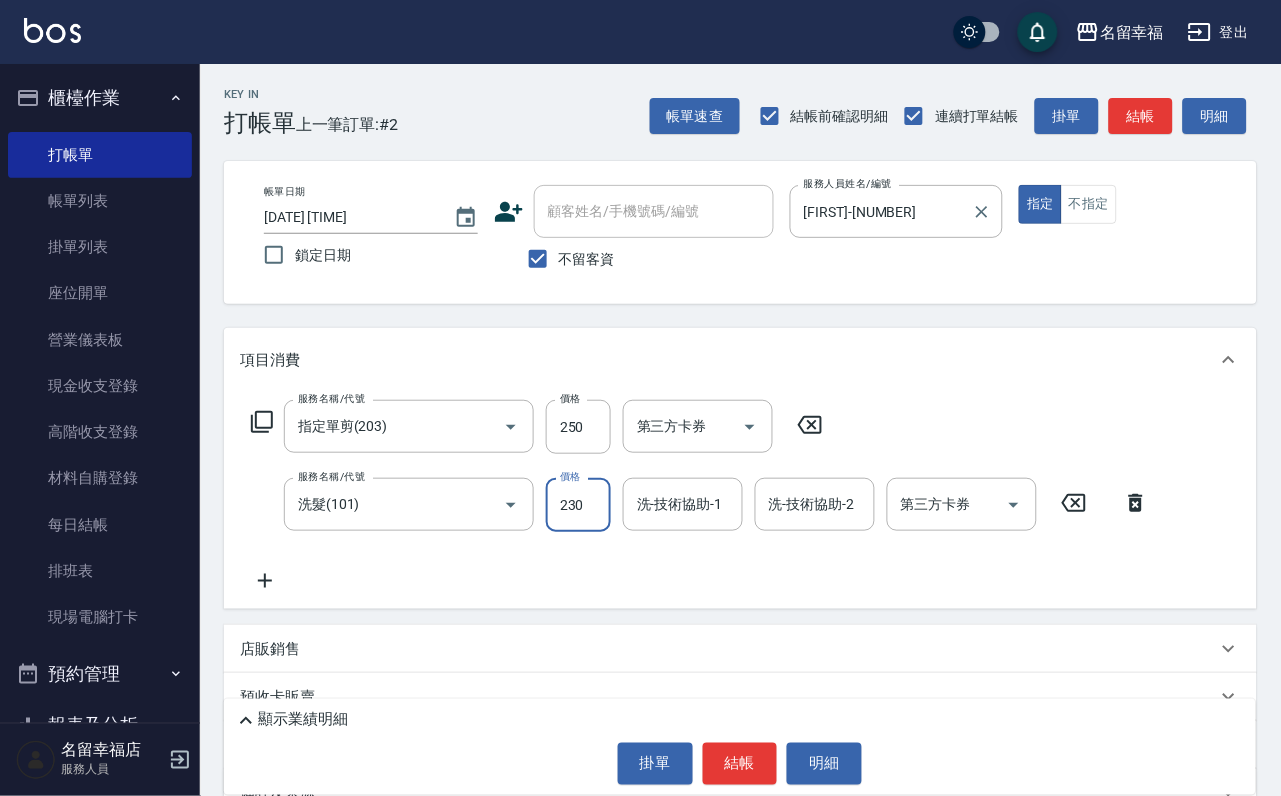 type on "230" 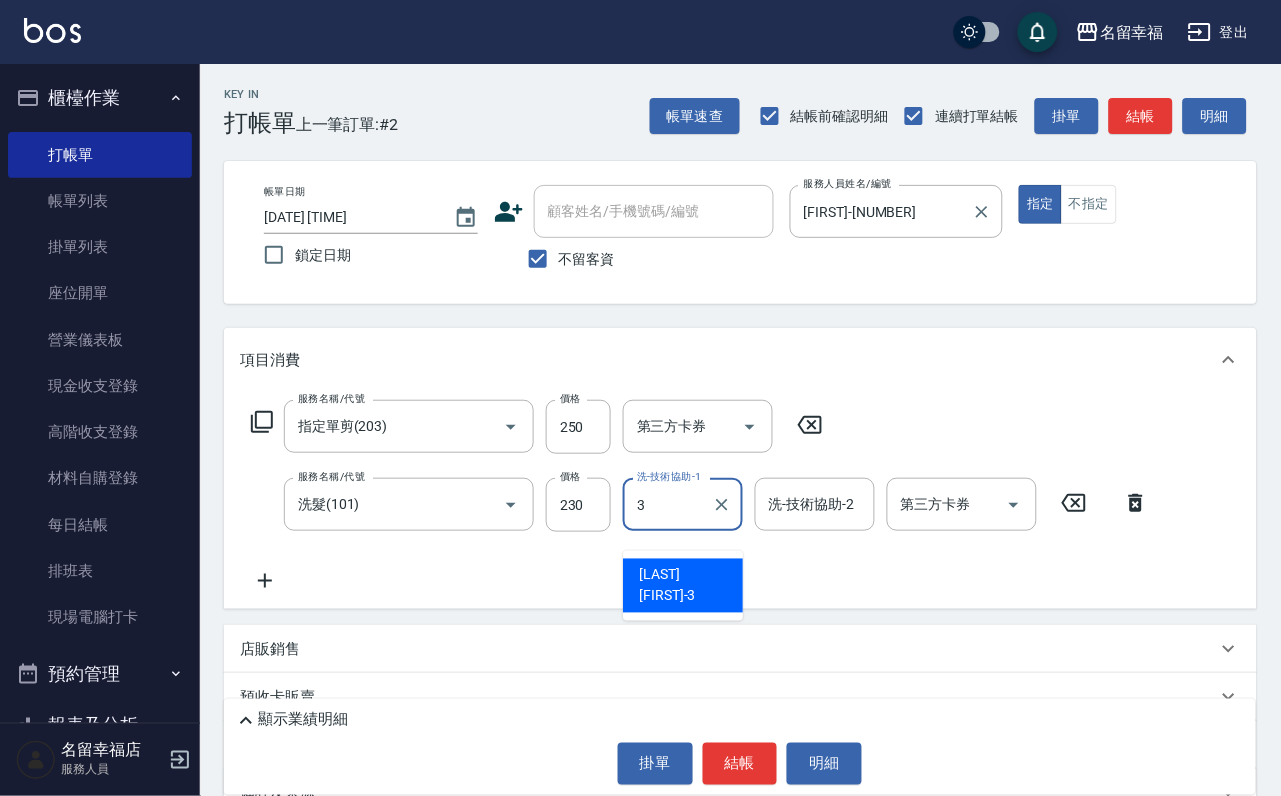 type on "[FIRST]-3" 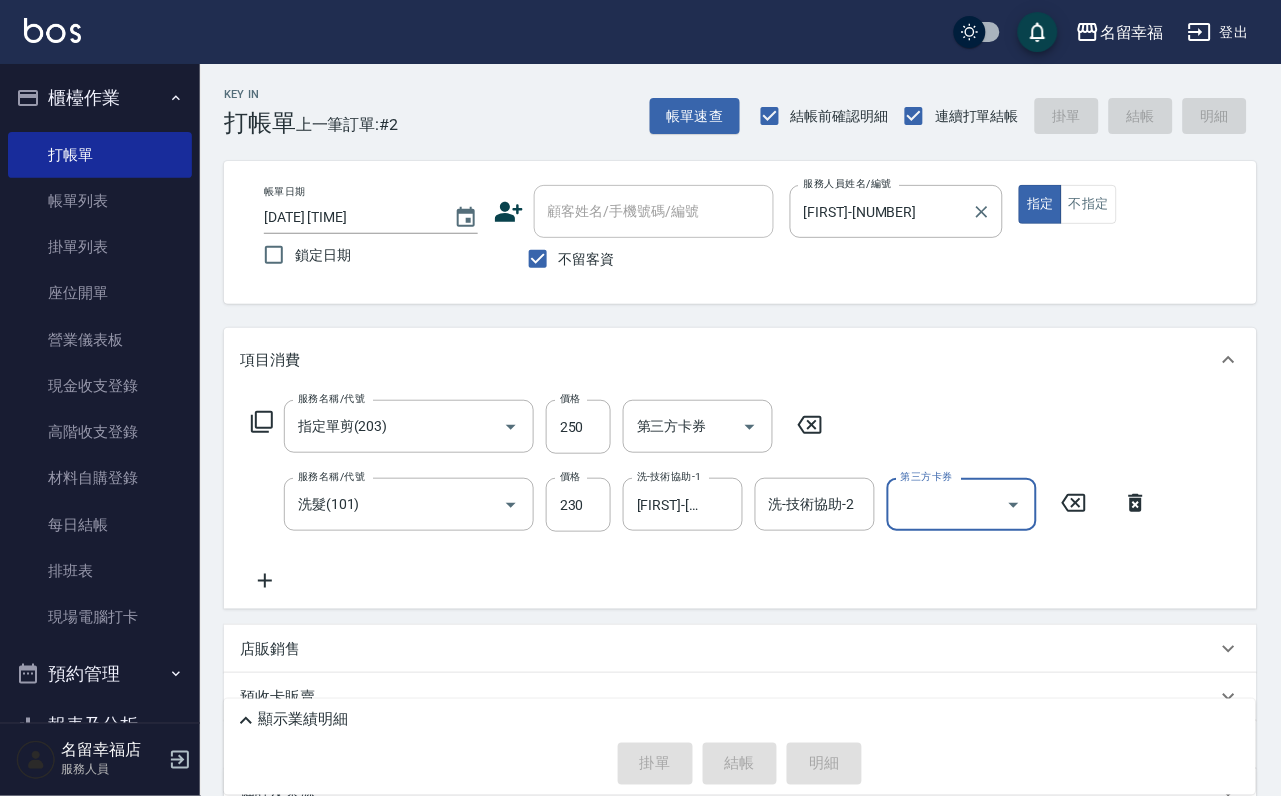 type on "2025/08/03 13:11" 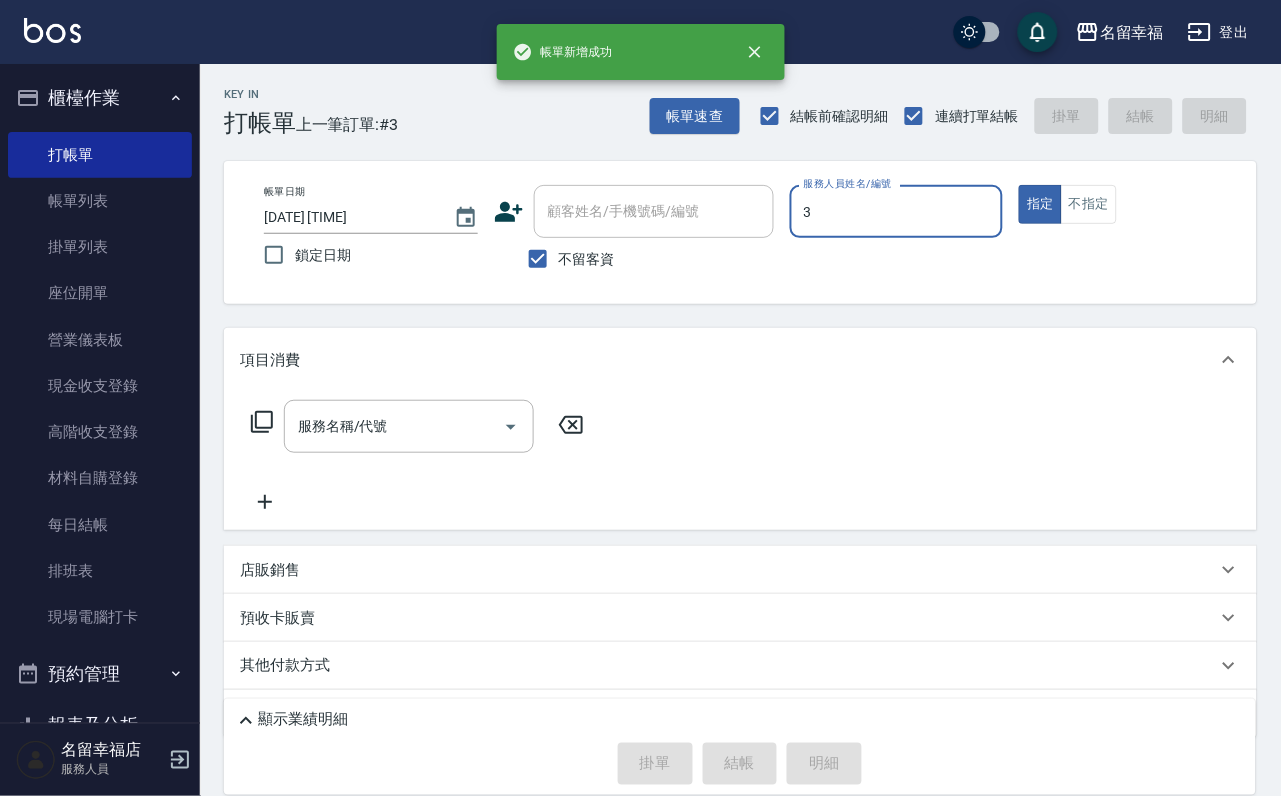 type on "[FIRST]-3" 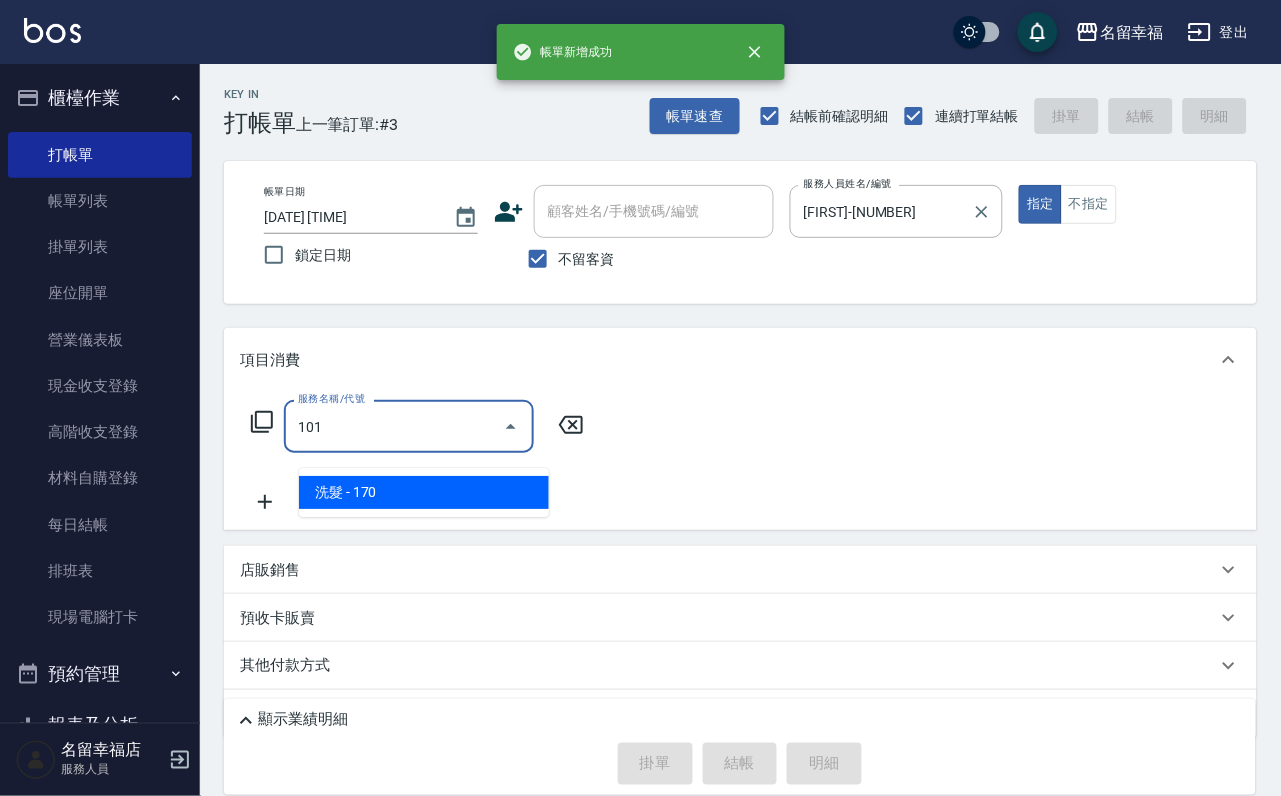 type on "洗髮(101)" 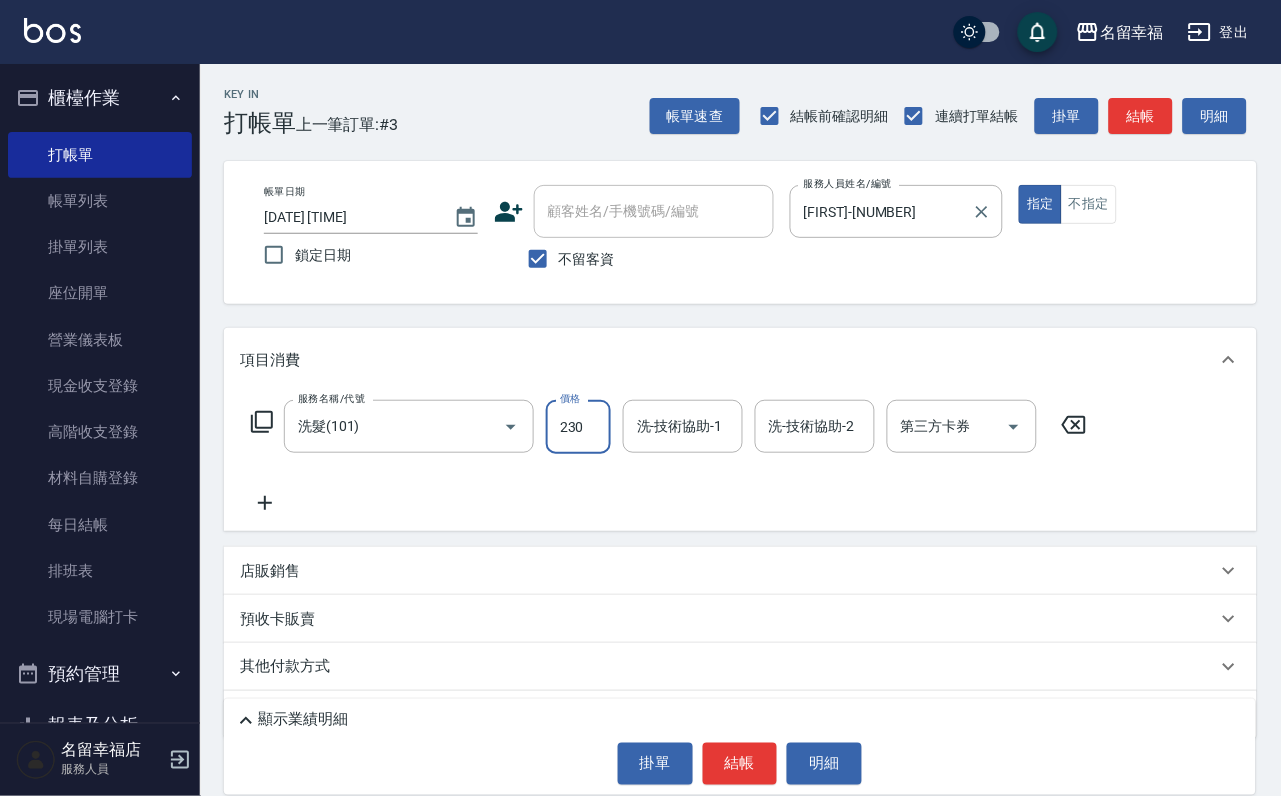 type on "230" 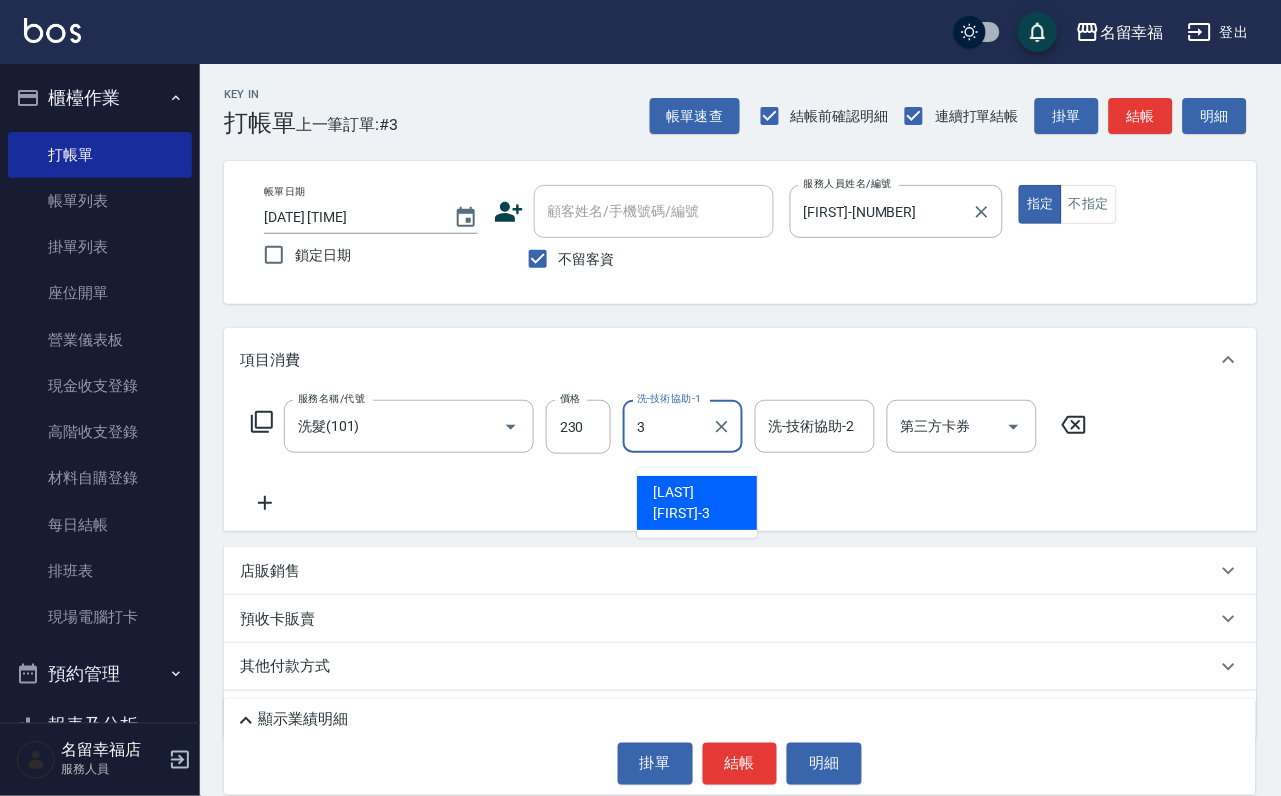 type on "[FIRST]-3" 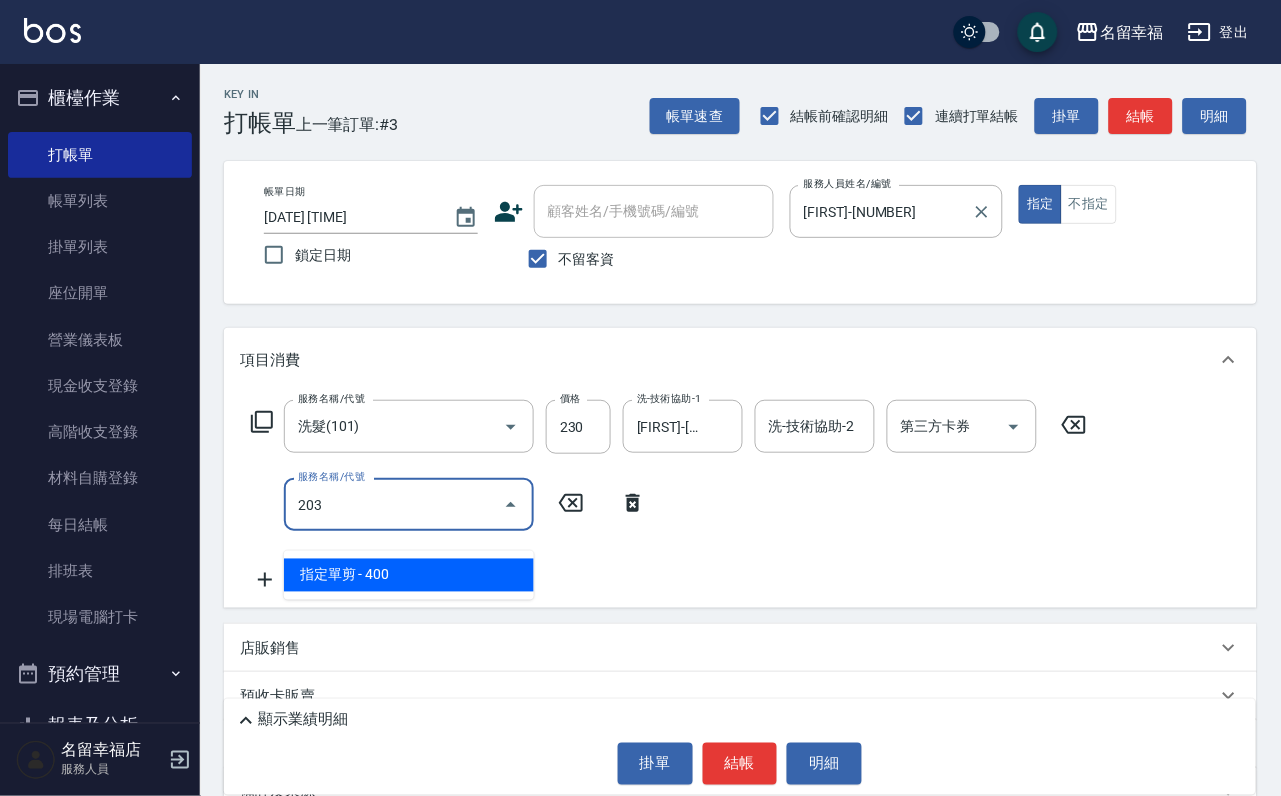 type on "指定單剪(203)" 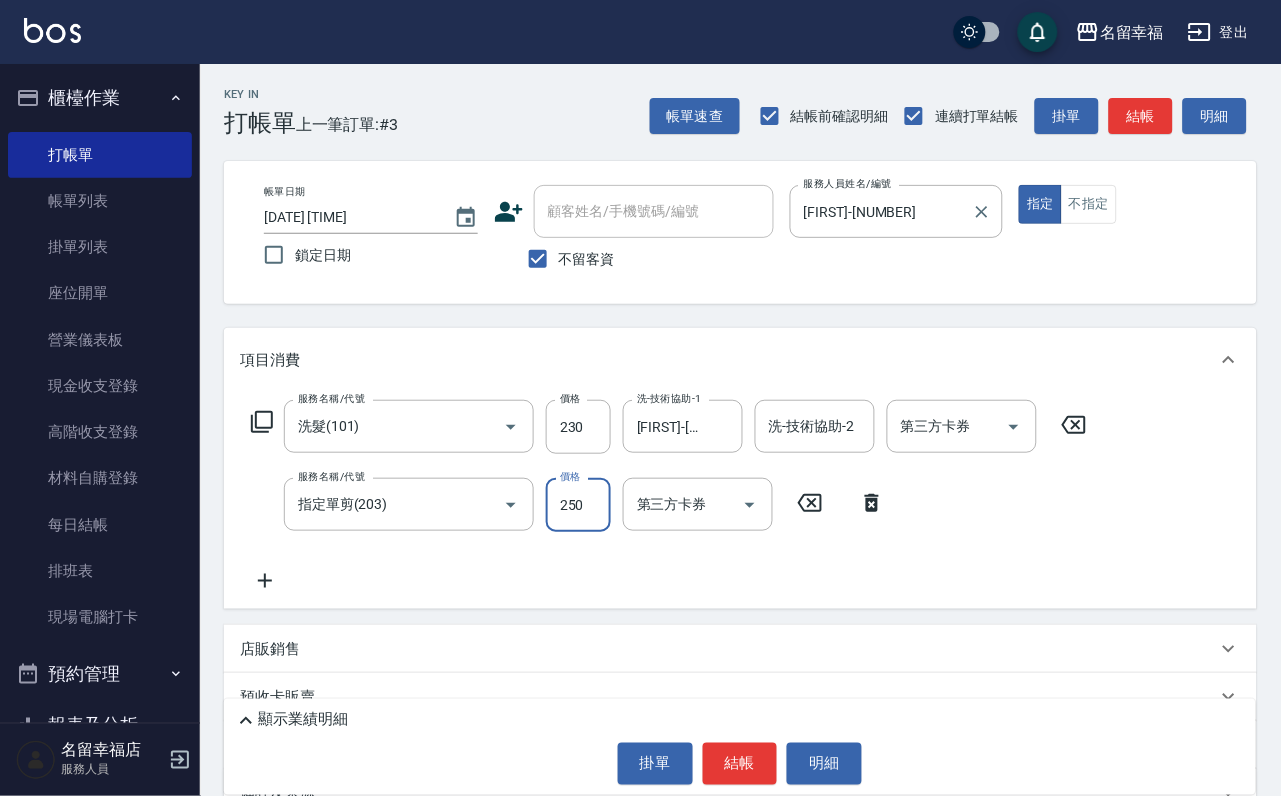 type on "250" 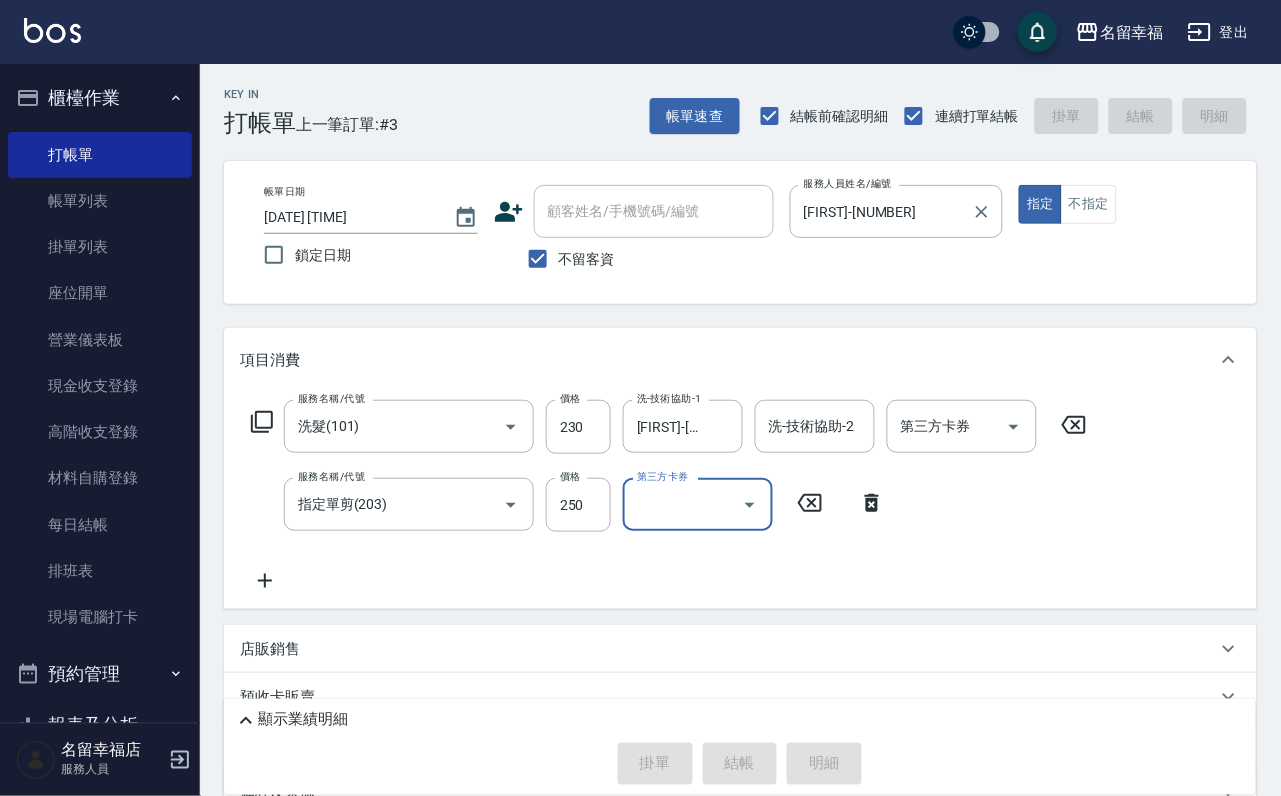 type 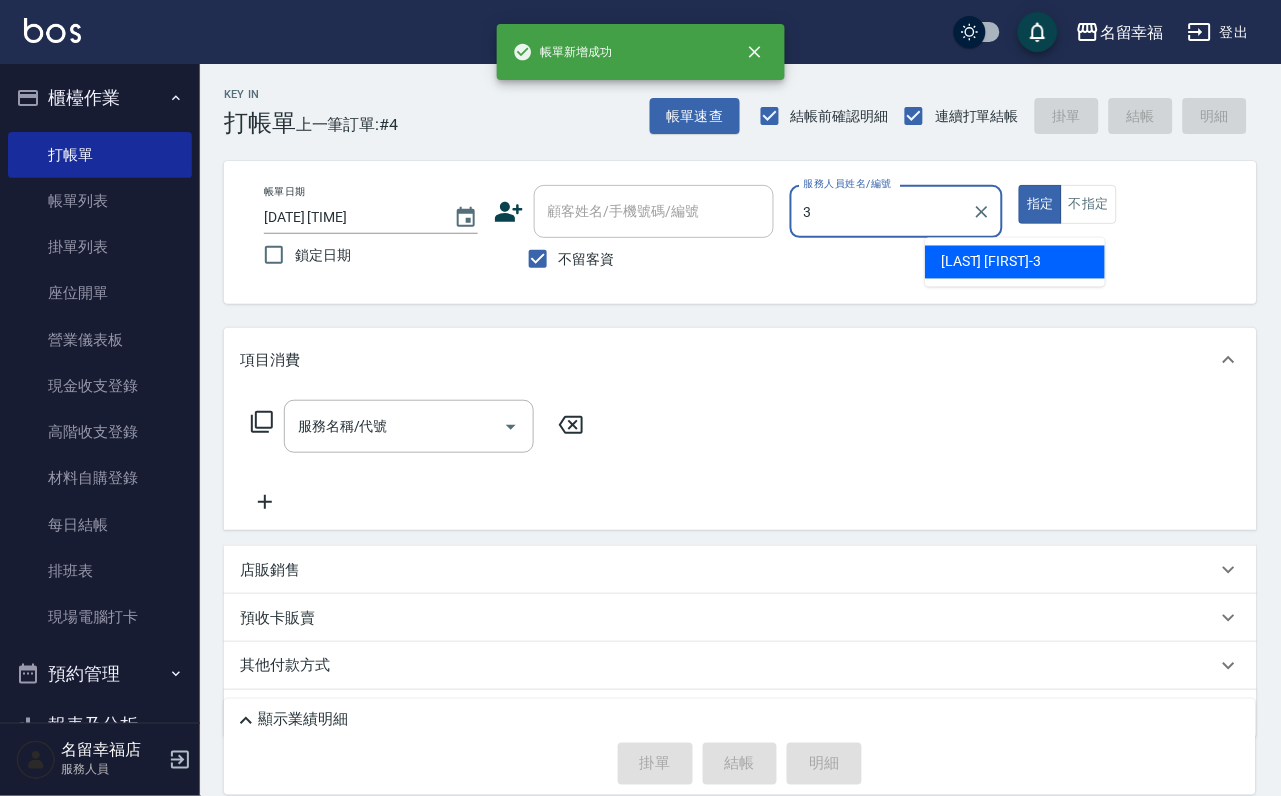 type on "[FIRST]-3" 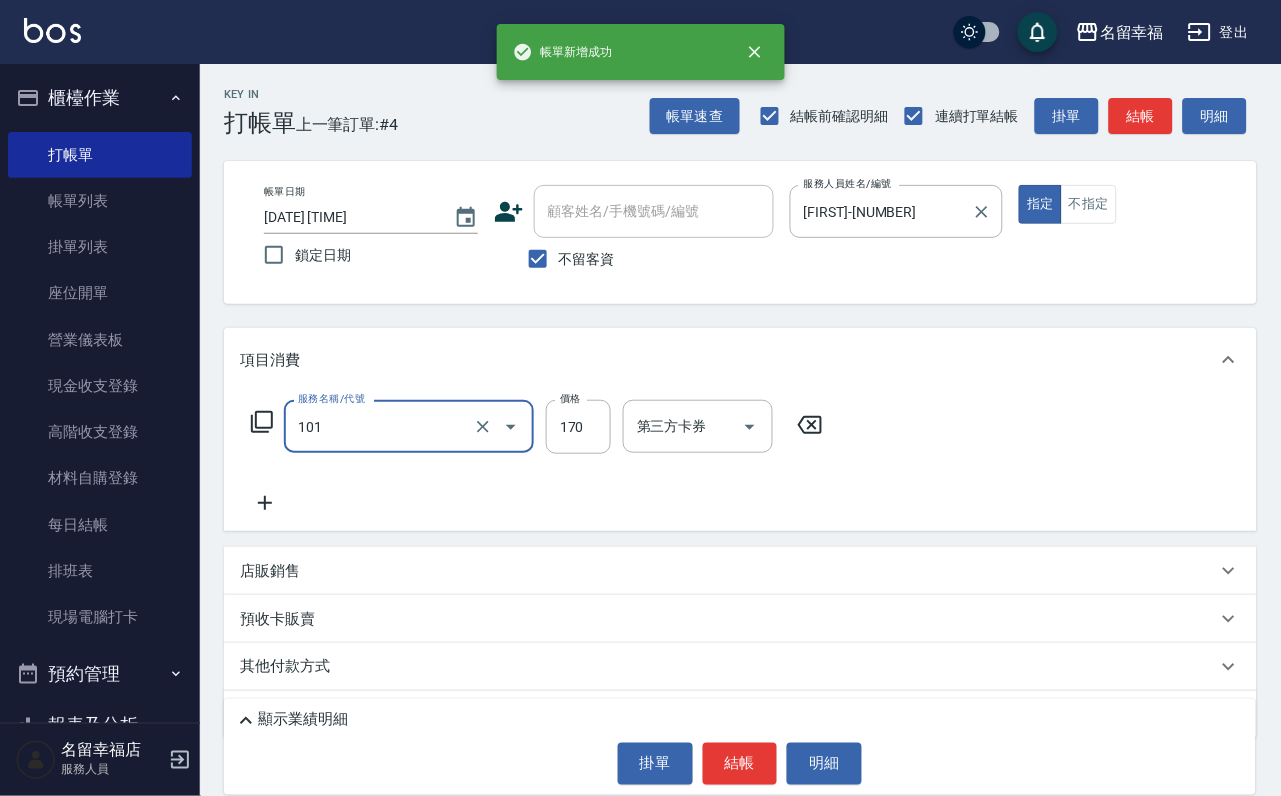 type on "洗髮(101)" 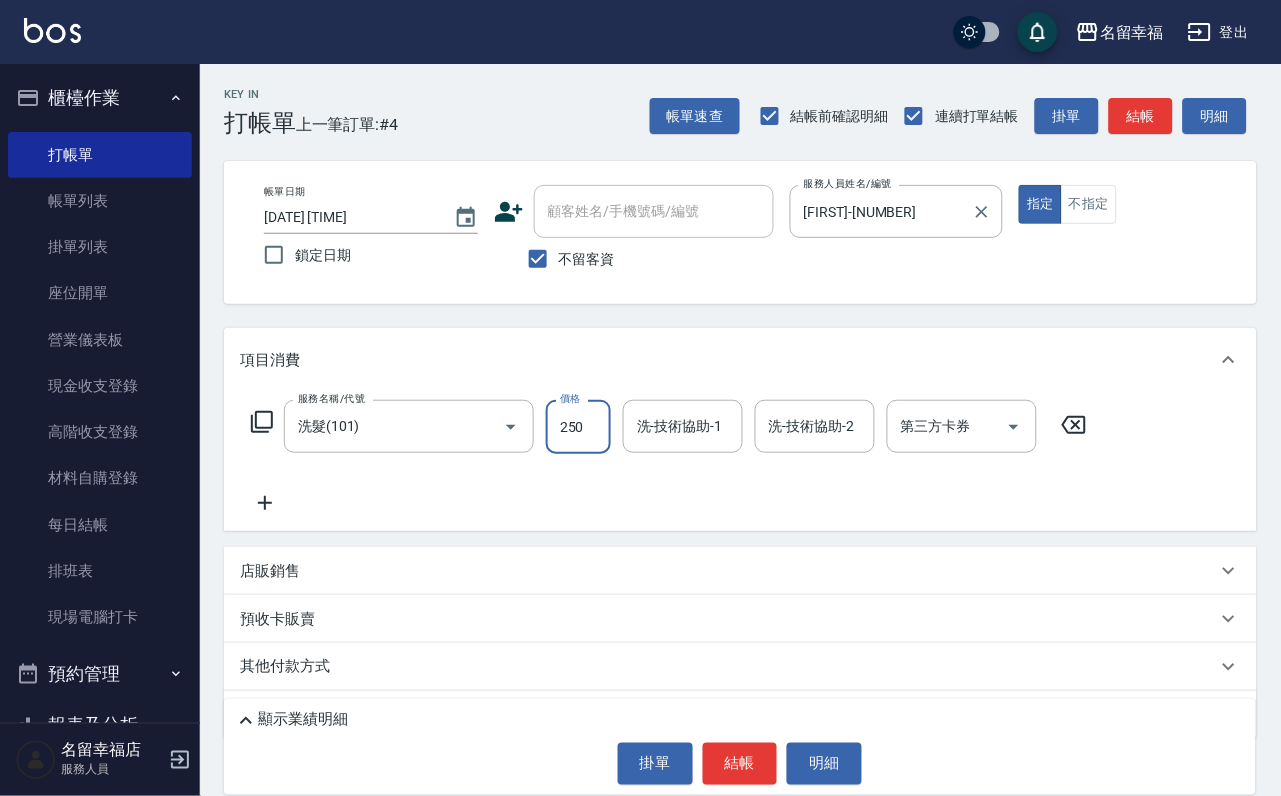 type on "250" 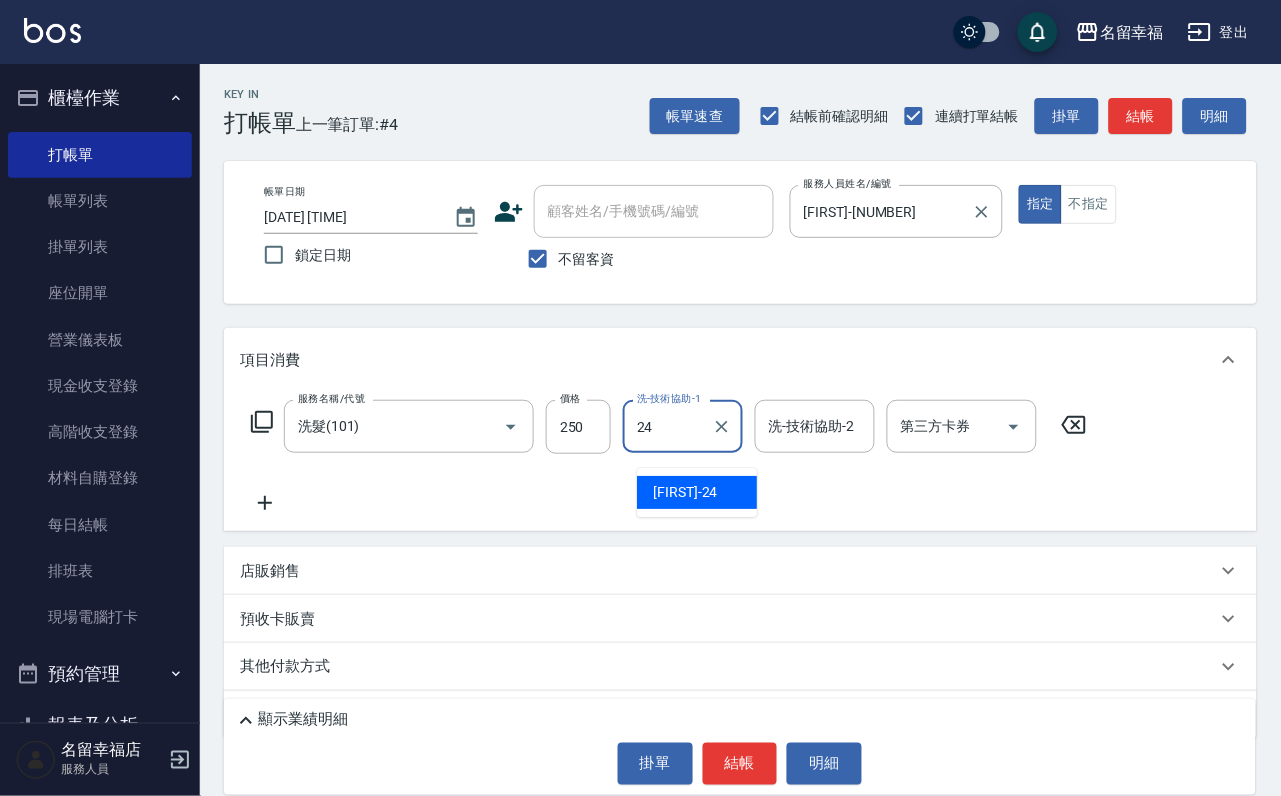 type on "藝馨-24" 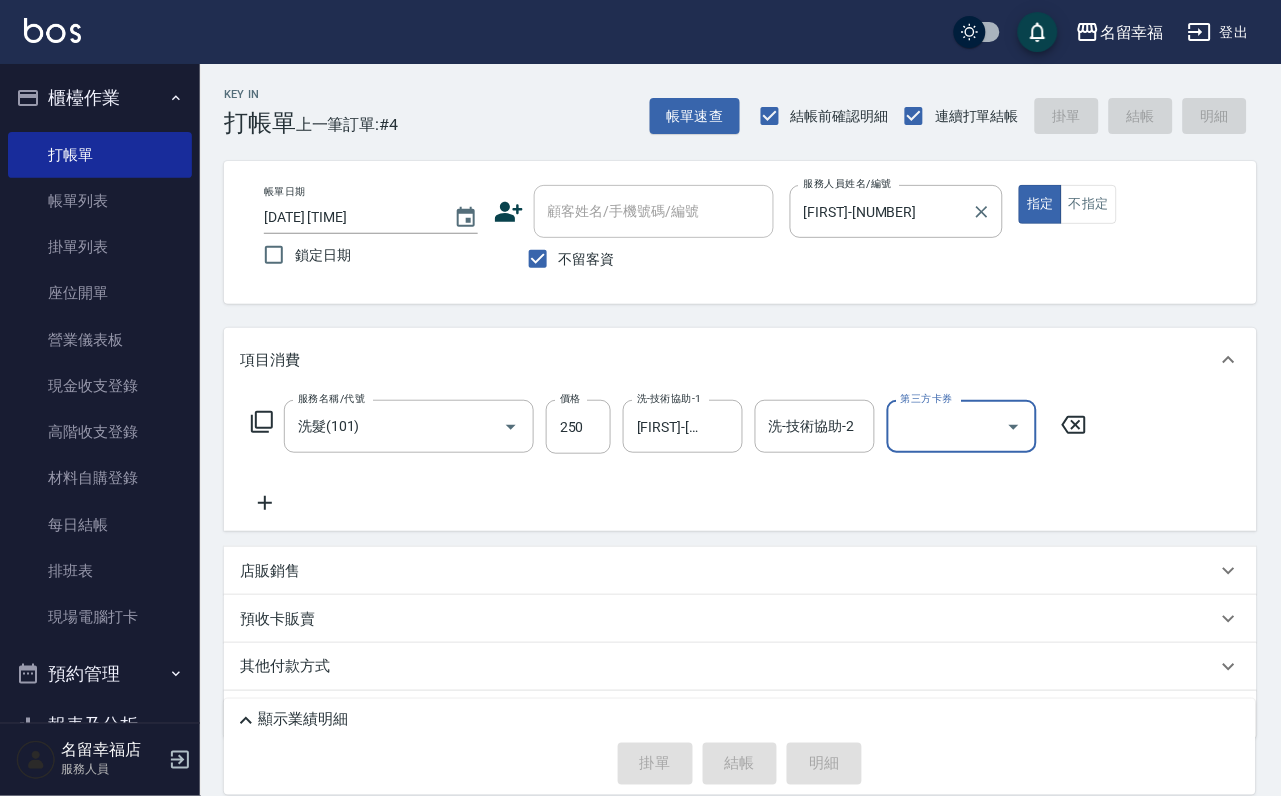 type 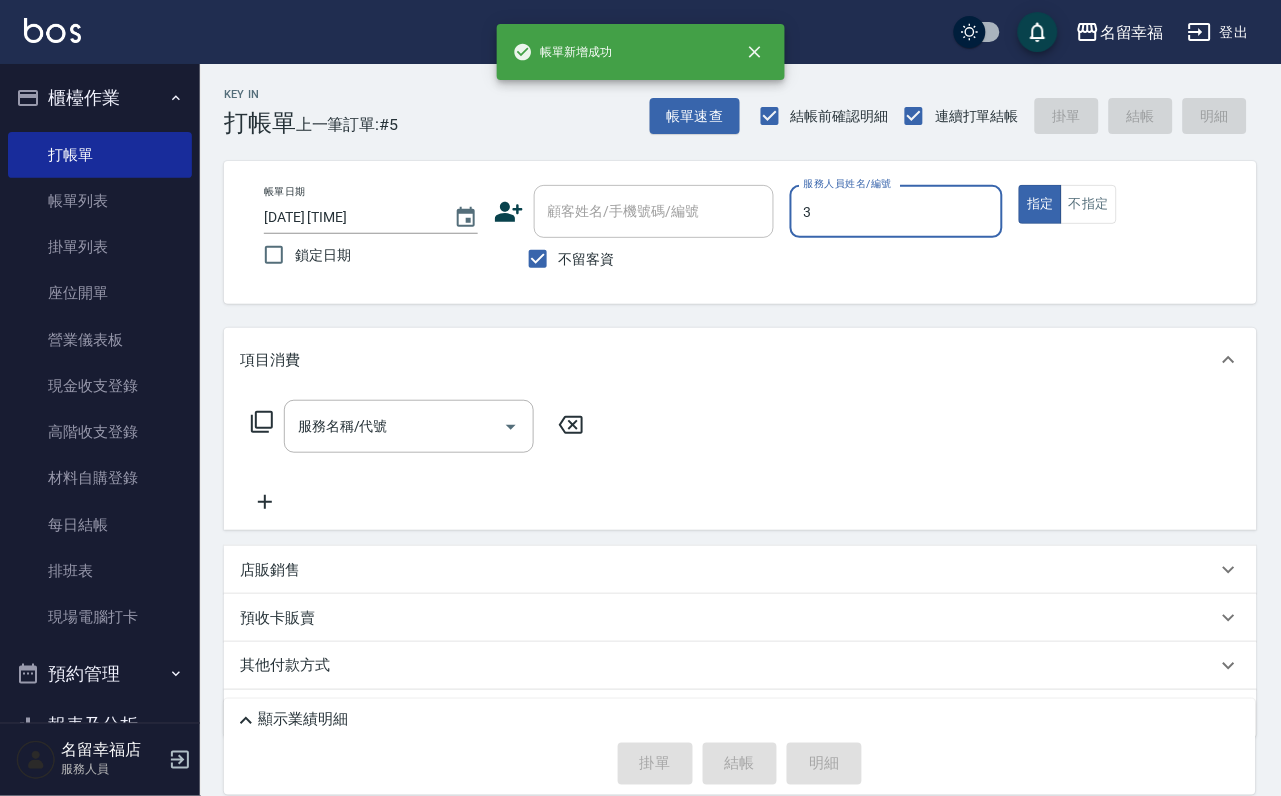 type on "[FIRST]-3" 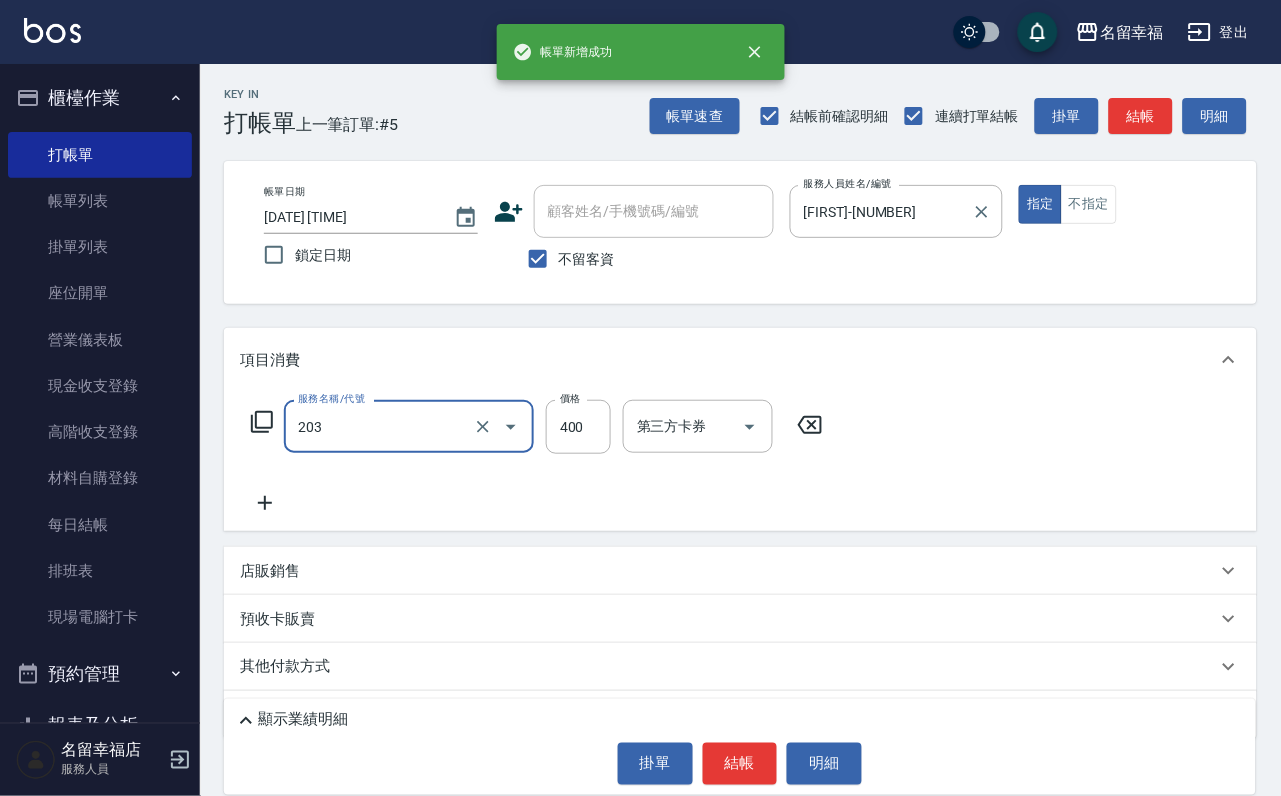 type on "指定單剪(203)" 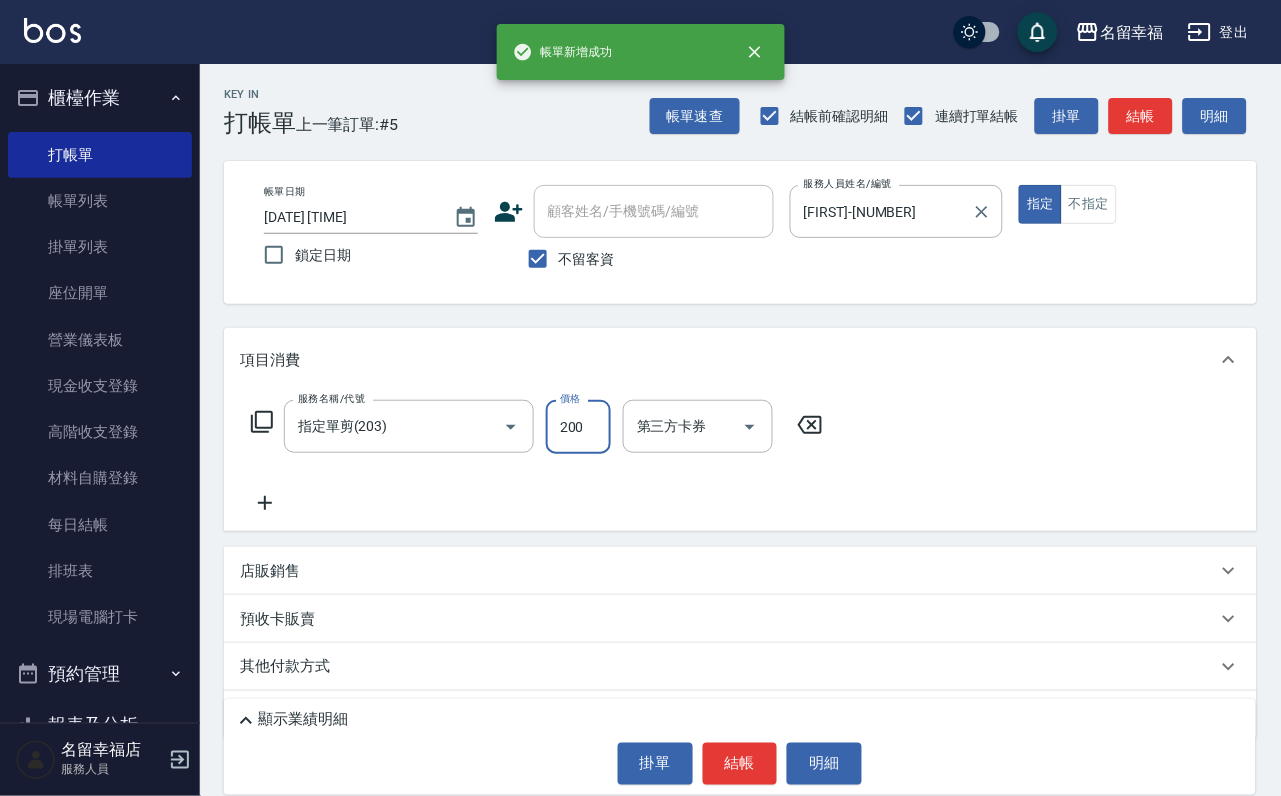 type on "200" 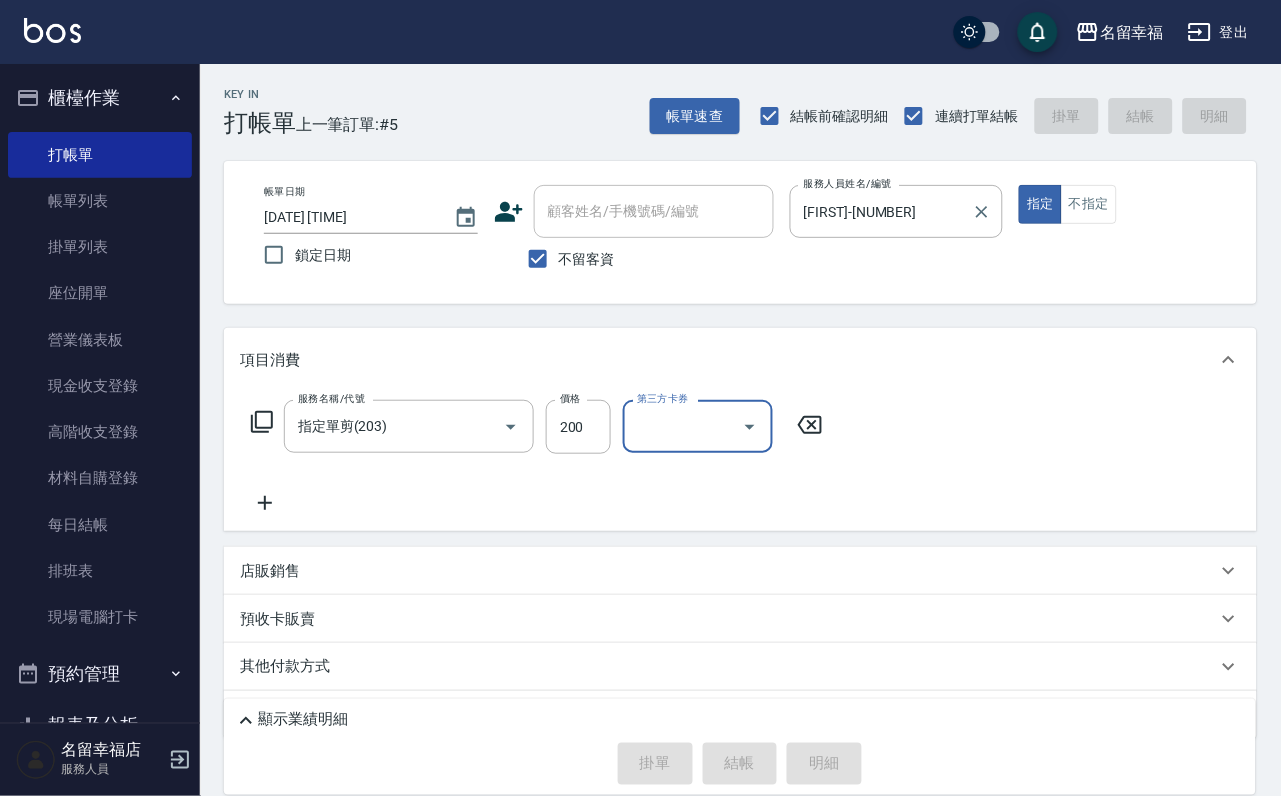 type 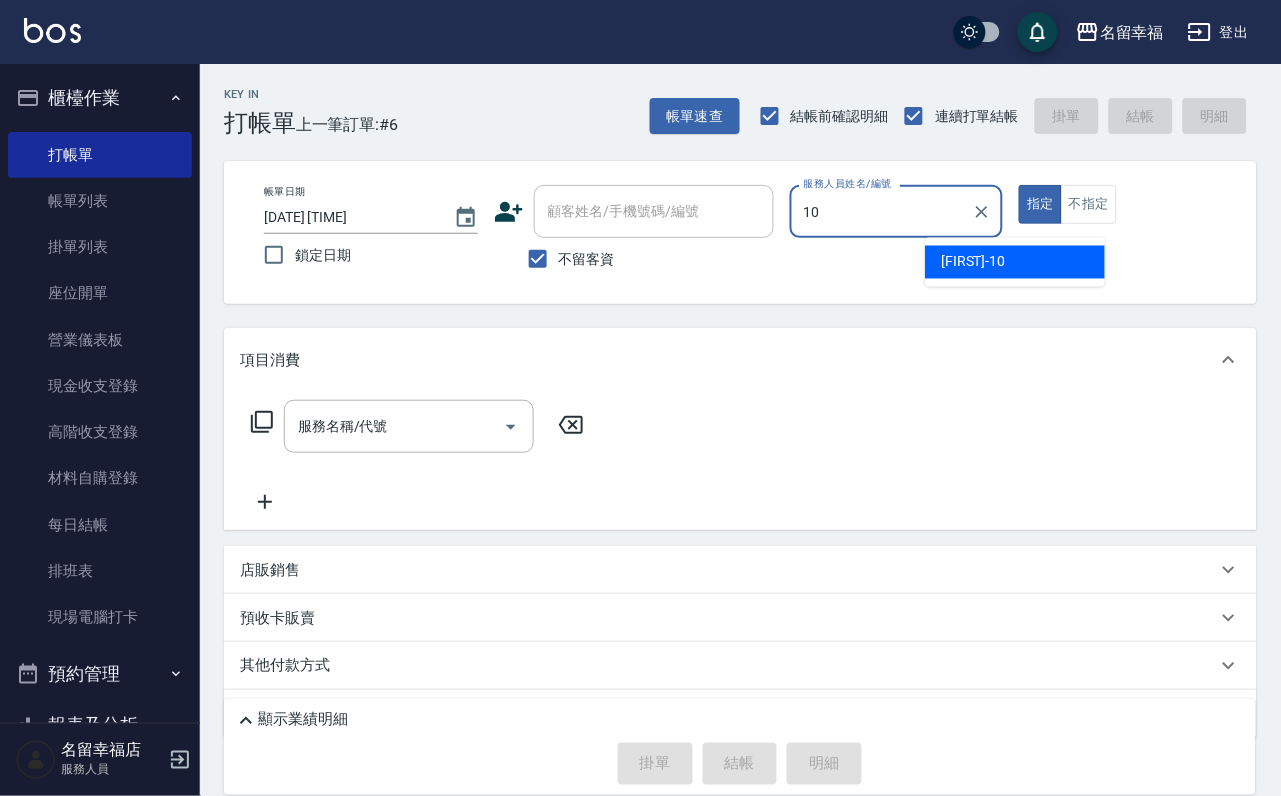 type on "[PRODUCT_CODE]" 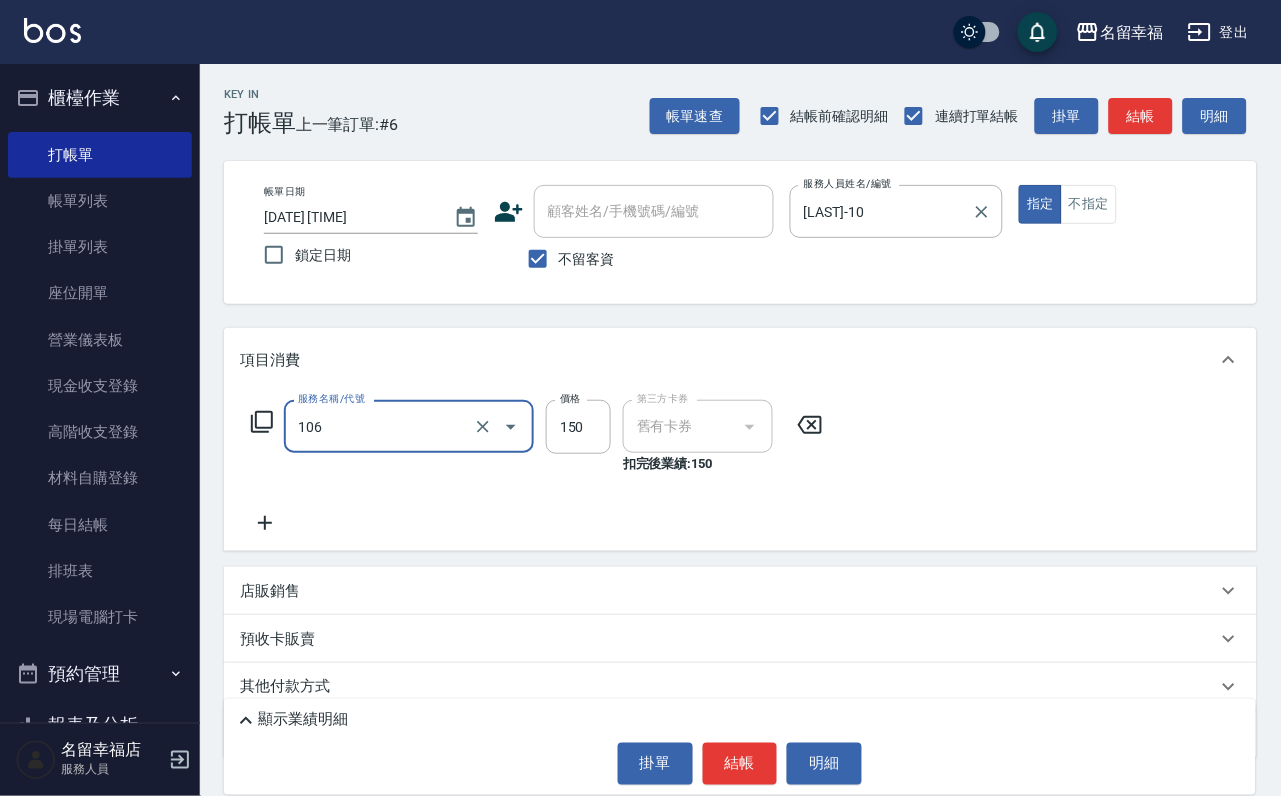 type on "洗髮券抵用(106)" 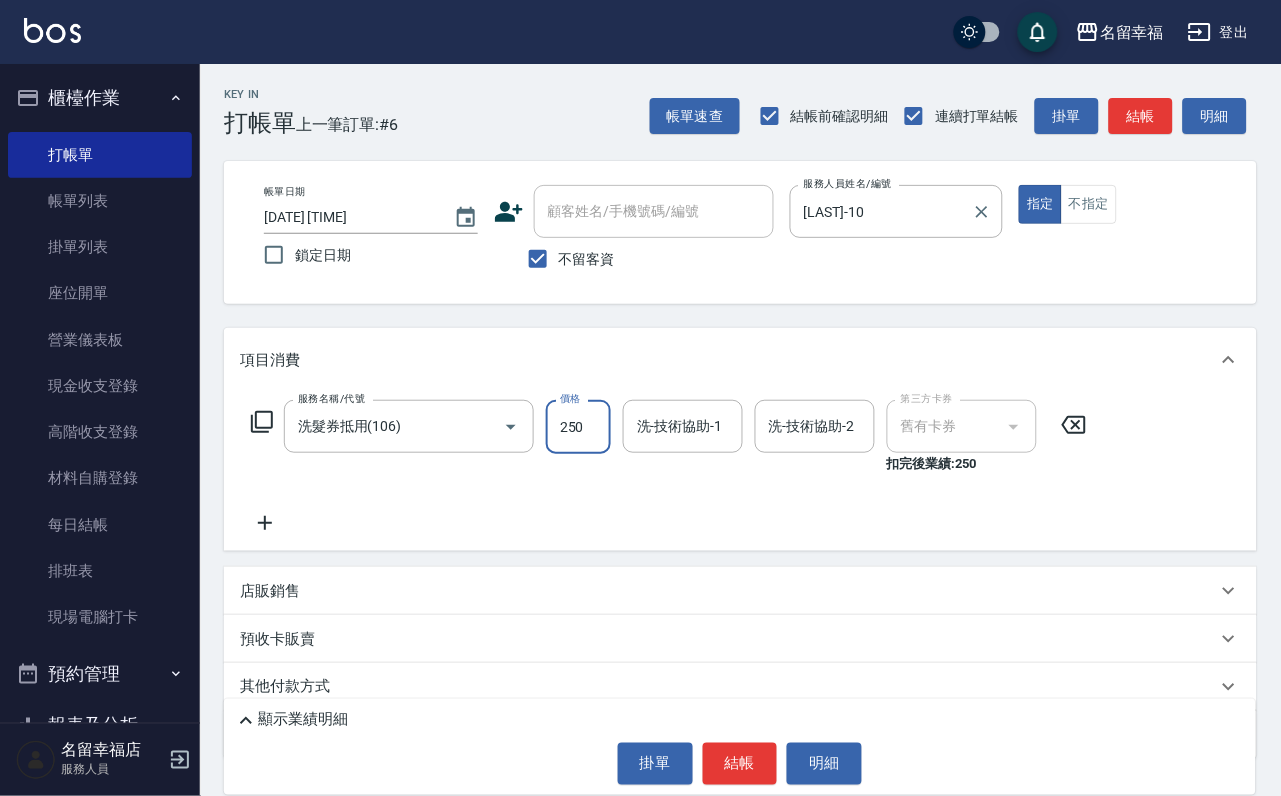 type on "250" 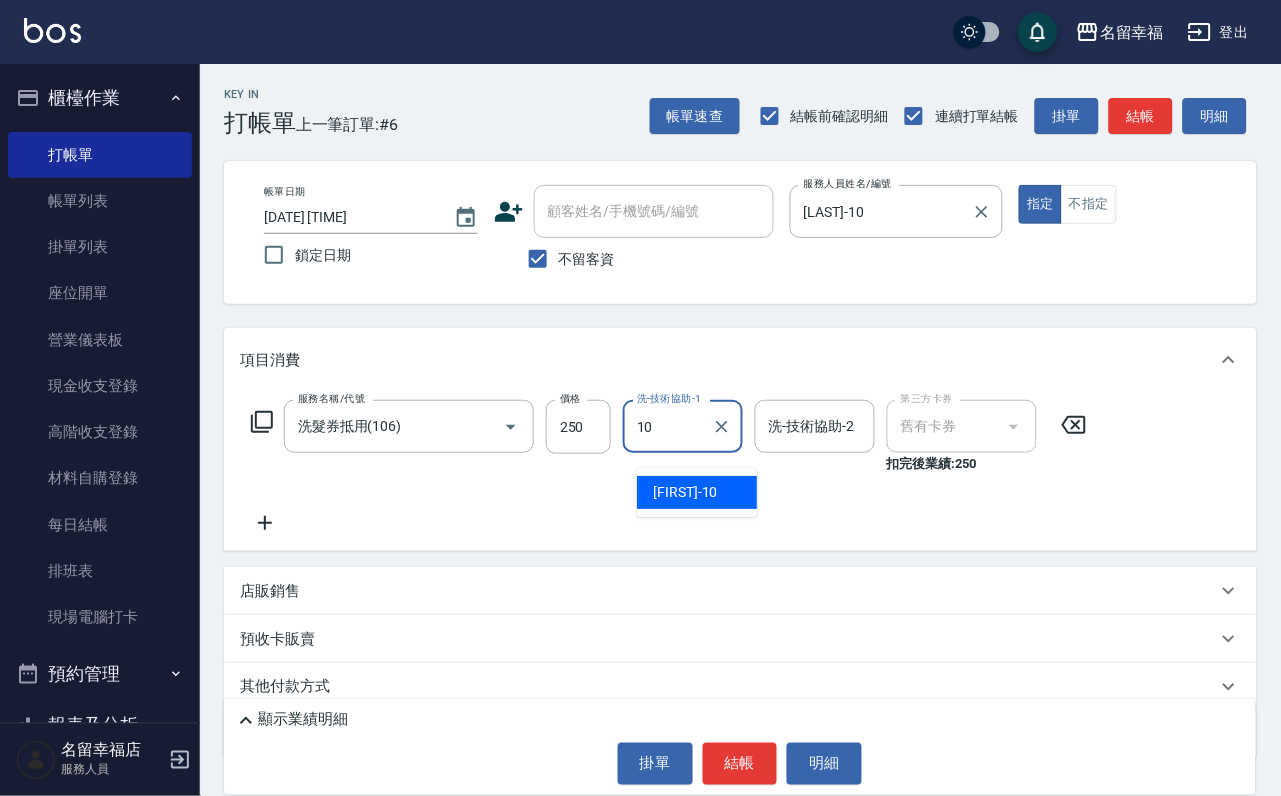 type on "[PRODUCT_CODE]" 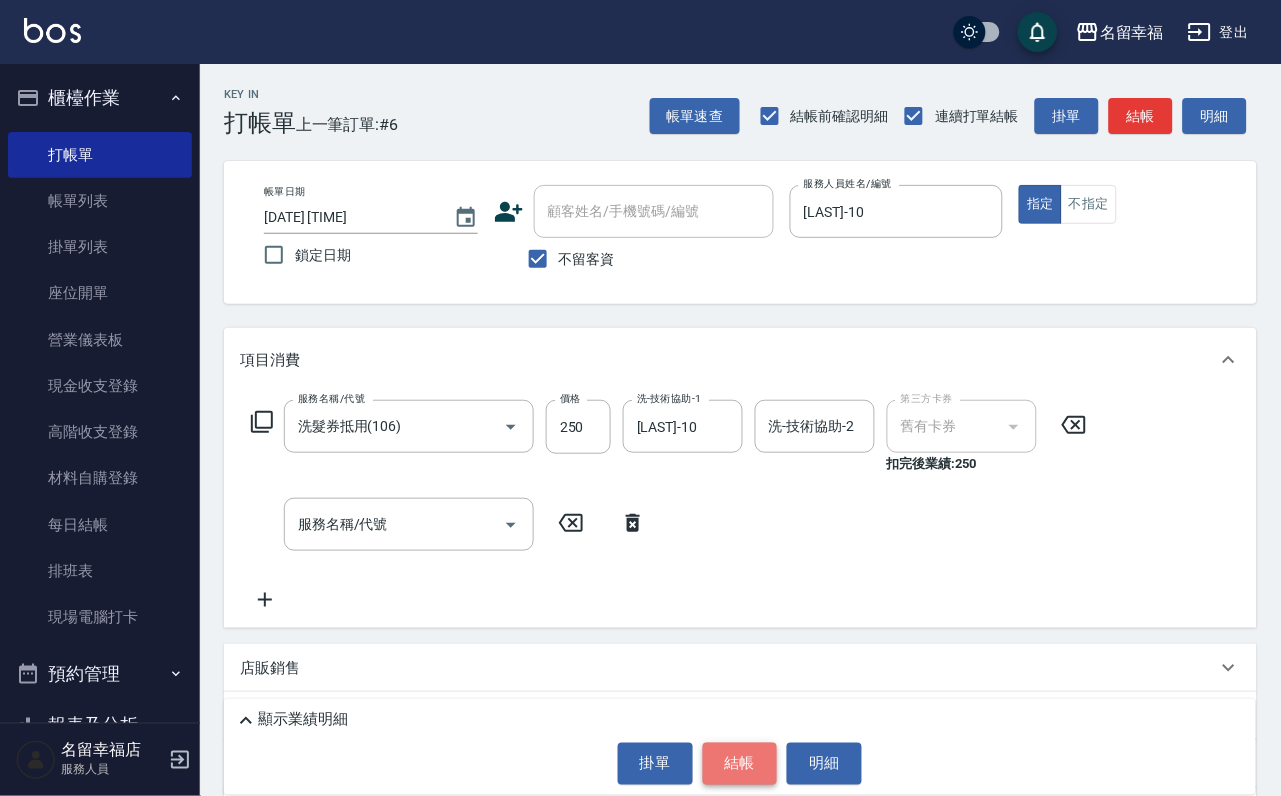 click on "結帳" at bounding box center (740, 764) 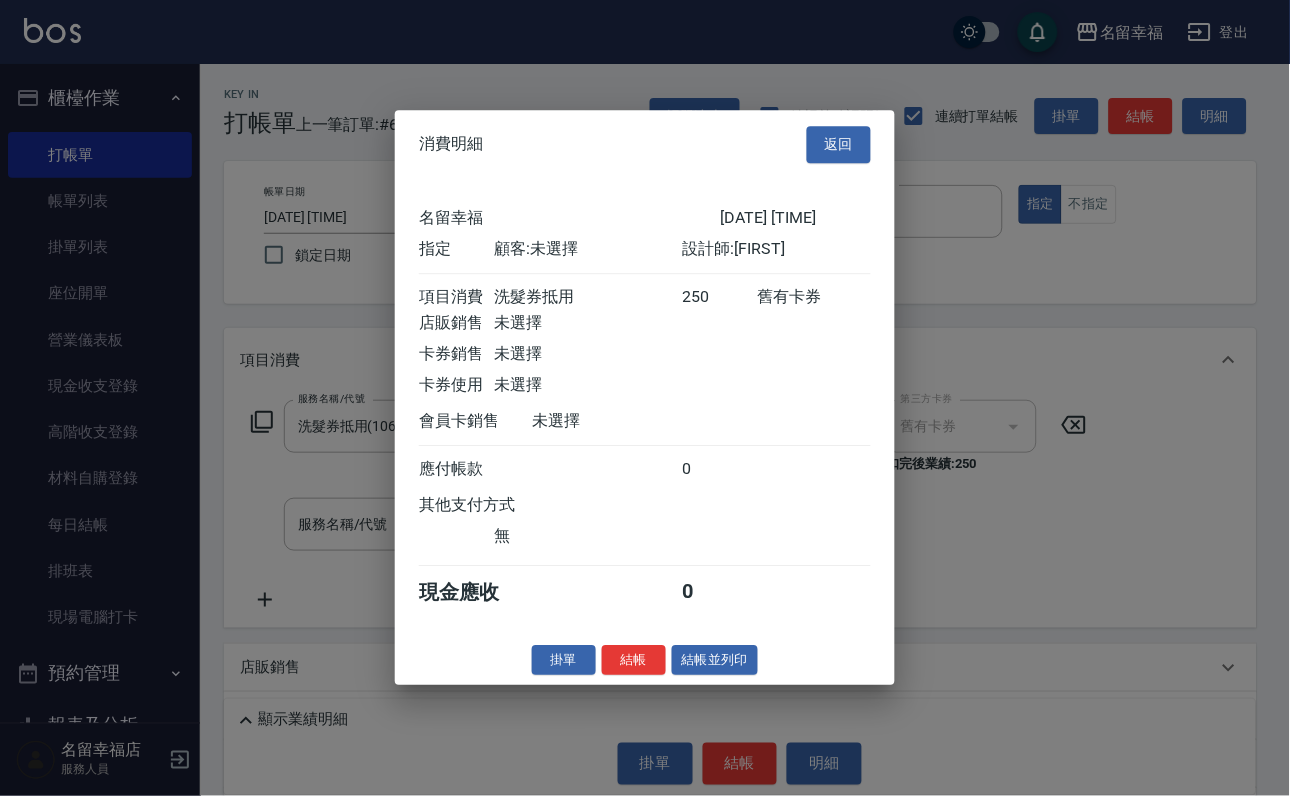 scroll, scrollTop: 247, scrollLeft: 0, axis: vertical 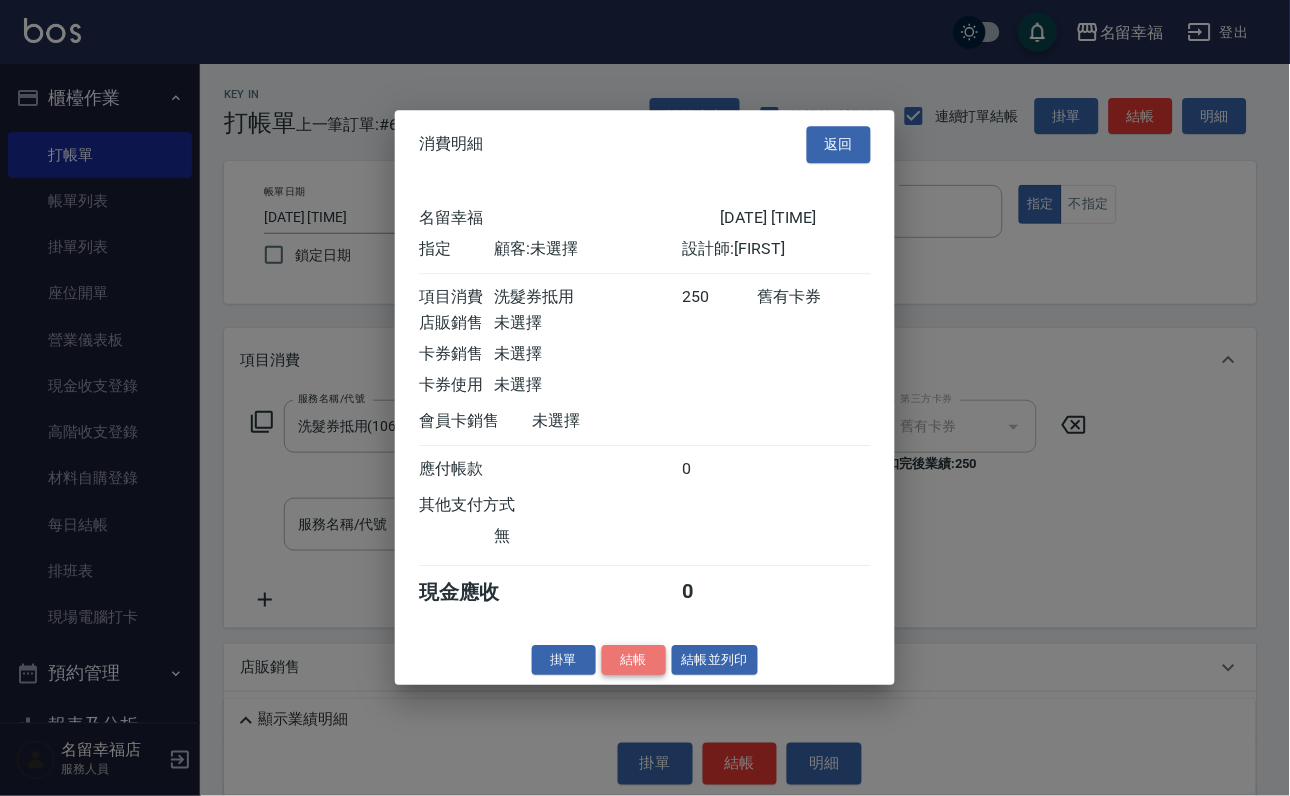 click on "結帳" at bounding box center (634, 660) 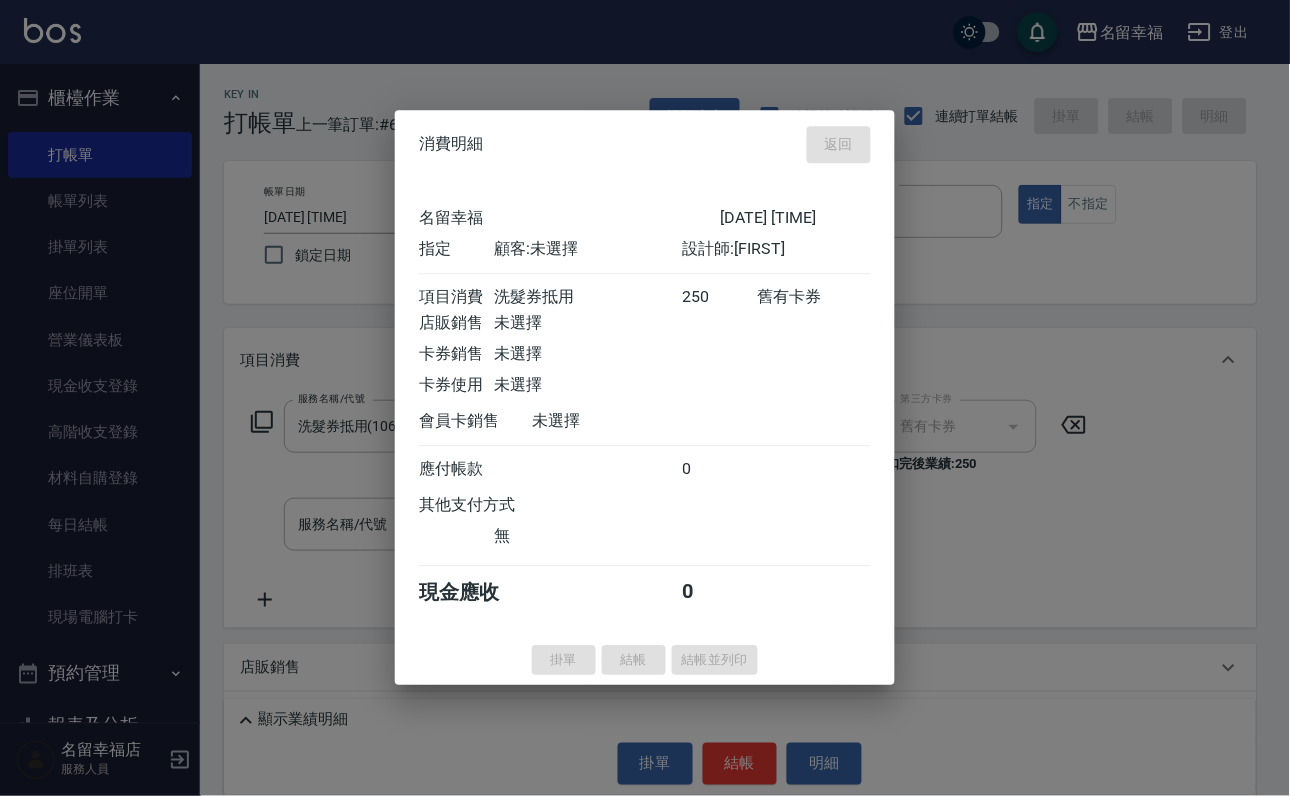 type on "2025/08/03 13:33" 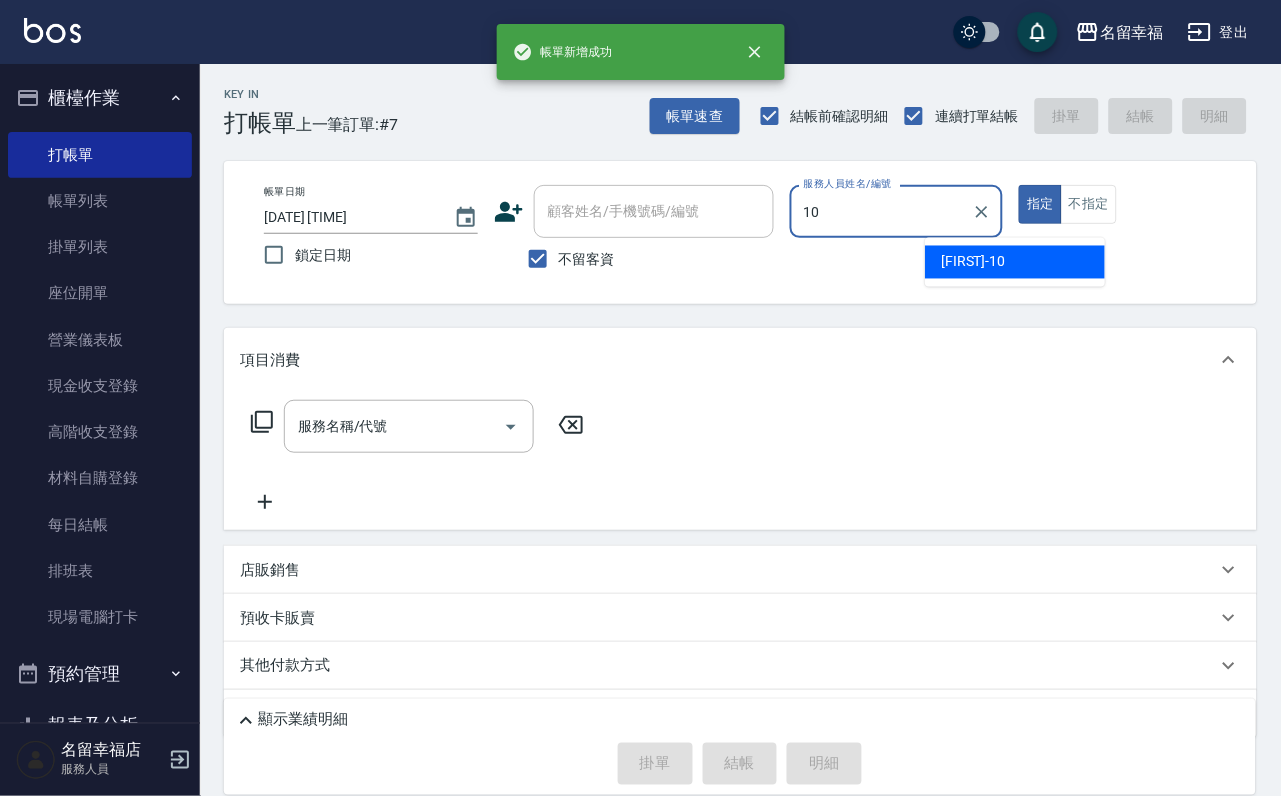 type on "[PRODUCT_CODE]" 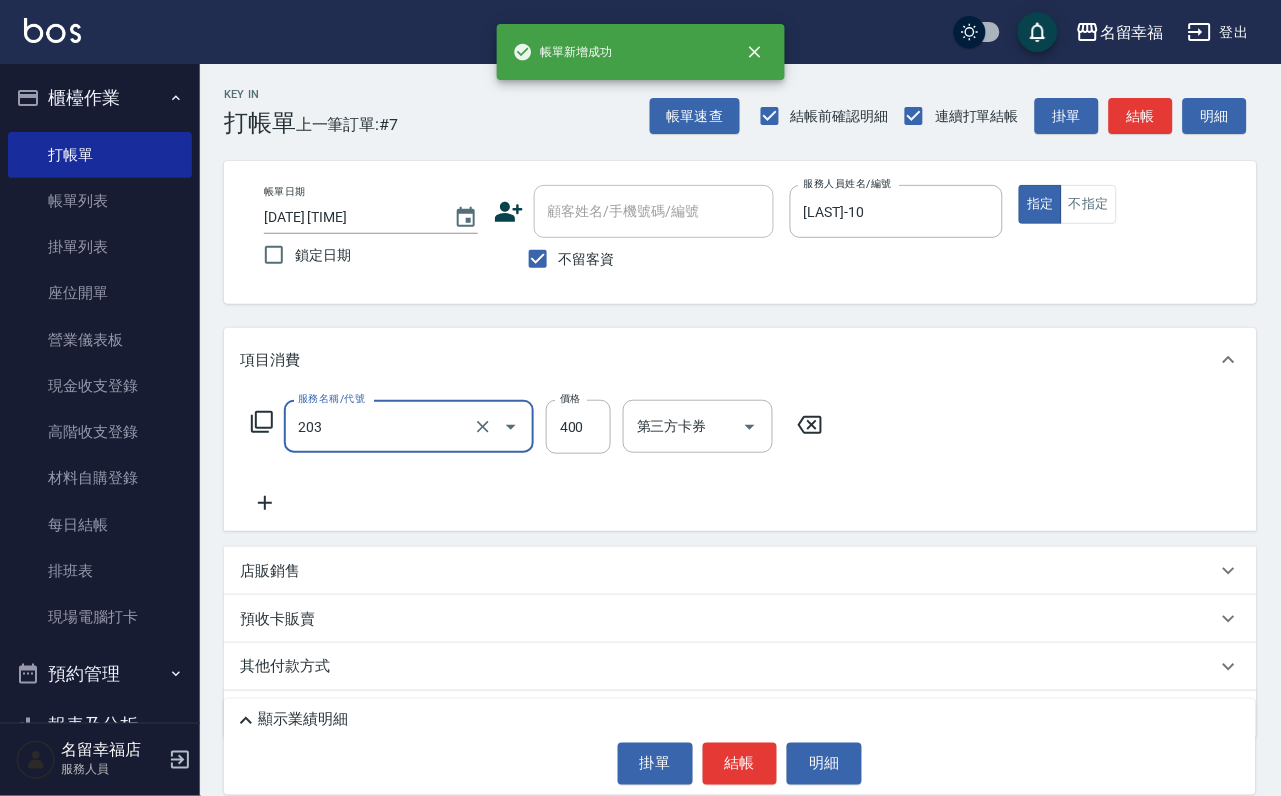 type on "指定單剪(203)" 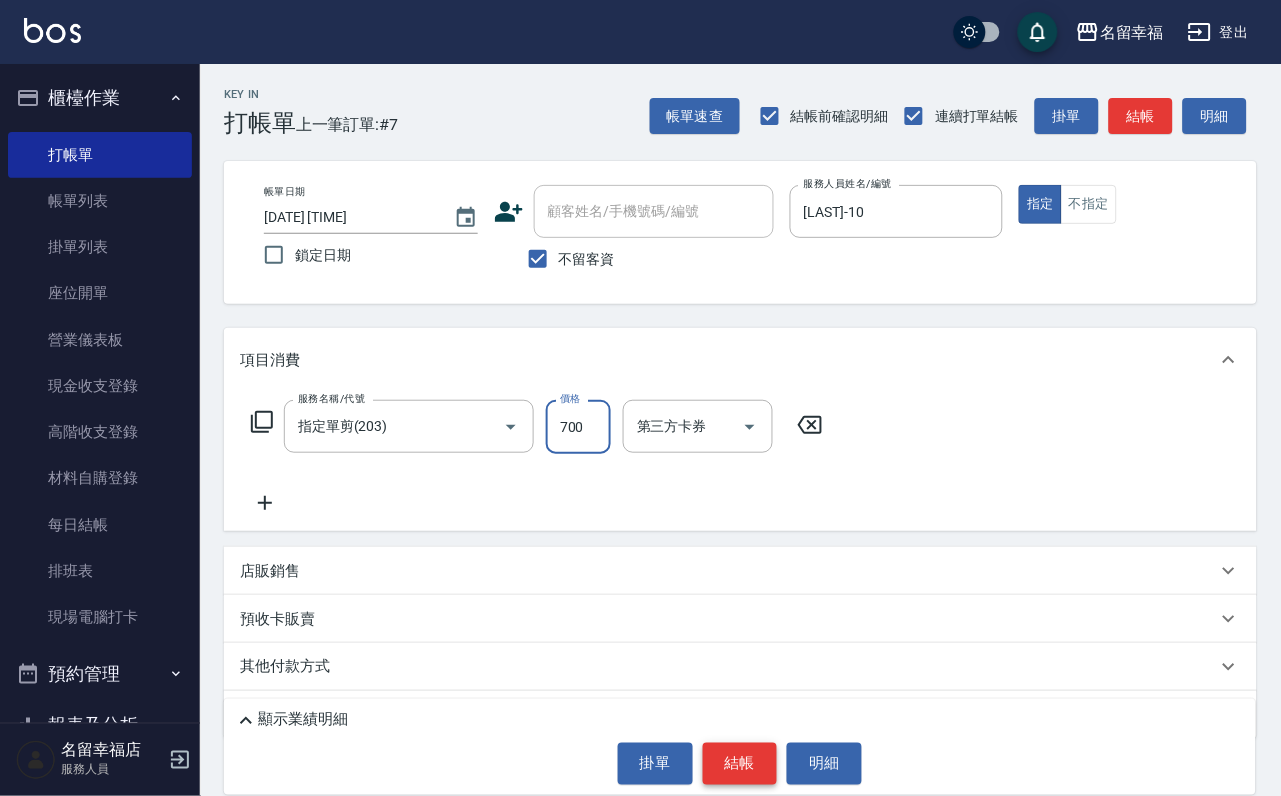 type on "700" 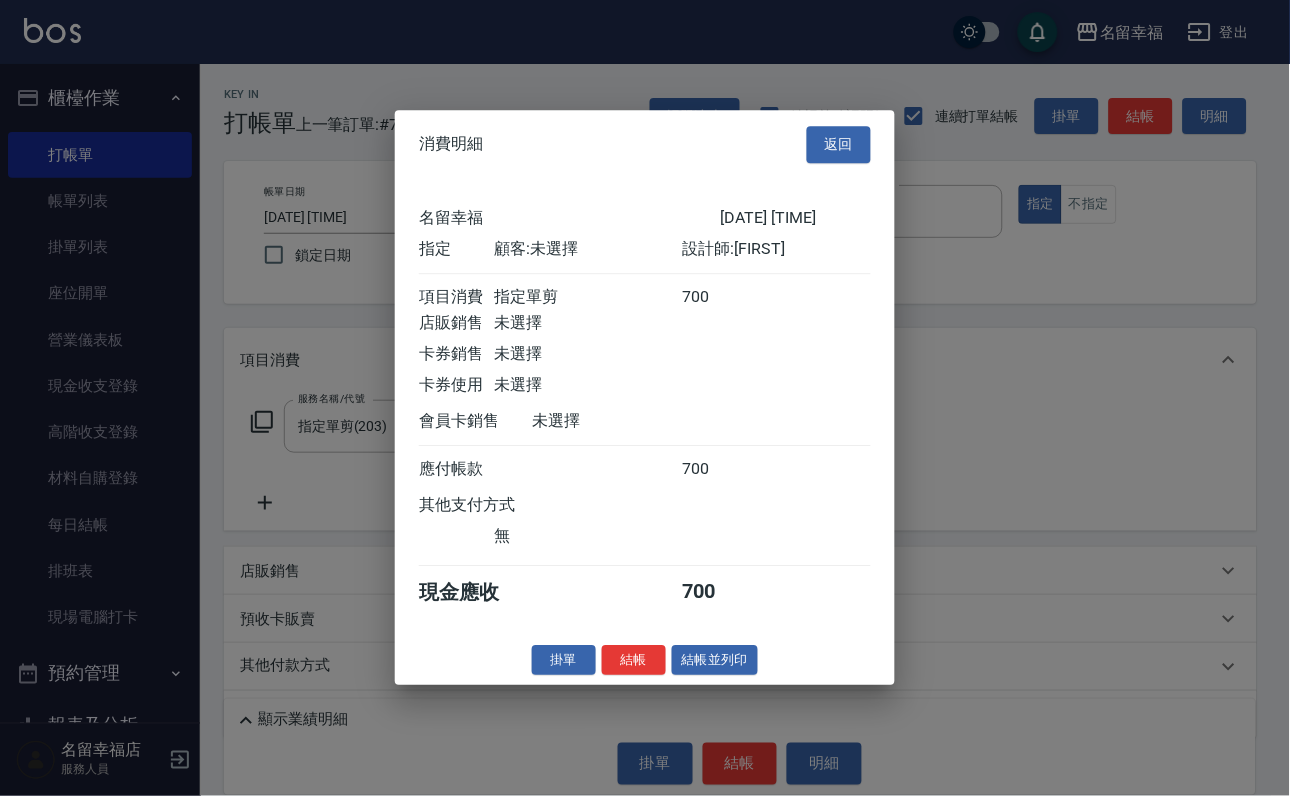 scroll, scrollTop: 247, scrollLeft: 0, axis: vertical 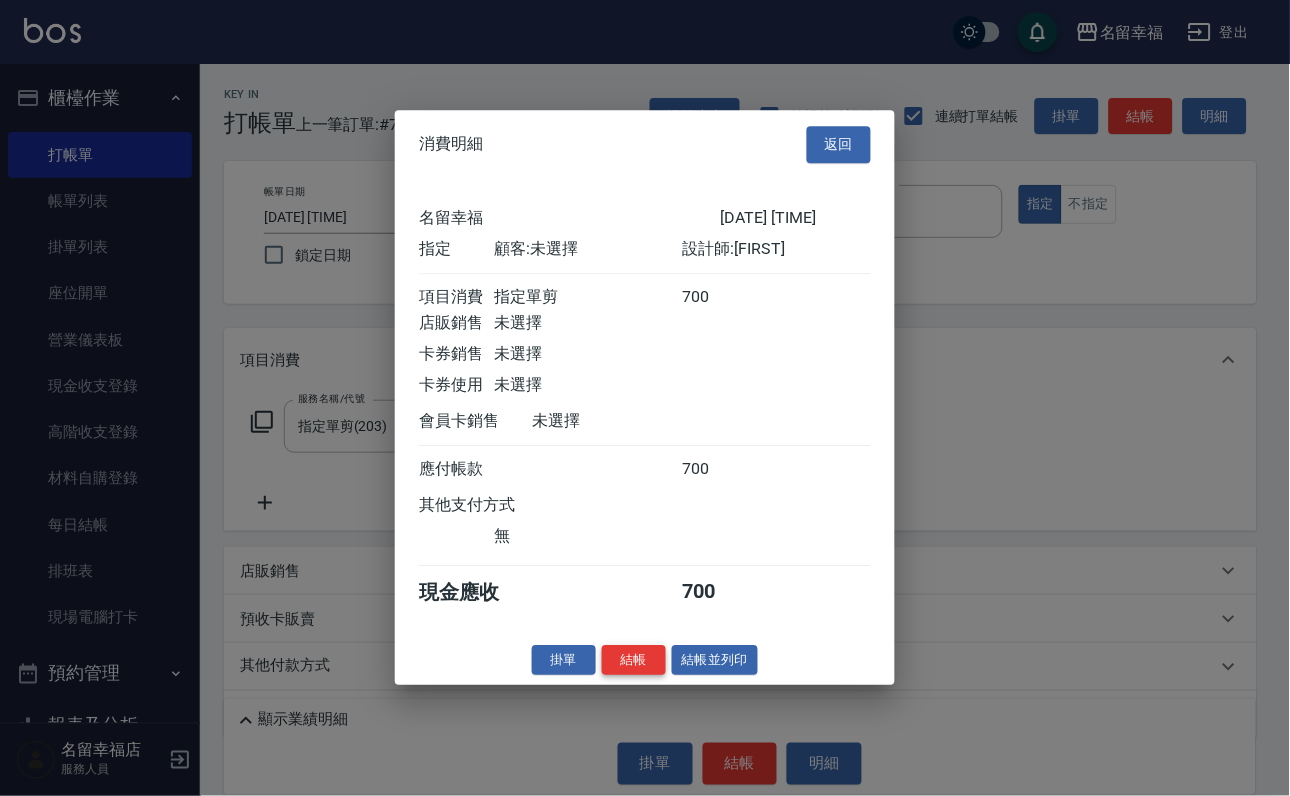 click on "結帳" at bounding box center (634, 660) 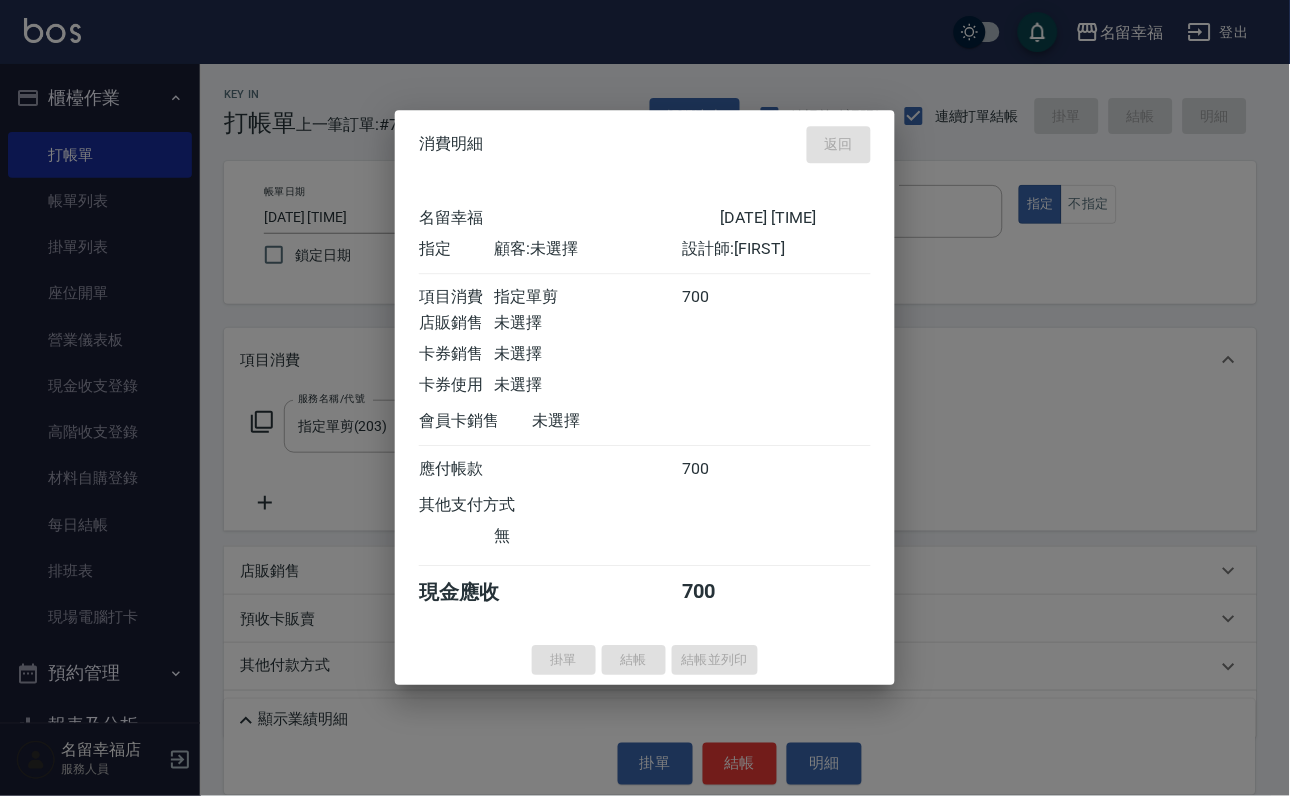 type 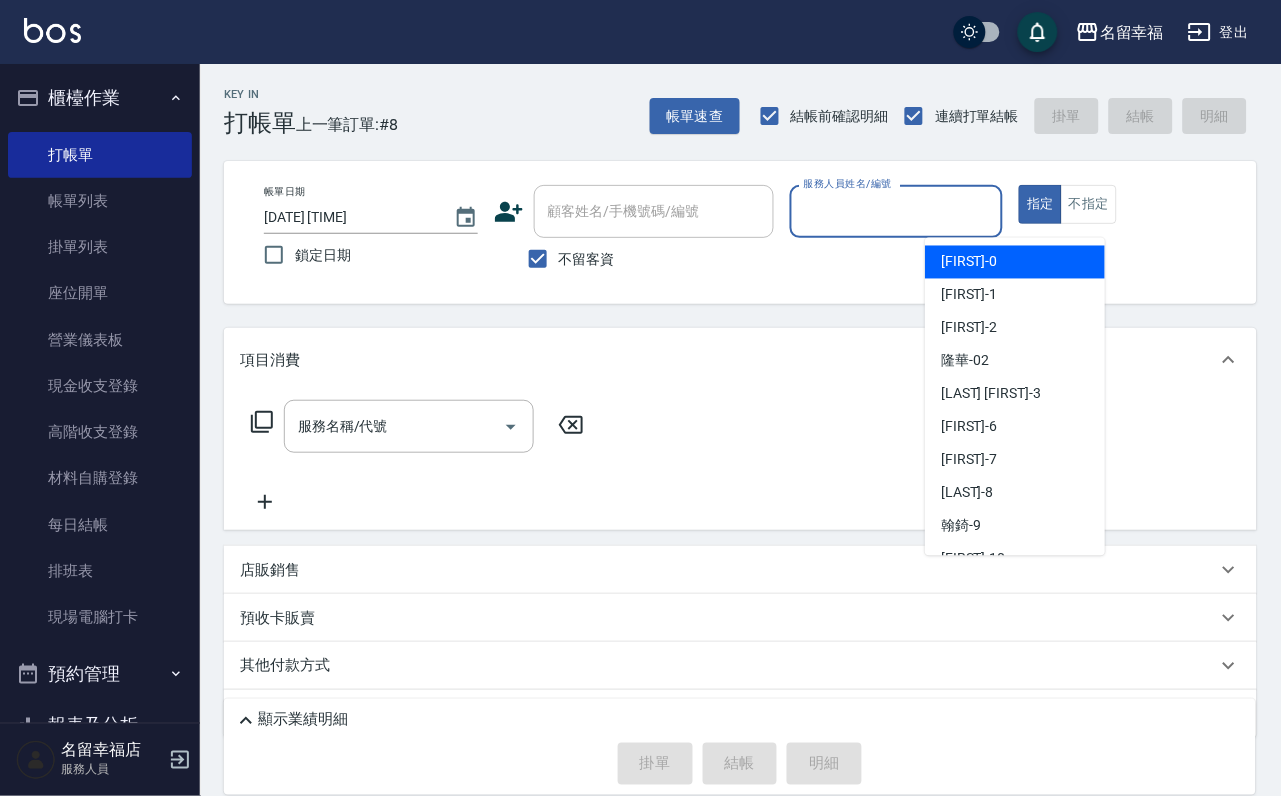 click on "服務人員姓名/編號" at bounding box center (897, 211) 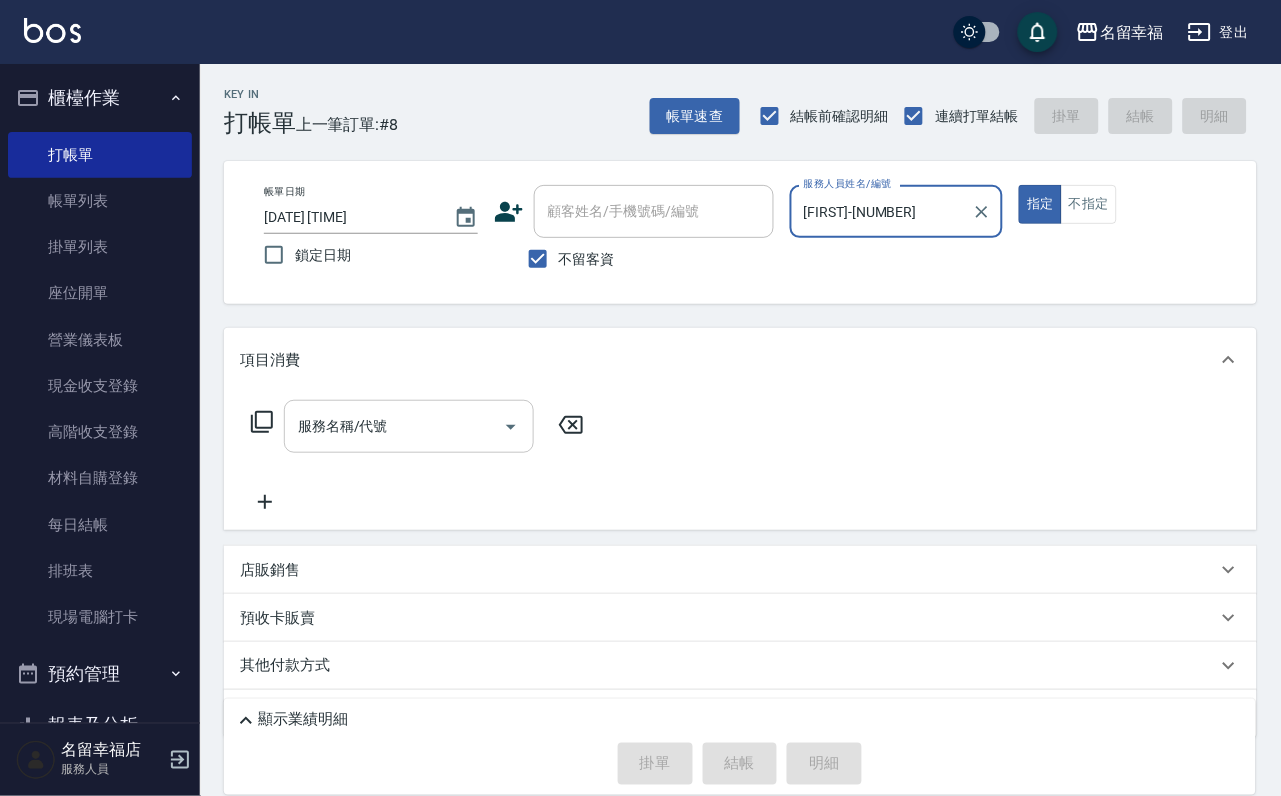 click on "服務名稱/代號" at bounding box center [394, 426] 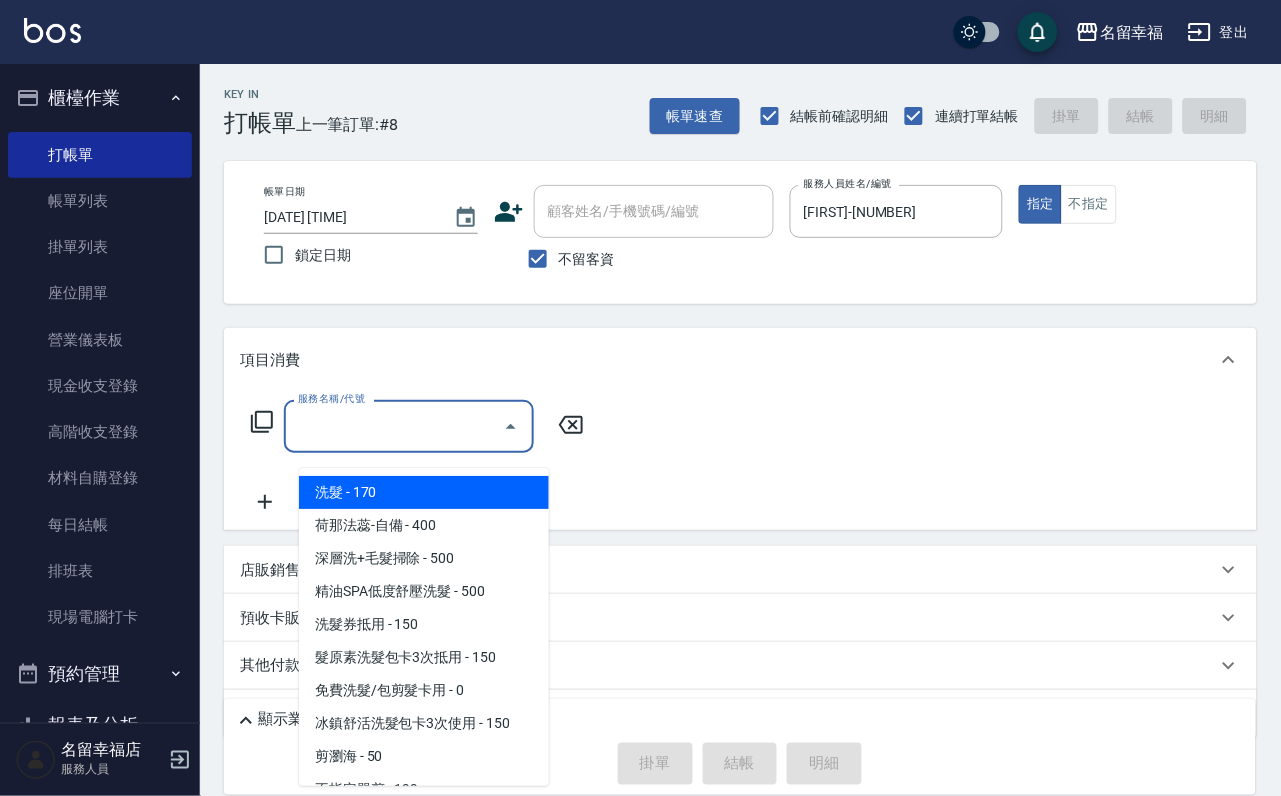 click 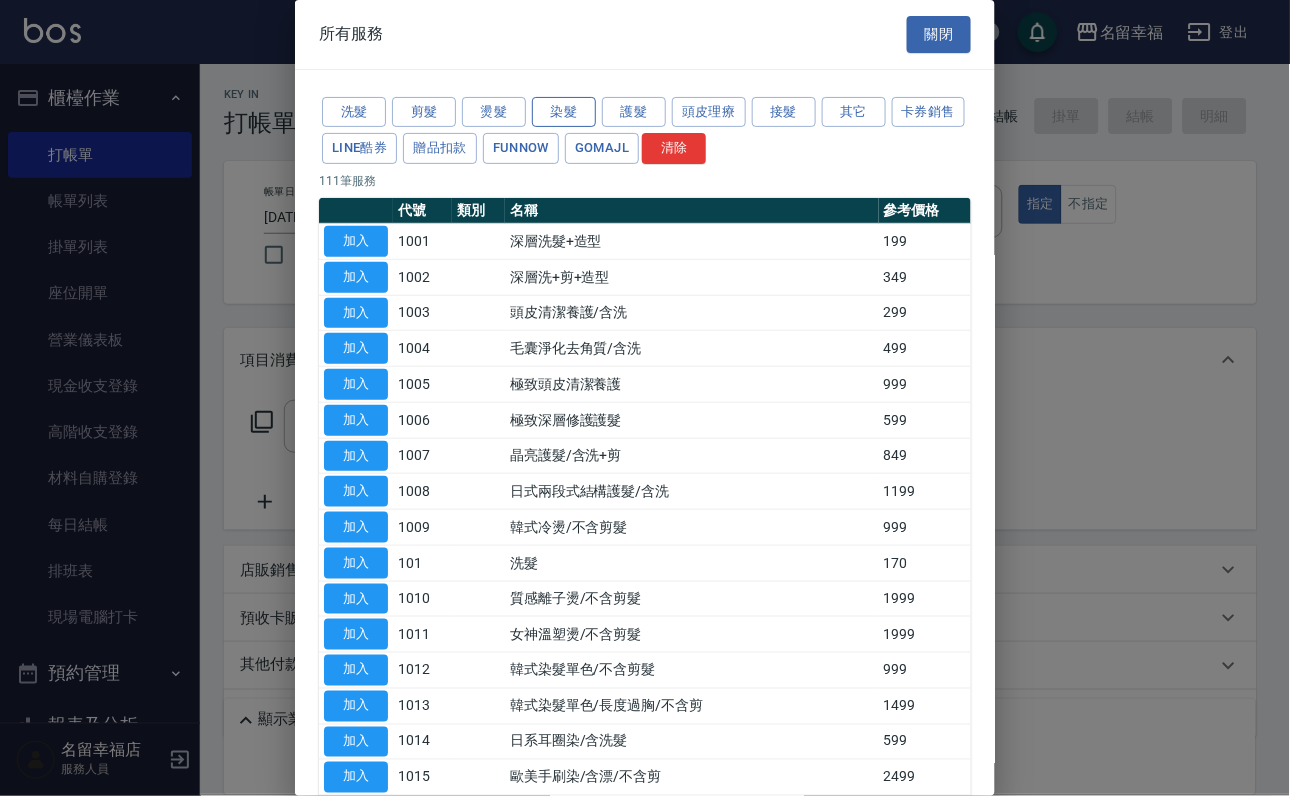 click on "染髮" at bounding box center (564, 112) 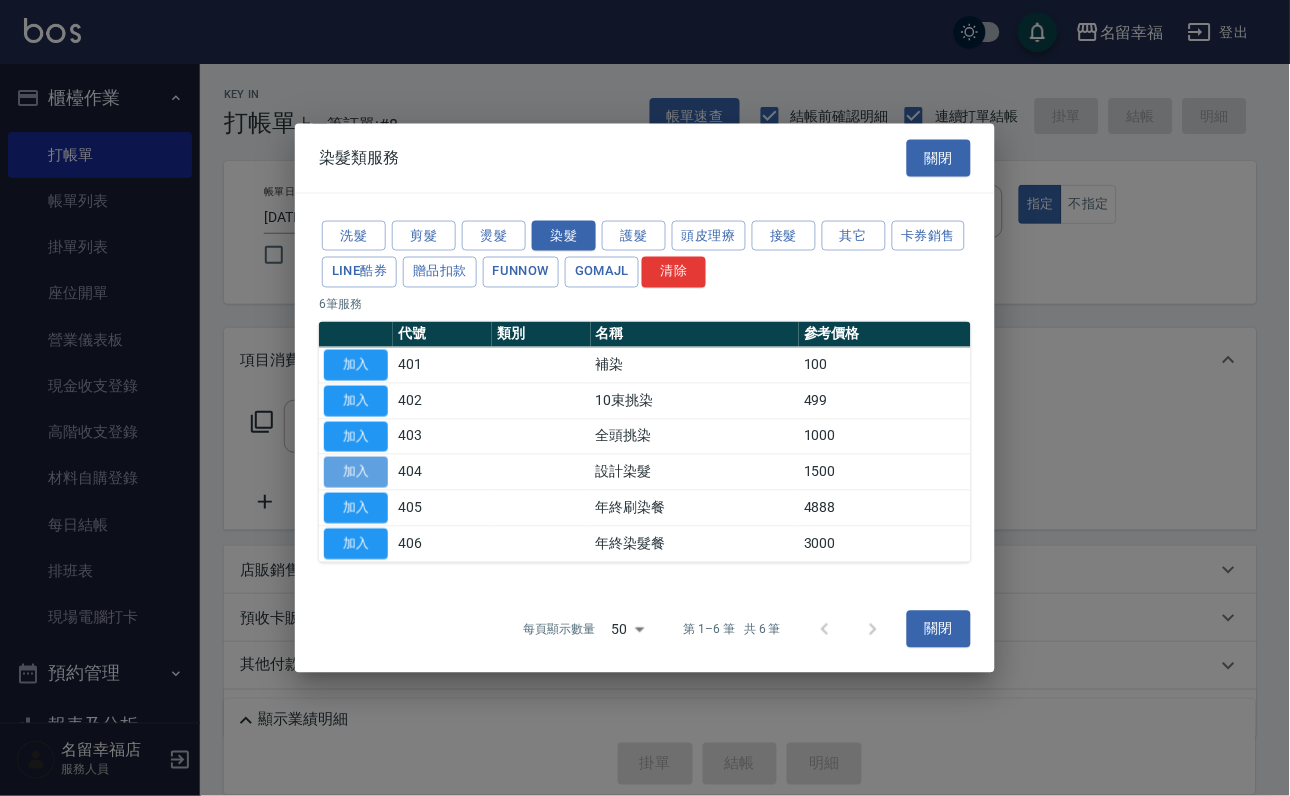 click on "加入" at bounding box center (356, 472) 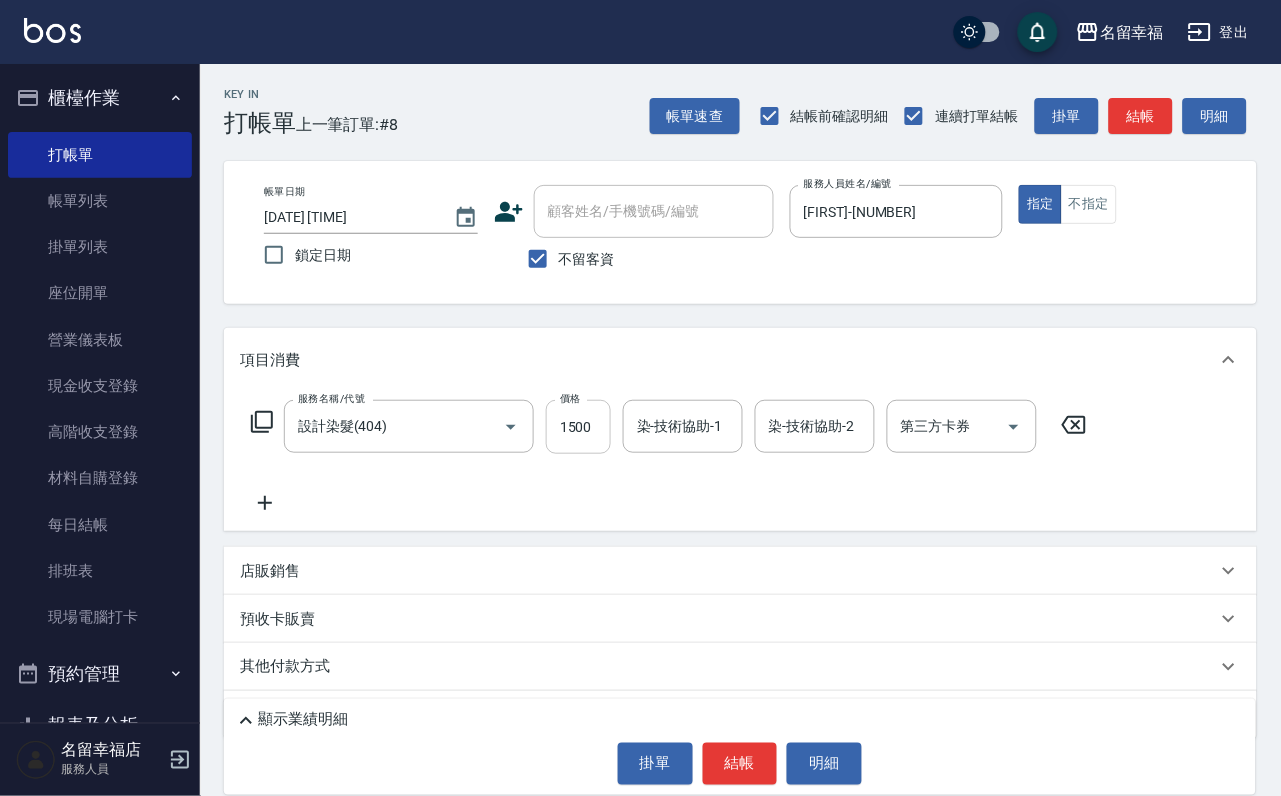click on "1500" at bounding box center (578, 427) 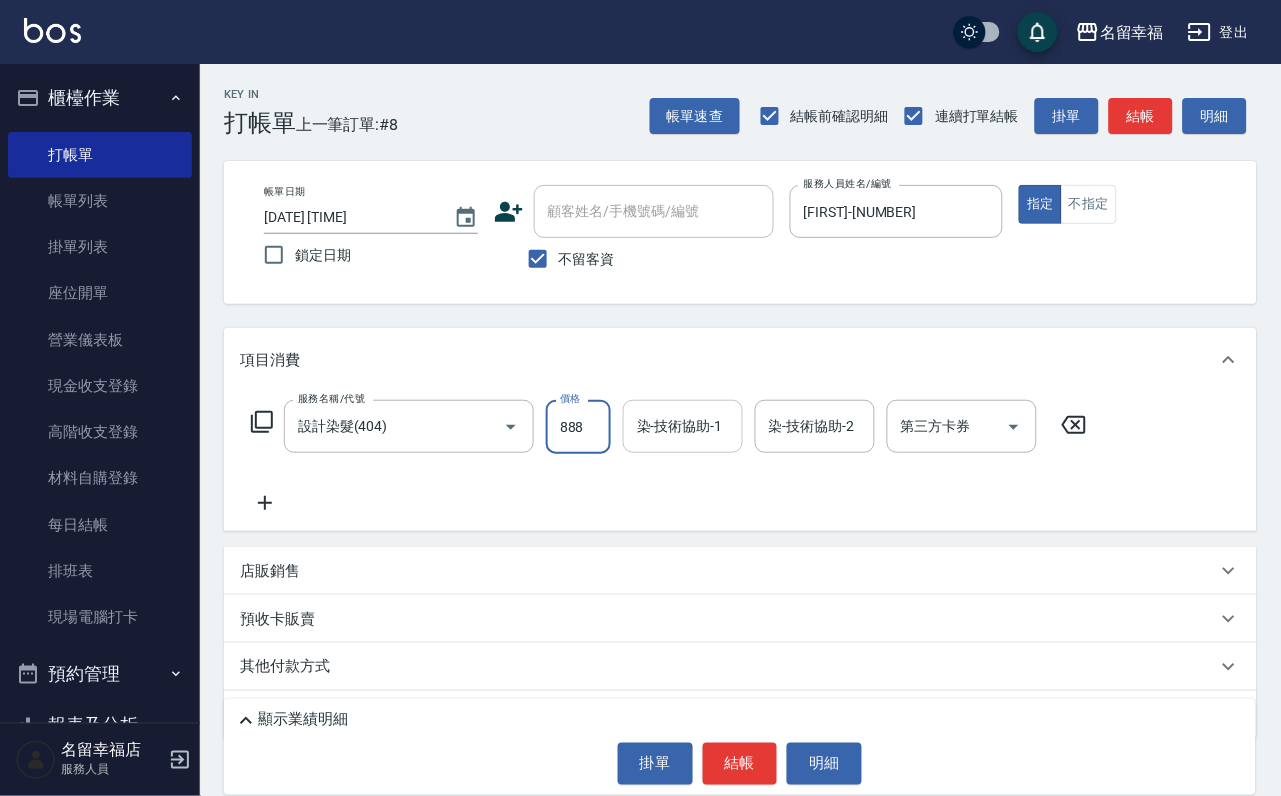 type on "888" 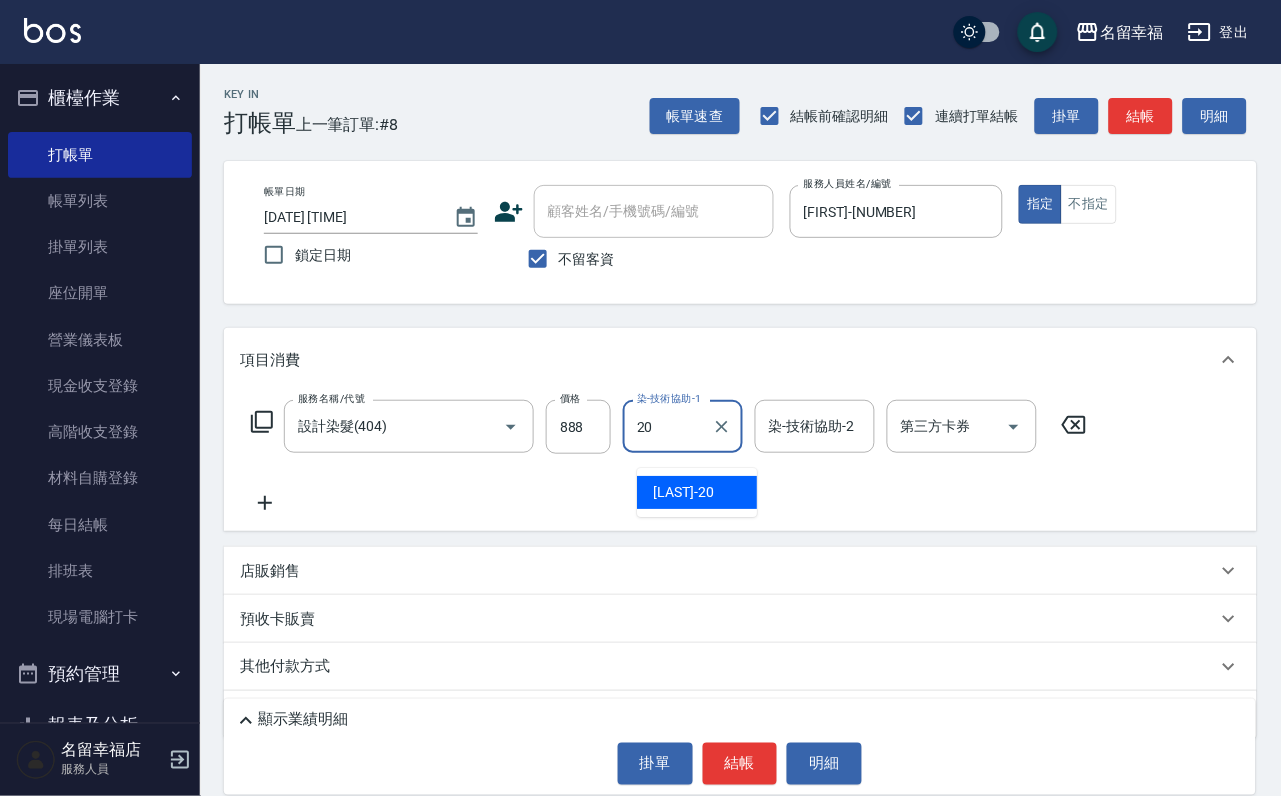 click on "育鋗 -20" at bounding box center (683, 492) 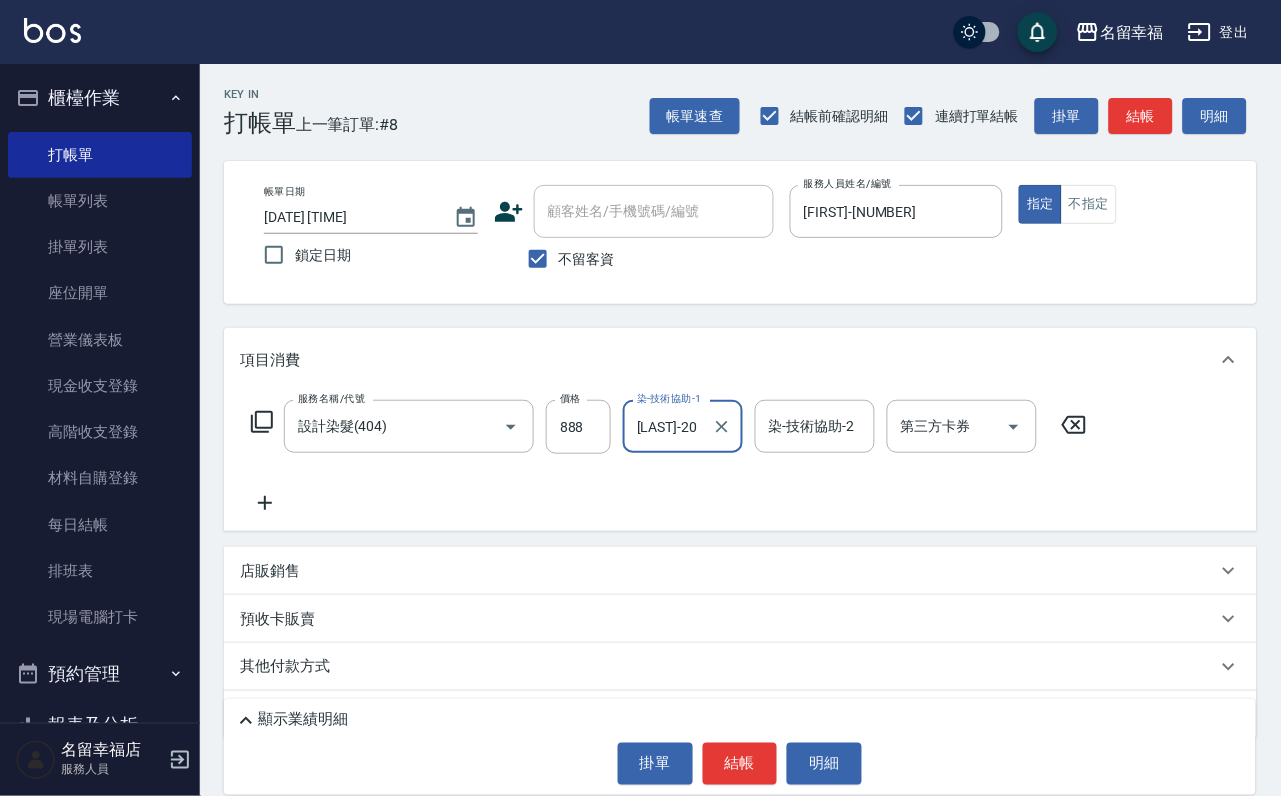 type on "育鋗-20" 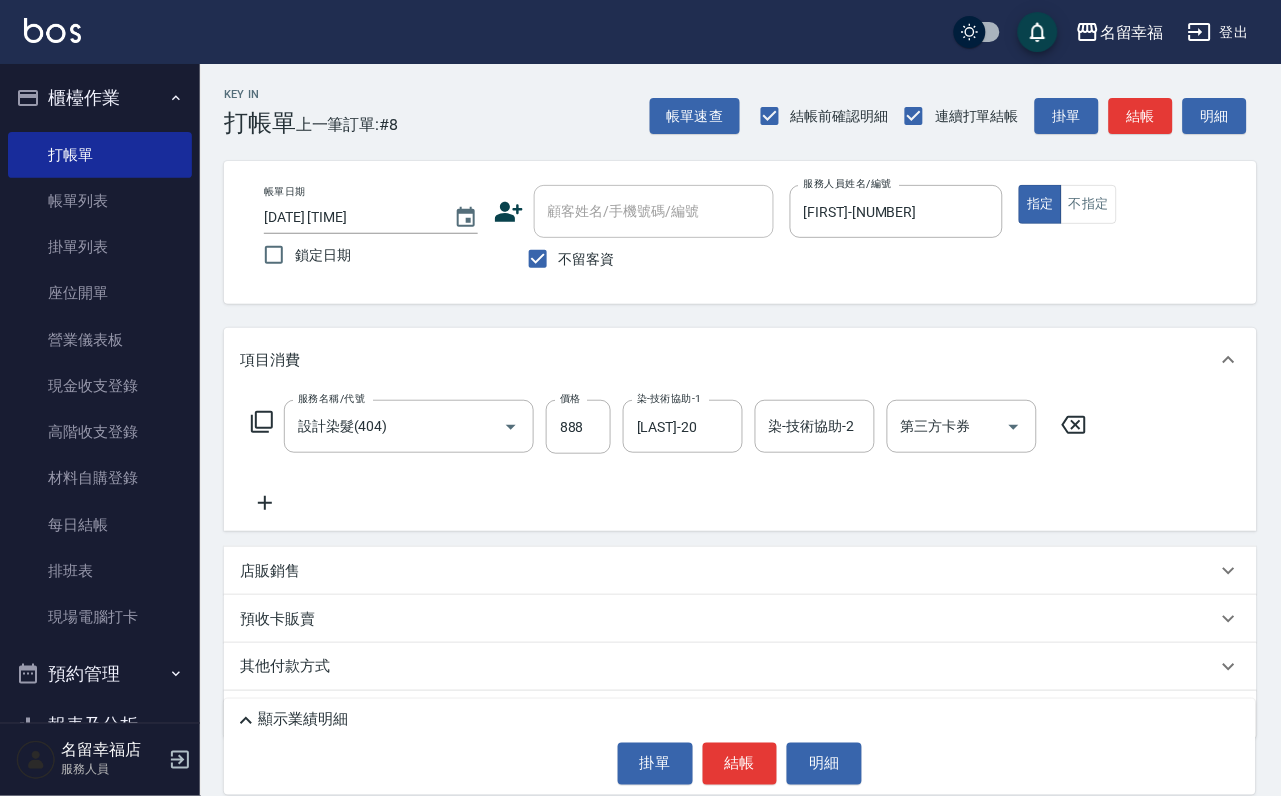 click 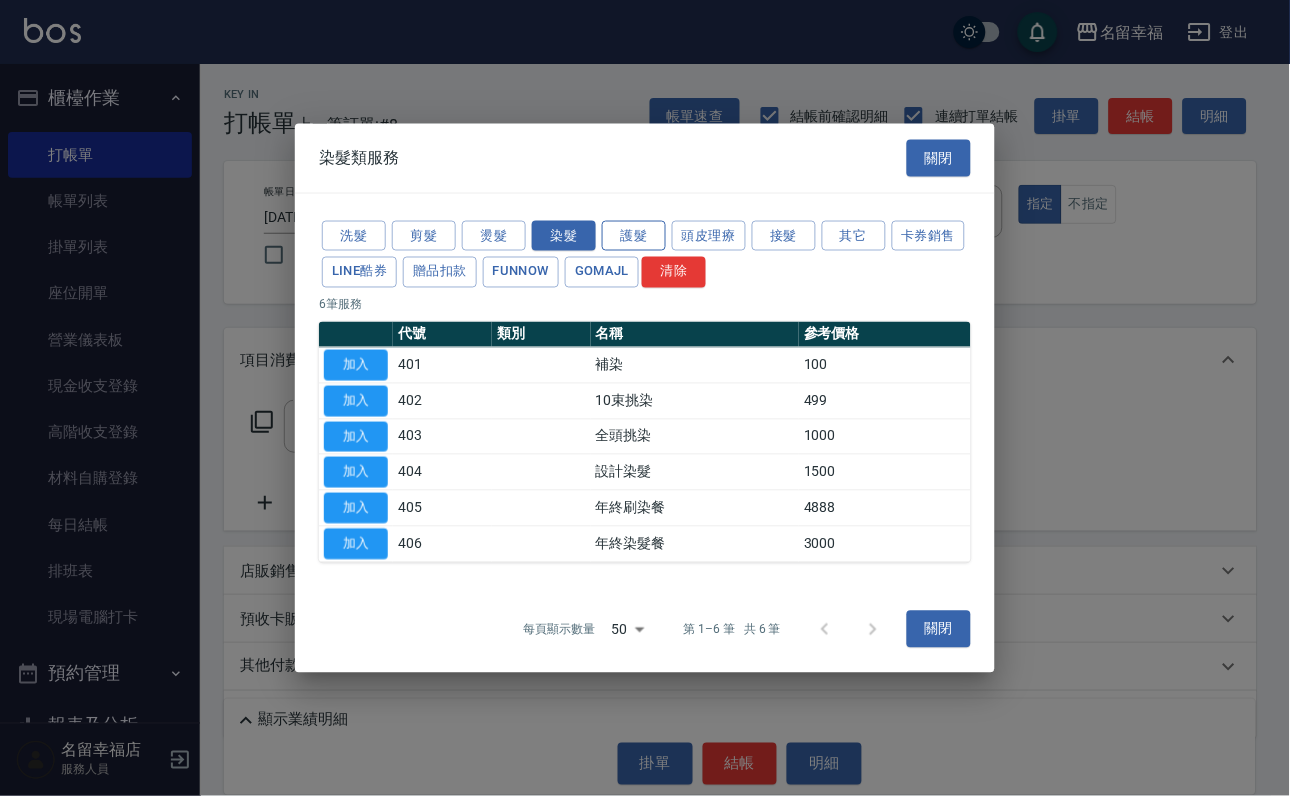 click on "護髮" at bounding box center [634, 235] 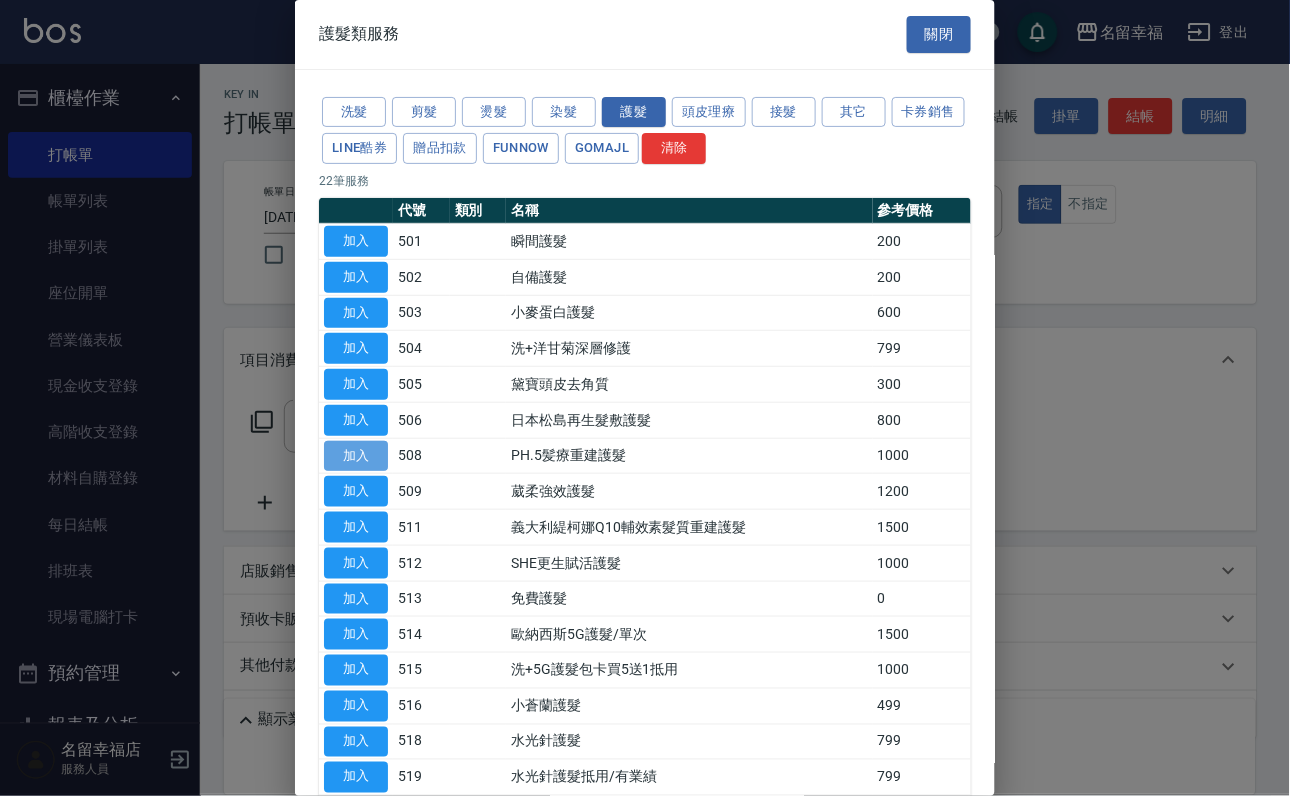 click on "加入" at bounding box center [356, 456] 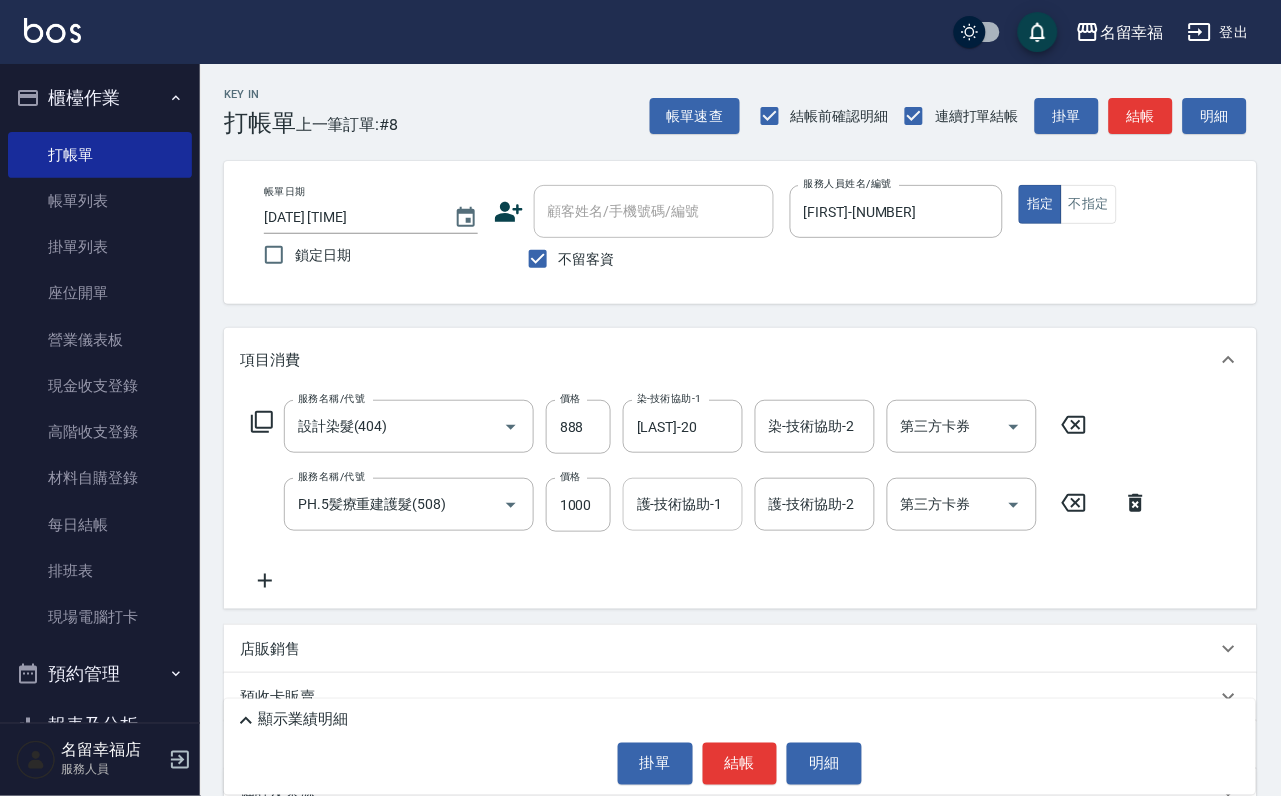 click on "護-技術協助-1" at bounding box center (683, 504) 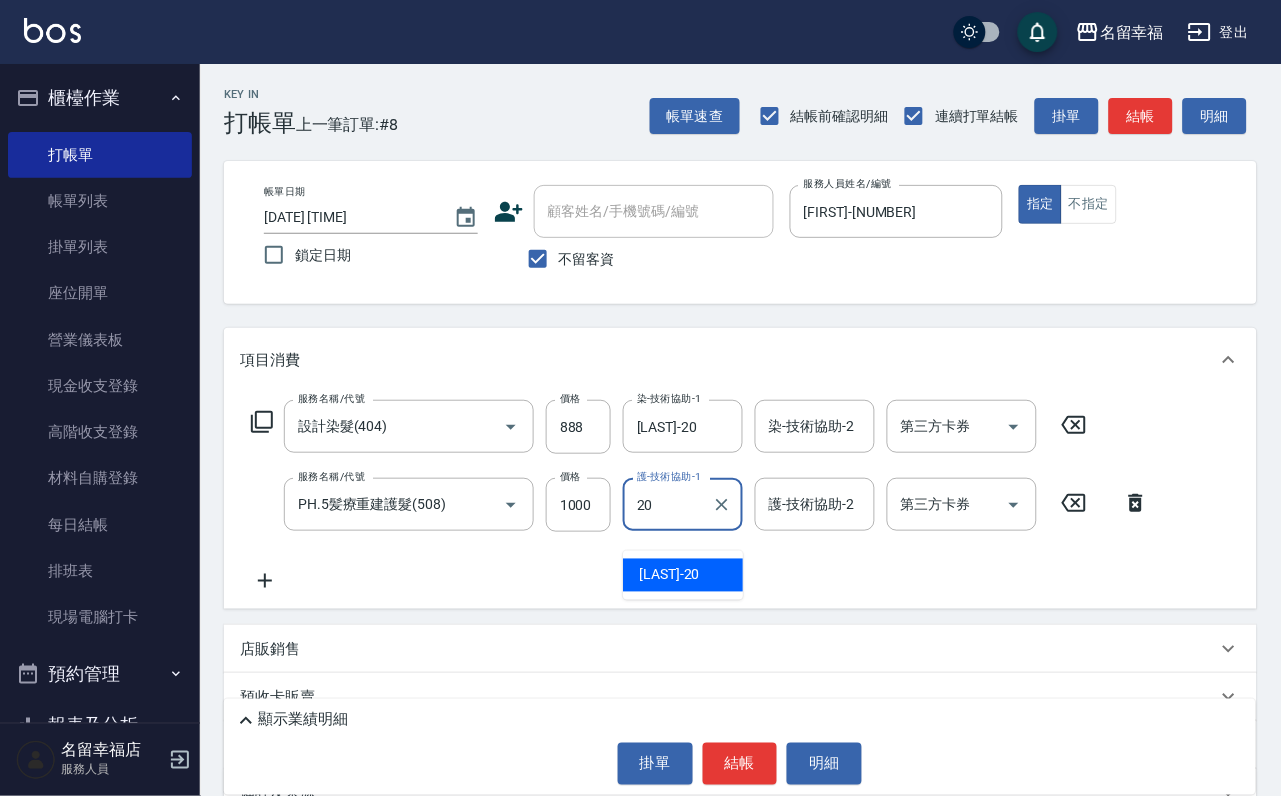click on "育鋗 -20" at bounding box center (669, 575) 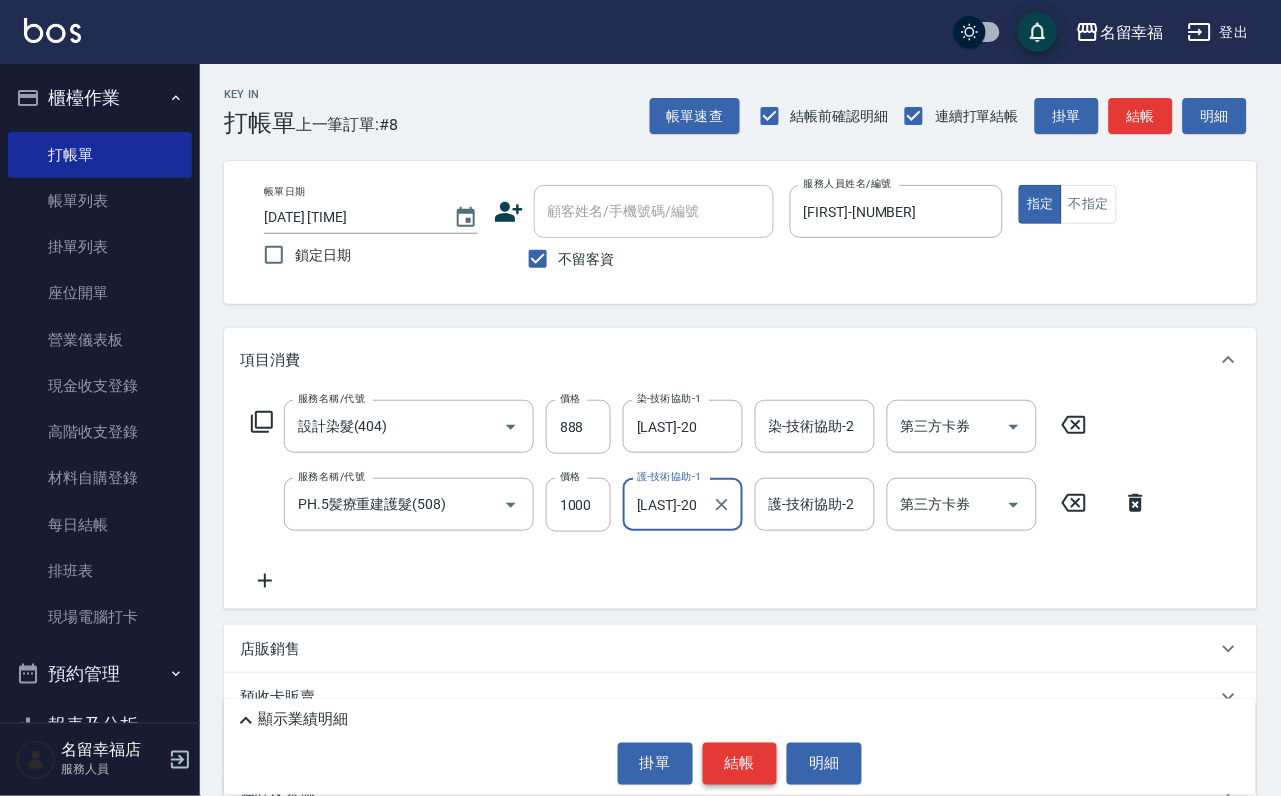 type on "育鋗-20" 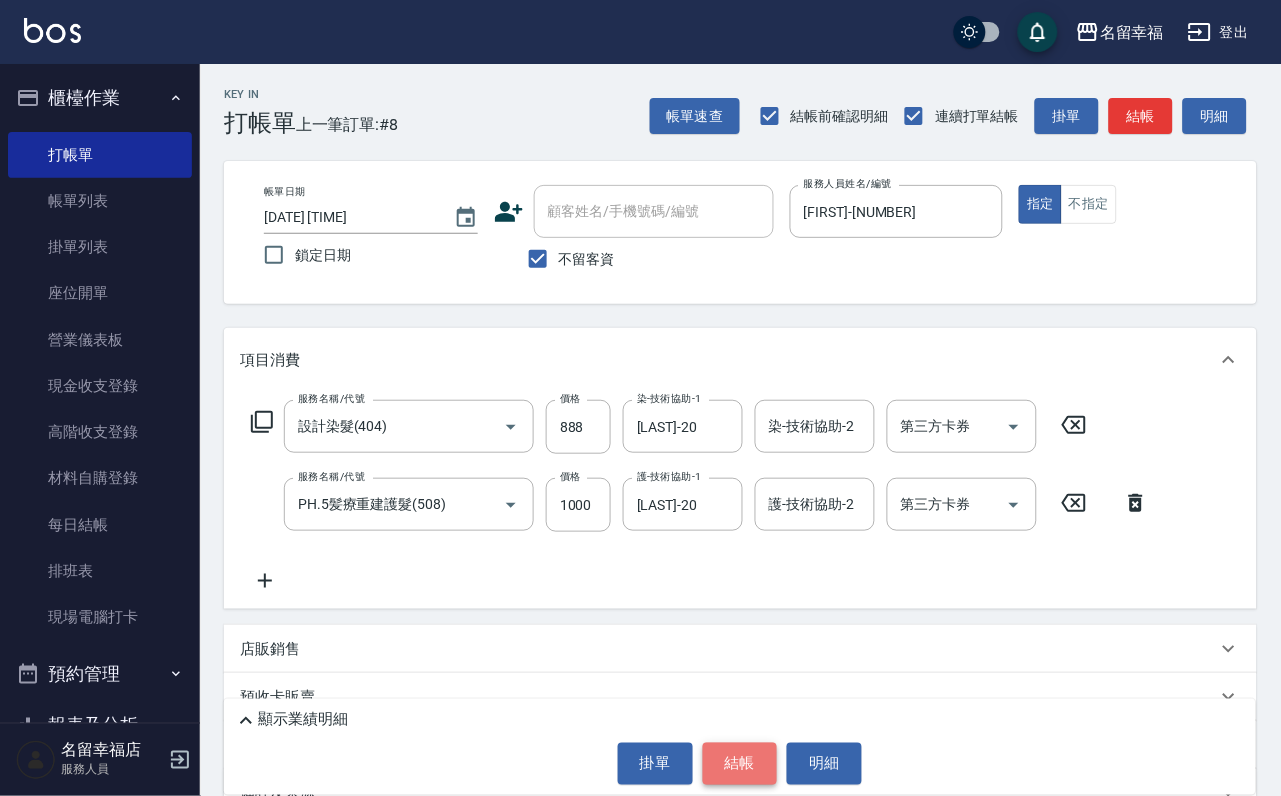 click on "結帳" at bounding box center [740, 764] 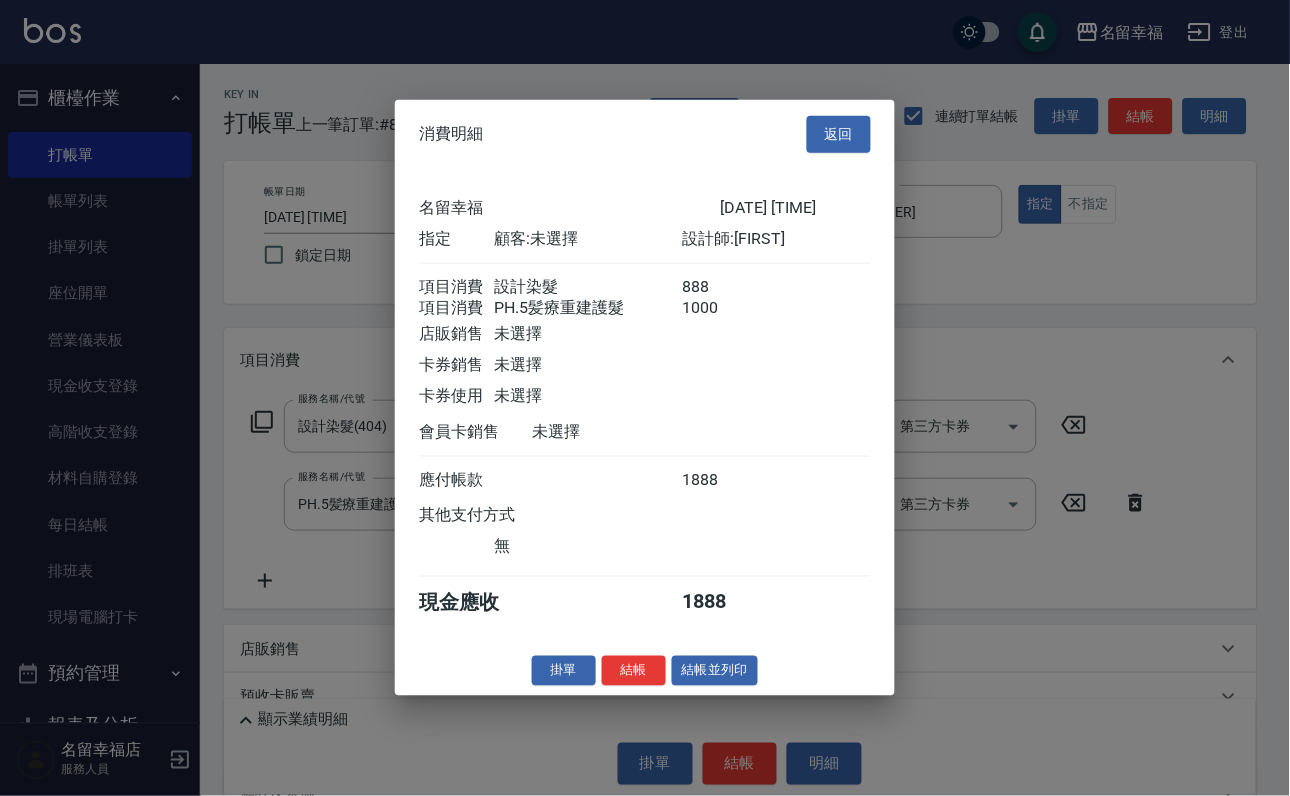 scroll, scrollTop: 322, scrollLeft: 0, axis: vertical 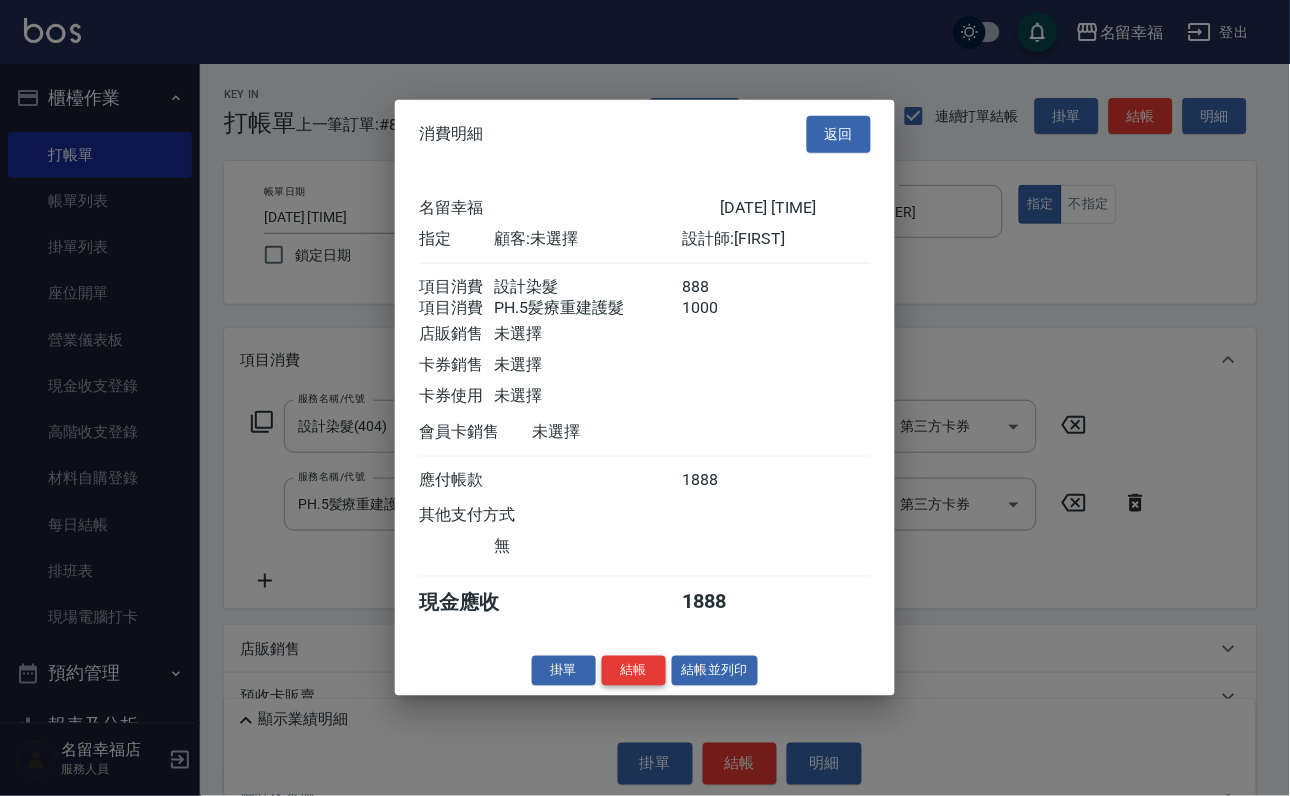 click on "結帳" at bounding box center (634, 670) 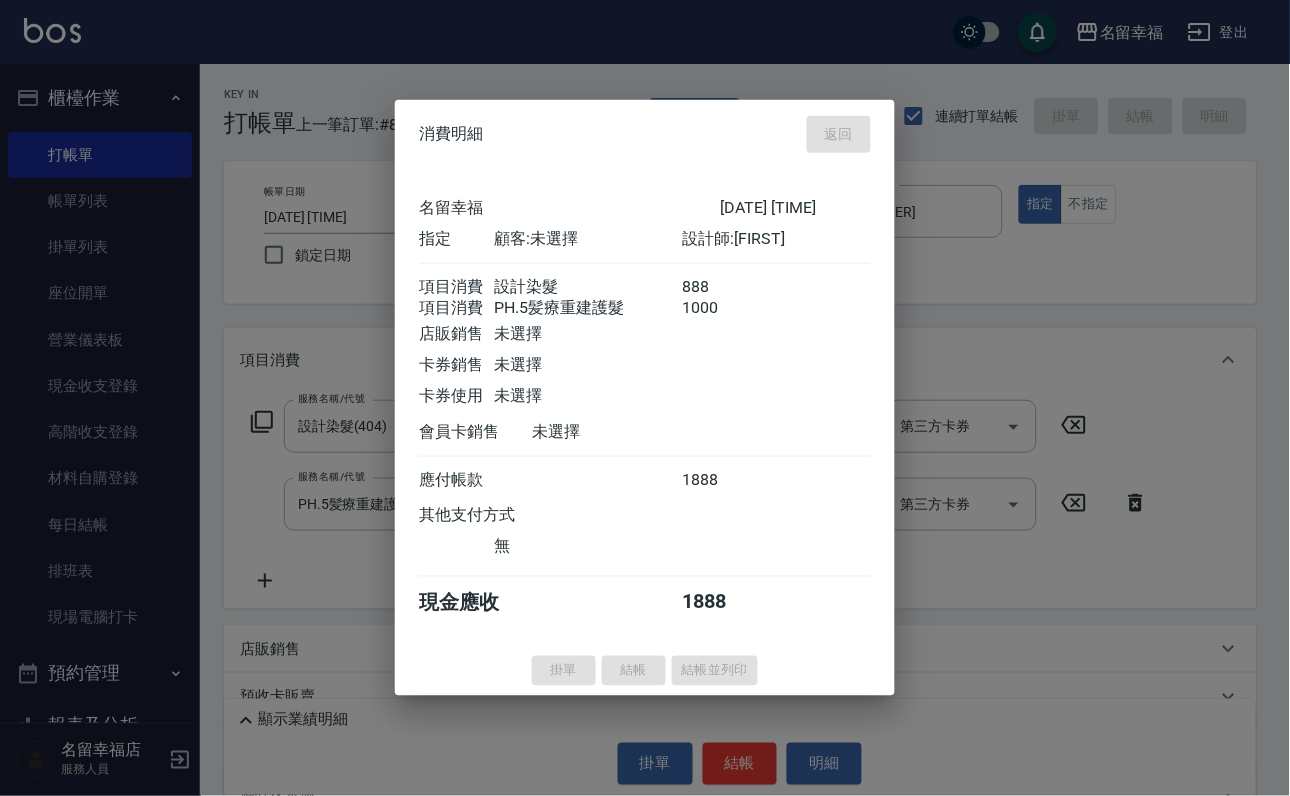 type on "2025/08/03 13:42" 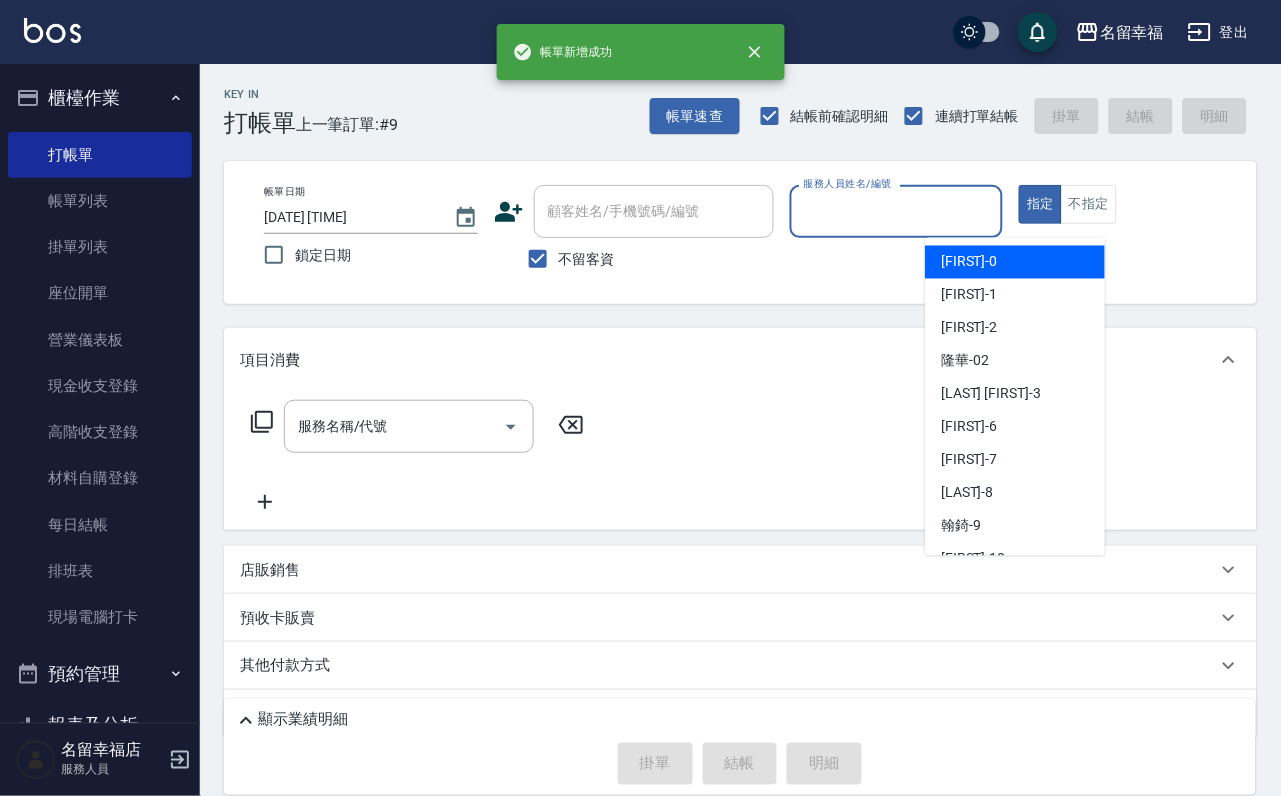 click on "服務人員姓名/編號" at bounding box center (897, 211) 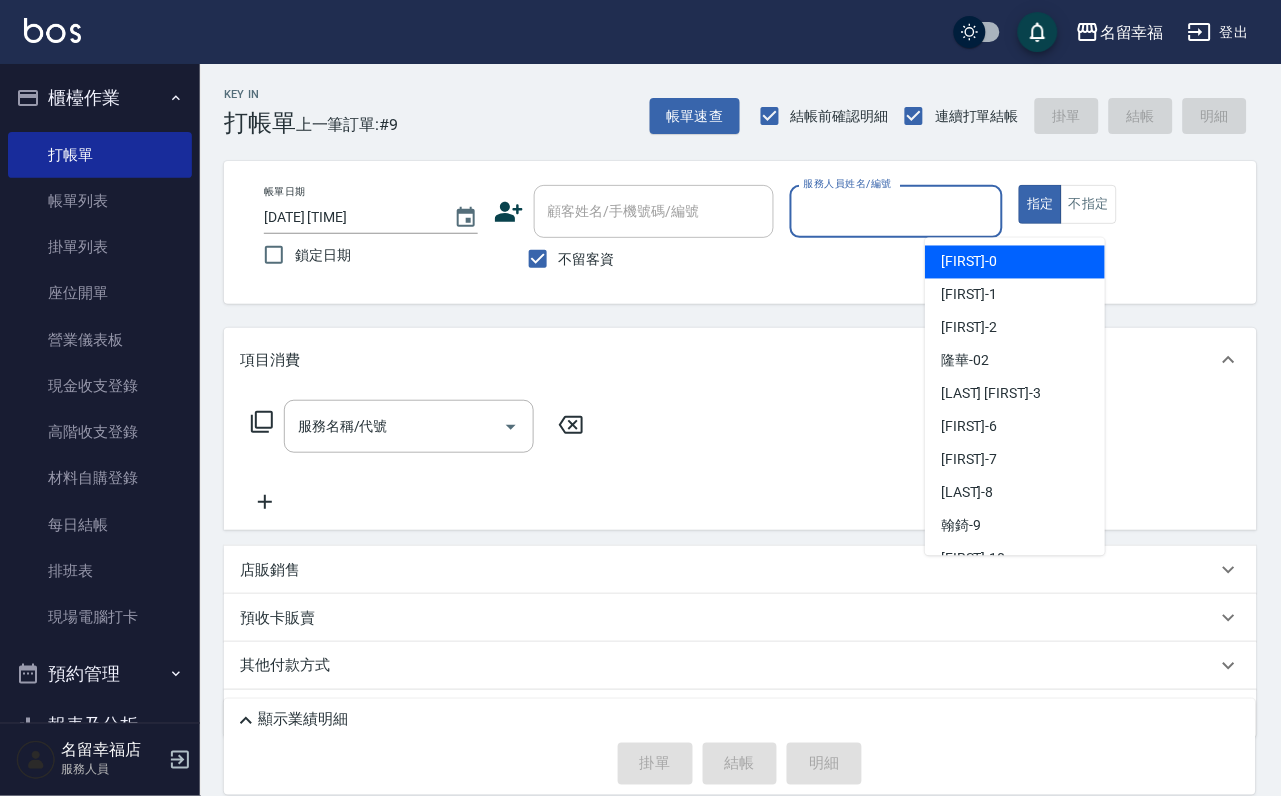 click on "小靜 -0" at bounding box center [969, 262] 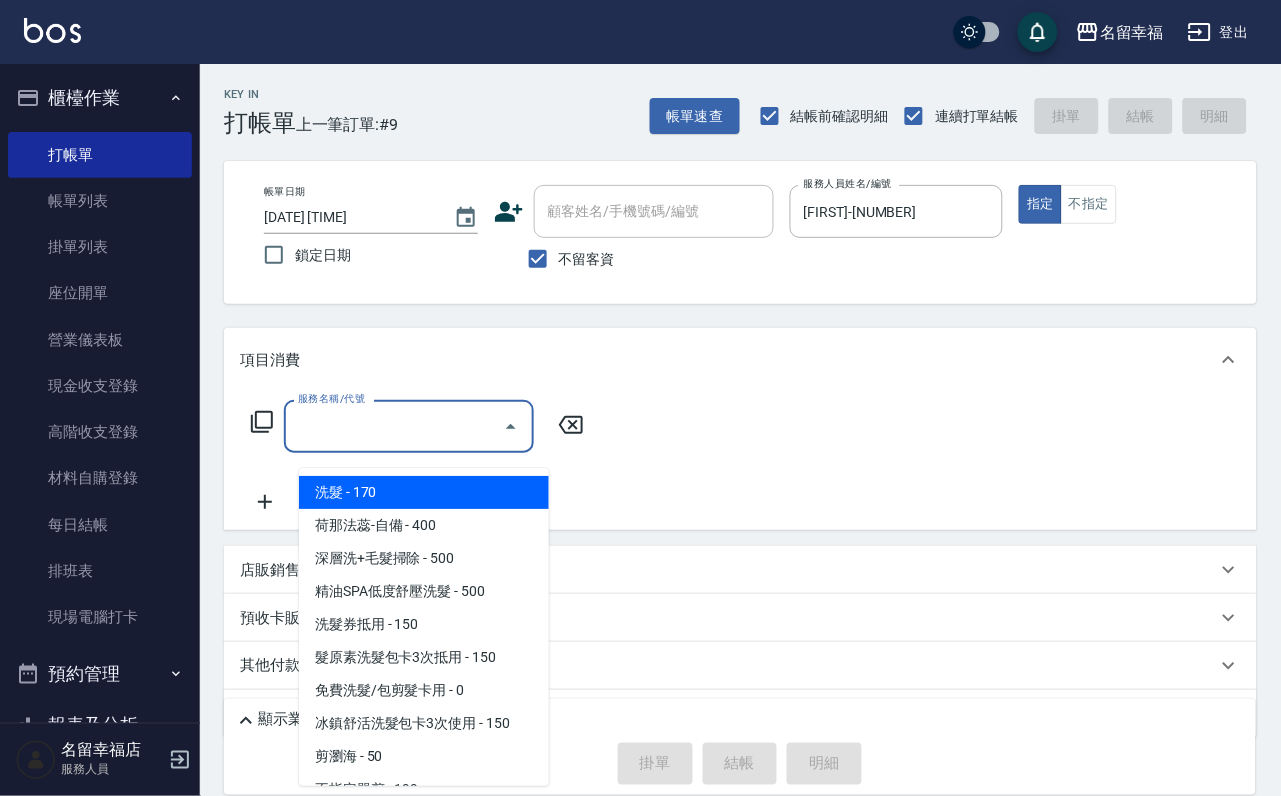 click on "服務名稱/代號 服務名稱/代號" at bounding box center [409, 426] 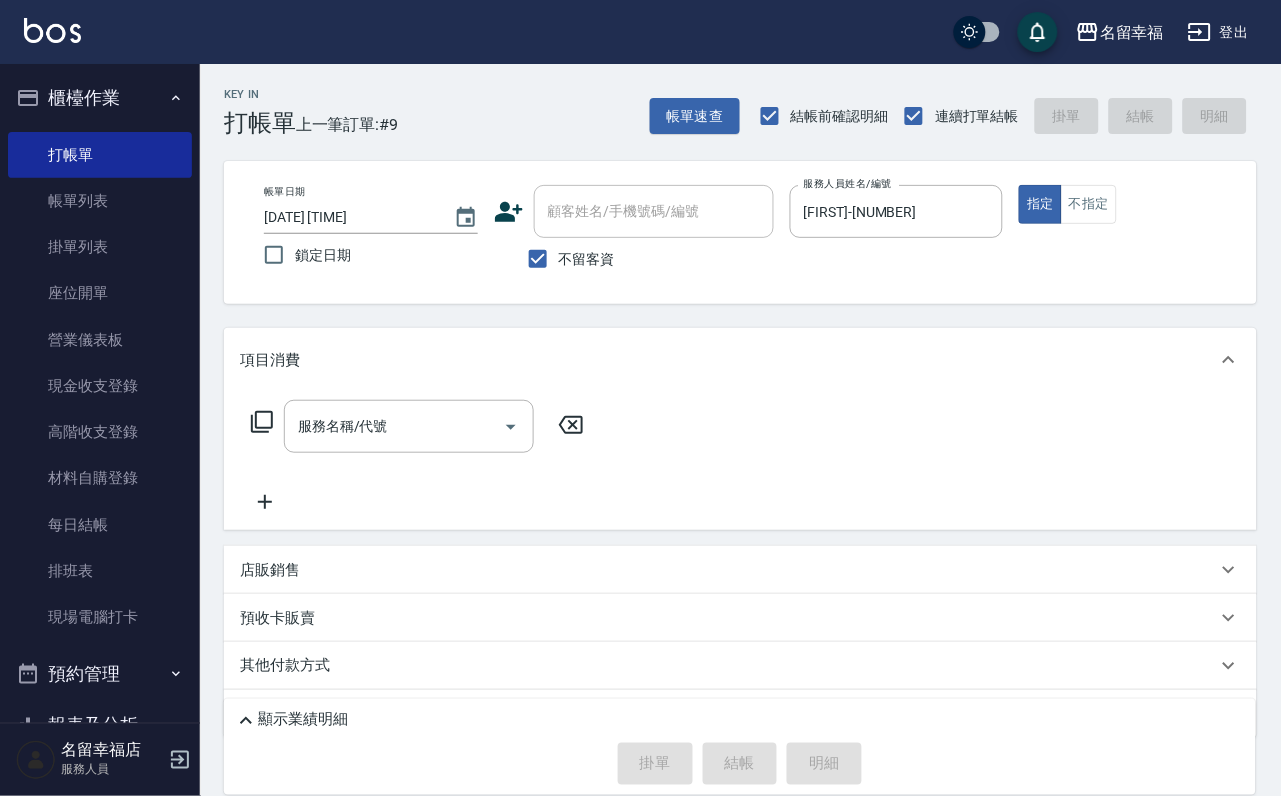 click 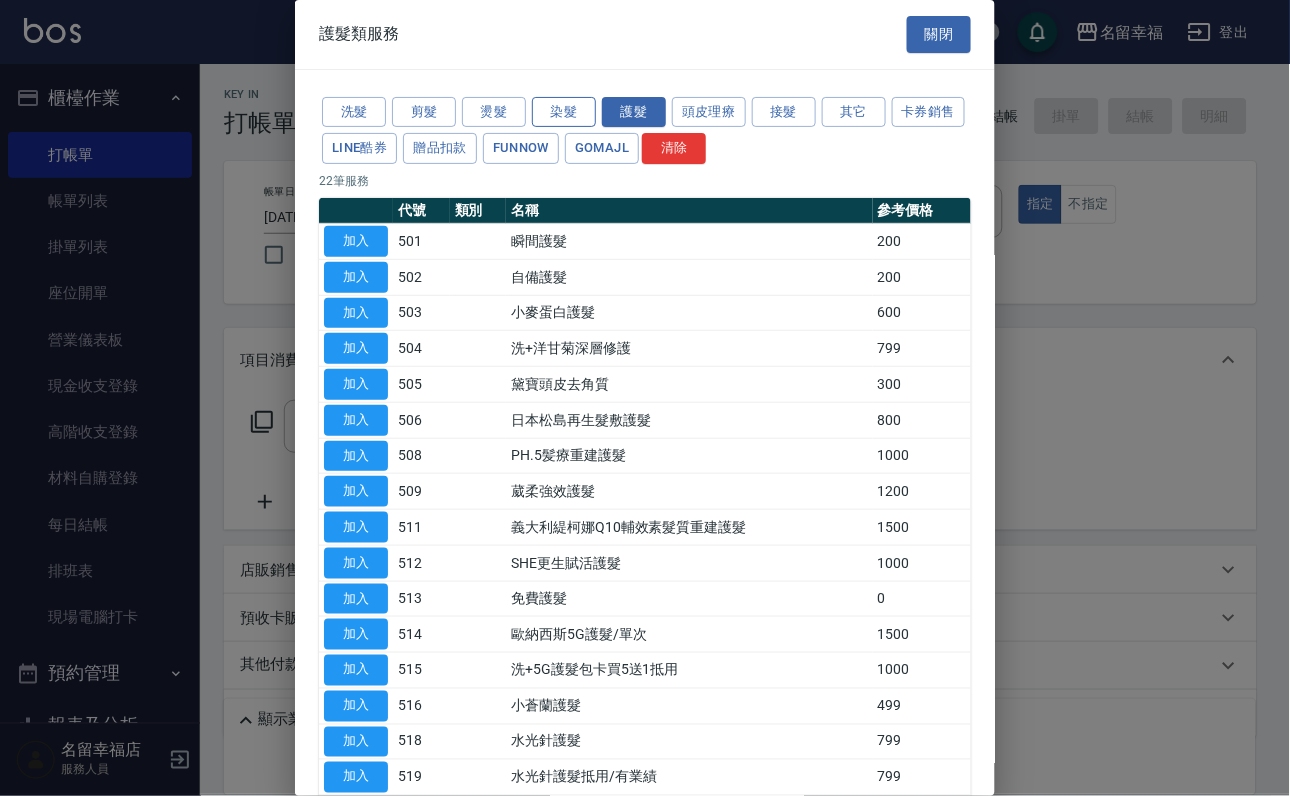 click on "染髮" at bounding box center [564, 112] 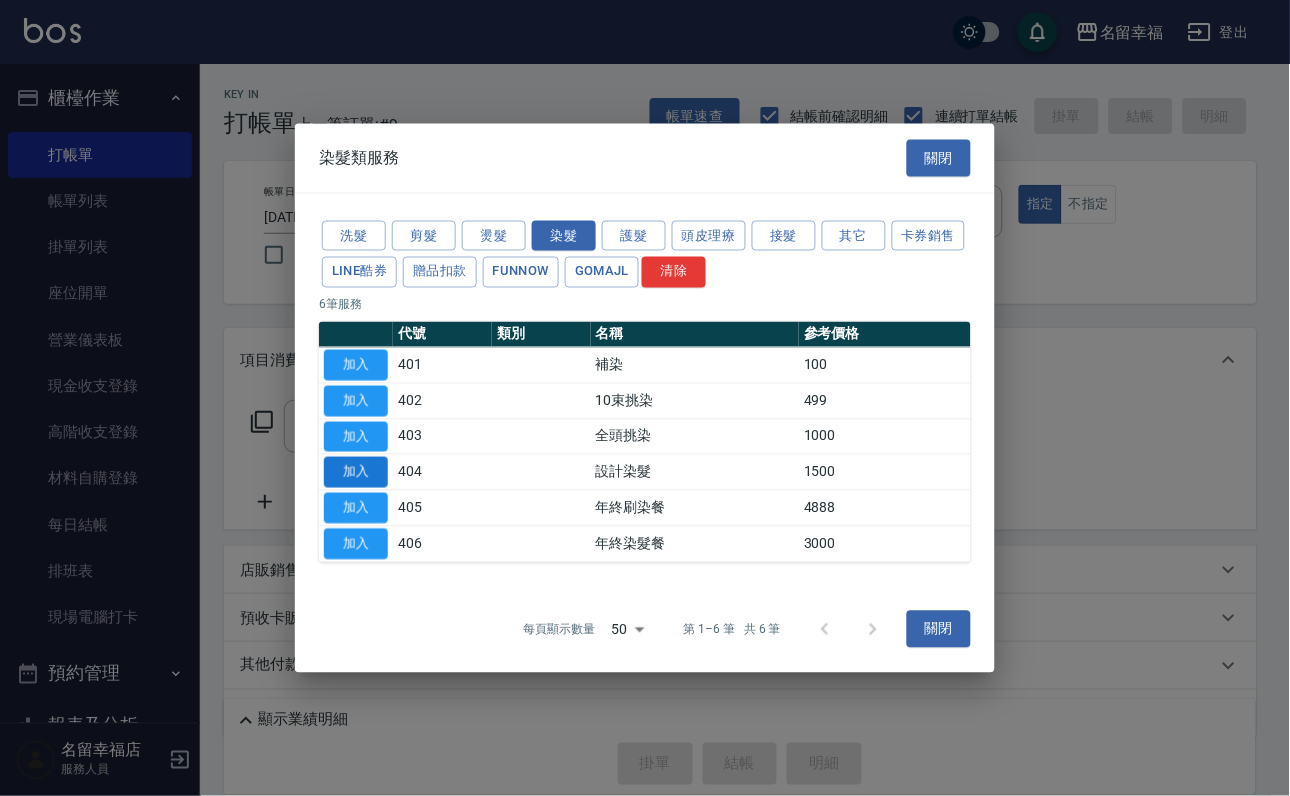 click on "加入" at bounding box center [356, 472] 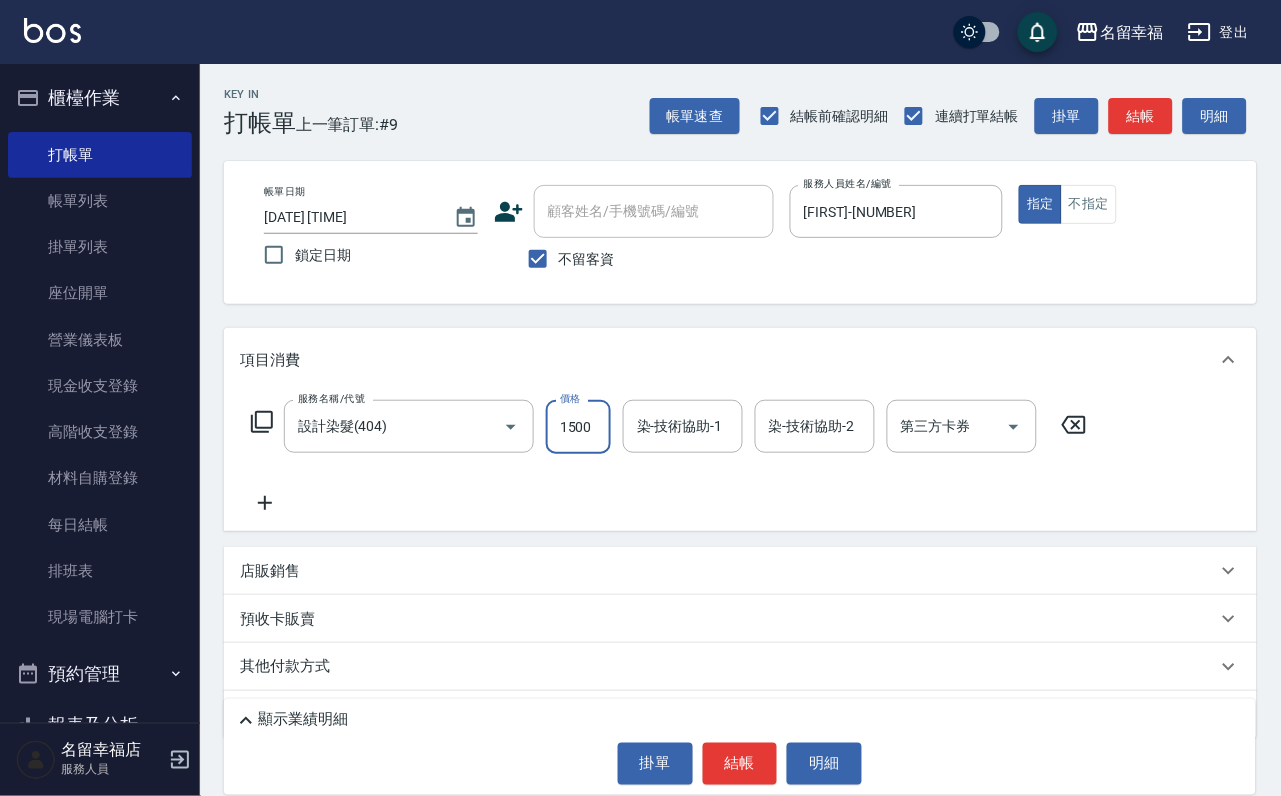 click on "1500" at bounding box center (578, 427) 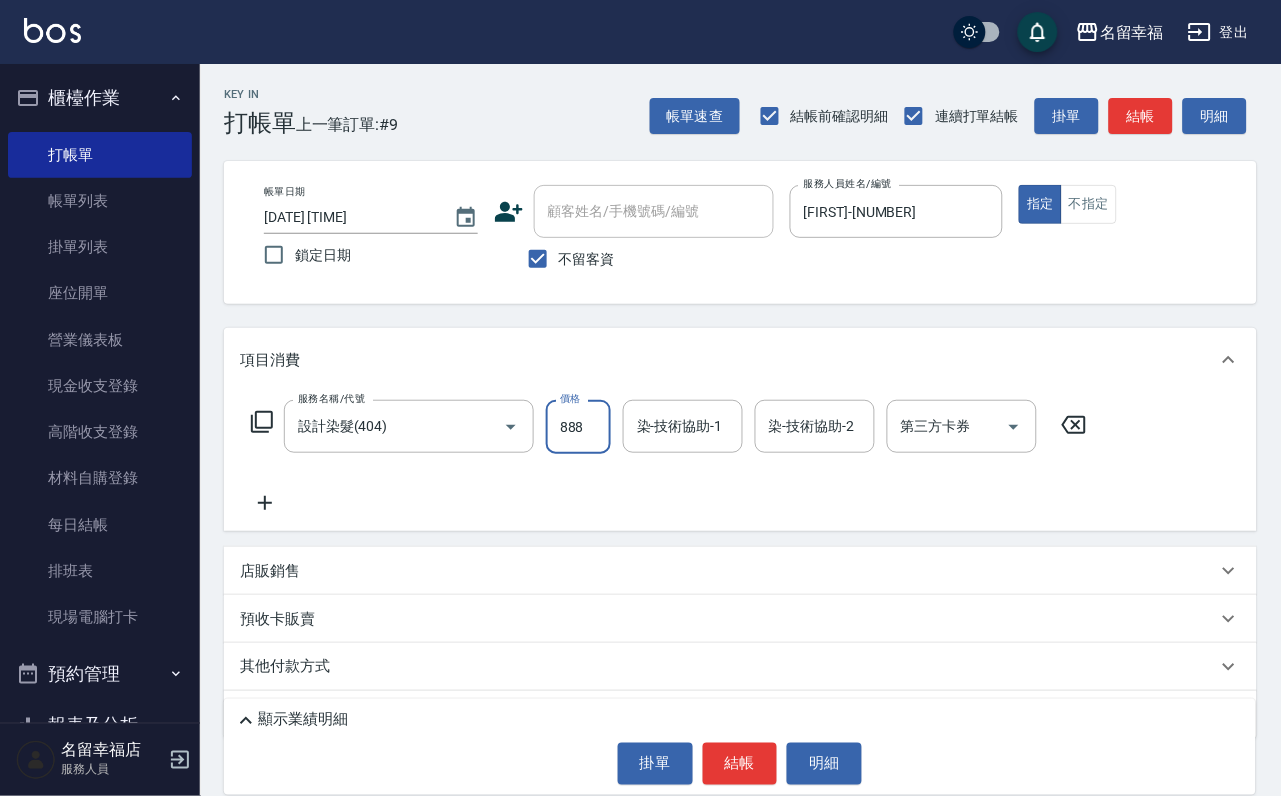 type on "888" 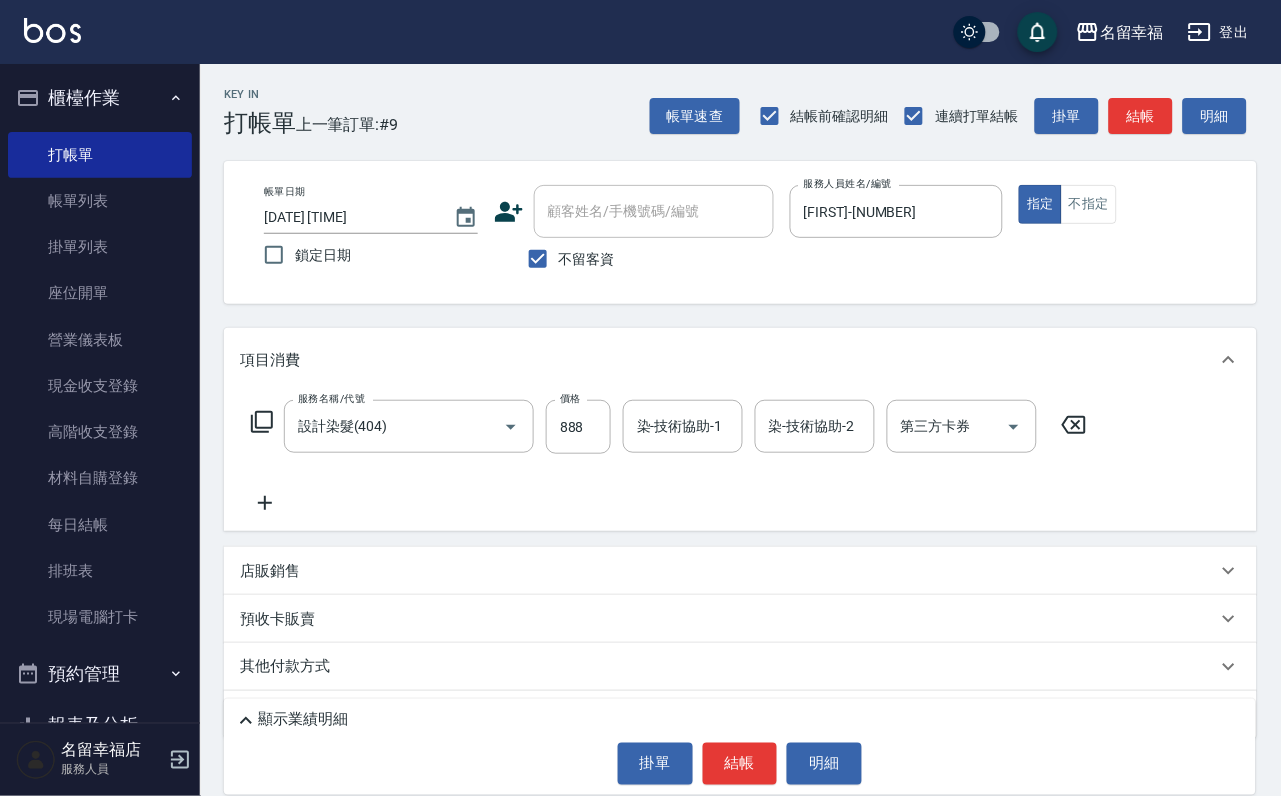 click on "服務名稱/代號 設計染髮(404) 服務名稱/代號 價格 888 價格 染-技術協助-1 染-技術協助-1 染-技術協助-2 染-技術協助-2 第三方卡券 第三方卡券" at bounding box center (740, 461) 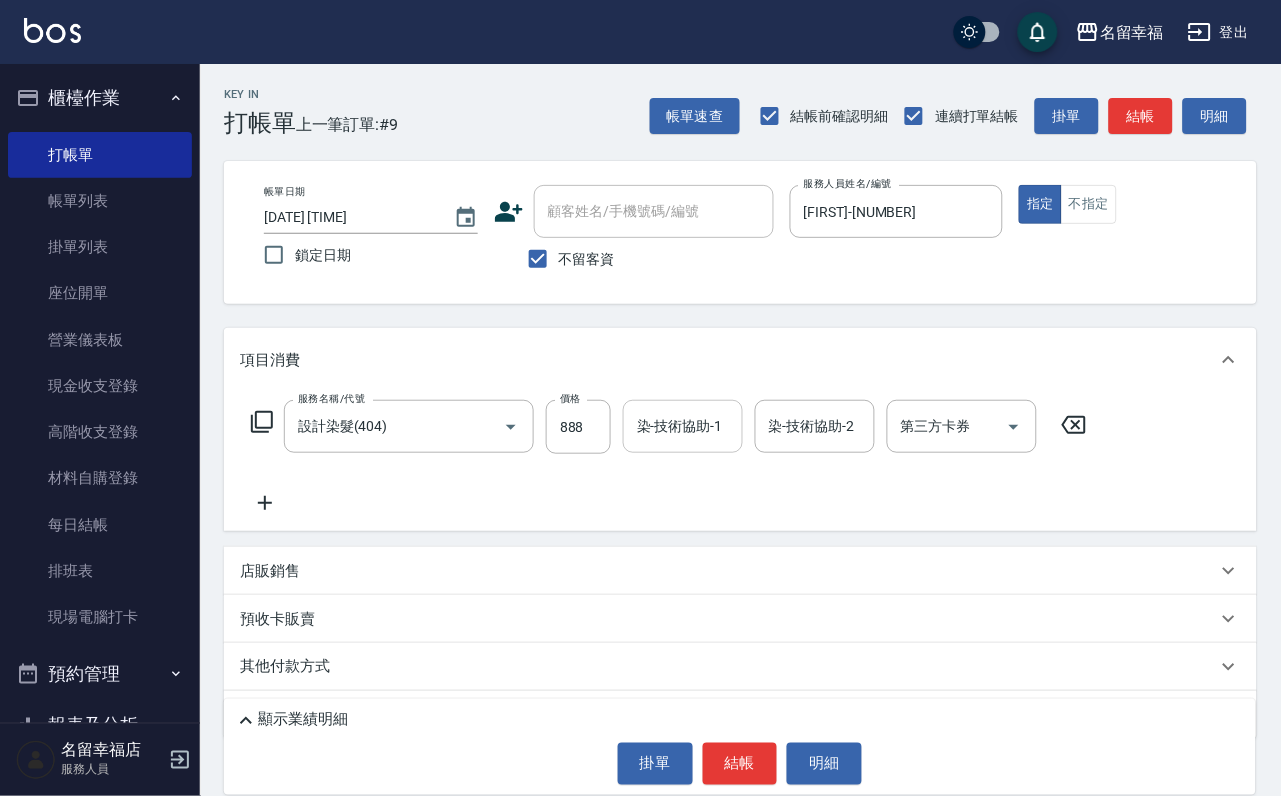 click on "染-技術協助-1" at bounding box center [683, 426] 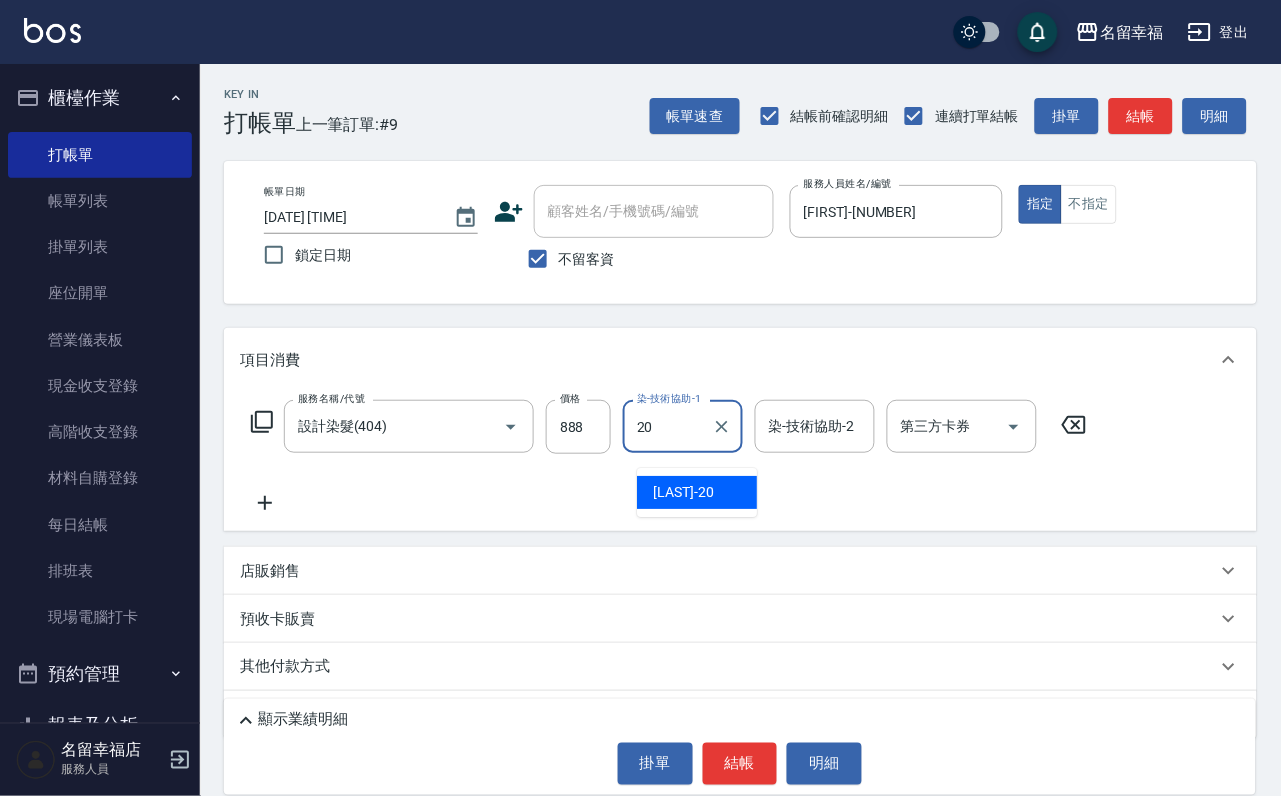 click on "育鋗 -20" at bounding box center (683, 492) 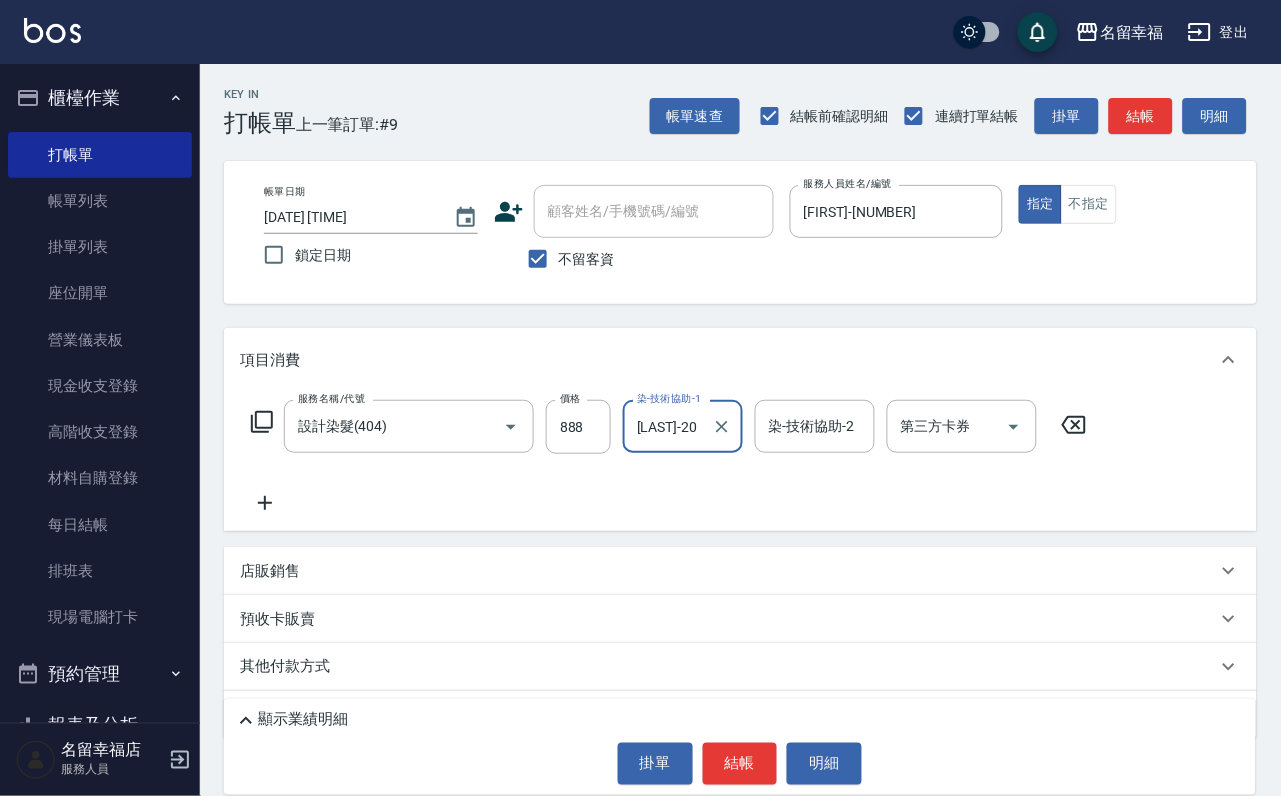 type on "育鋗-20" 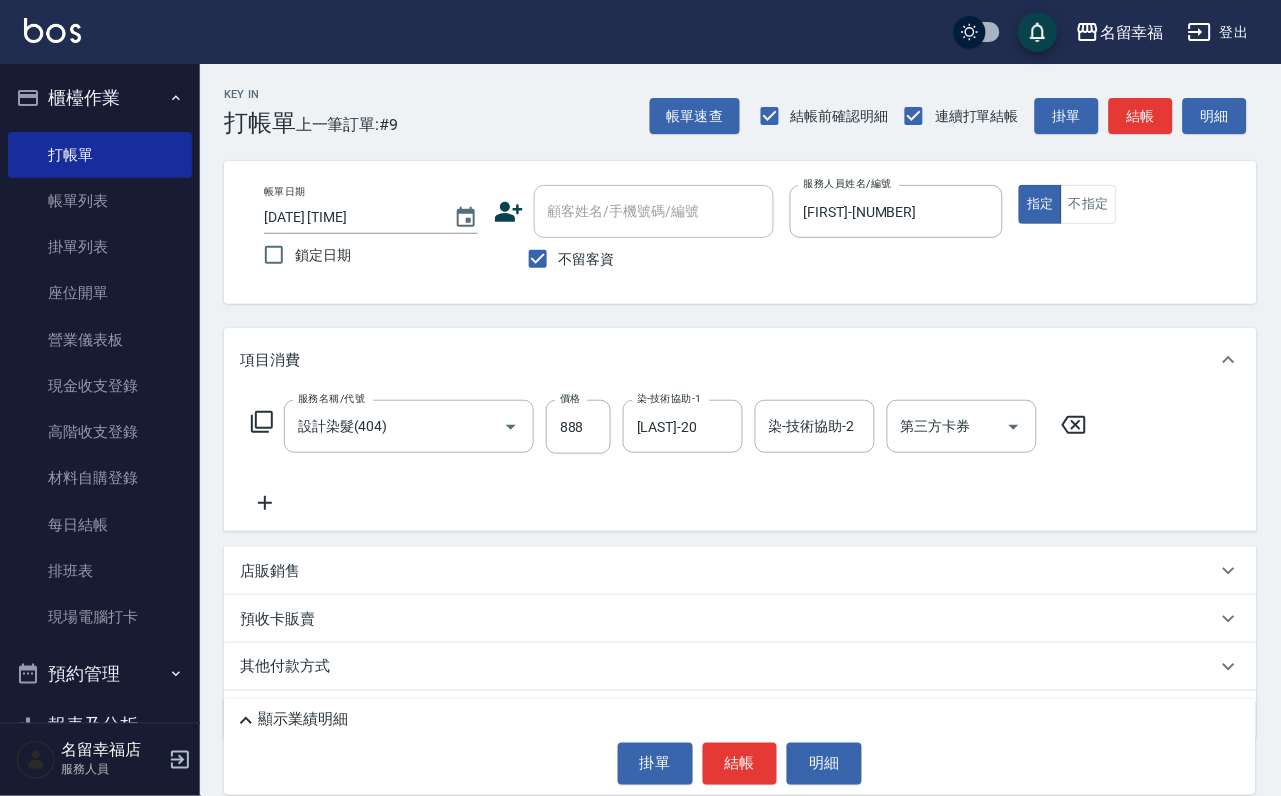 click 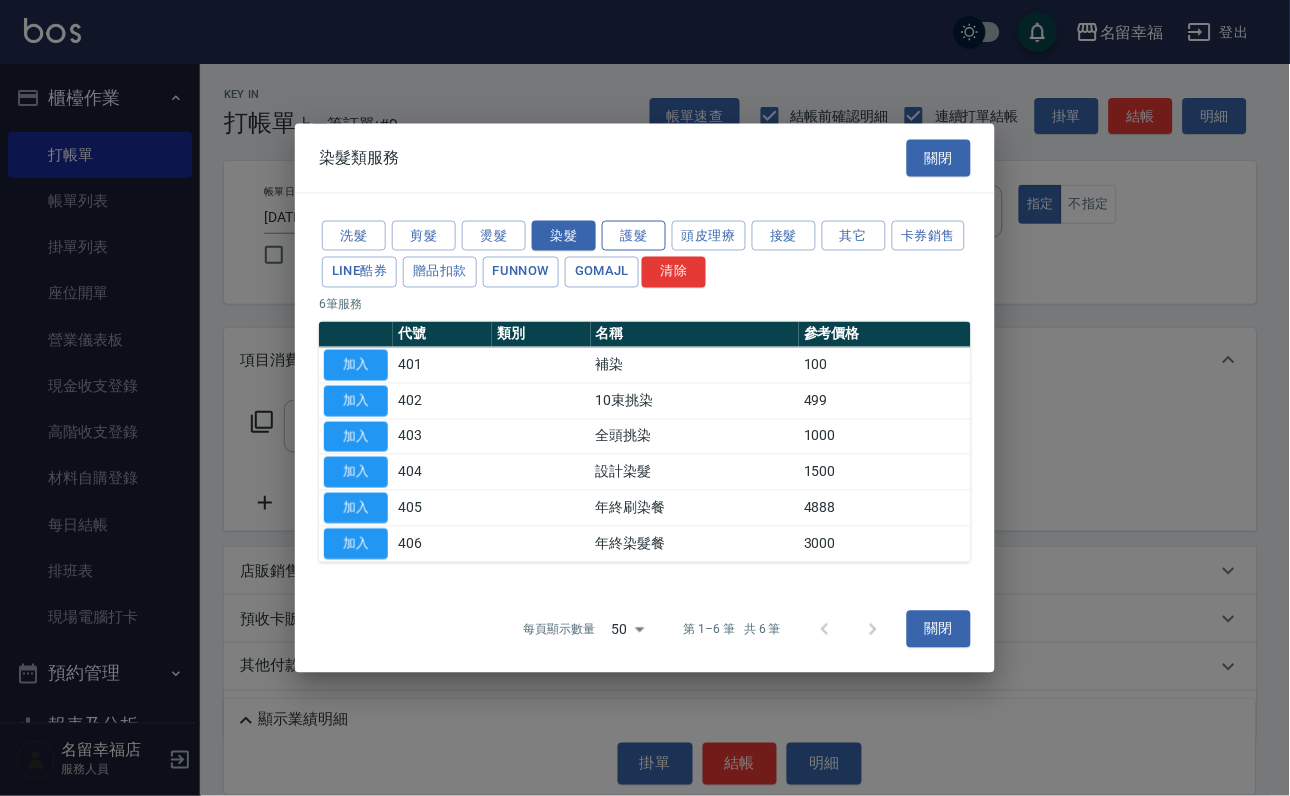 click on "護髮" at bounding box center [634, 235] 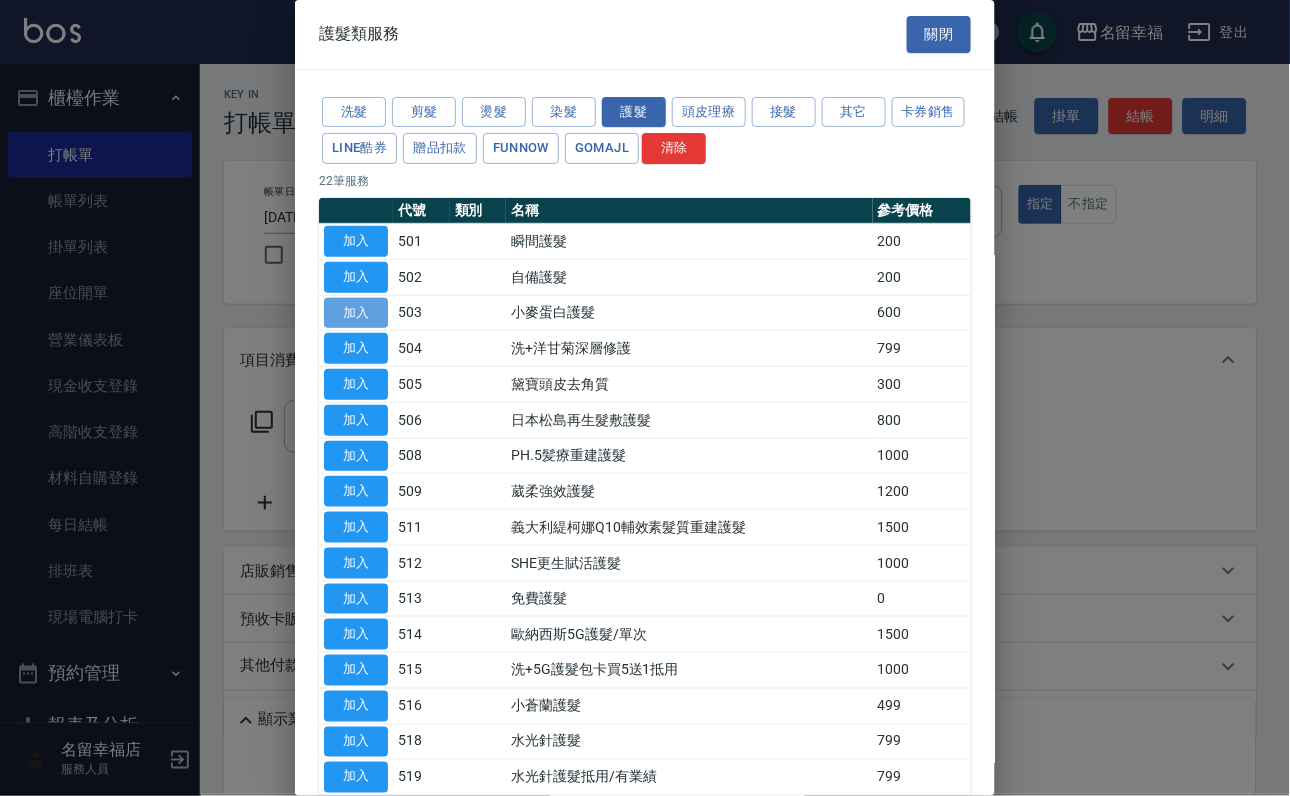 click on "加入" at bounding box center (356, 313) 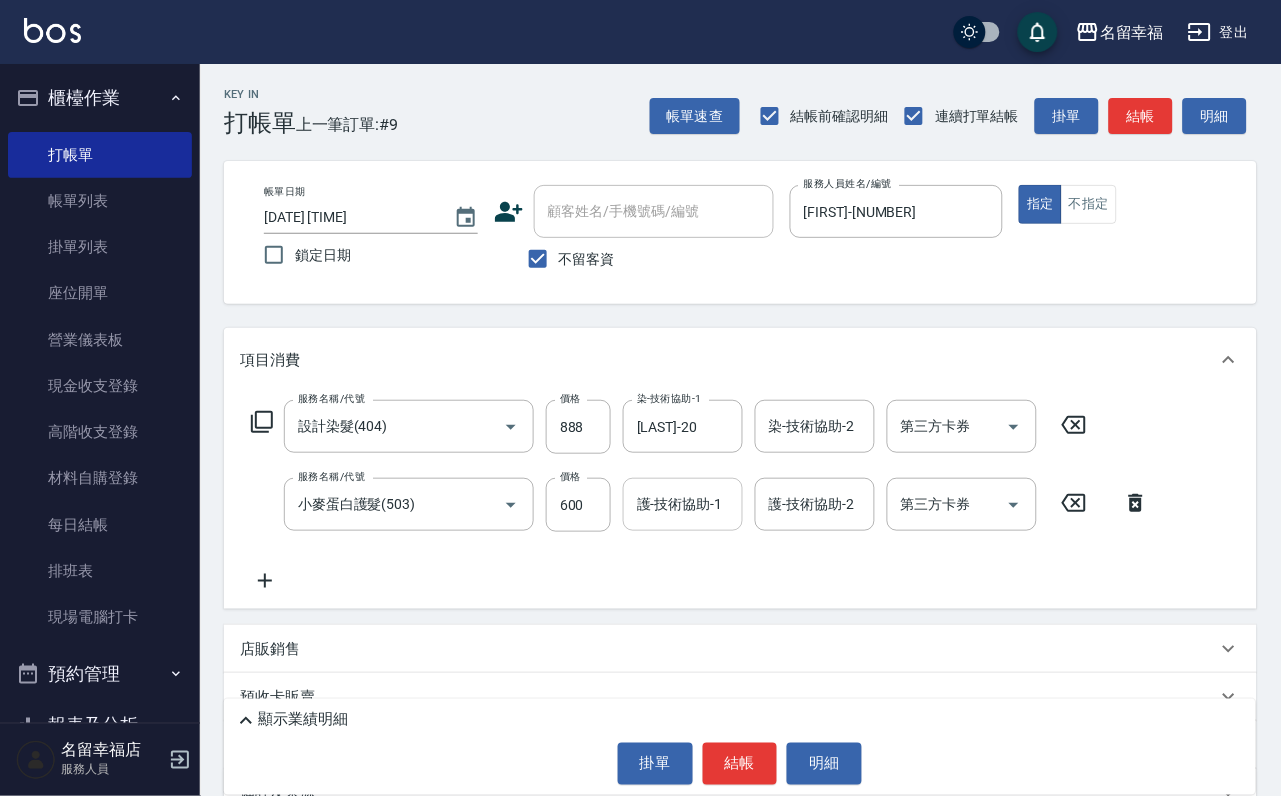 click on "護-技術協助-1" at bounding box center (683, 504) 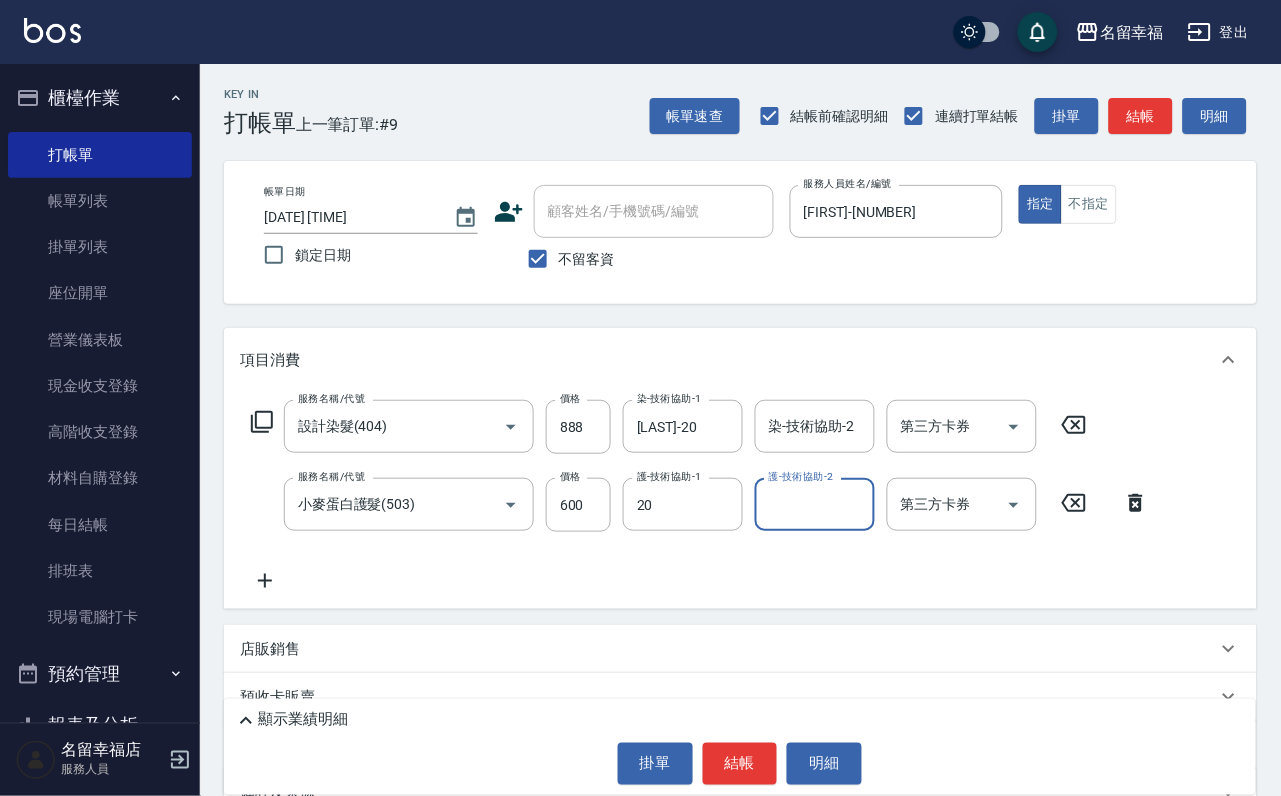 type on "育鋗-20" 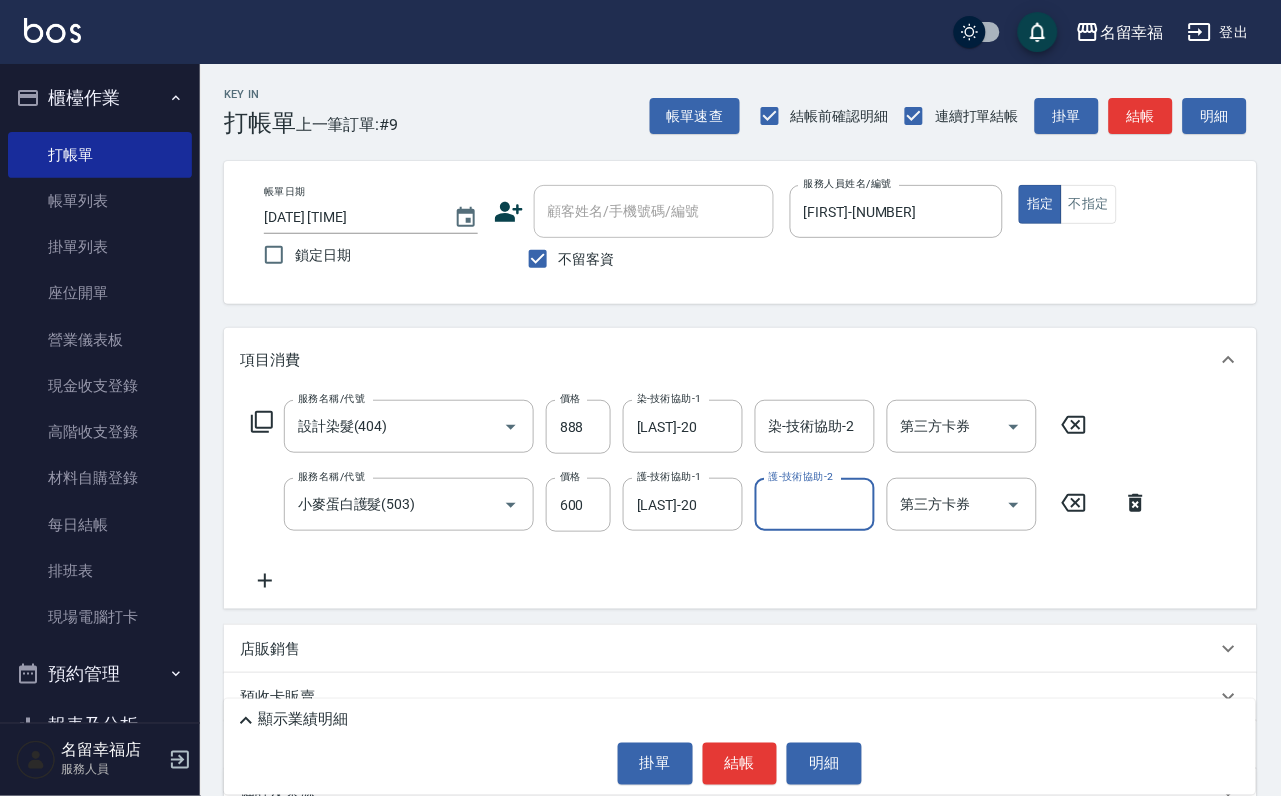 click 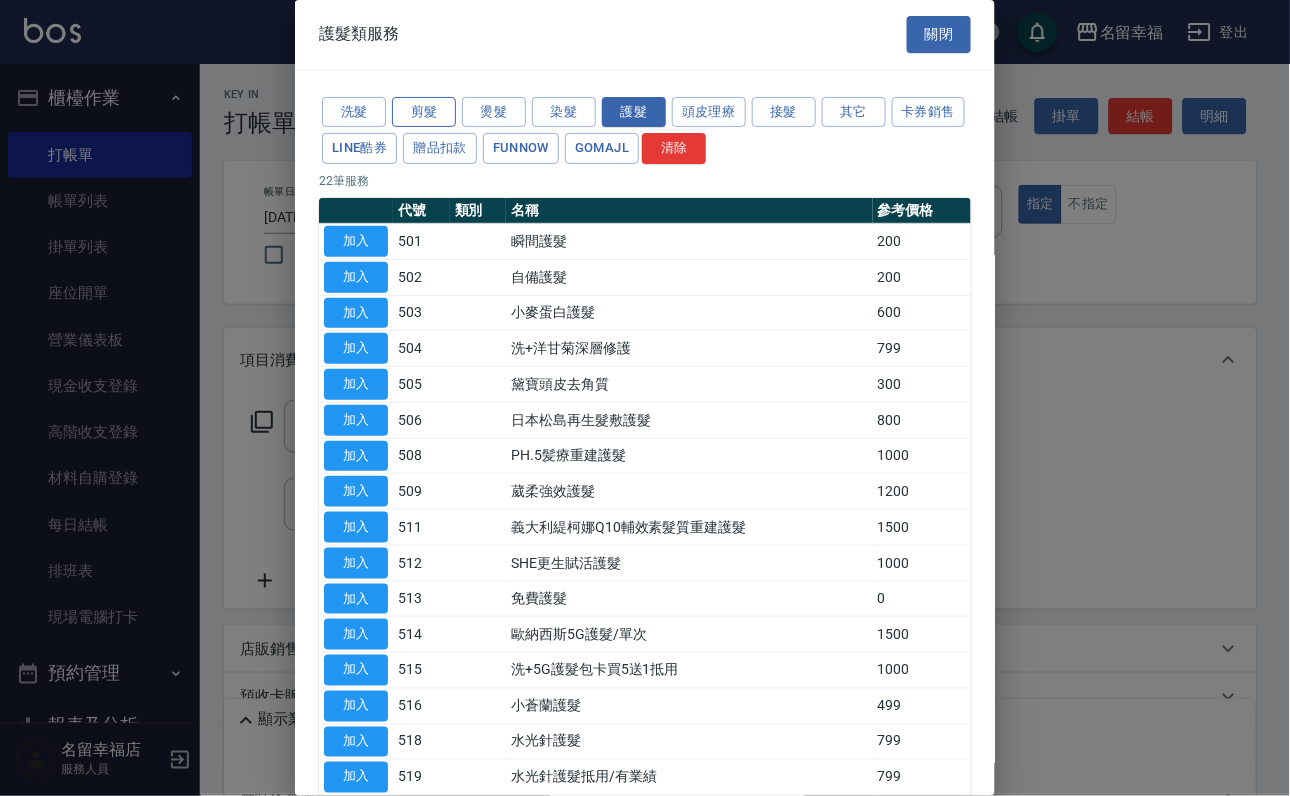 click on "剪髮" at bounding box center [424, 112] 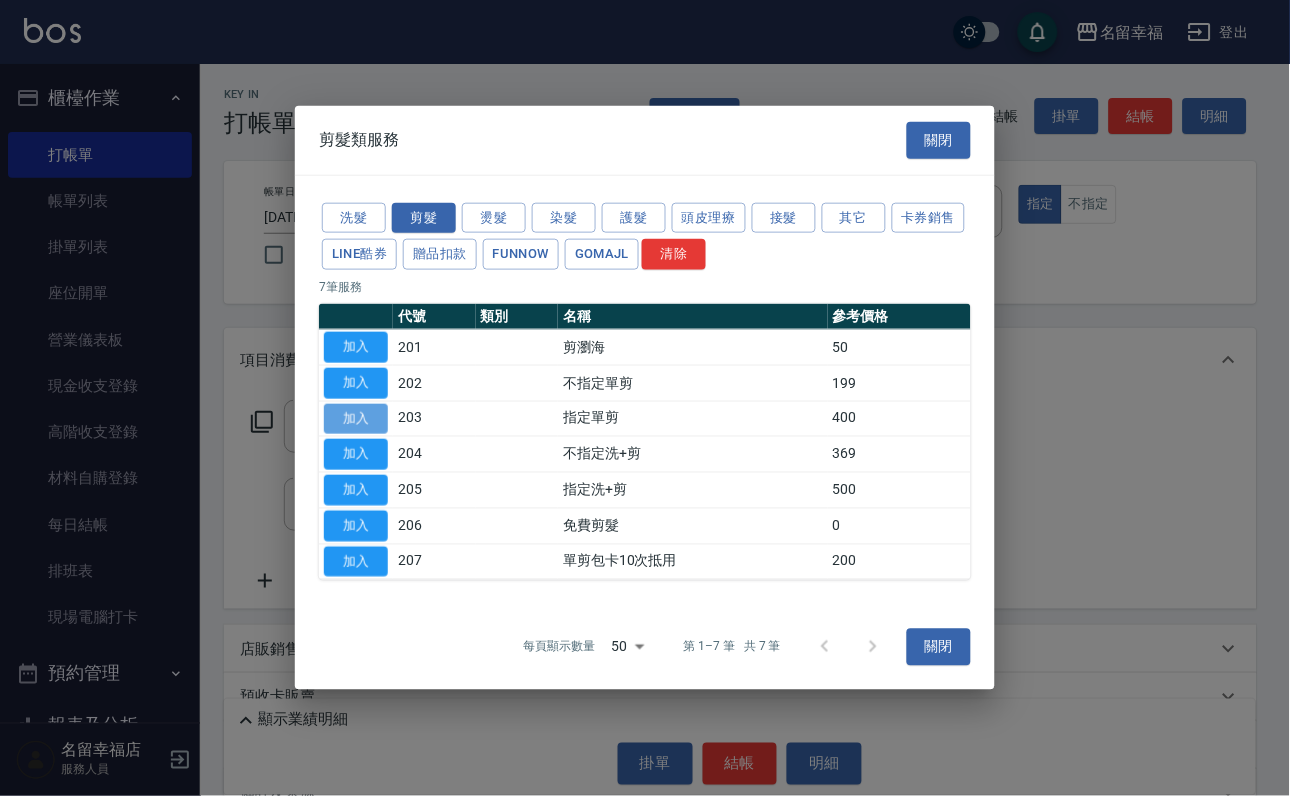 click on "加入" at bounding box center [356, 418] 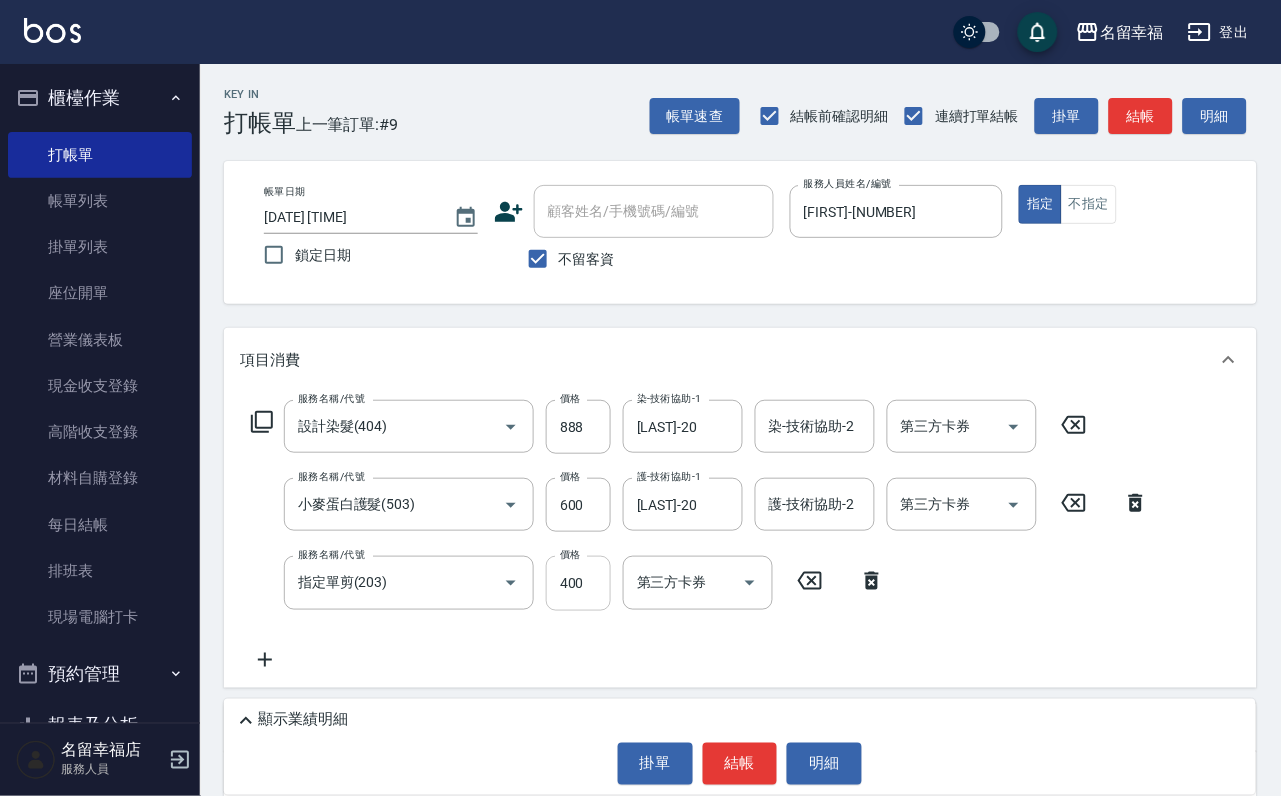 click on "400" at bounding box center [578, 583] 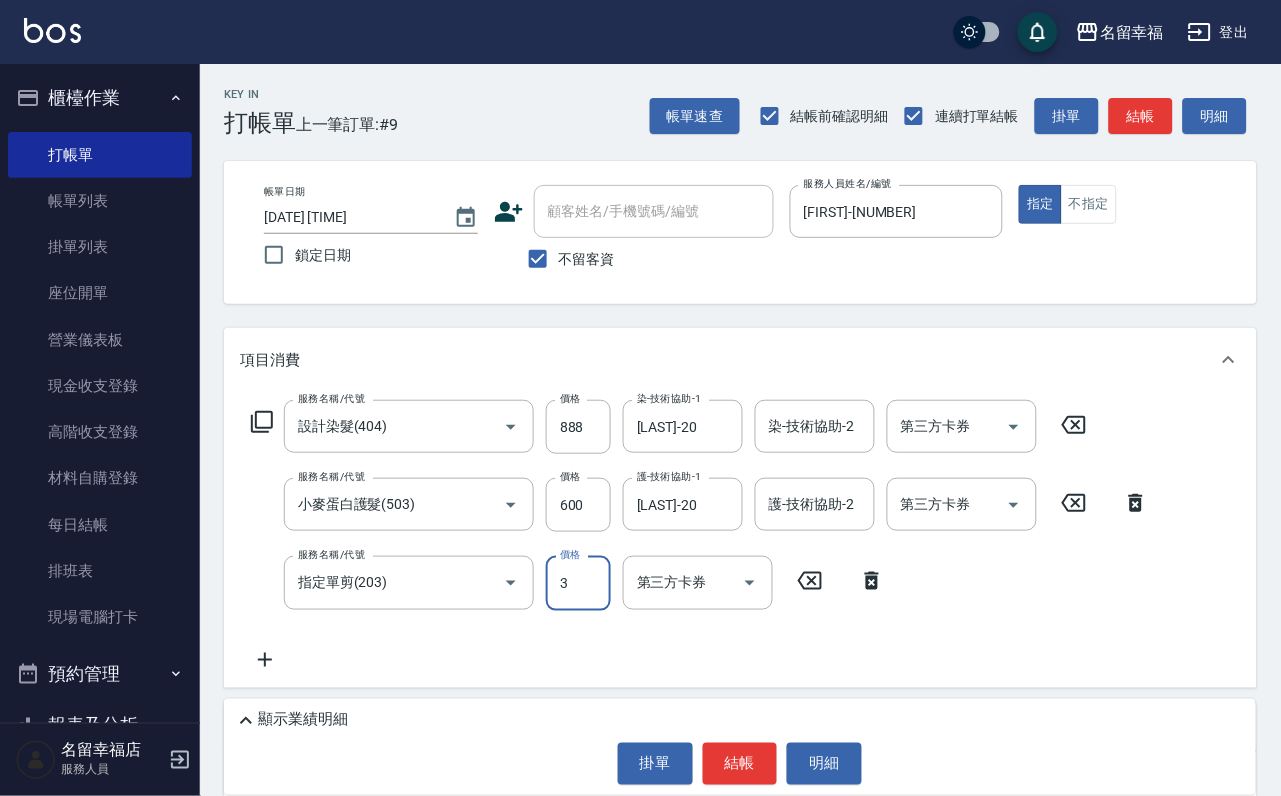 type on "3" 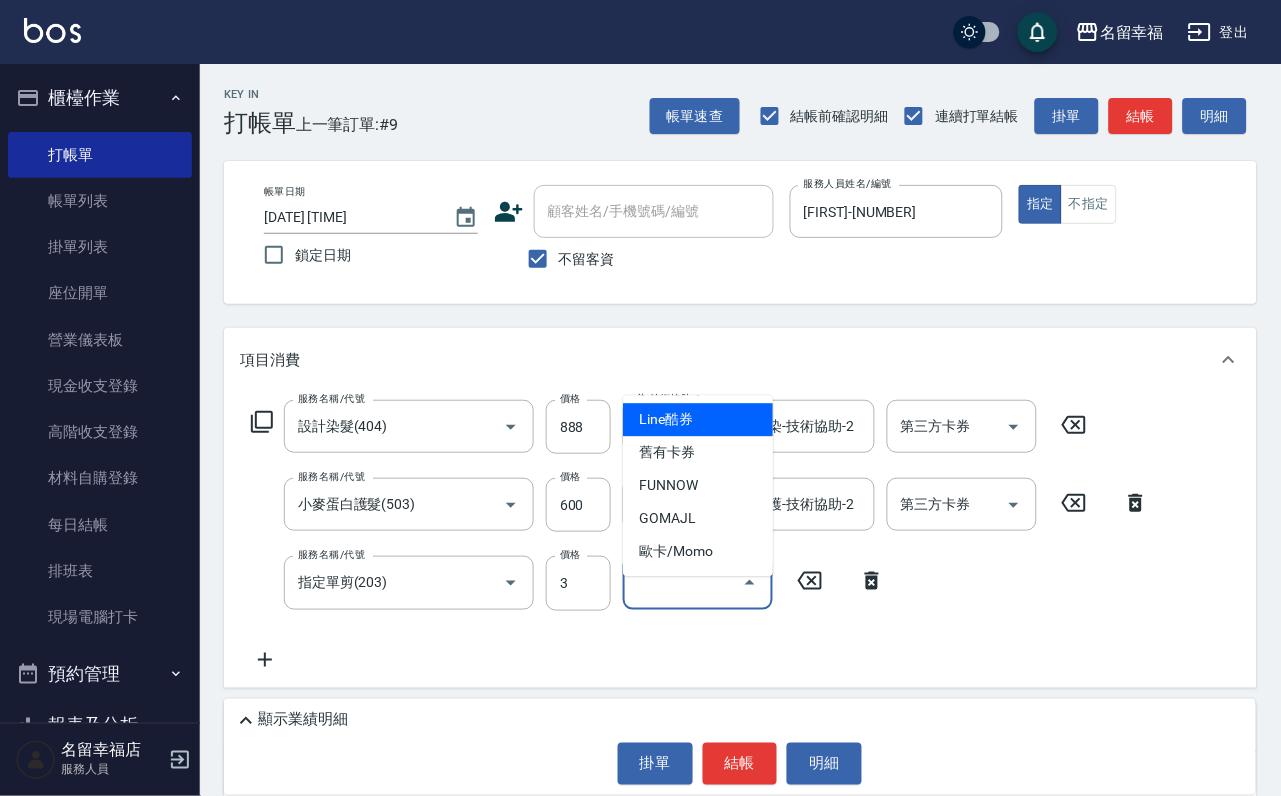 type 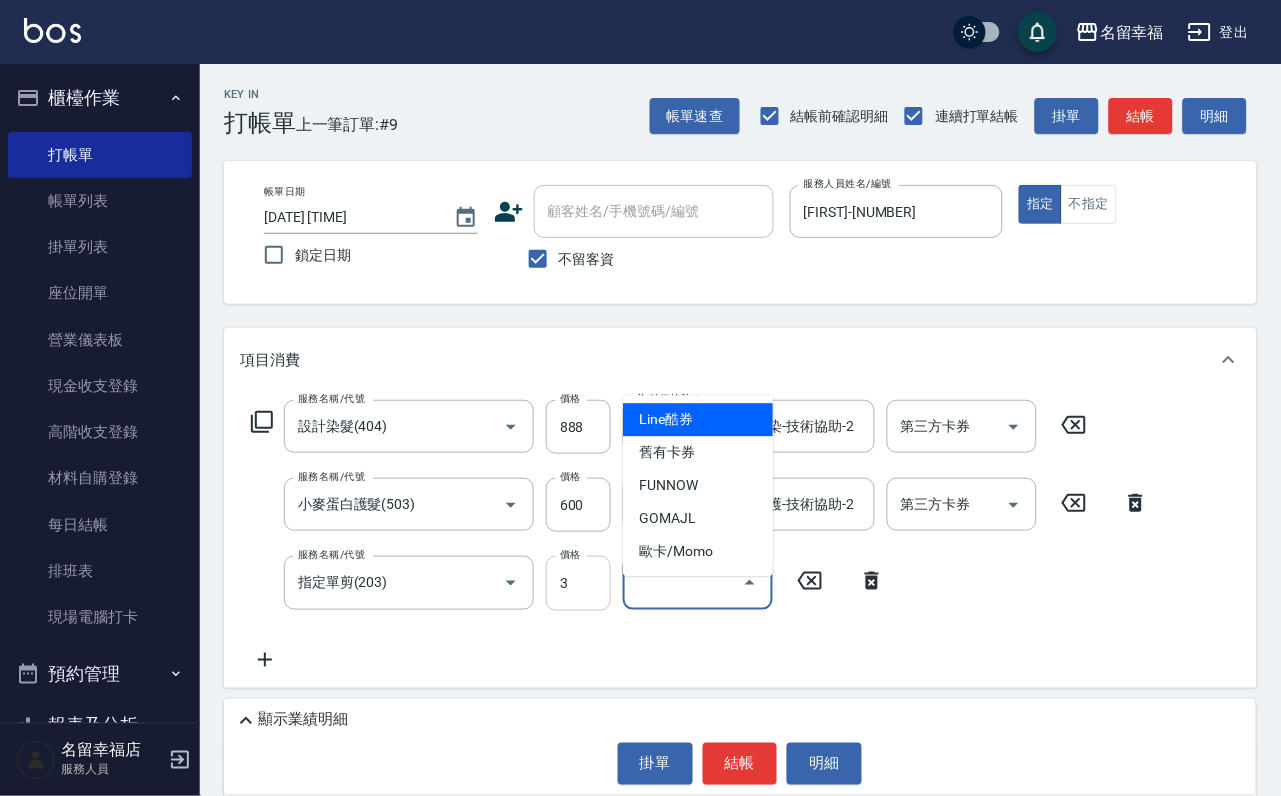 click on "3" at bounding box center (578, 583) 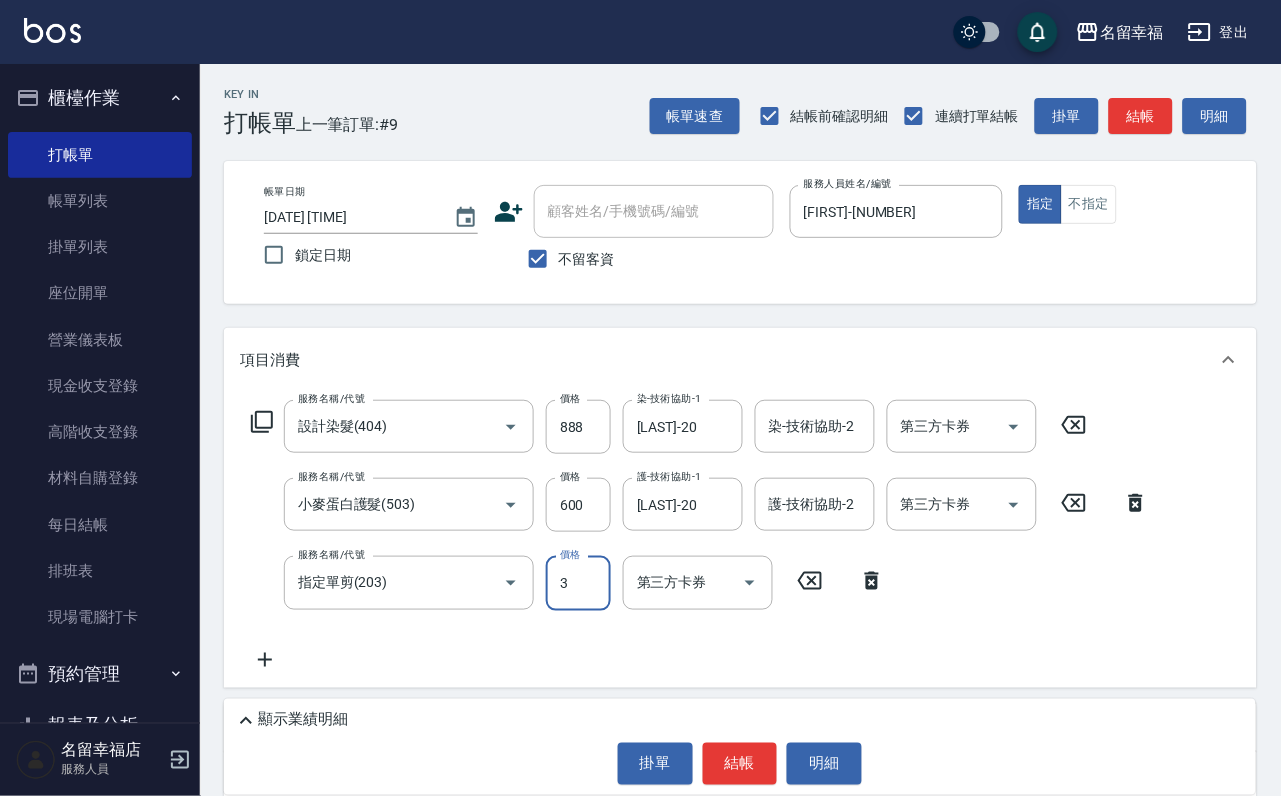 type on "300" 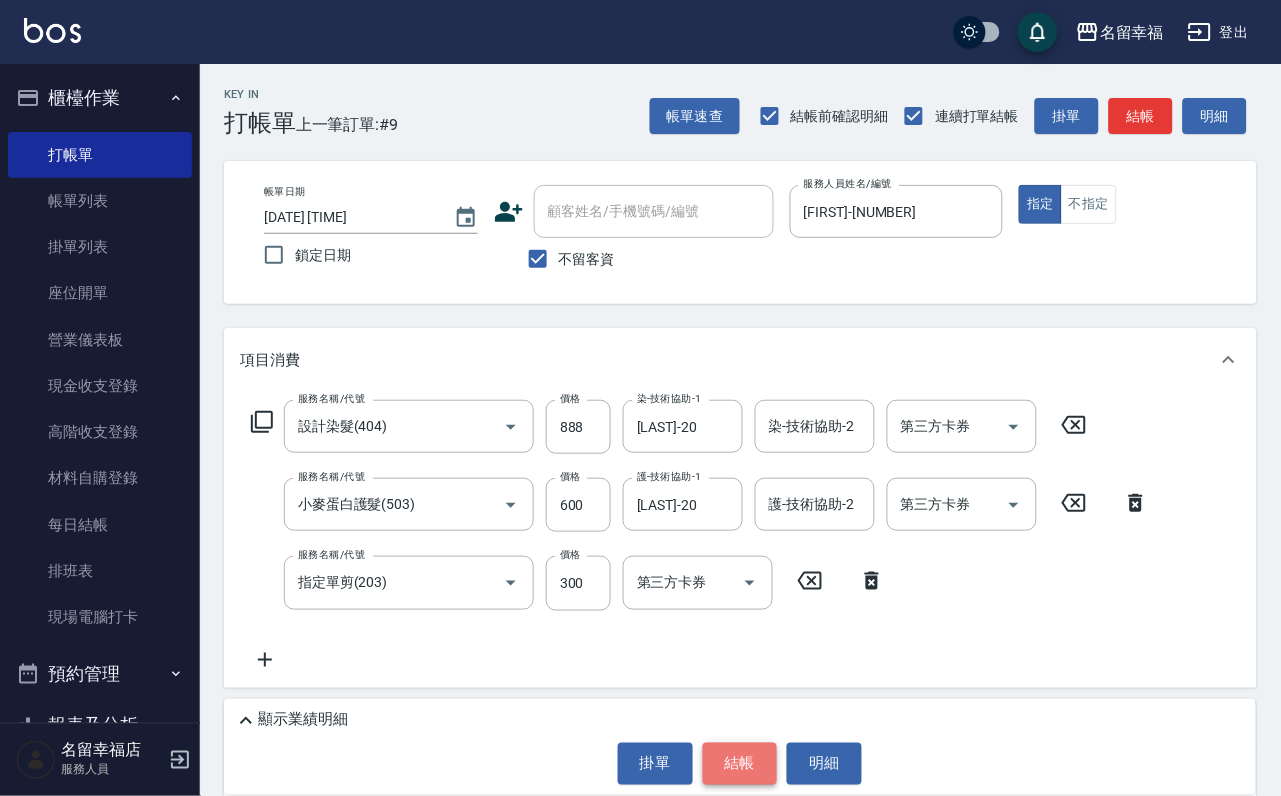 click on "結帳" at bounding box center [740, 764] 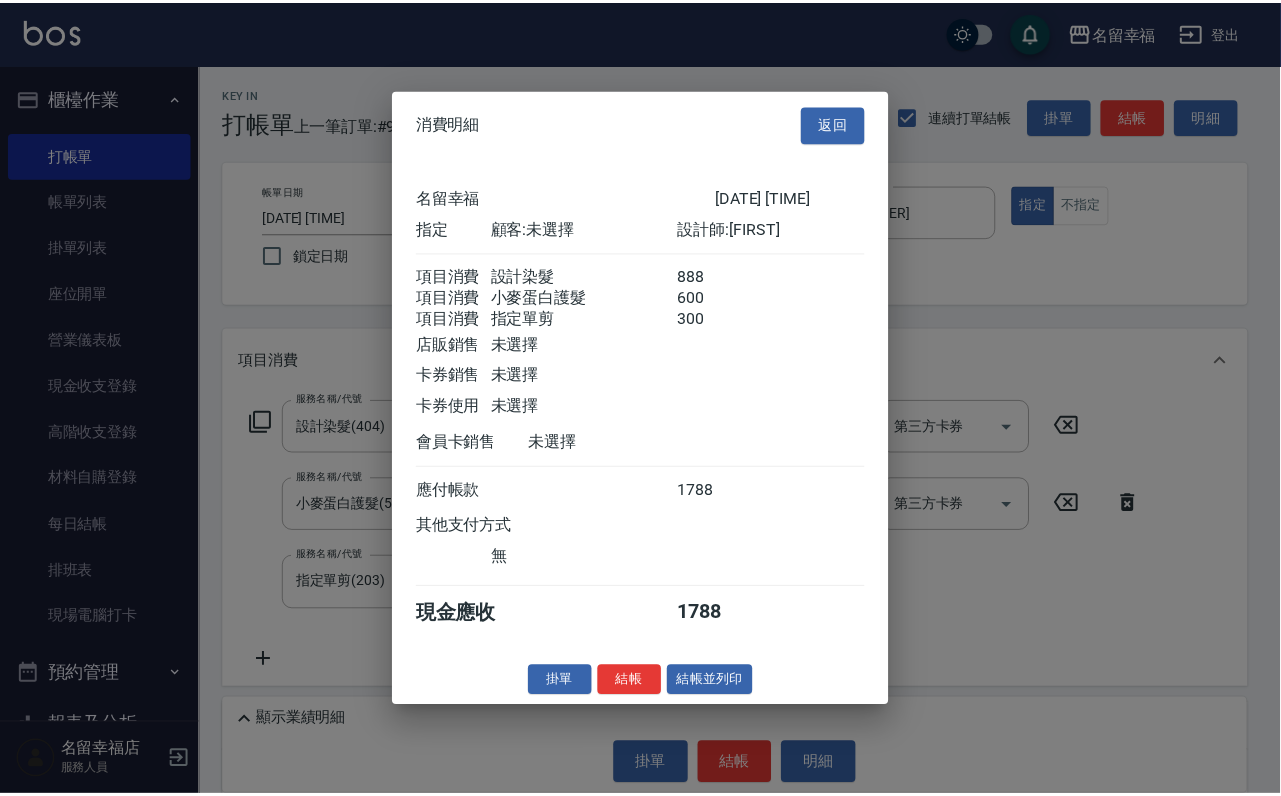 scroll, scrollTop: 396, scrollLeft: 0, axis: vertical 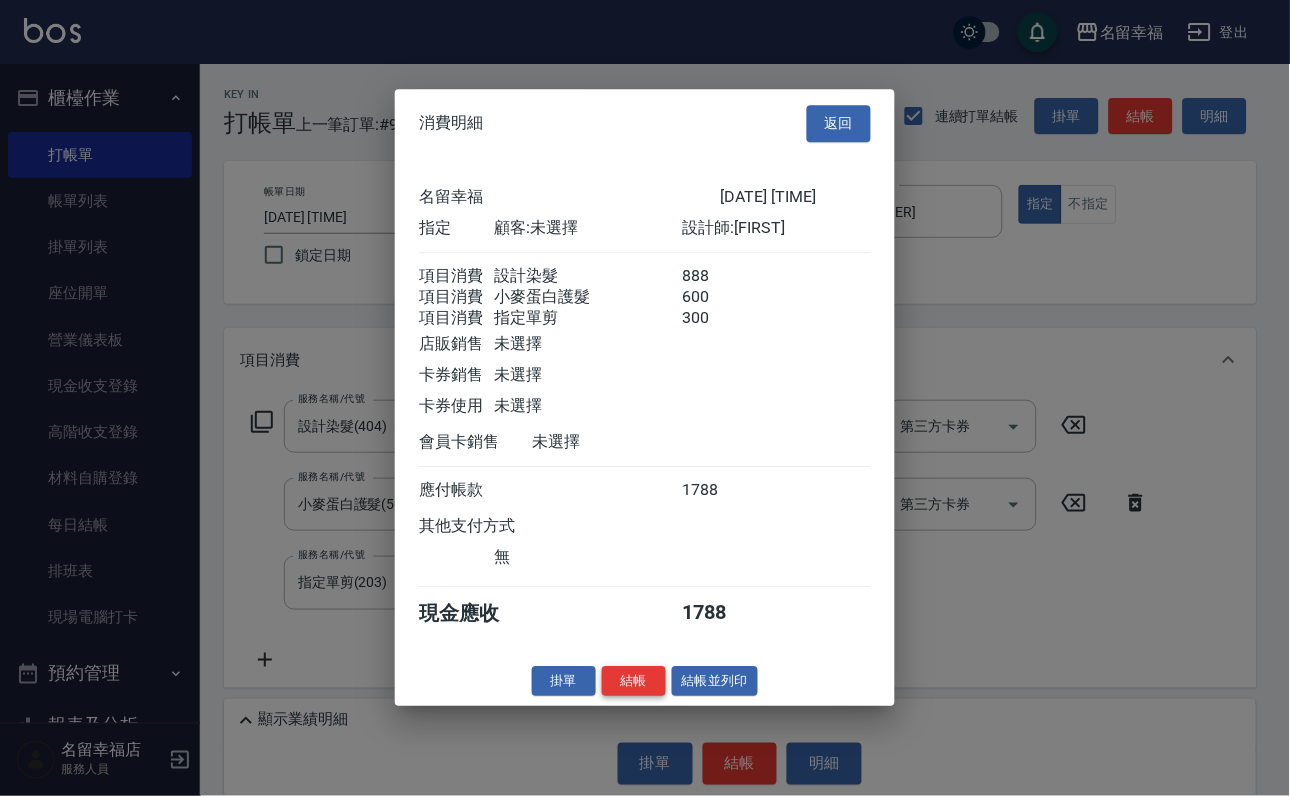 click on "結帳" at bounding box center (634, 681) 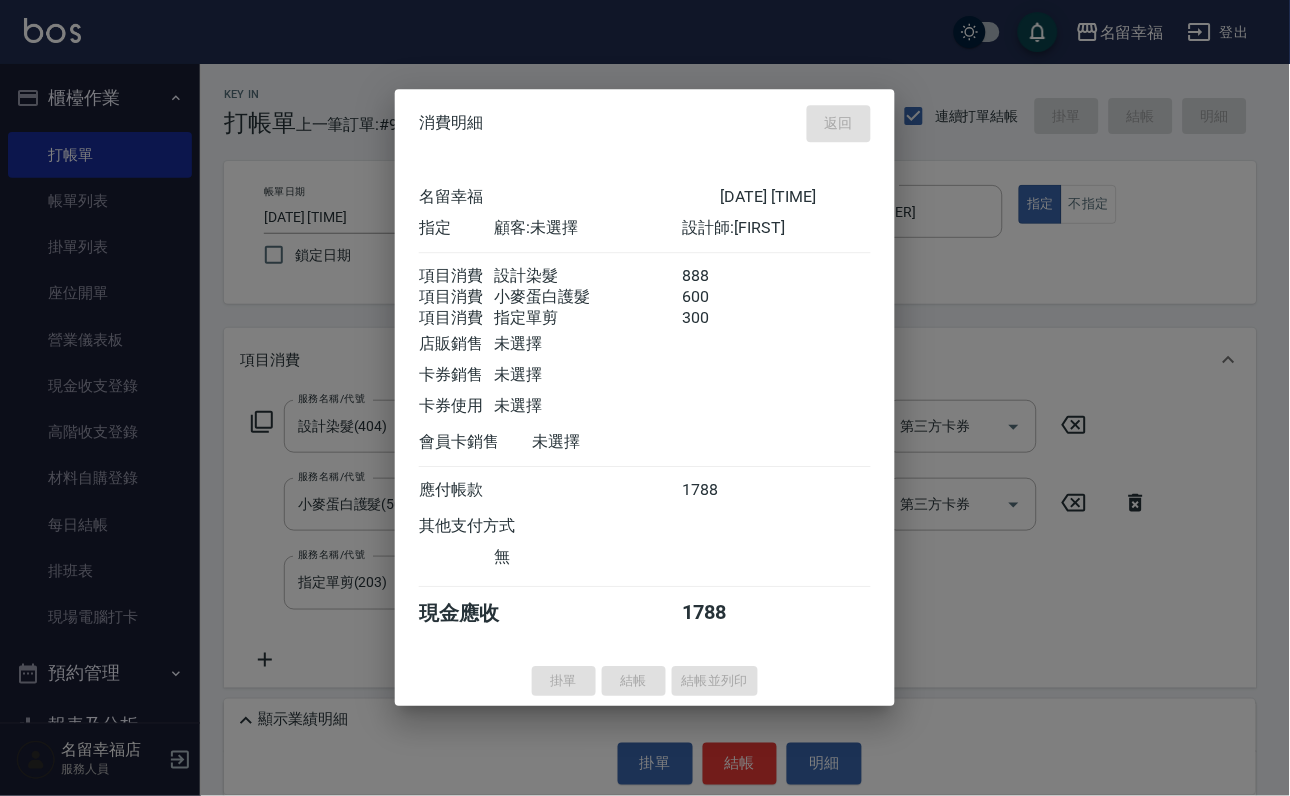 type on "2025/08/03 13:43" 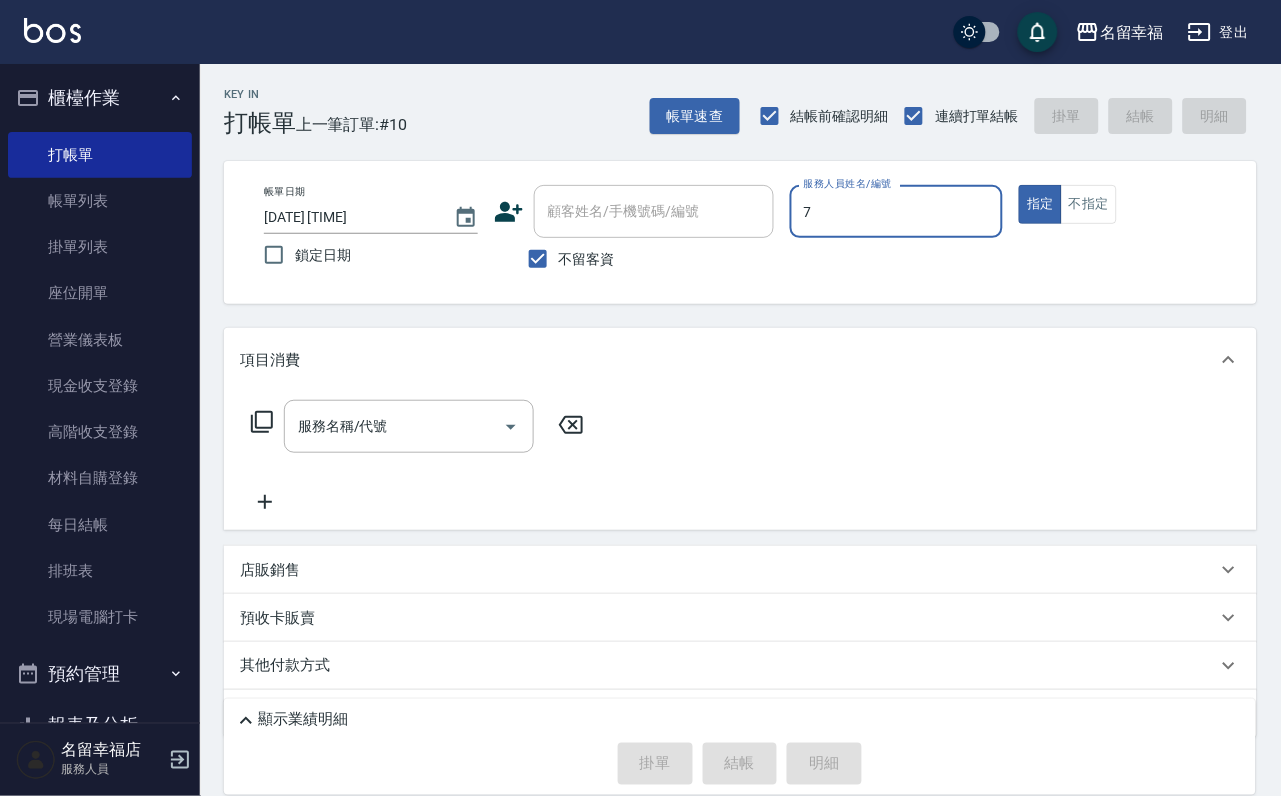 type on "[FIRST]-7" 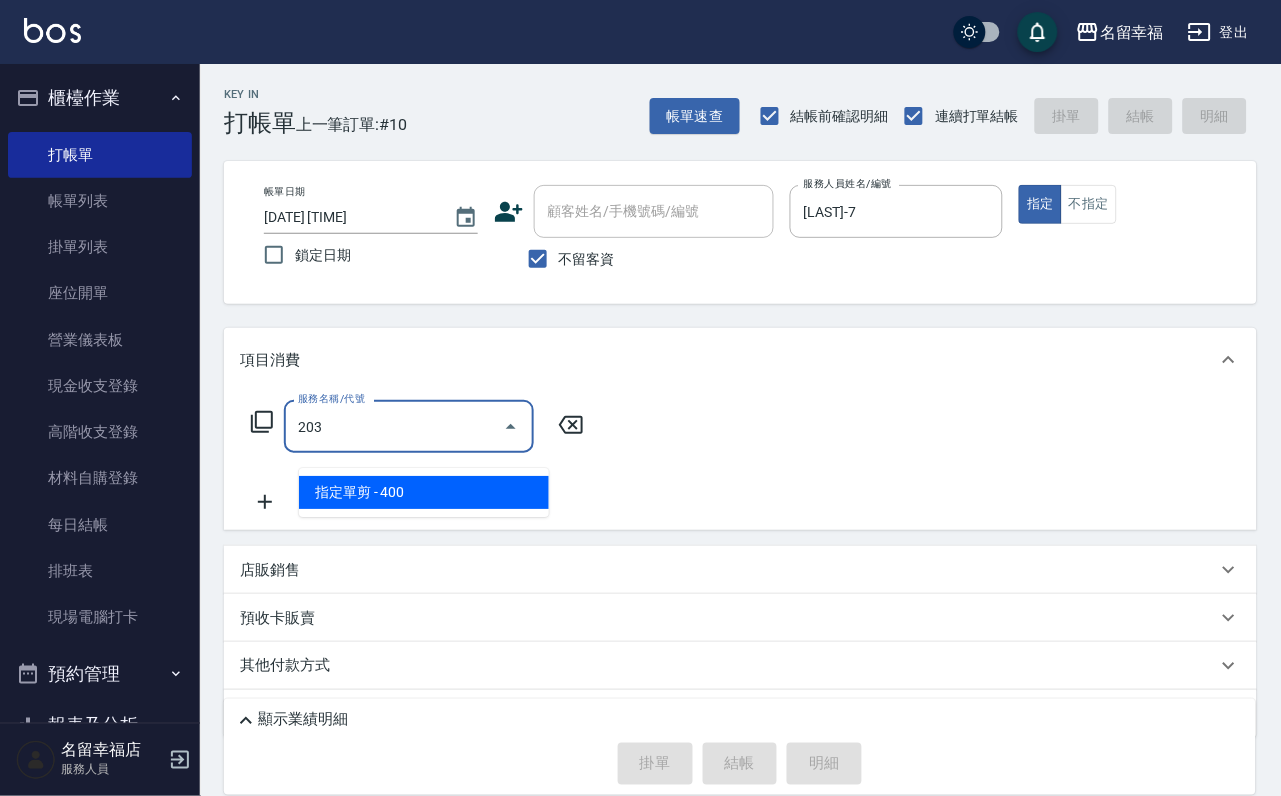 type on "指定單剪(203)" 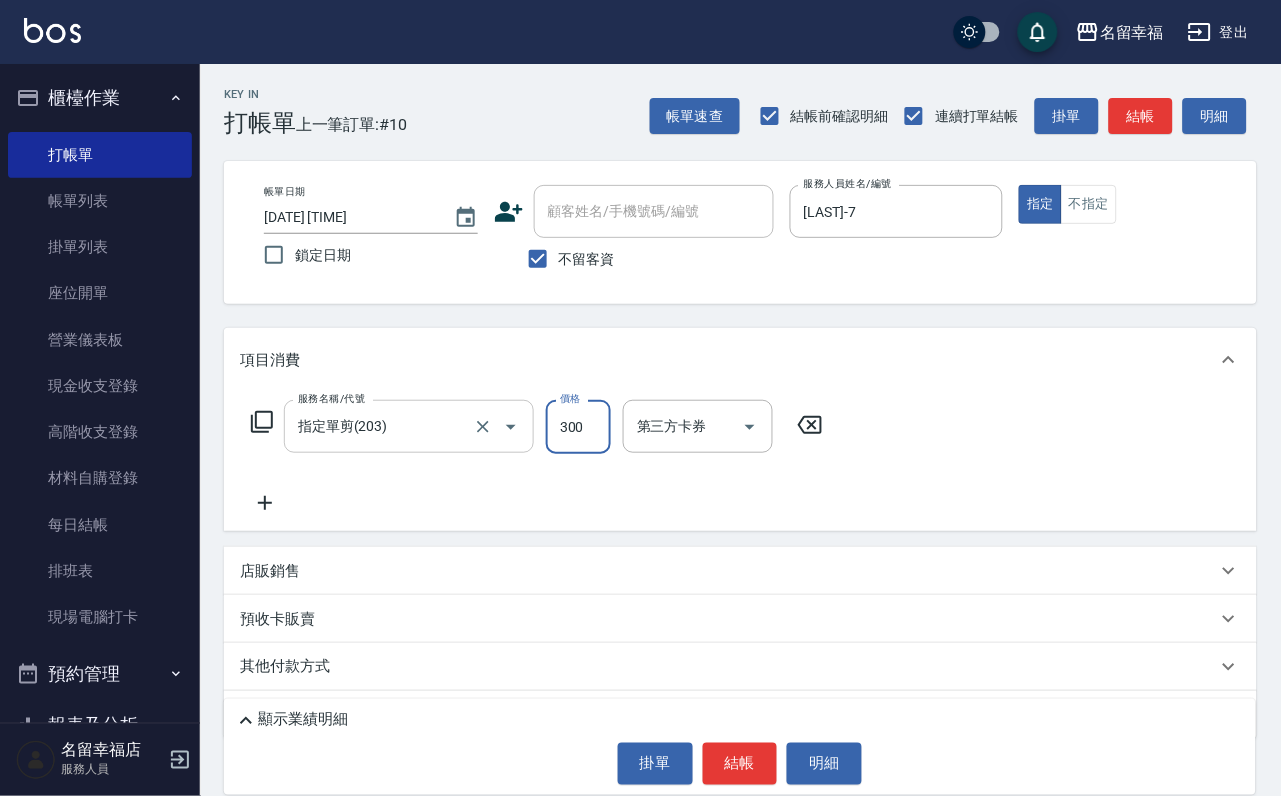 type on "300" 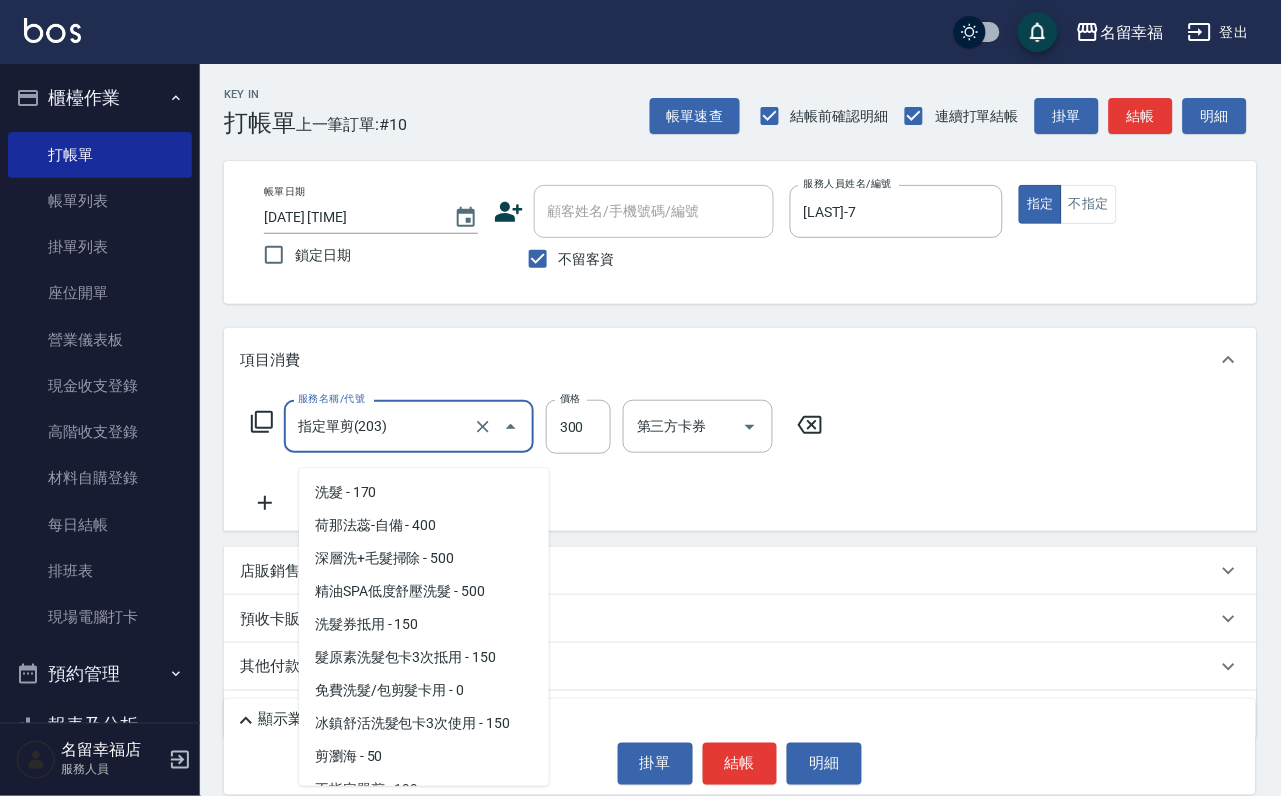 click on "指定單剪(203)" at bounding box center (381, 426) 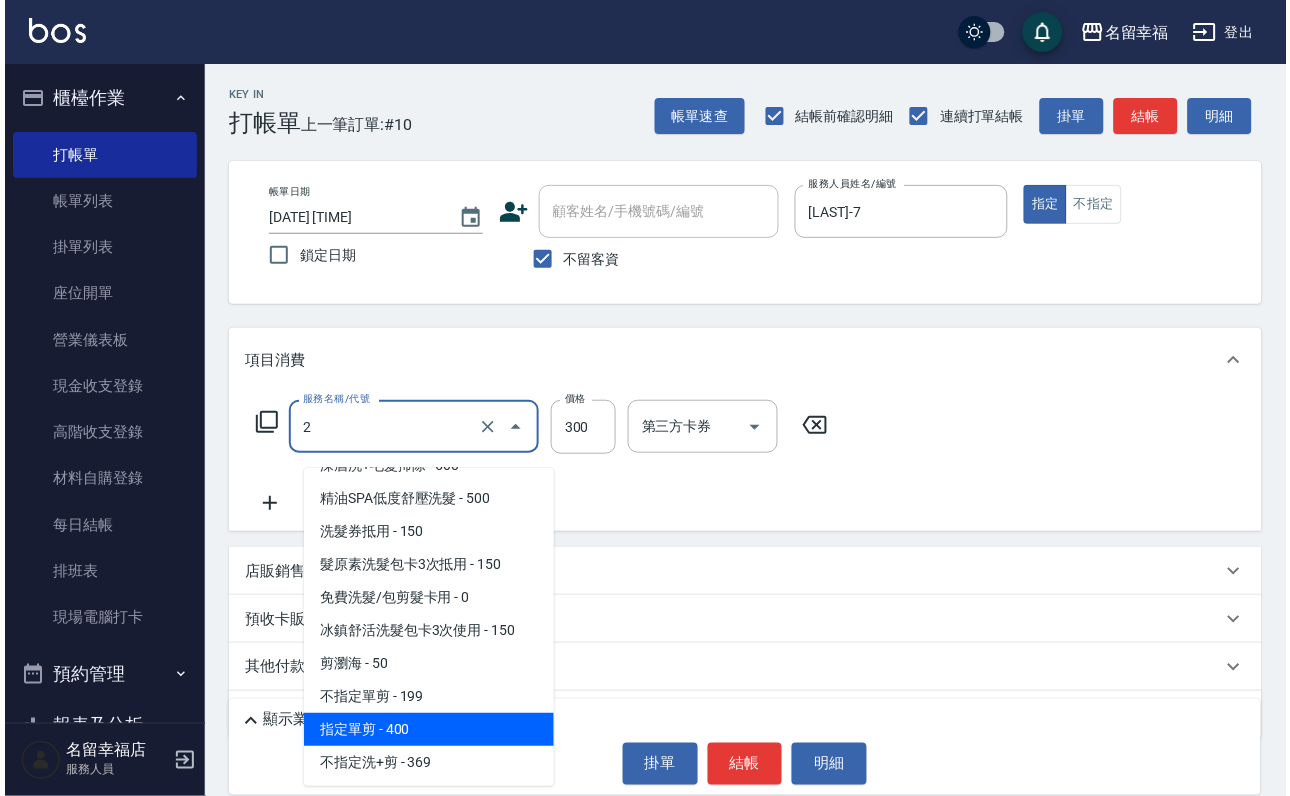 scroll, scrollTop: 0, scrollLeft: 0, axis: both 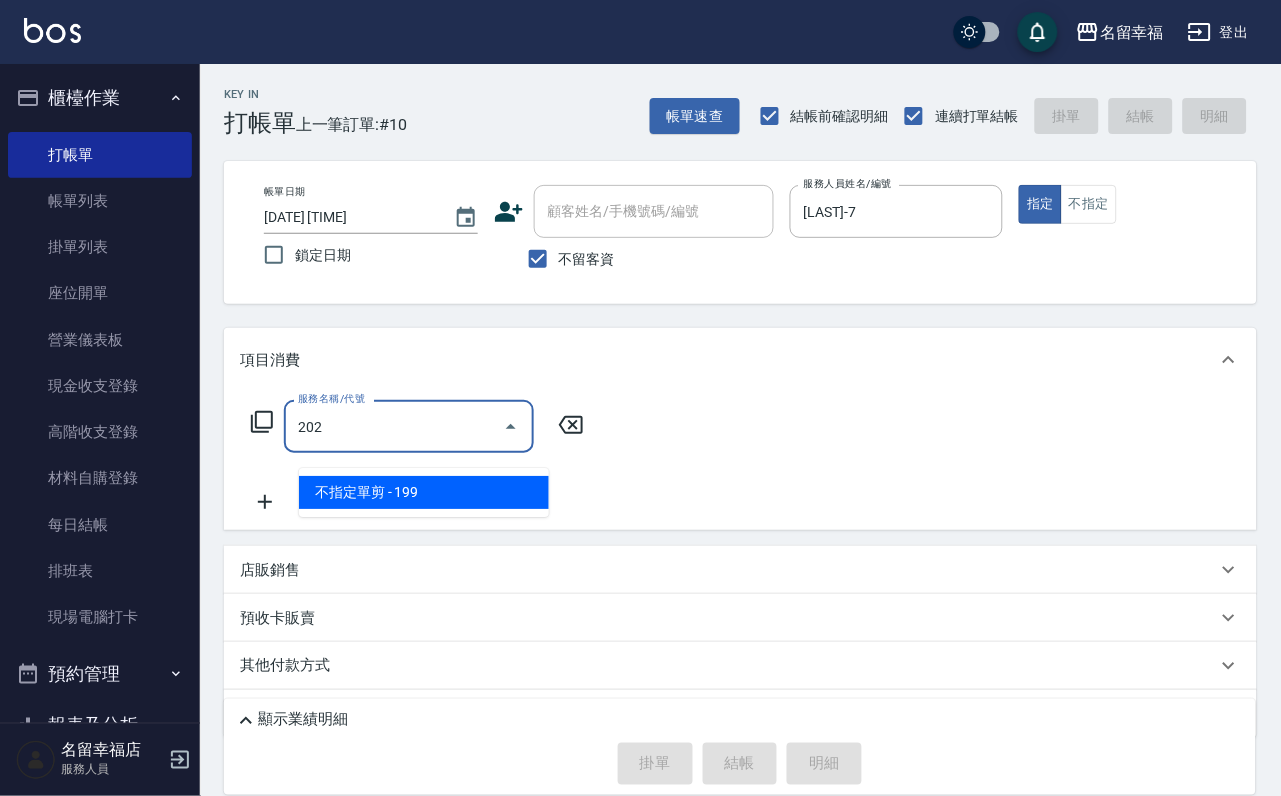 type on "不指定單剪(202)" 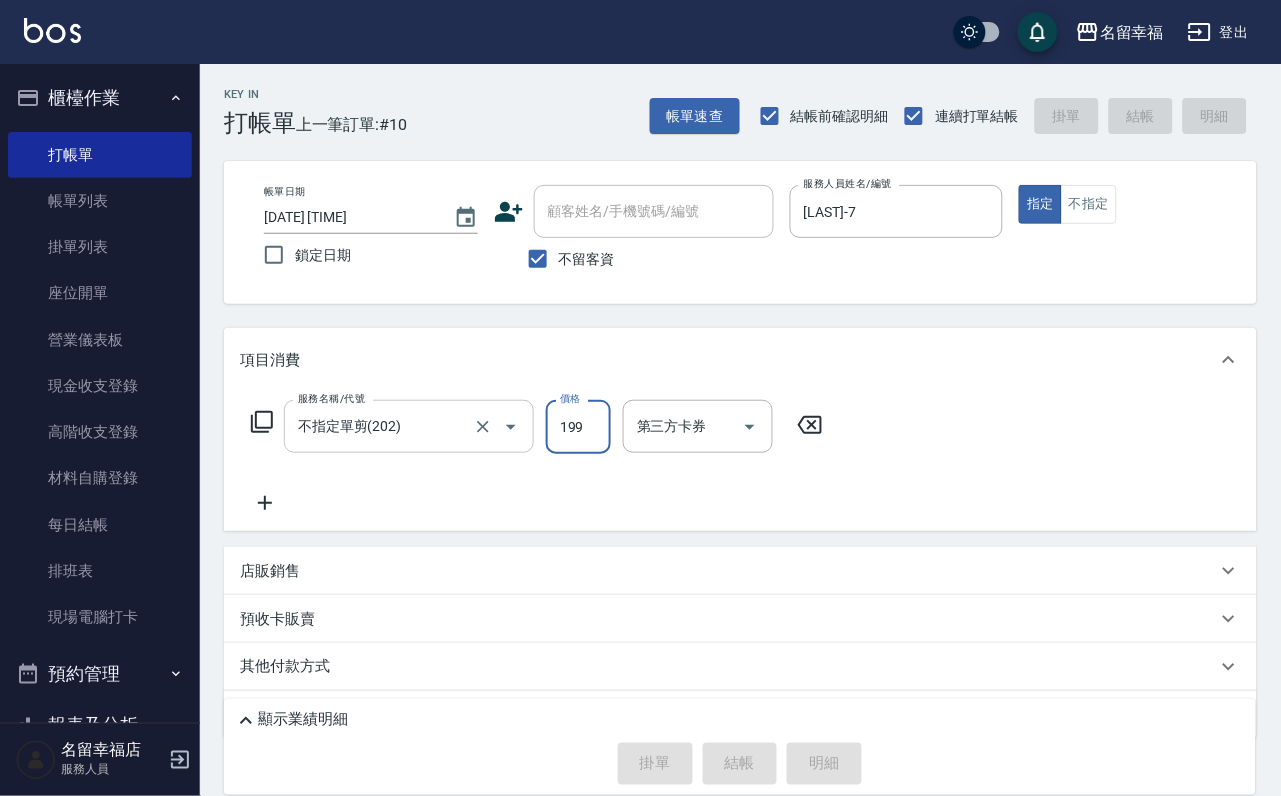 type on "2025/08/03 14:09" 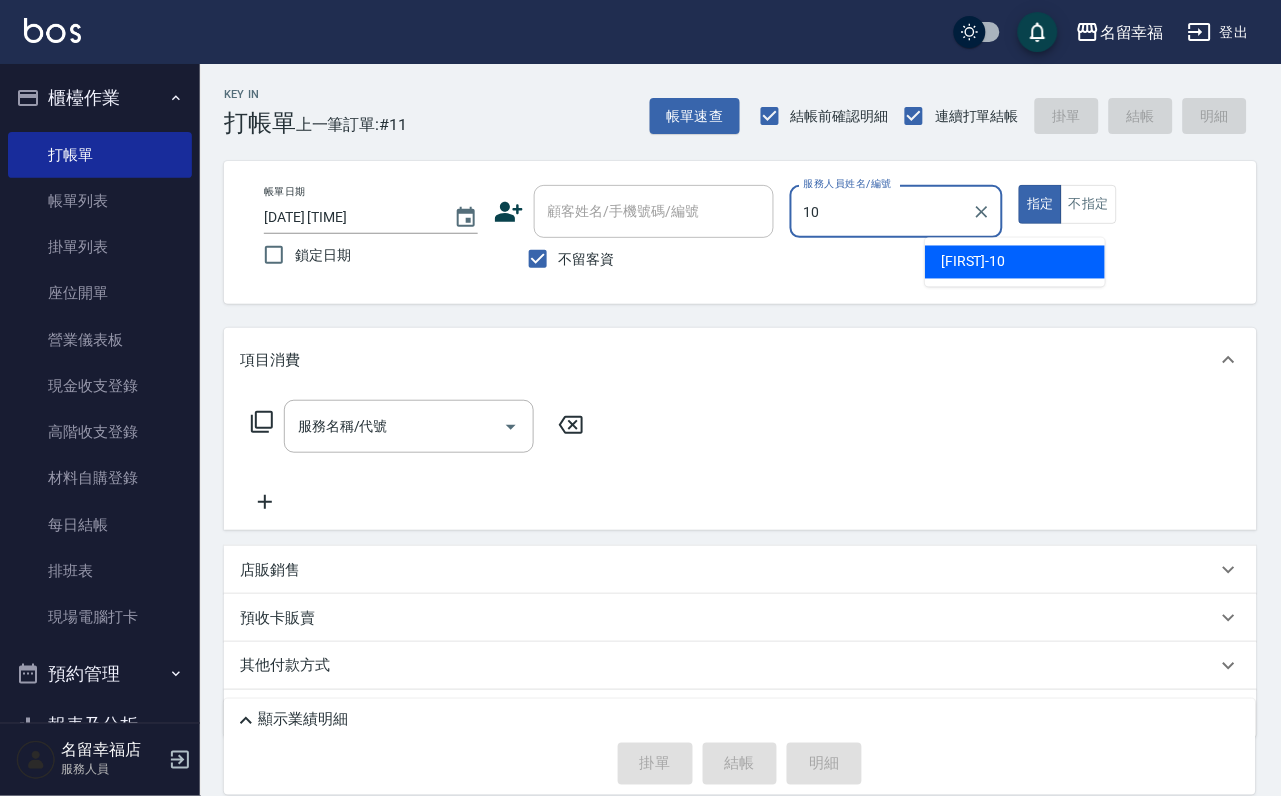 type on "[PRODUCT_CODE]" 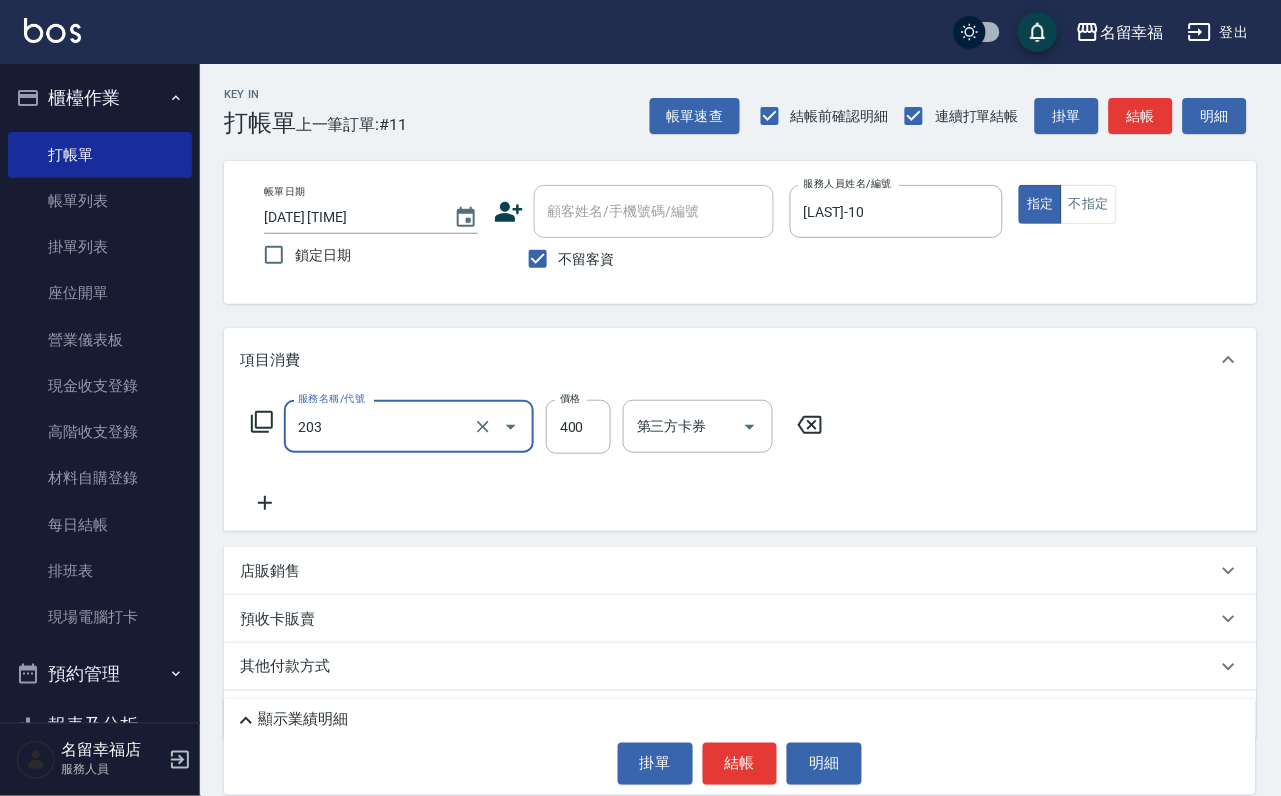 type on "指定單剪(203)" 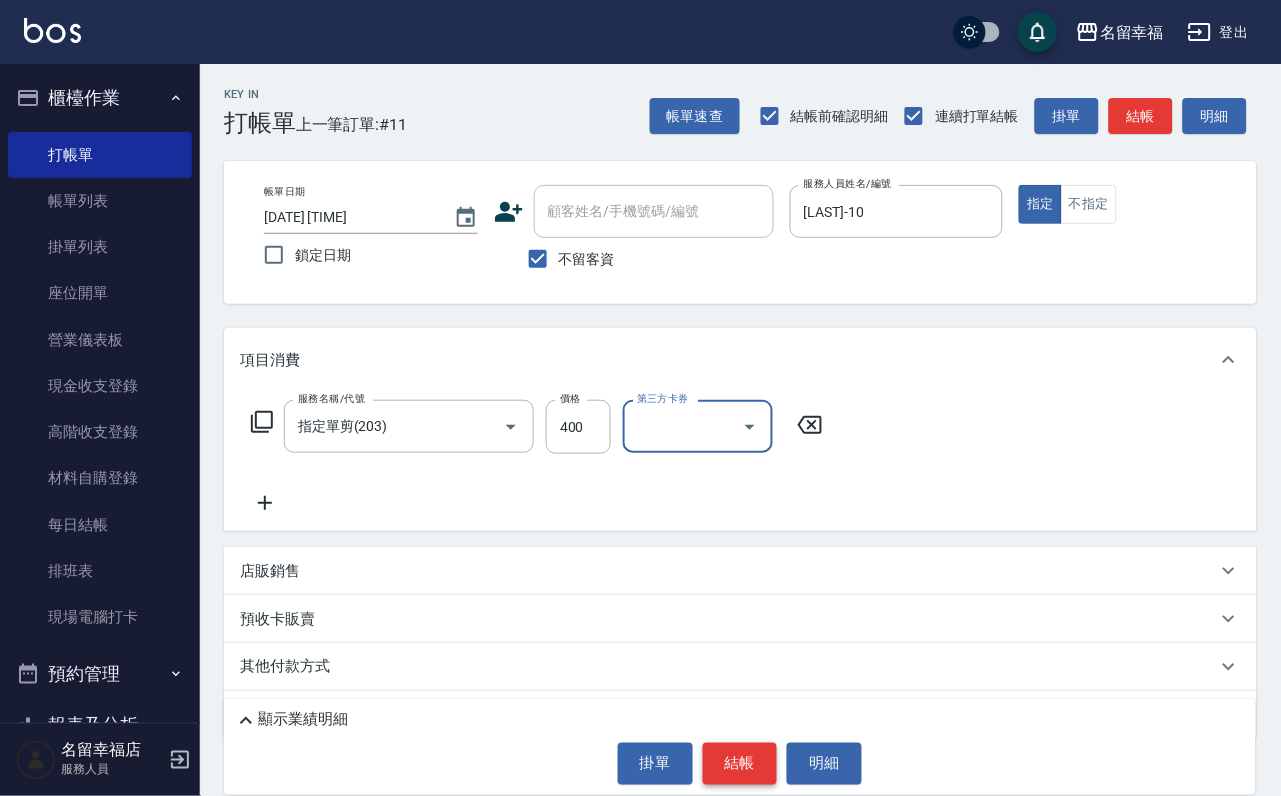 click on "結帳" at bounding box center (740, 764) 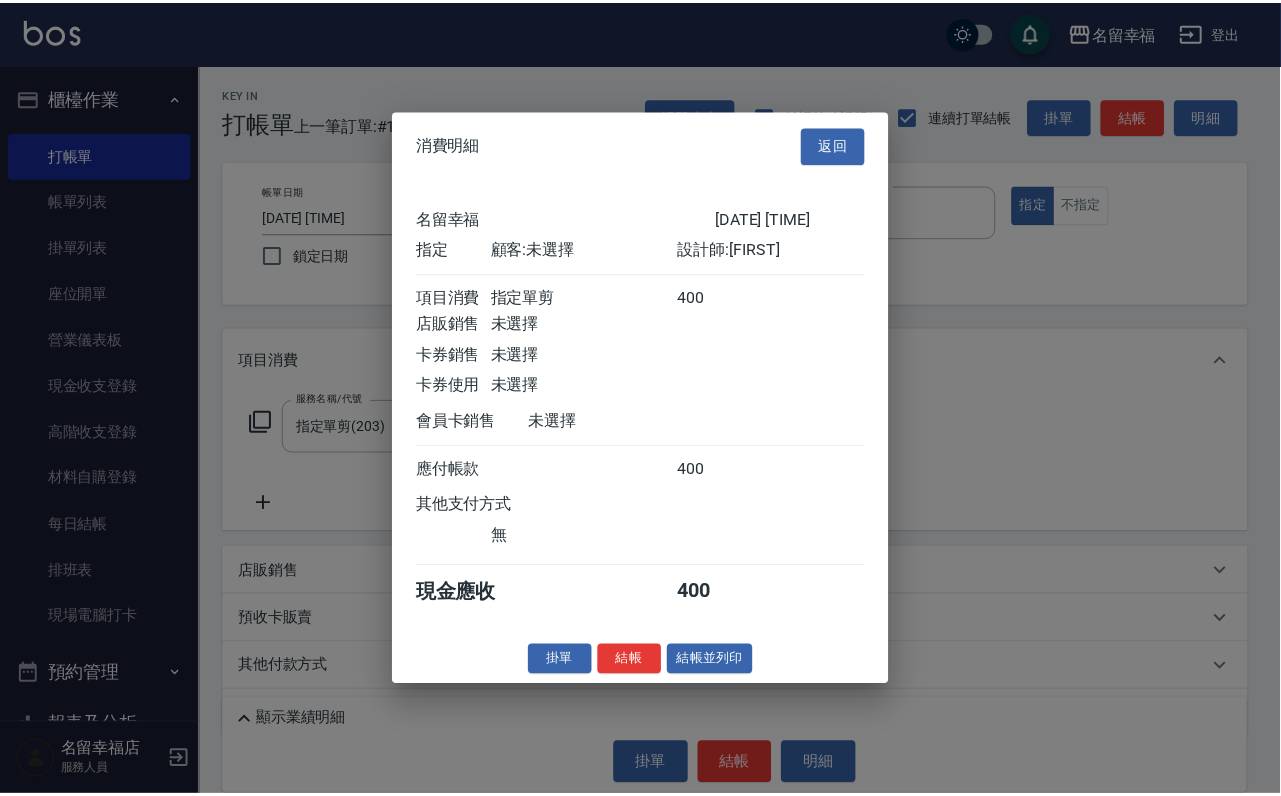 scroll, scrollTop: 247, scrollLeft: 0, axis: vertical 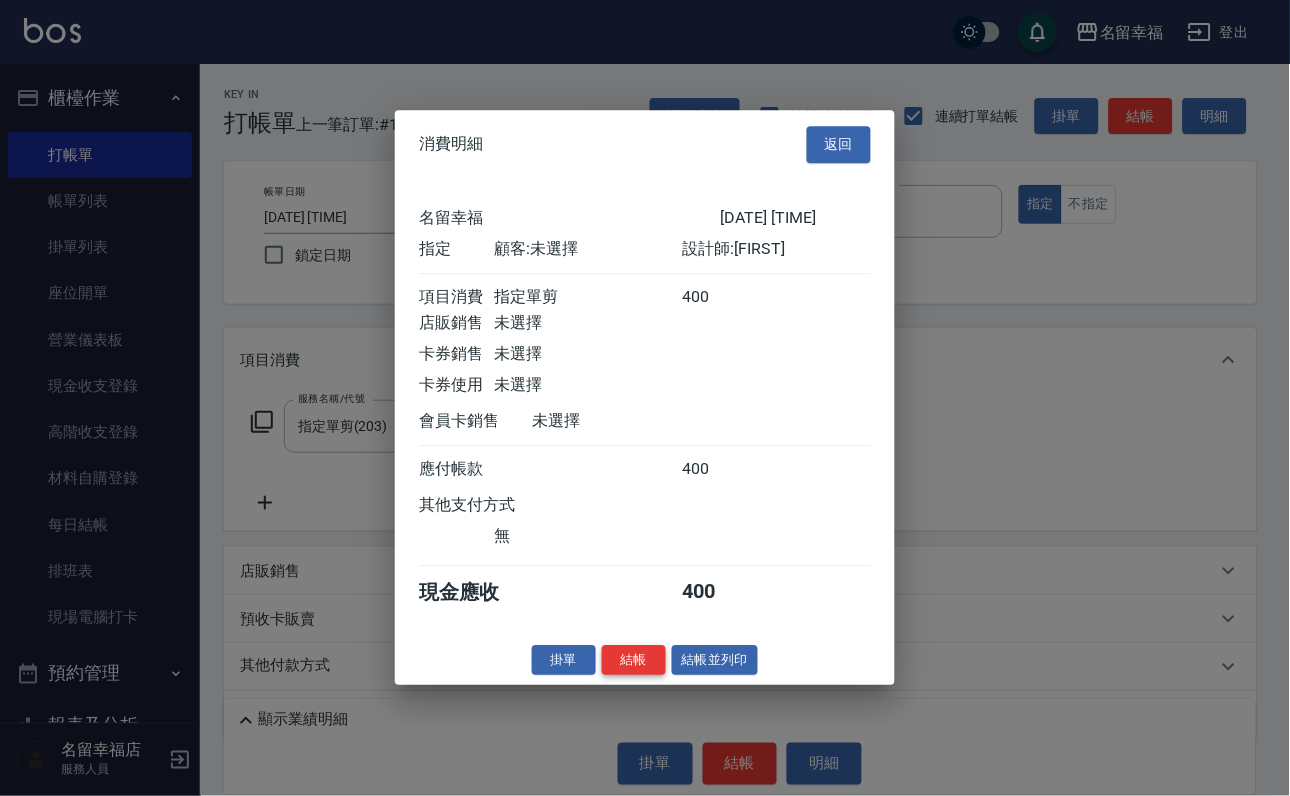 click on "結帳" at bounding box center [634, 660] 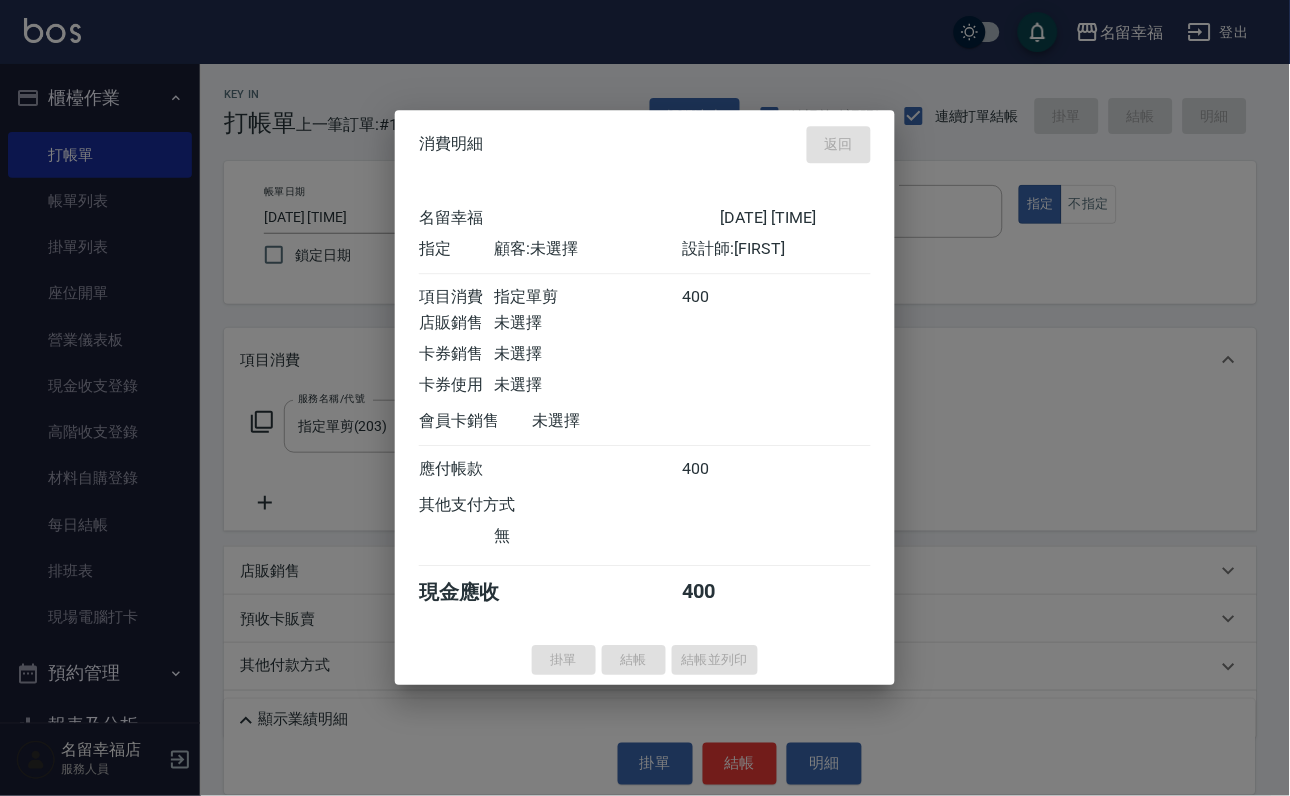 type on "2025/08/03 14:10" 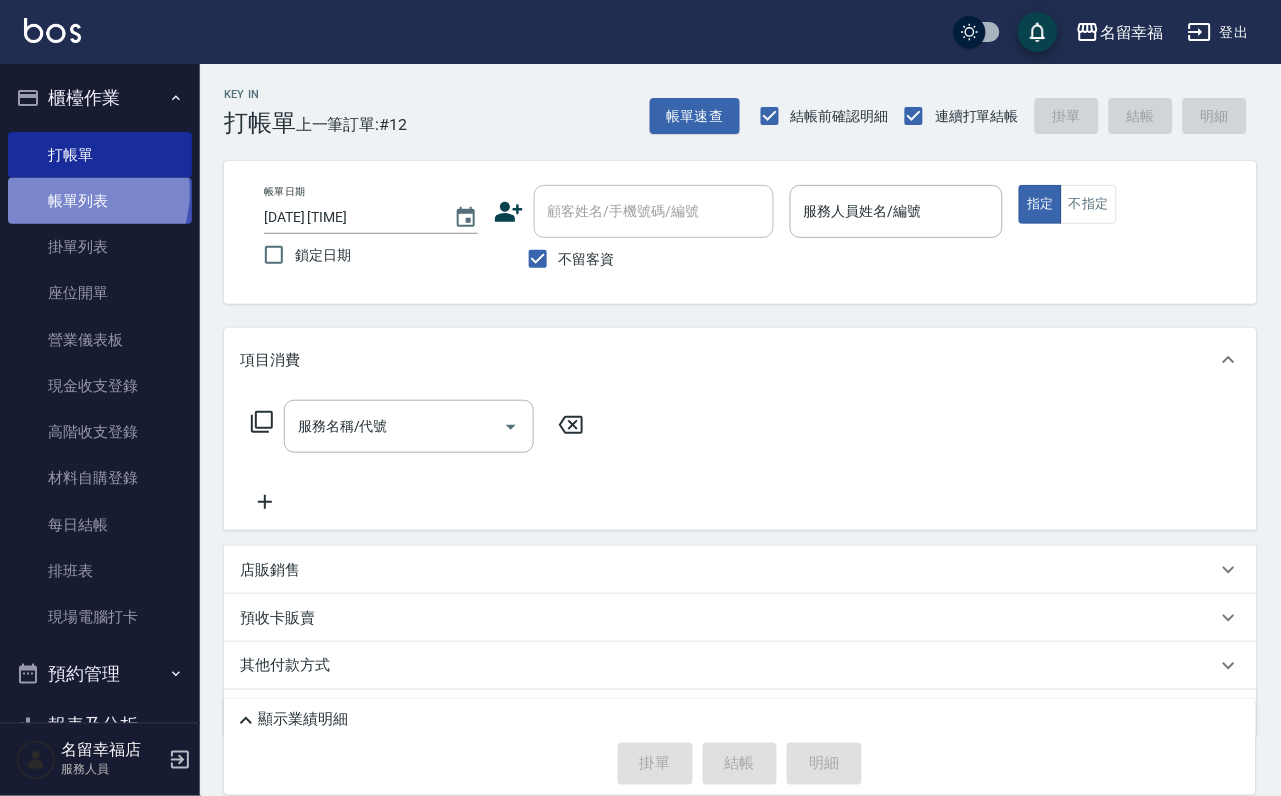 click on "帳單列表" at bounding box center [100, 201] 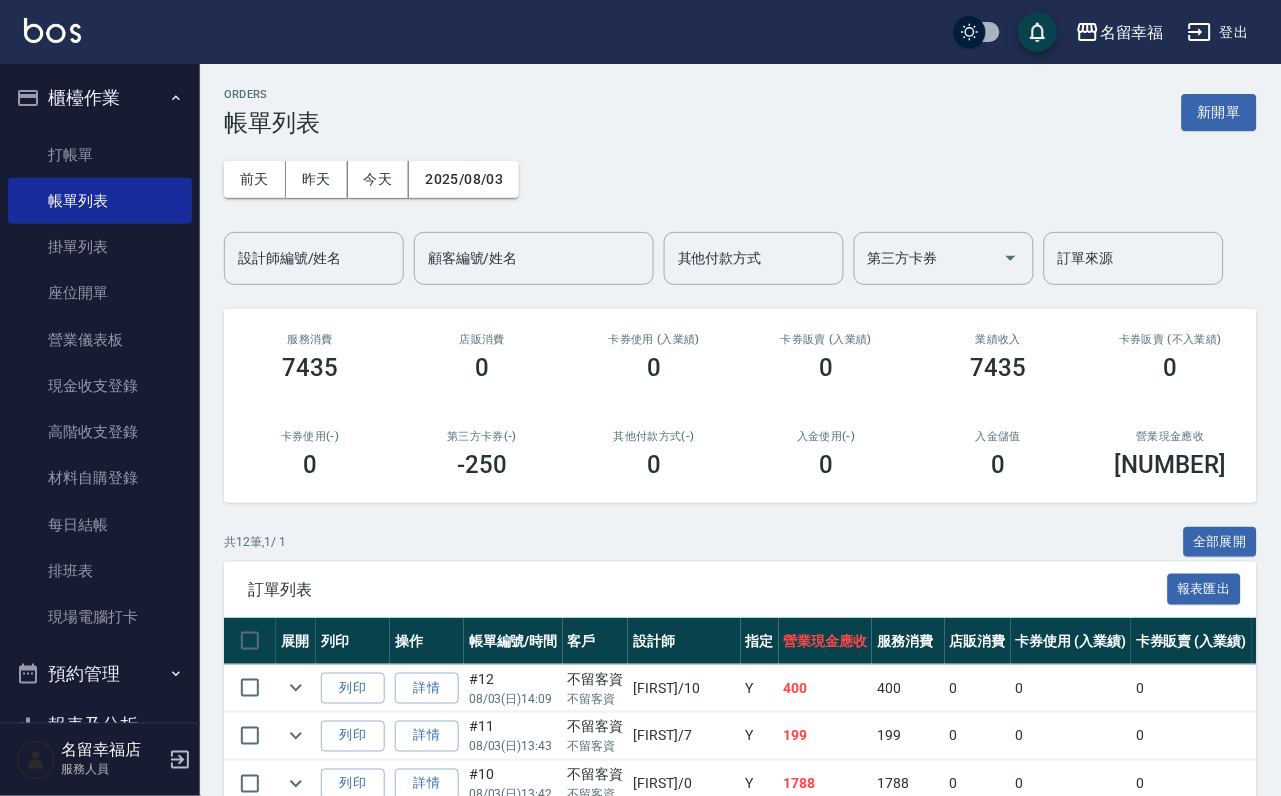 drag, startPoint x: 289, startPoint y: 252, endPoint x: 318, endPoint y: 254, distance: 29.068884 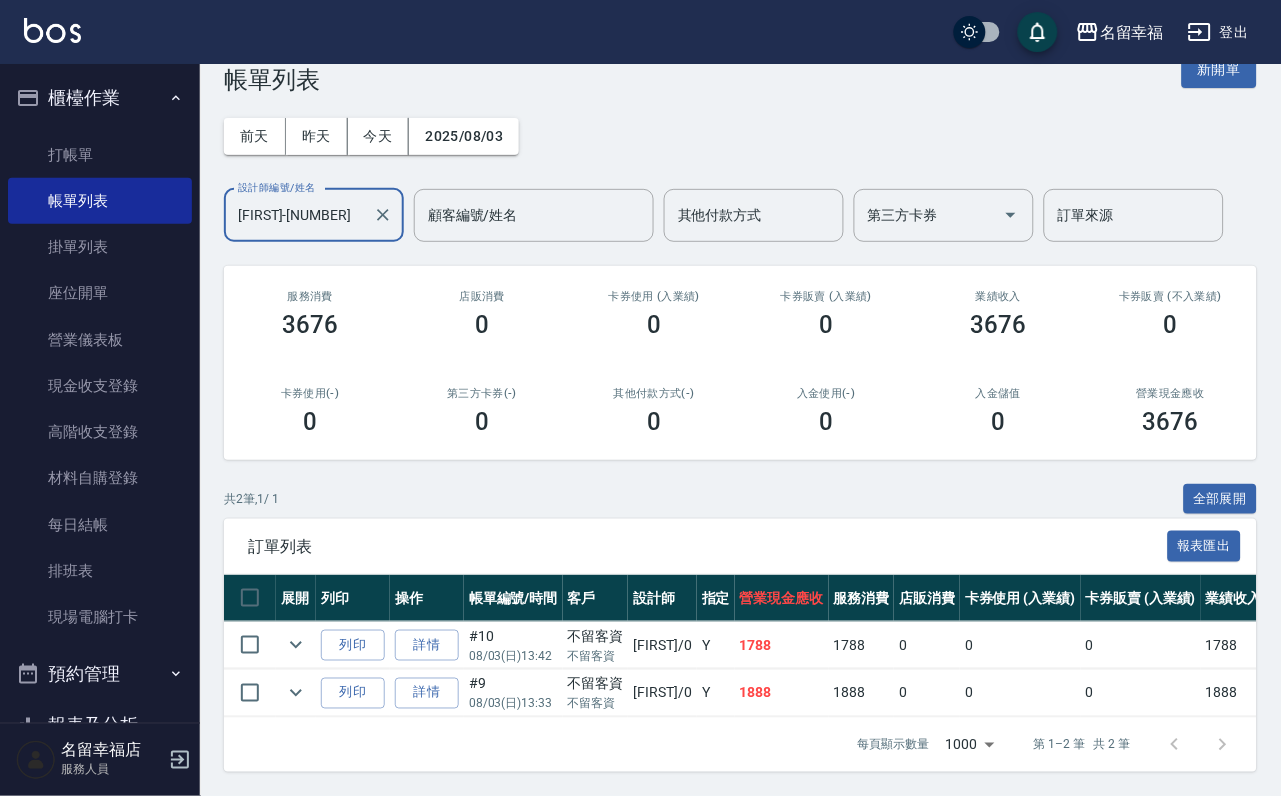 scroll, scrollTop: 169, scrollLeft: 0, axis: vertical 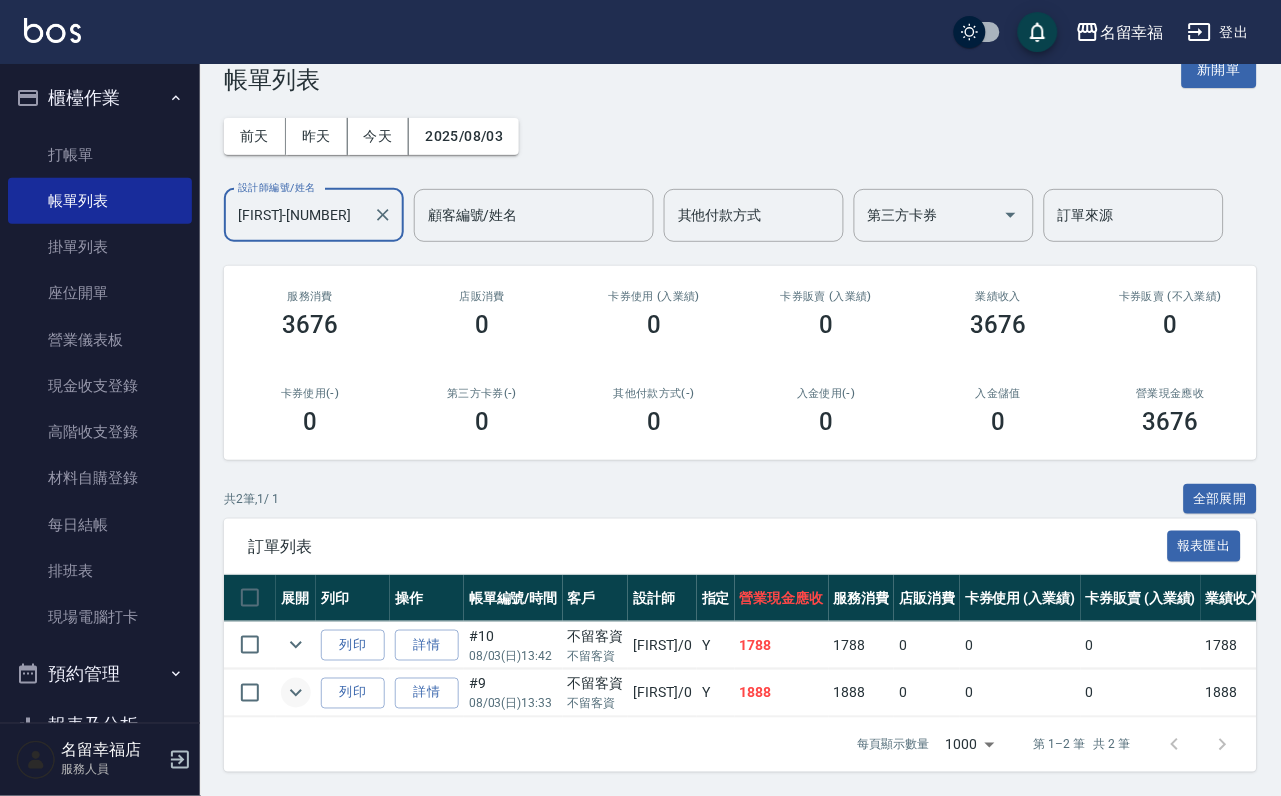 type on "小靜-0" 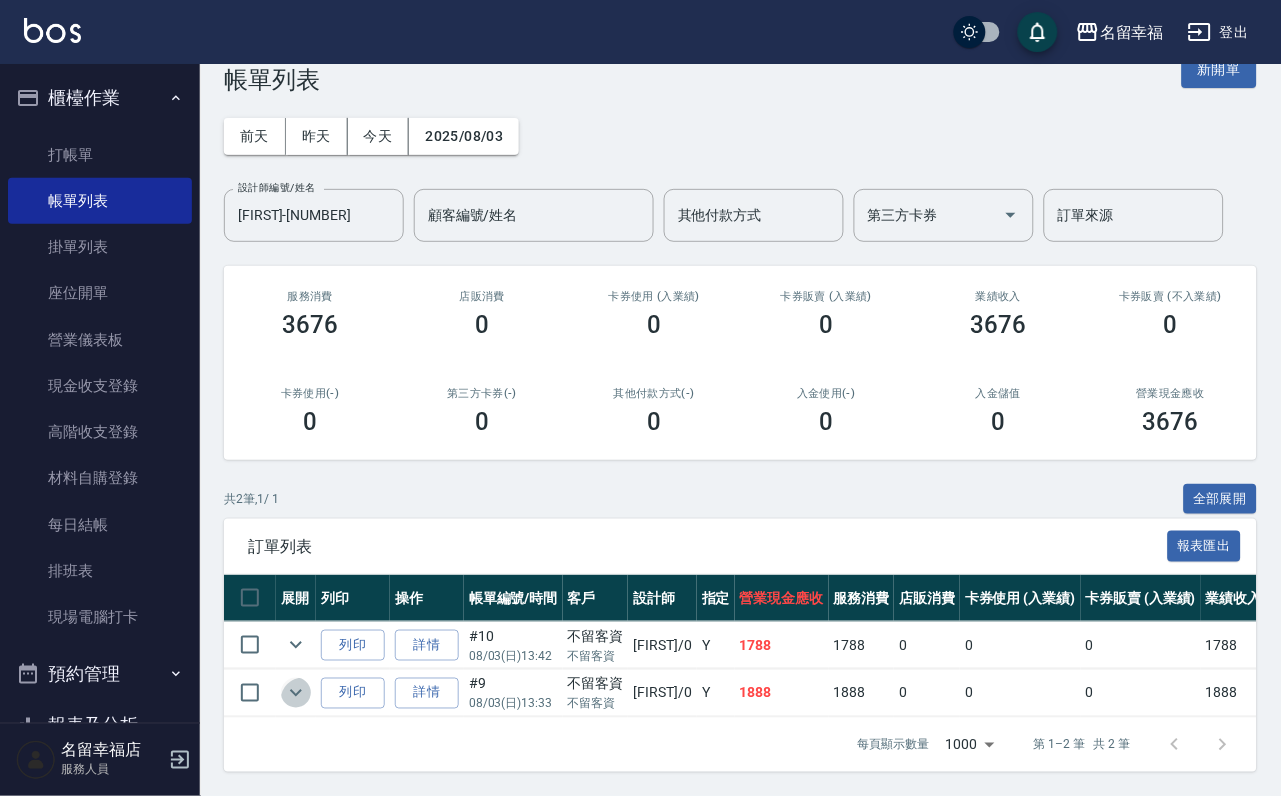 click 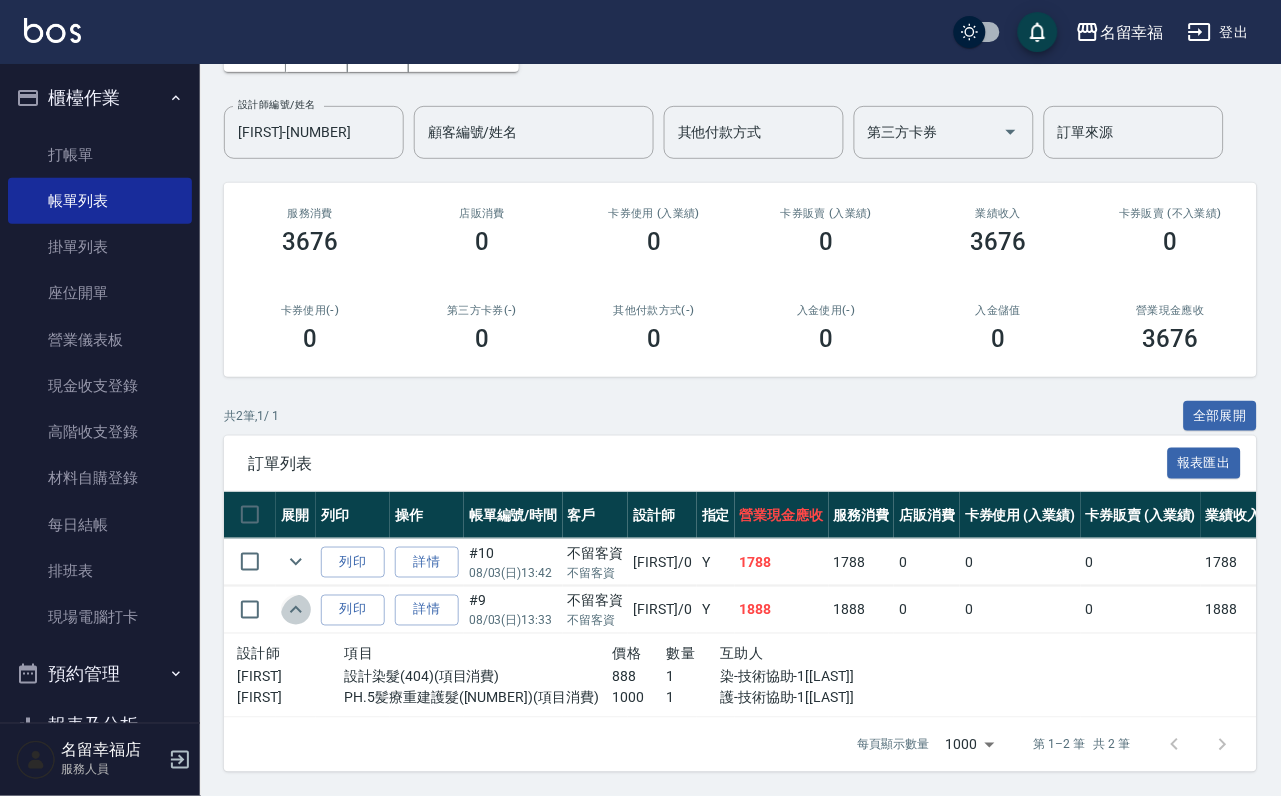 click 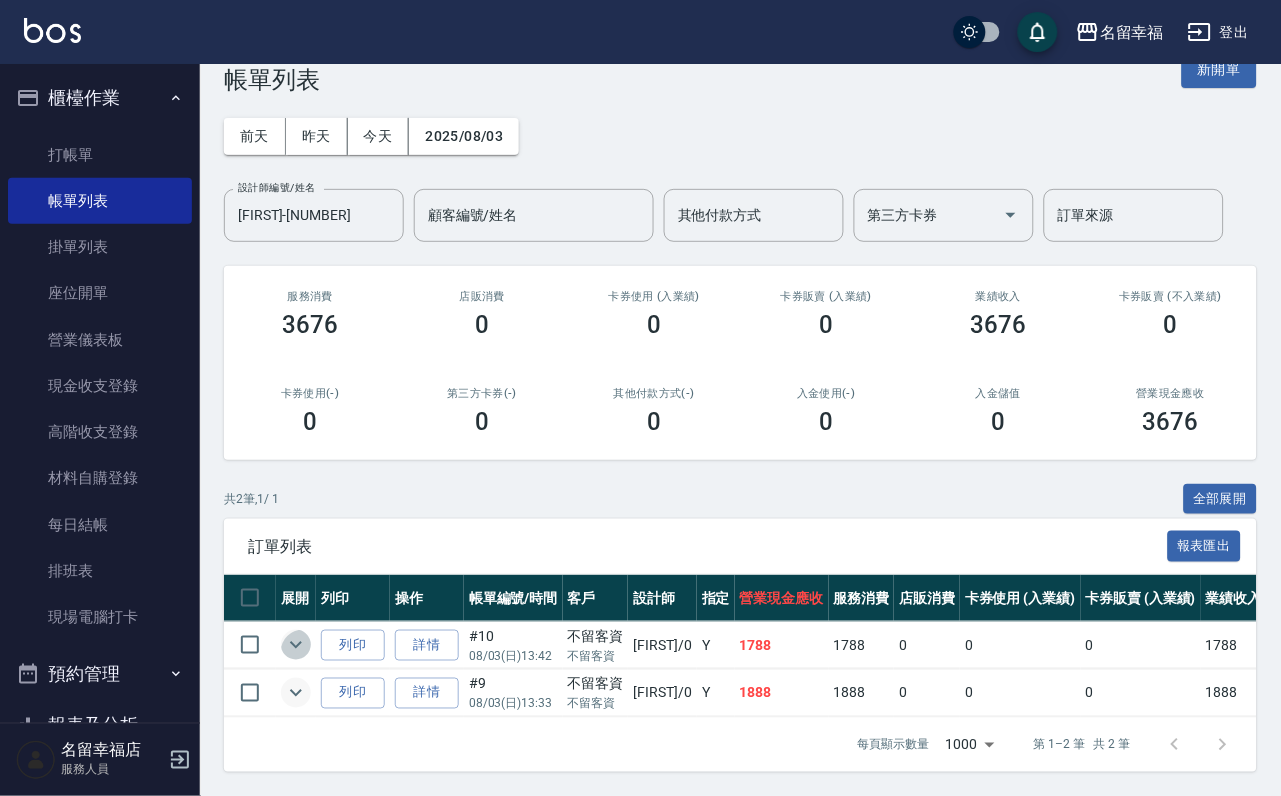 click 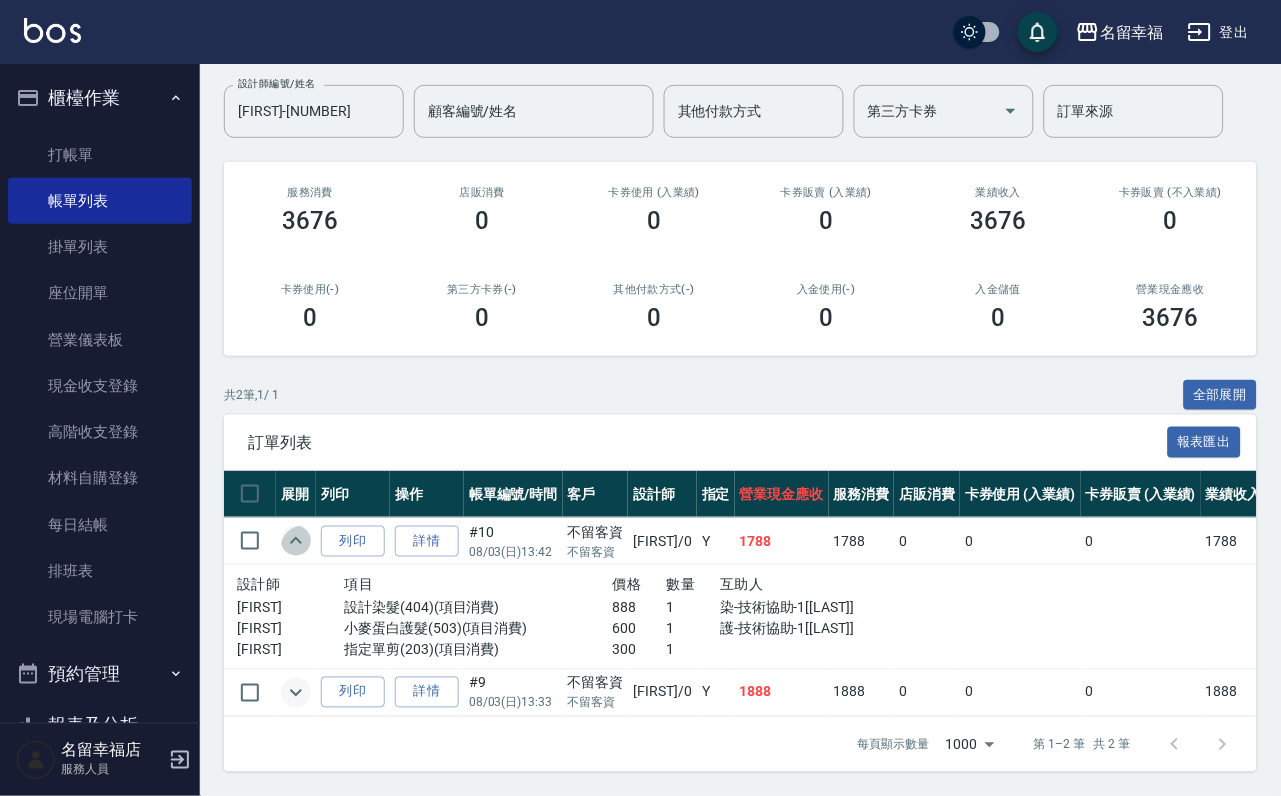 click 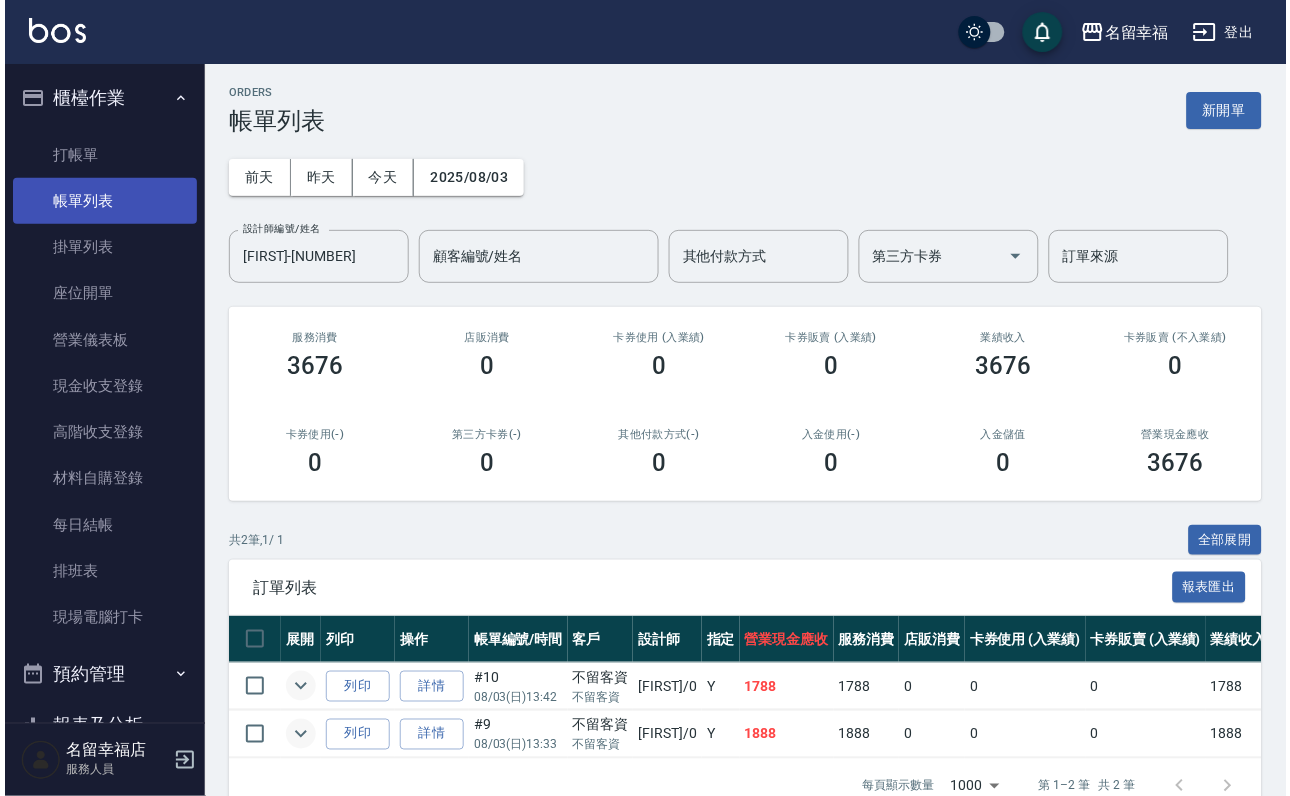 scroll, scrollTop: 0, scrollLeft: 0, axis: both 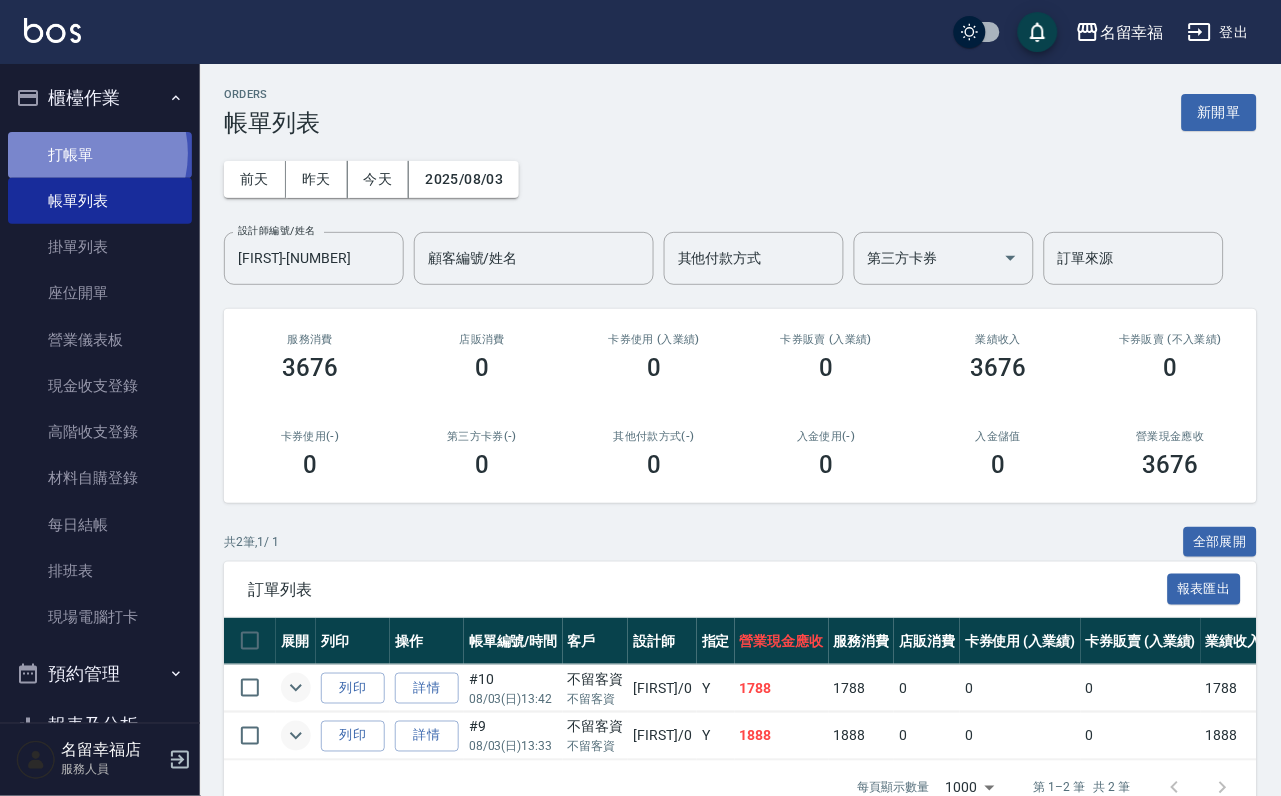 click on "打帳單" at bounding box center (100, 155) 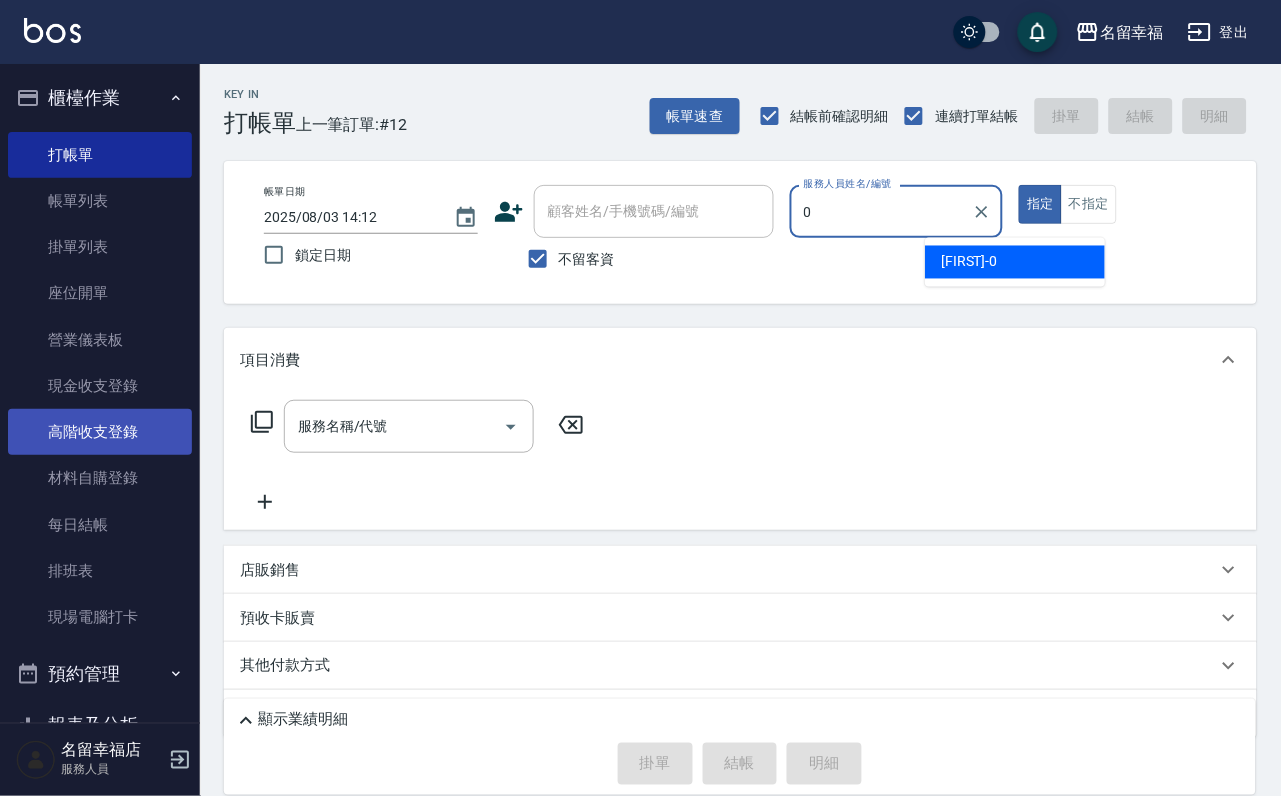 type on "小靜-0" 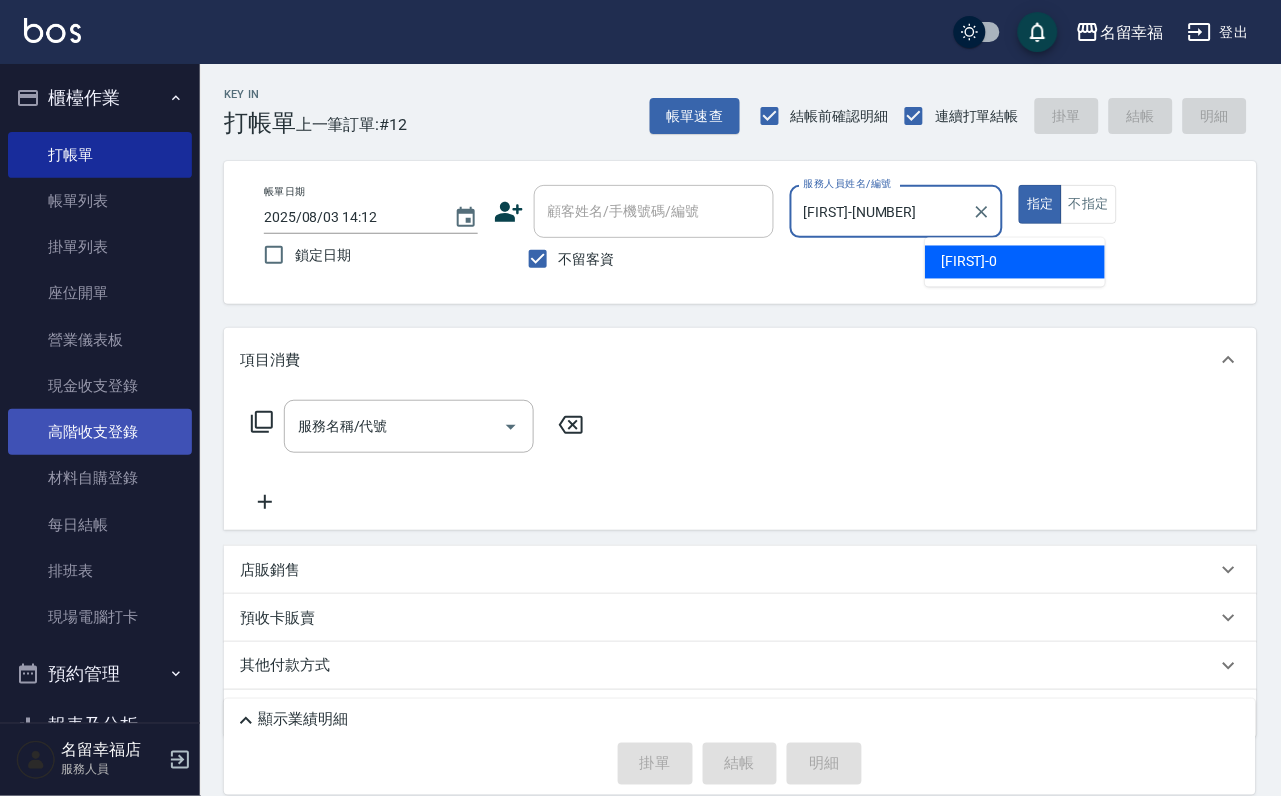 type on "true" 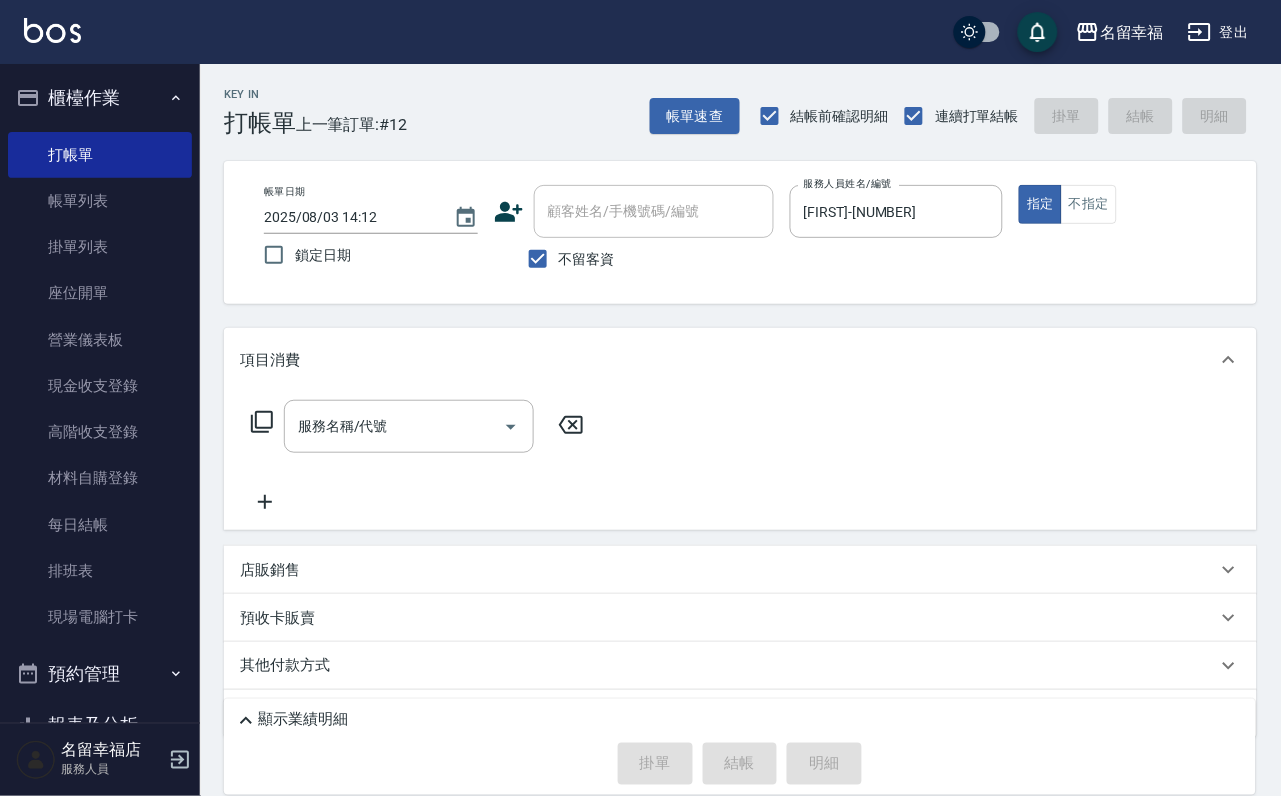 click 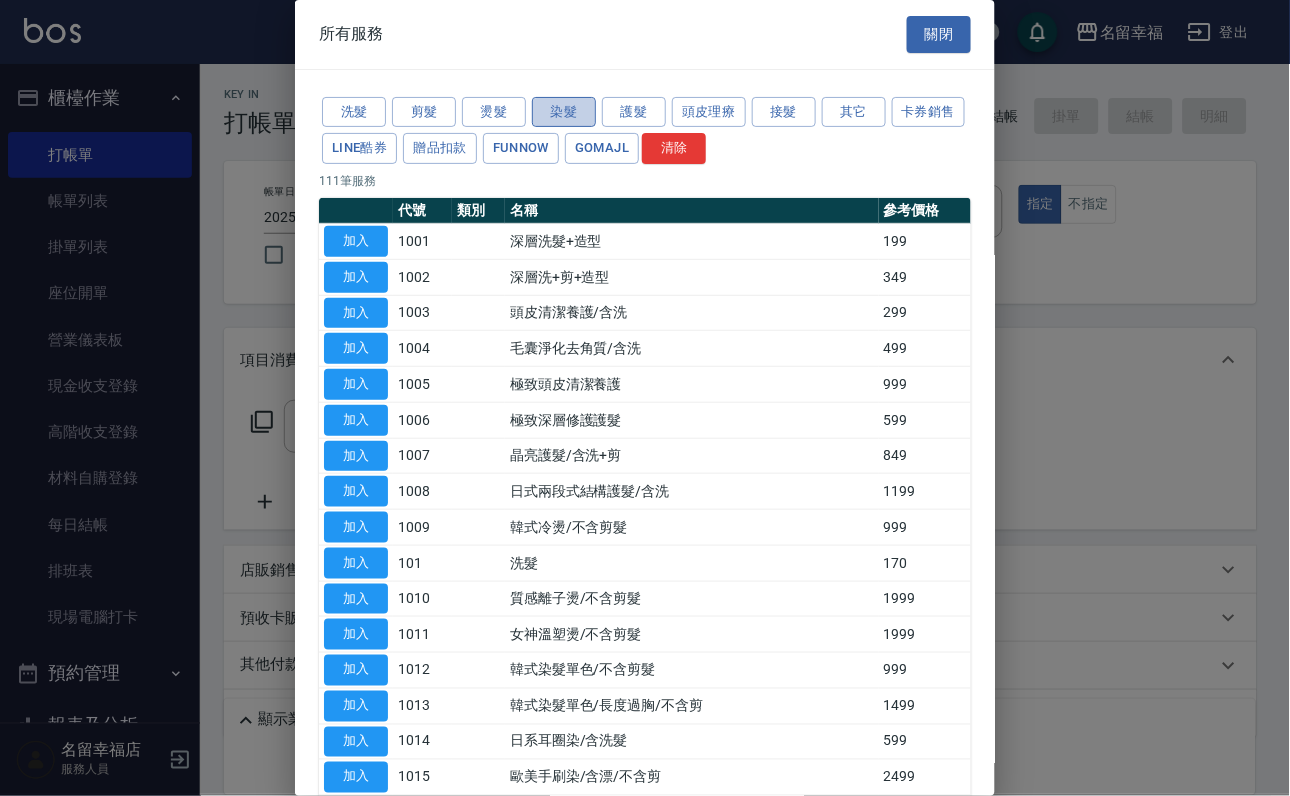 click on "染髮" at bounding box center [564, 112] 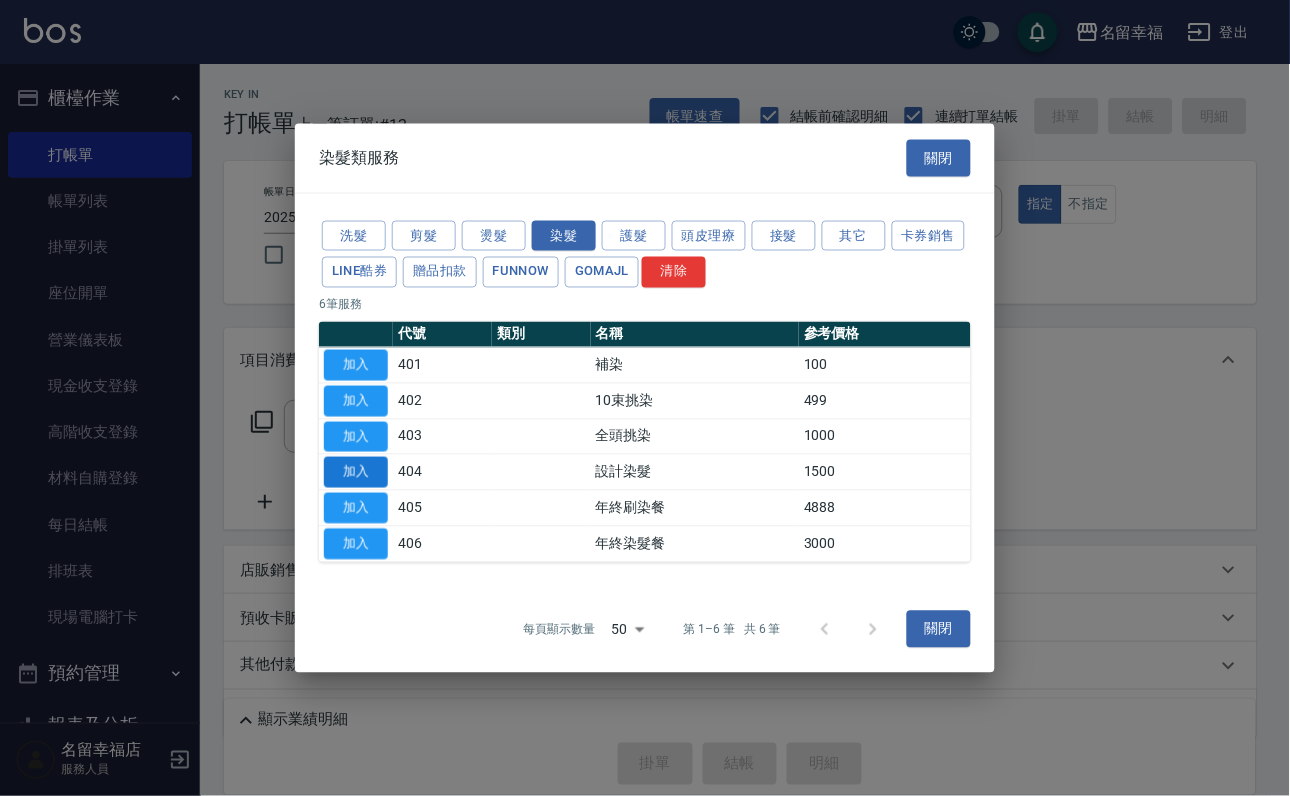 click on "加入" at bounding box center [356, 472] 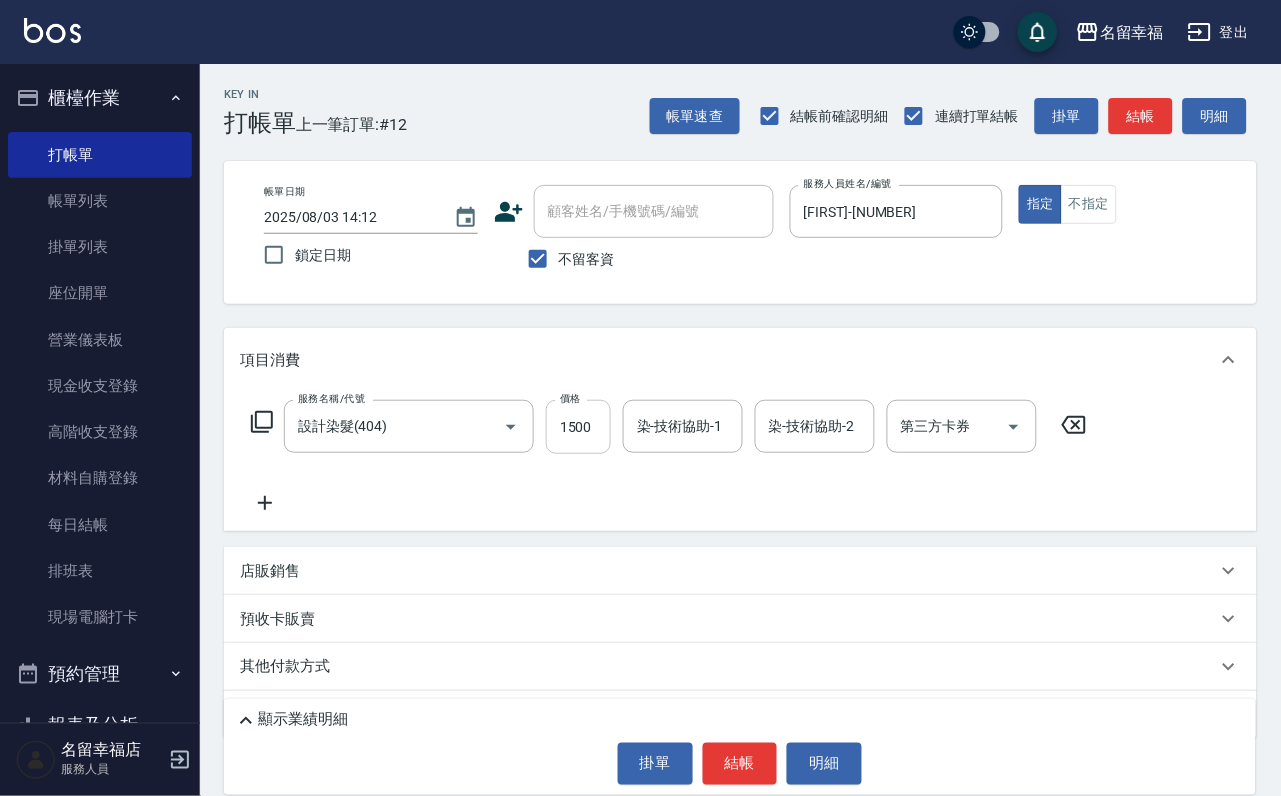 click on "1500" at bounding box center [578, 427] 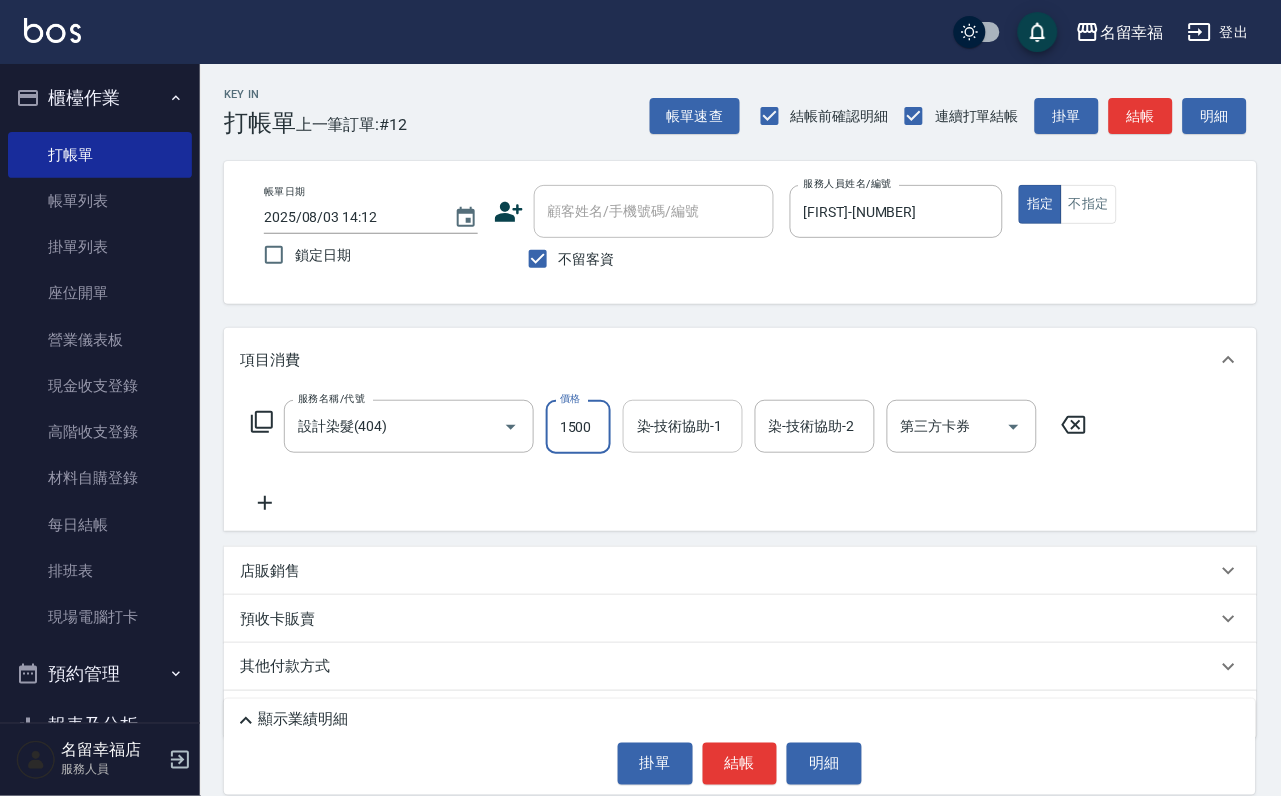 click on "染-技術協助-1" at bounding box center (683, 426) 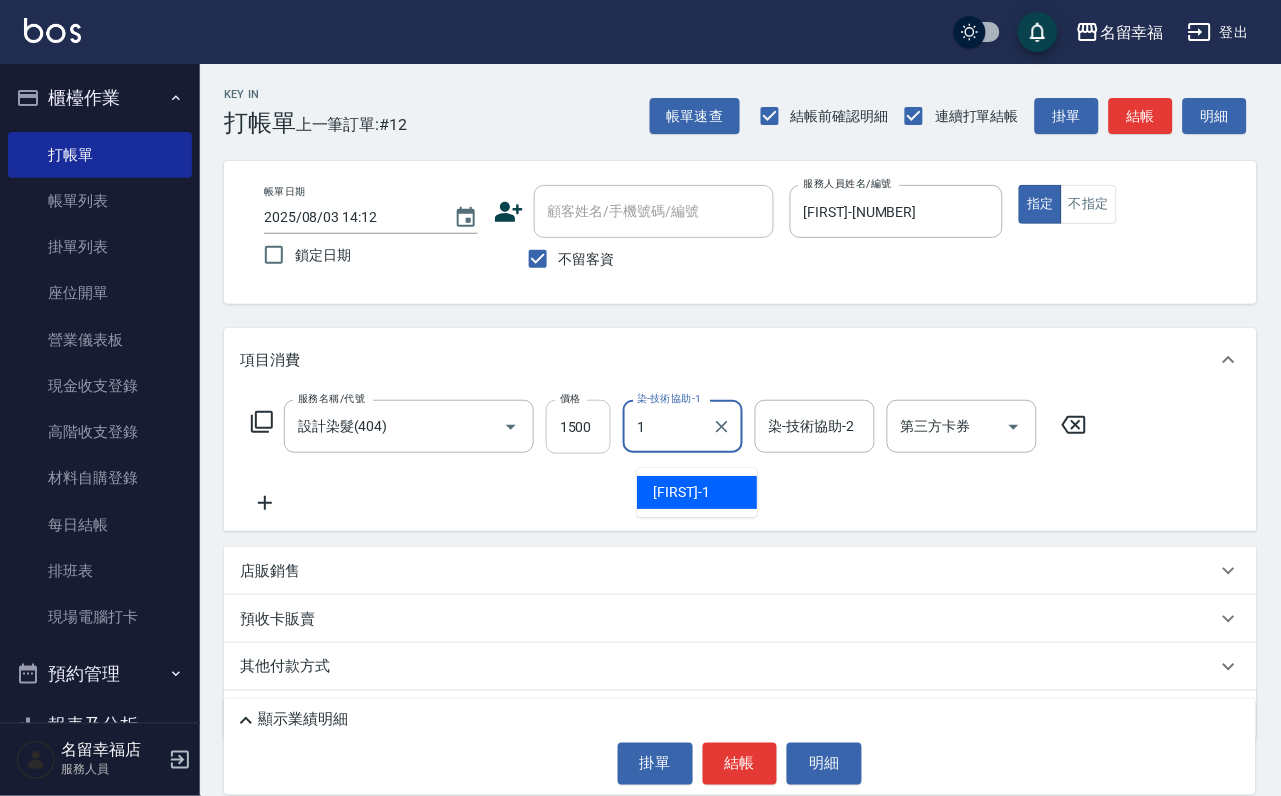 type on "[FIRST]-1" 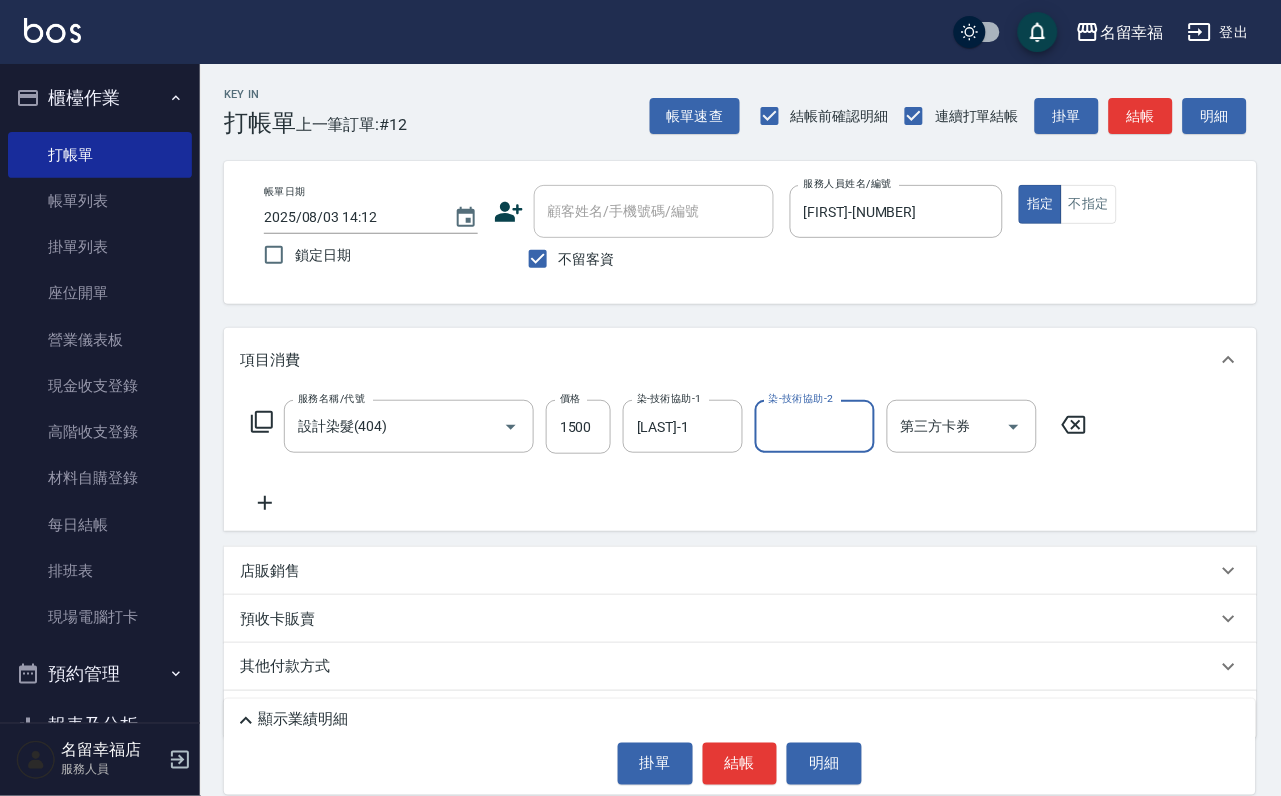 click 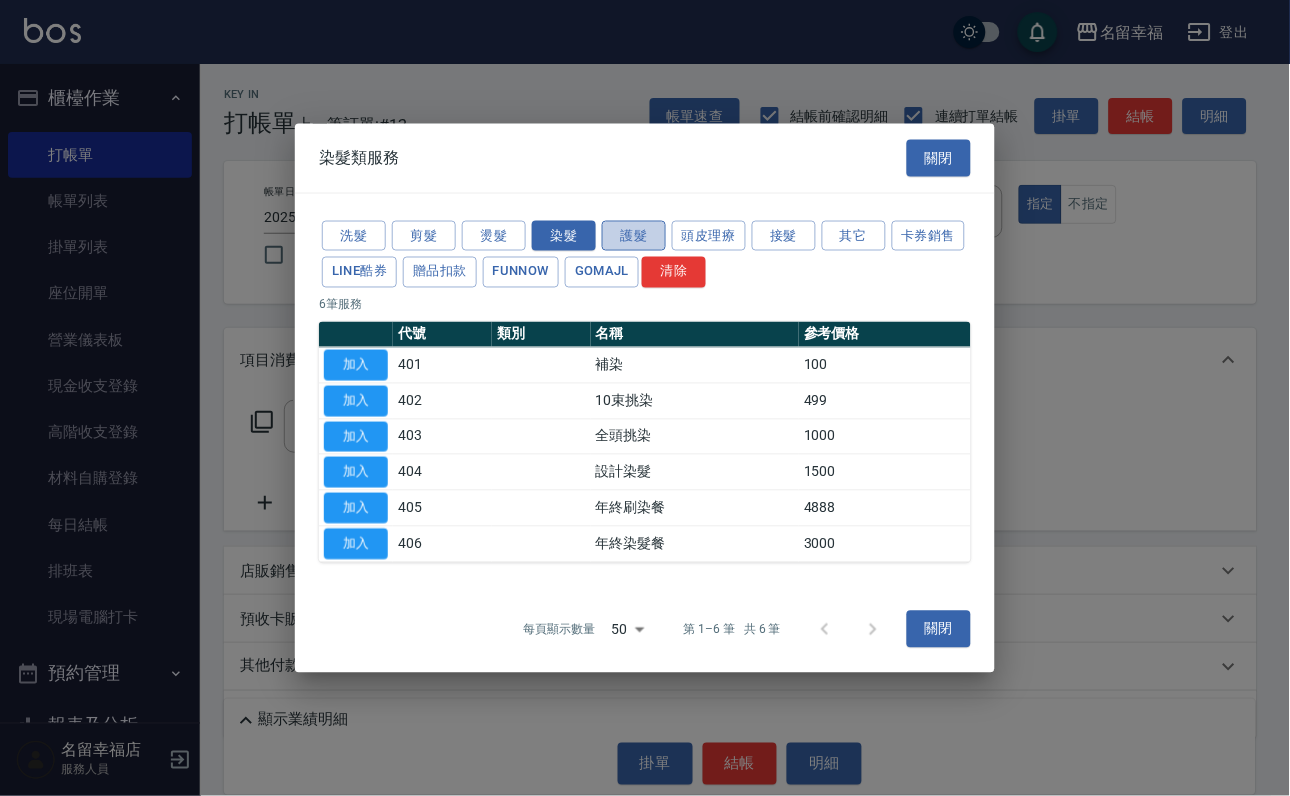 click on "護髮" at bounding box center [634, 235] 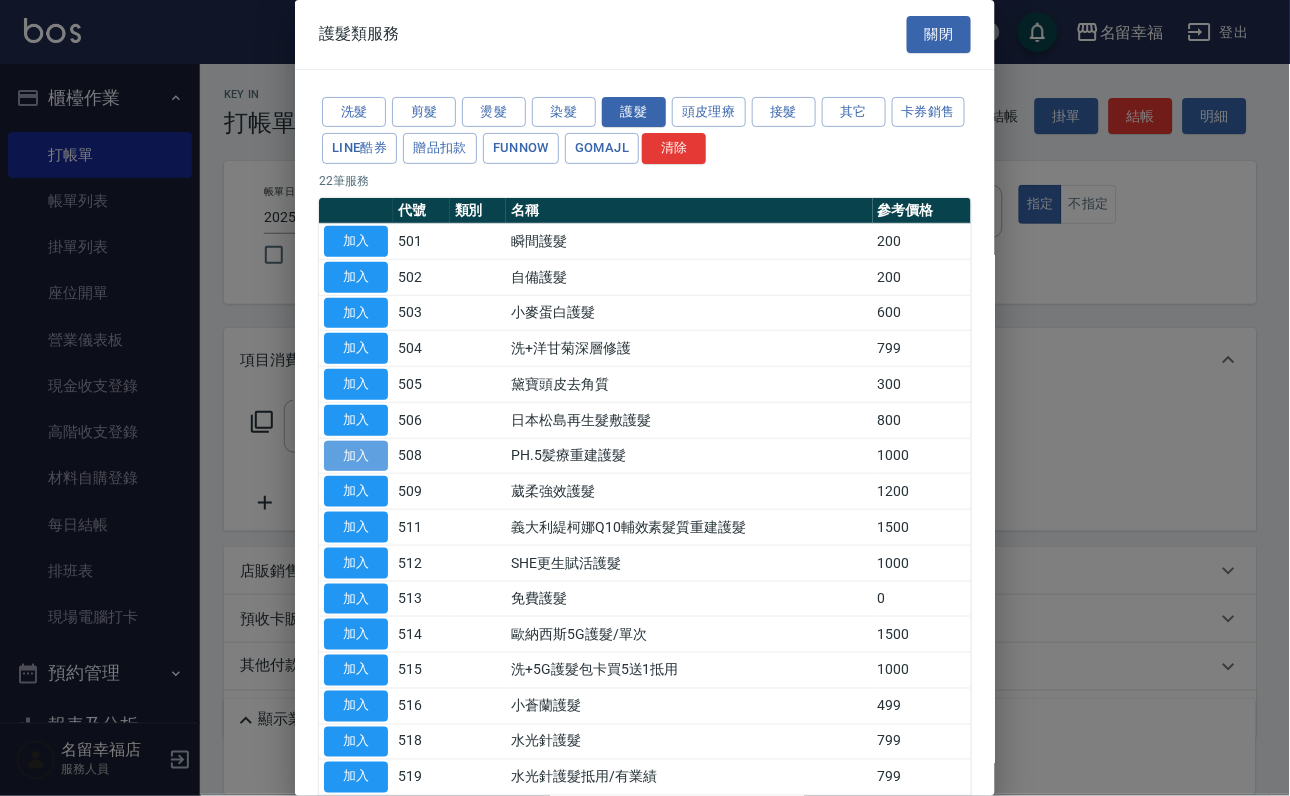 click on "加入" at bounding box center (356, 456) 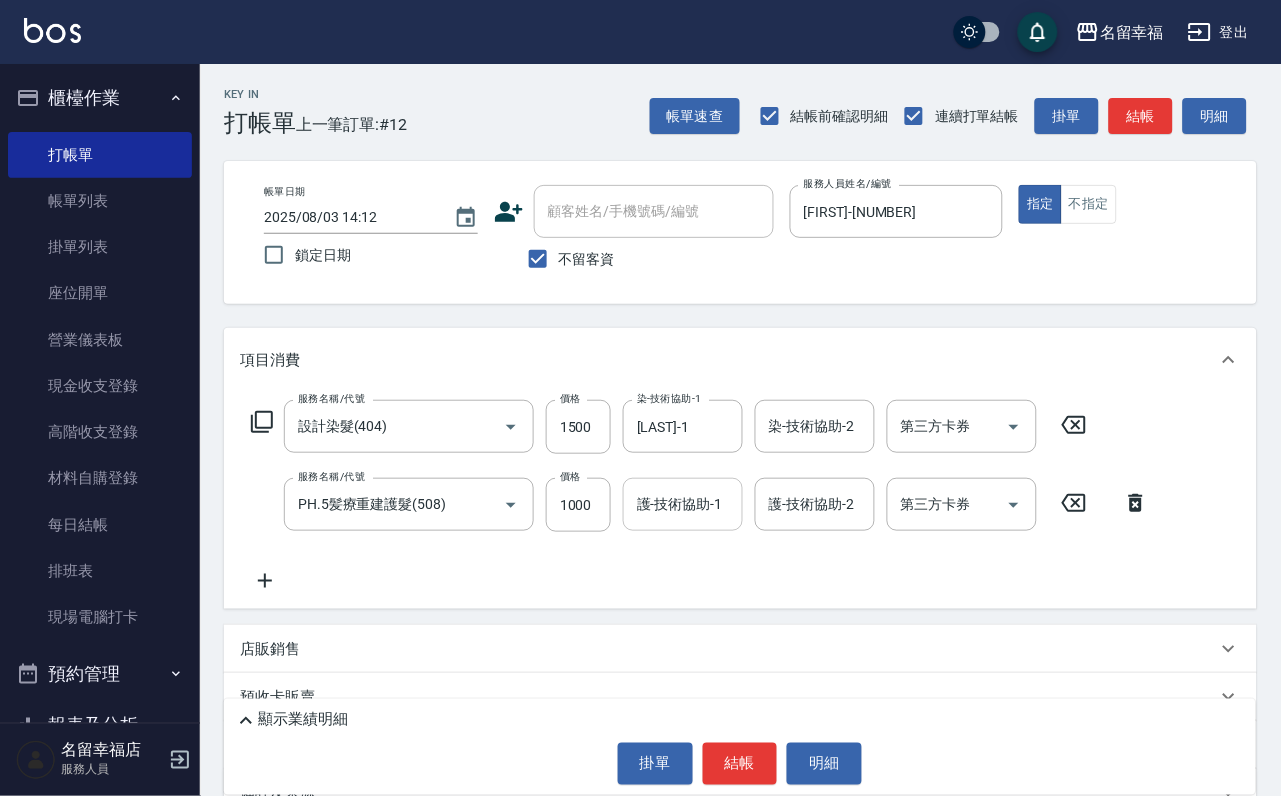 click on "護-技術協助-1" at bounding box center [683, 504] 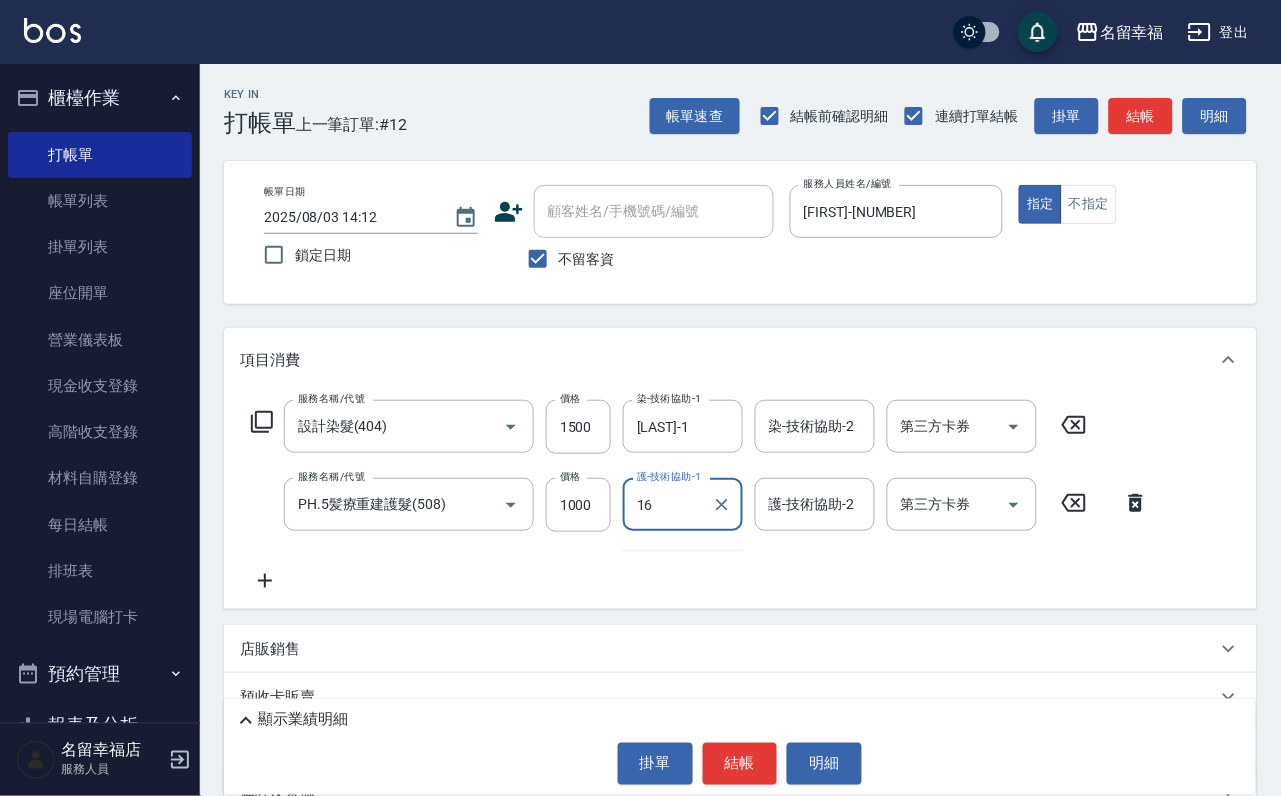 type on "16" 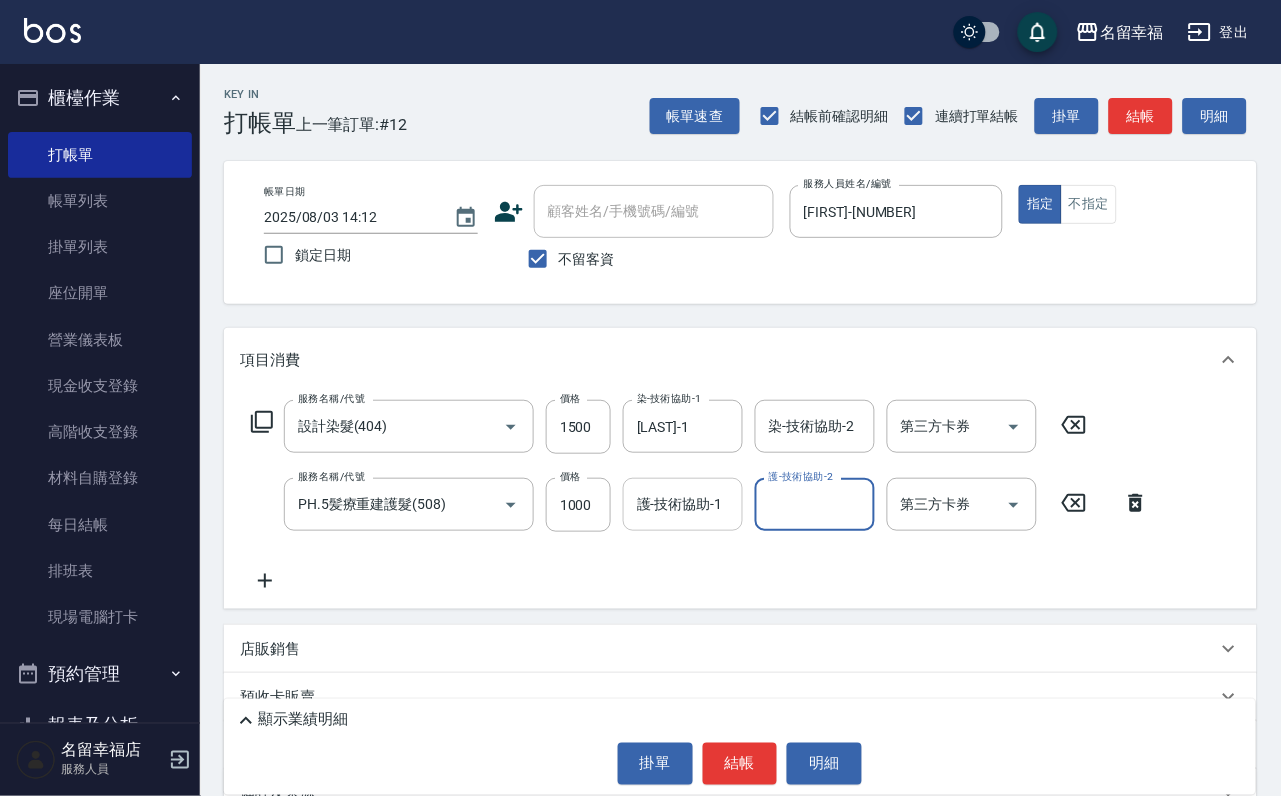 click on "護-技術協助-1" at bounding box center [683, 504] 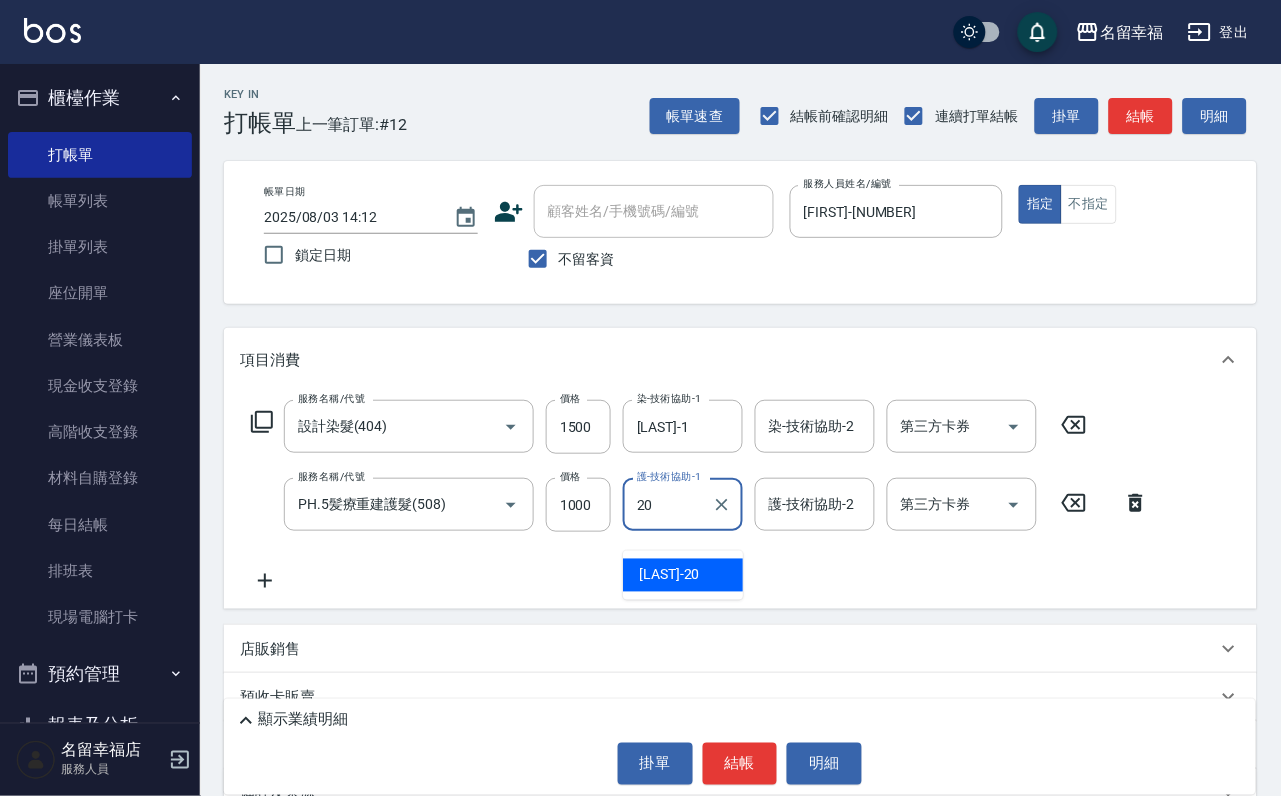 type on "育鋗-20" 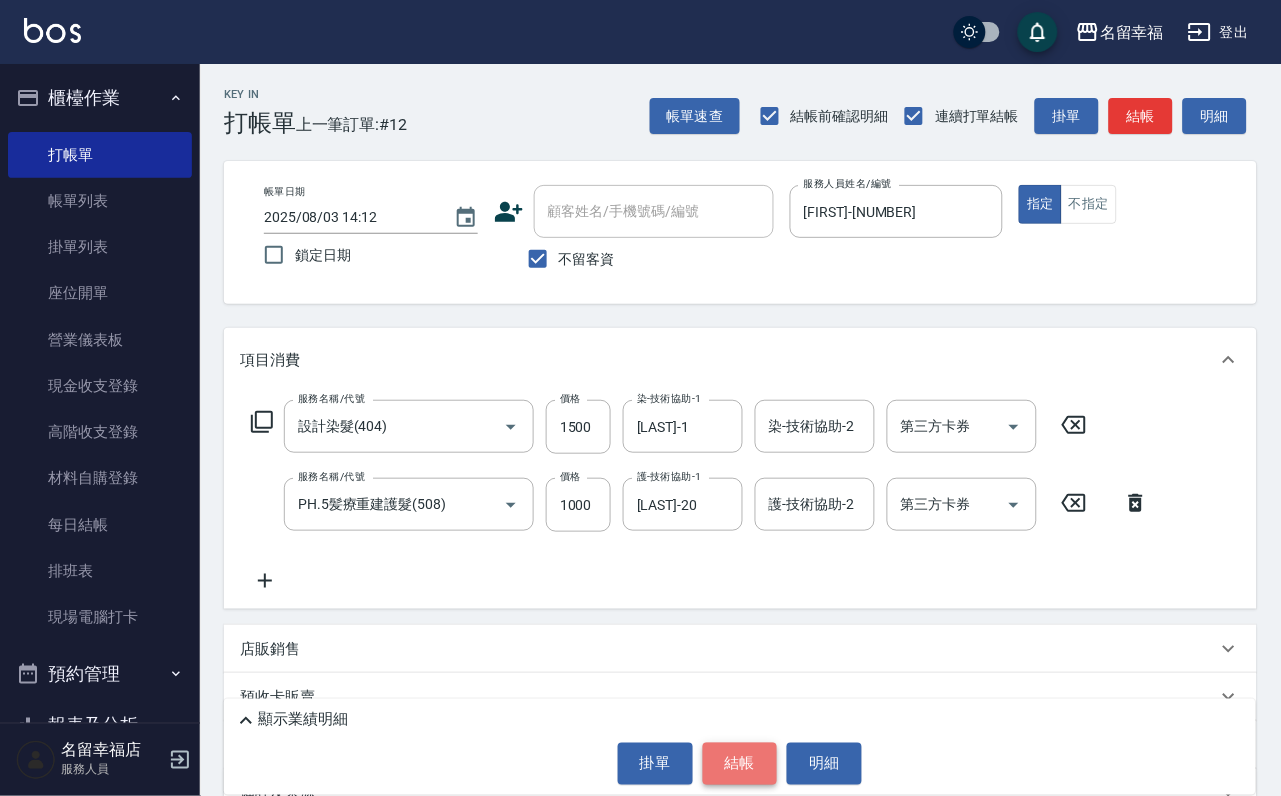 click on "結帳" at bounding box center [740, 764] 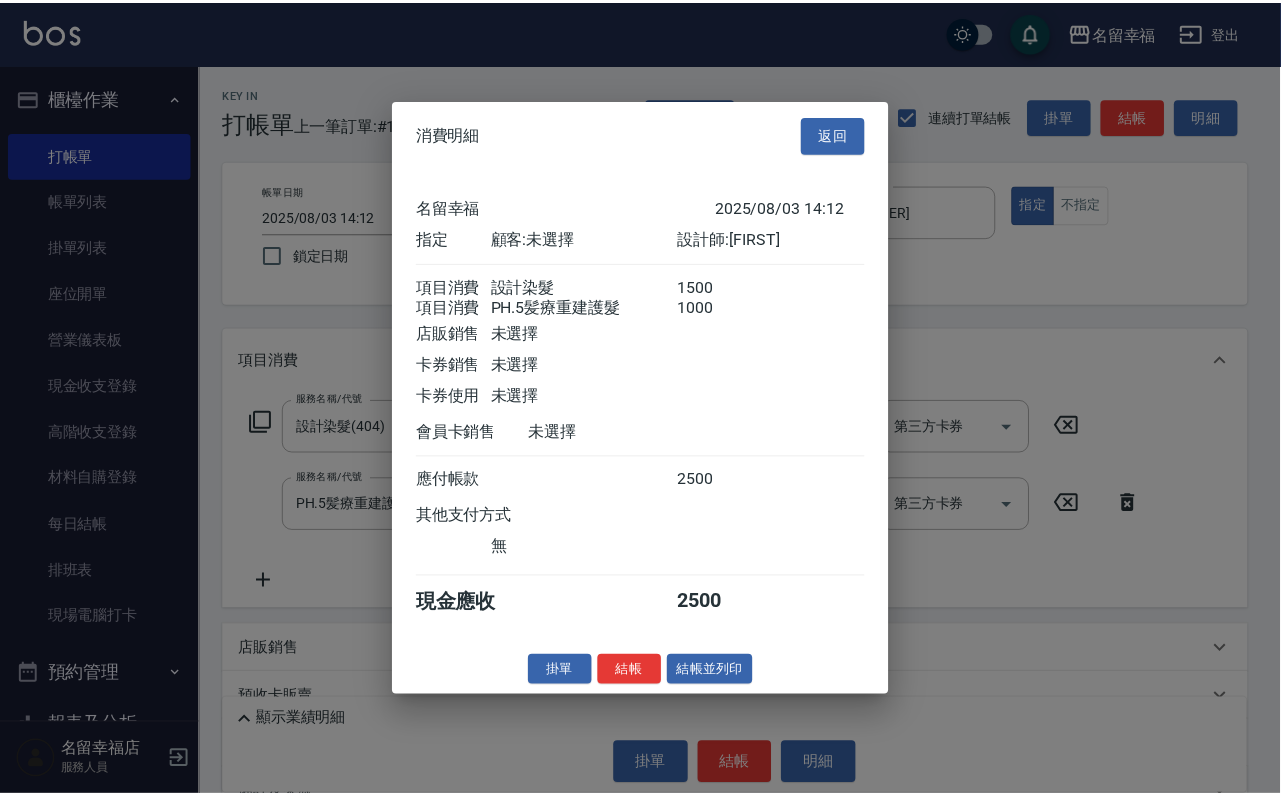 scroll, scrollTop: 322, scrollLeft: 0, axis: vertical 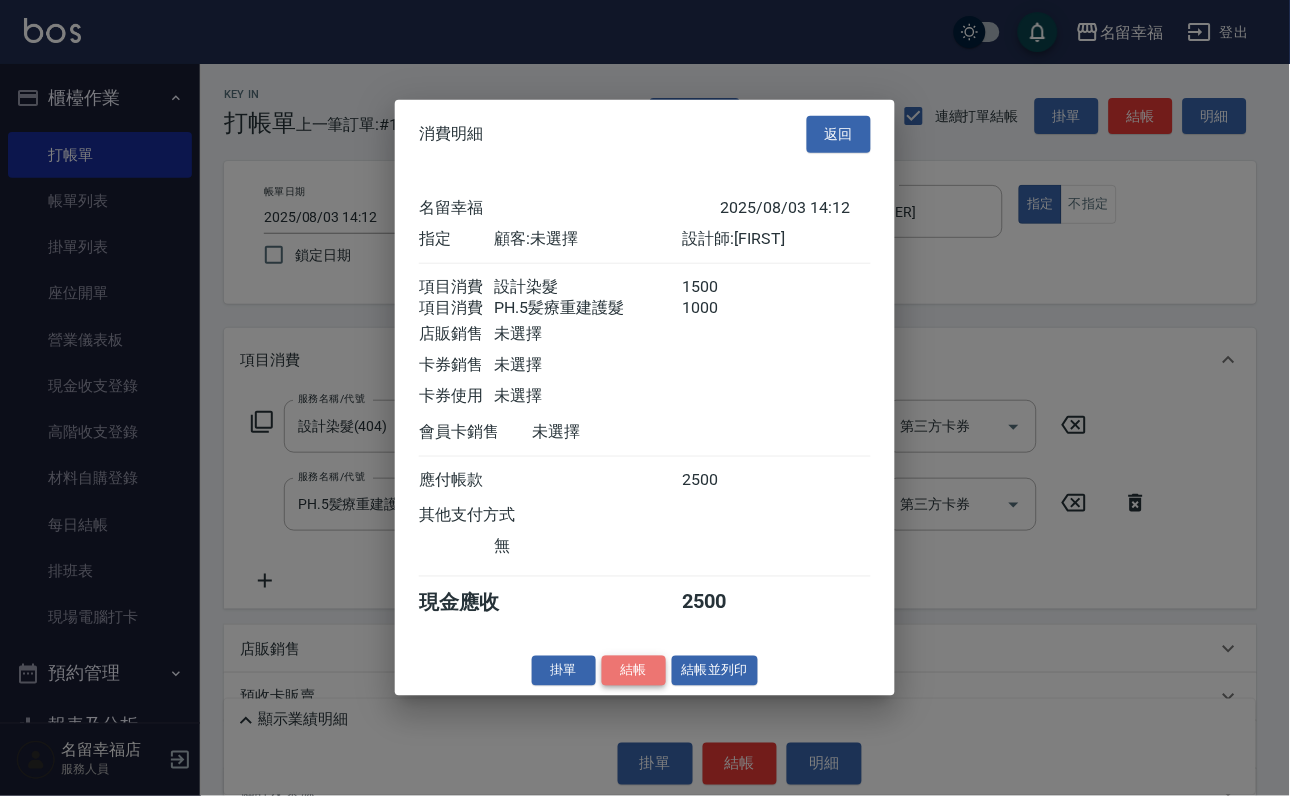 click on "結帳" at bounding box center (634, 670) 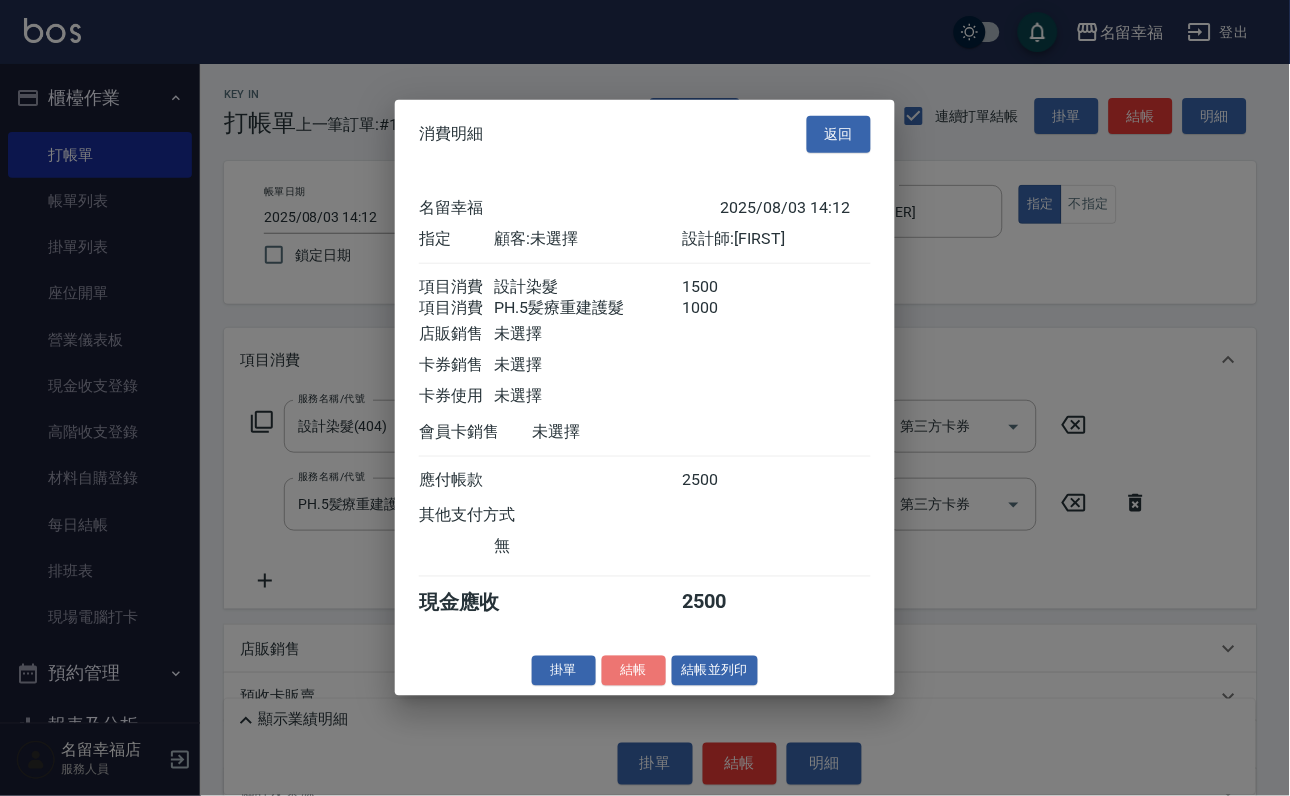 type 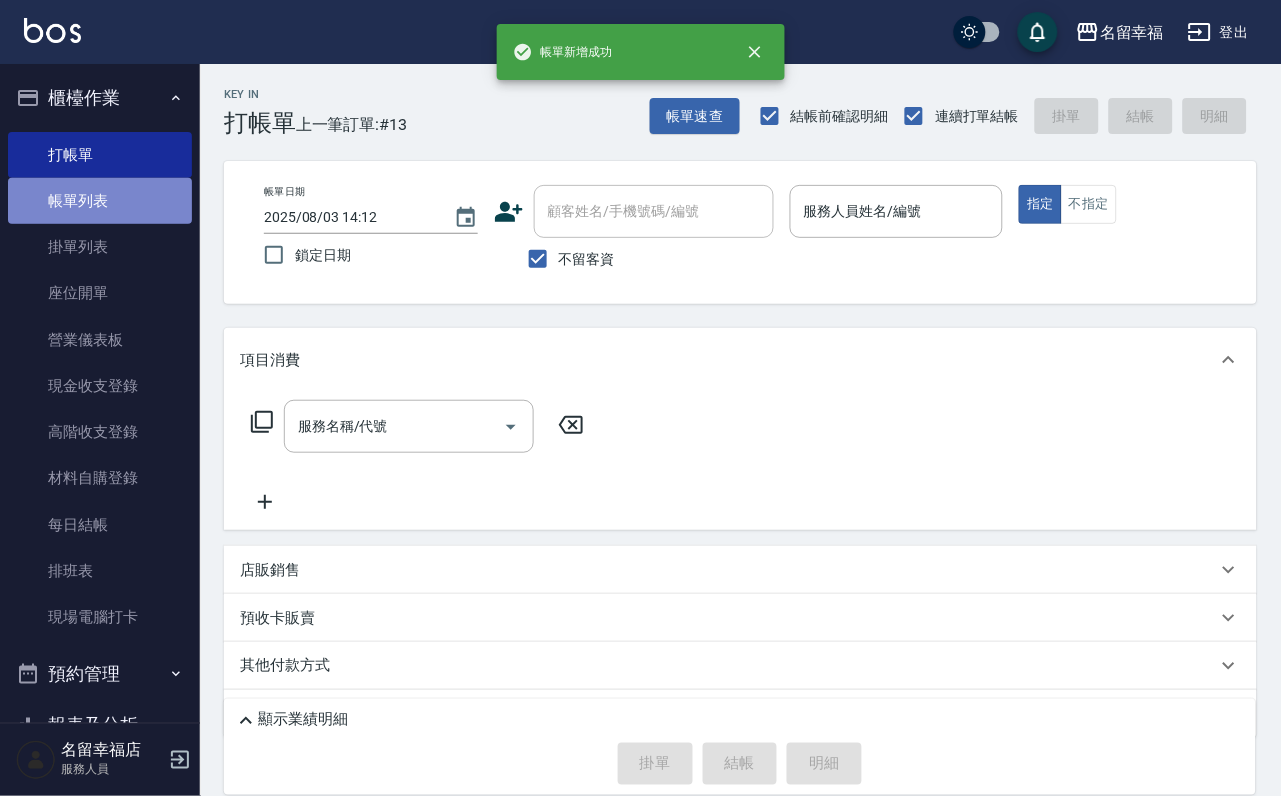 click on "帳單列表" at bounding box center (100, 201) 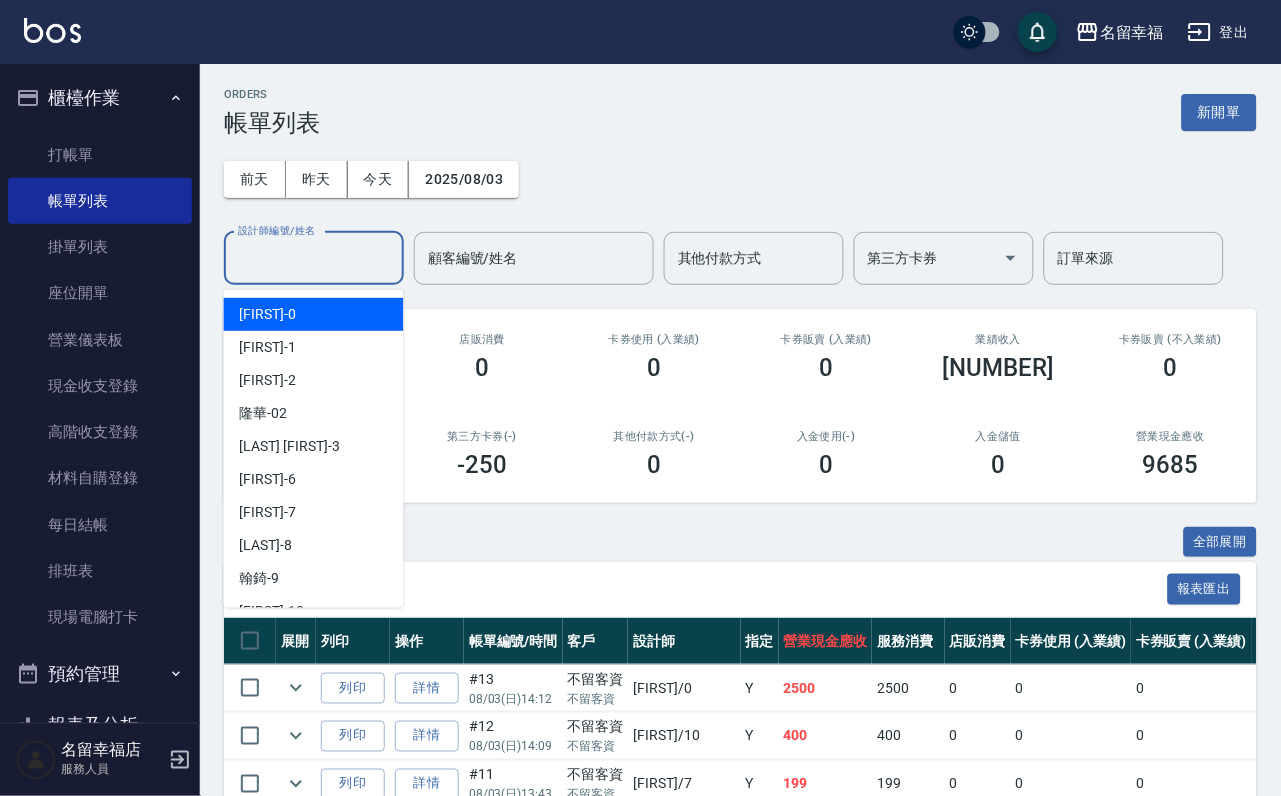 click on "設計師編號/姓名" at bounding box center [314, 258] 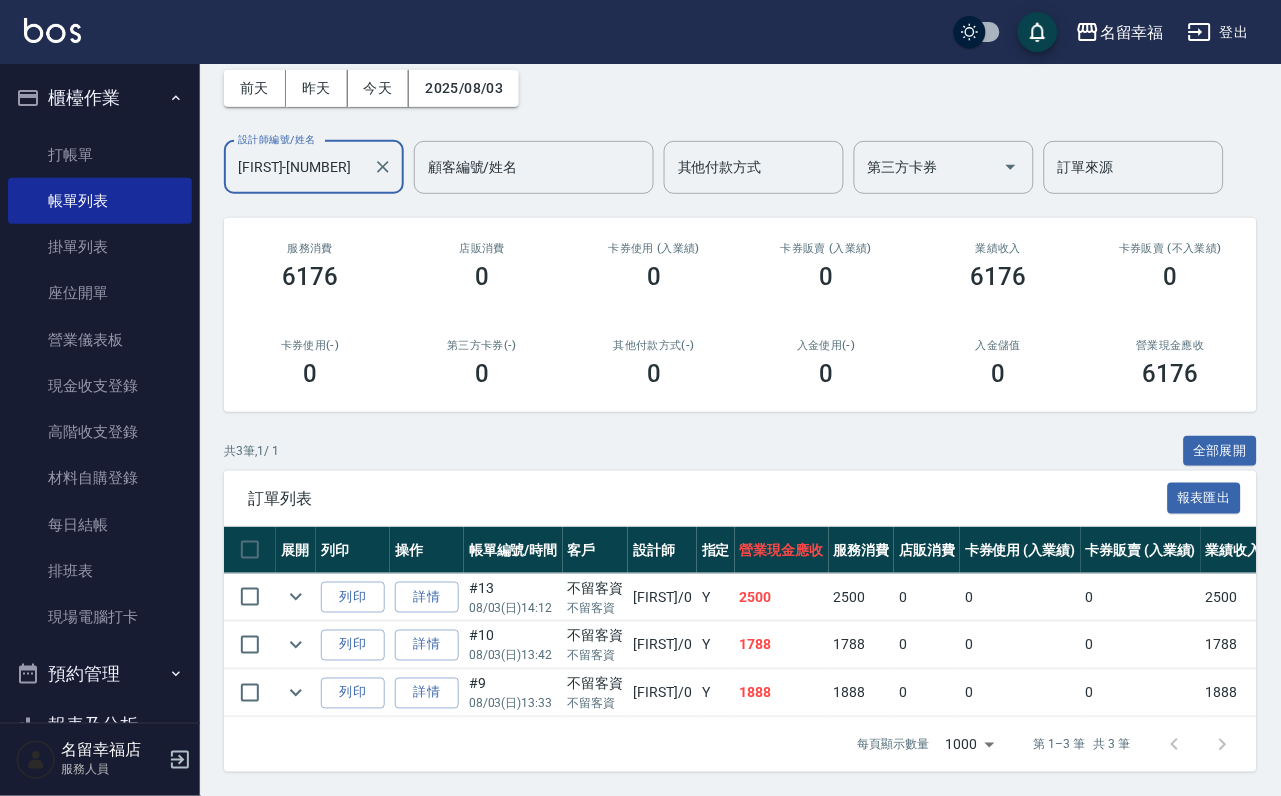 scroll, scrollTop: 231, scrollLeft: 0, axis: vertical 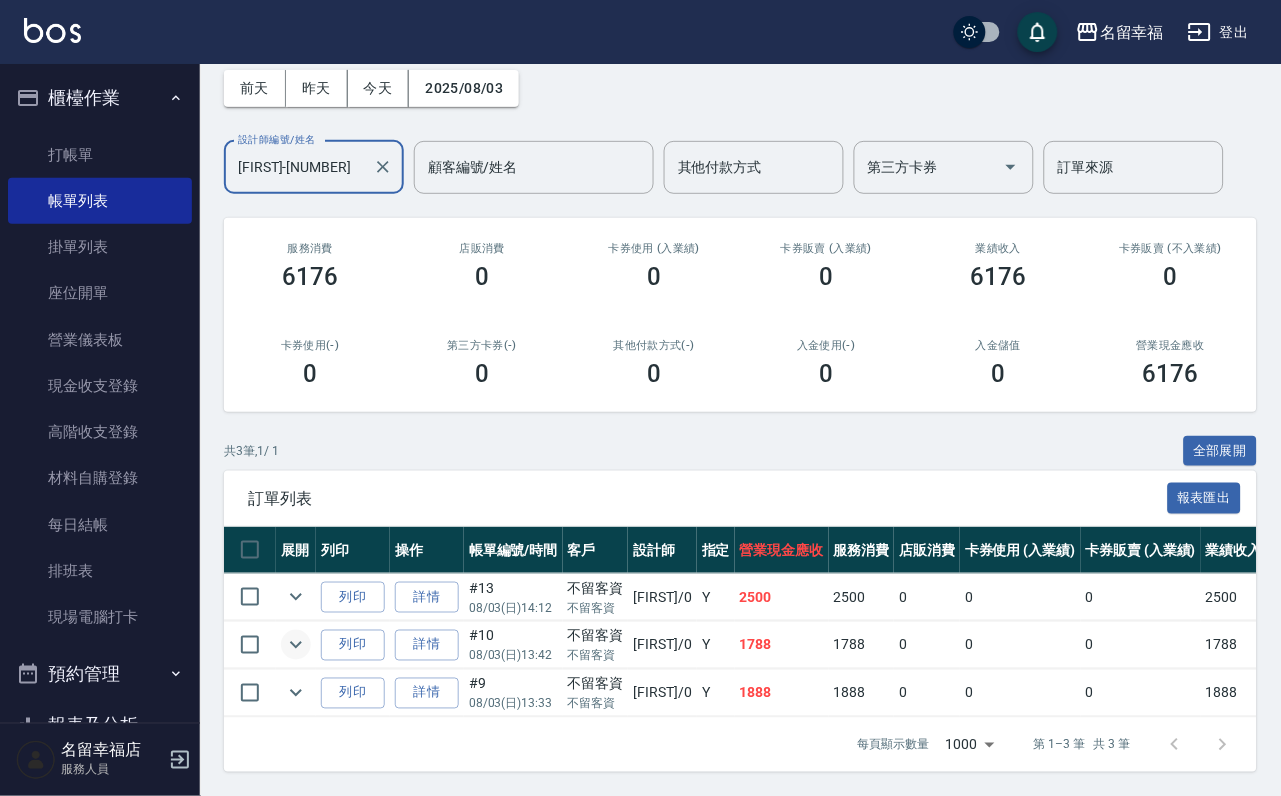 type on "小靜-0" 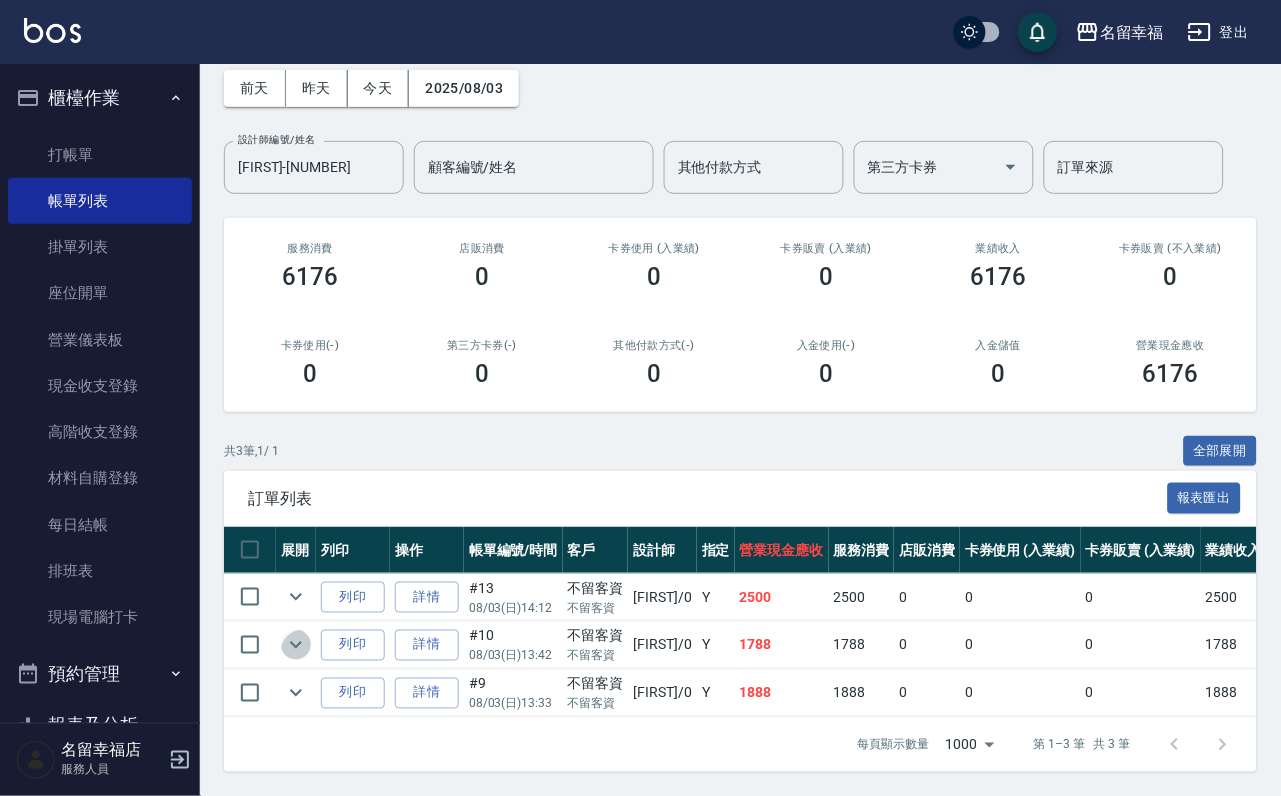 click 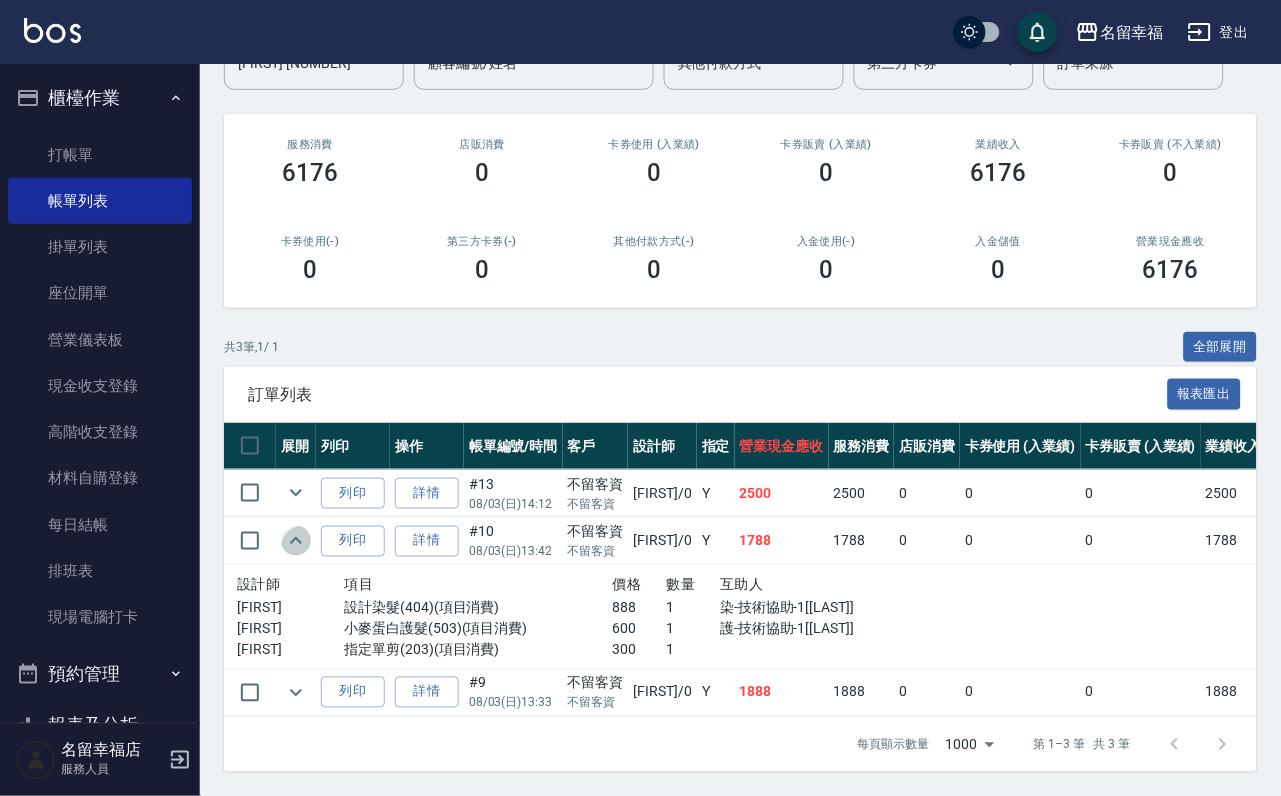 click 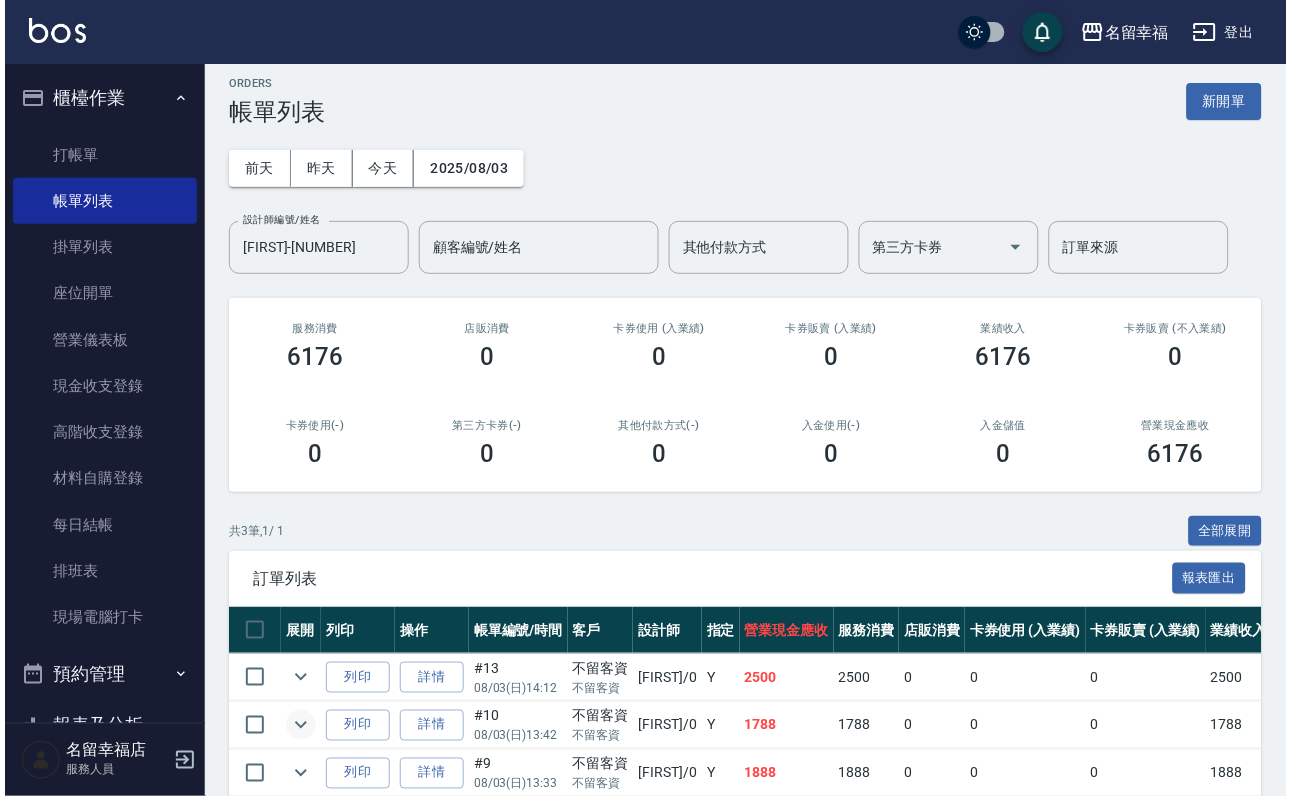 scroll, scrollTop: 0, scrollLeft: 0, axis: both 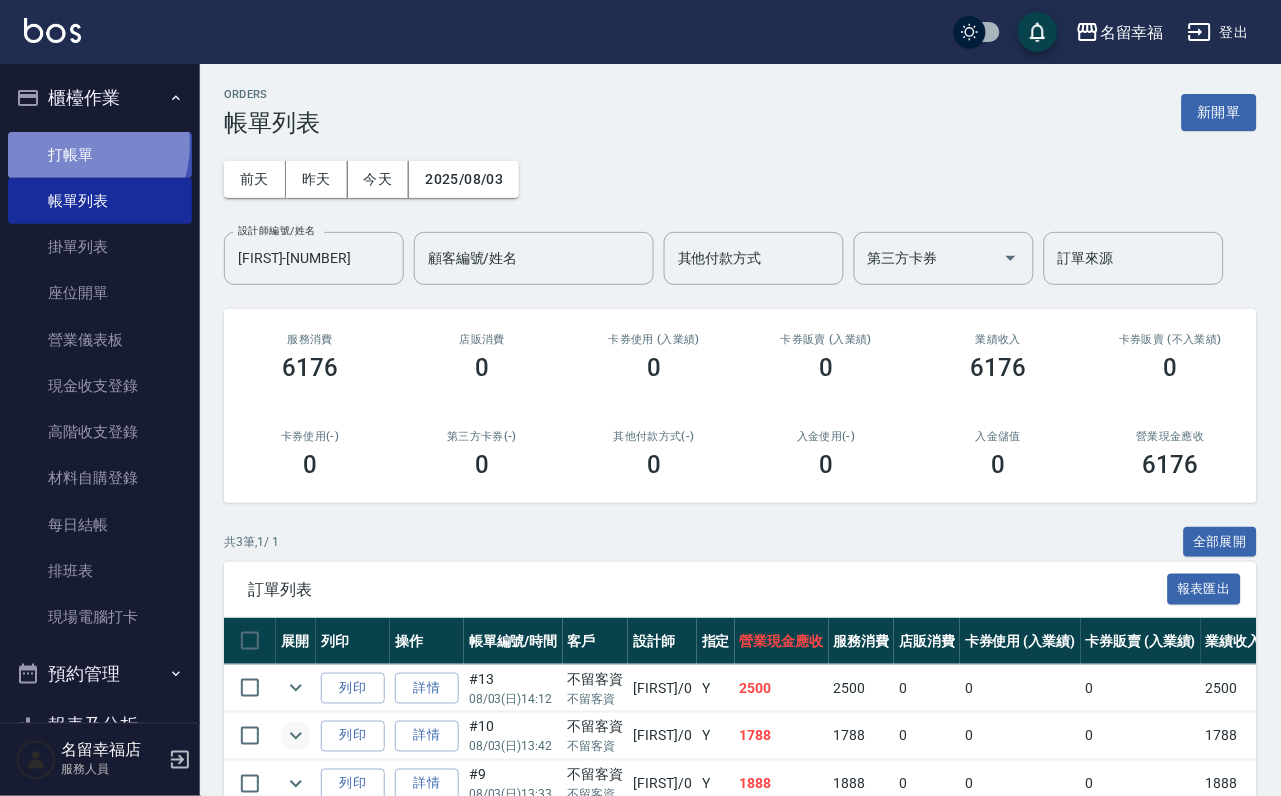 click on "打帳單" at bounding box center (100, 155) 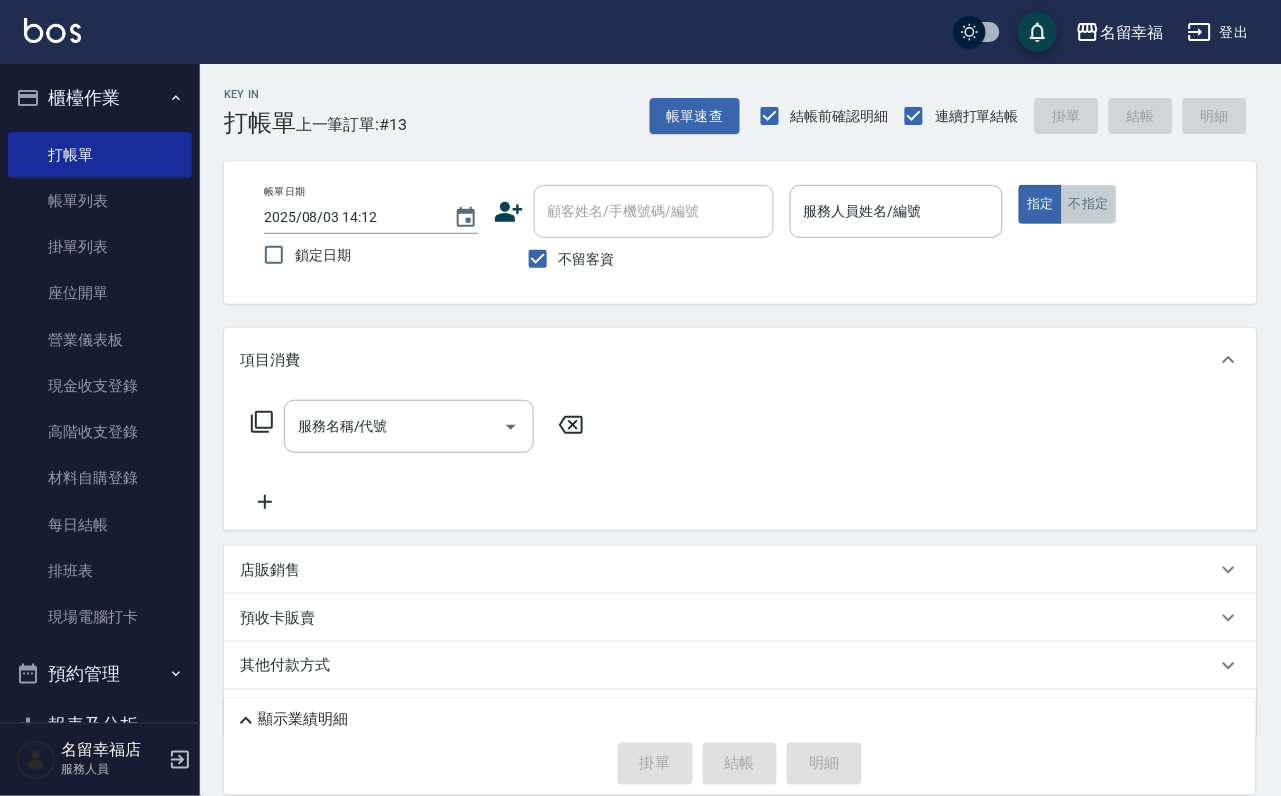 click on "不指定" at bounding box center [1089, 204] 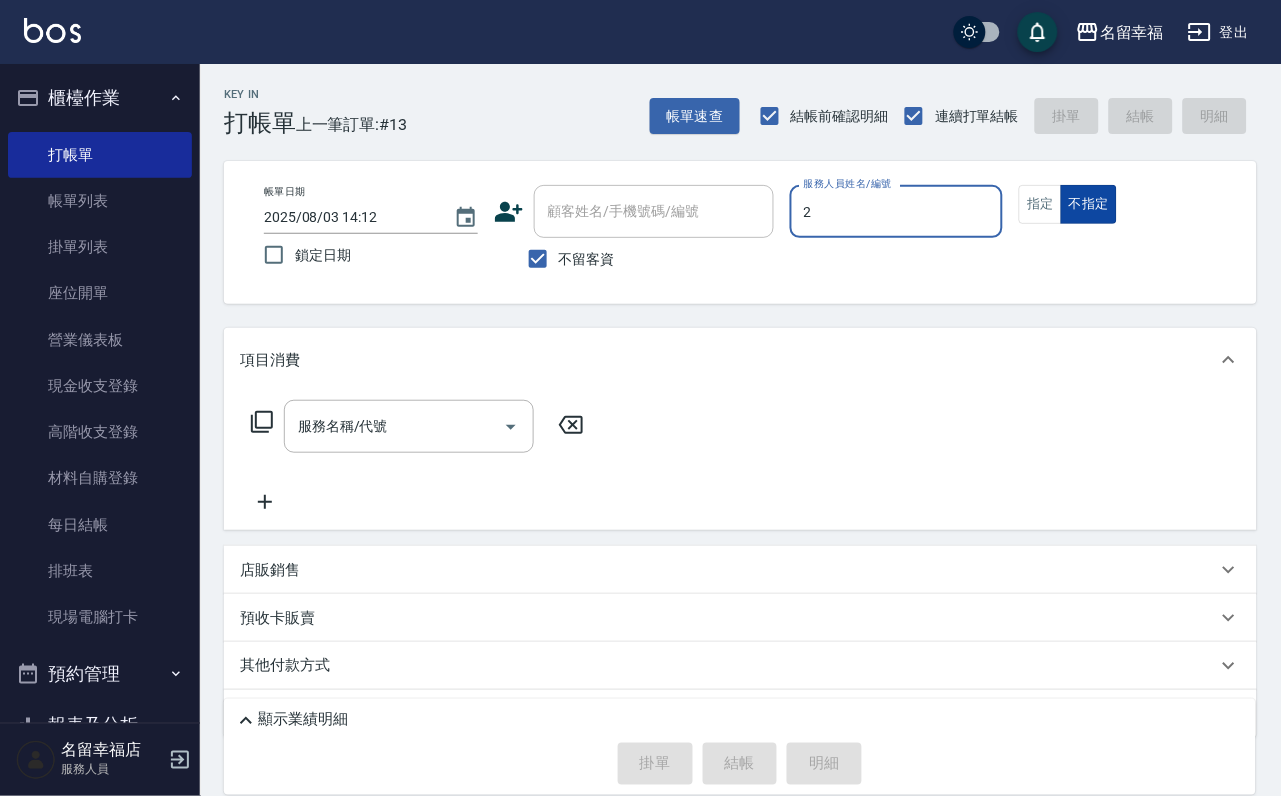 type on "[FIRST]-2" 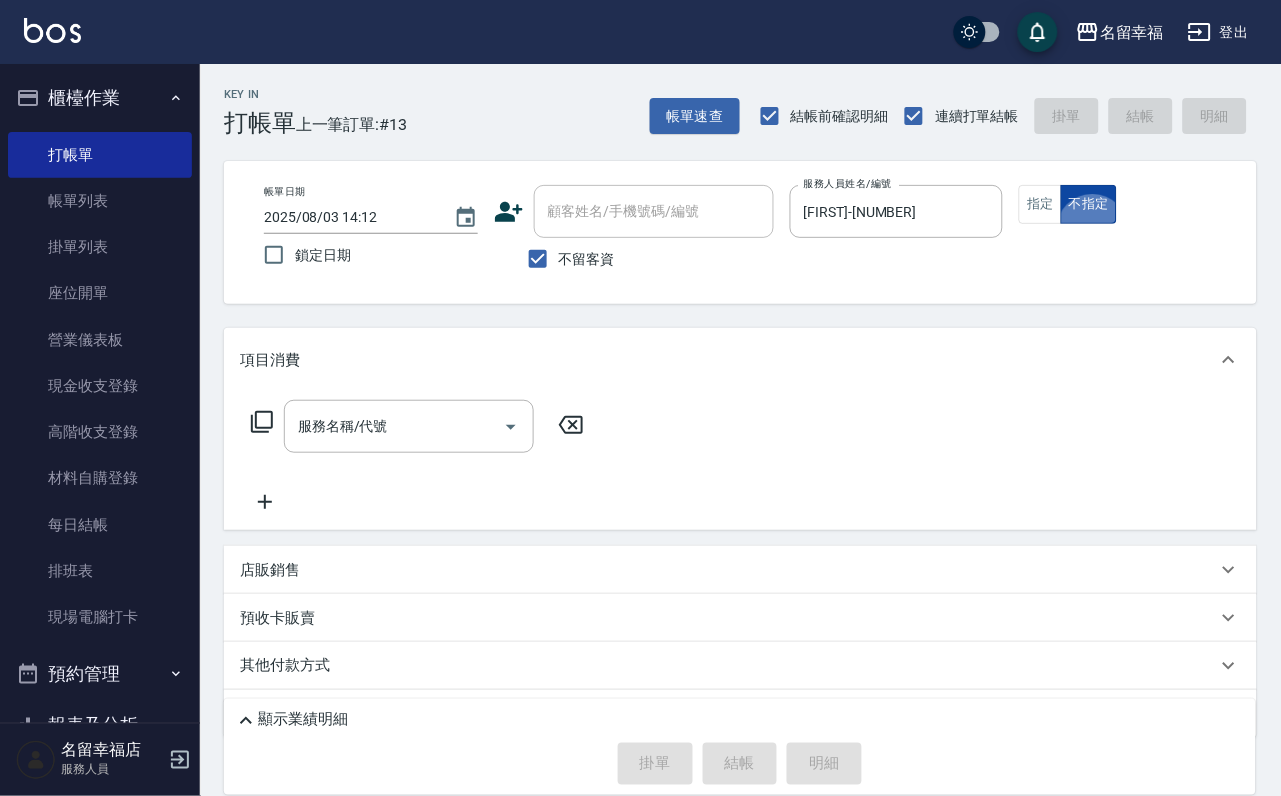 type on "false" 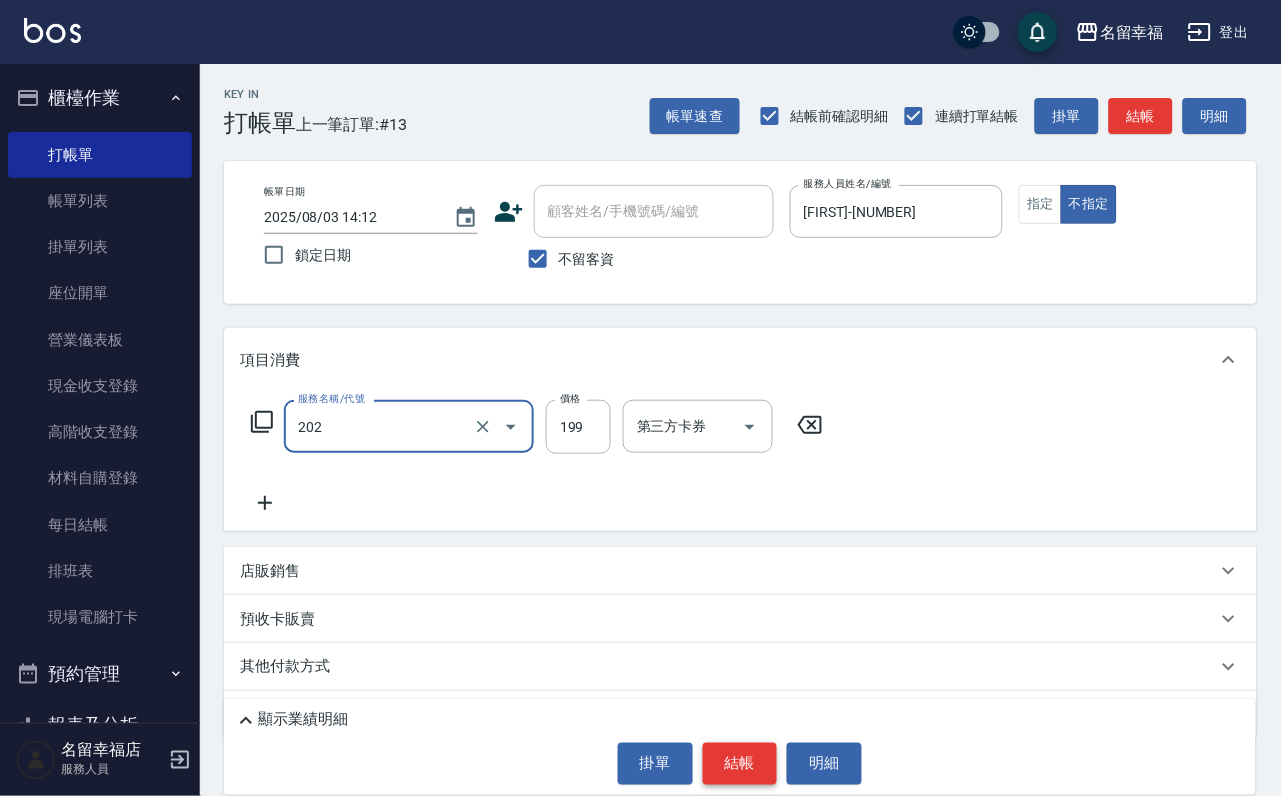 type on "不指定單剪(202)" 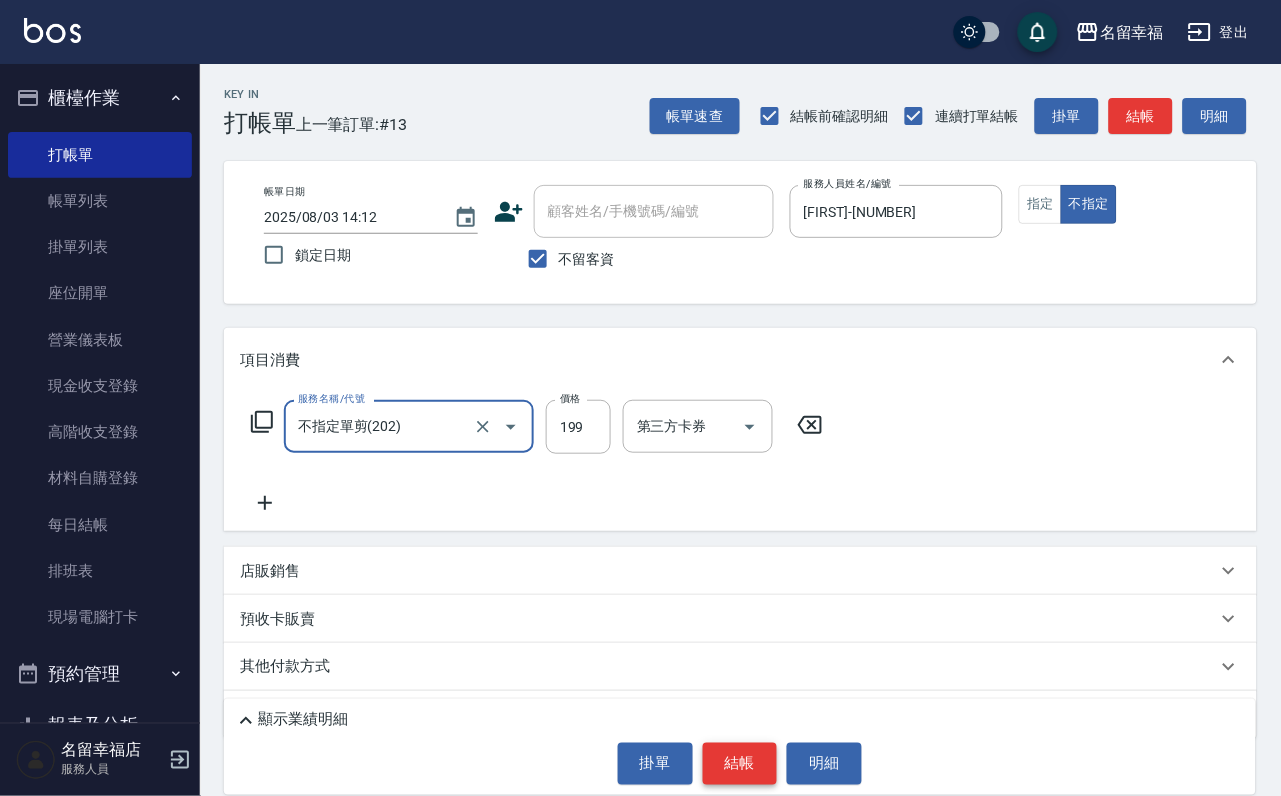 click on "結帳" at bounding box center (740, 764) 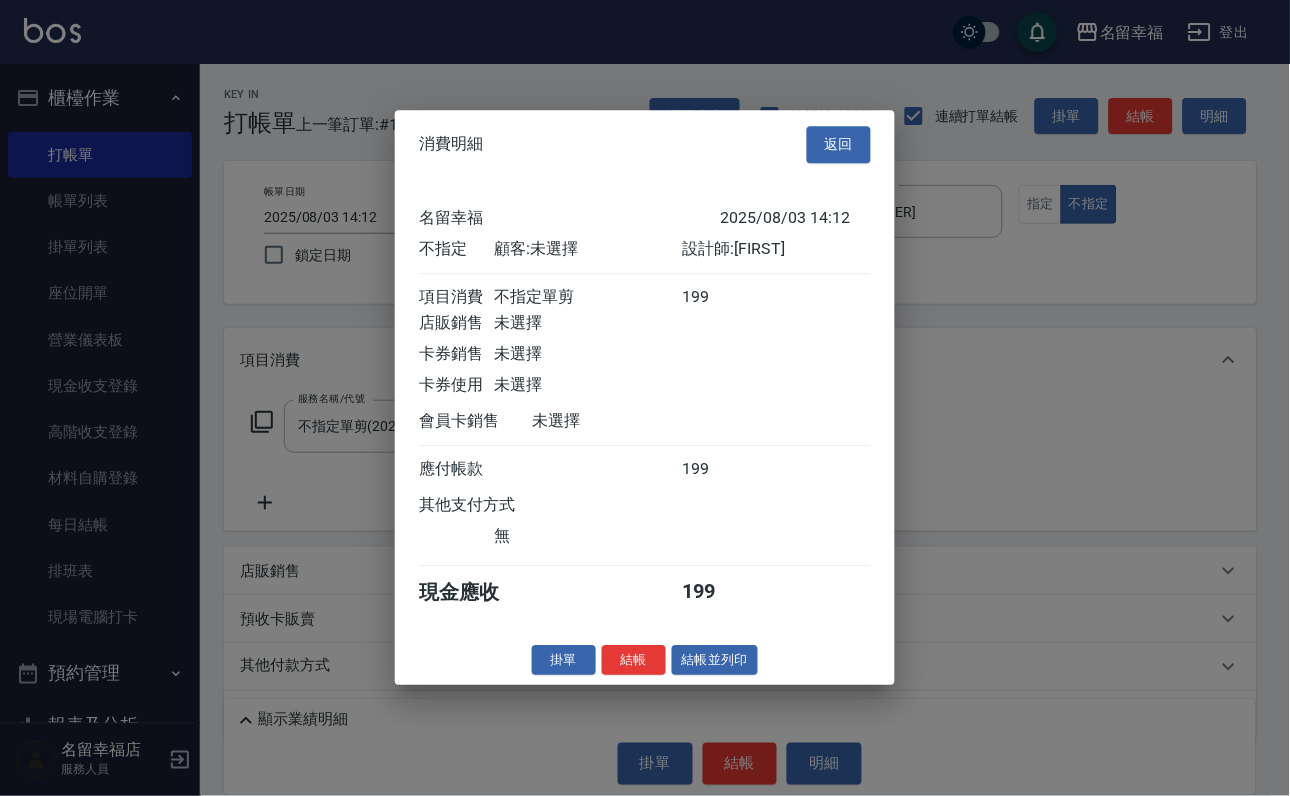scroll, scrollTop: 284, scrollLeft: 0, axis: vertical 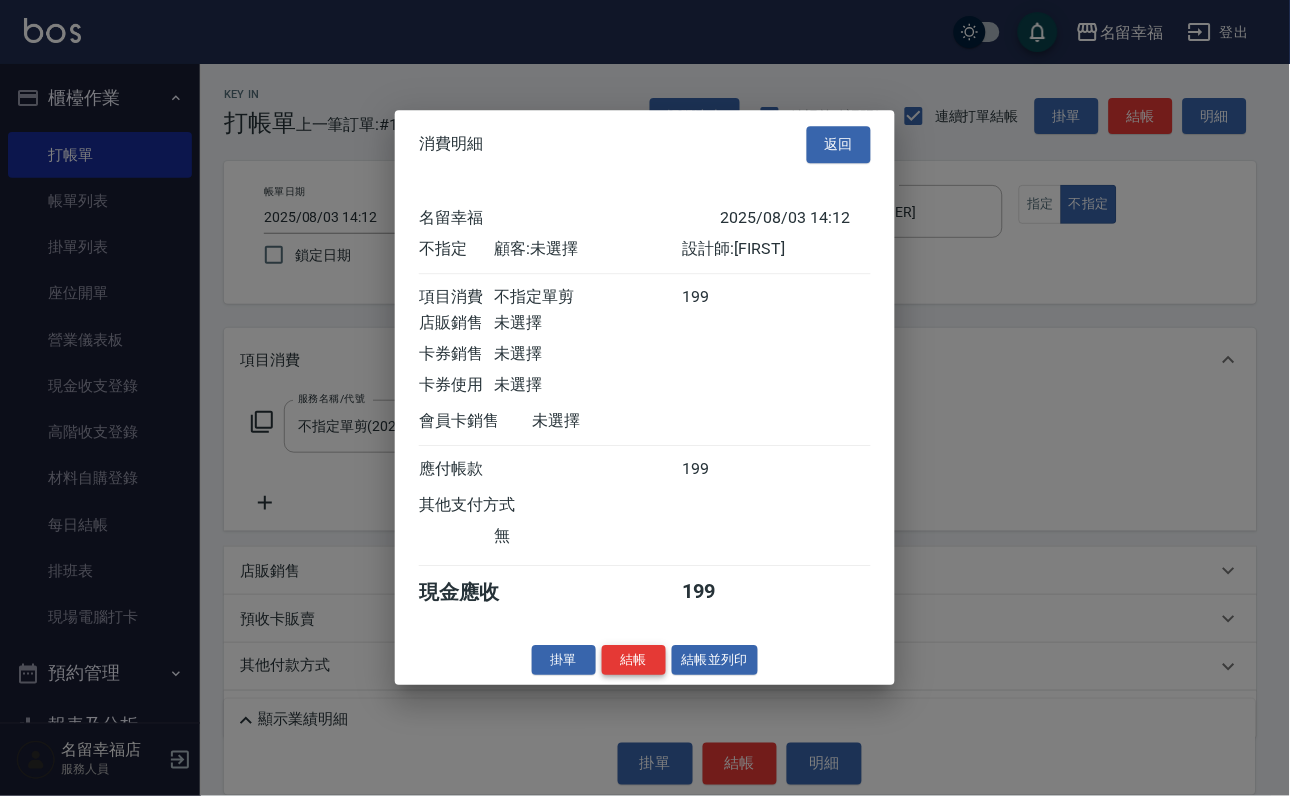 click on "結帳" at bounding box center (634, 660) 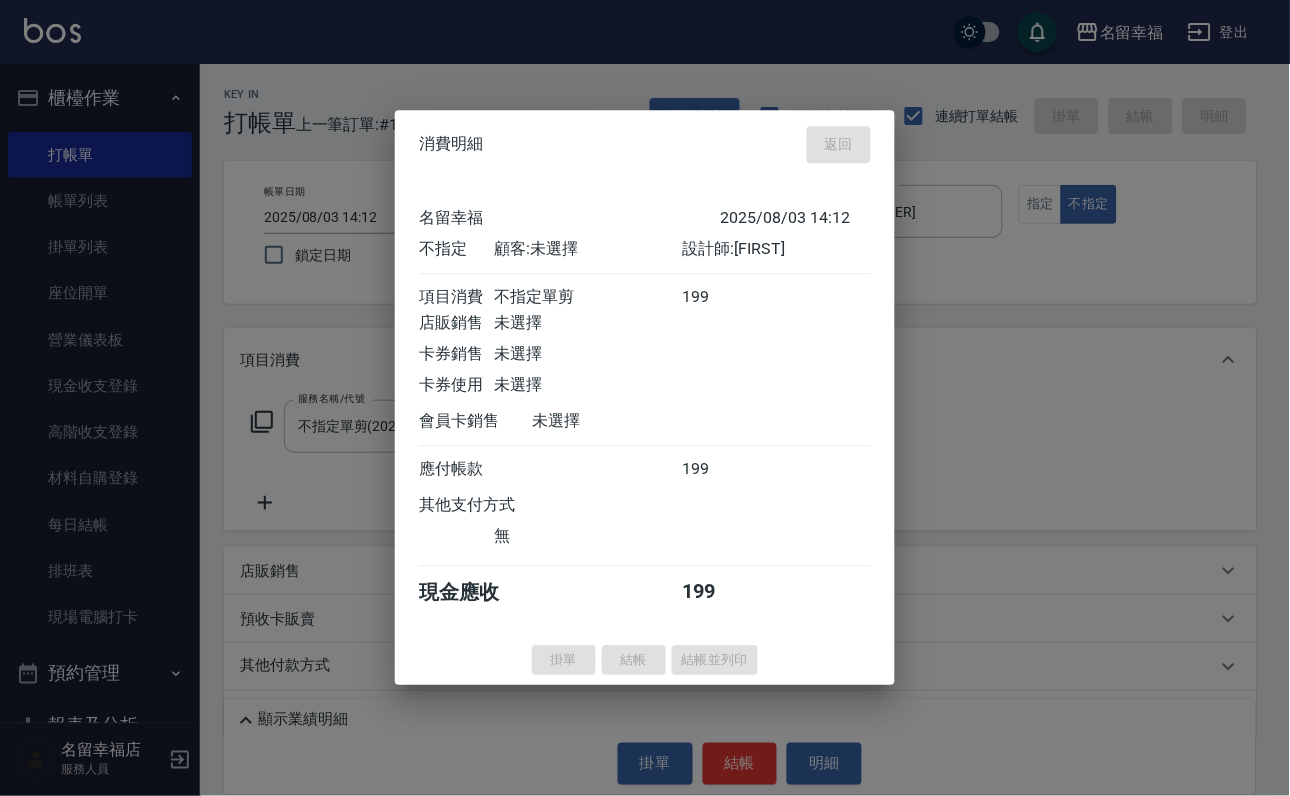 type on "2025/08/03 14:22" 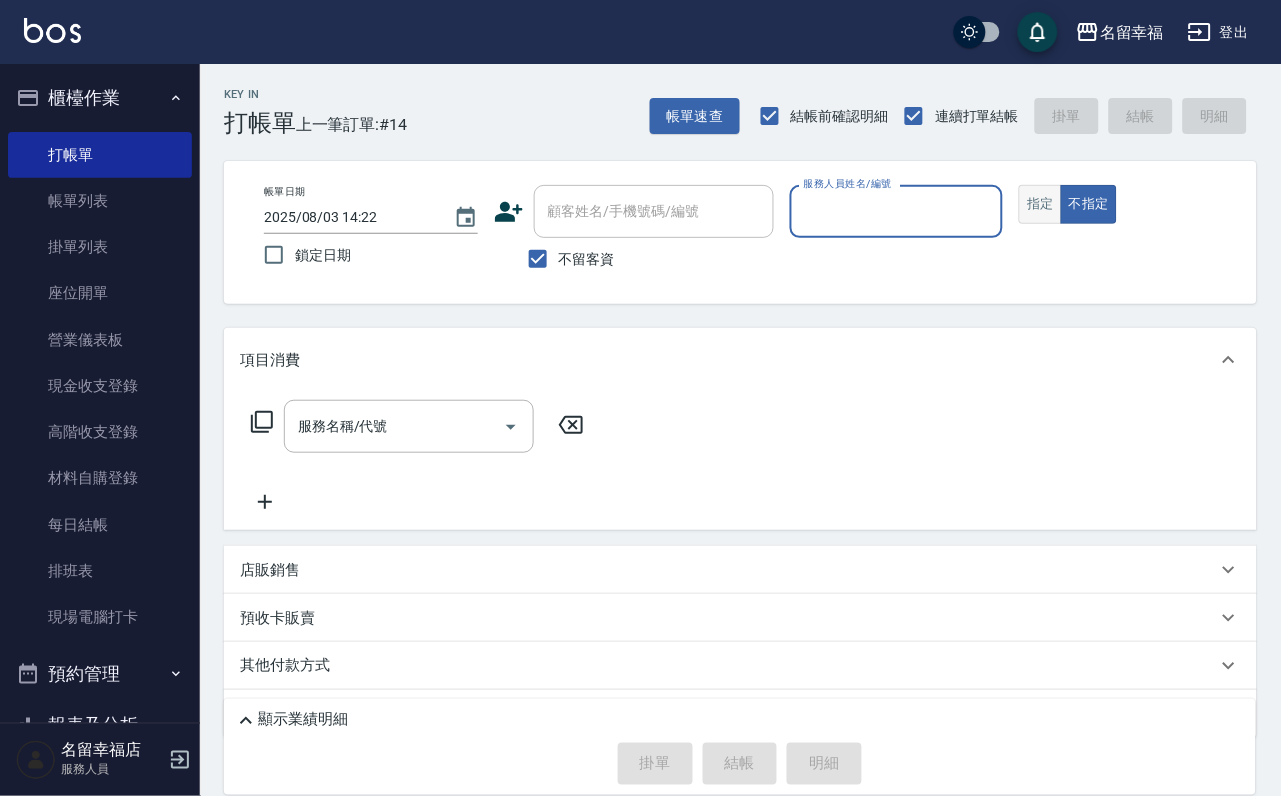 click on "指定" at bounding box center [1040, 204] 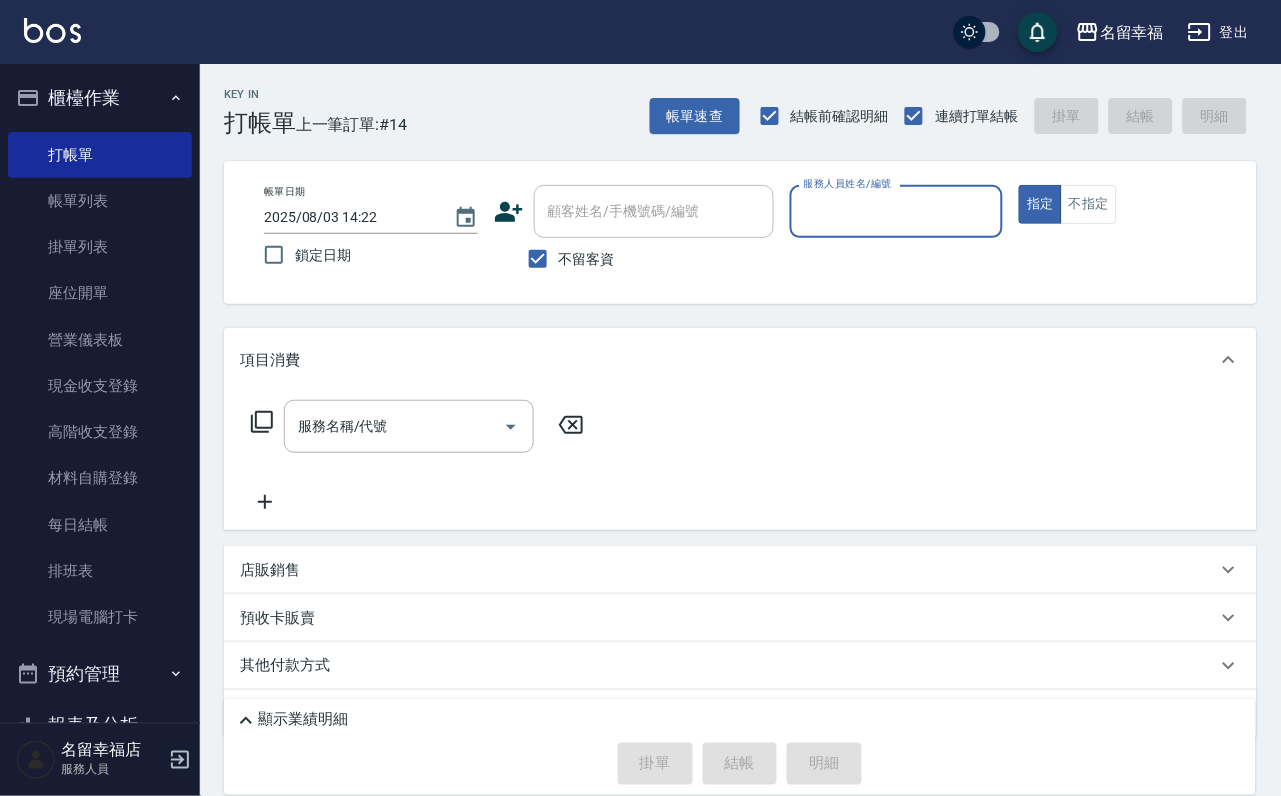 click on "服務人員姓名/編號" at bounding box center [897, 211] 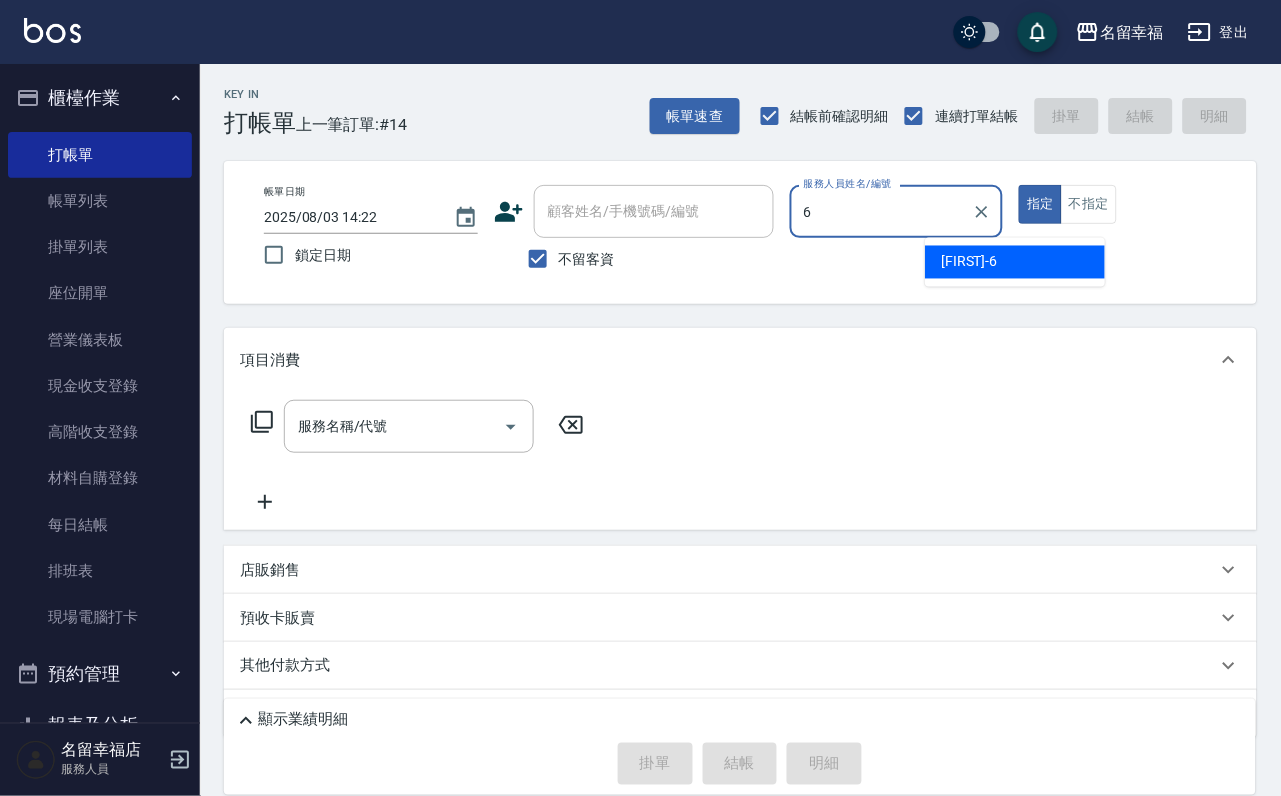 type on "[FIRST]-6" 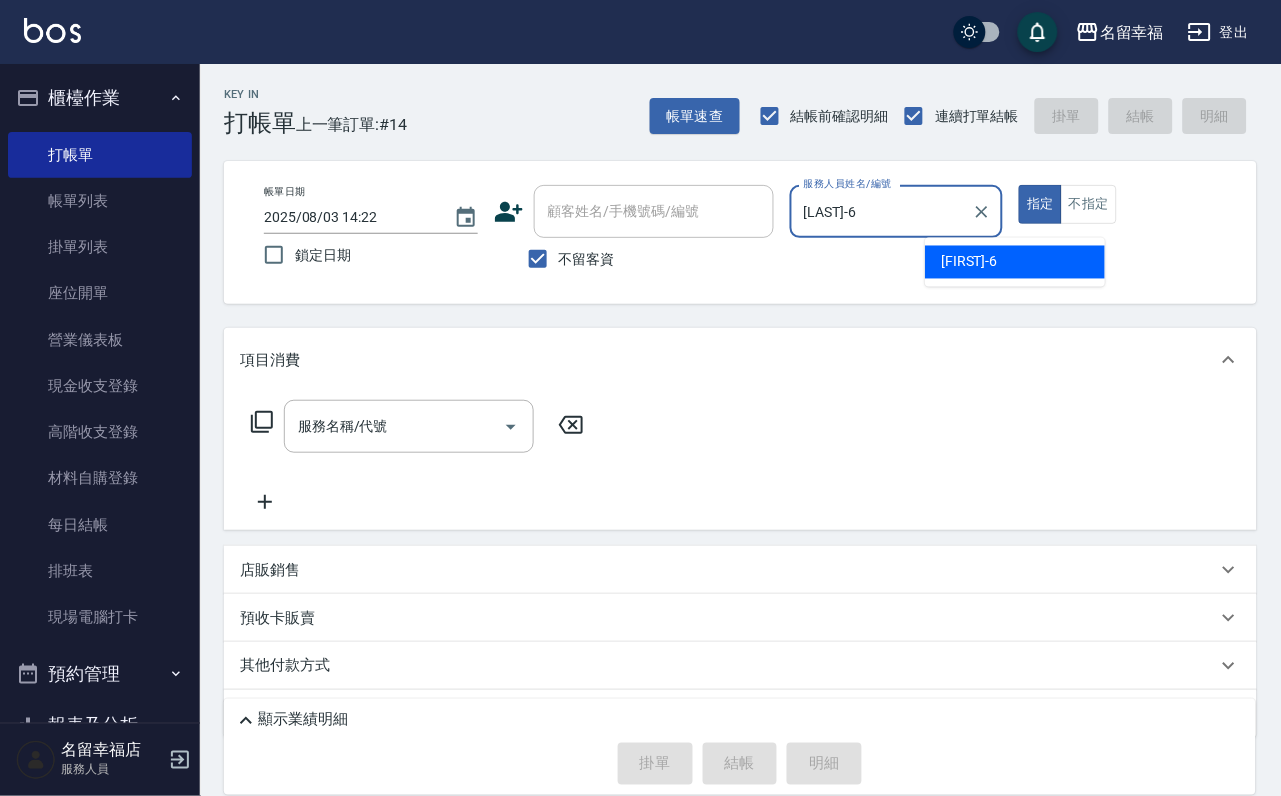 type on "true" 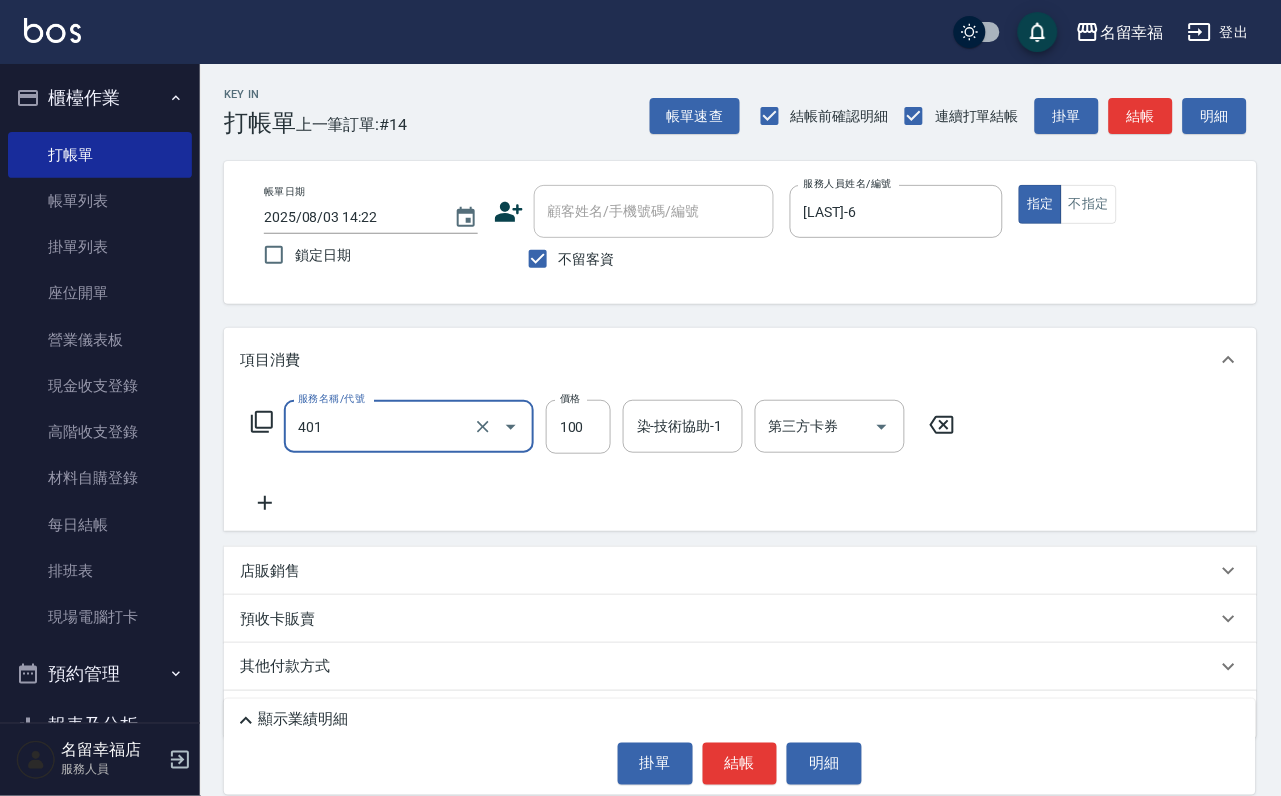 type on "補染(401)" 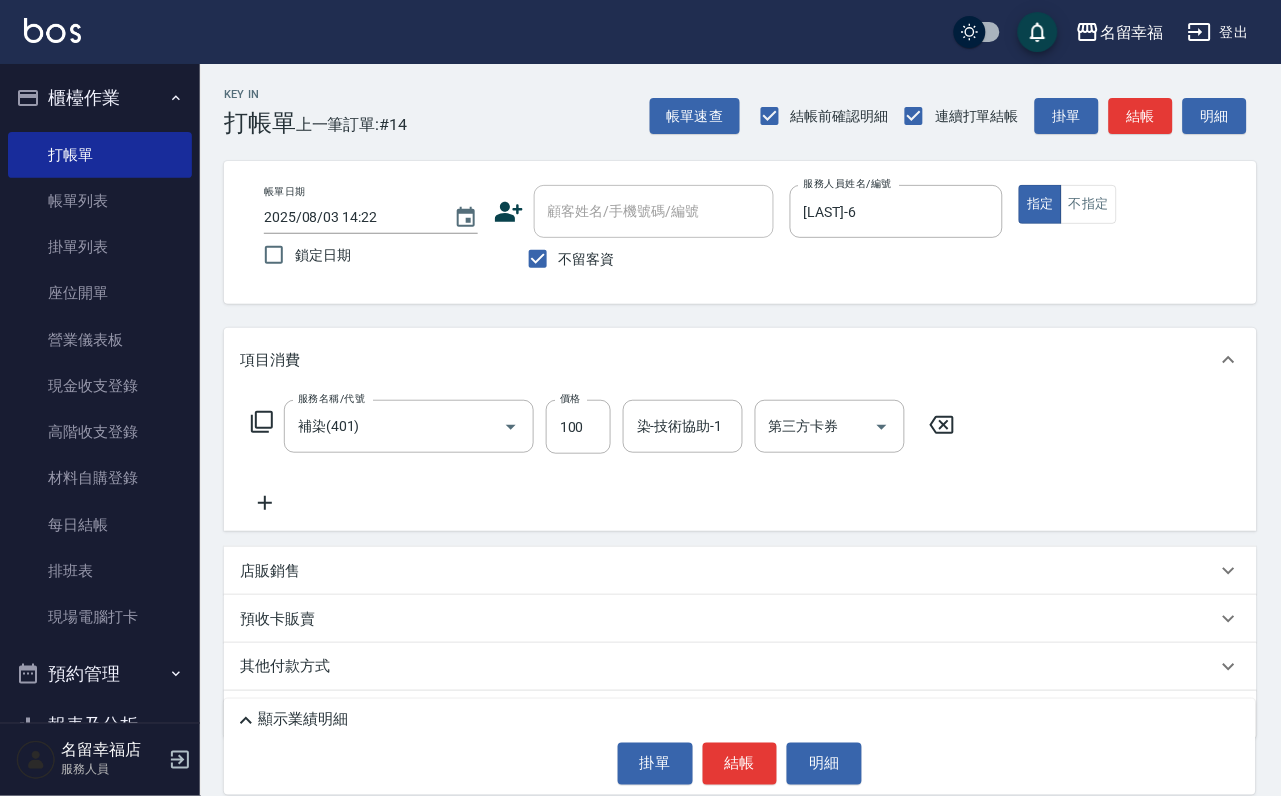 click 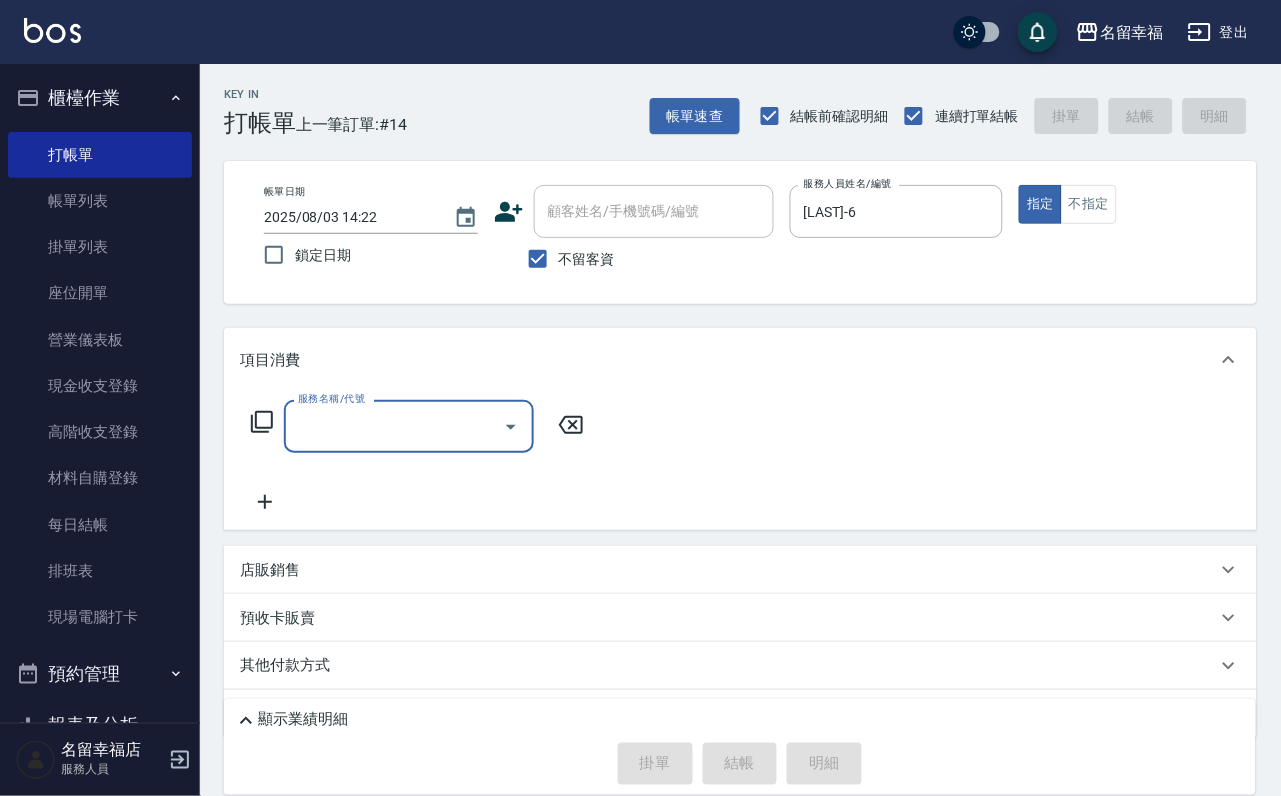 click 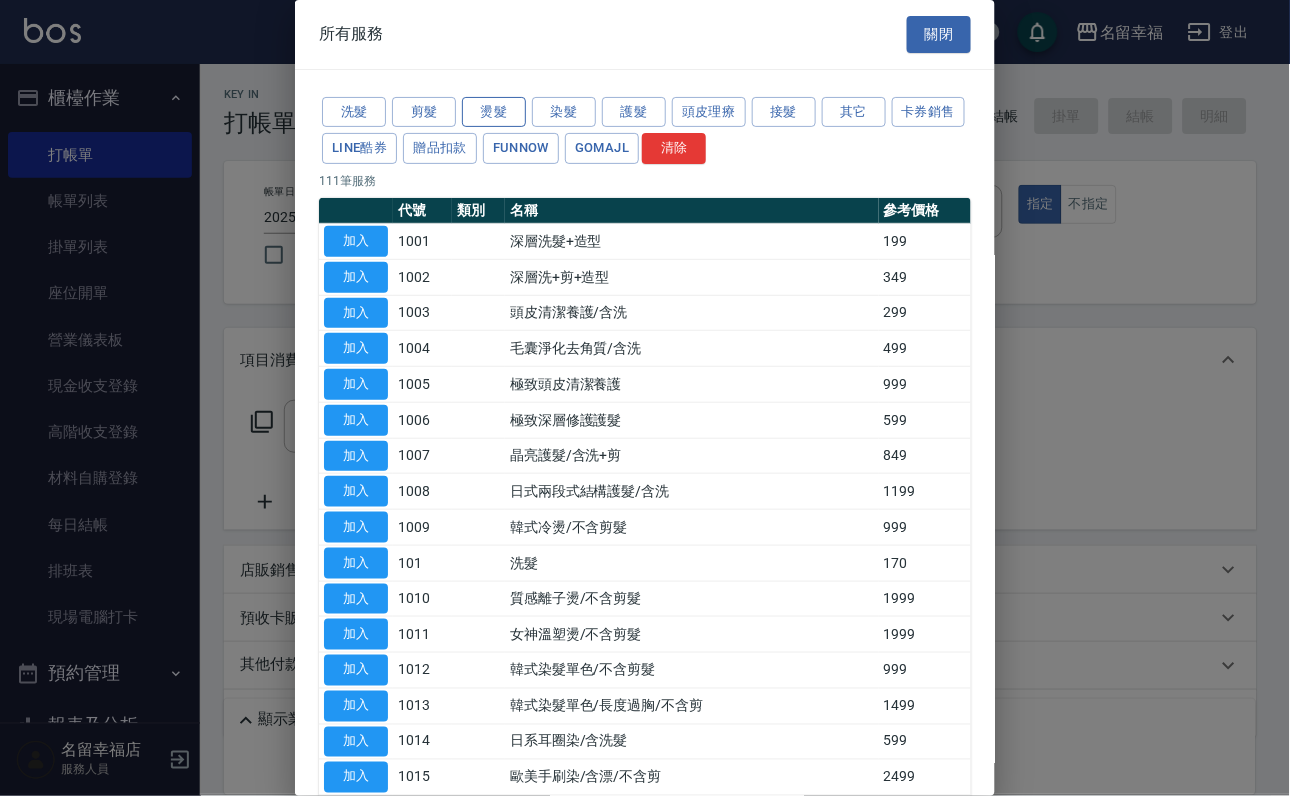 click on "燙髮" at bounding box center (494, 112) 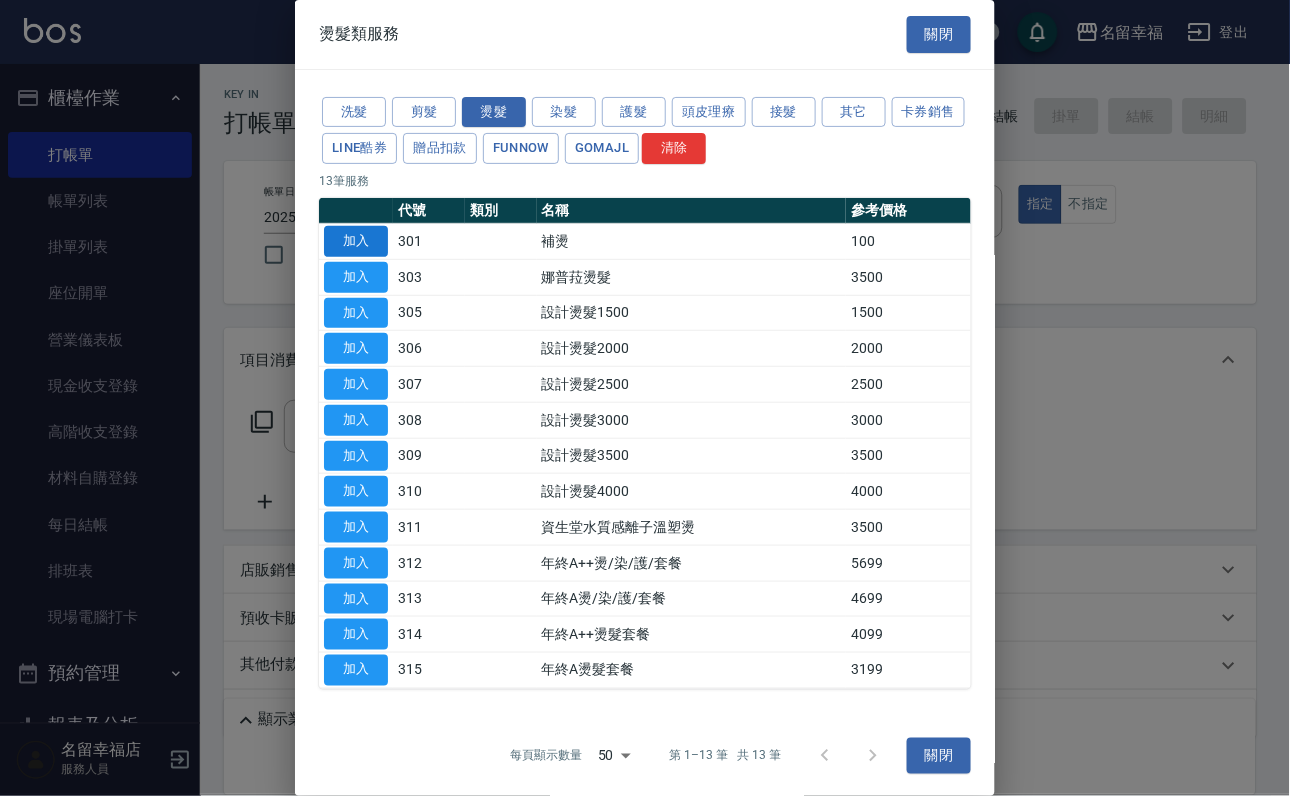 click on "加入" at bounding box center [356, 241] 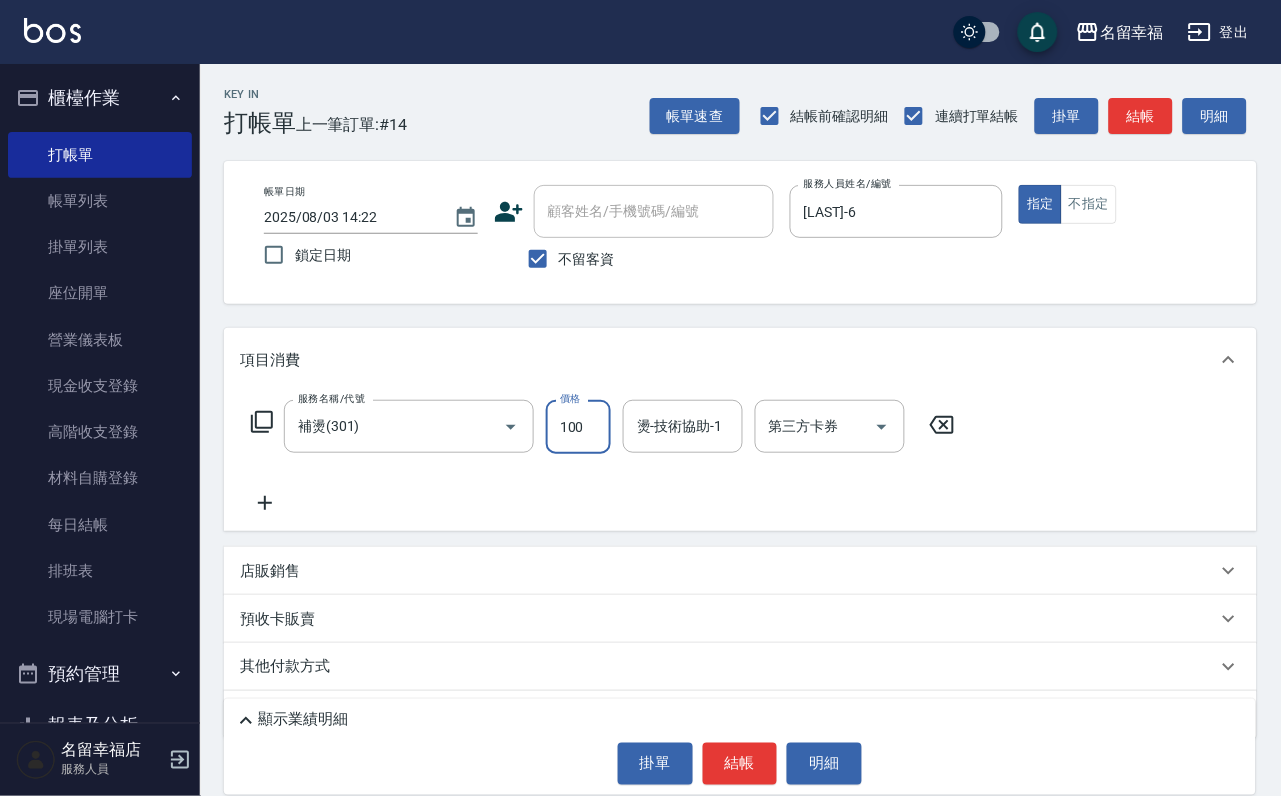 drag, startPoint x: 605, startPoint y: 450, endPoint x: 588, endPoint y: 454, distance: 17.464249 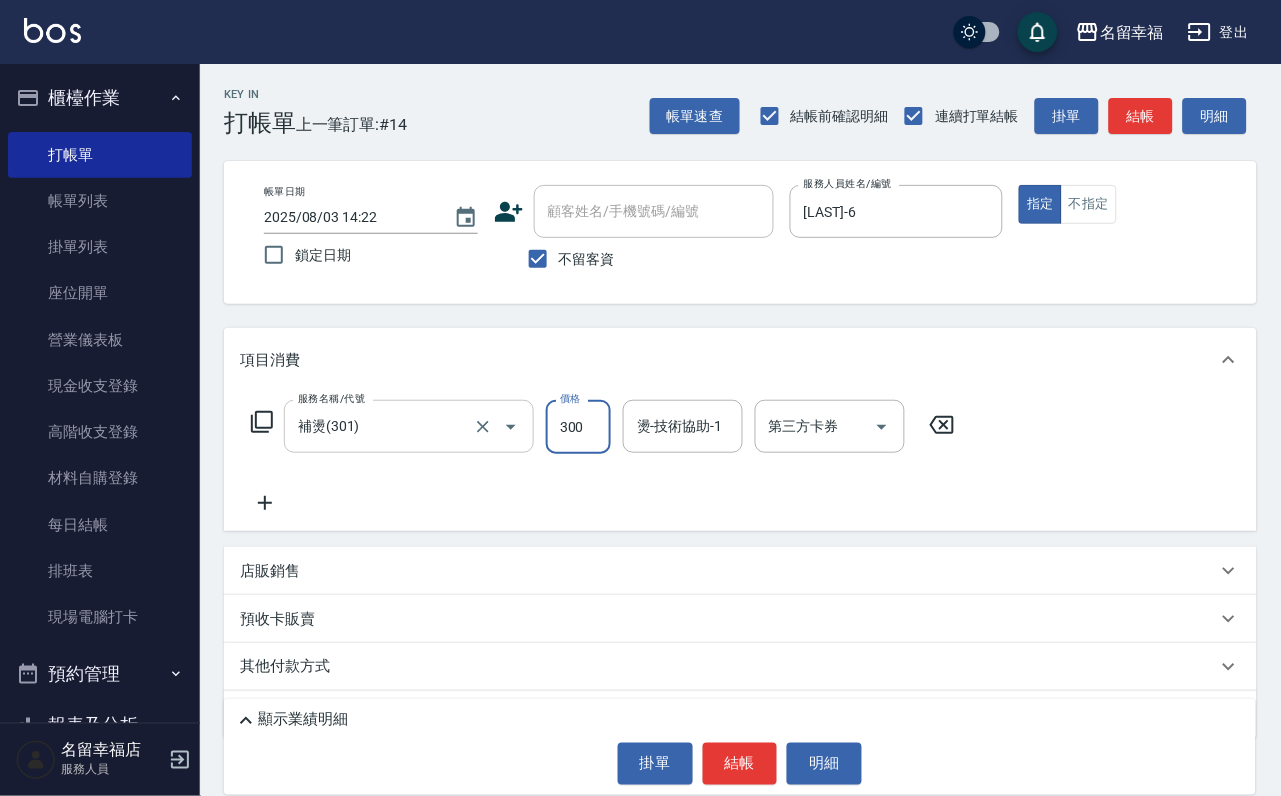 type on "300" 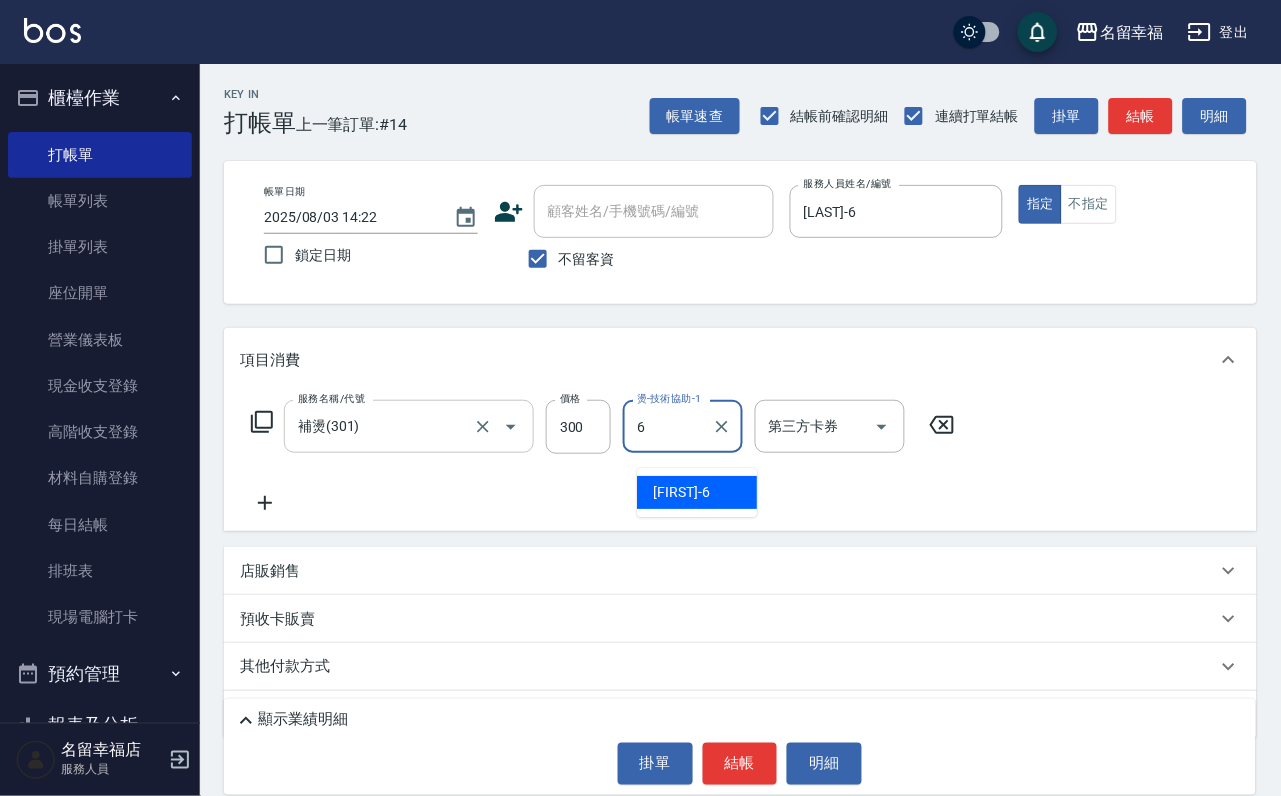 type on "[FIRST]-6" 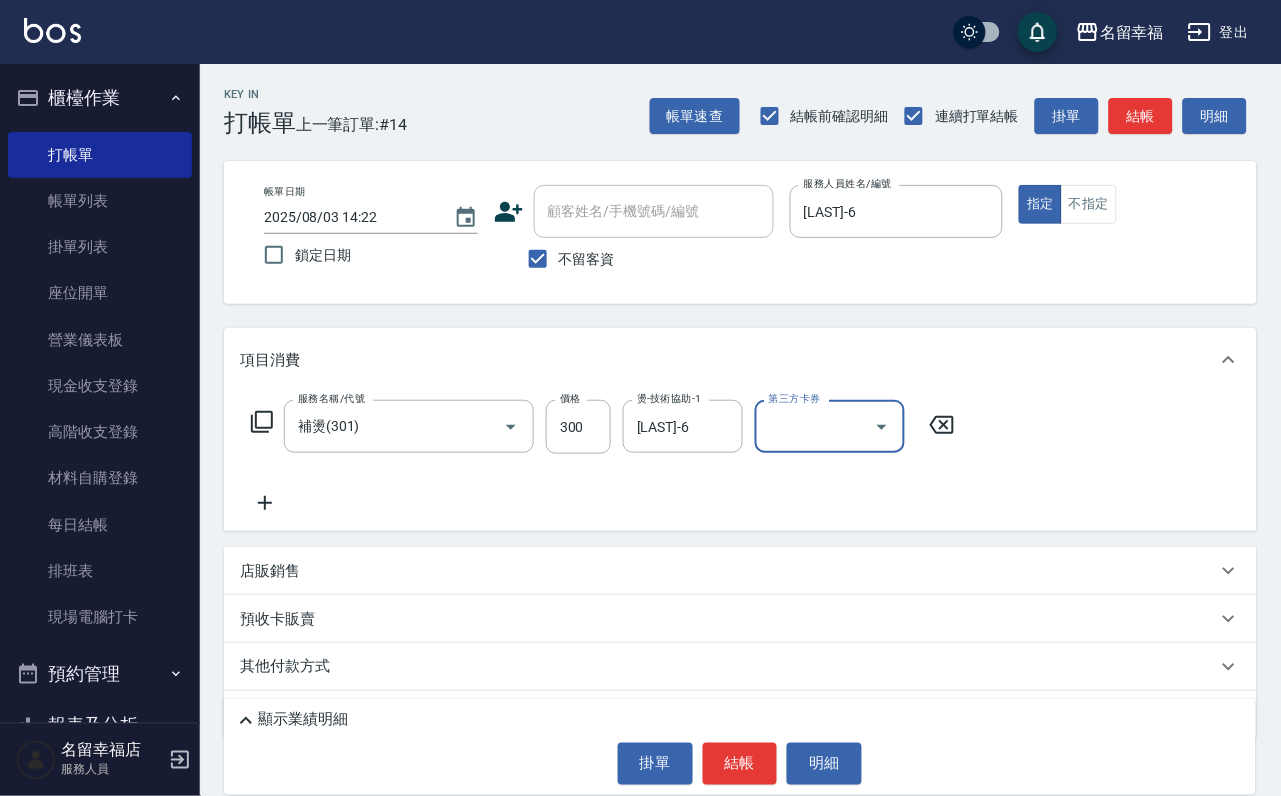 click 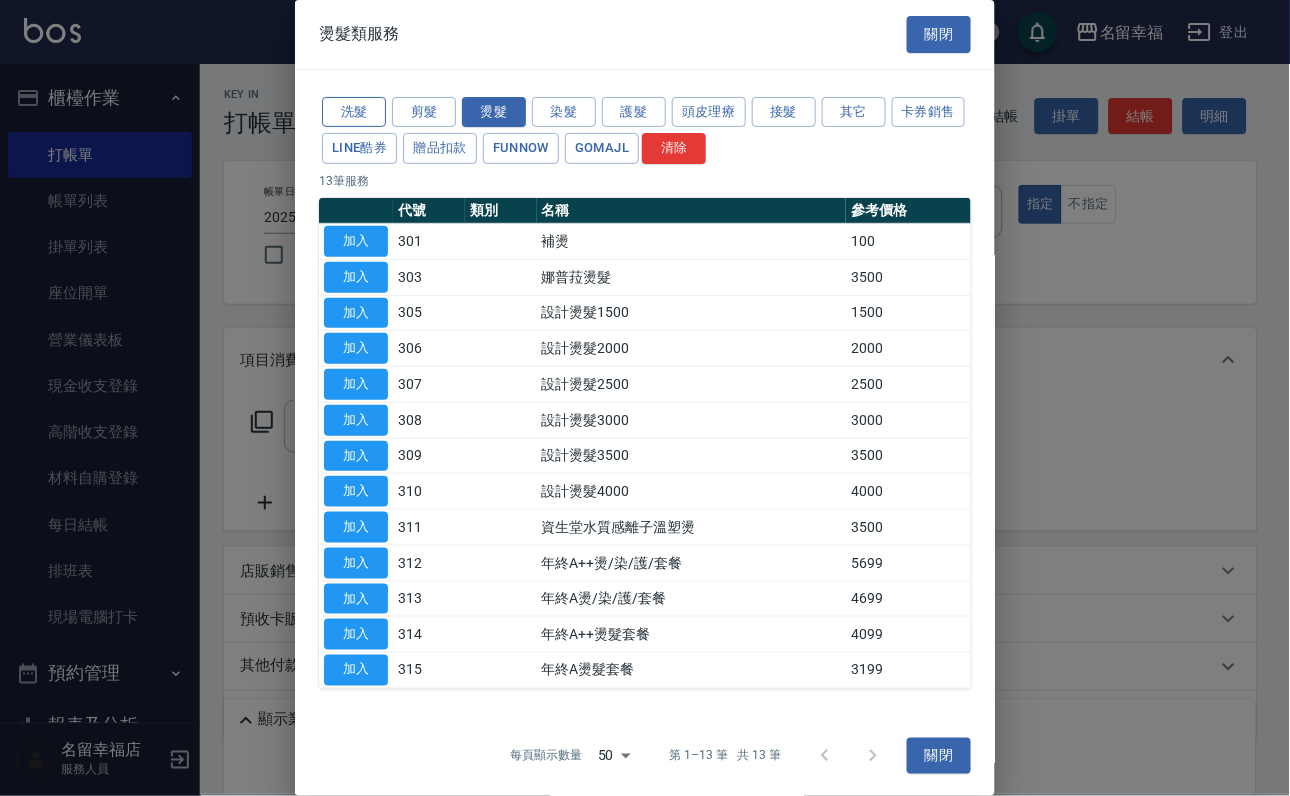click on "洗髮" at bounding box center [354, 112] 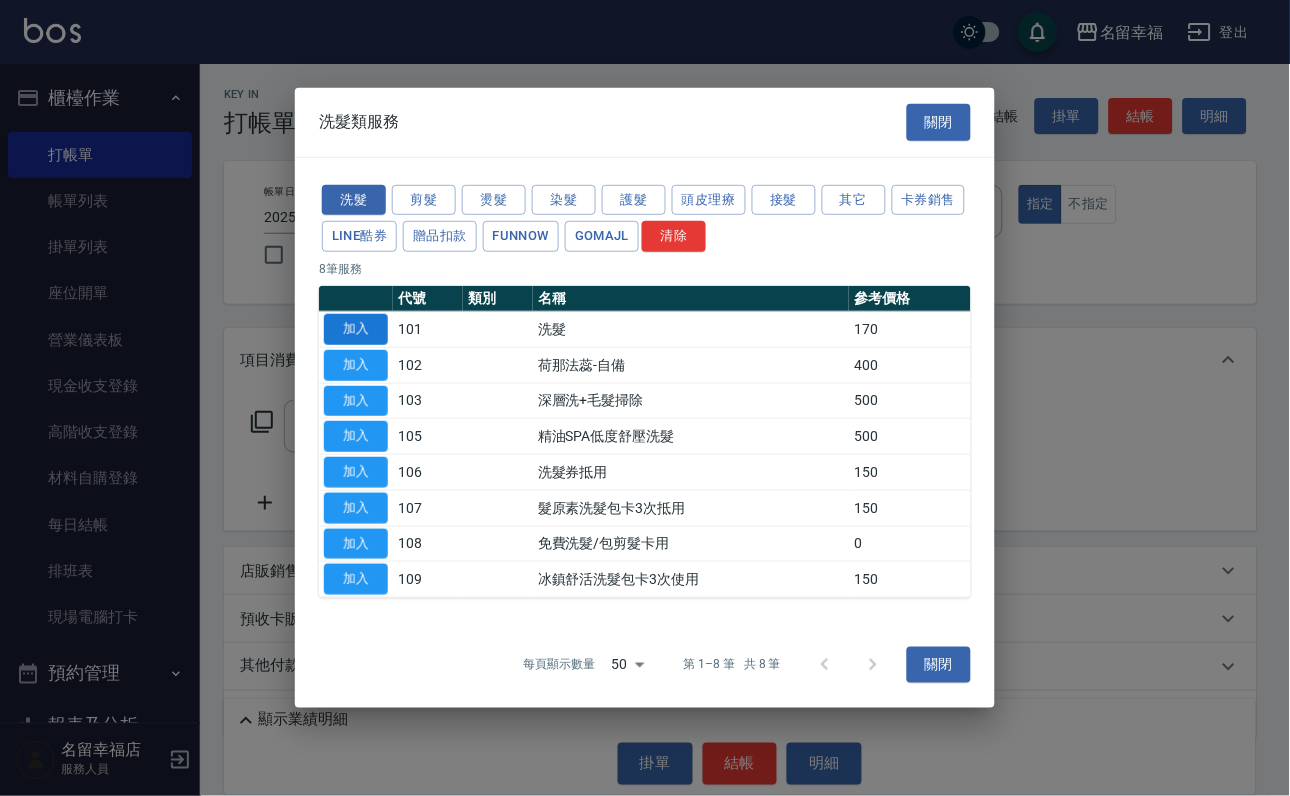 click on "加入" at bounding box center (356, 329) 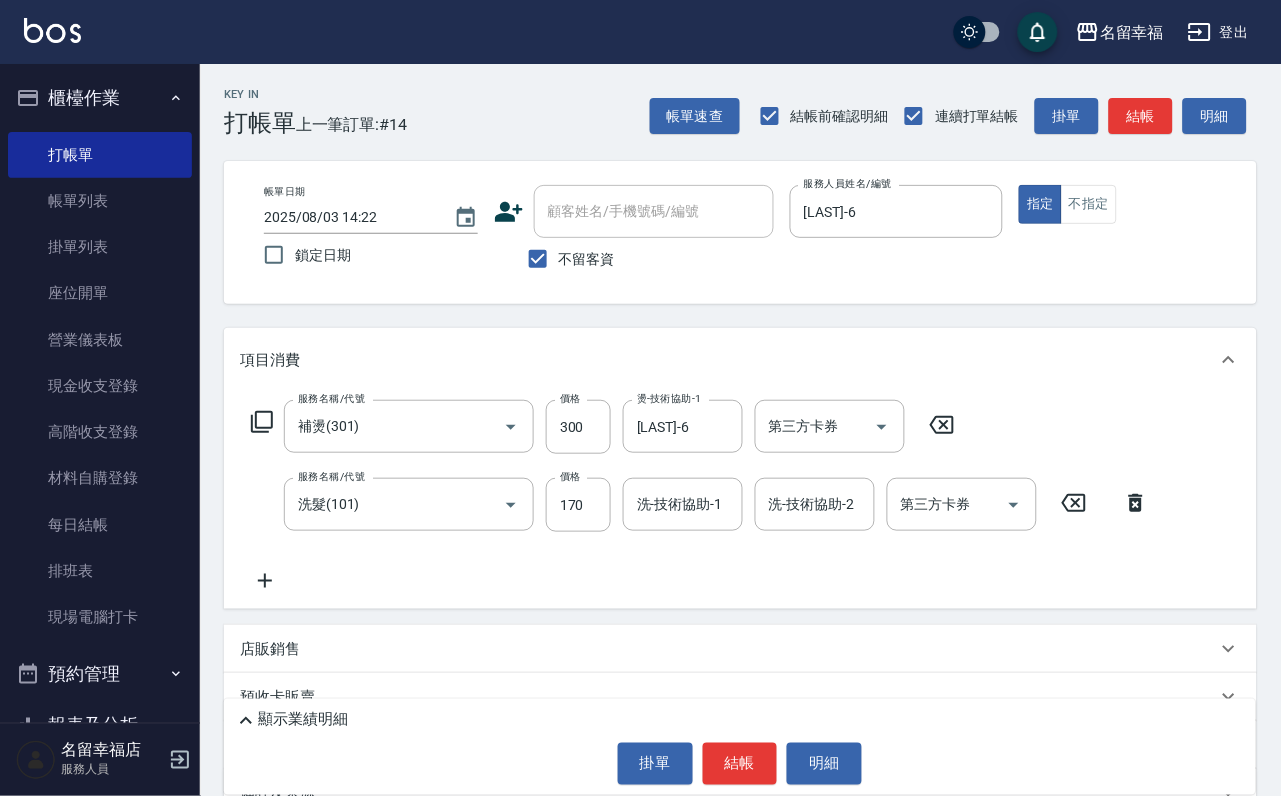 drag, startPoint x: 587, startPoint y: 536, endPoint x: 187, endPoint y: 677, distance: 424.1238 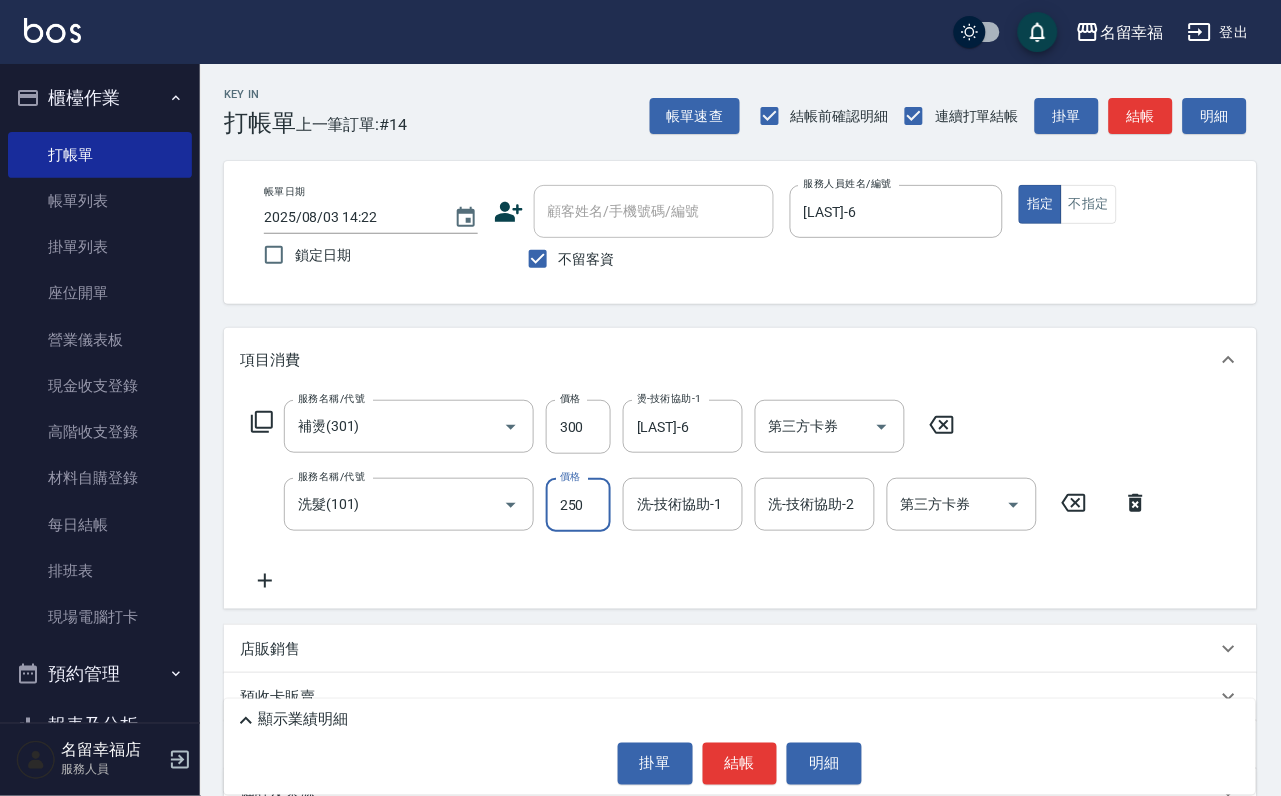 type on "250" 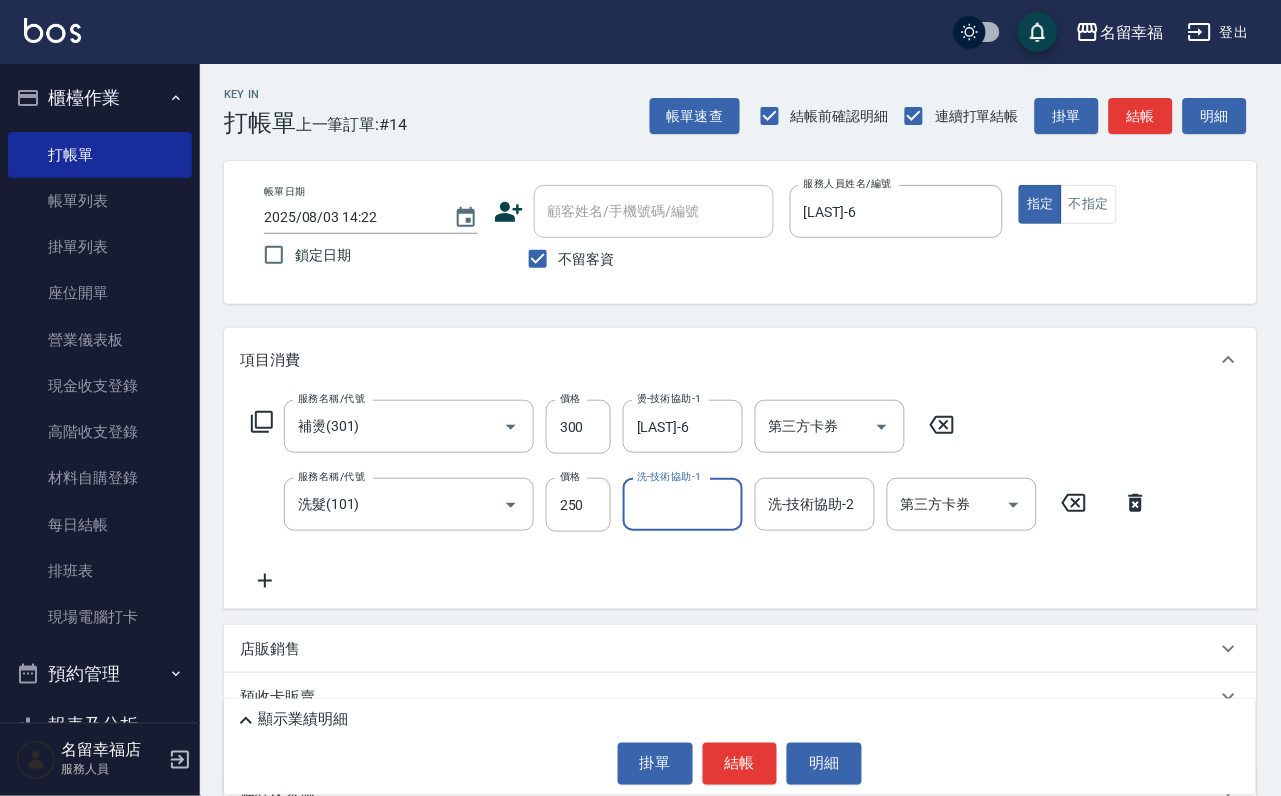 type on "1" 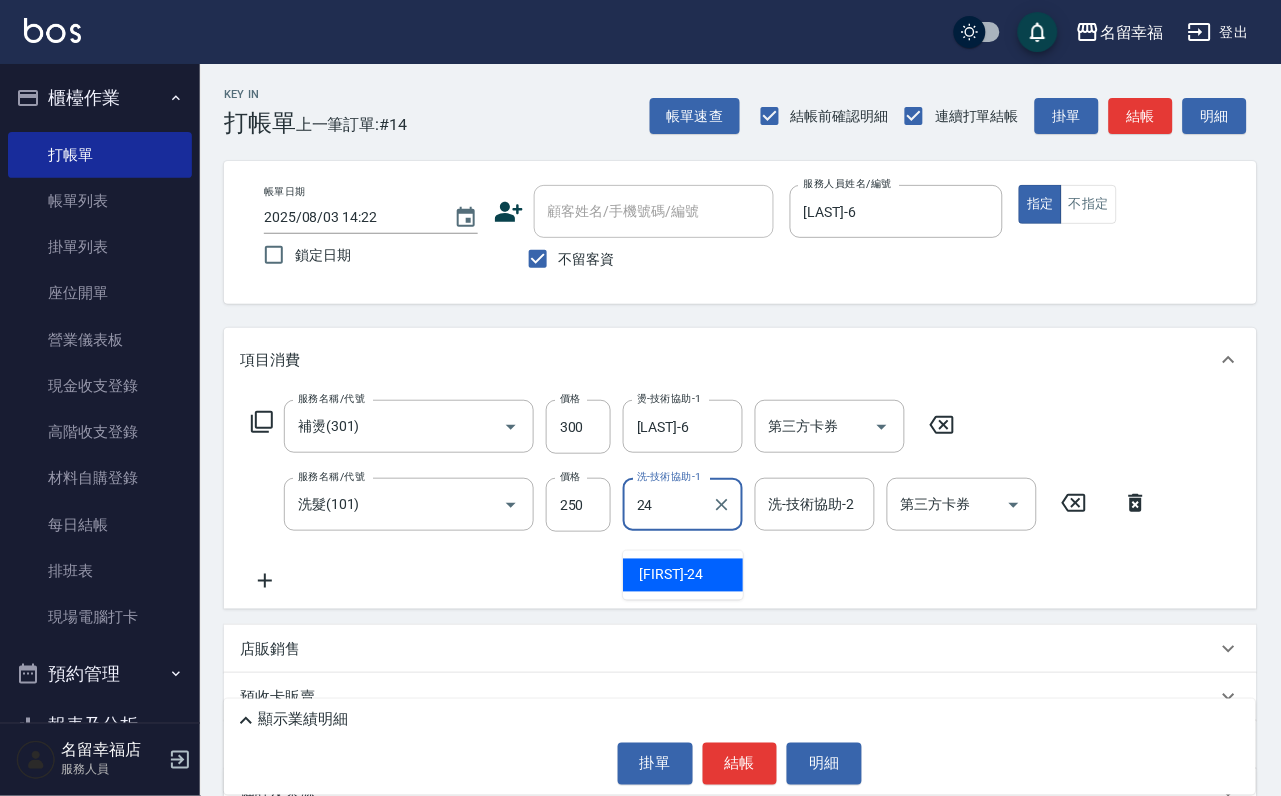 type on "藝馨-24" 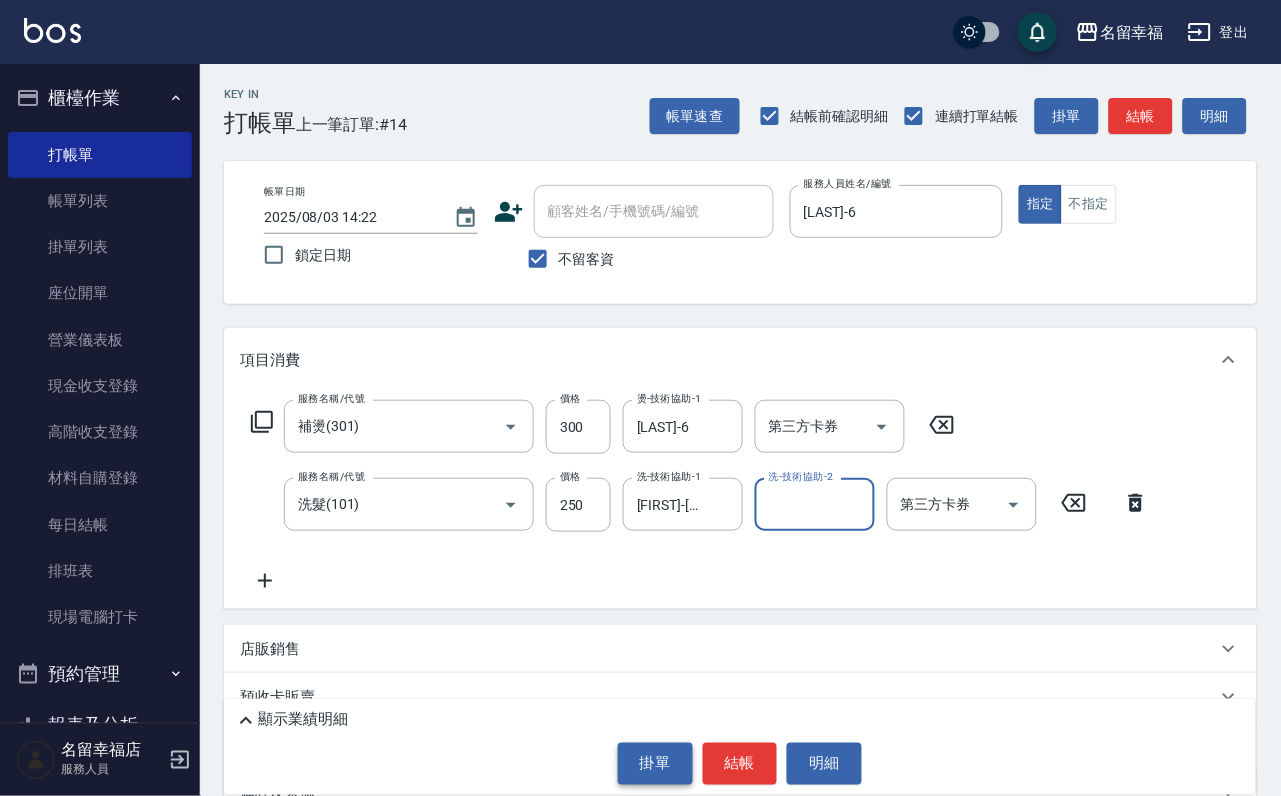 drag, startPoint x: 709, startPoint y: 757, endPoint x: 626, endPoint y: 757, distance: 83 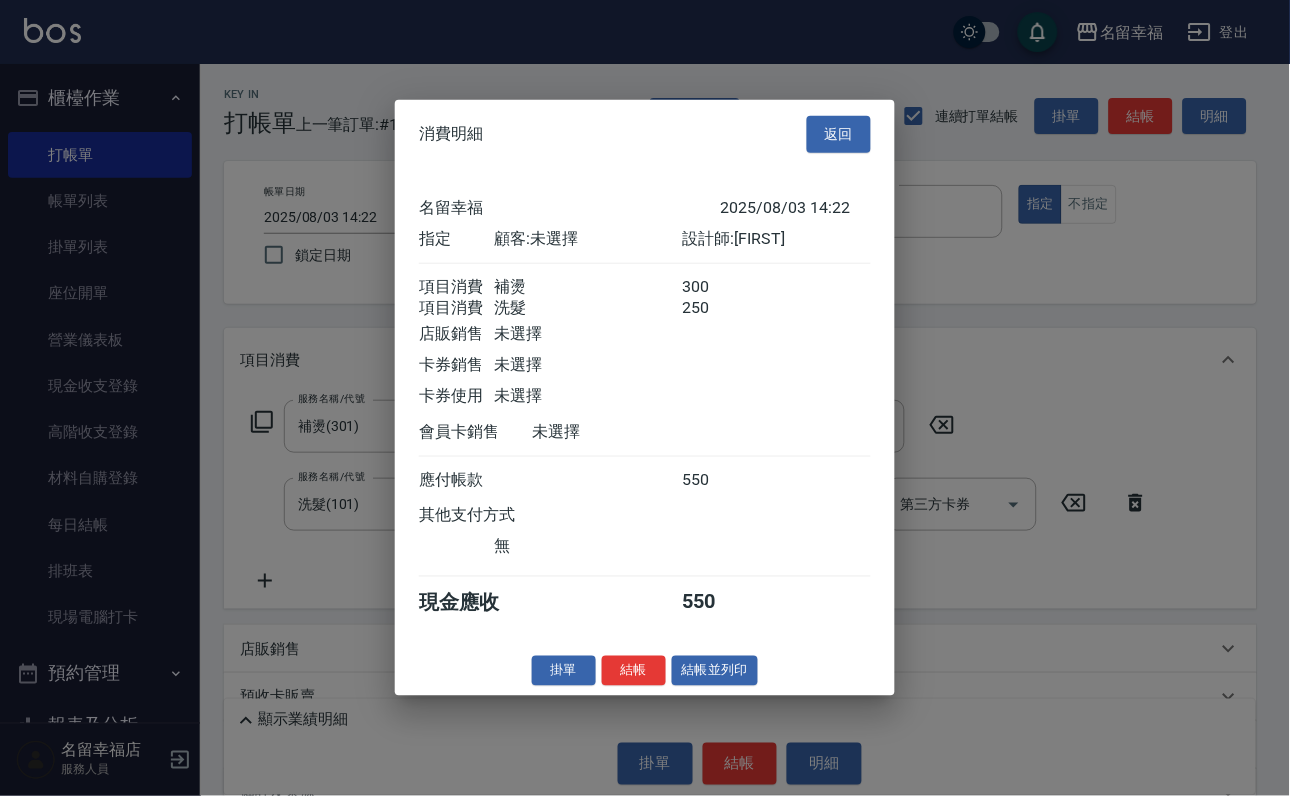 scroll, scrollTop: 322, scrollLeft: 0, axis: vertical 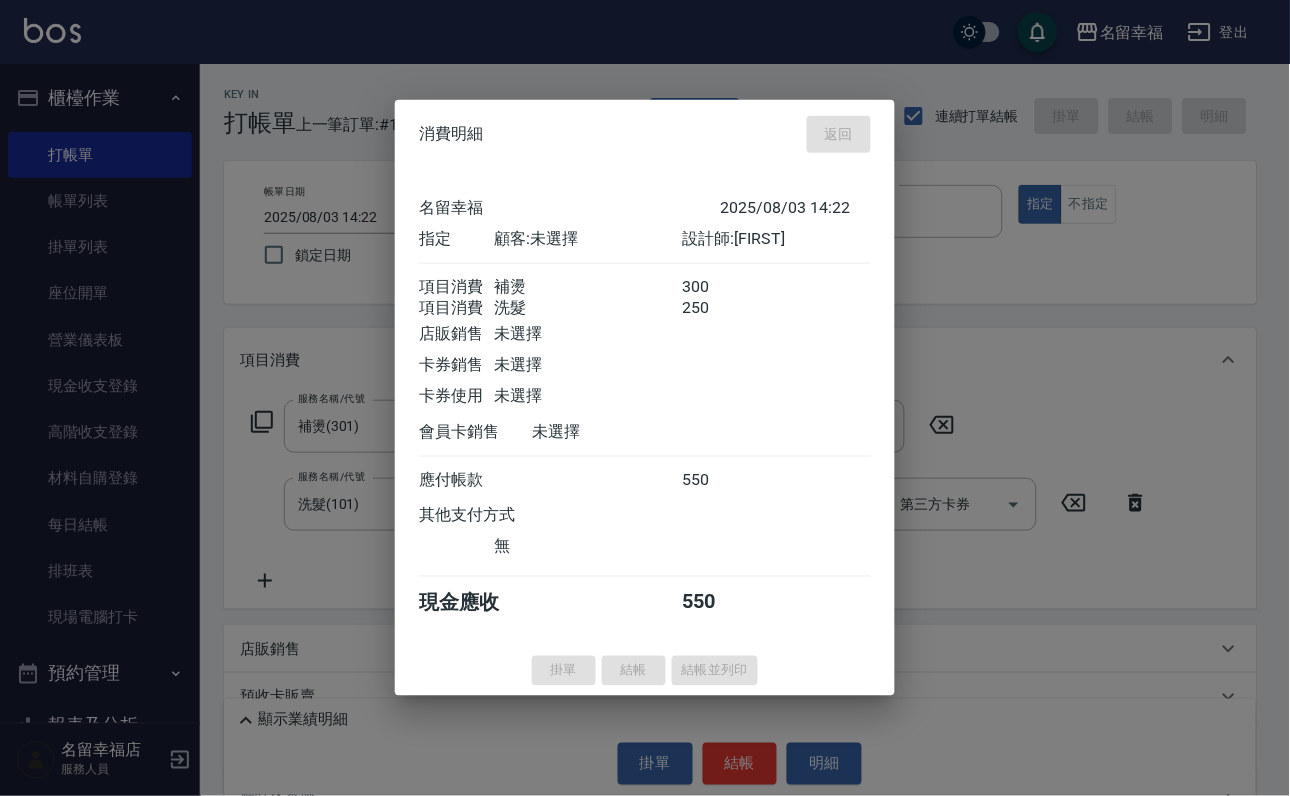 type on "2025/08/03 14:27" 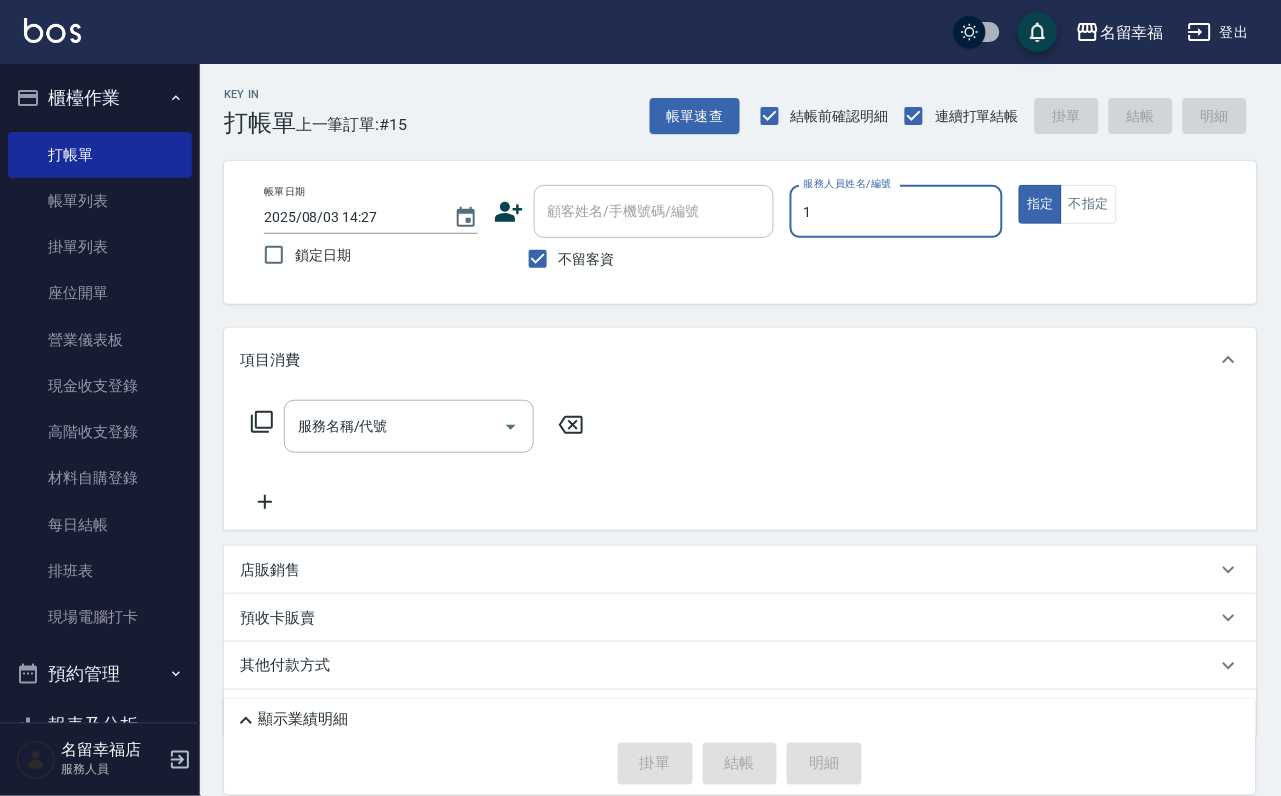 type on "[FIRST]-1" 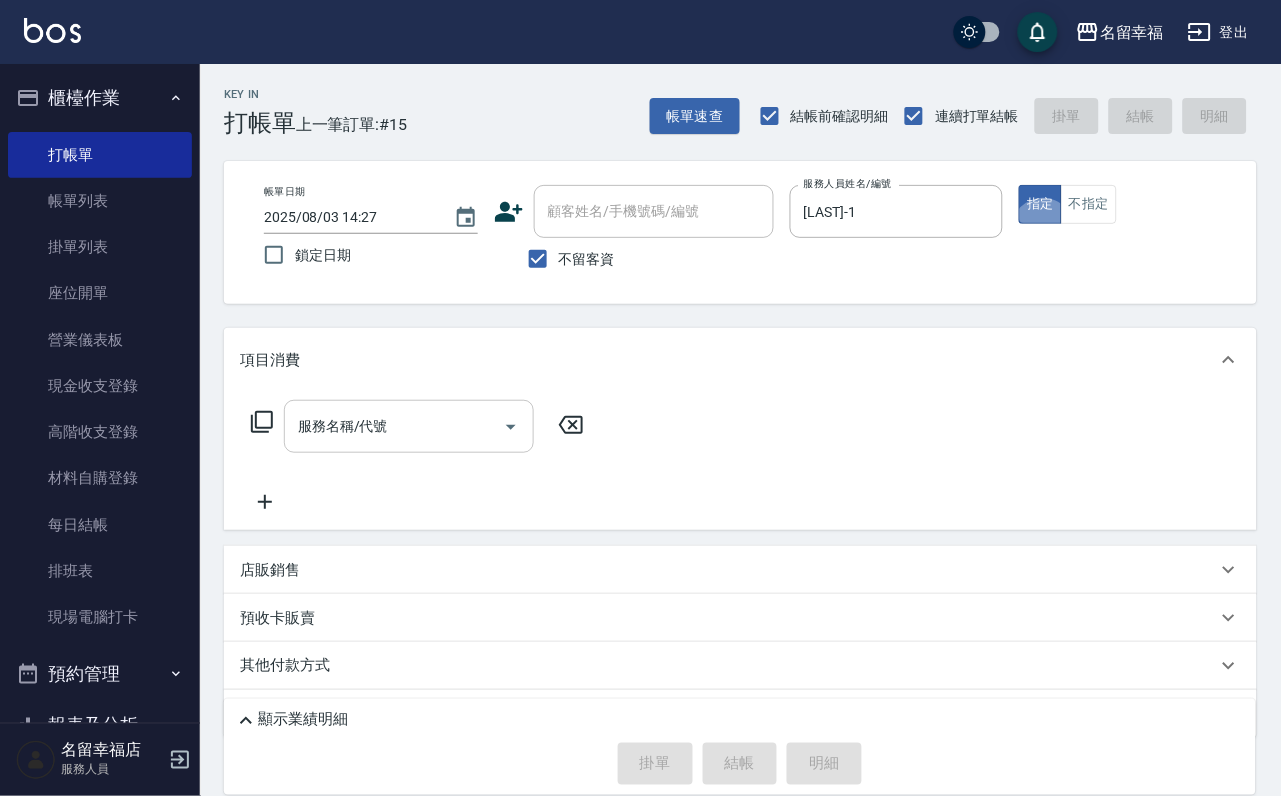 click on "服務名稱/代號" at bounding box center (394, 426) 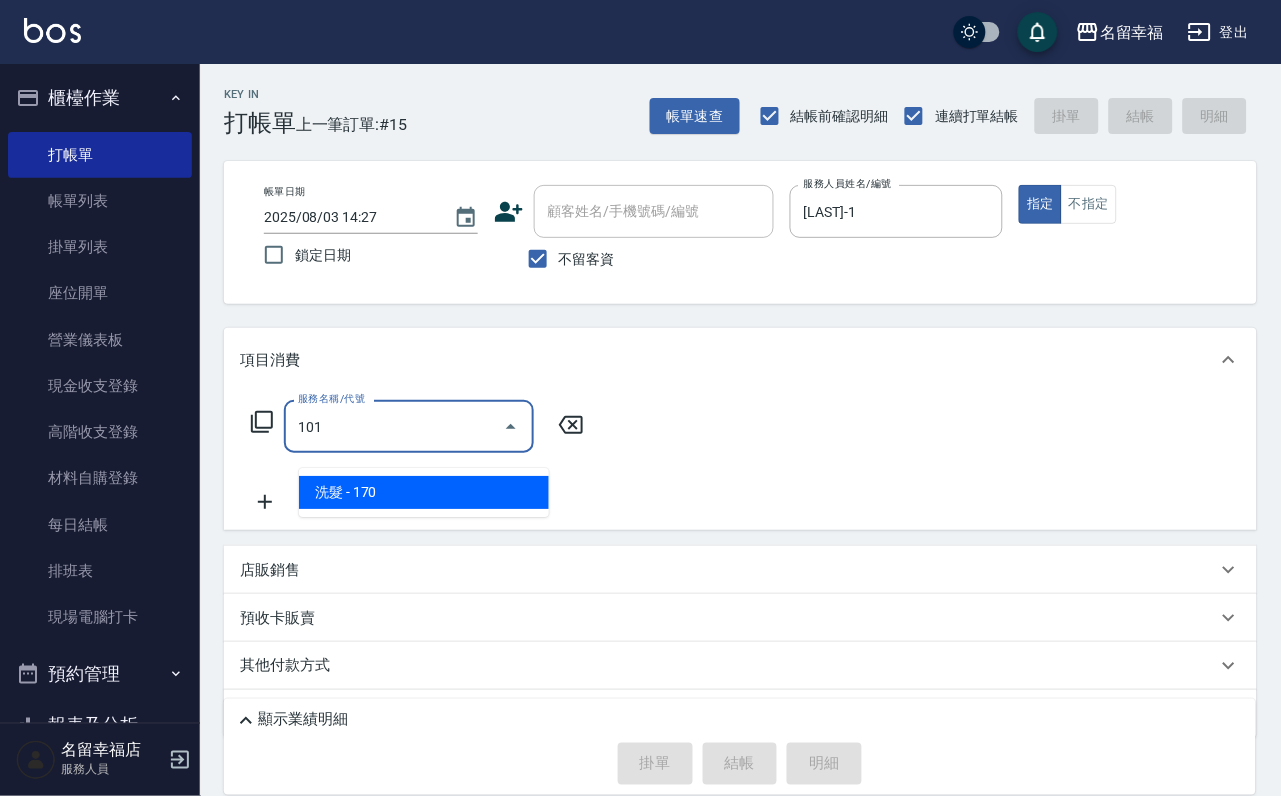 type on "洗髮(101)" 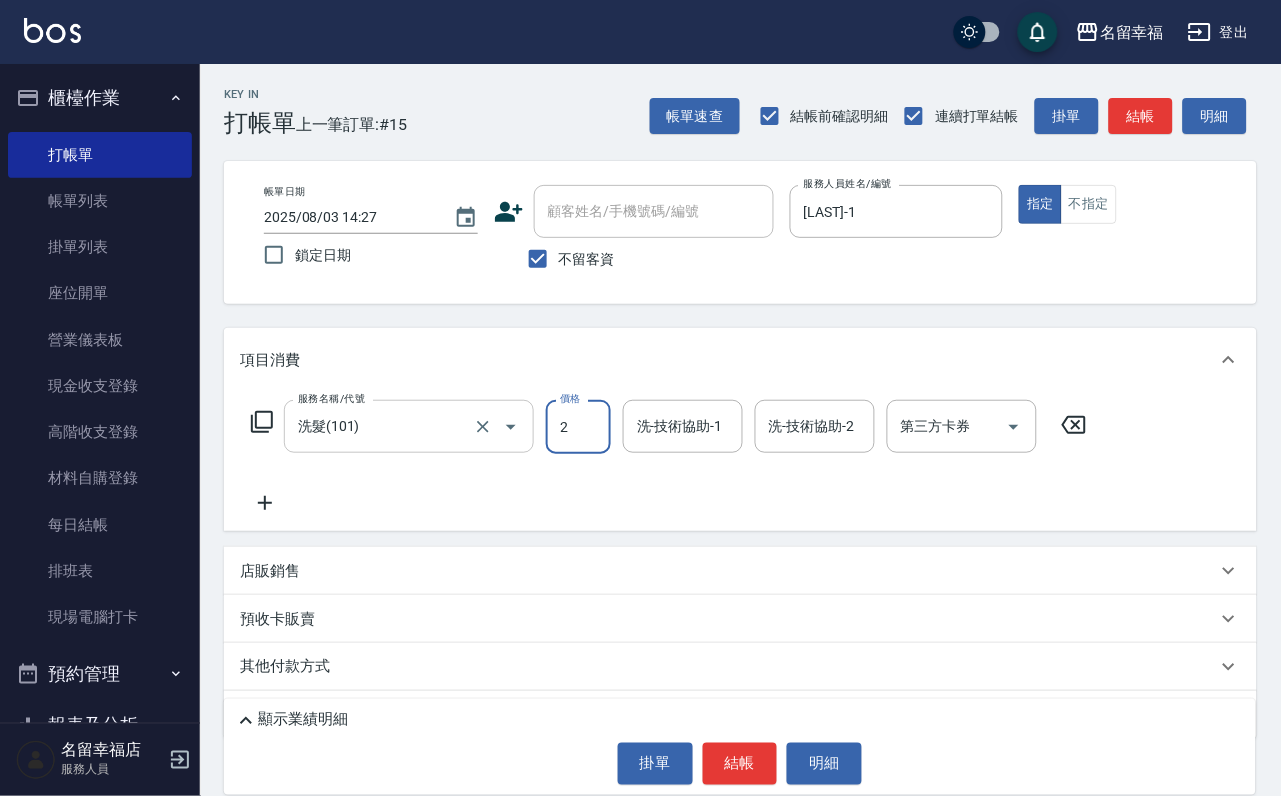 type on "23" 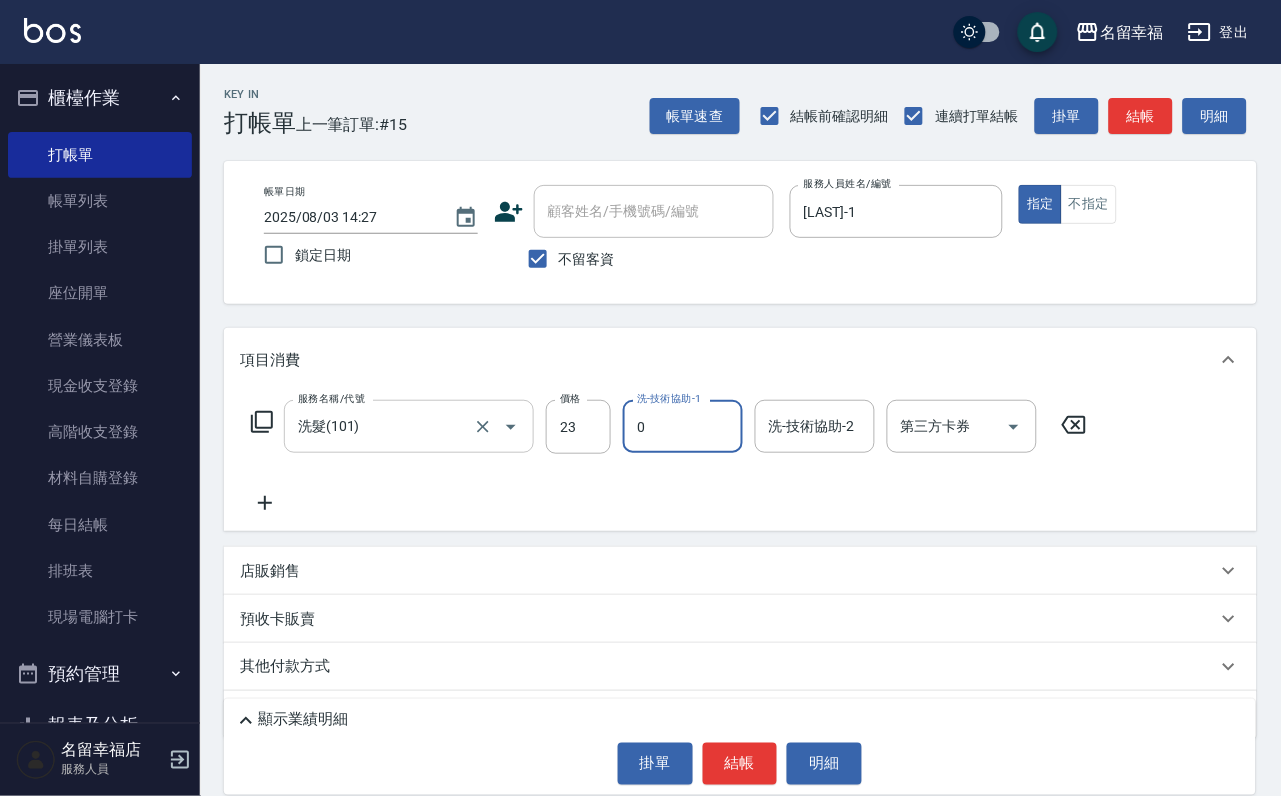 type on "小靜-0" 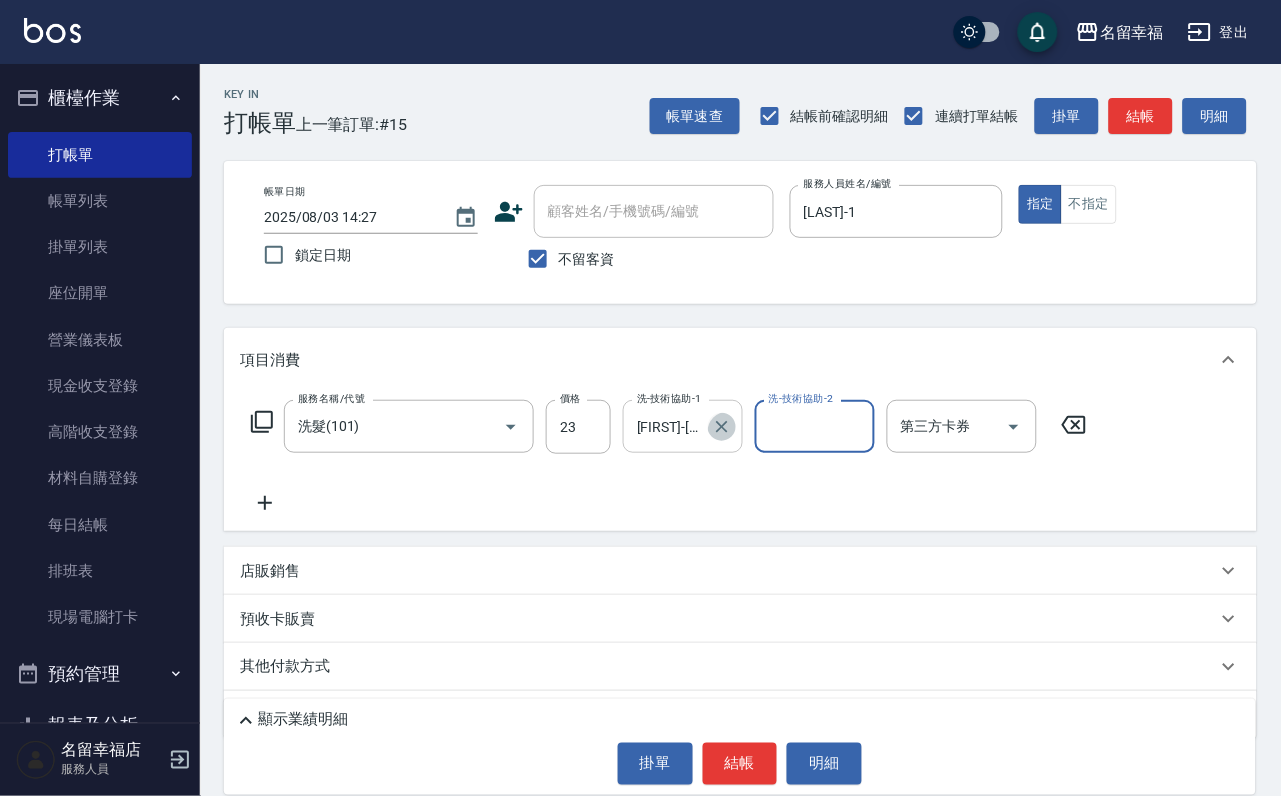 click 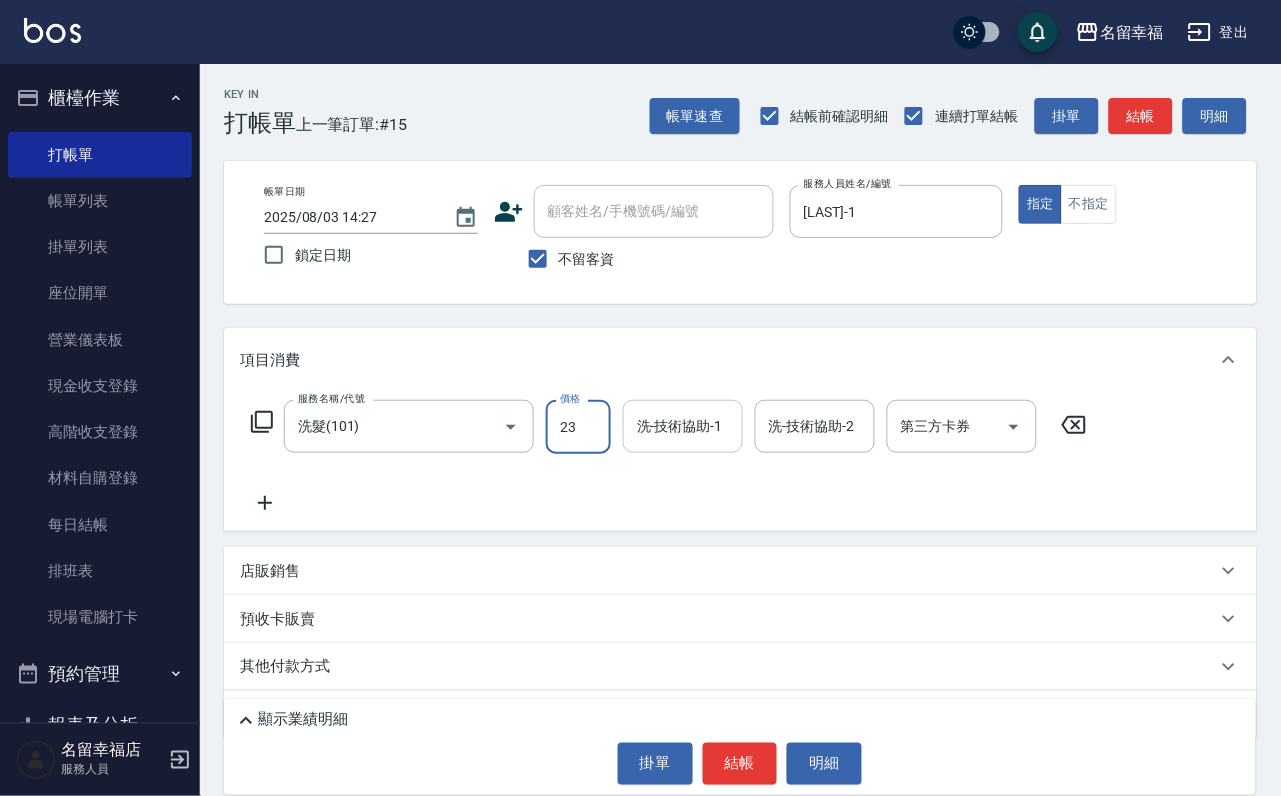 click on "23" at bounding box center (578, 427) 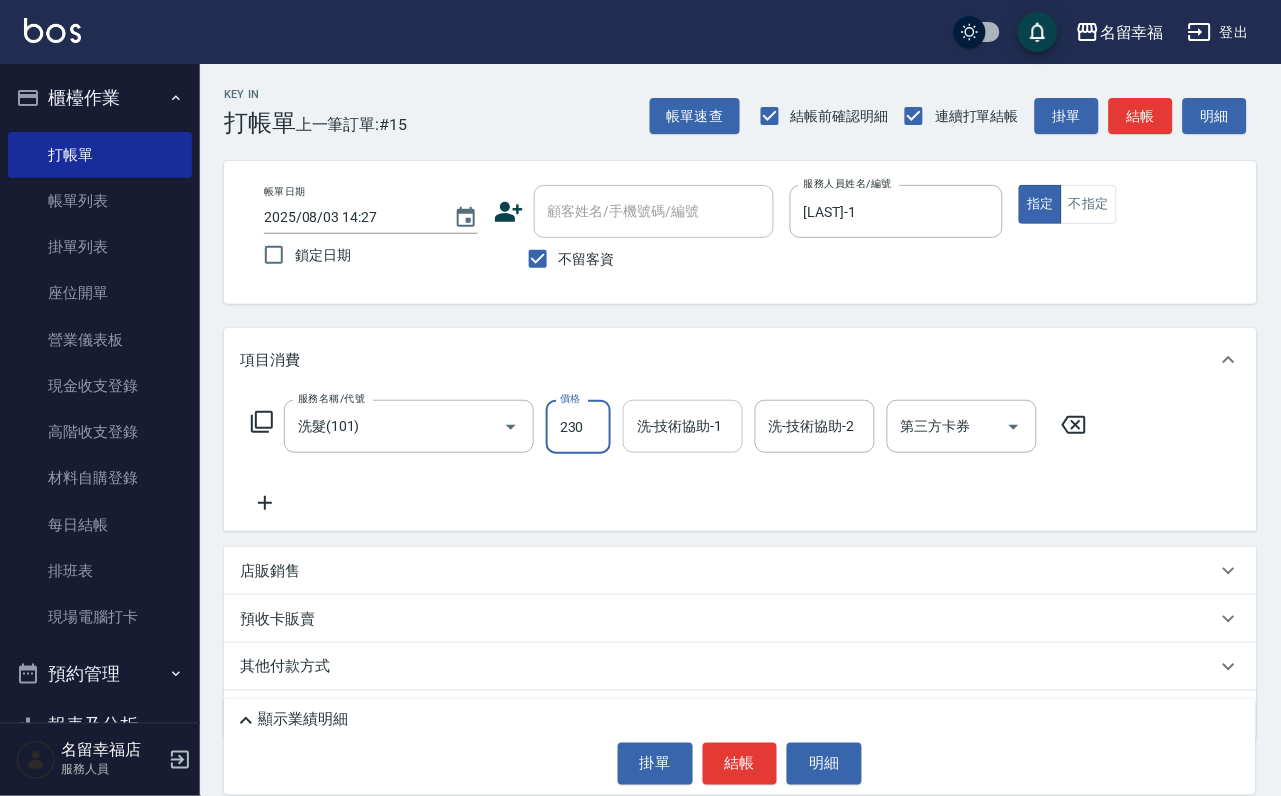 type on "230" 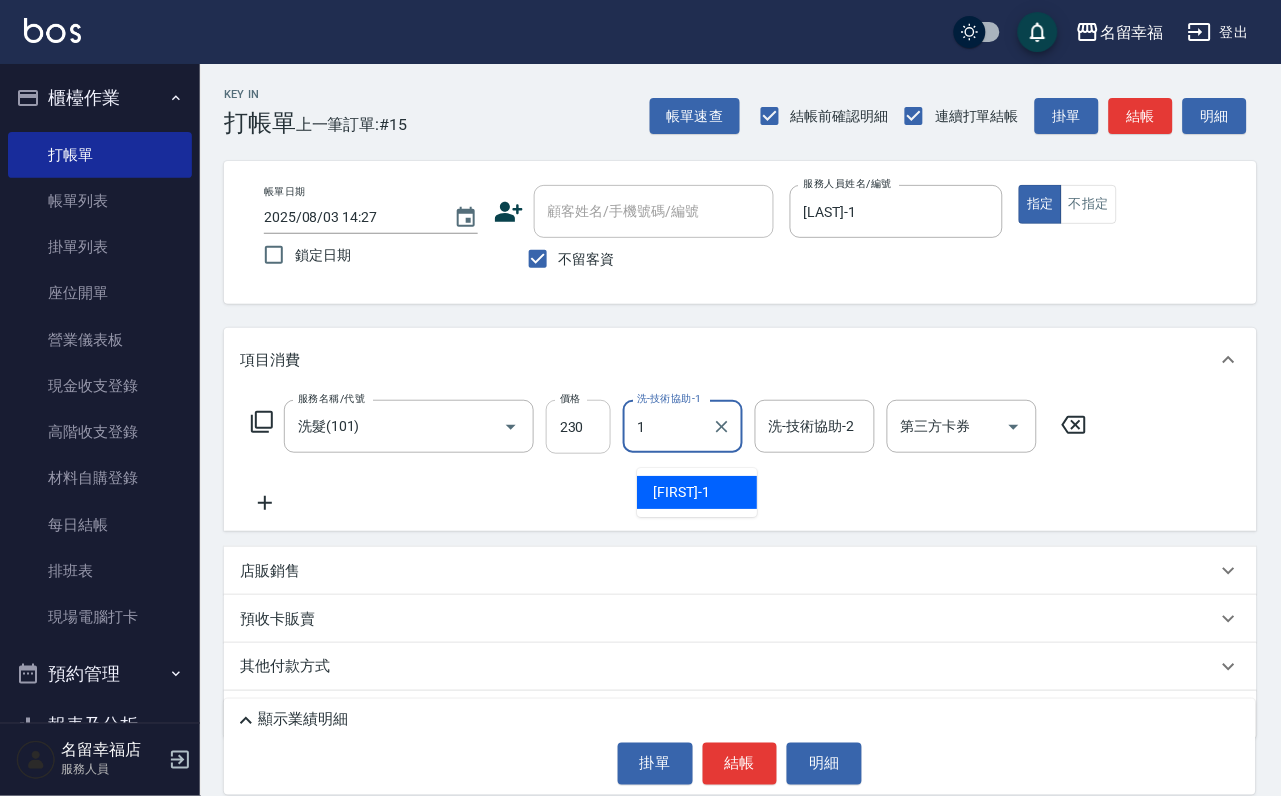 type on "[FIRST]-1" 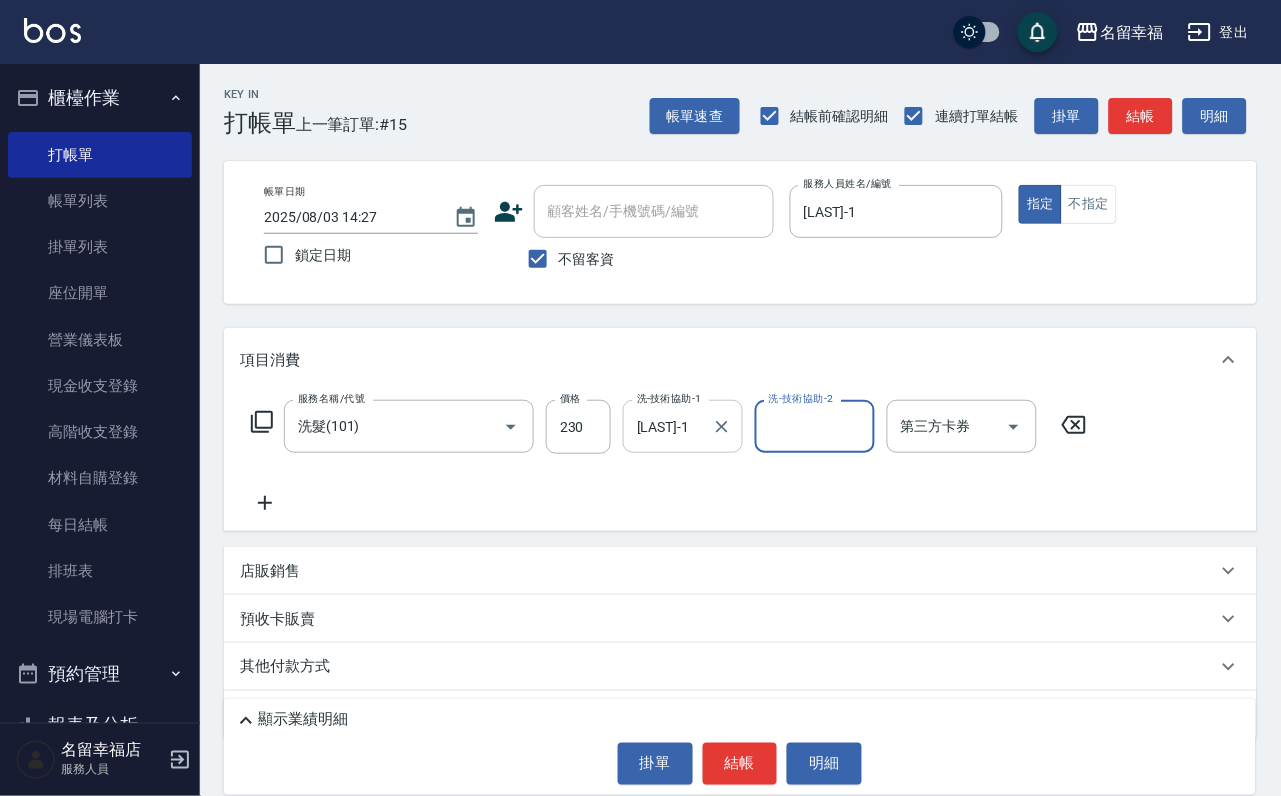 drag, startPoint x: 292, startPoint y: 514, endPoint x: 279, endPoint y: 522, distance: 15.264338 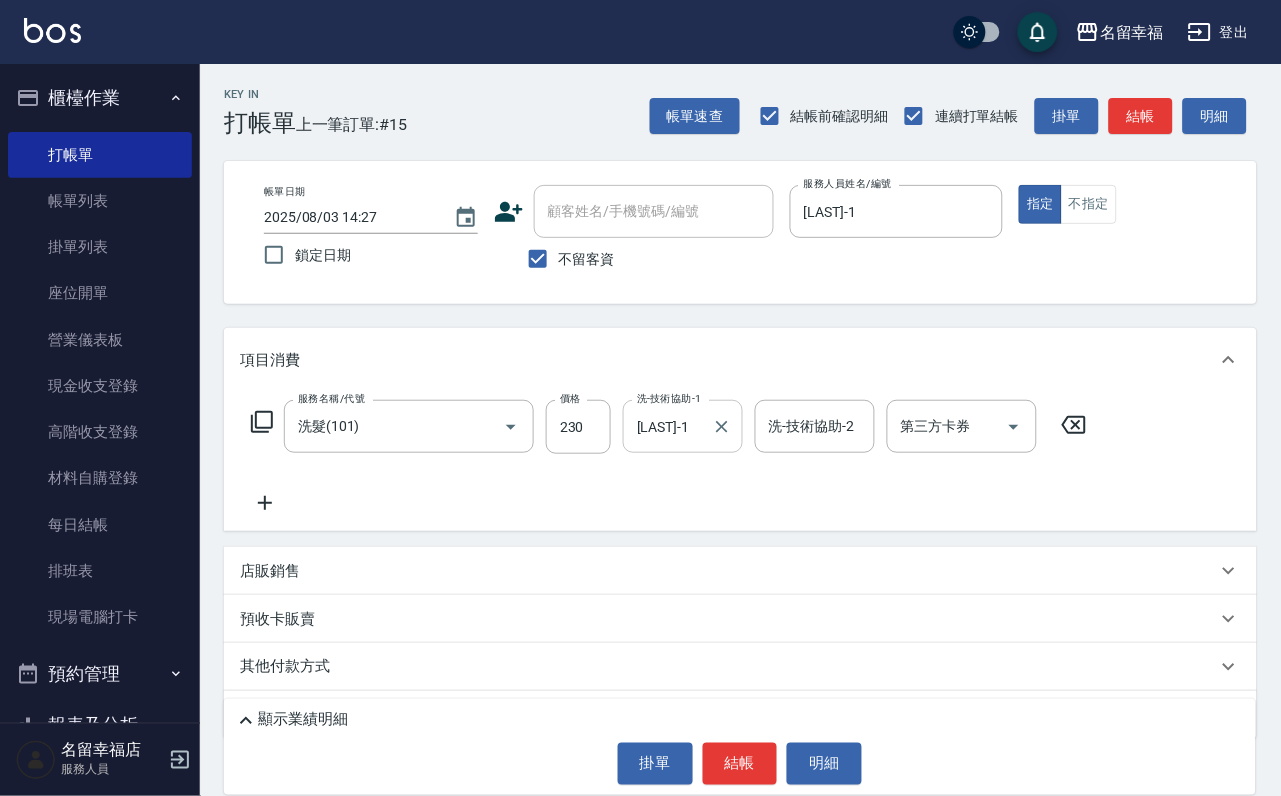 click 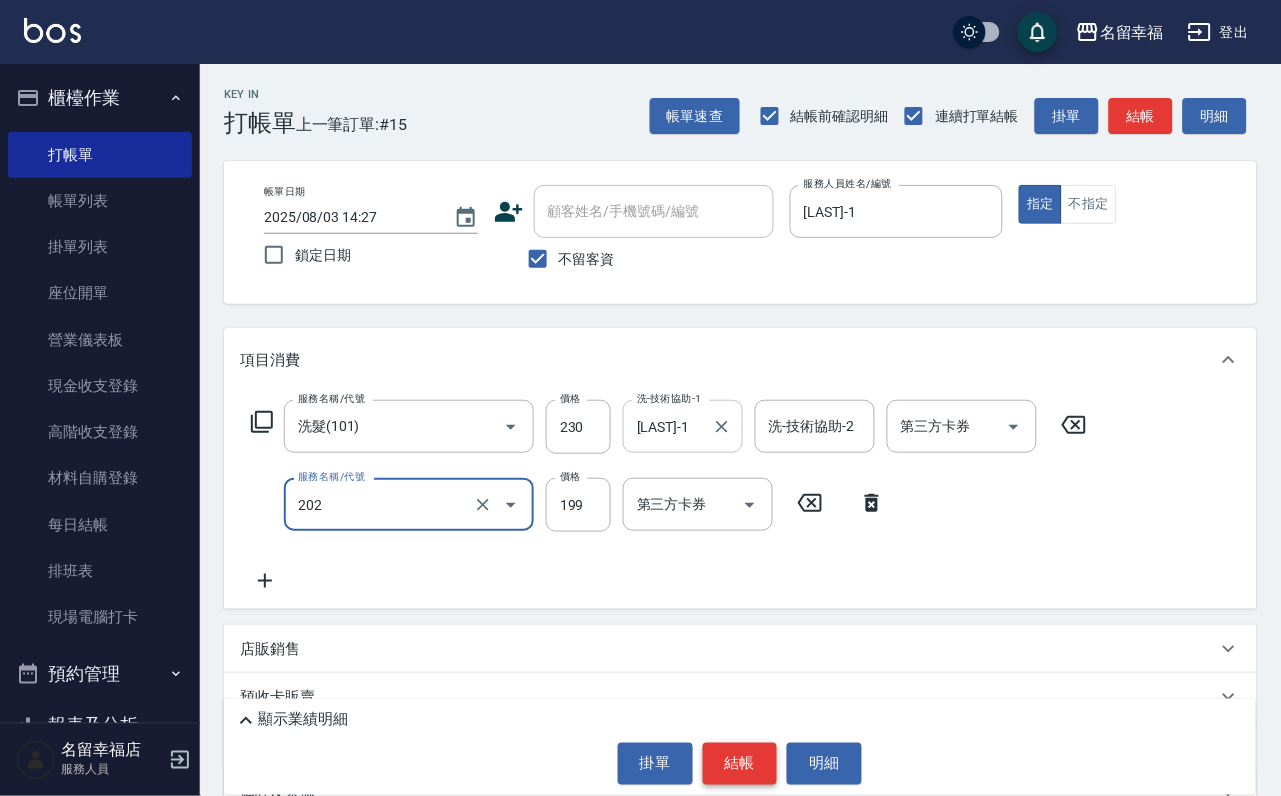 type on "不指定單剪(202)" 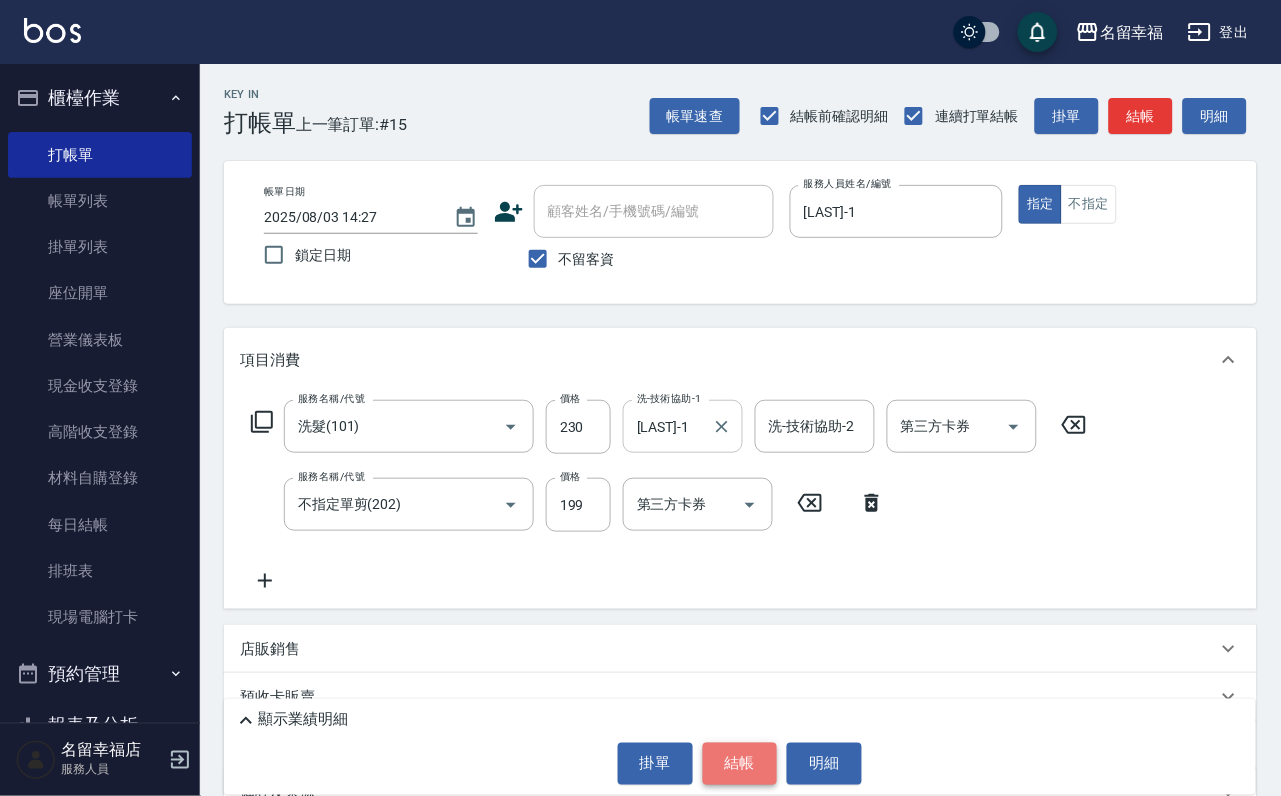 click on "結帳" at bounding box center [740, 764] 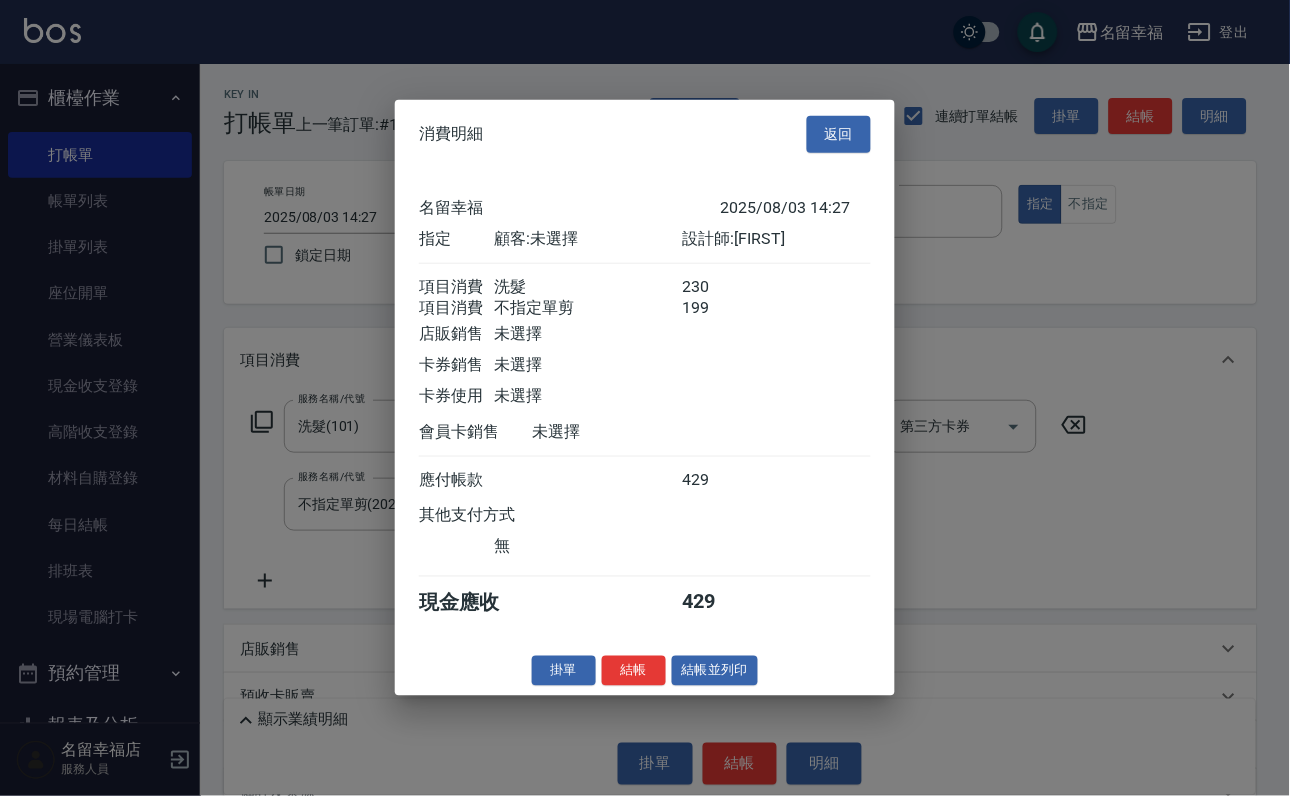 scroll, scrollTop: 322, scrollLeft: 0, axis: vertical 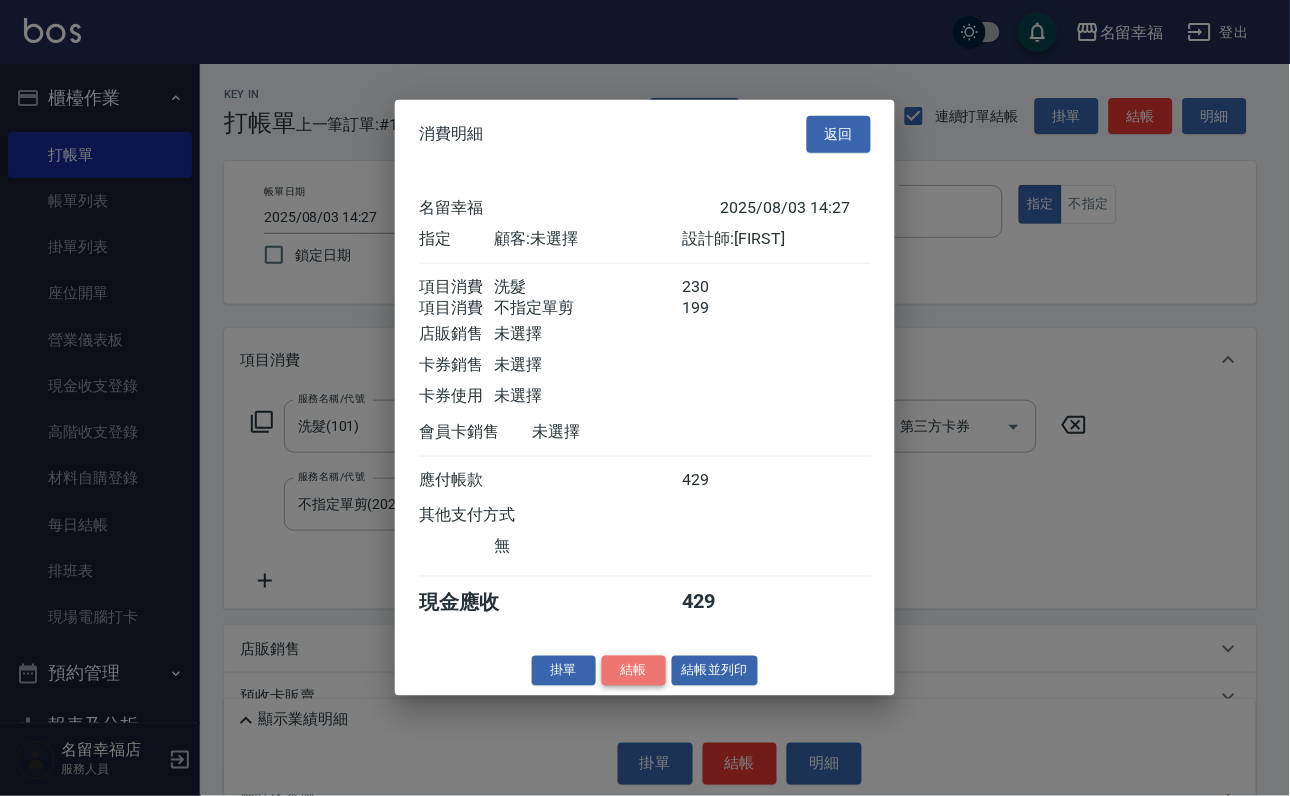 click on "結帳" at bounding box center [634, 670] 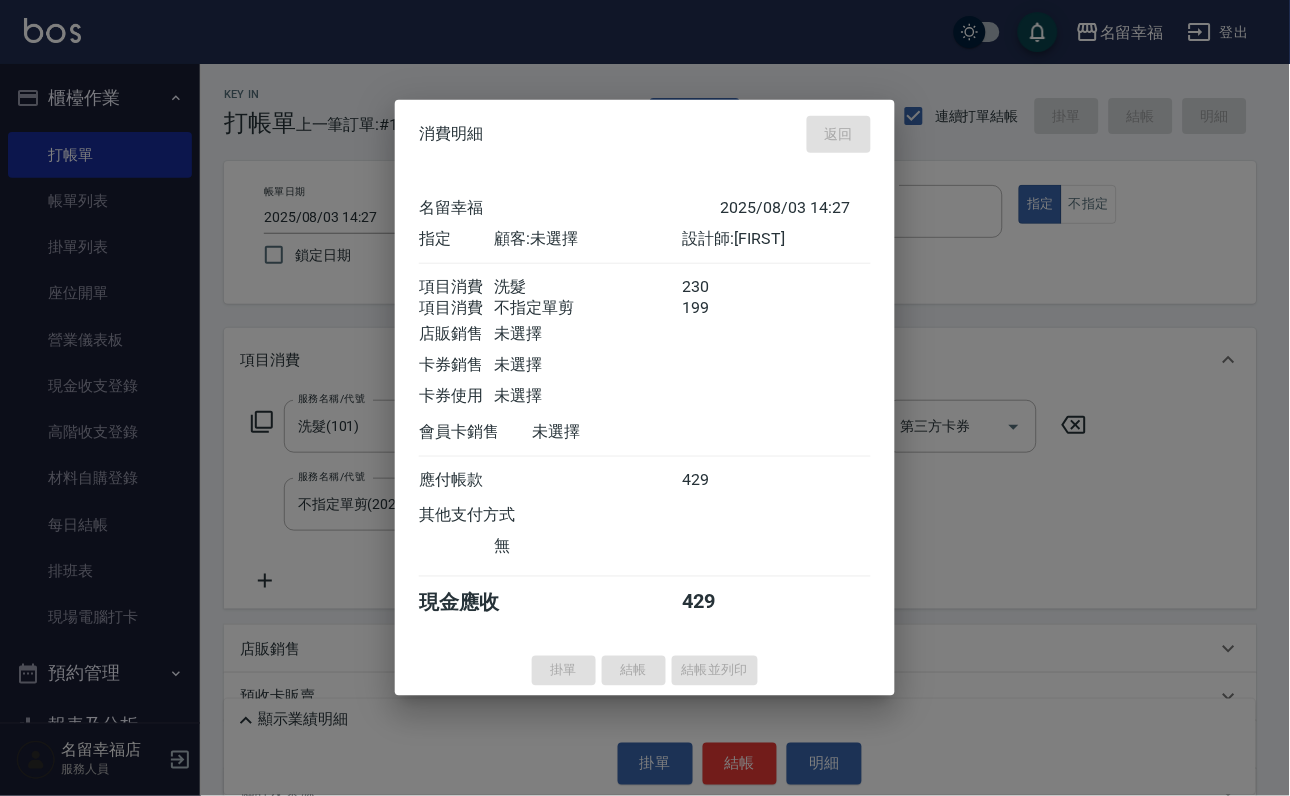 type on "2025/08/03 14:43" 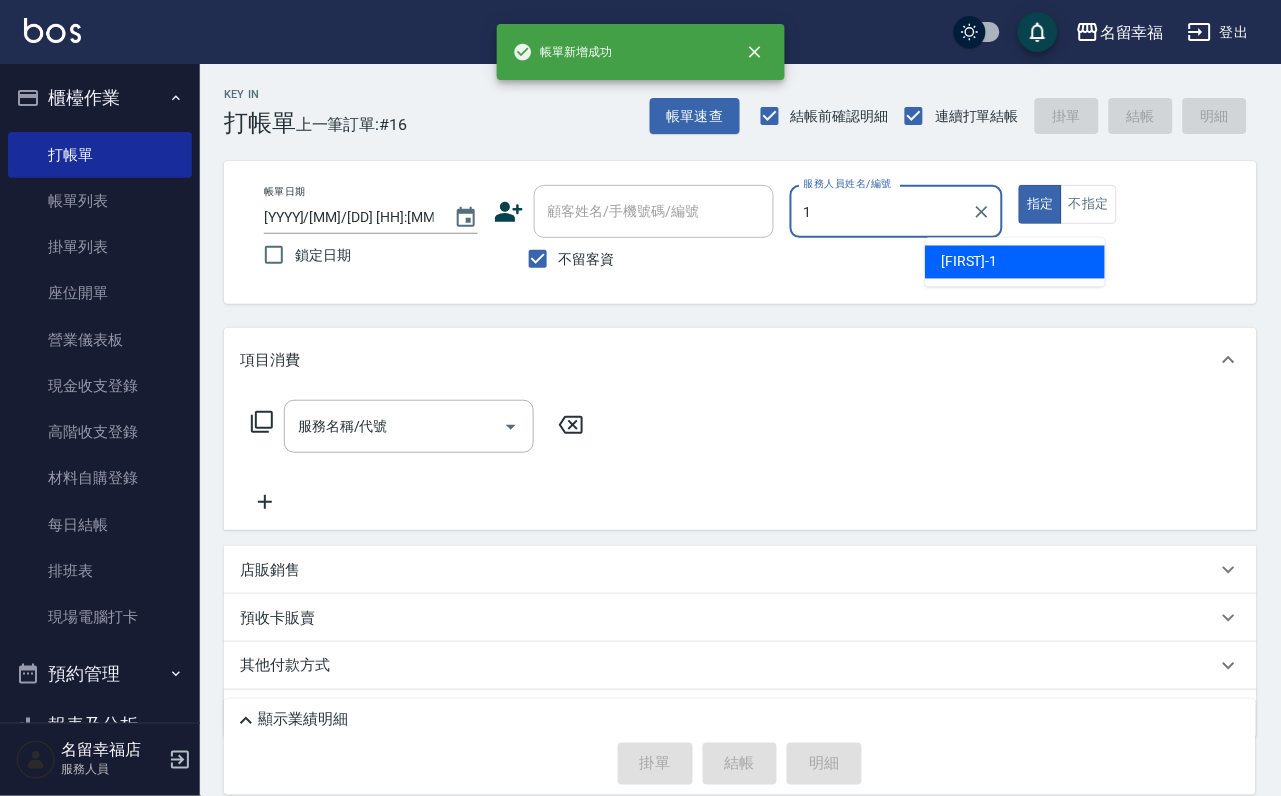 type on "[FIRST]-1" 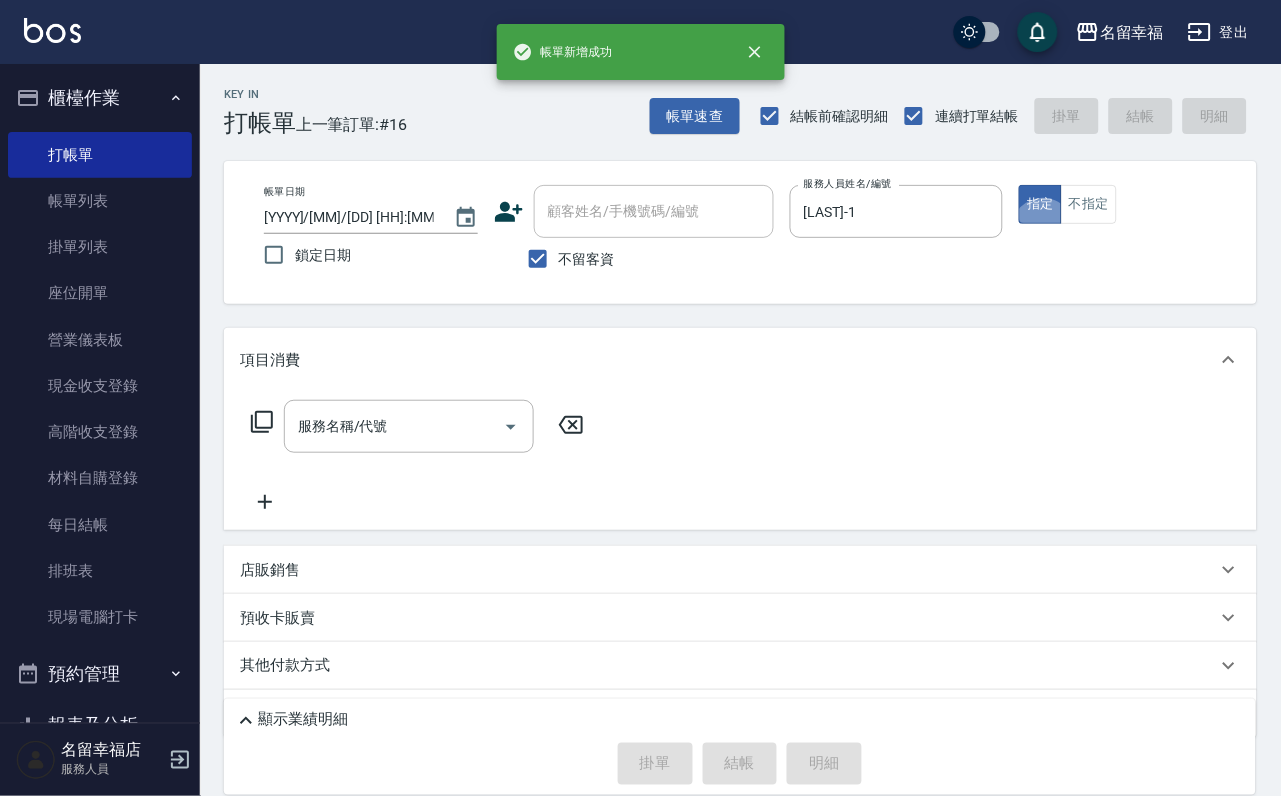 click 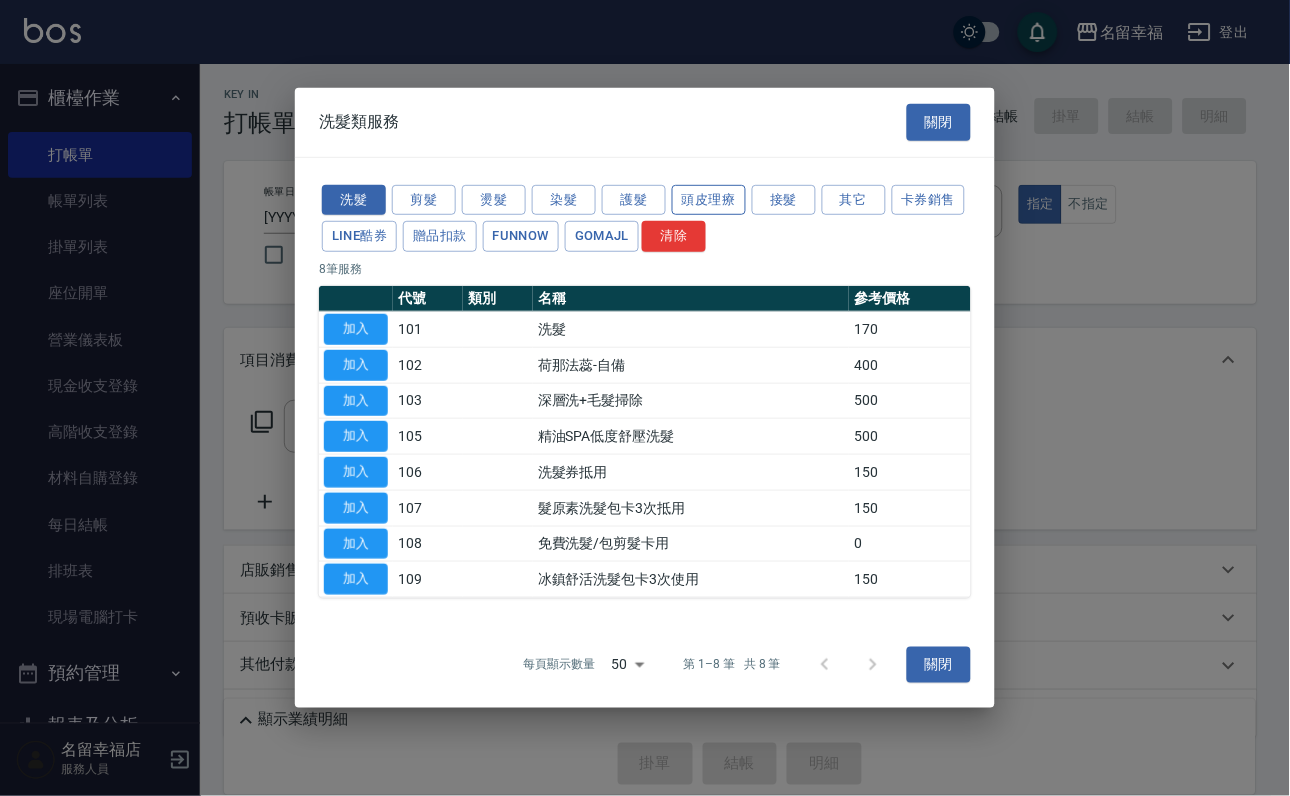 click on "頭皮理療" at bounding box center [709, 199] 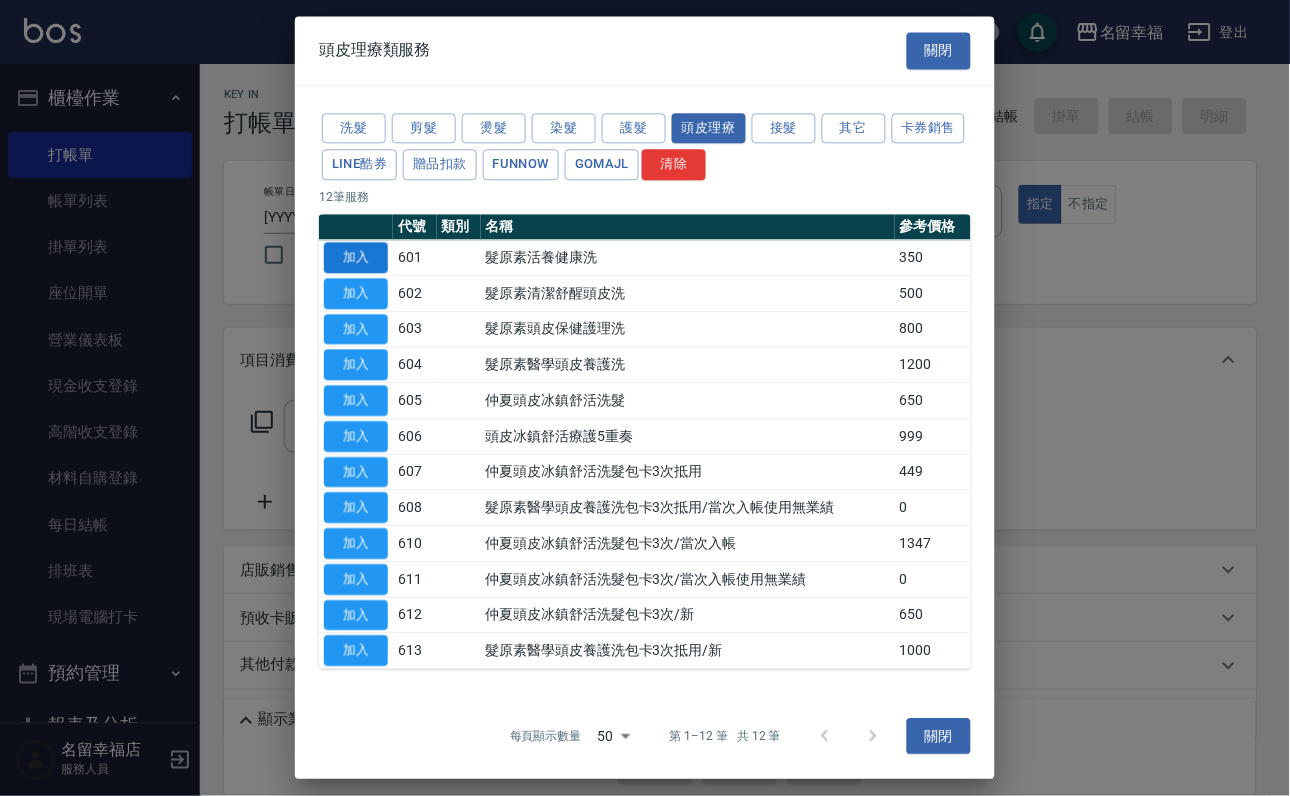 click on "加入" at bounding box center (356, 257) 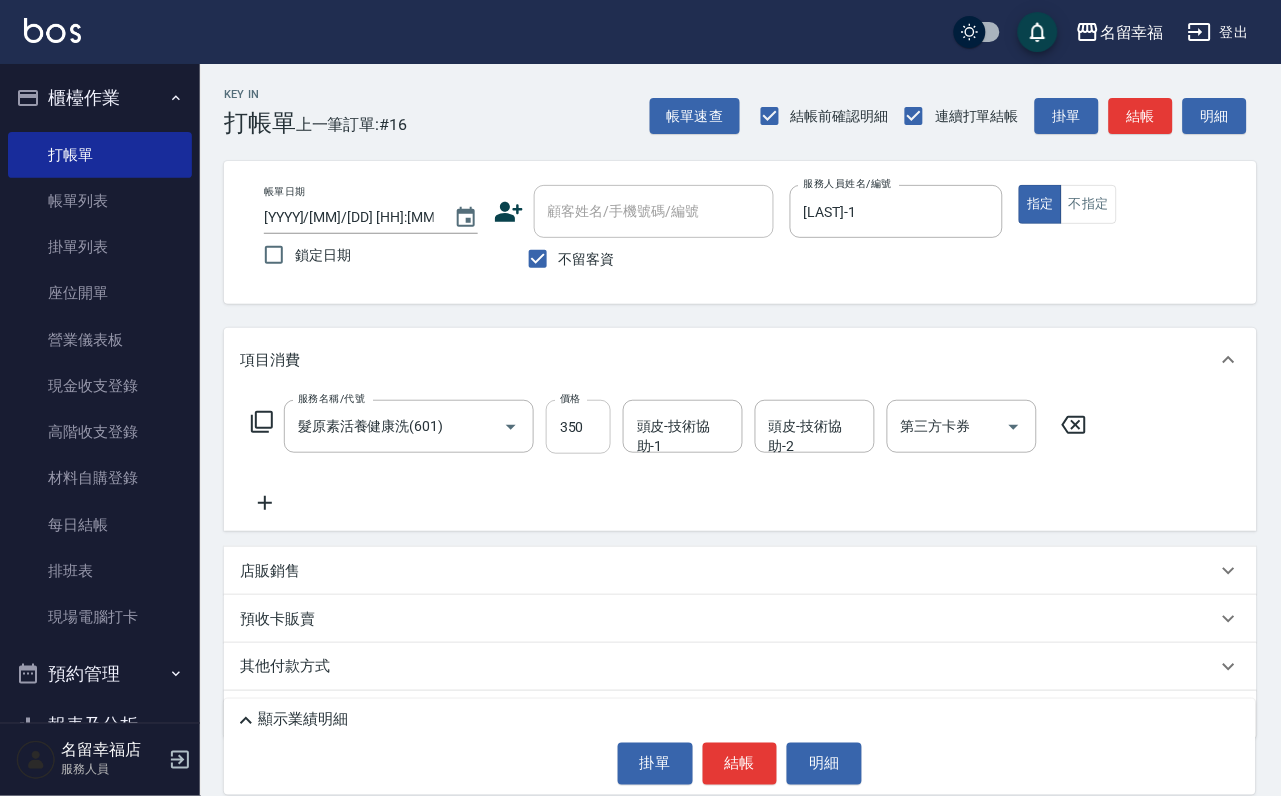 drag, startPoint x: 571, startPoint y: 437, endPoint x: 620, endPoint y: 436, distance: 49.010204 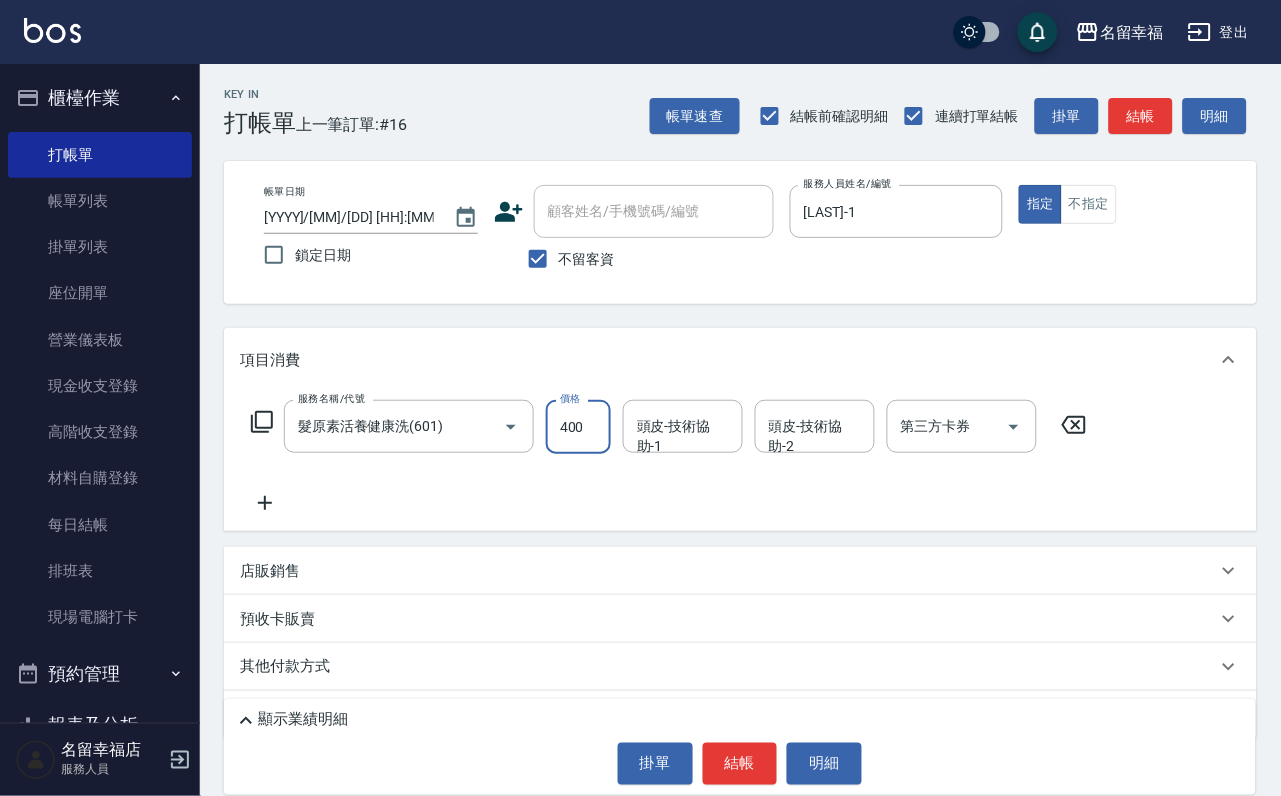 type on "400" 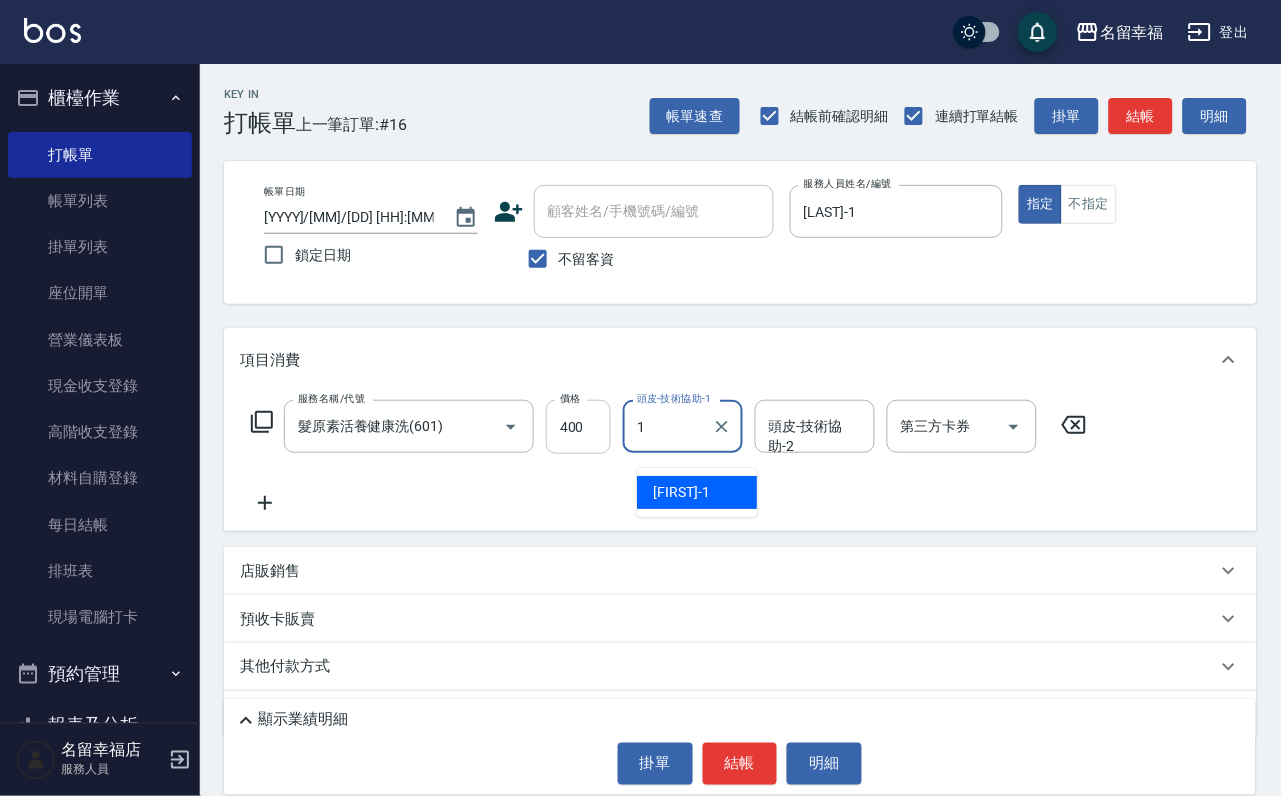 type on "[FIRST]-1" 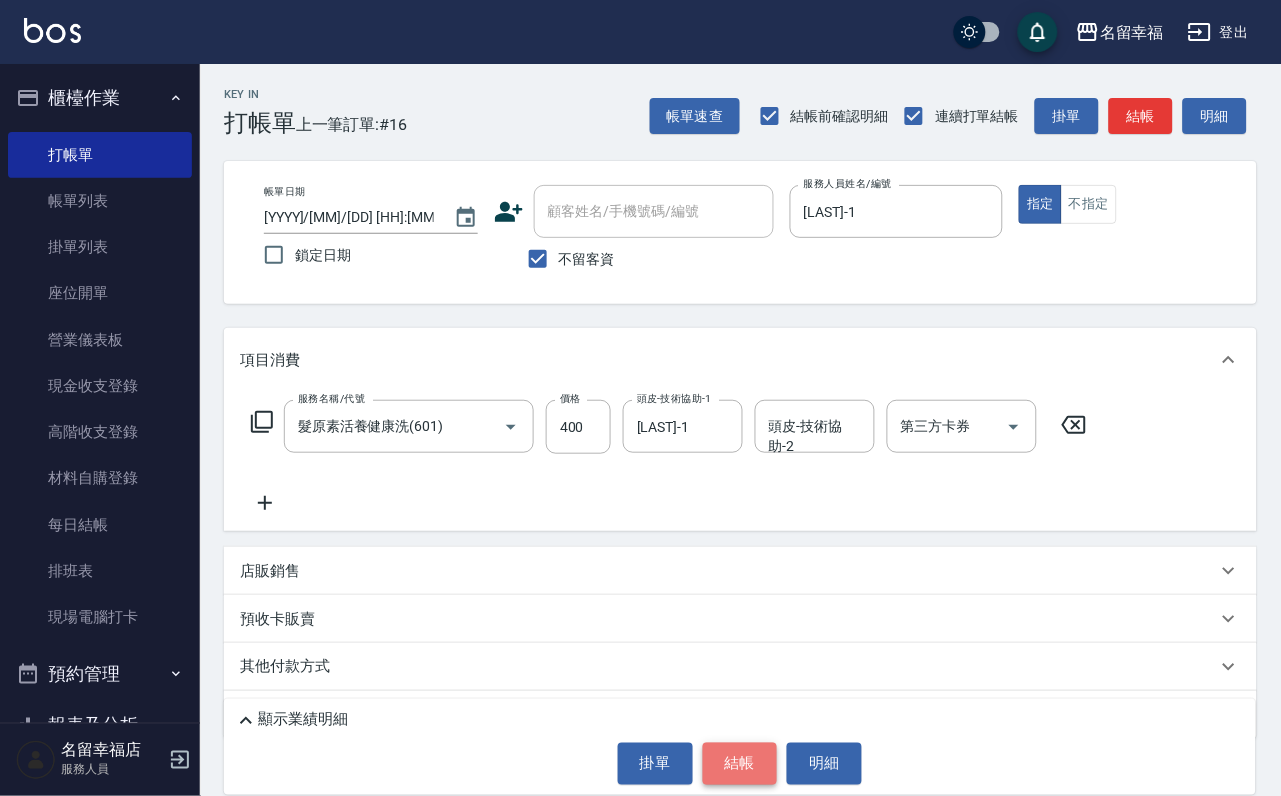 click on "結帳" at bounding box center (740, 764) 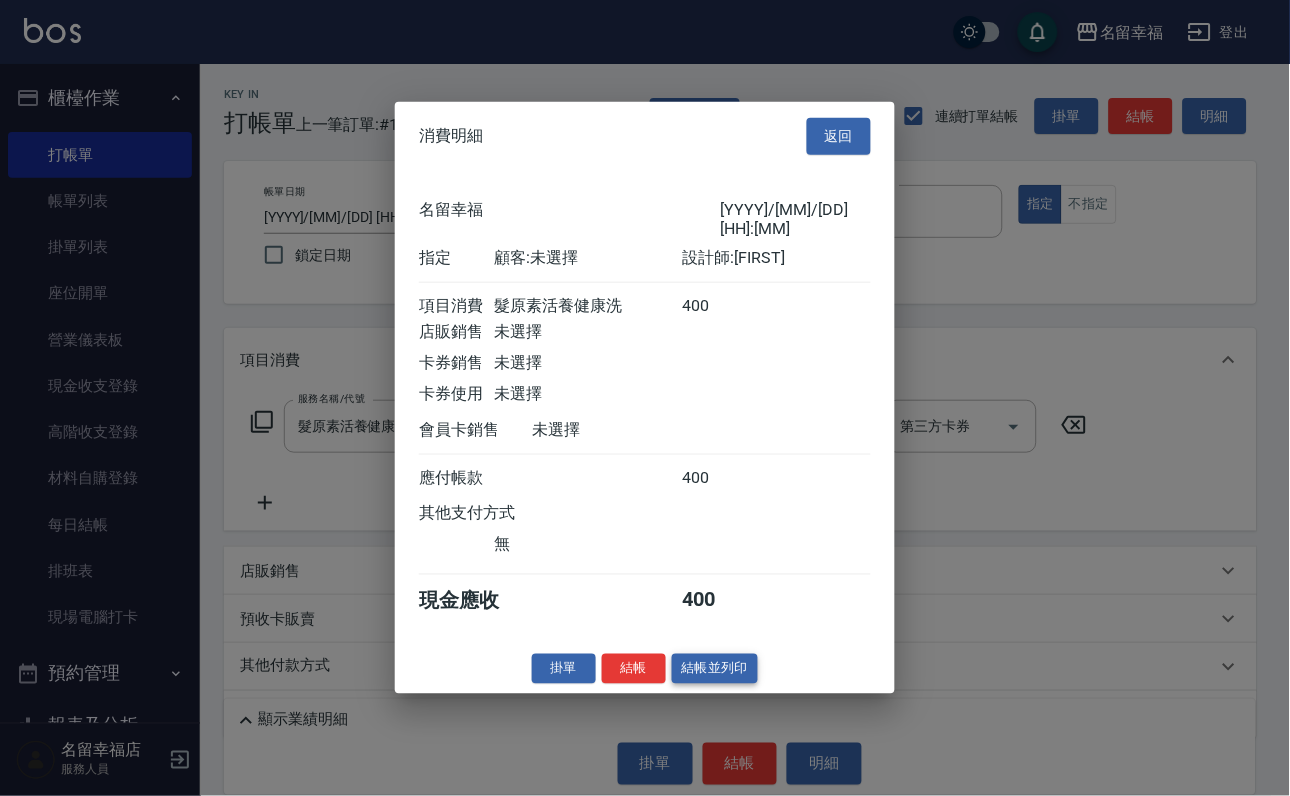 scroll, scrollTop: 247, scrollLeft: 0, axis: vertical 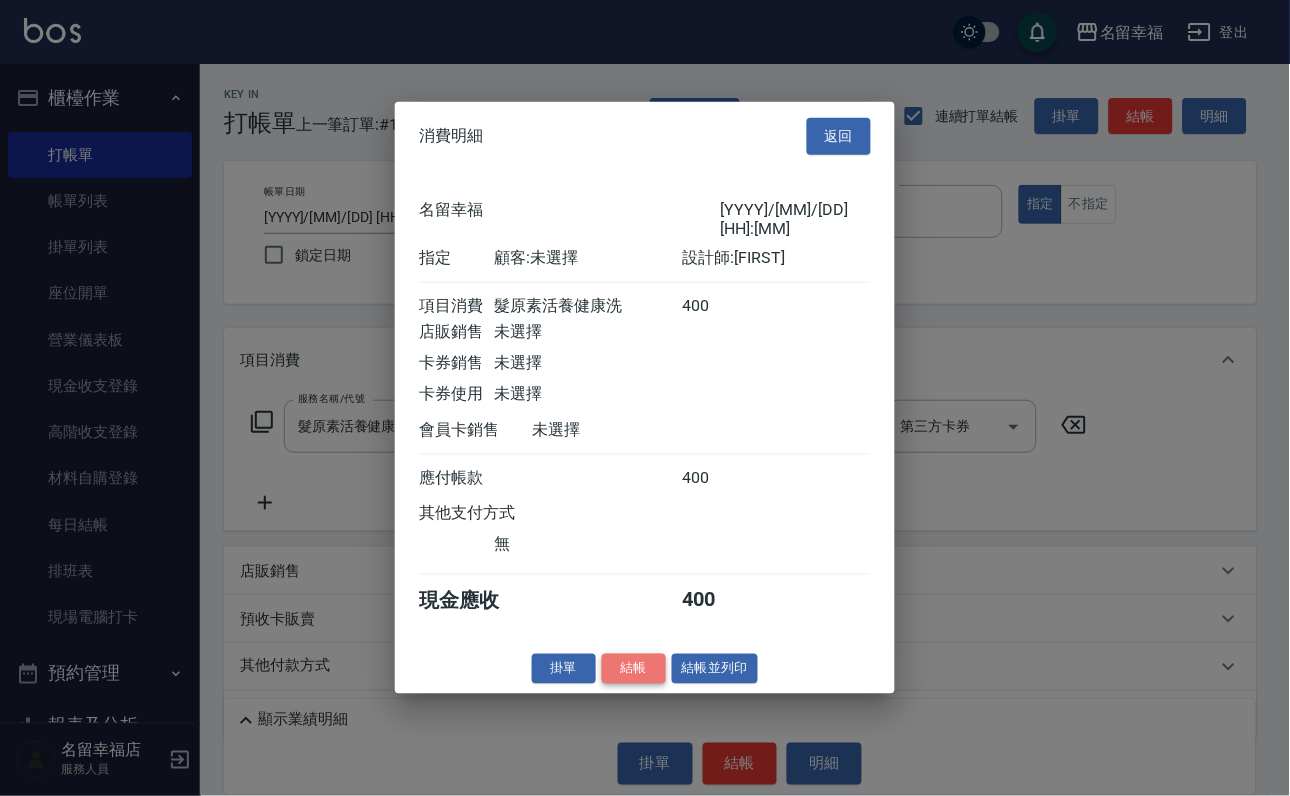 click on "結帳" at bounding box center [634, 668] 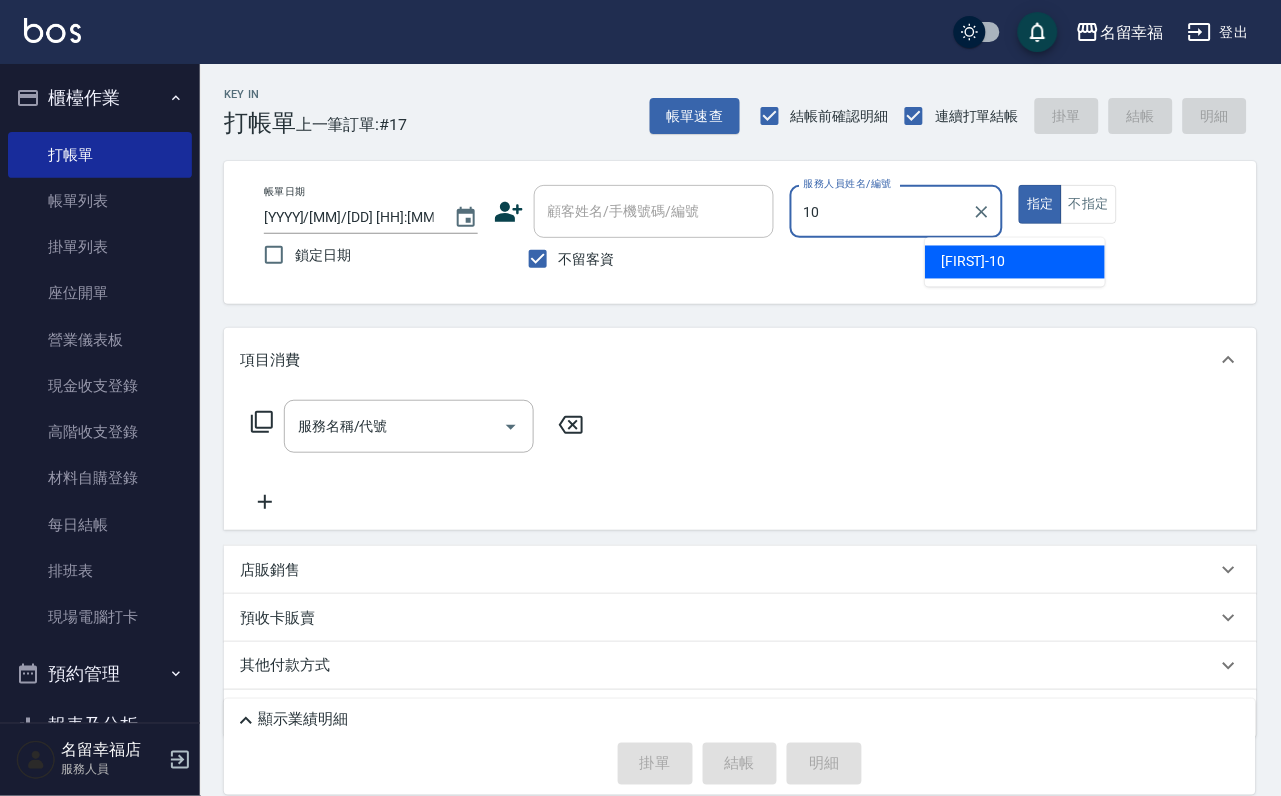 type on "[PRODUCT_CODE]" 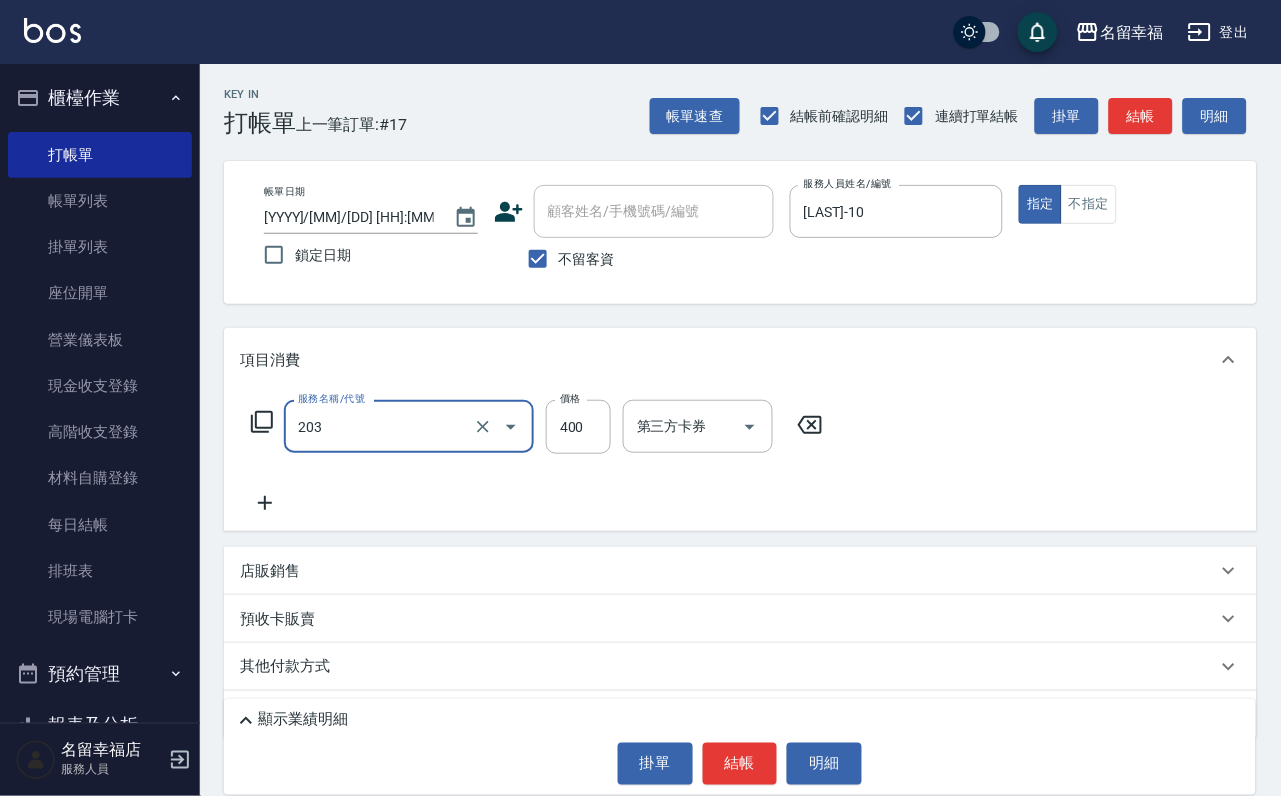 type on "指定單剪(203)" 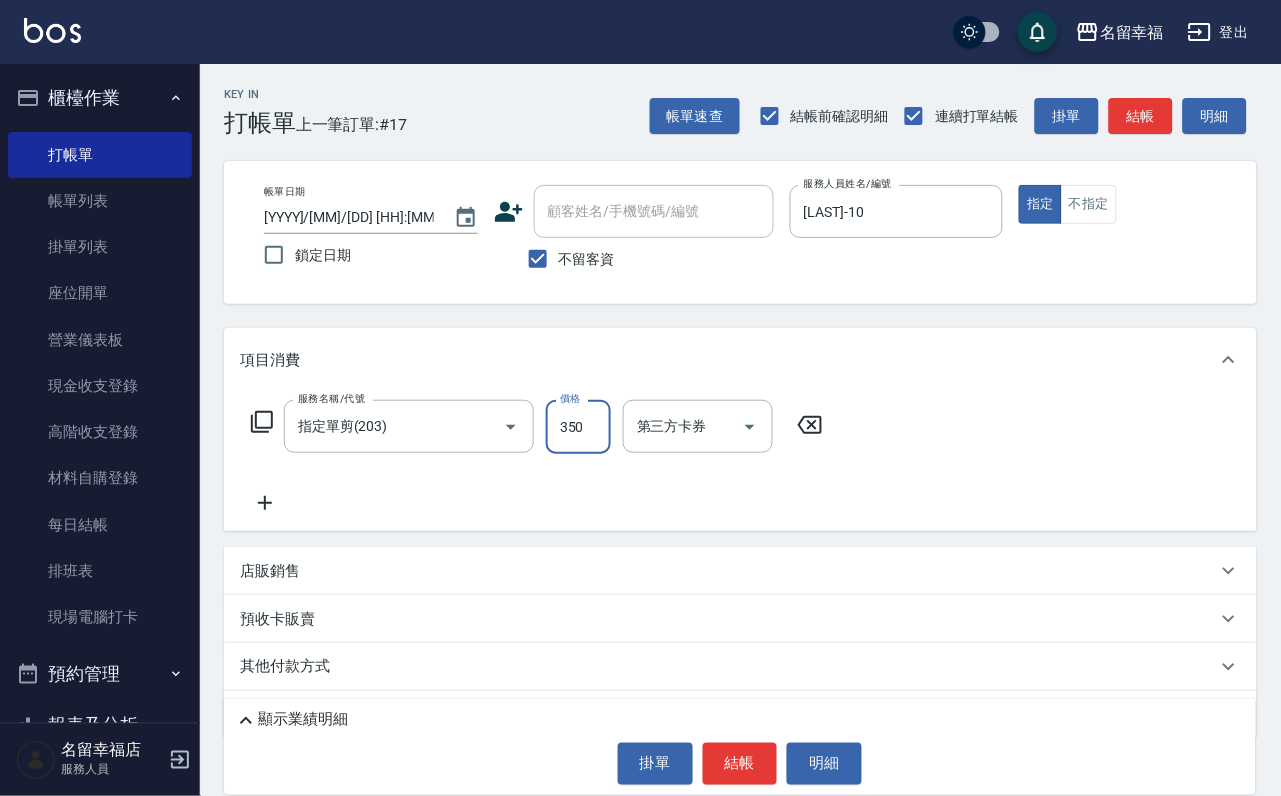 type on "350" 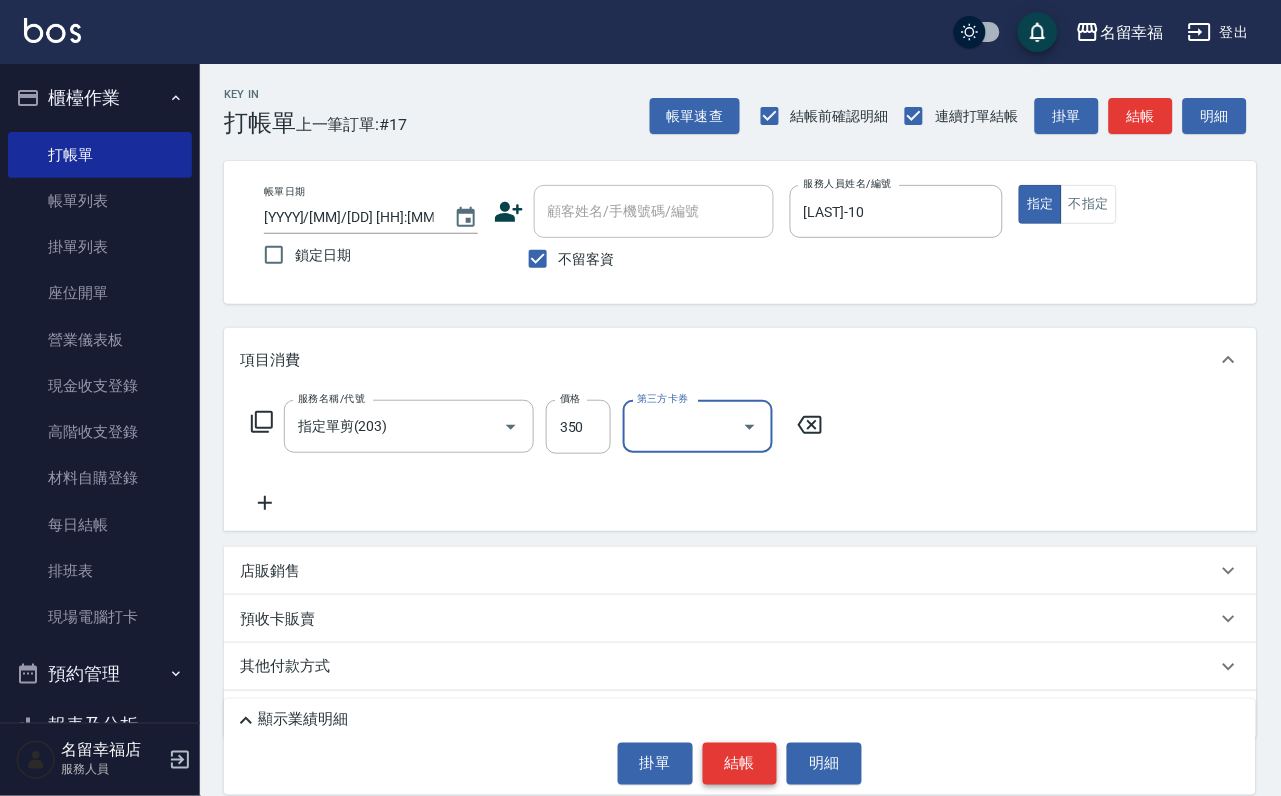 click on "結帳" at bounding box center (740, 764) 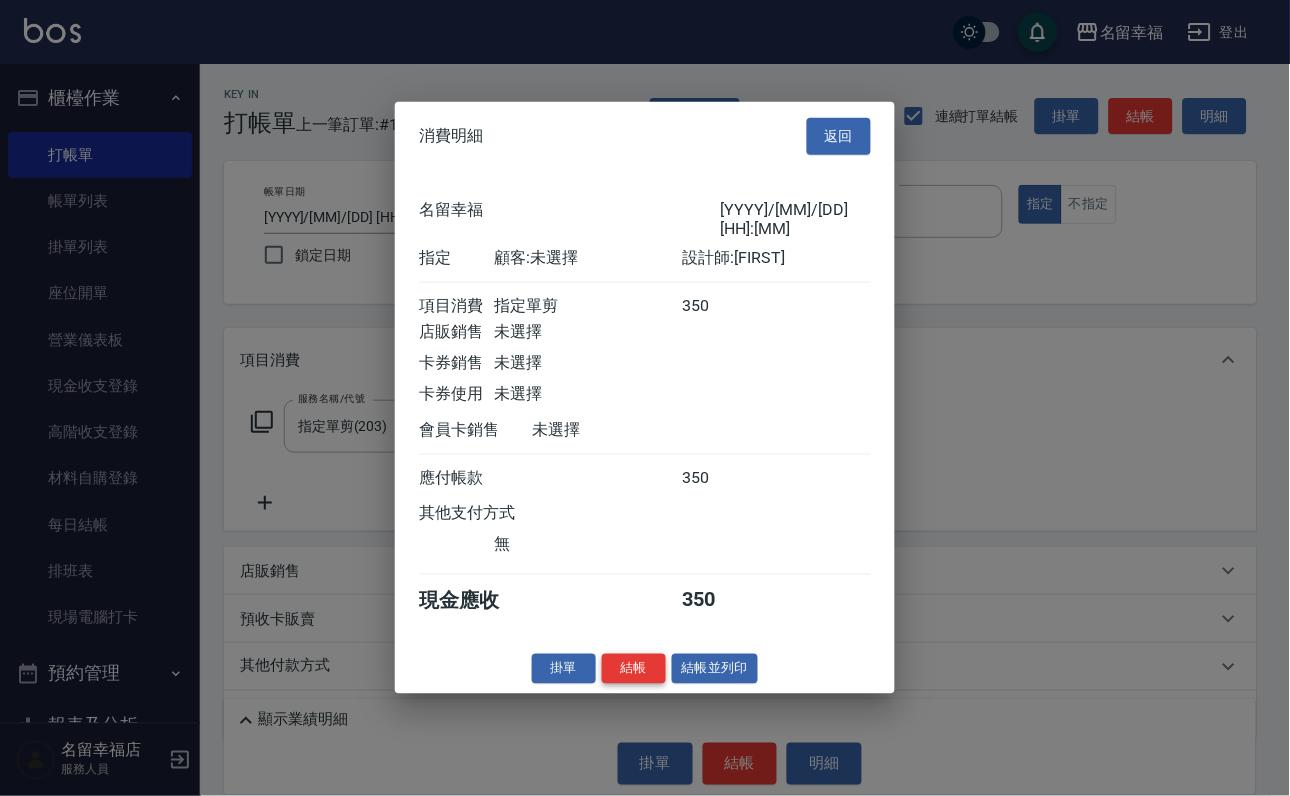 scroll, scrollTop: 247, scrollLeft: 0, axis: vertical 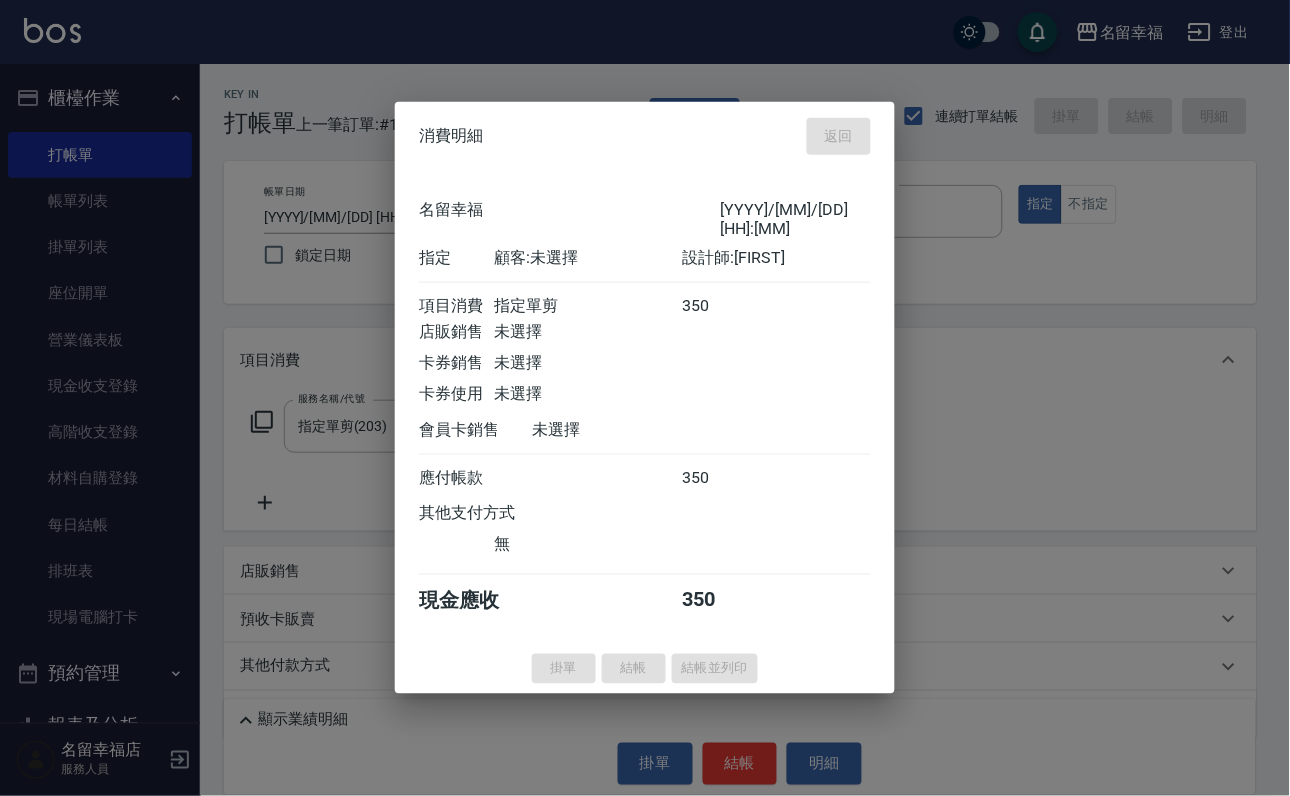 type on "2025/08/03 14:54" 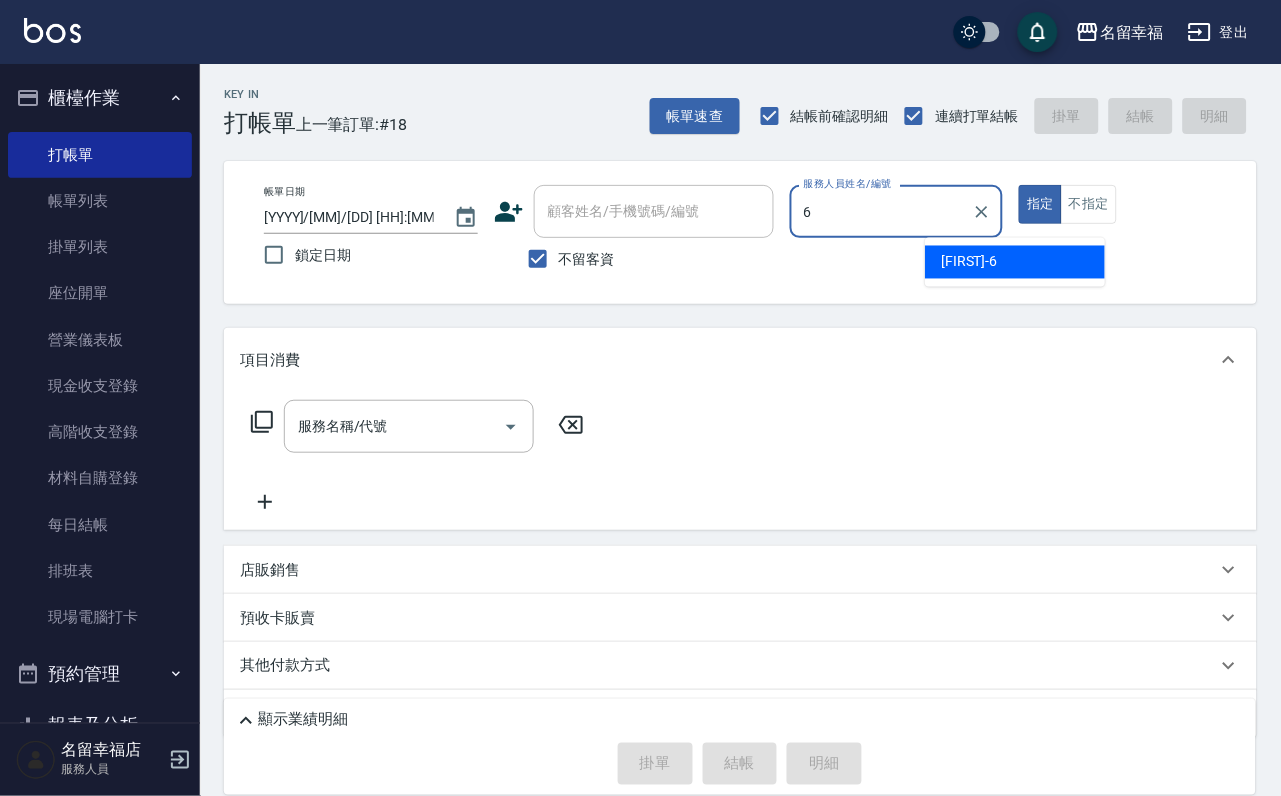 type on "[FIRST]-6" 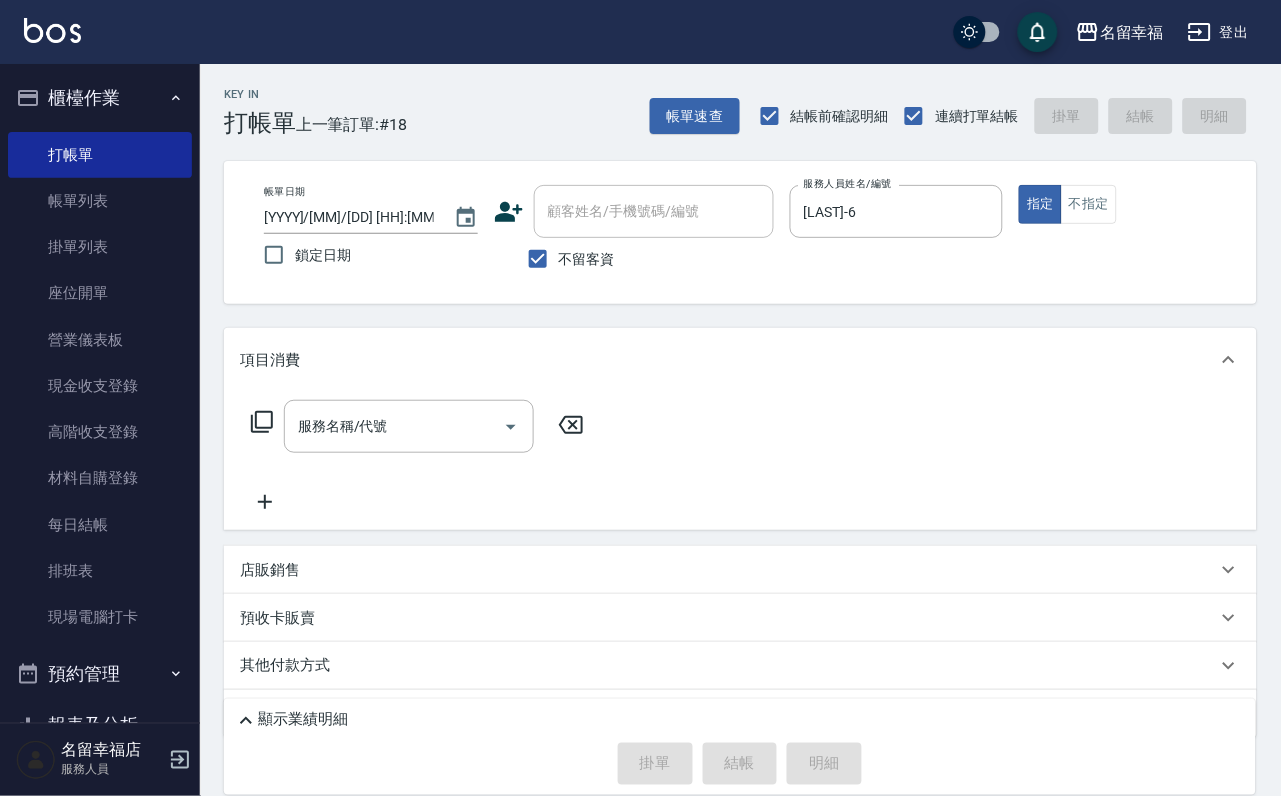 click 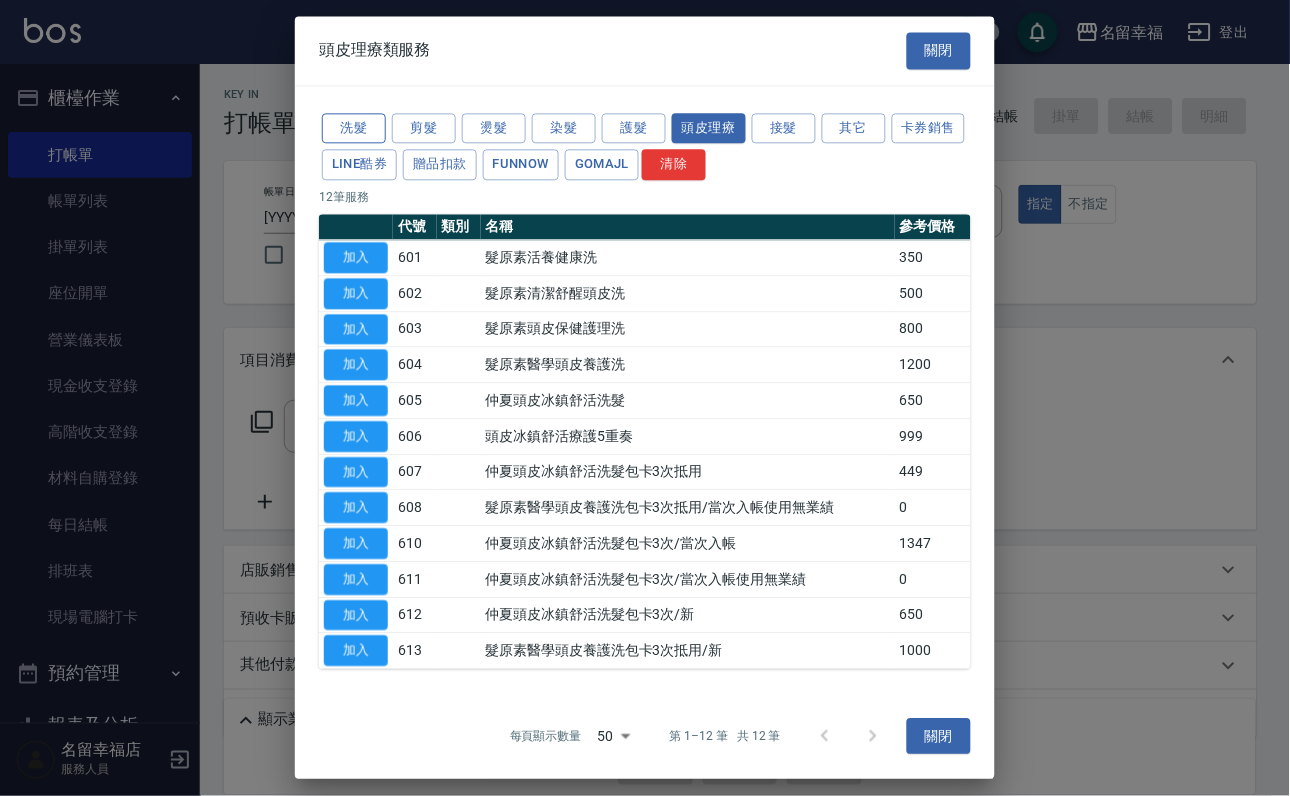 click on "洗髮" at bounding box center (354, 128) 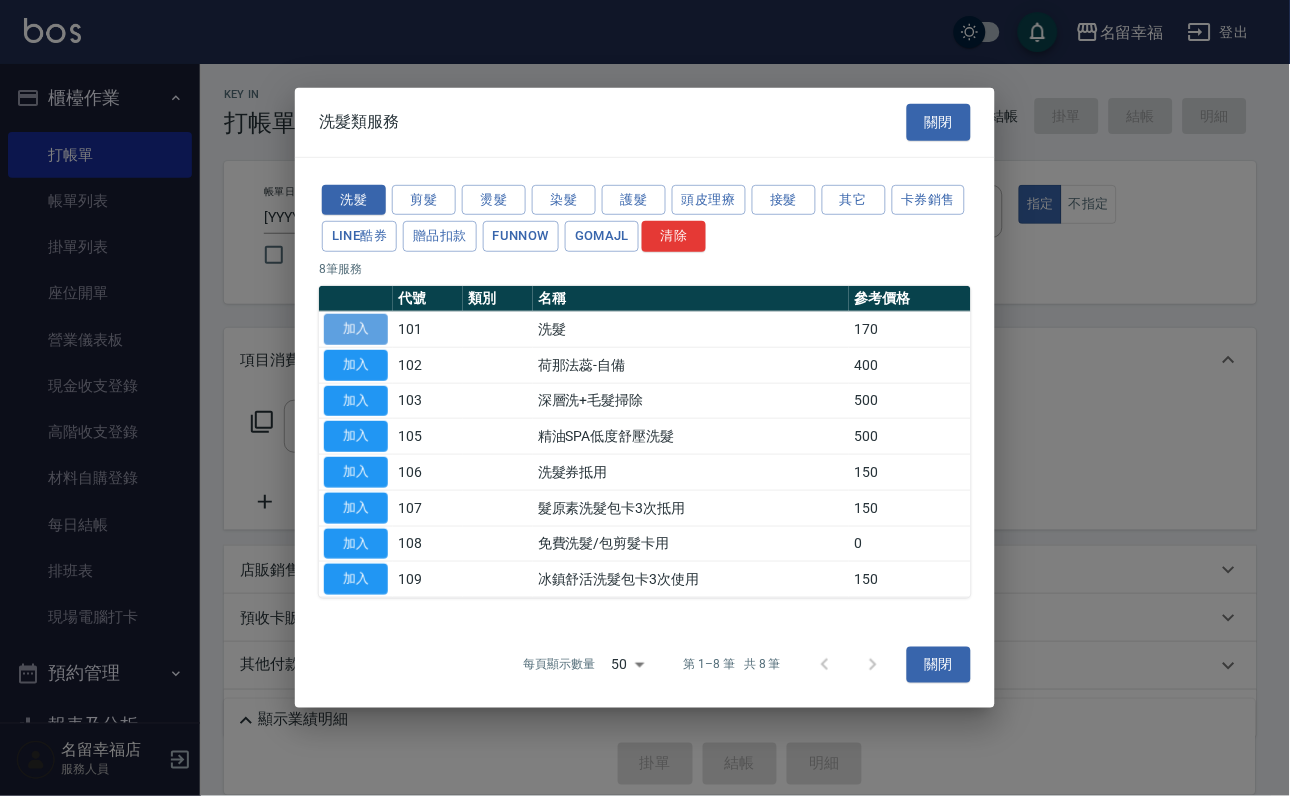 click on "加入" at bounding box center [356, 329] 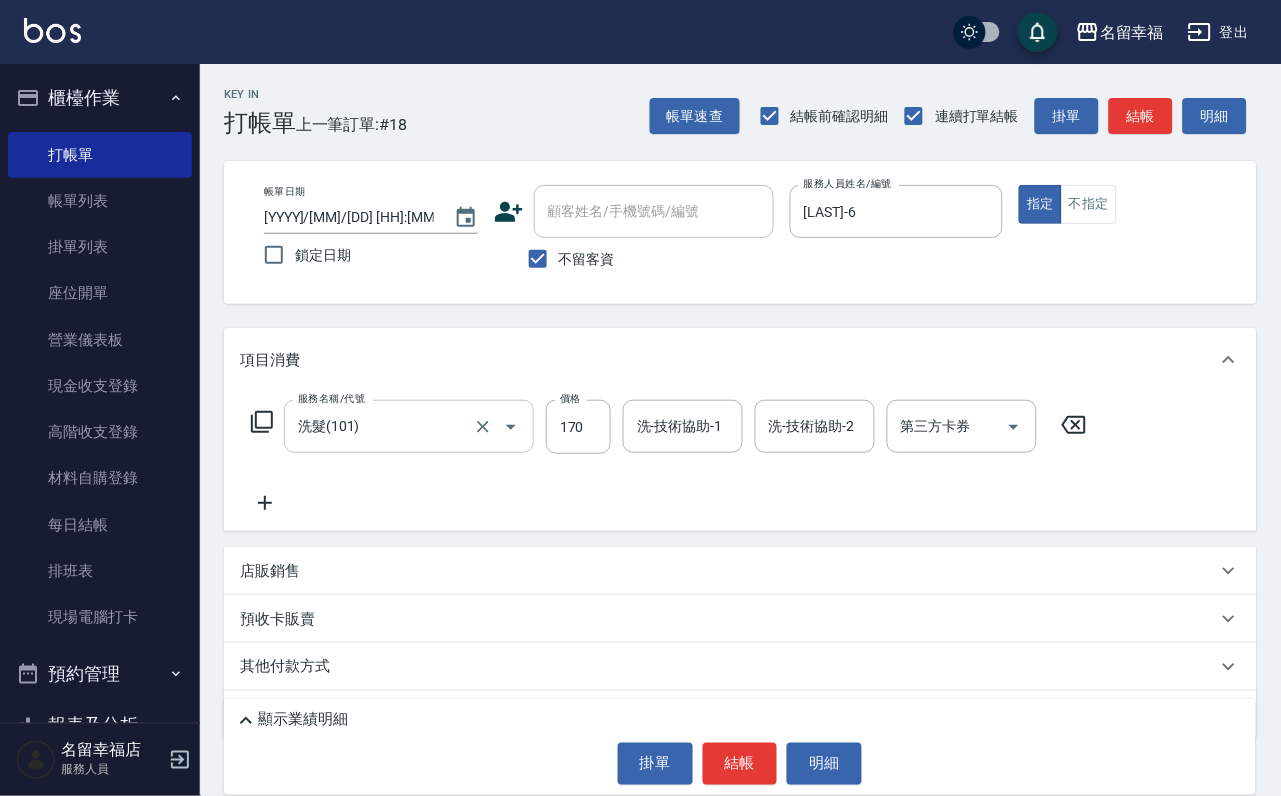 drag, startPoint x: 577, startPoint y: 429, endPoint x: 530, endPoint y: 457, distance: 54.708317 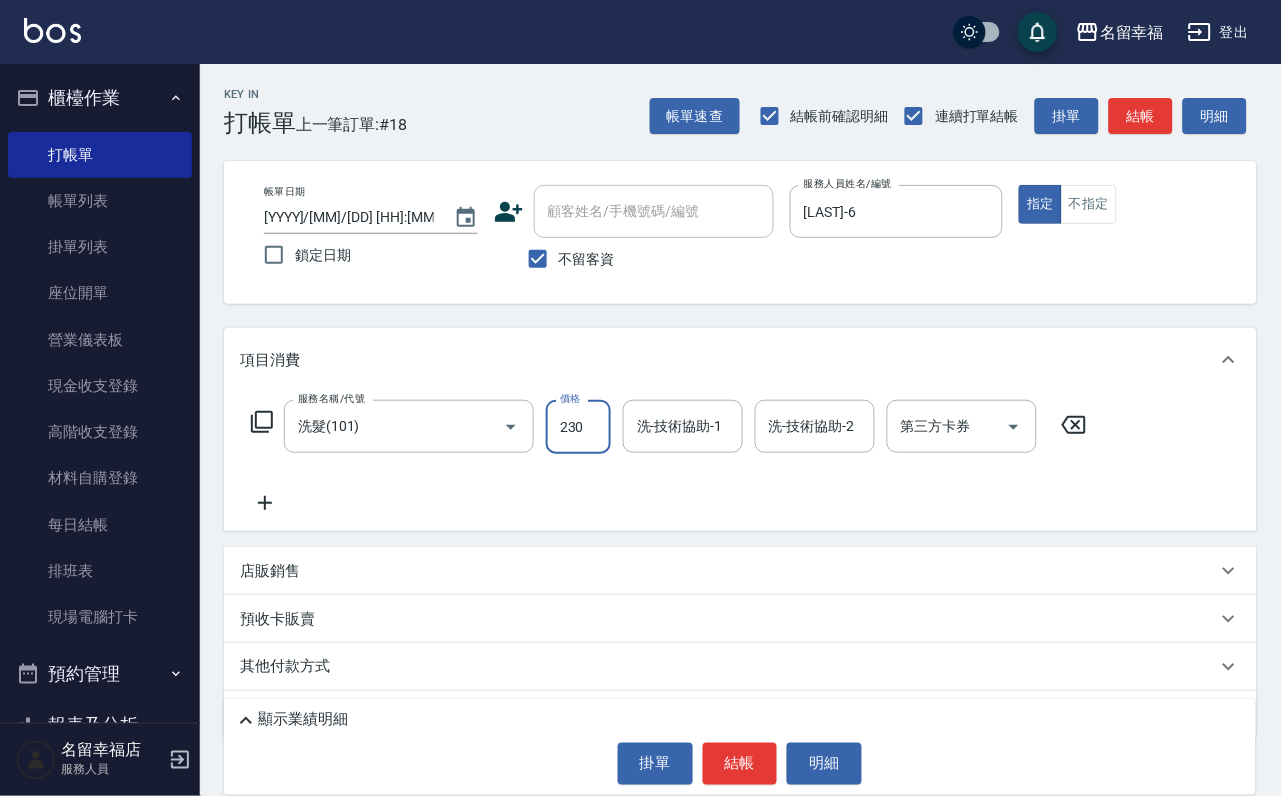 type on "230" 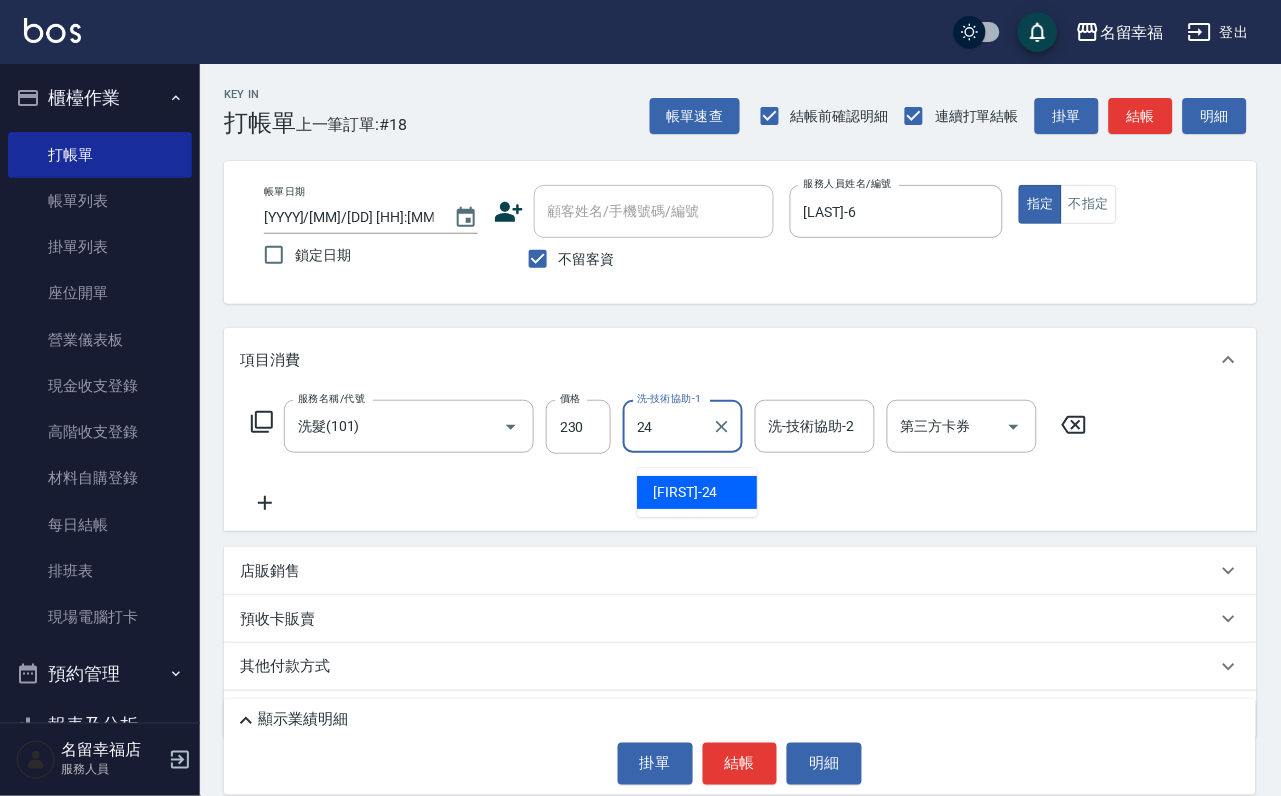 type on "藝馨-24" 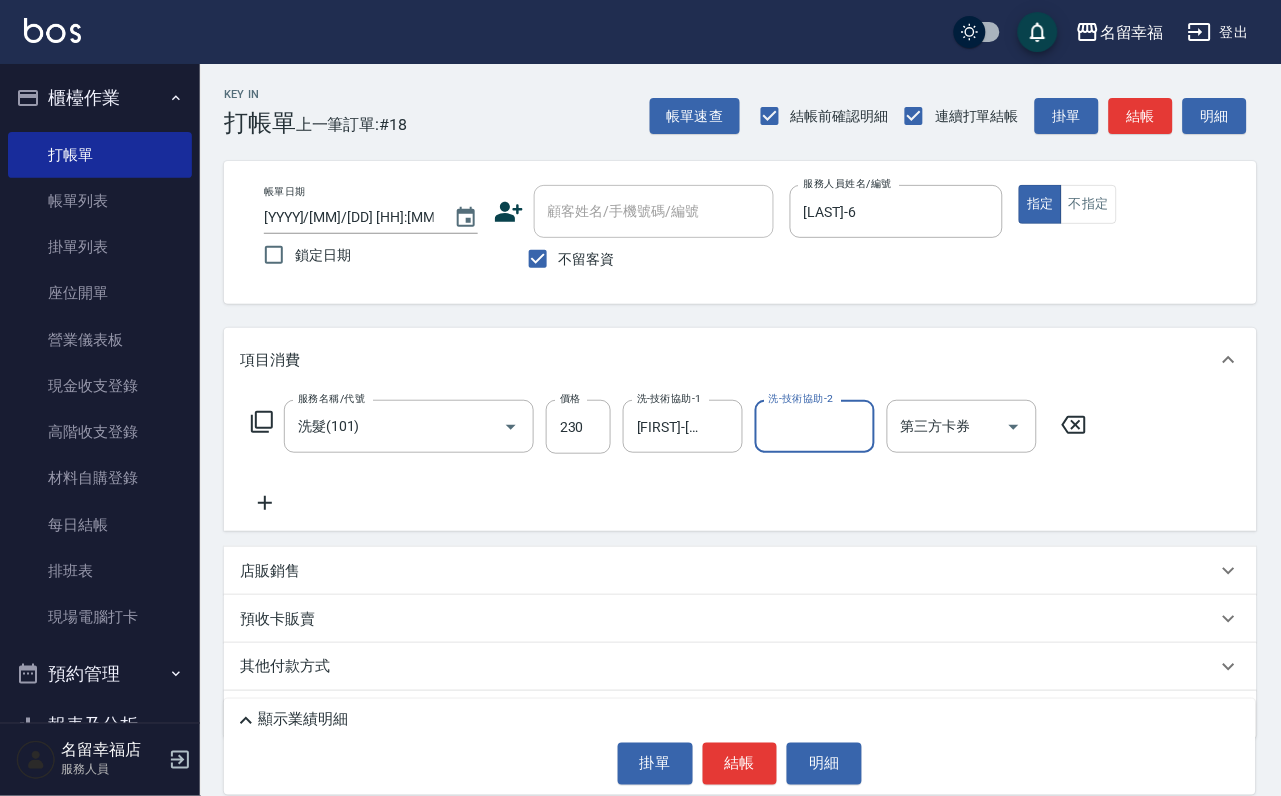 click on "服務名稱/代號 洗髮(101) 服務名稱/代號 價格 230 價格 洗-技術協助-1 藝馨-24 洗-技術協助-1 洗-技術協助-2 洗-技術協助-2 第三方卡券 第三方卡券" at bounding box center [740, 461] 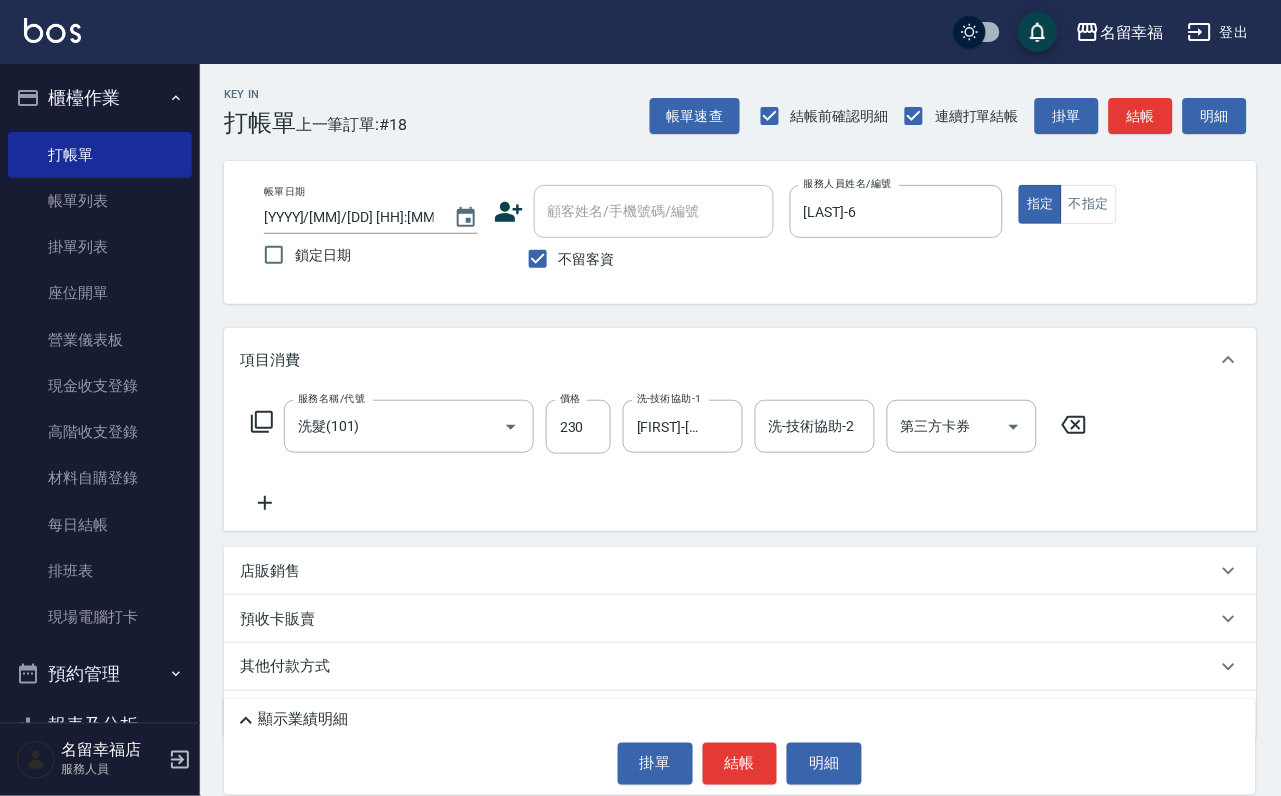 click 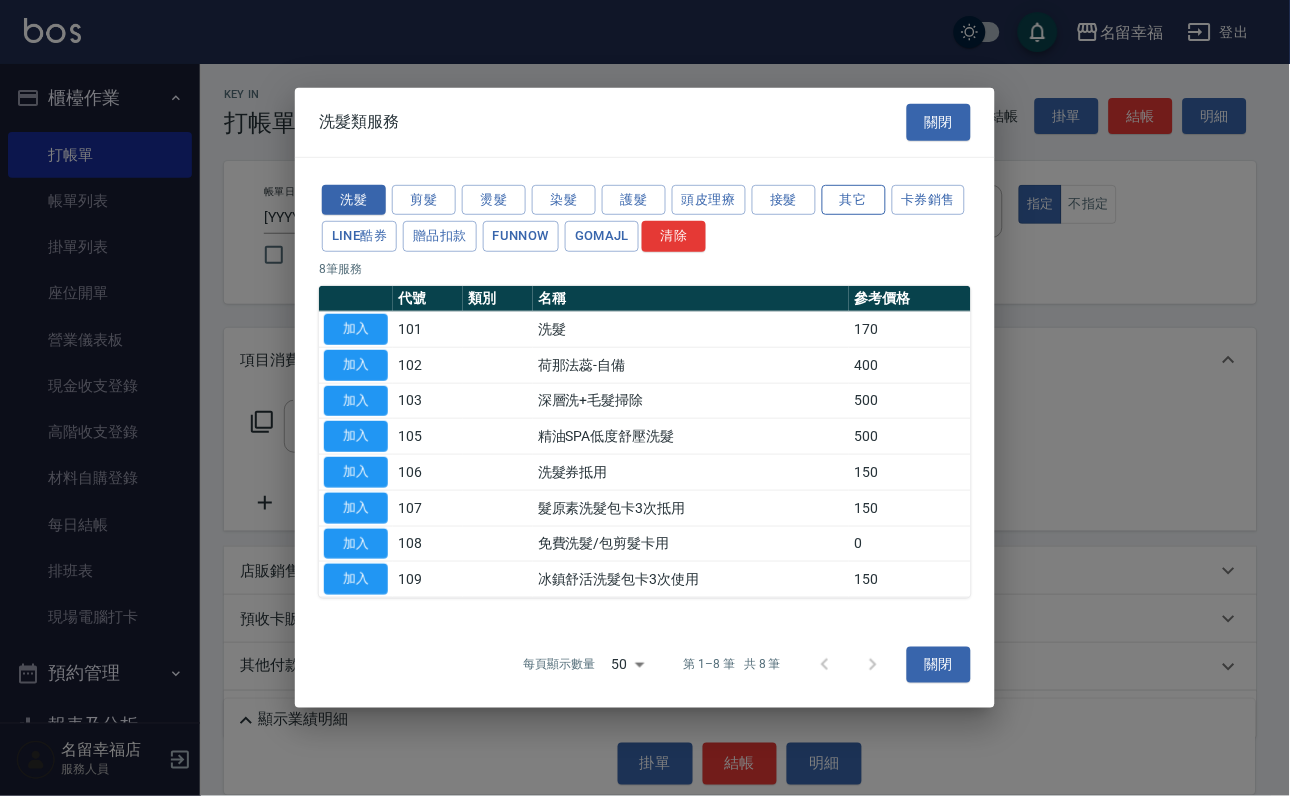 click on "其它" at bounding box center [854, 199] 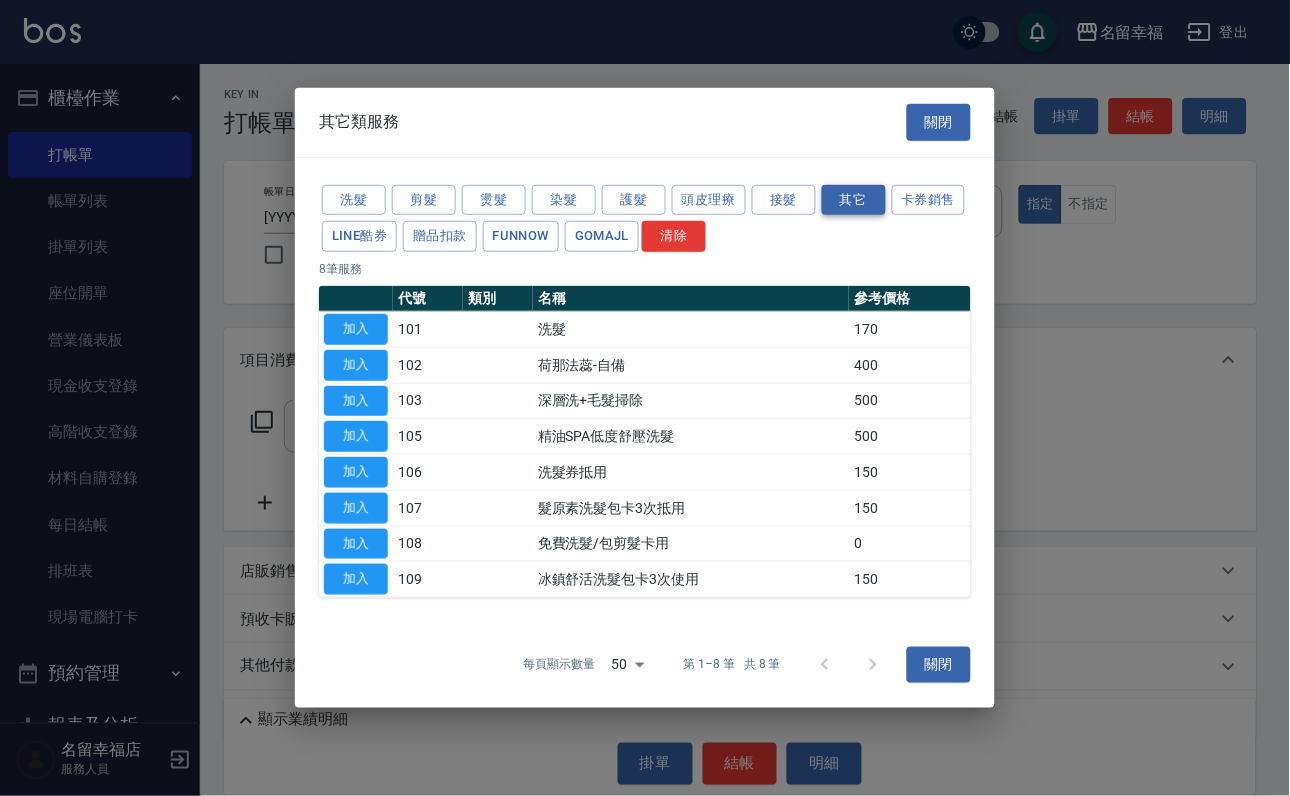 click on "其它類服務 關閉 洗髮 剪髮 燙髮 染髮 護髮 頭皮理療 接髮 其它 卡券銷售 LINE酷券 贈品扣款 FUNNOW GOMAJL 清除 8  筆服務 代號 類別 名稱 參考價格 加入 101 洗髮 170 加入 102 荷那法蕊-自備 400 加入 103 深層洗+毛髮掃除 500 加入 105 精油SPA低度舒壓洗髮 500 加入 106 洗髮券抵用 150 加入 107 髮原素洗髮包卡3次抵用 150 加入 108 免費洗髮/包剪髮卡用 0 加入 109 冰鎮舒活洗髮包卡3次使用 150 每頁顯示數量 50 50 第 1–8 筆   共 8 筆 關閉" at bounding box center [645, 398] 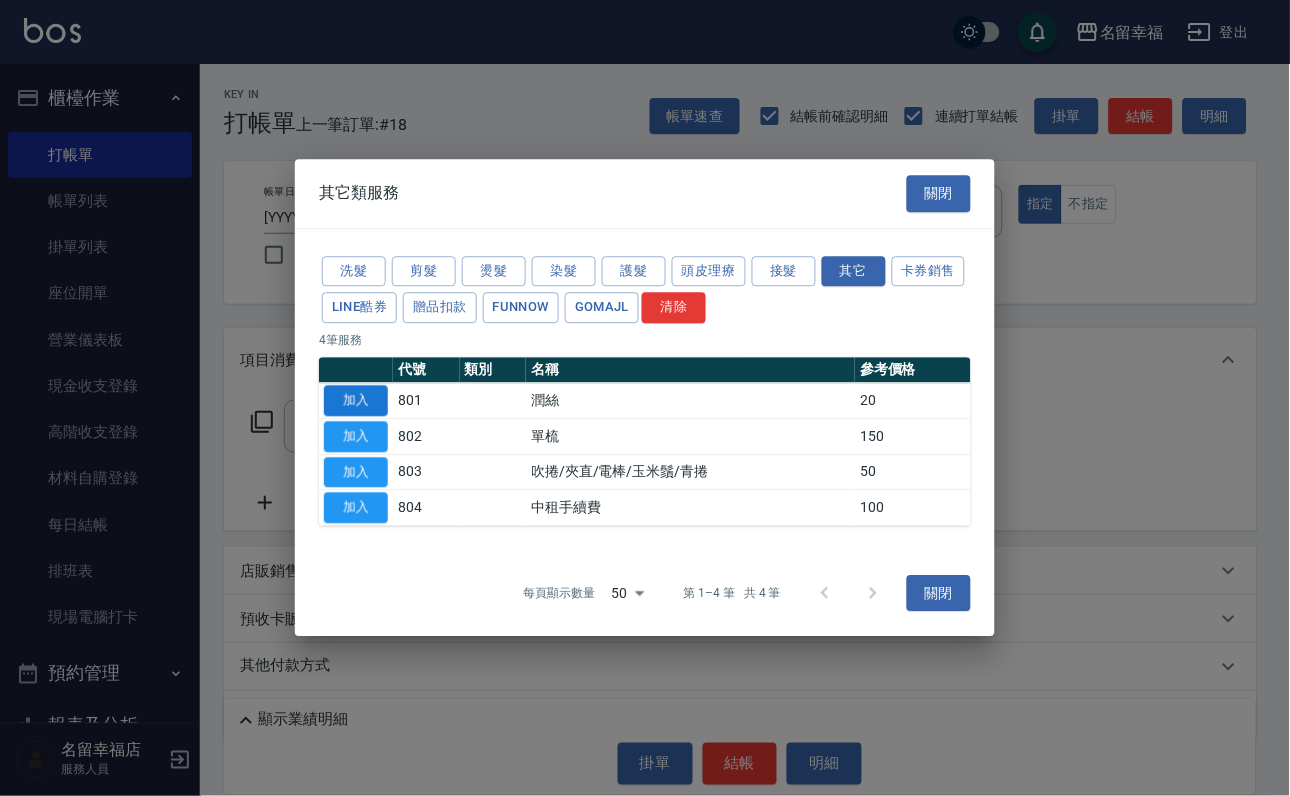 click on "加入" at bounding box center [356, 400] 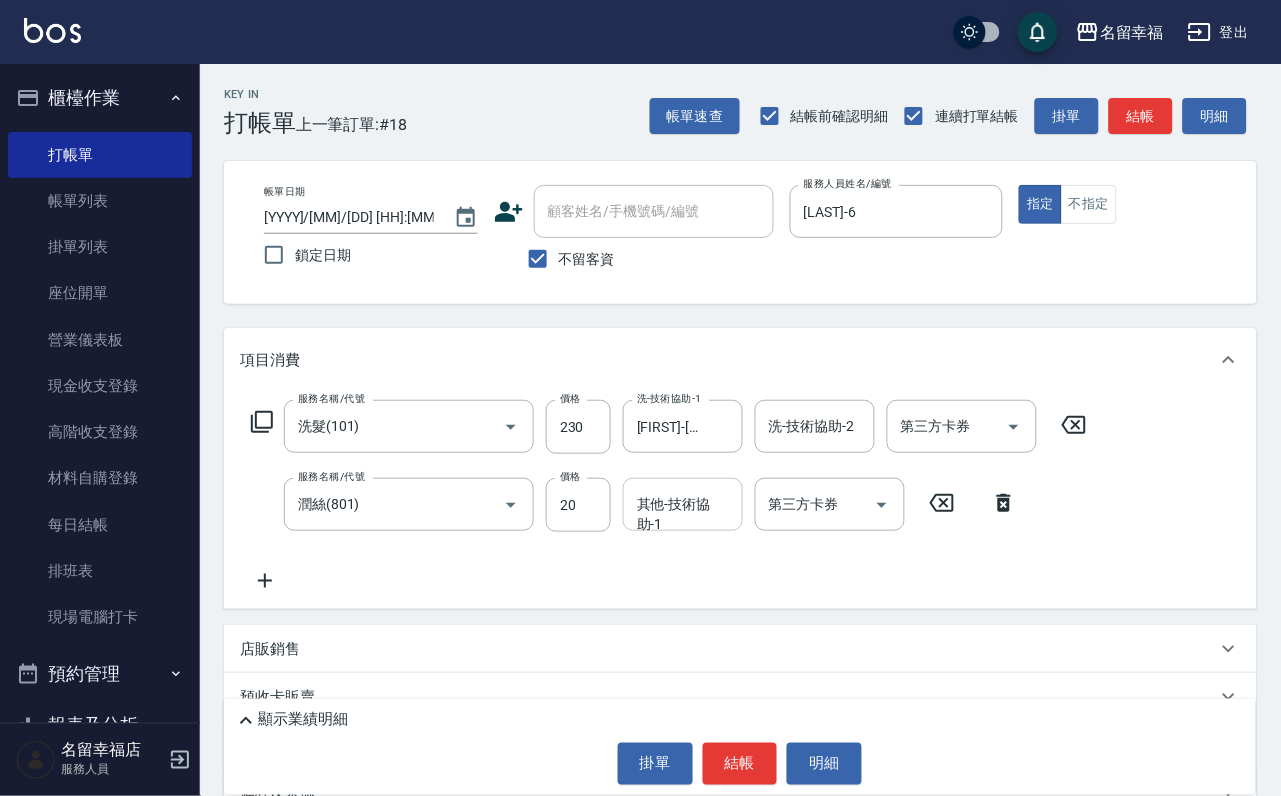click on "其他-技術協助-1" at bounding box center (683, 504) 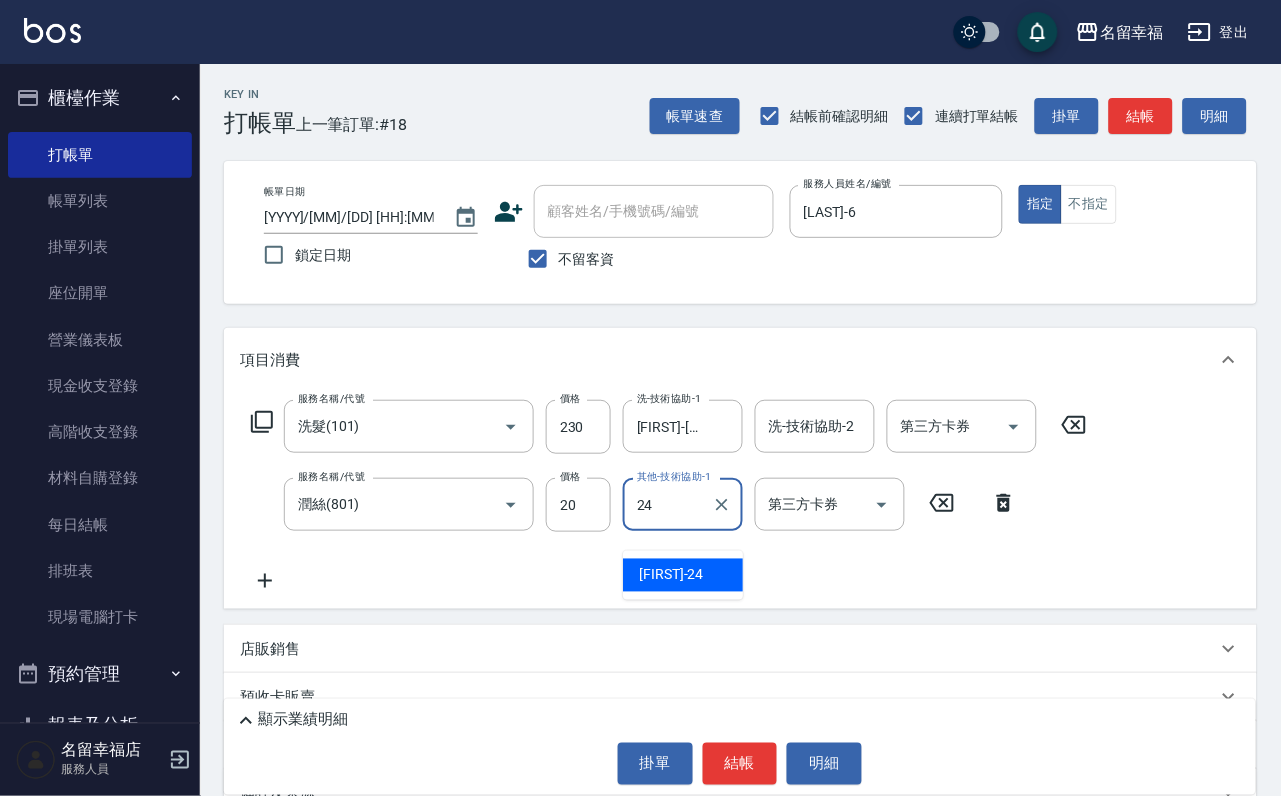 type on "藝馨-24" 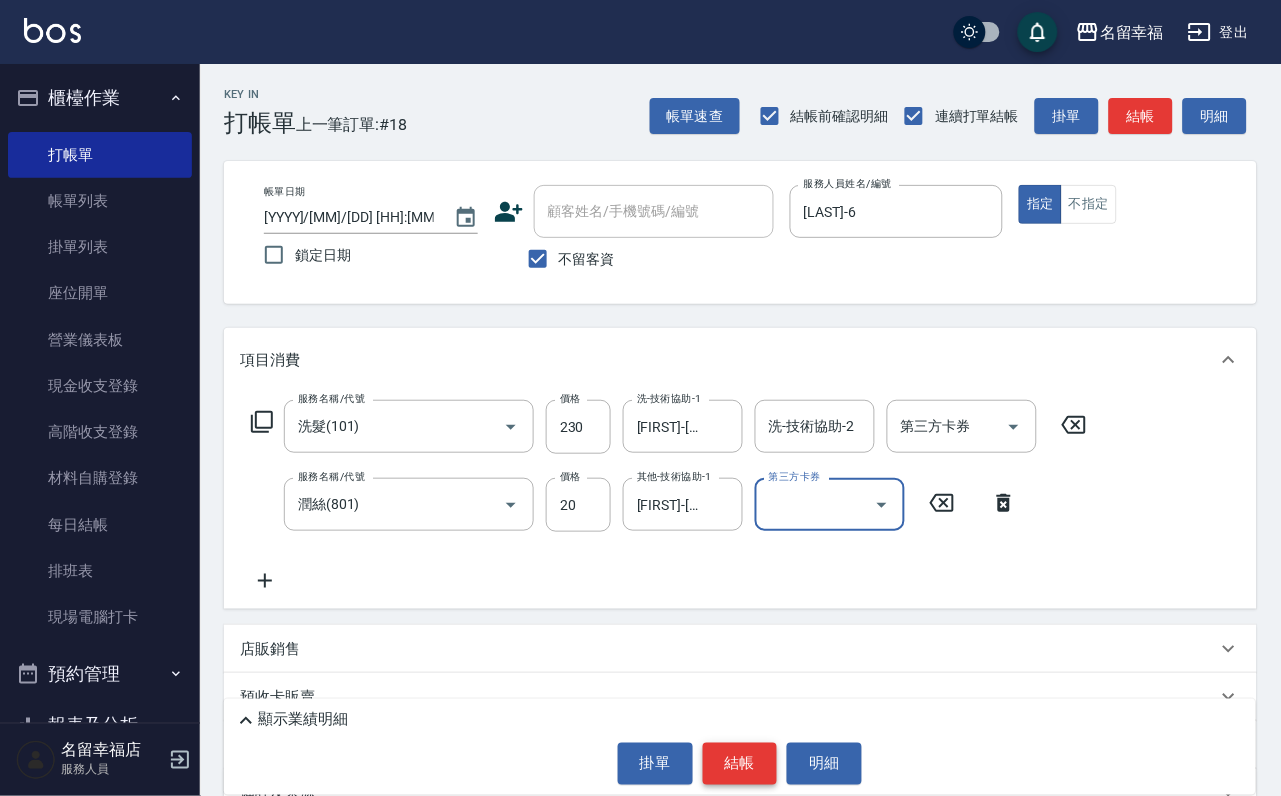 click on "結帳" at bounding box center (740, 764) 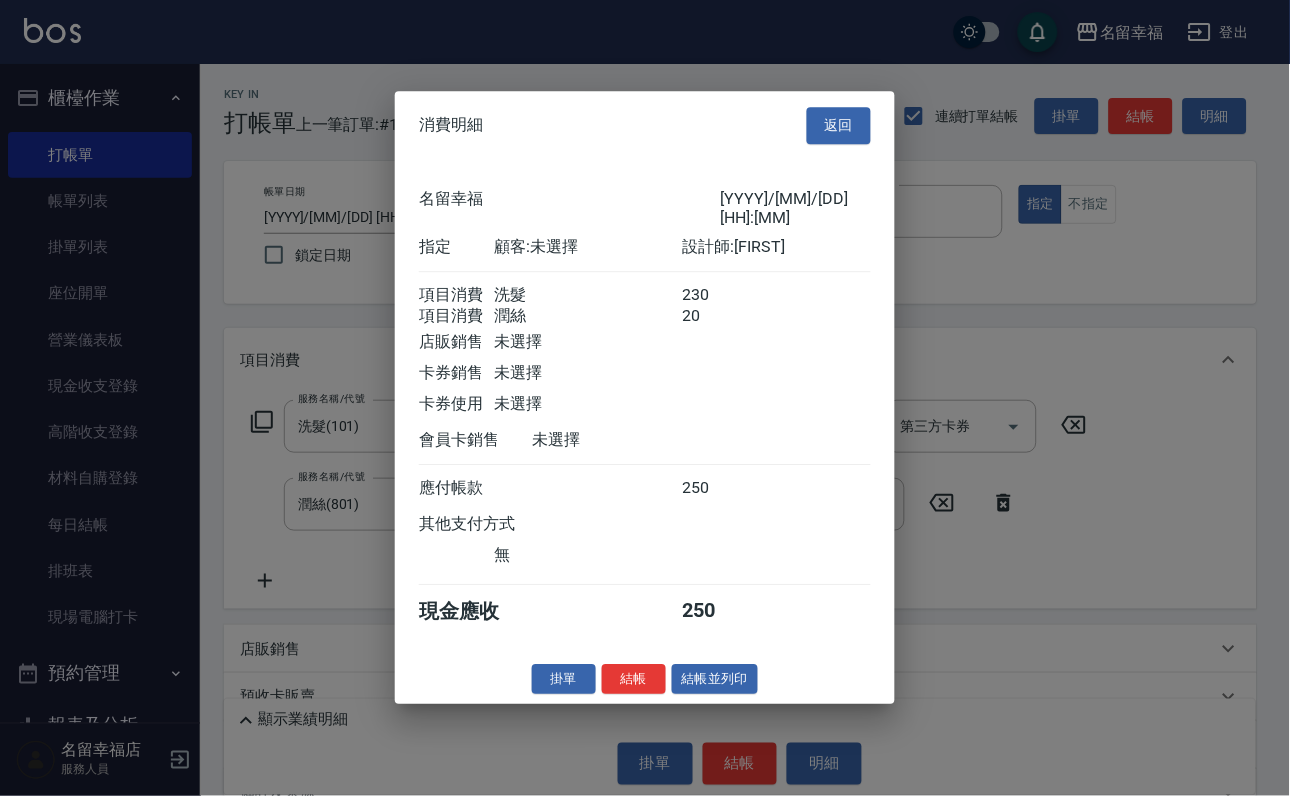 scroll, scrollTop: 322, scrollLeft: 0, axis: vertical 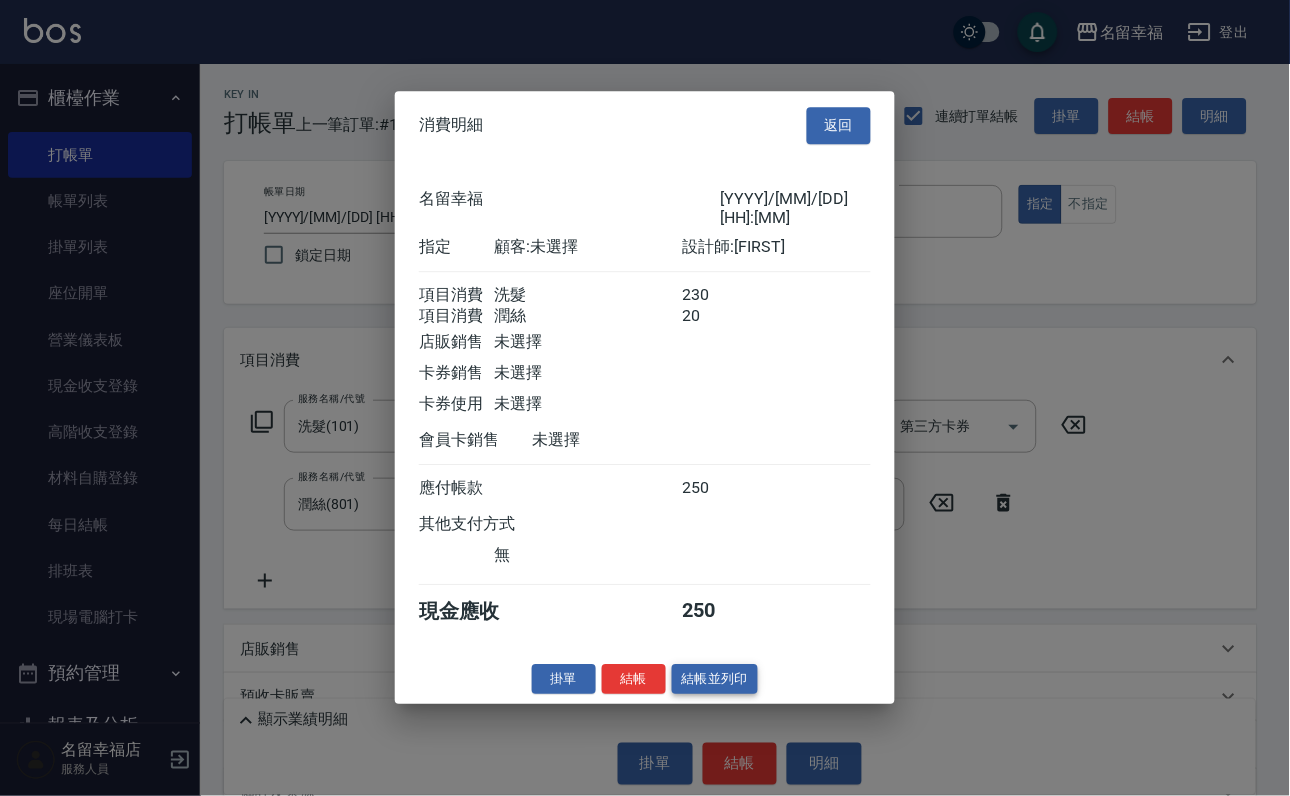 click on "結帳並列印" at bounding box center [715, 679] 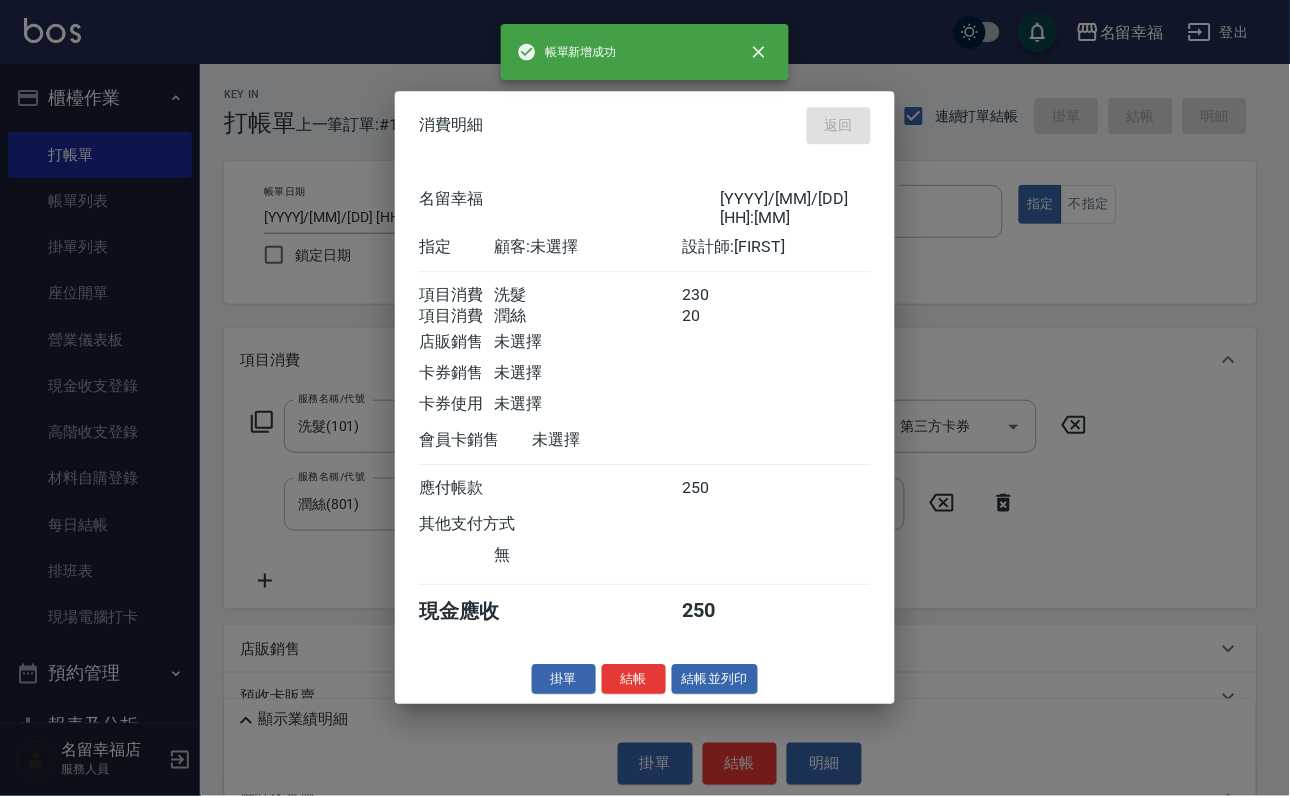 type on "2025/08/03 14:56" 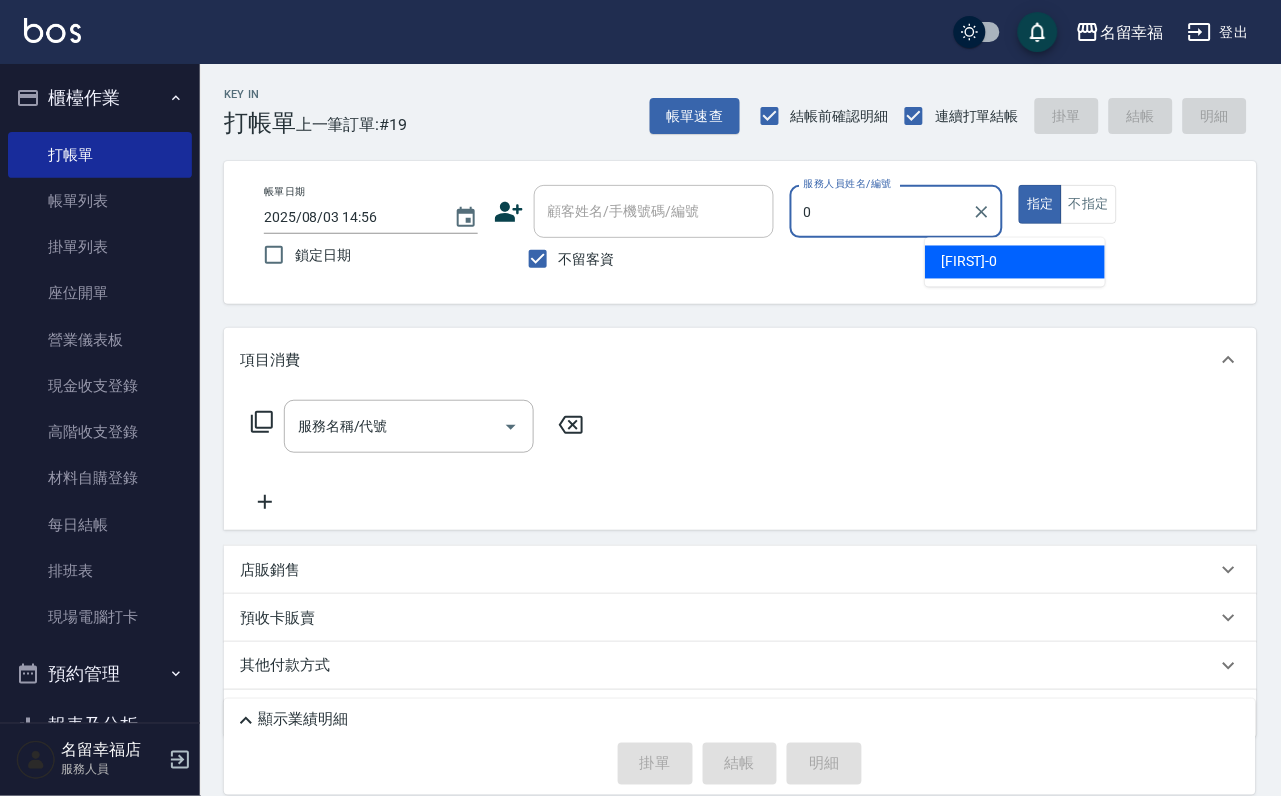 type on "小靜-0" 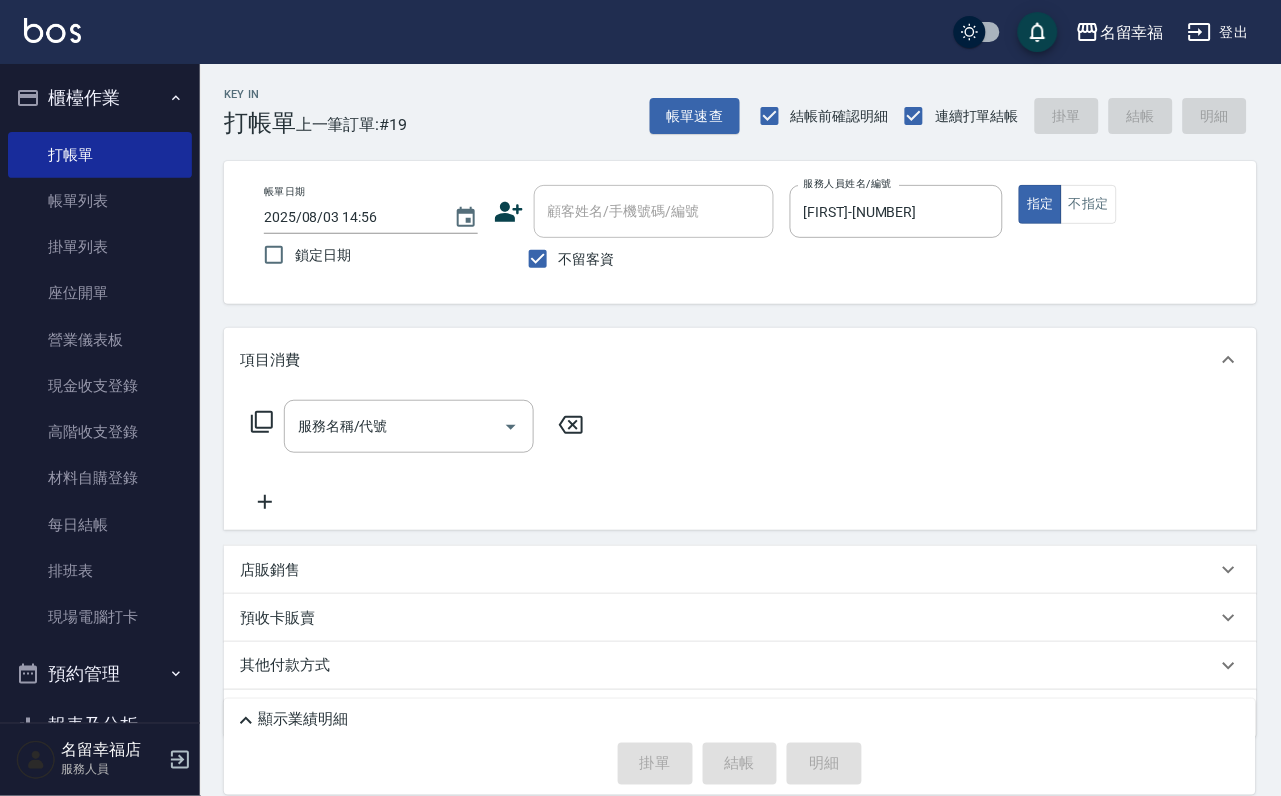 click 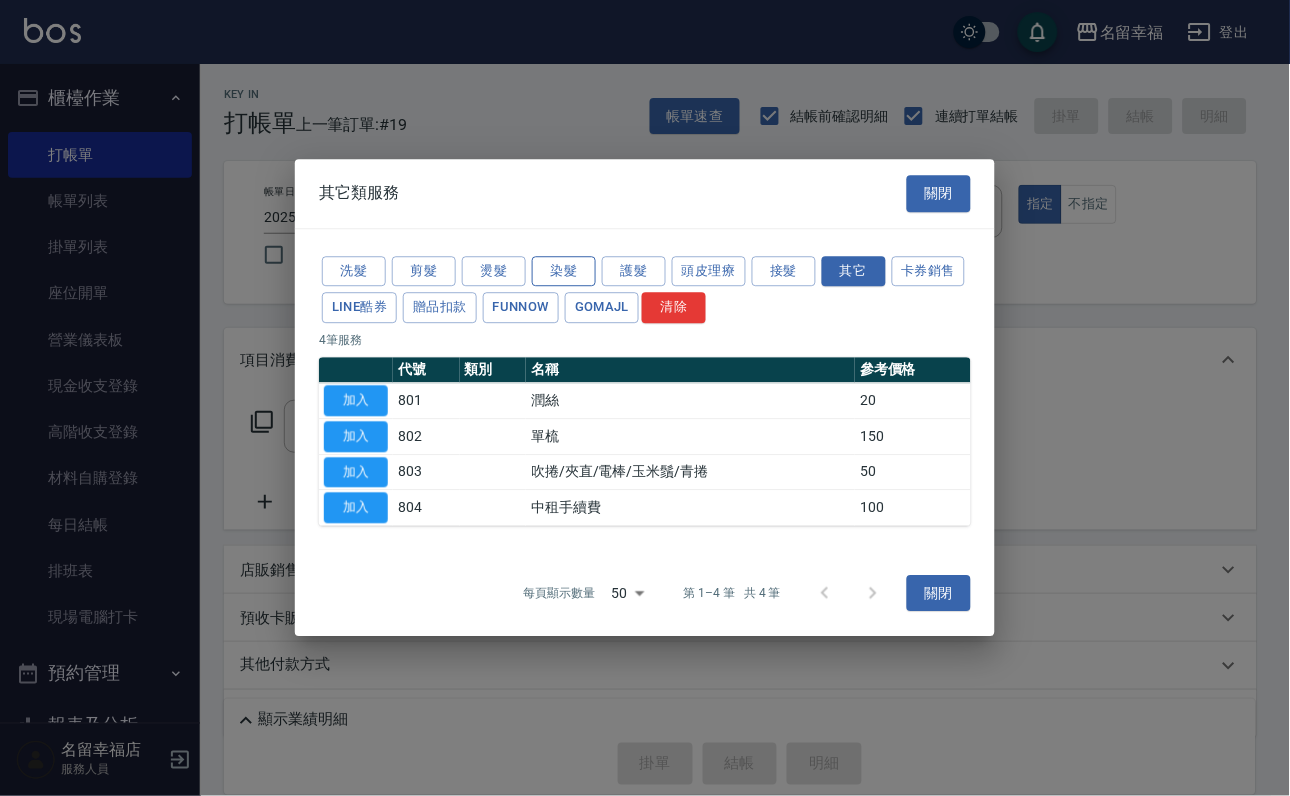 click on "染髮" at bounding box center (564, 271) 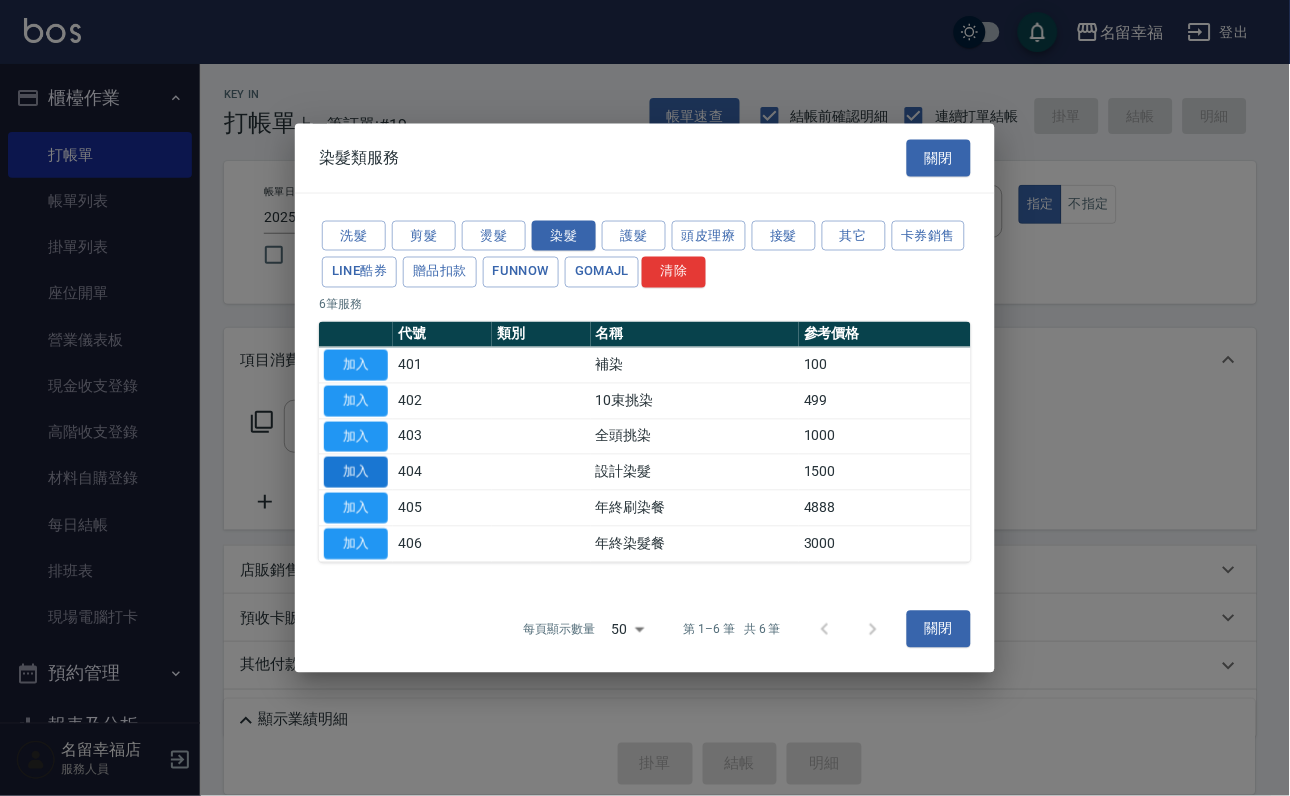 click on "加入" at bounding box center [356, 472] 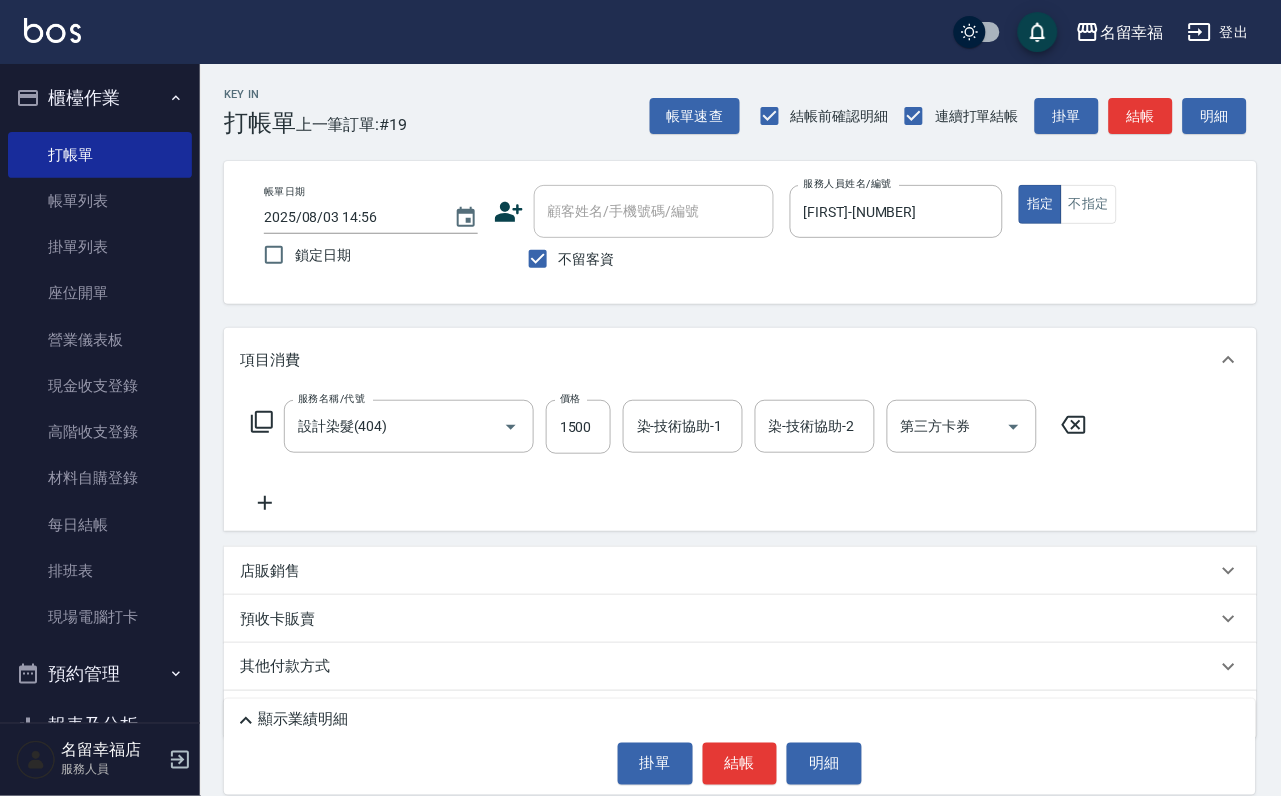 click 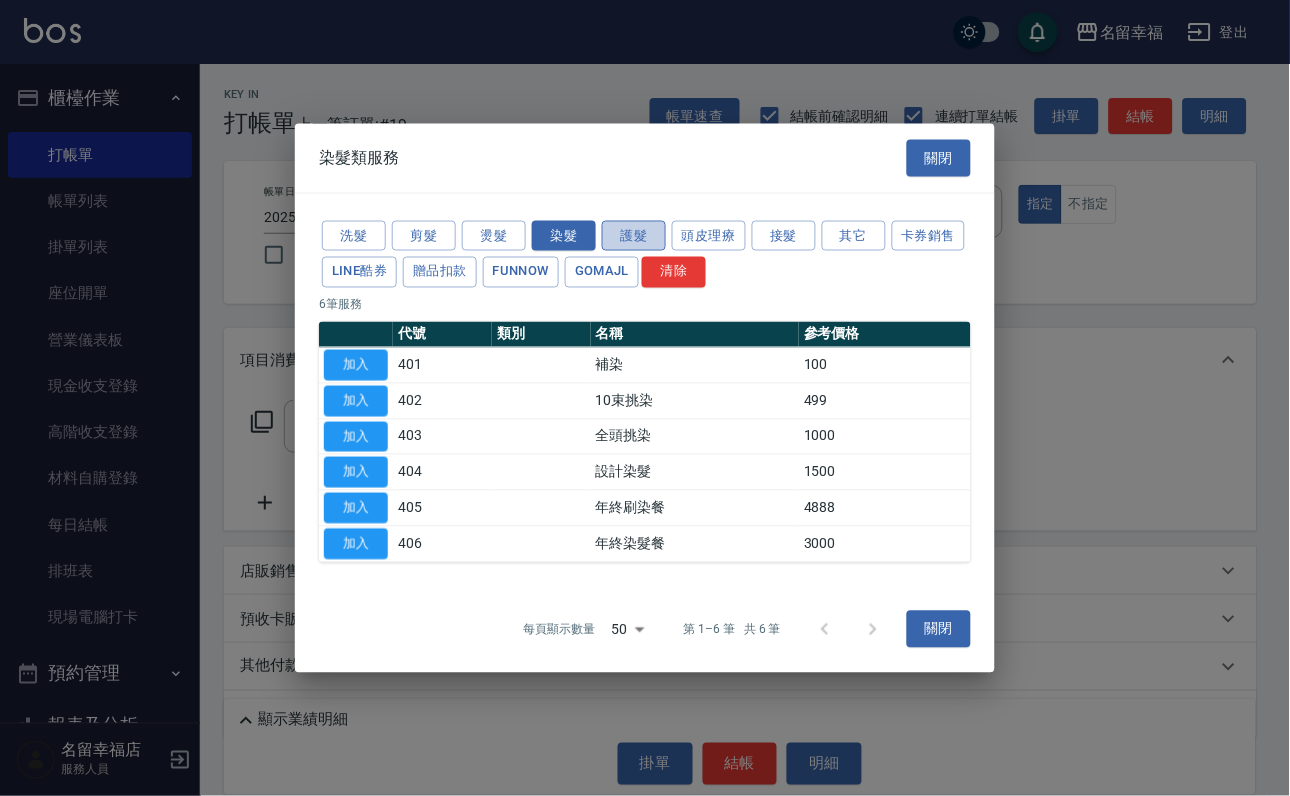 click on "護髮" at bounding box center [634, 235] 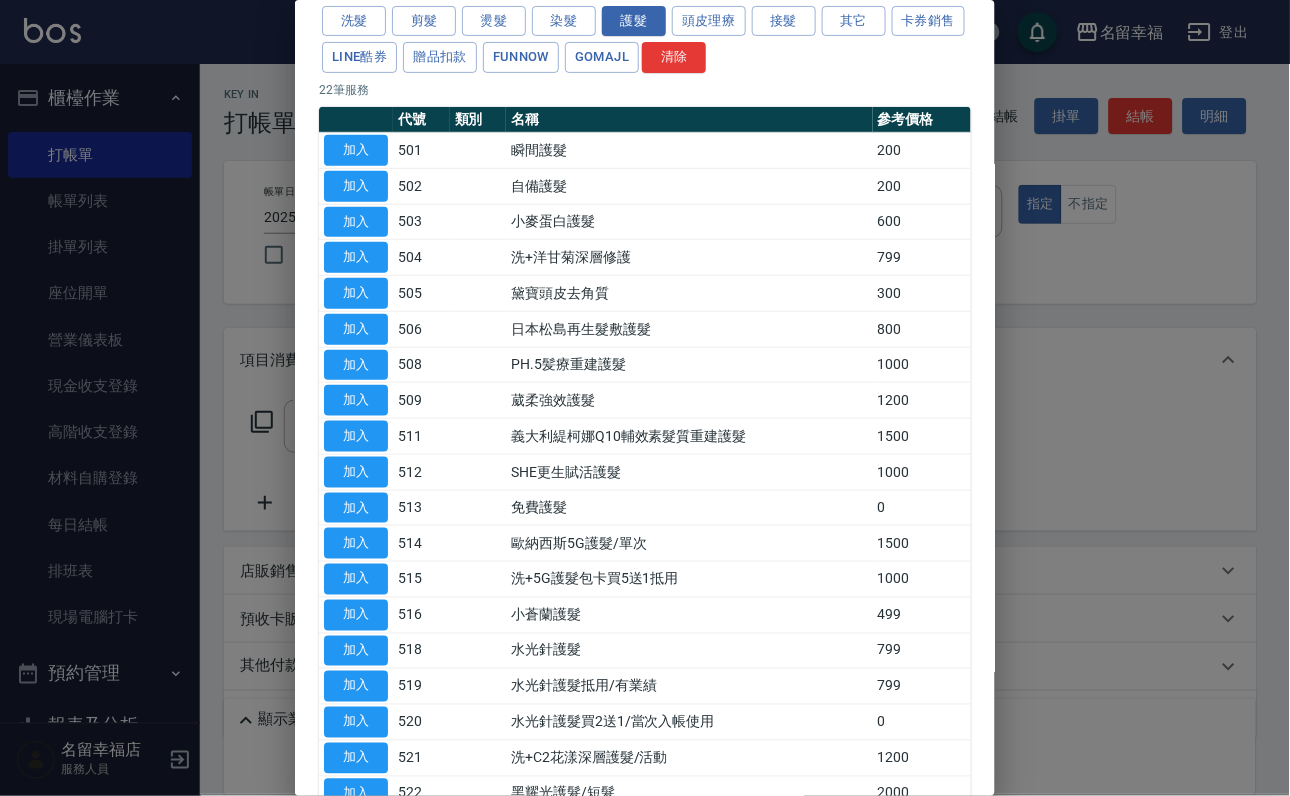 scroll, scrollTop: 150, scrollLeft: 0, axis: vertical 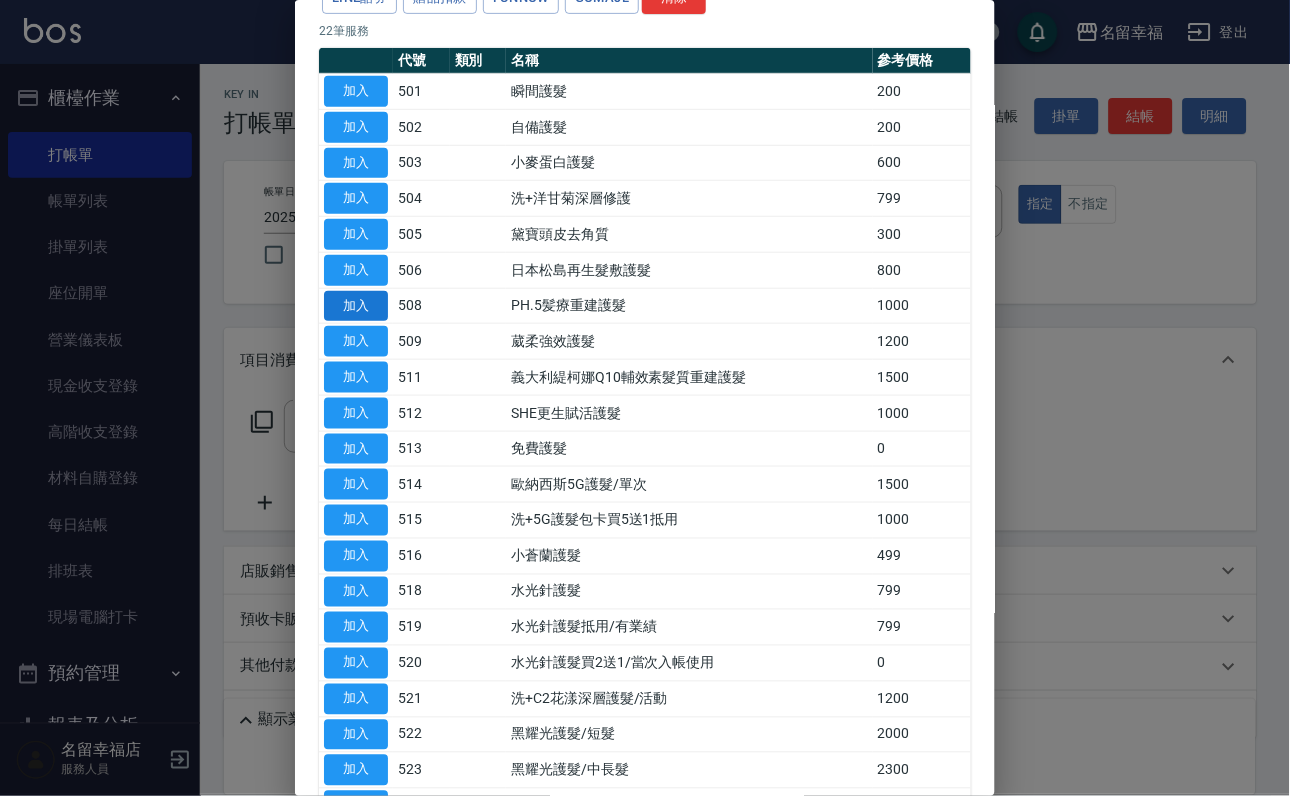 click on "加入" at bounding box center [356, 306] 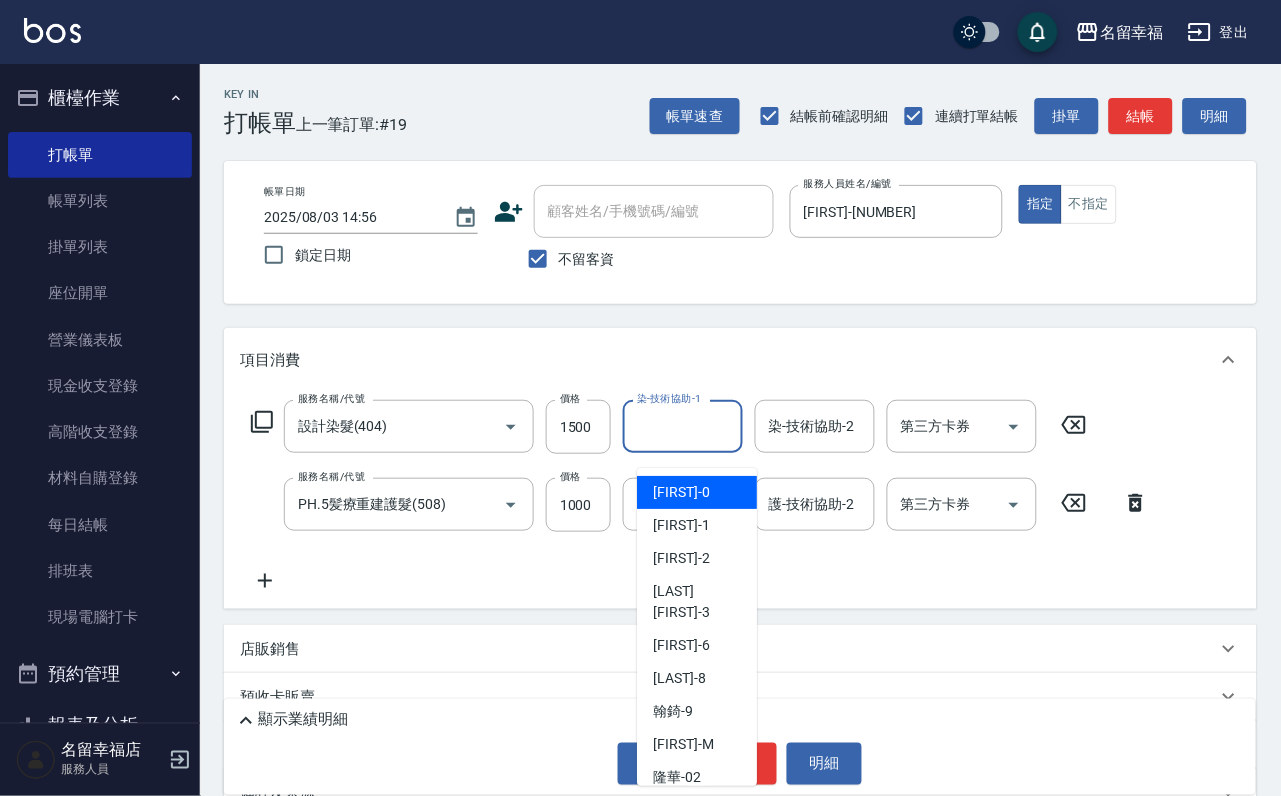 click on "染-技術協助-1" at bounding box center (683, 426) 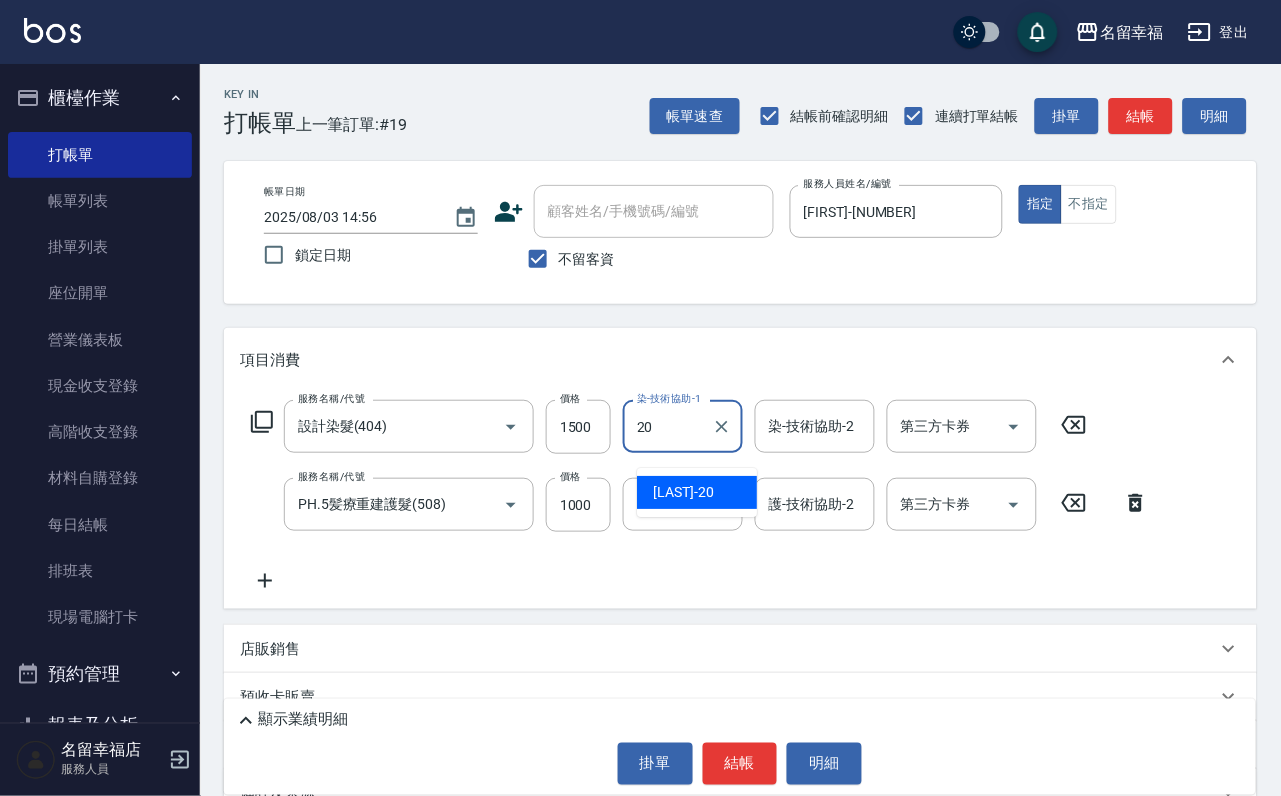 type on "育鋗-20" 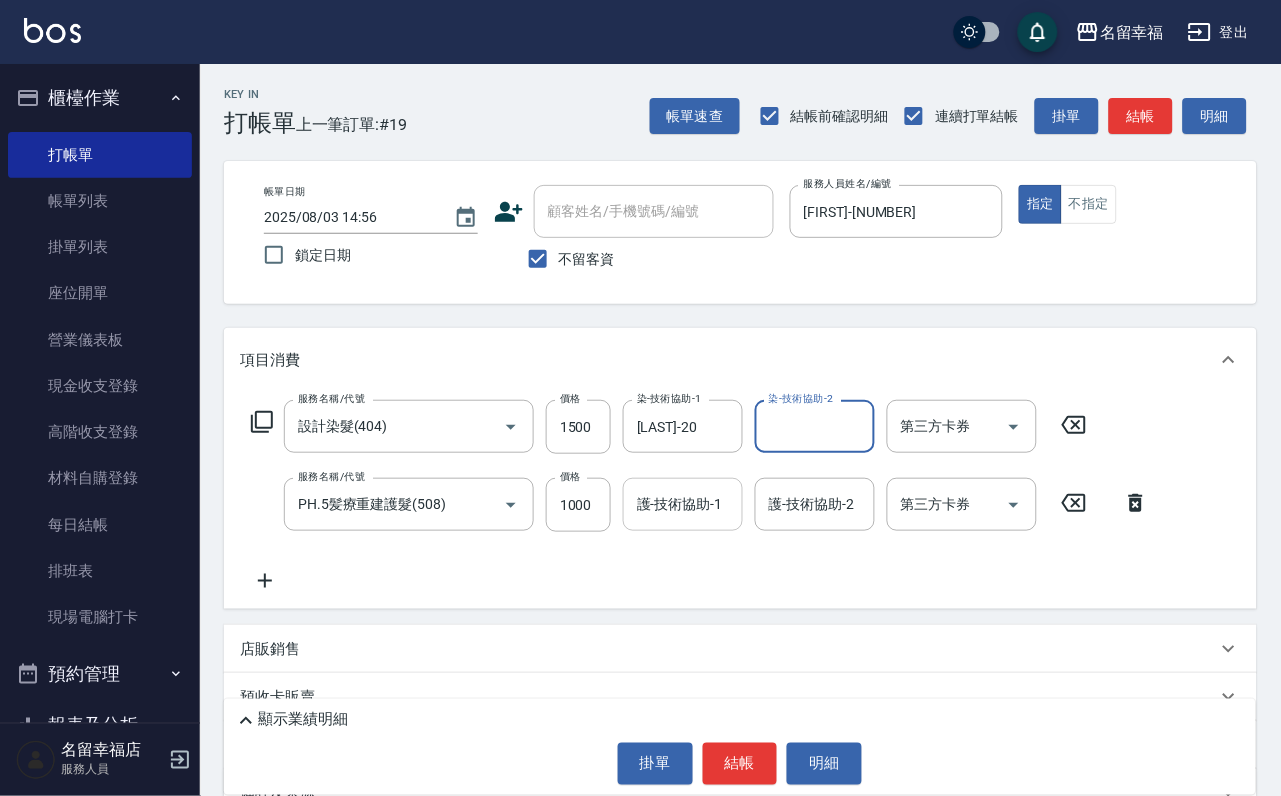 click on "護-技術協助-1" at bounding box center [683, 504] 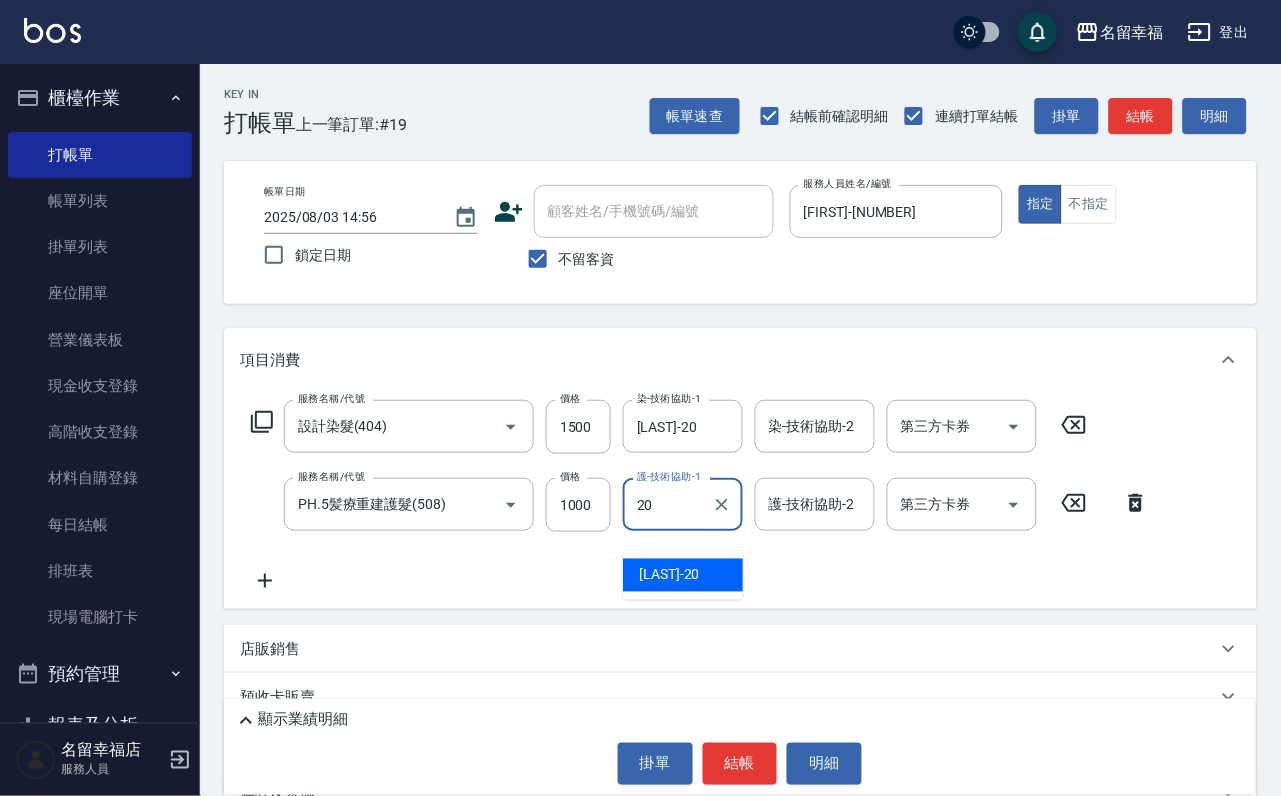 type on "育鋗-20" 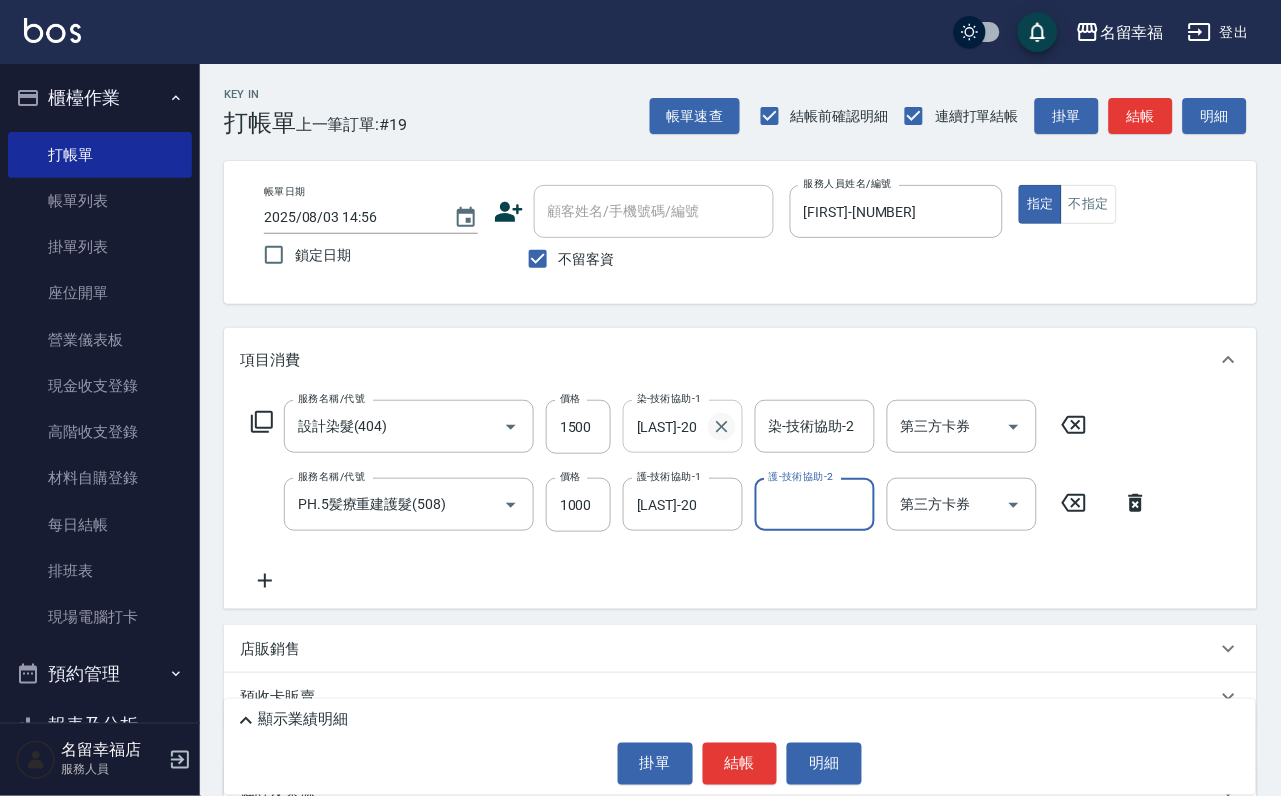 click 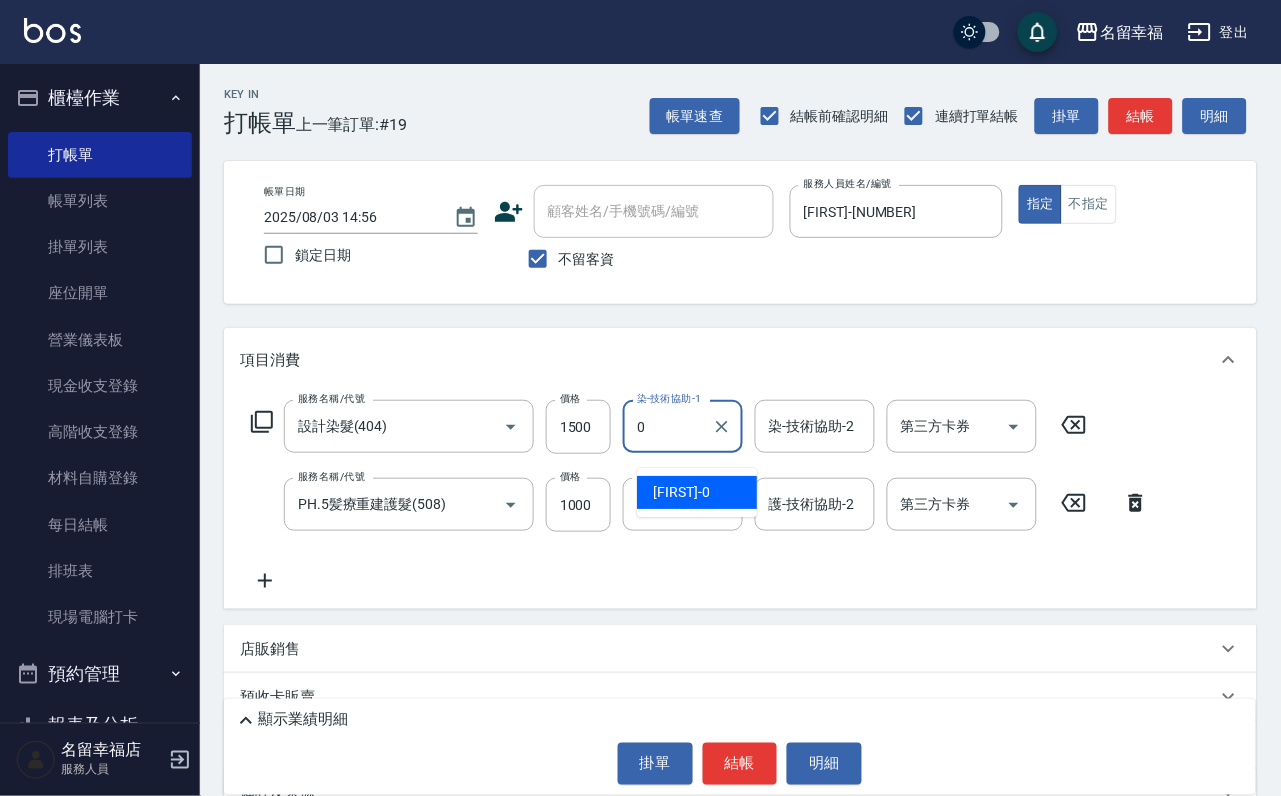 type on "小靜-0" 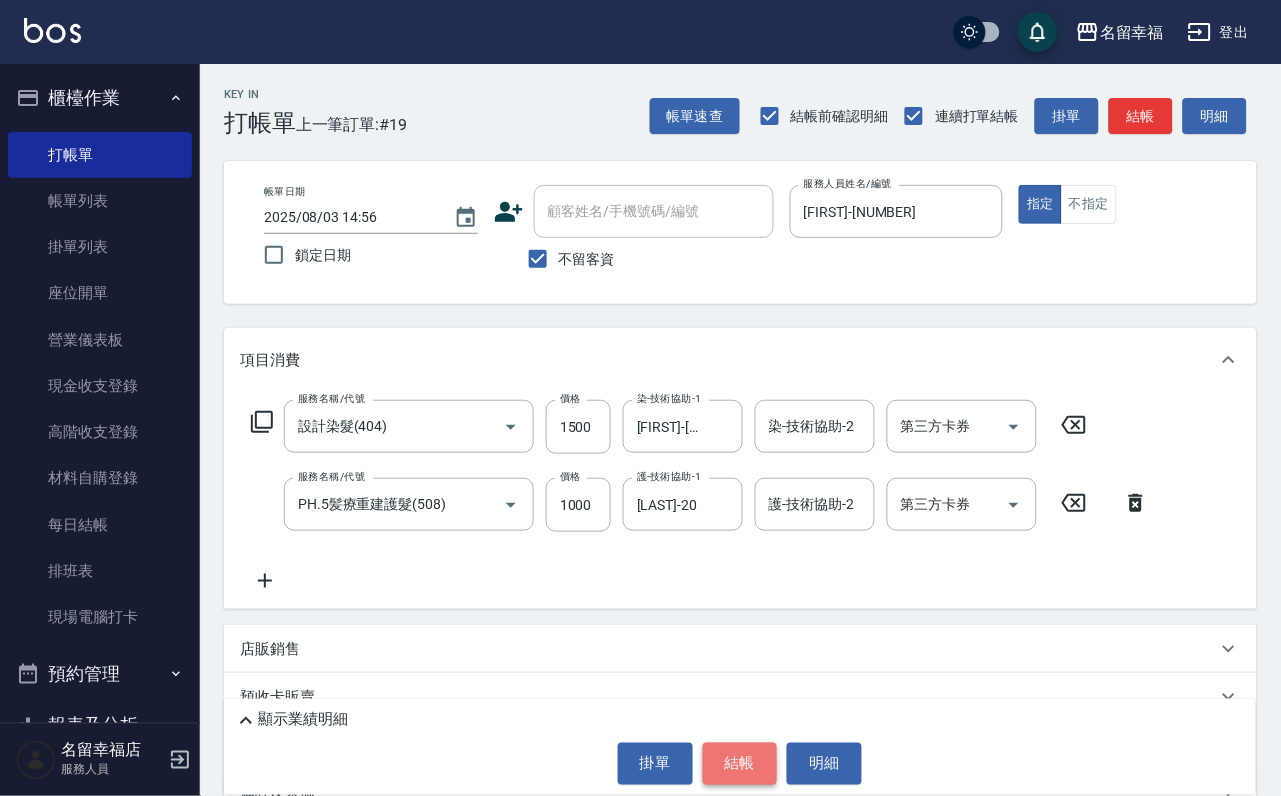 click on "結帳" at bounding box center (740, 764) 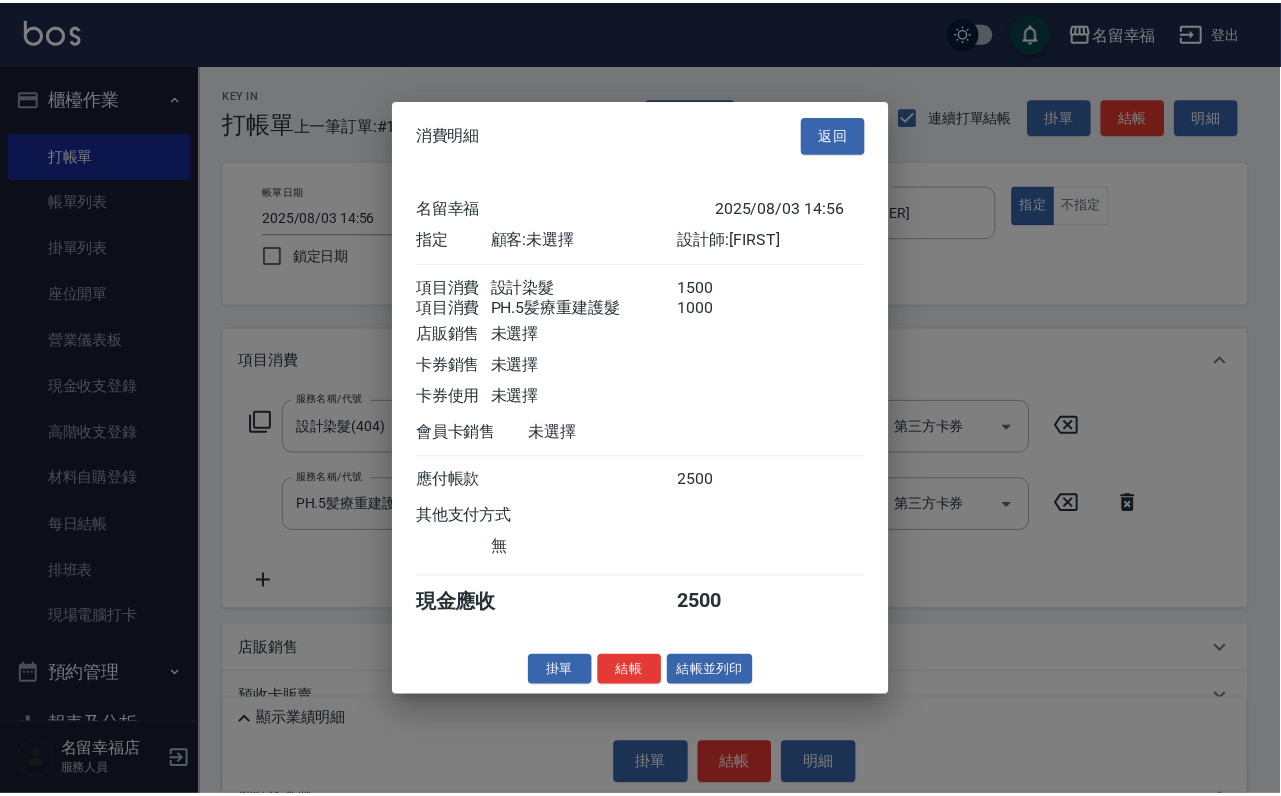 scroll, scrollTop: 322, scrollLeft: 0, axis: vertical 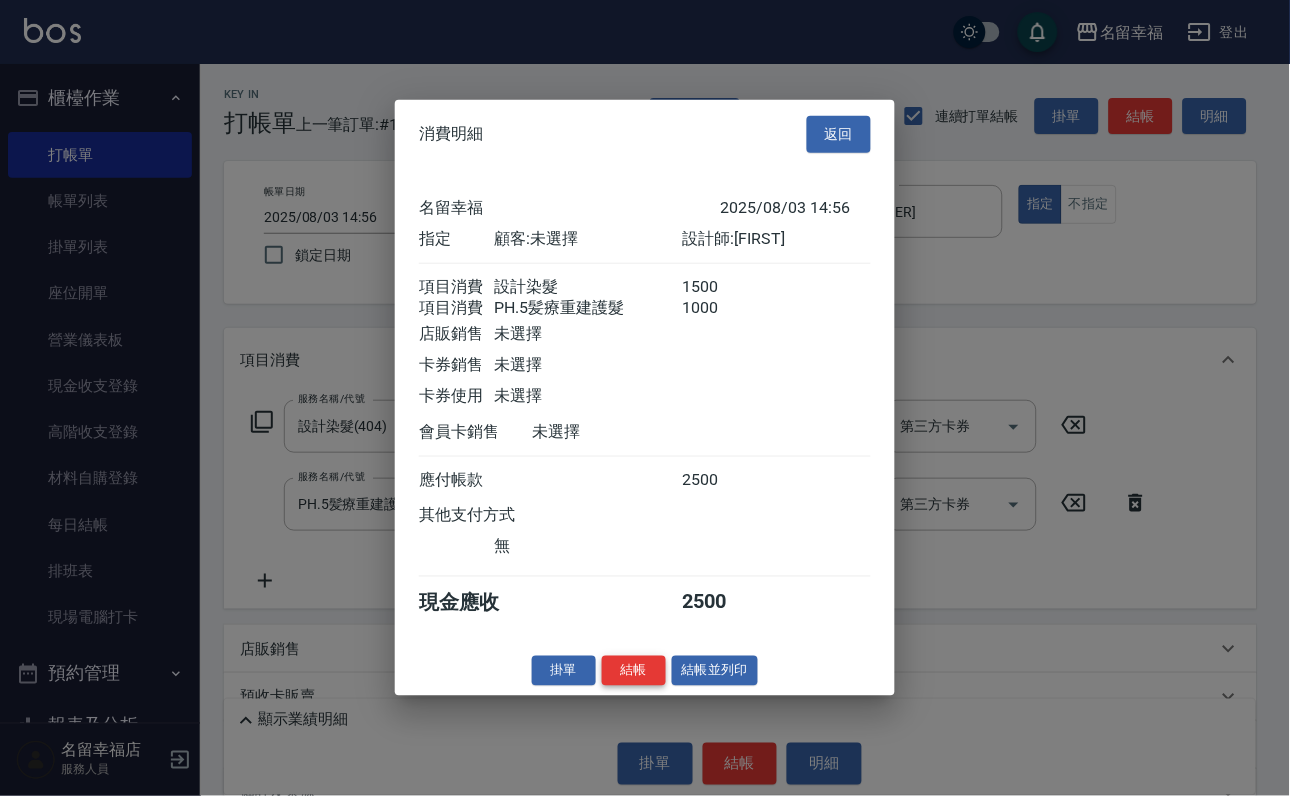 click on "結帳" at bounding box center [634, 670] 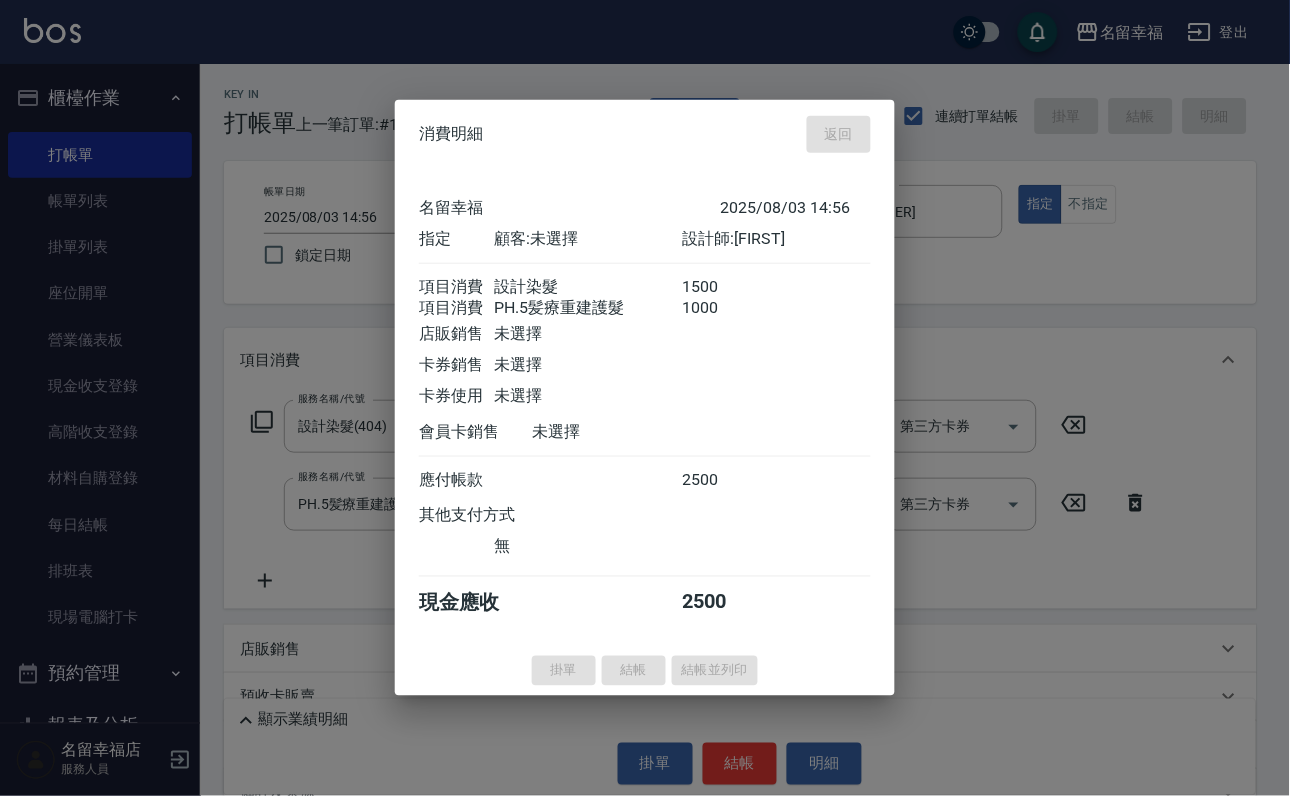 type on "2025/08/03 15:18" 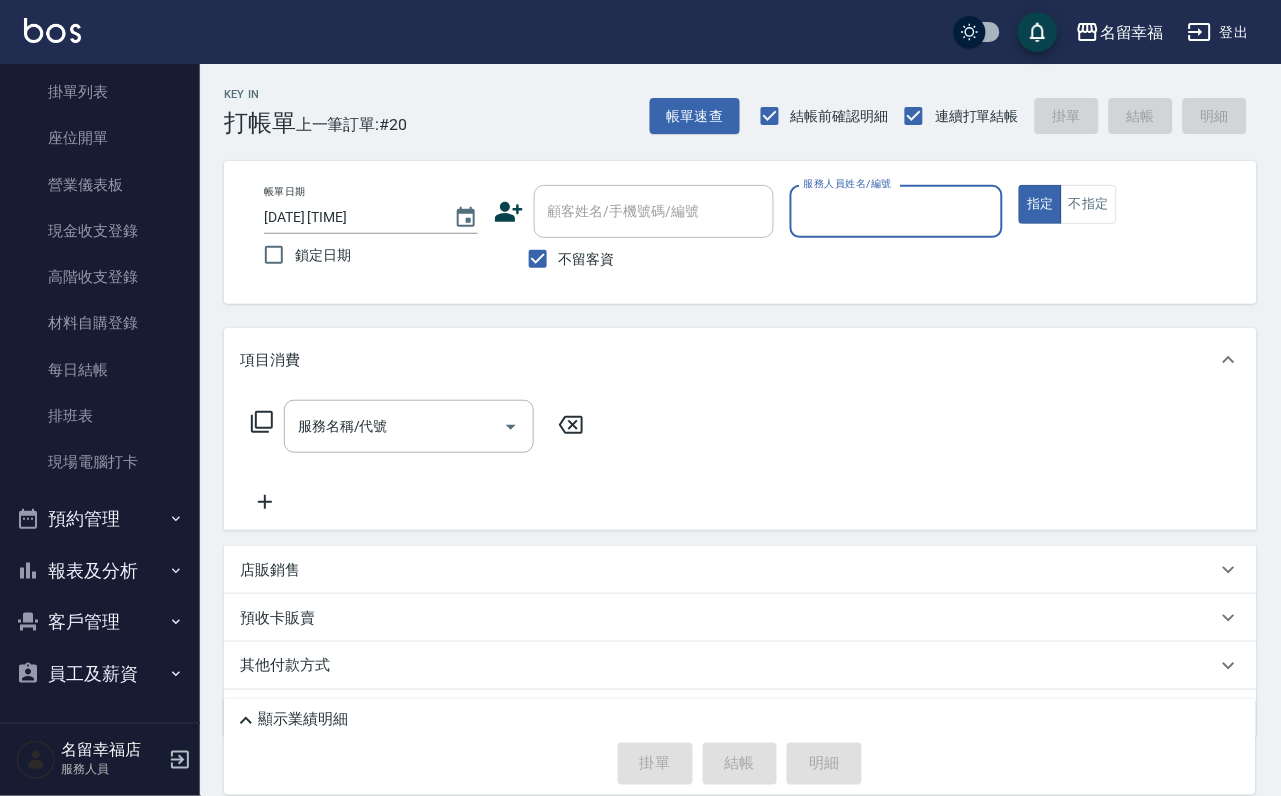 scroll, scrollTop: 229, scrollLeft: 0, axis: vertical 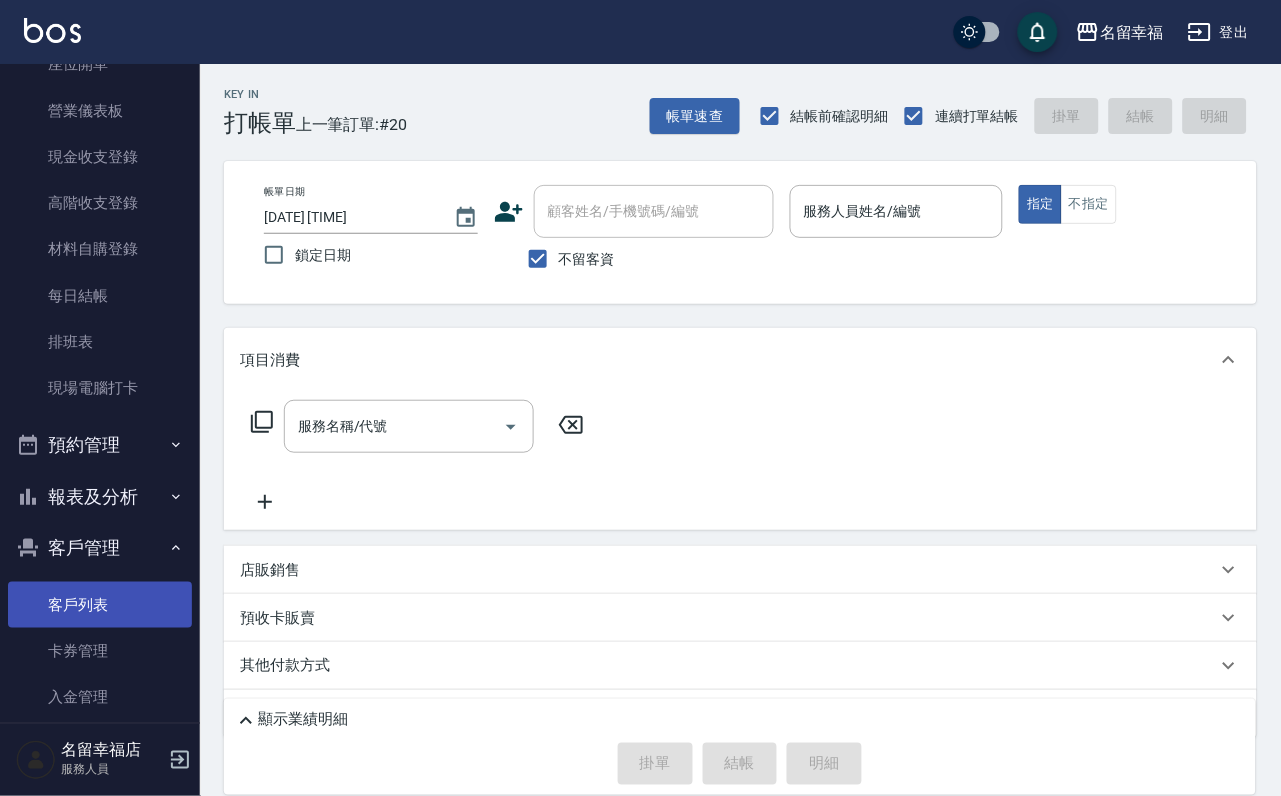 click on "客戶列表" at bounding box center (100, 605) 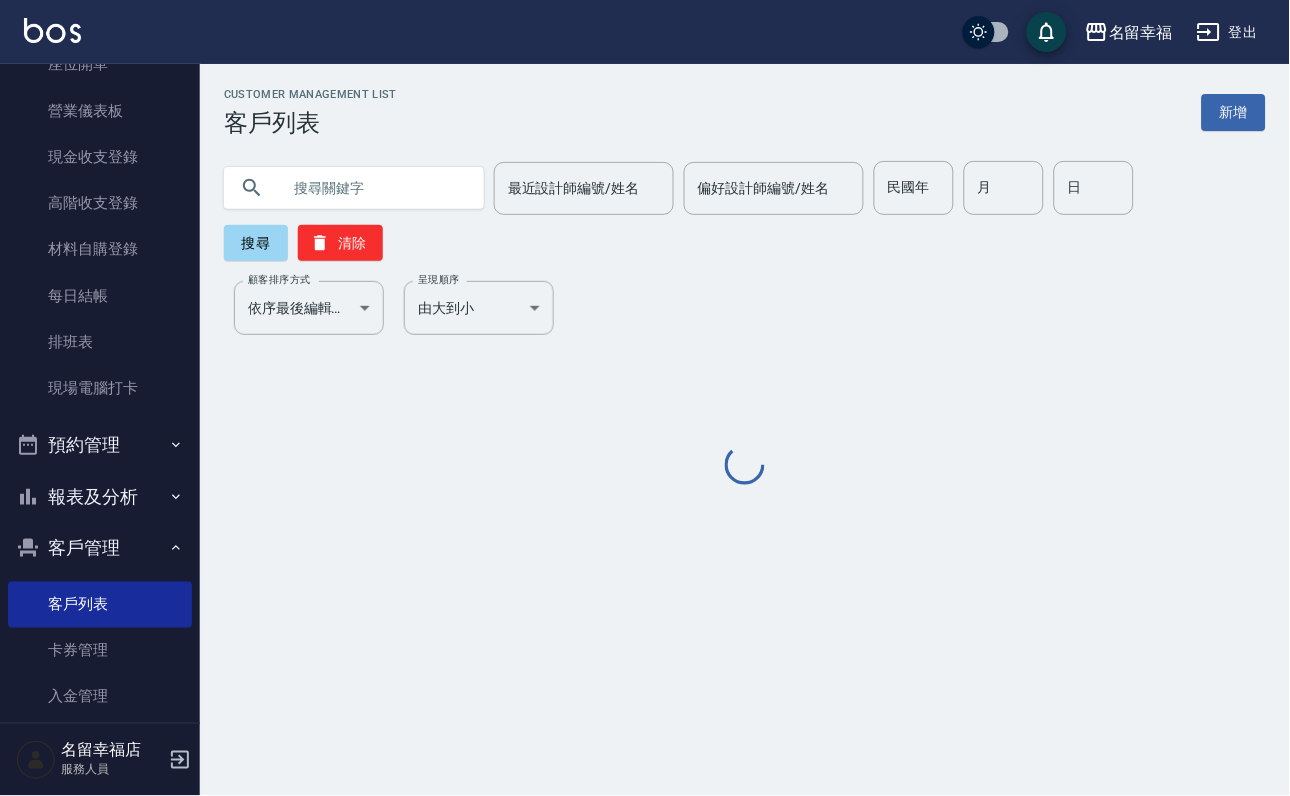 click at bounding box center (374, 188) 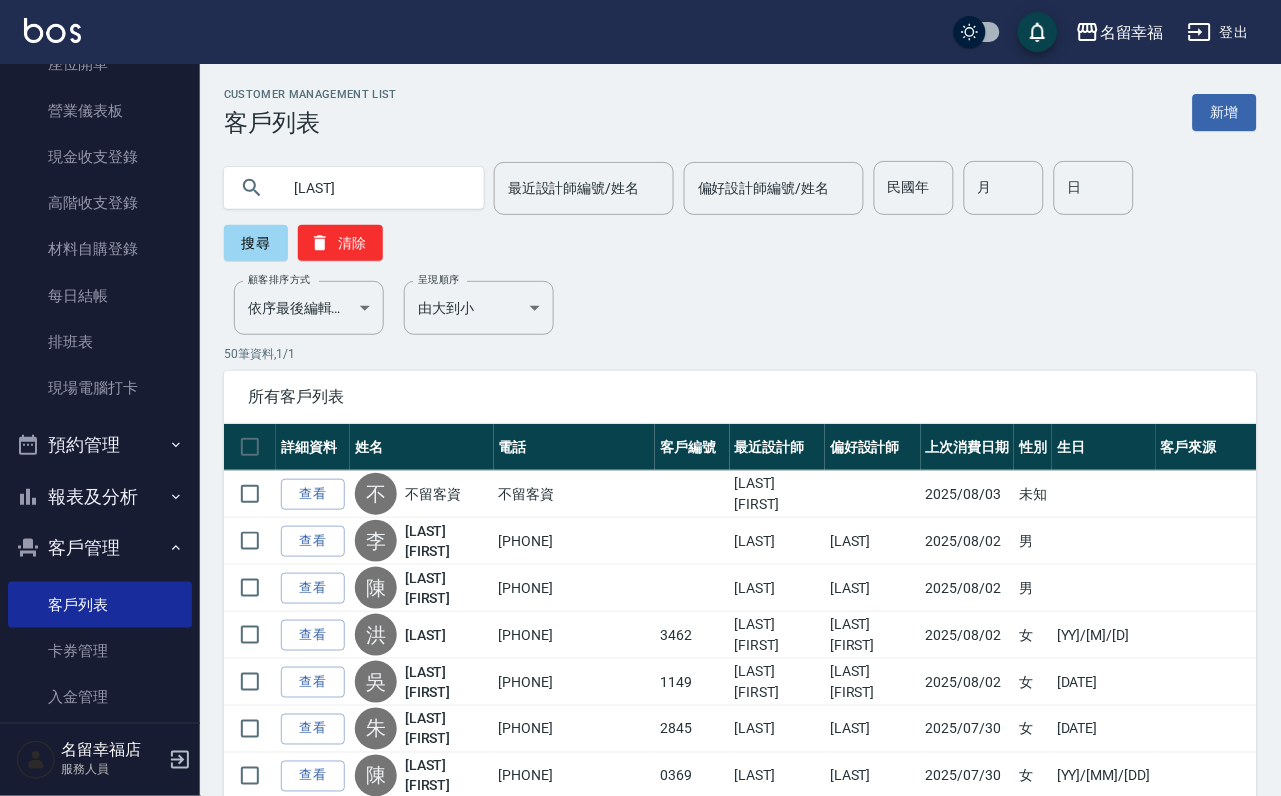 type on "林慧" 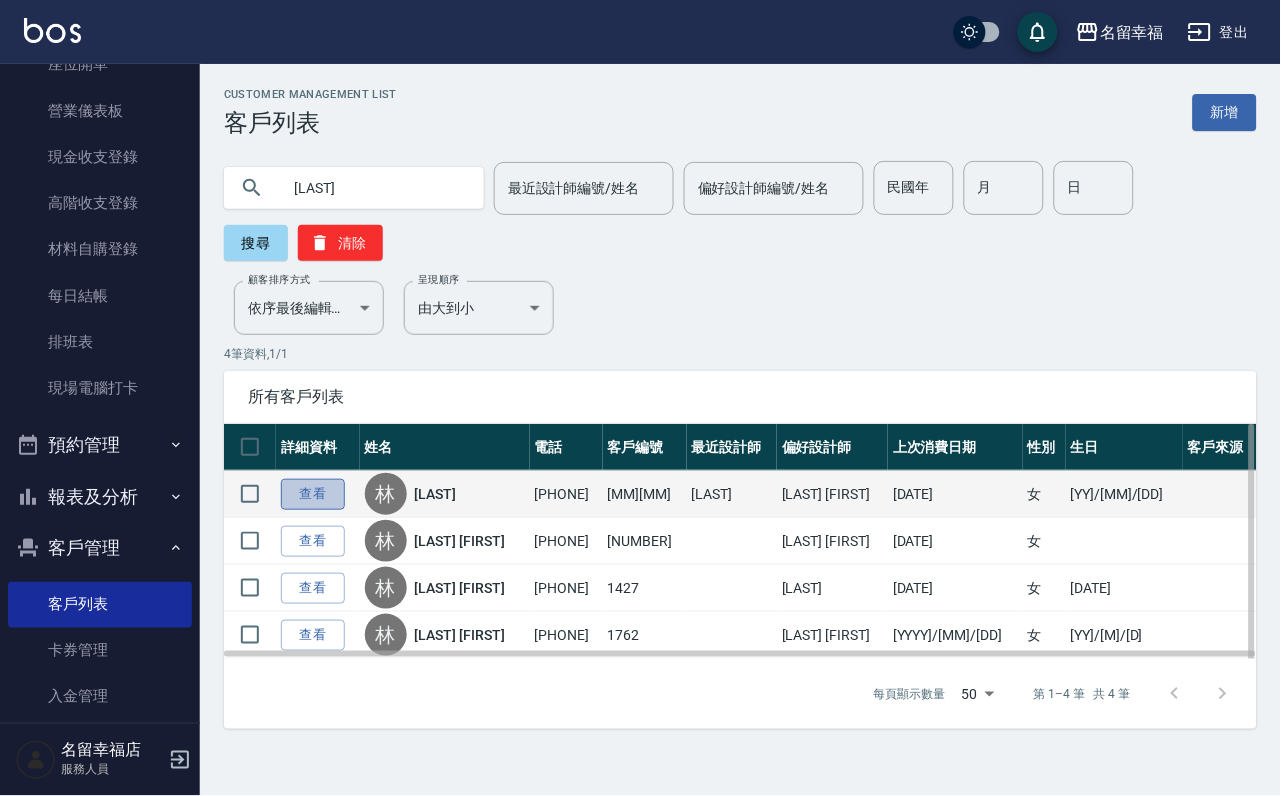click on "查看" at bounding box center [313, 494] 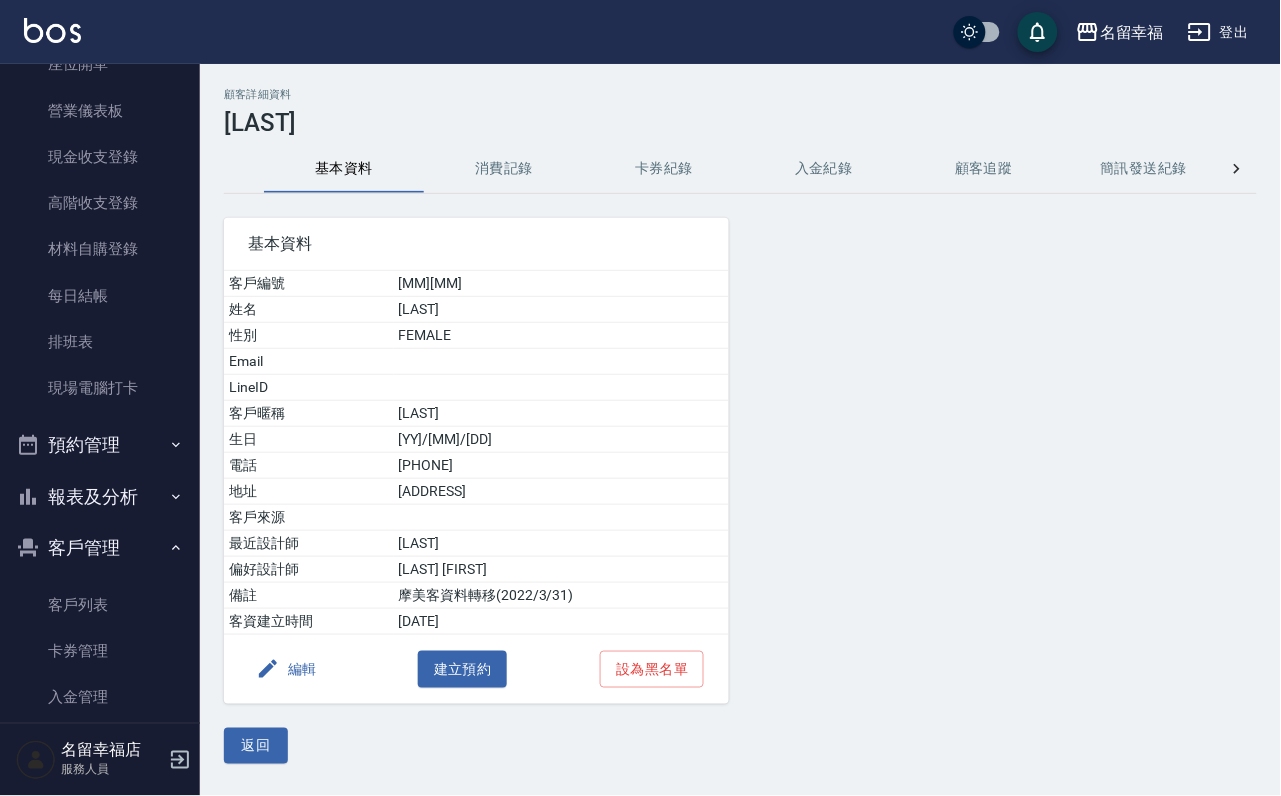 click on "基本資料 客戶編號 0505 姓名 林慧貞 性別 FEMALE Email LineID 客戶暱稱 慧貞 生日 57/10/25 電話 0922330066 地址 臺北縣汐上市樟樹一路161號11樓 客戶來源 最近設計師 李家鳳 偏好設計師 吳語瑄 備註 摩美客資料轉移(2022/3/31) 客資建立時間 2022/3/31 編輯 建立預約 設為黑名單" at bounding box center (464, 449) 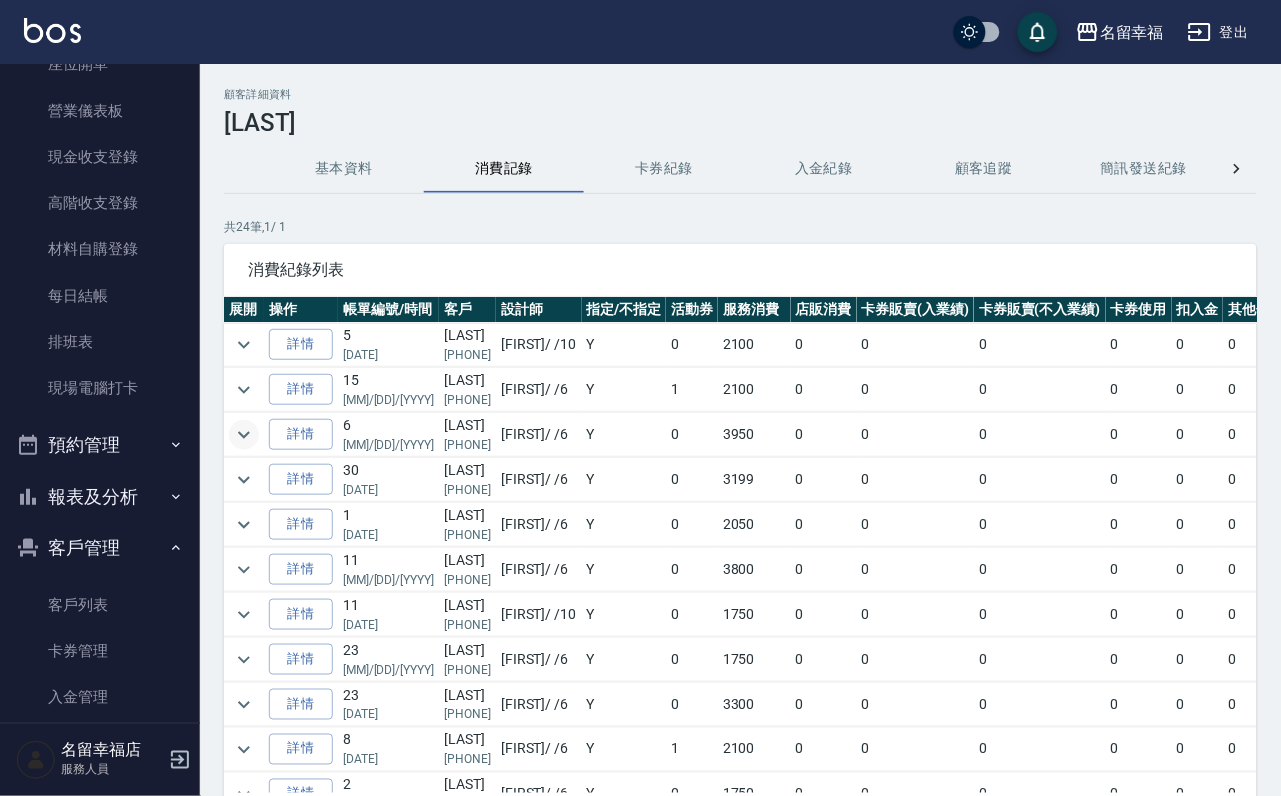 click at bounding box center [244, 435] 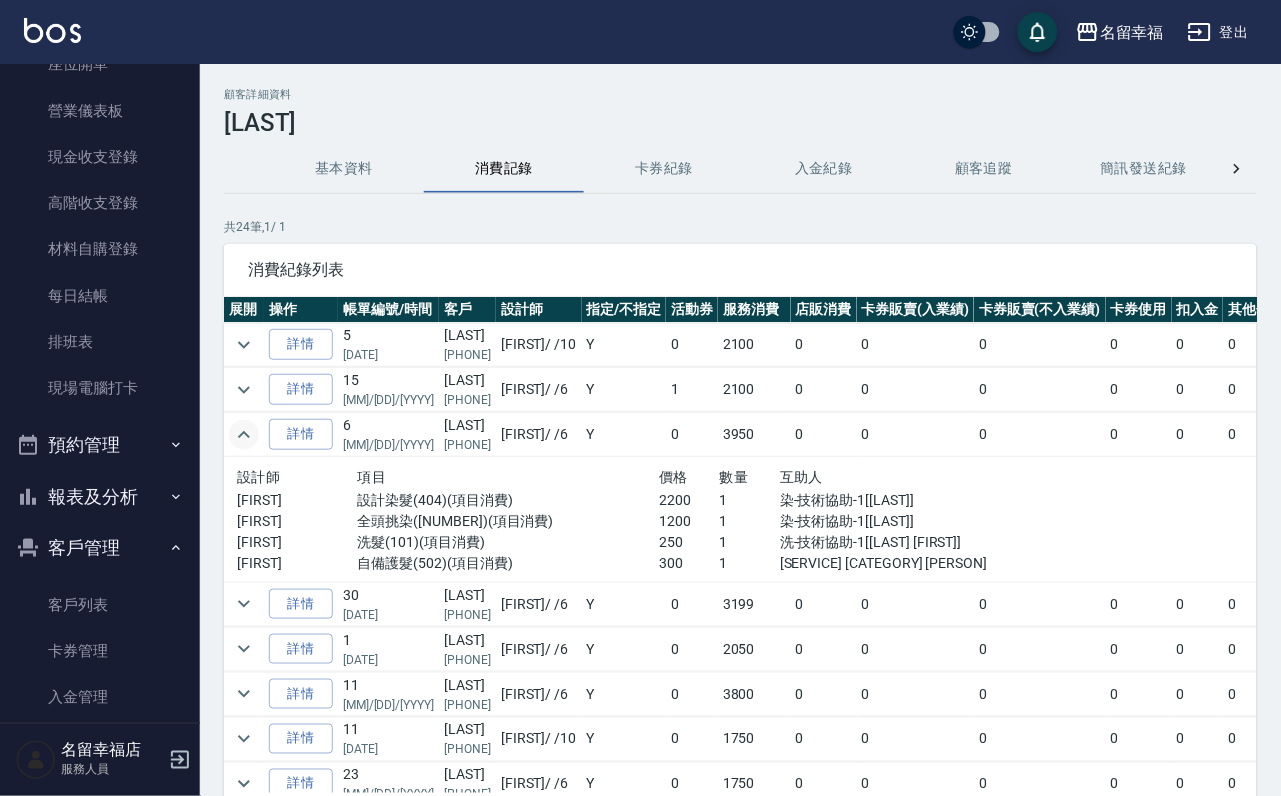 click 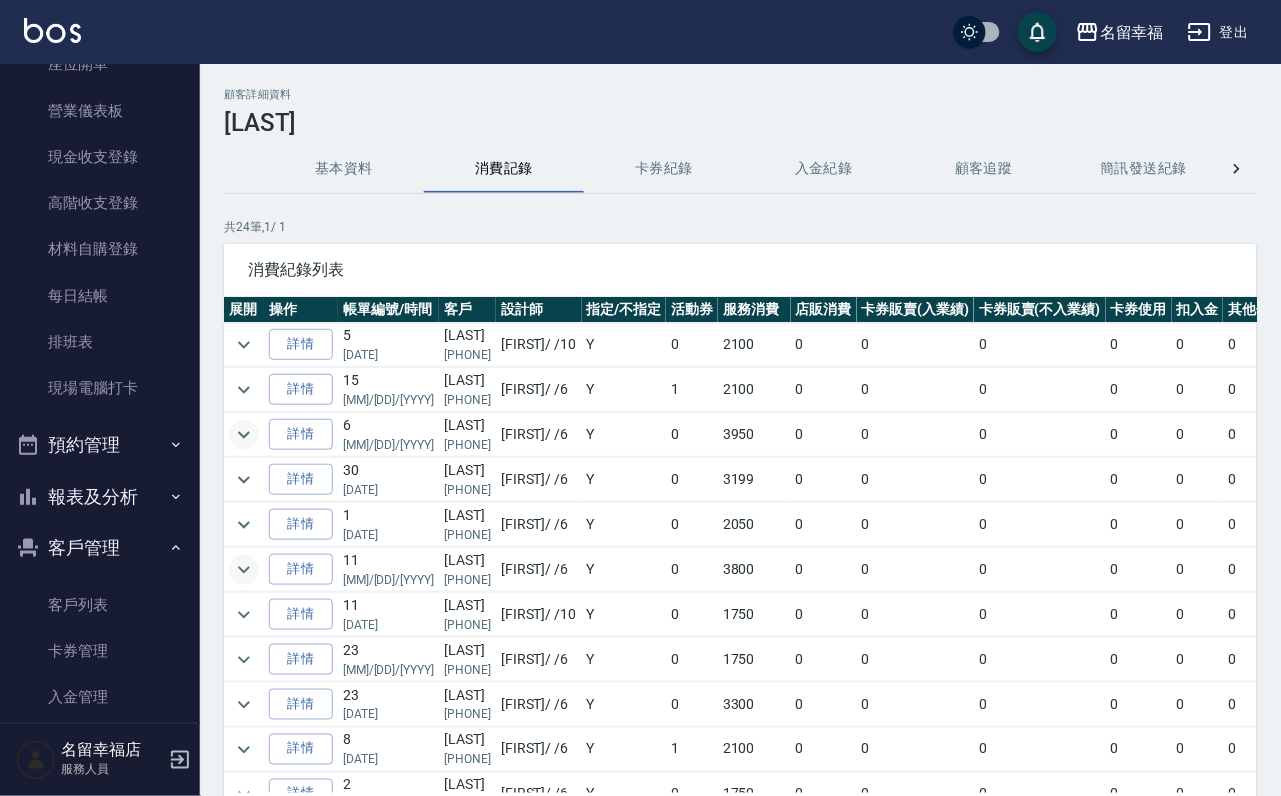 click 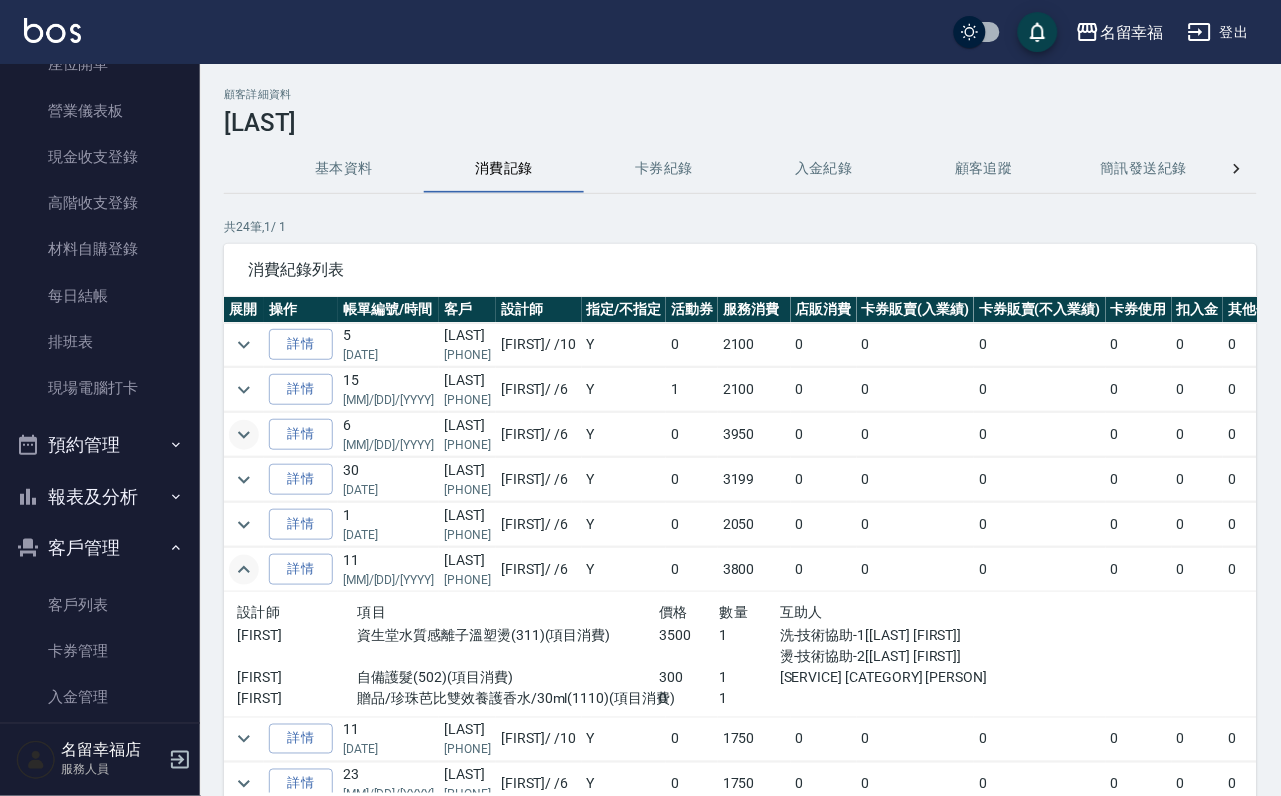 click 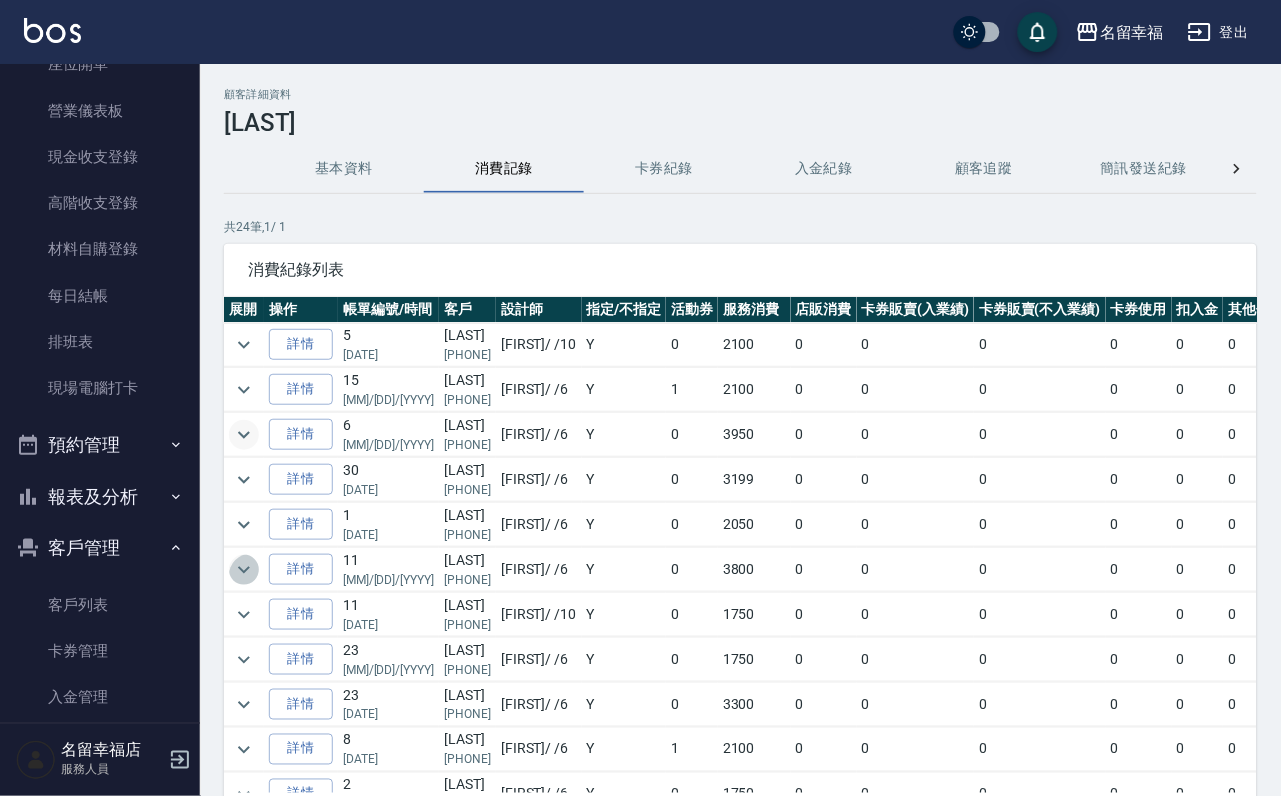 click 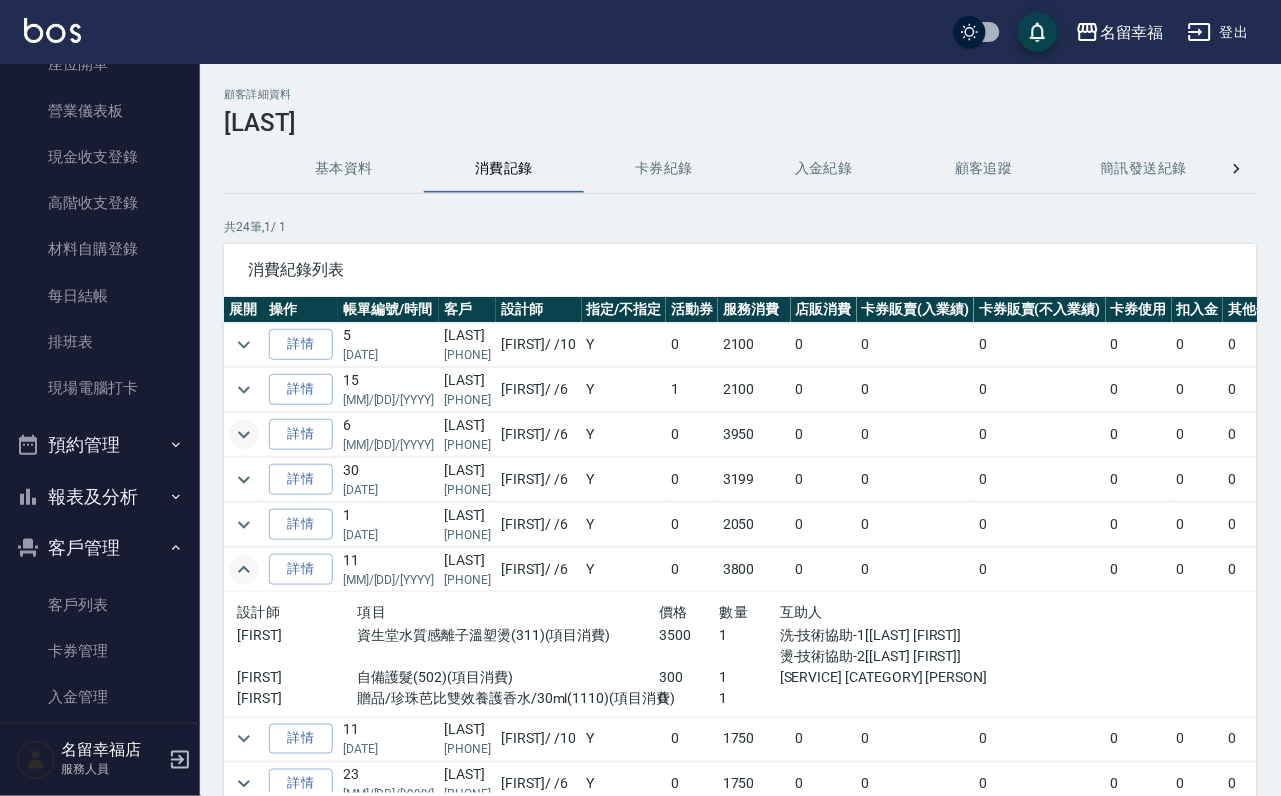 click 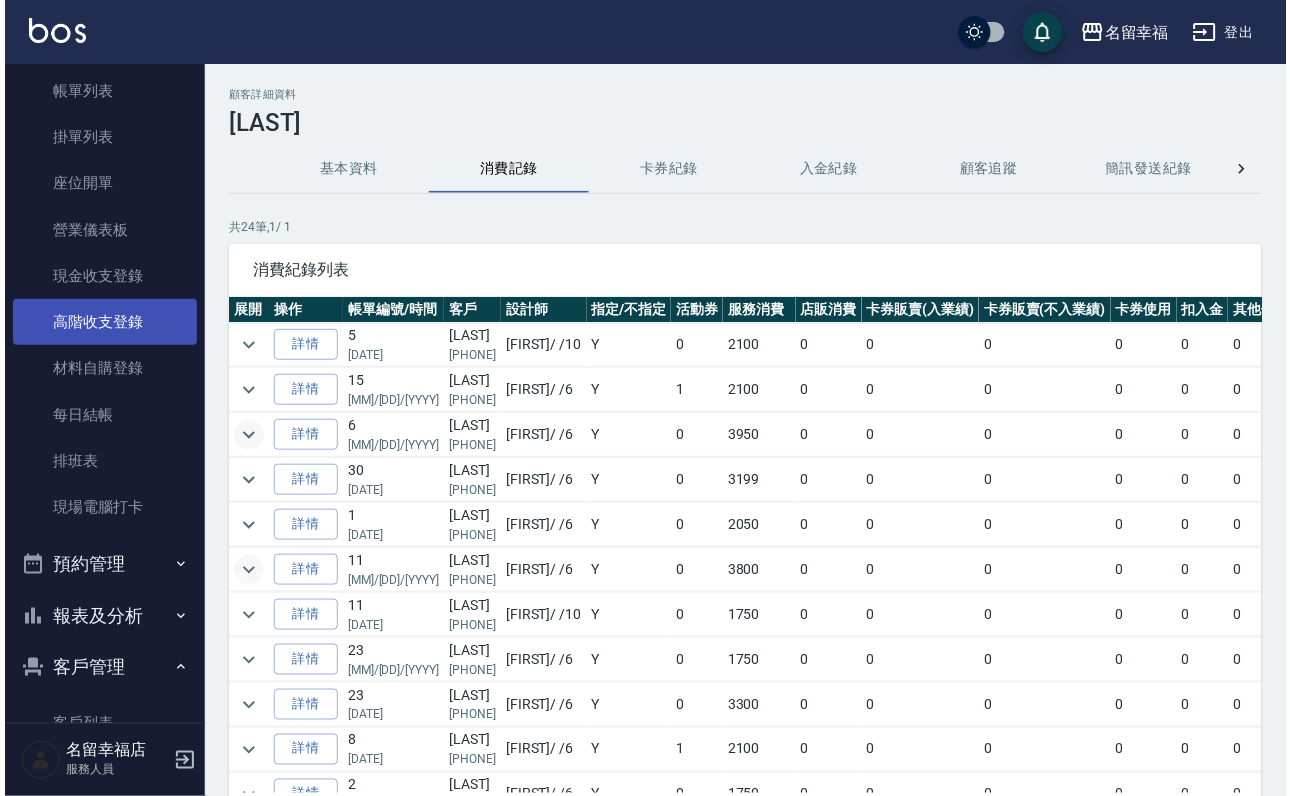 scroll, scrollTop: 0, scrollLeft: 0, axis: both 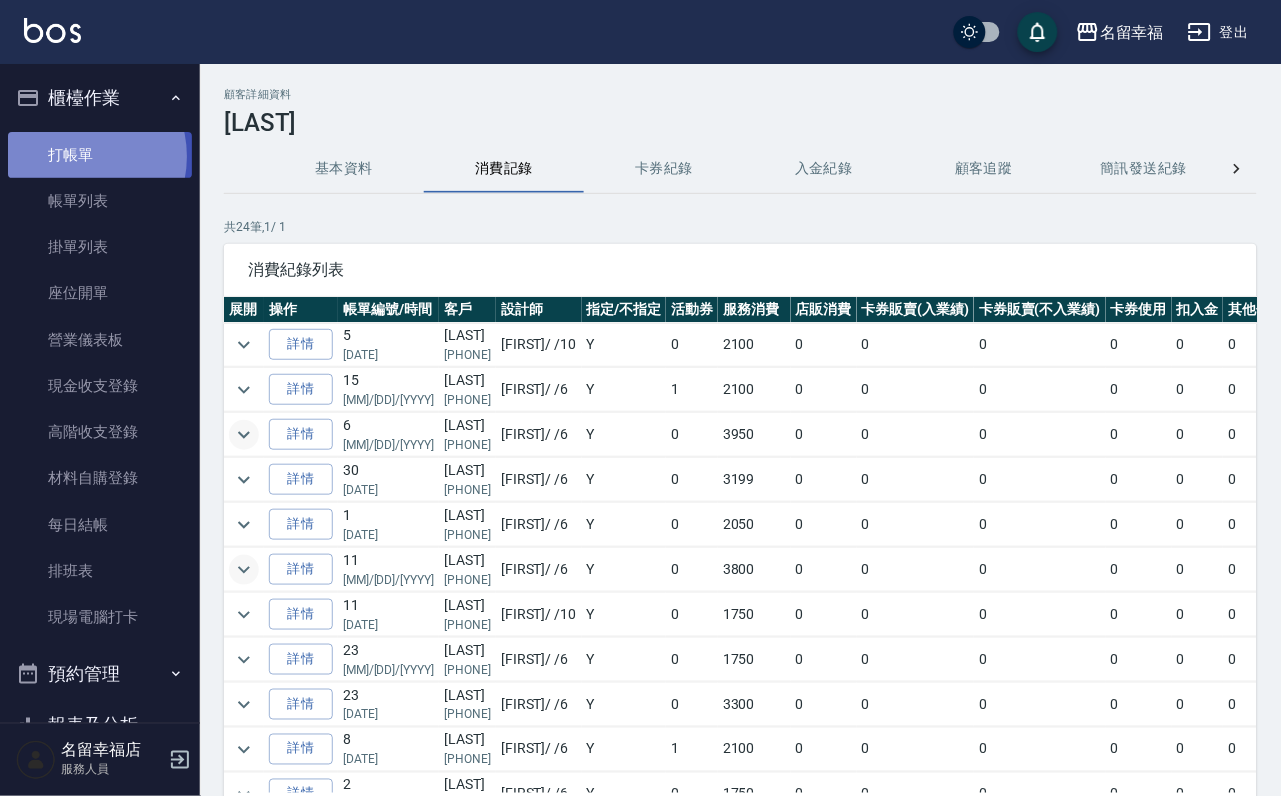 click on "打帳單" at bounding box center (100, 155) 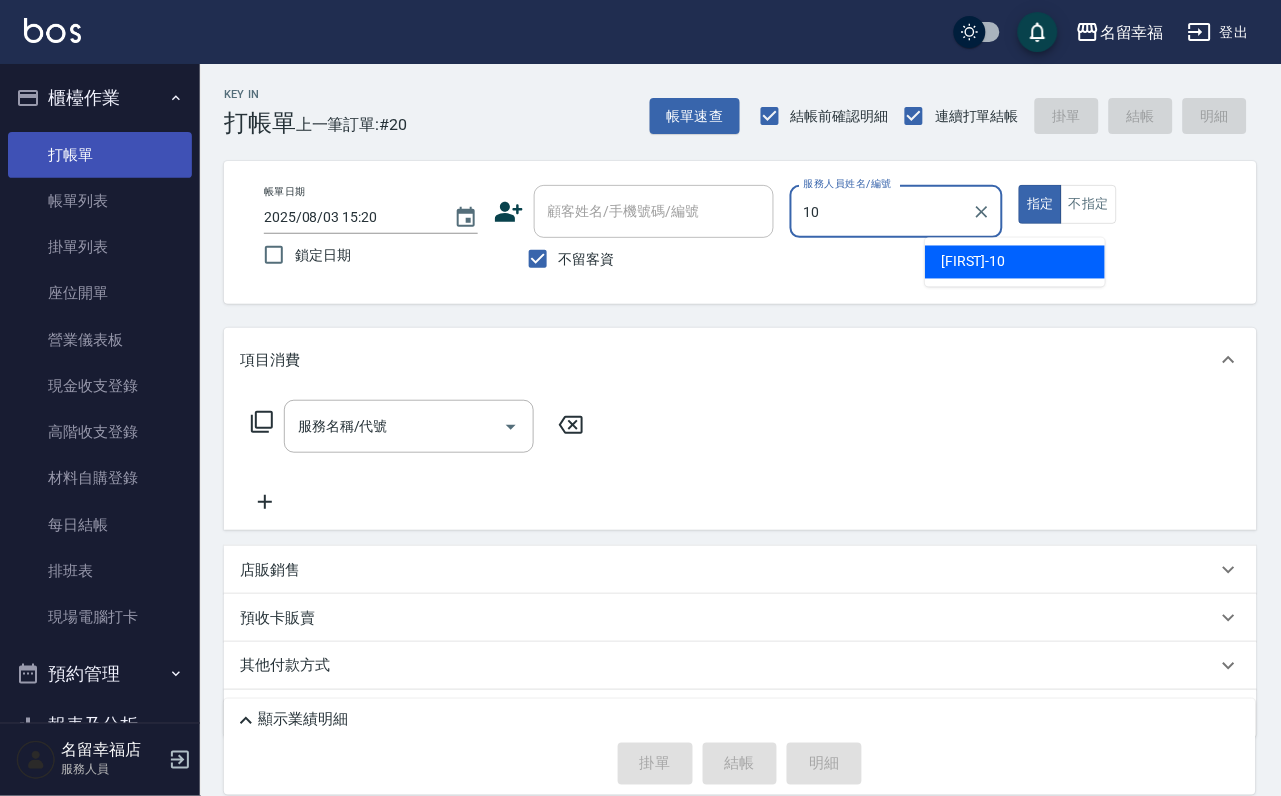 type on "[PRODUCT_CODE]" 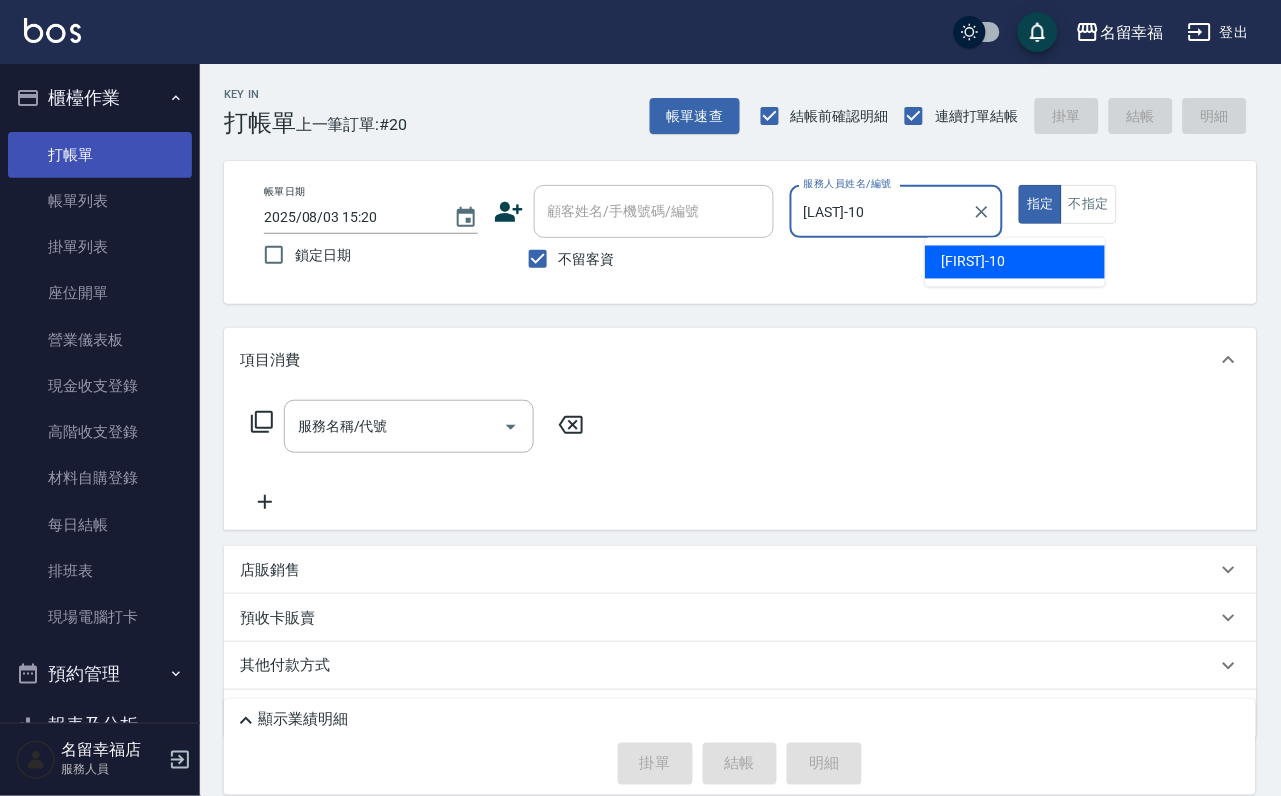 type on "true" 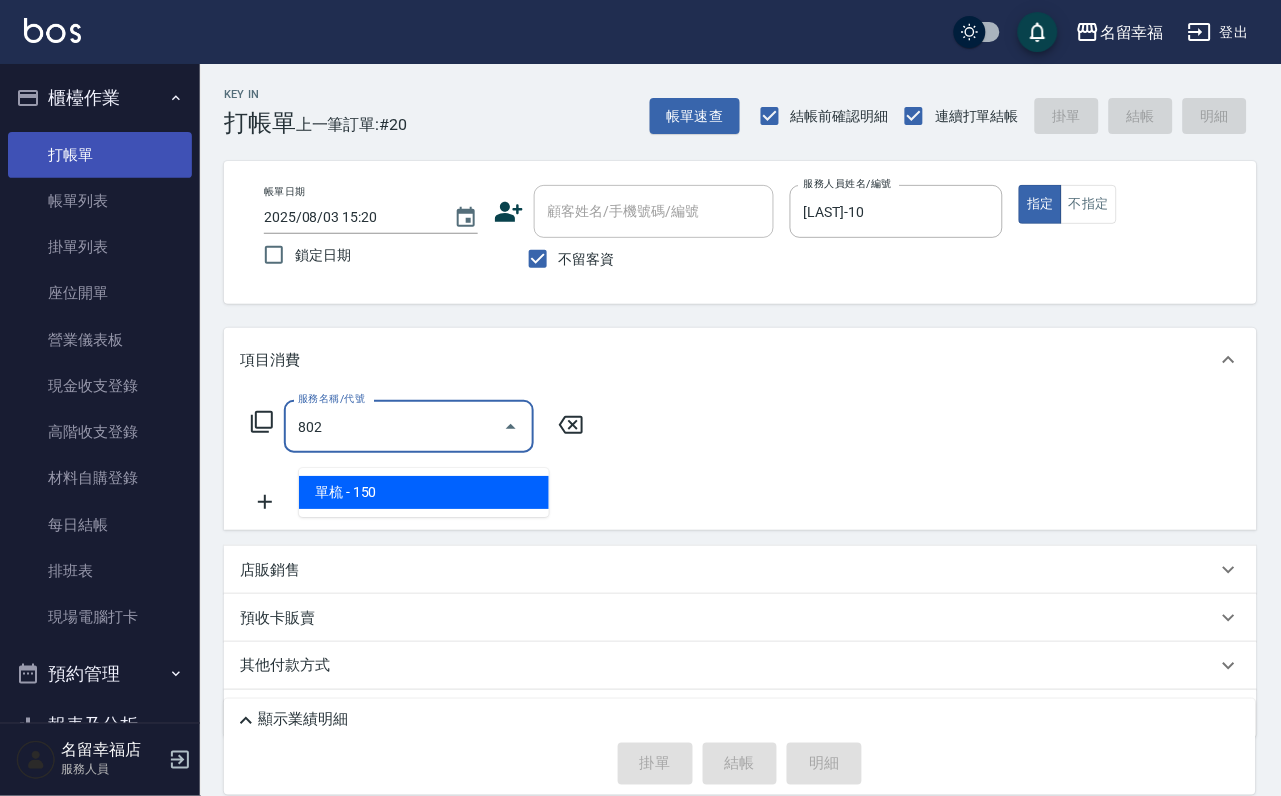 type on "單梳(802)" 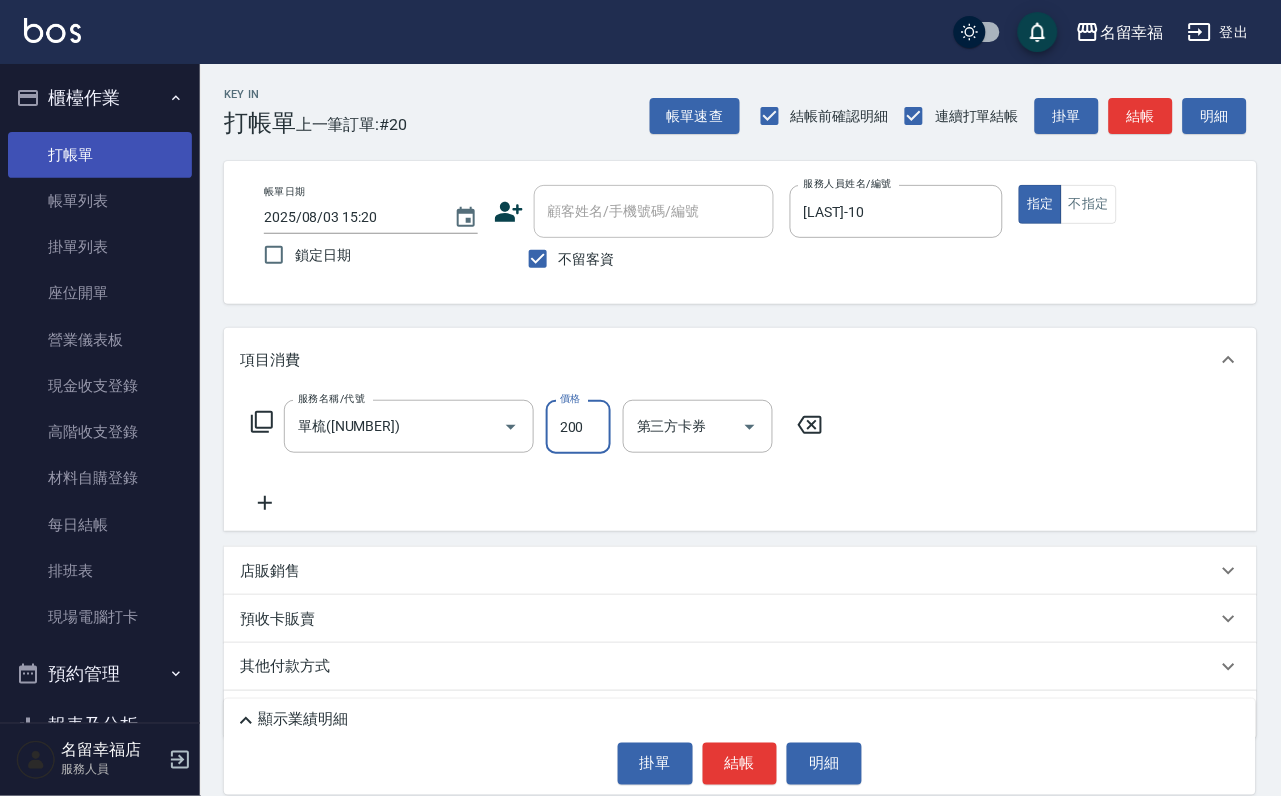 type on "200" 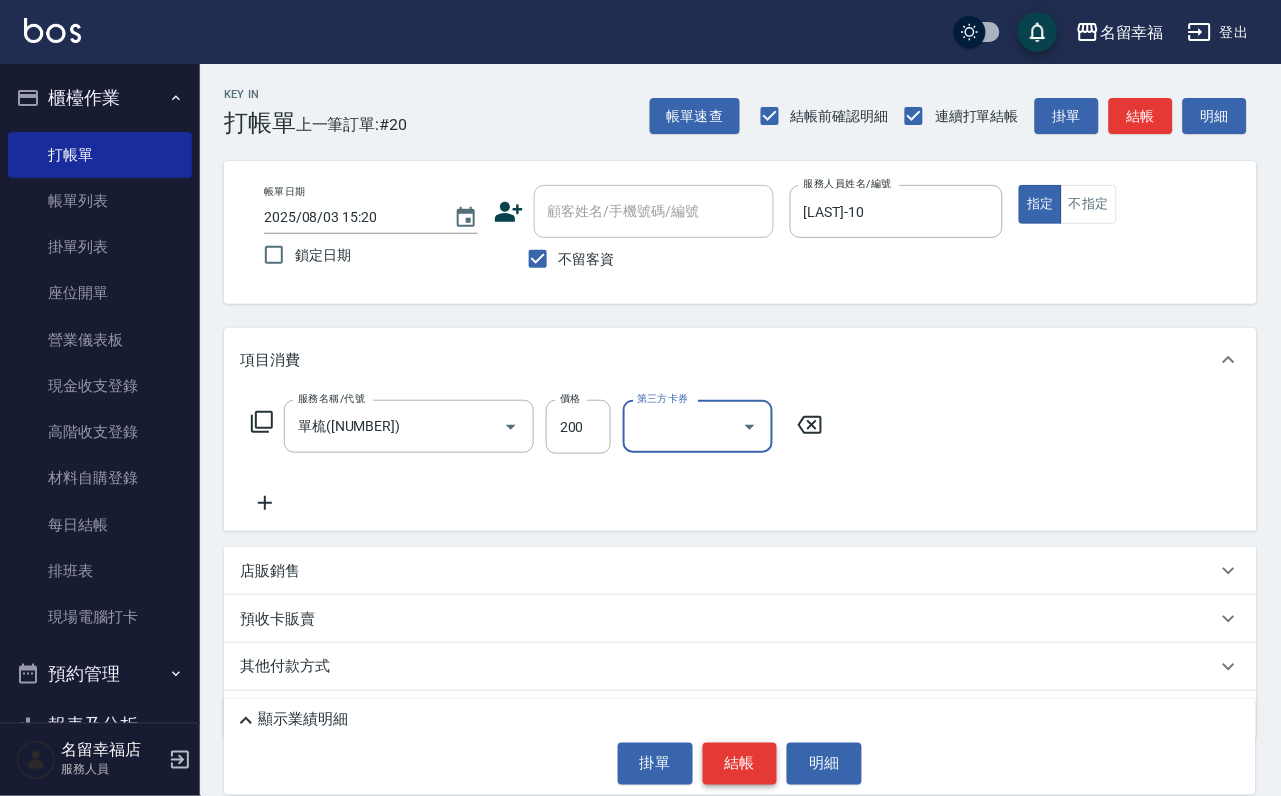 click on "結帳" at bounding box center [740, 764] 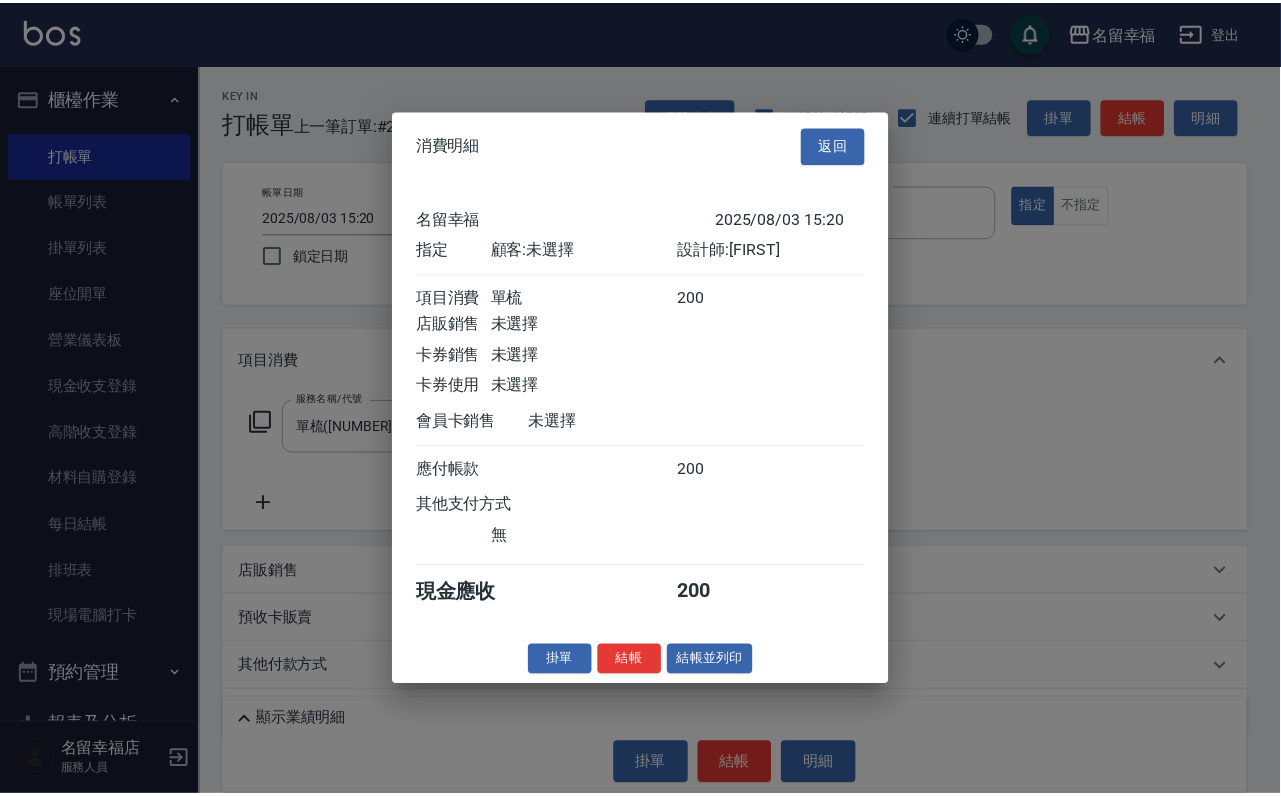 scroll, scrollTop: 247, scrollLeft: 0, axis: vertical 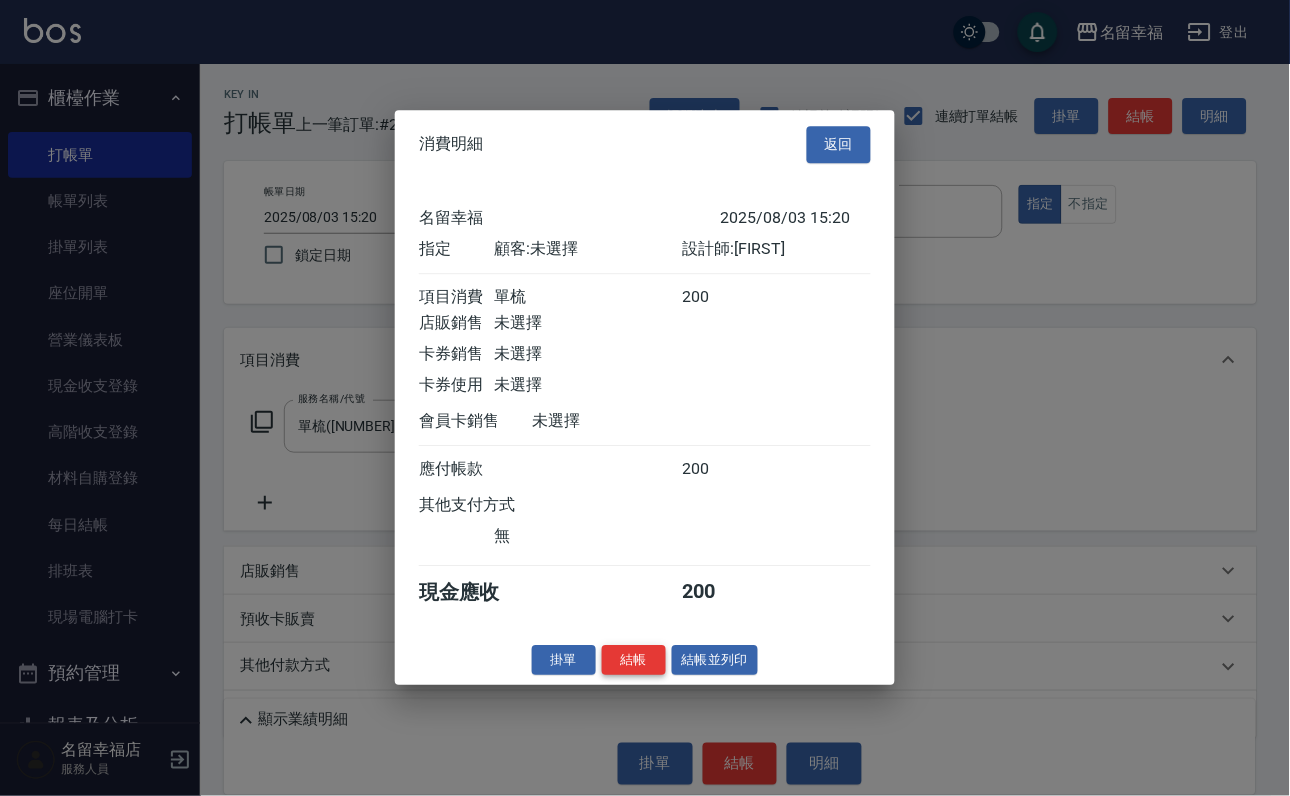 click on "結帳" at bounding box center [634, 660] 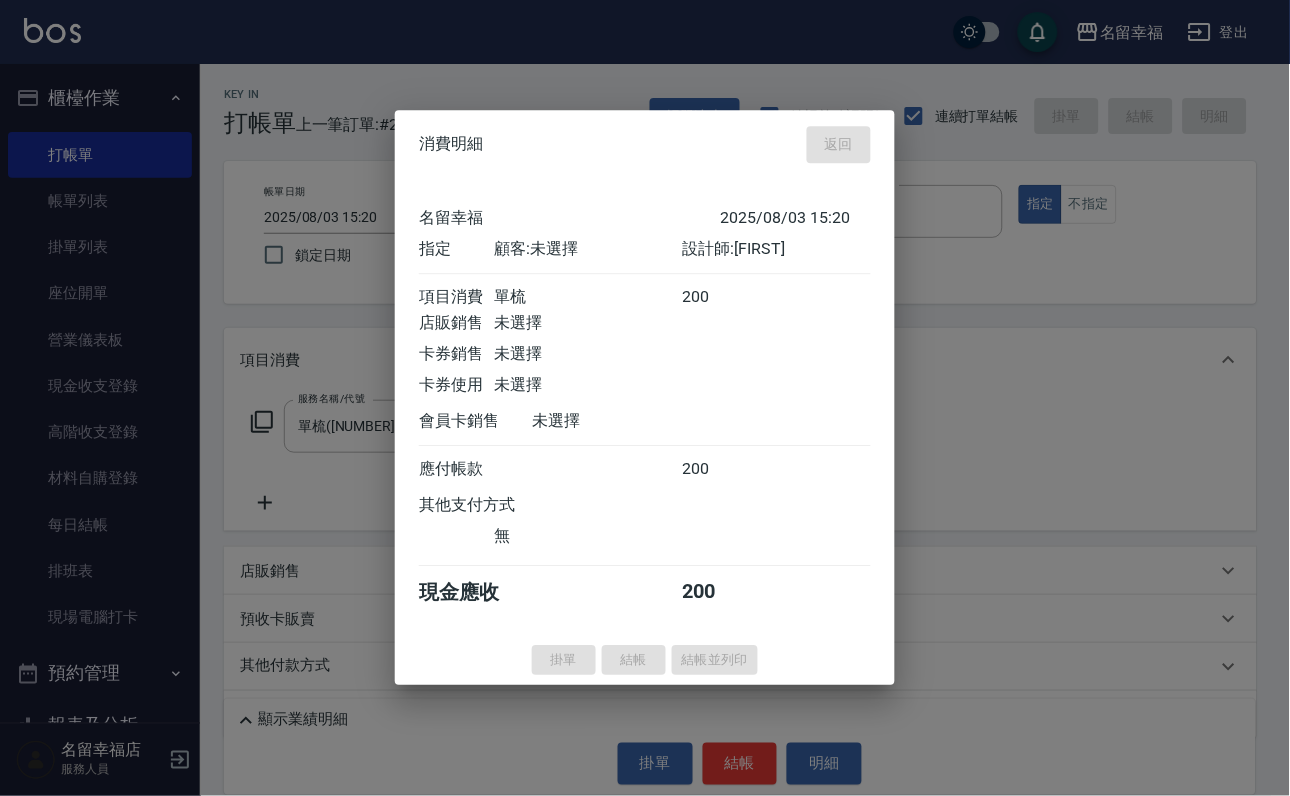 type on "2025/08/03 15:25" 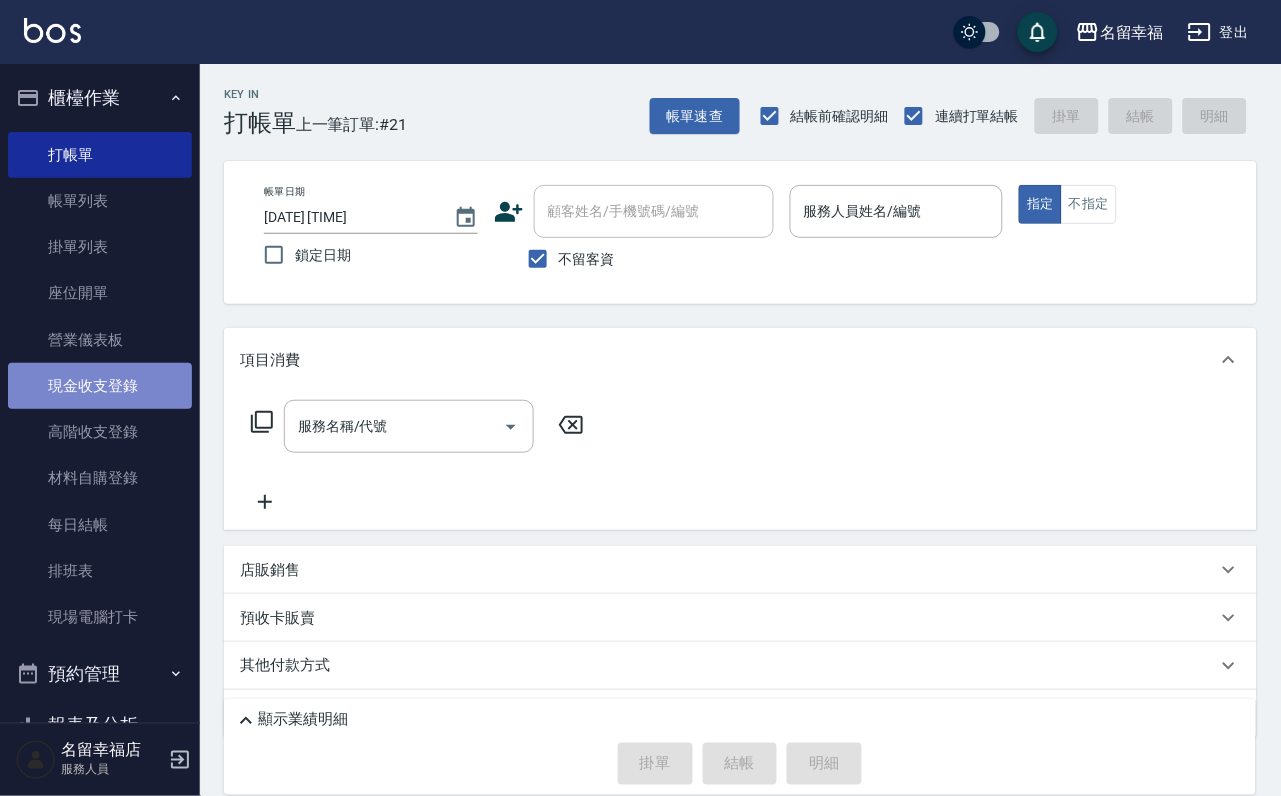 click on "現金收支登錄" at bounding box center [100, 386] 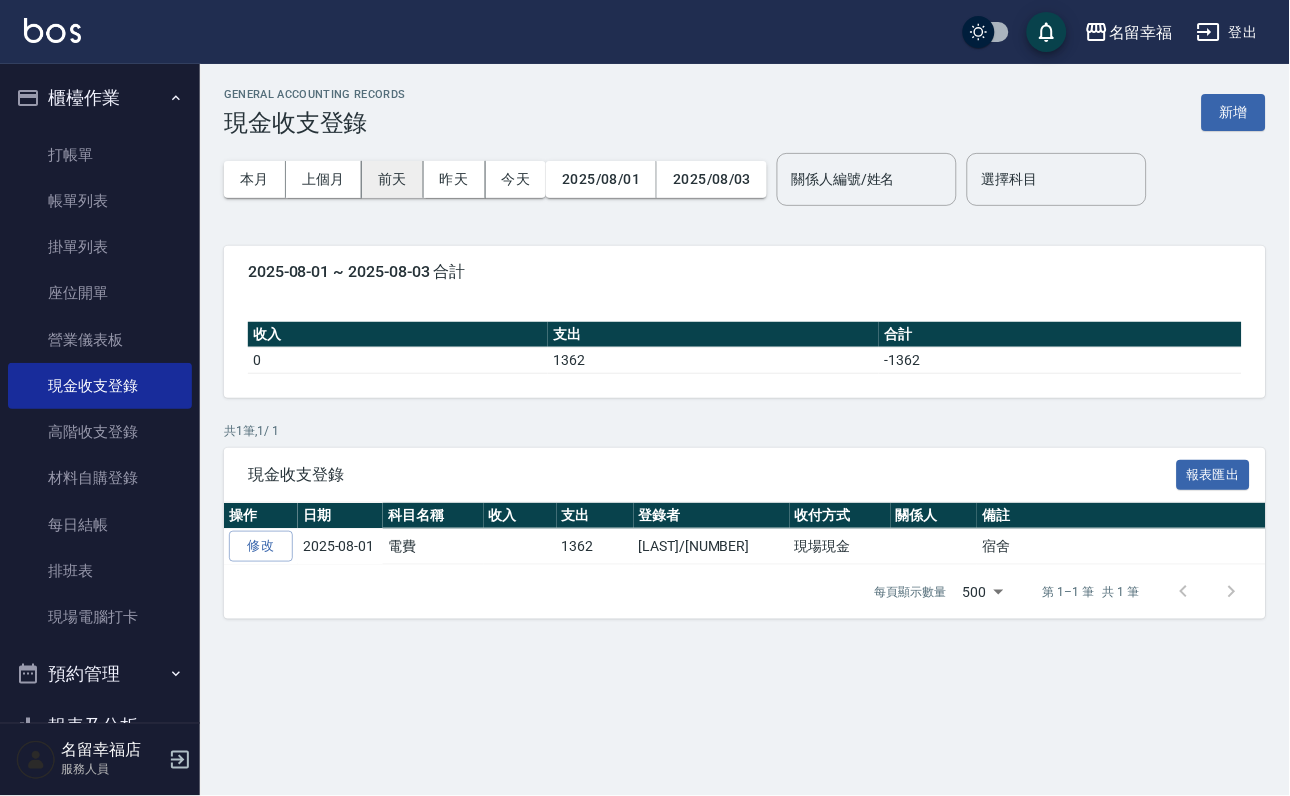 click on "前天" at bounding box center [393, 179] 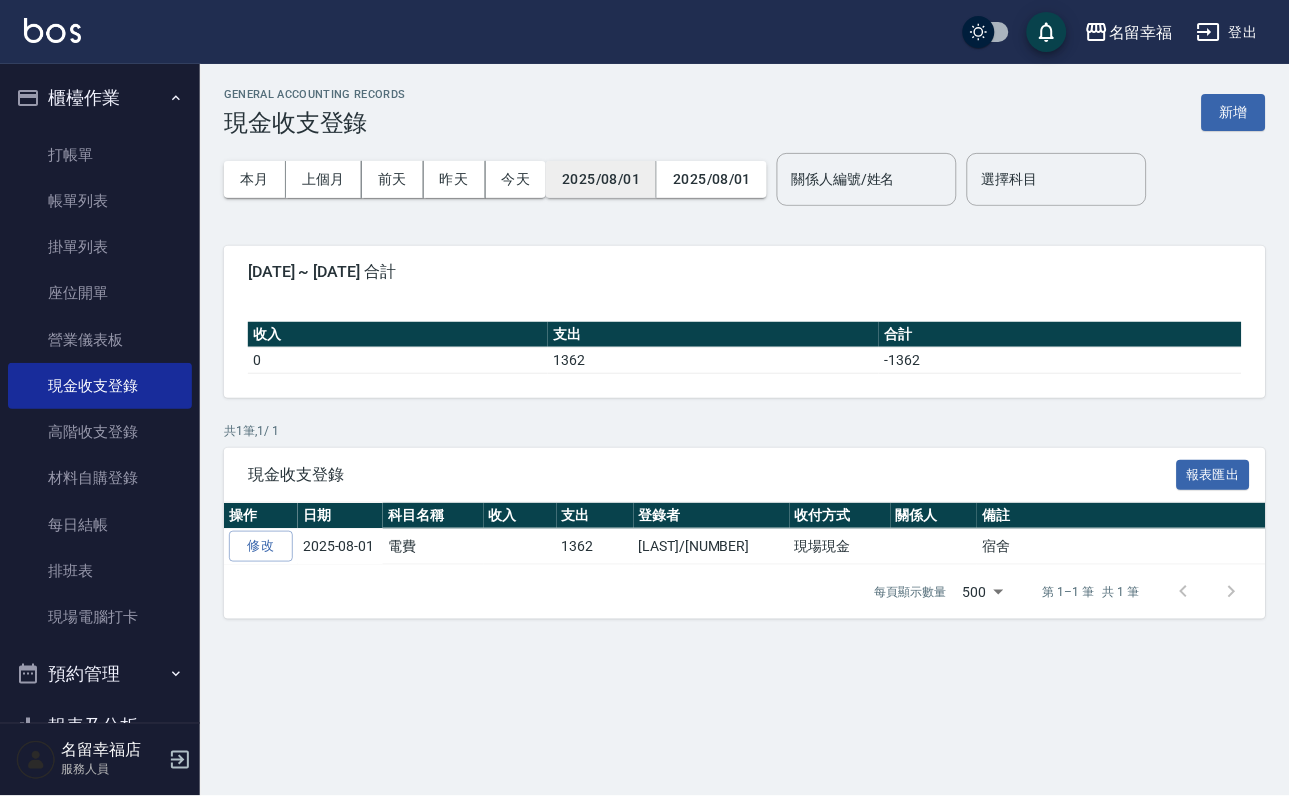 click on "2025/08/01" at bounding box center [601, 179] 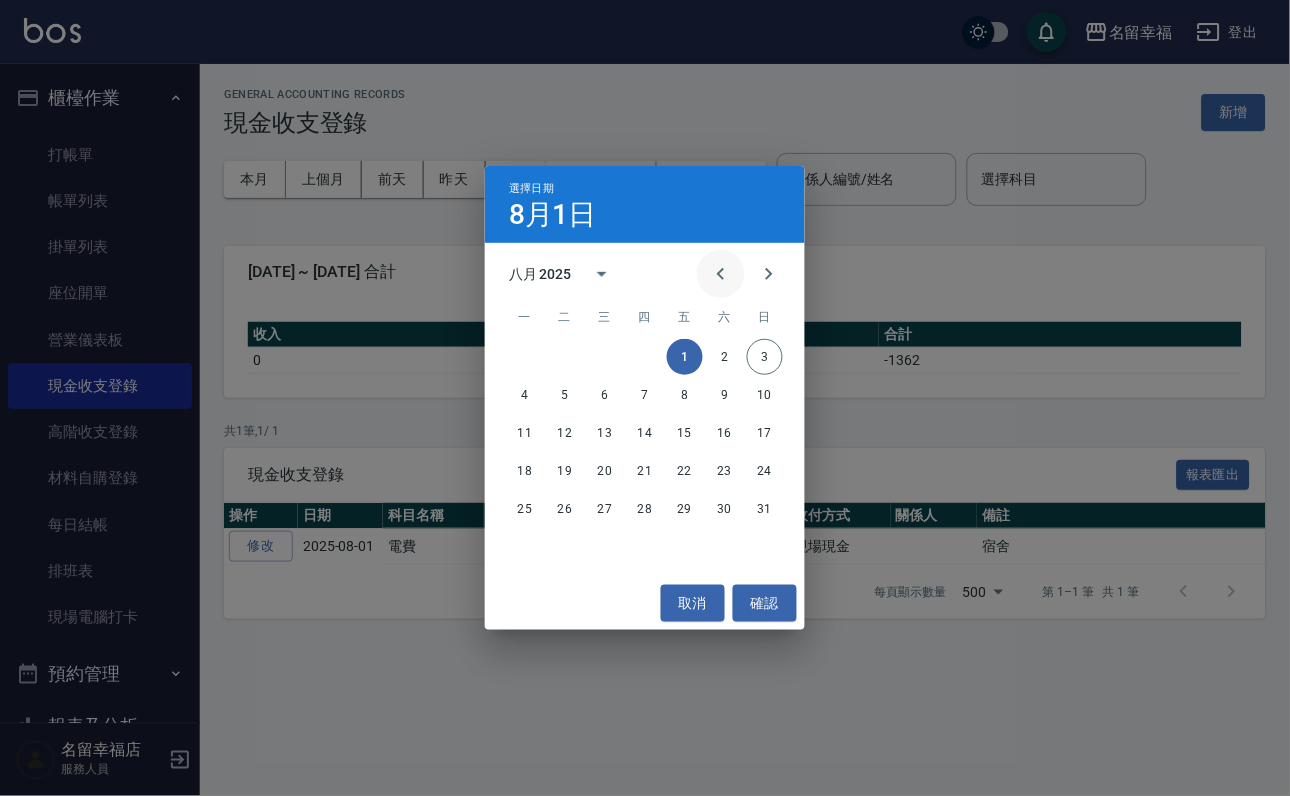 click 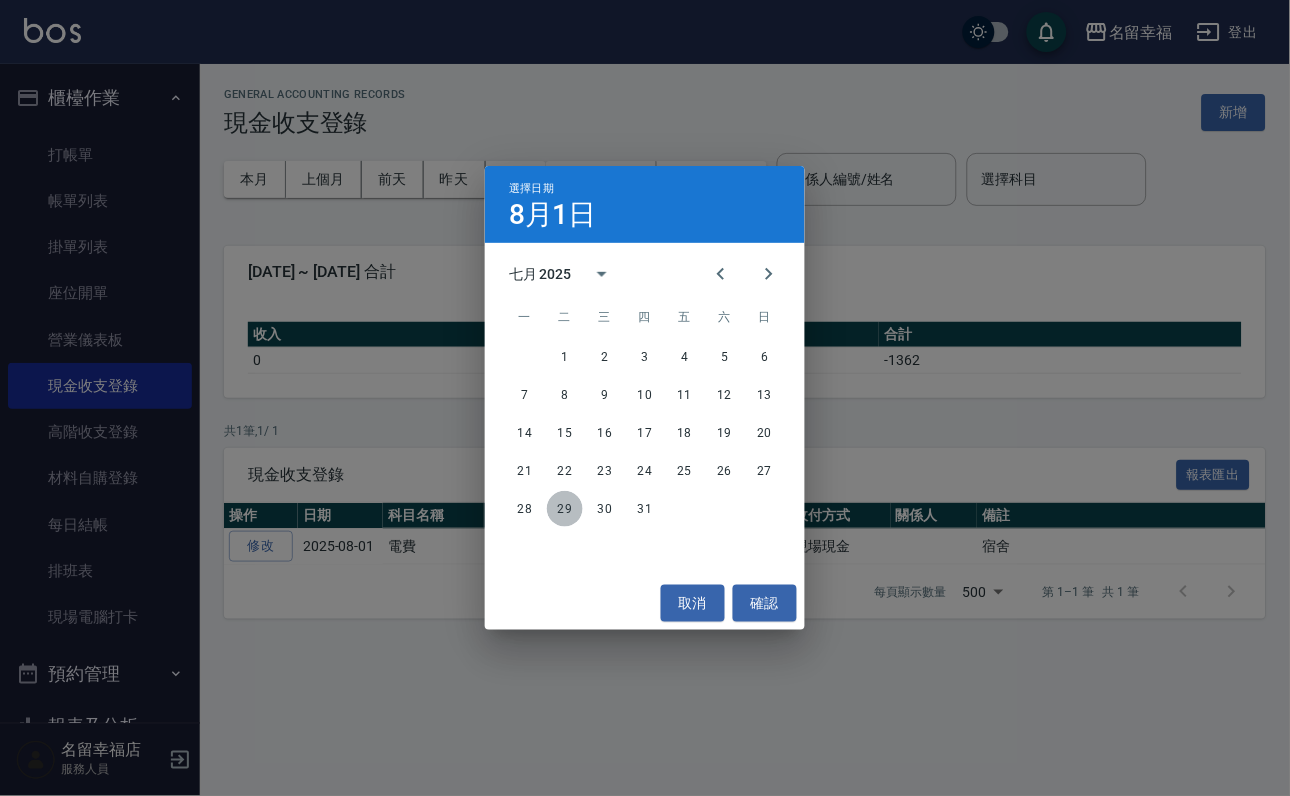 click on "29" at bounding box center (565, 509) 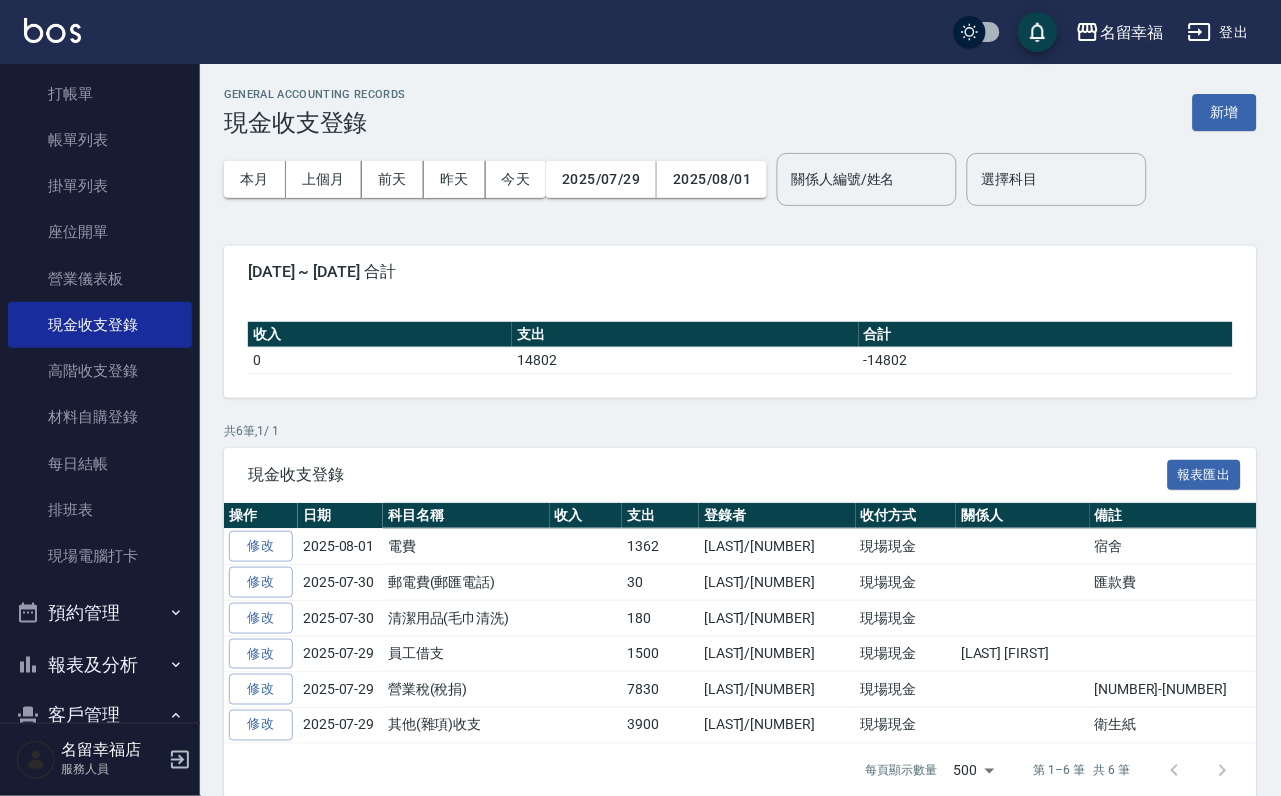 scroll, scrollTop: 394, scrollLeft: 0, axis: vertical 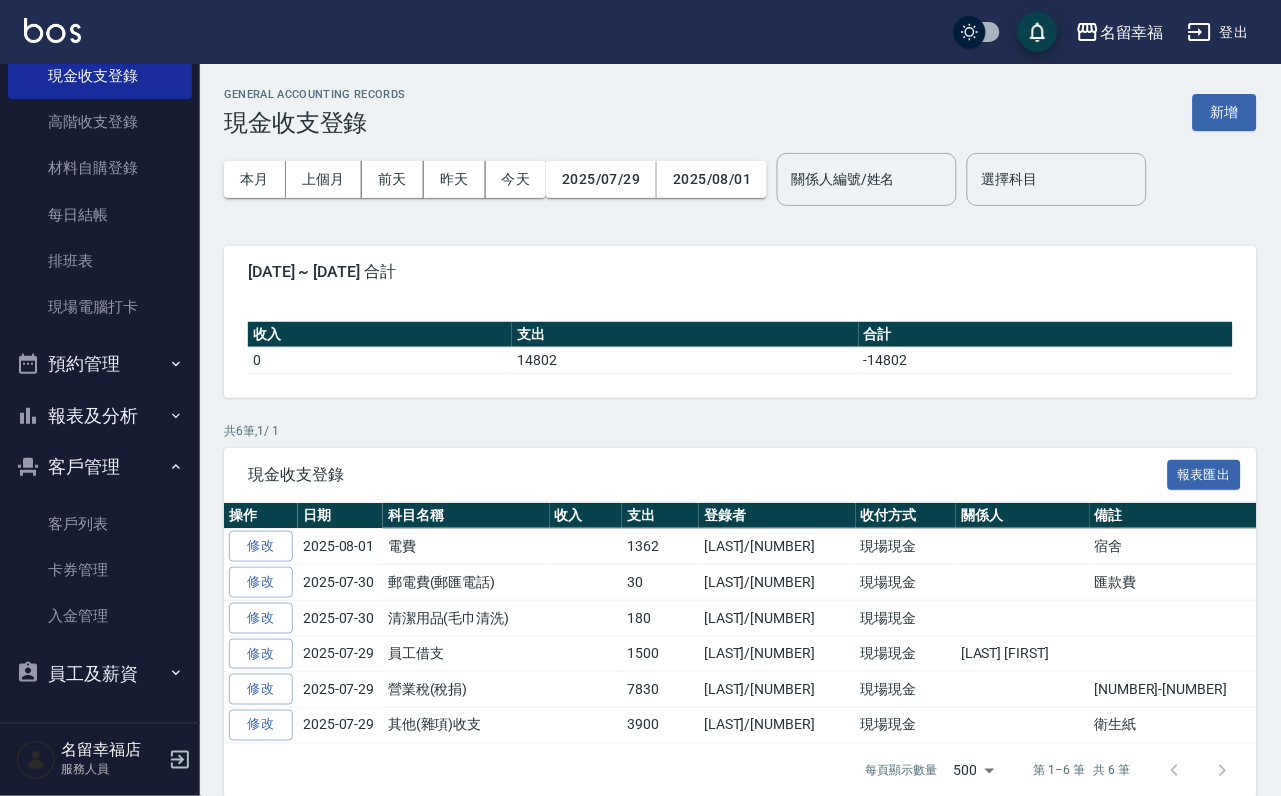 click on "報表及分析" at bounding box center [100, 416] 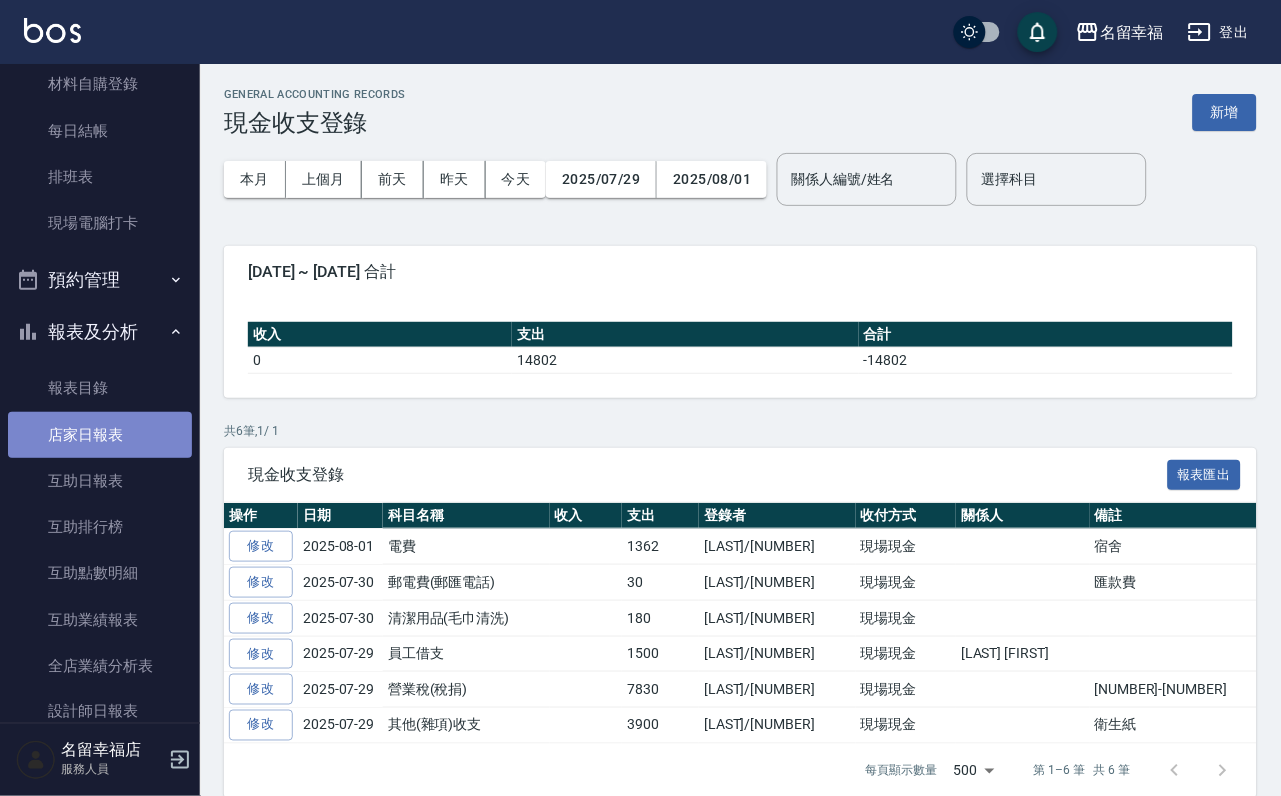 click on "店家日報表" at bounding box center [100, 435] 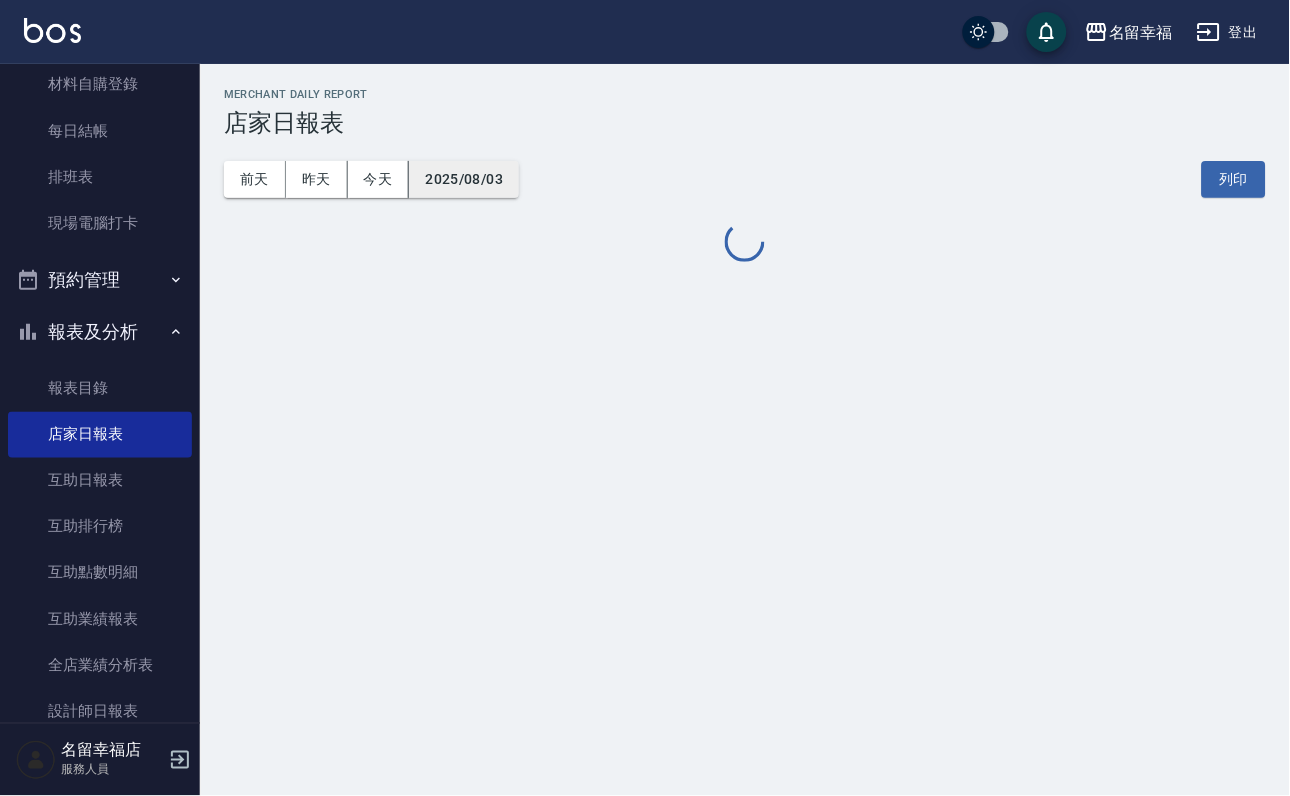 click on "2025/08/03" at bounding box center [464, 179] 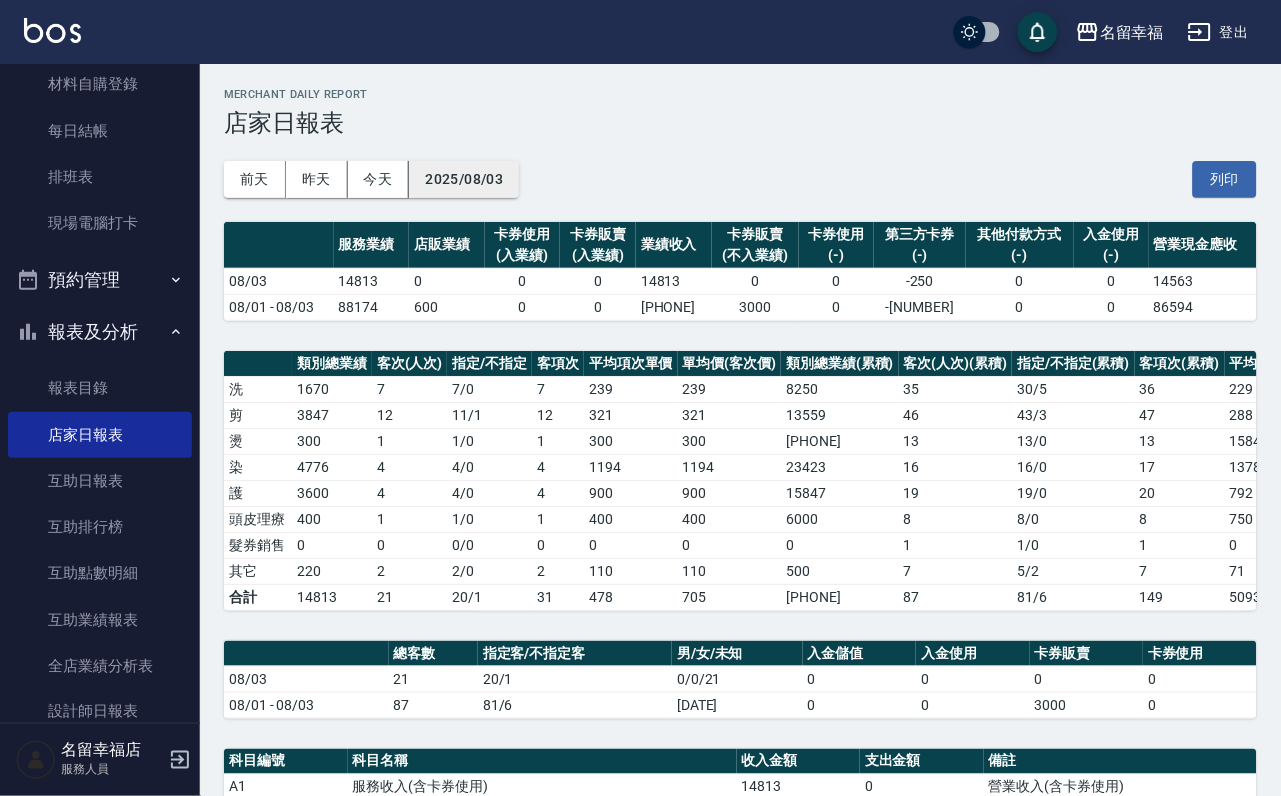 click on "2025/08/03" at bounding box center (464, 179) 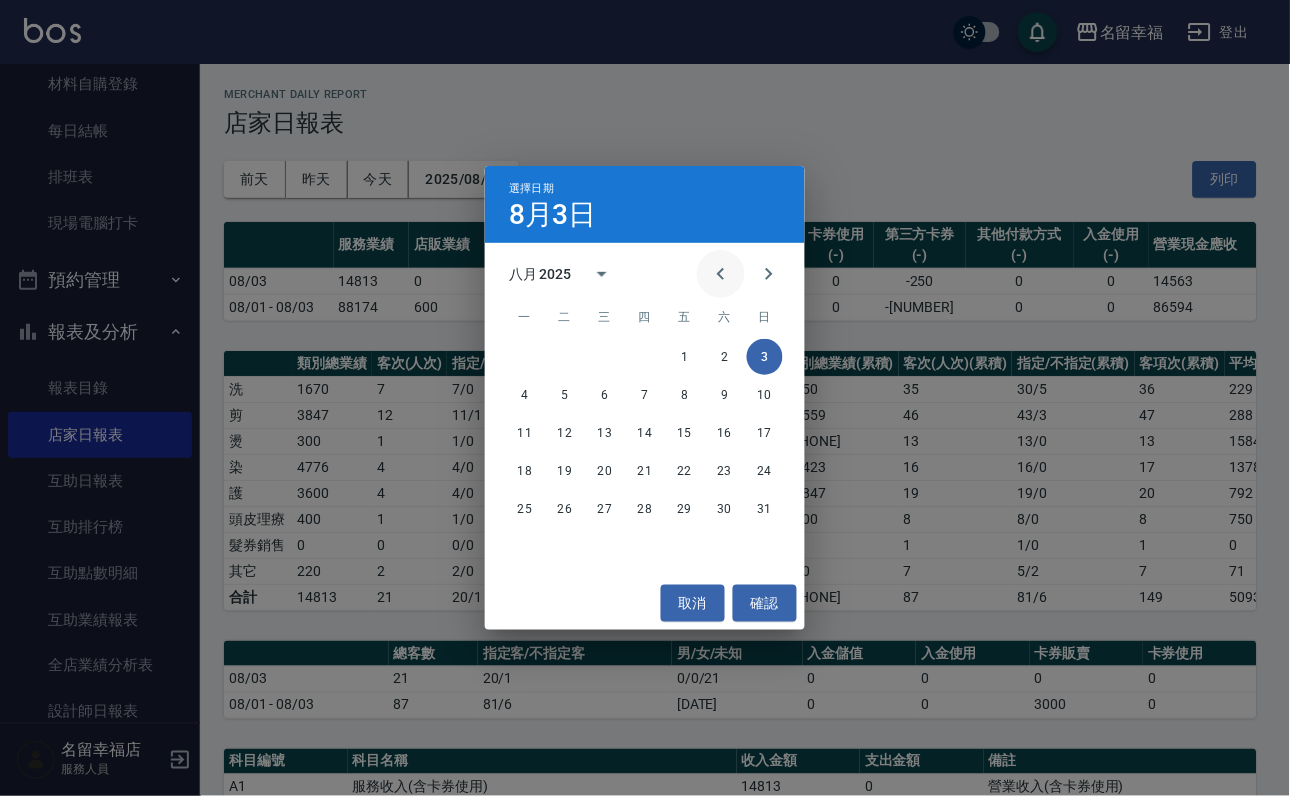 click 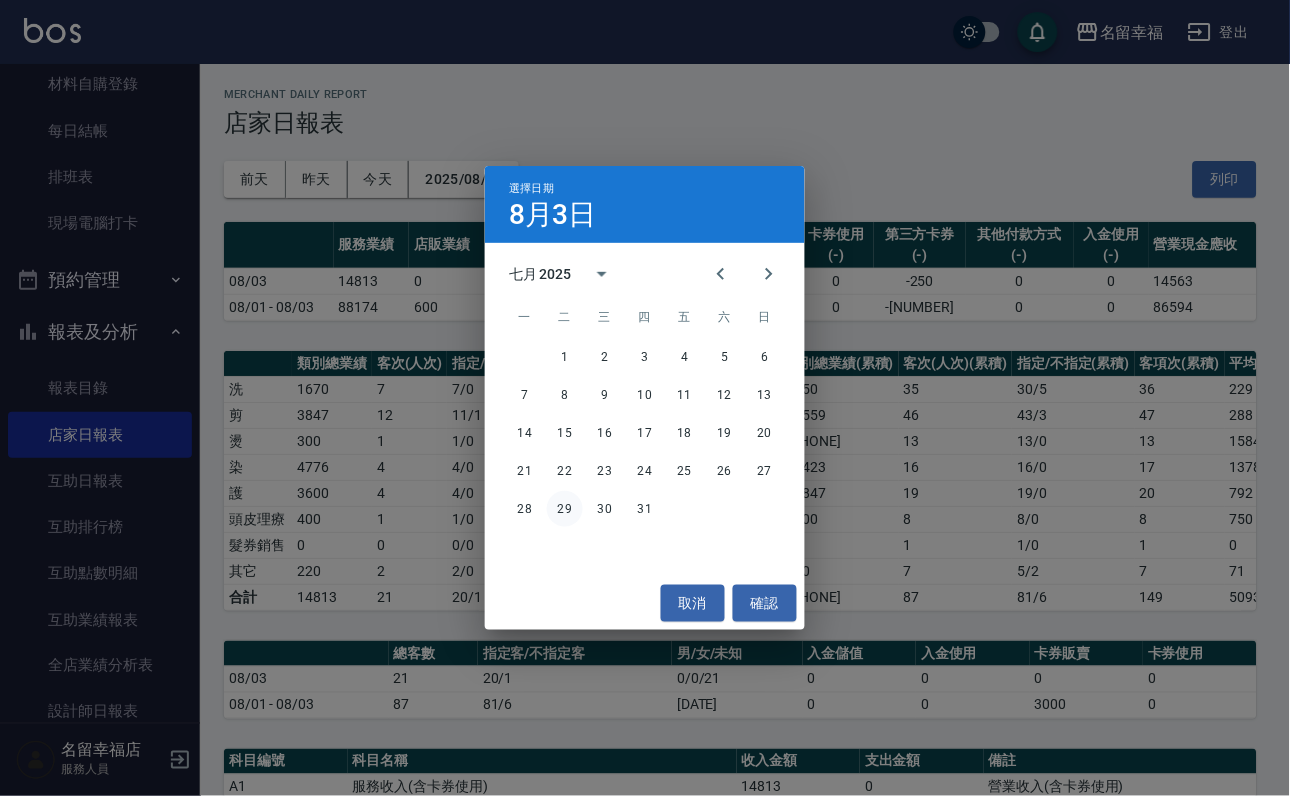 click on "29" at bounding box center (565, 509) 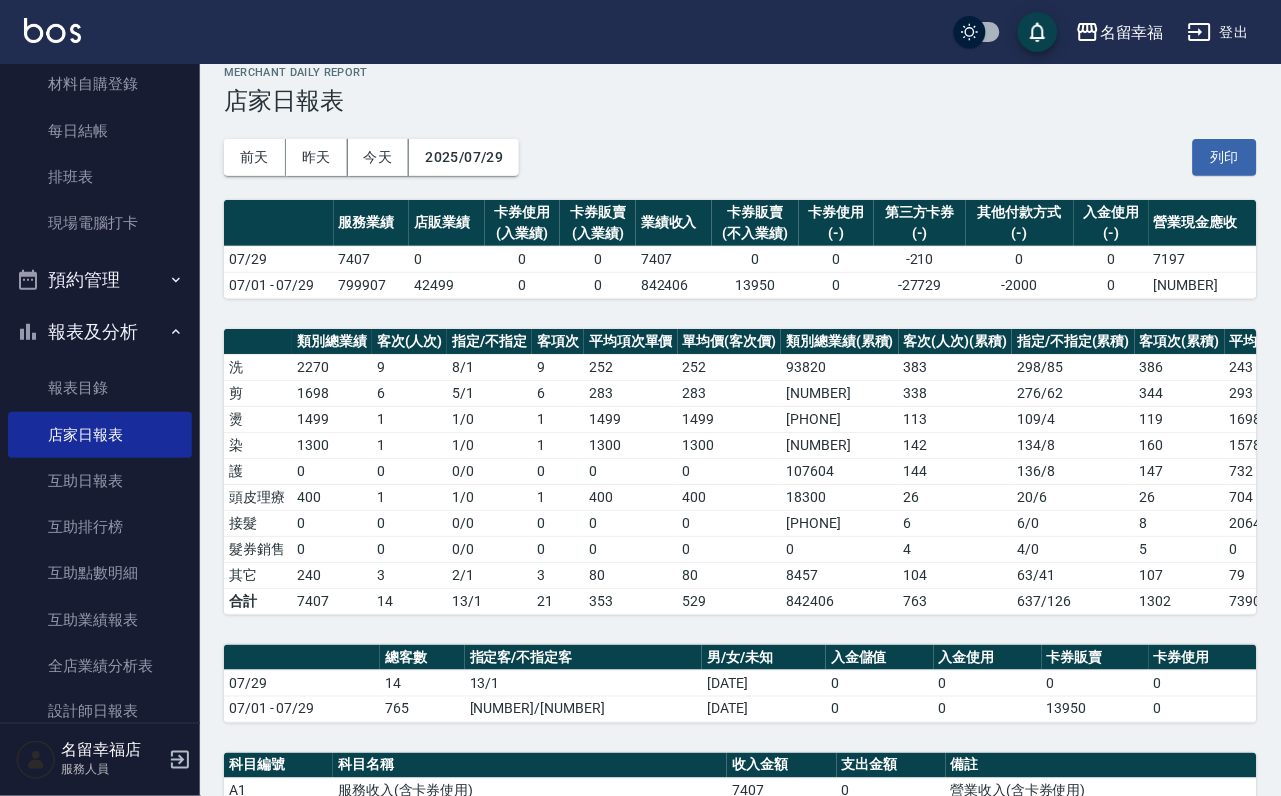 scroll, scrollTop: 0, scrollLeft: 0, axis: both 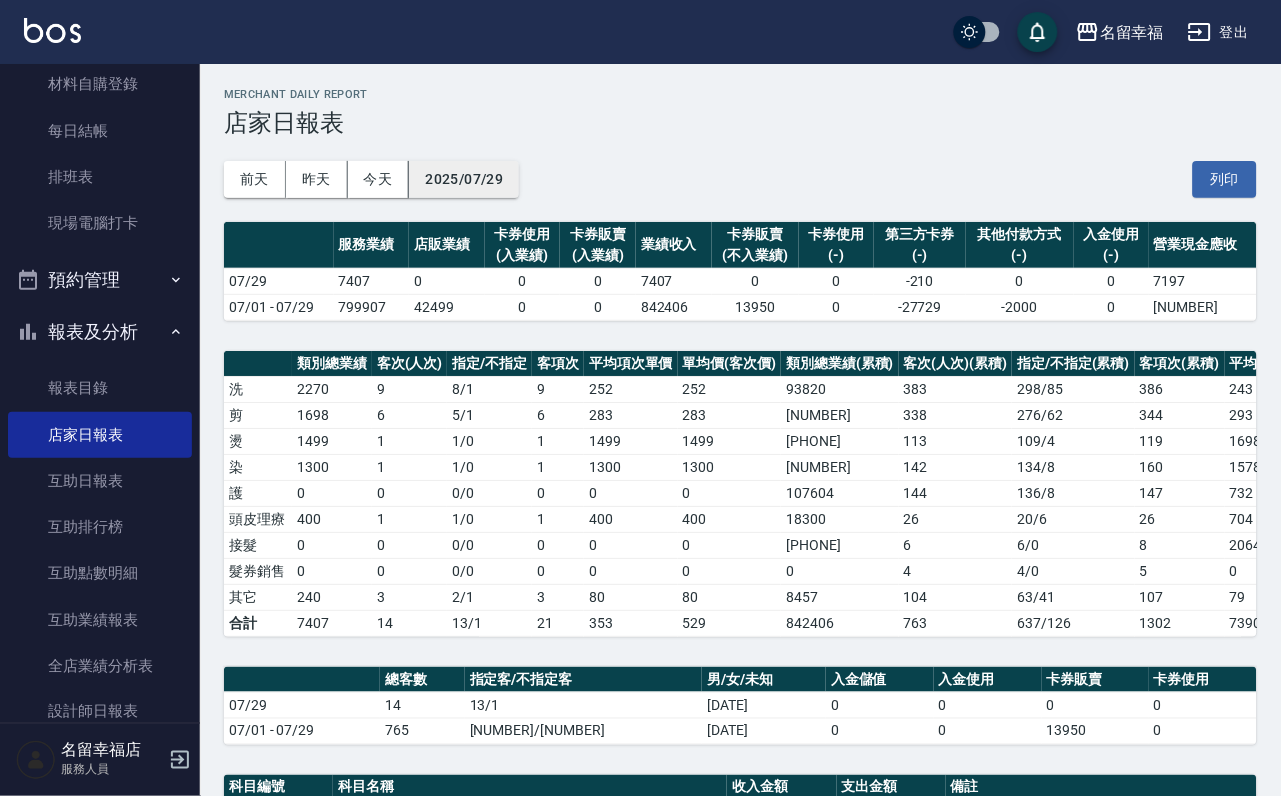 click on "2025/07/29" at bounding box center (464, 179) 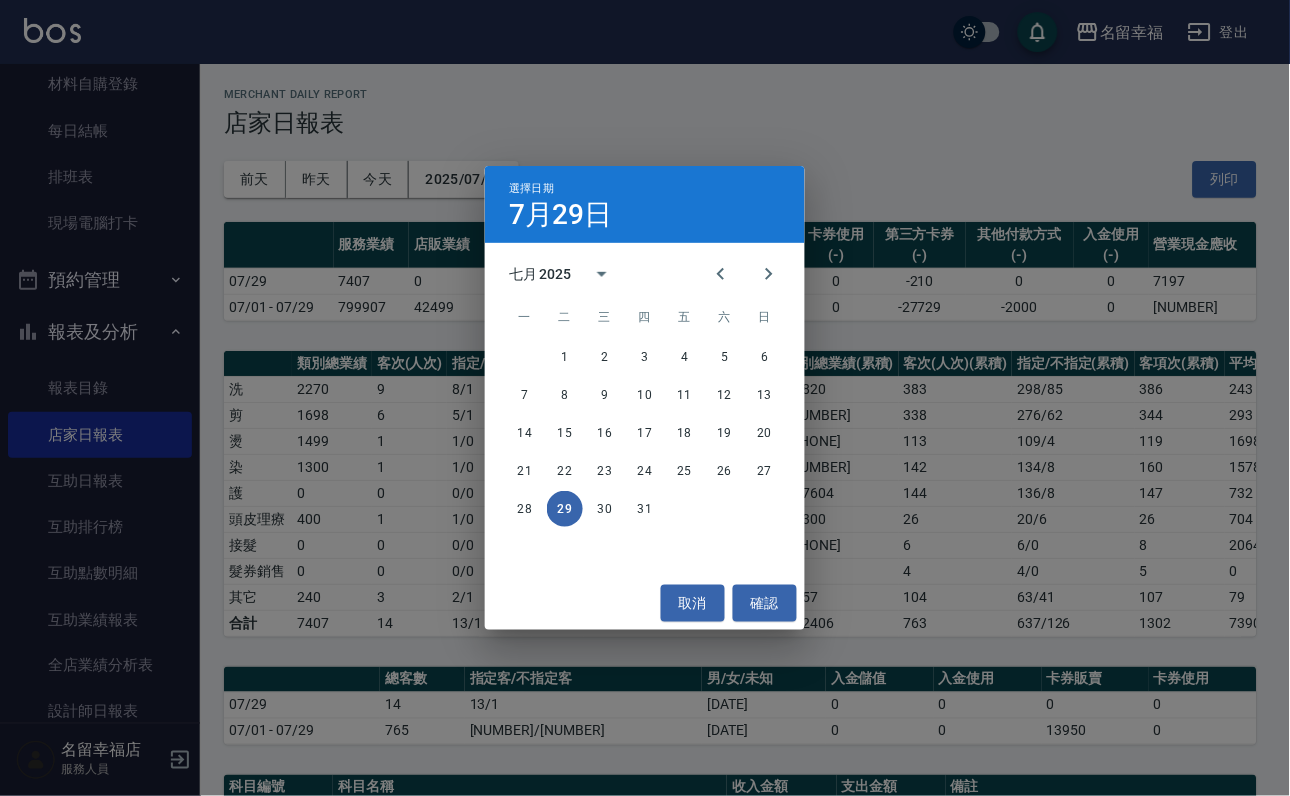 drag, startPoint x: 708, startPoint y: 97, endPoint x: 688, endPoint y: 122, distance: 32.01562 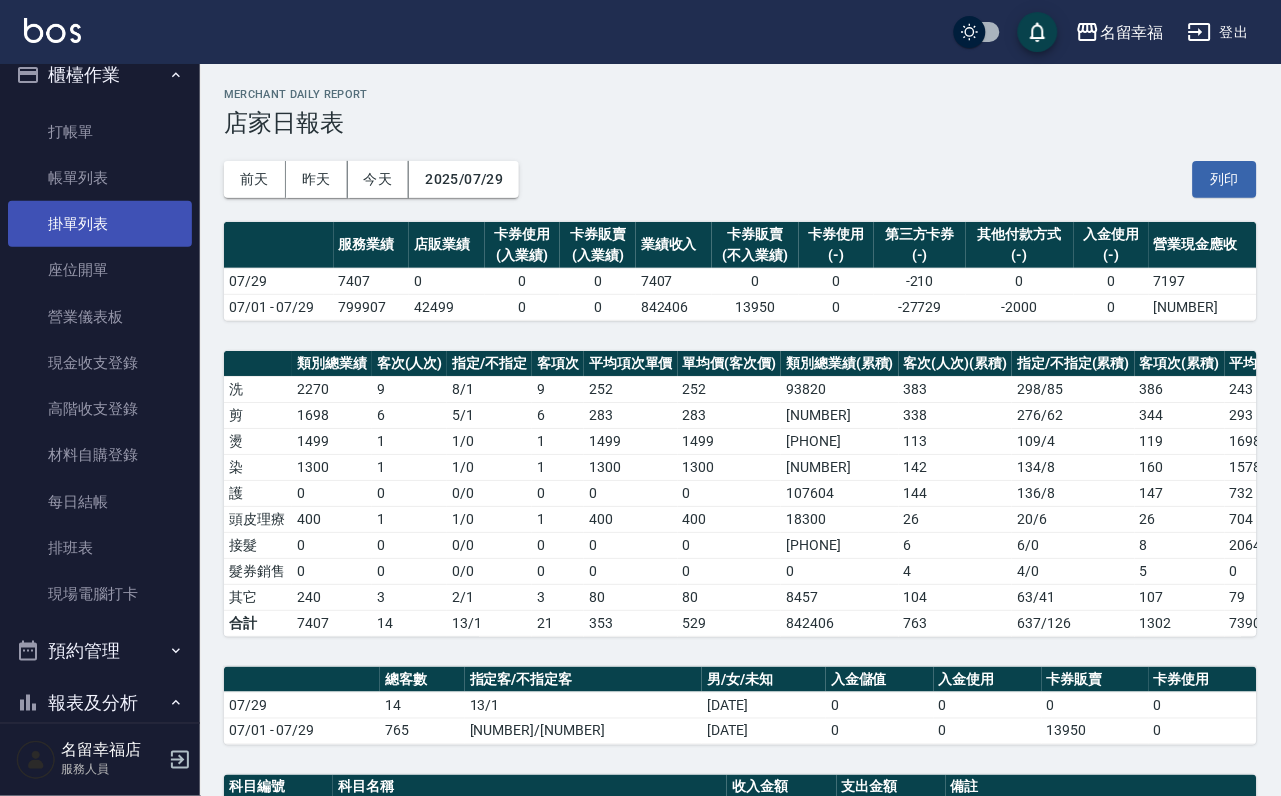 scroll, scrollTop: 0, scrollLeft: 0, axis: both 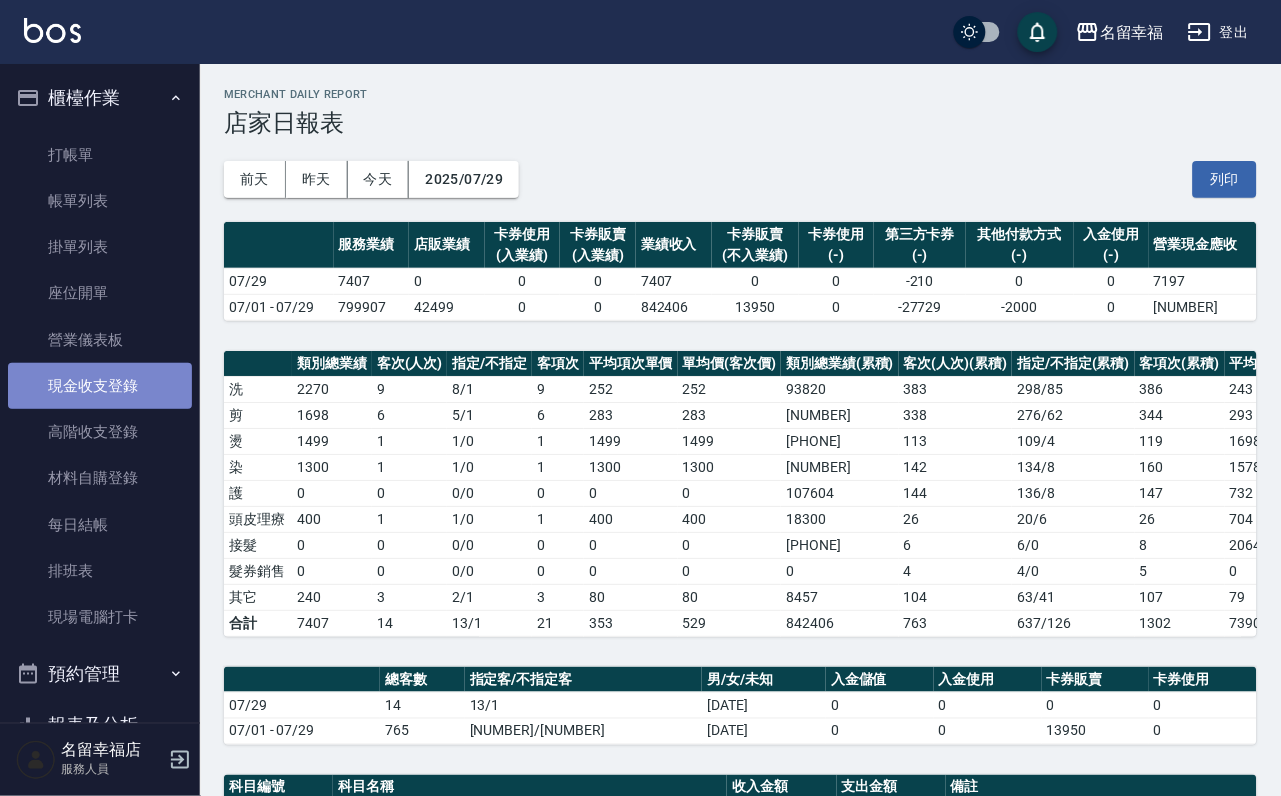 click on "現金收支登錄" at bounding box center [100, 386] 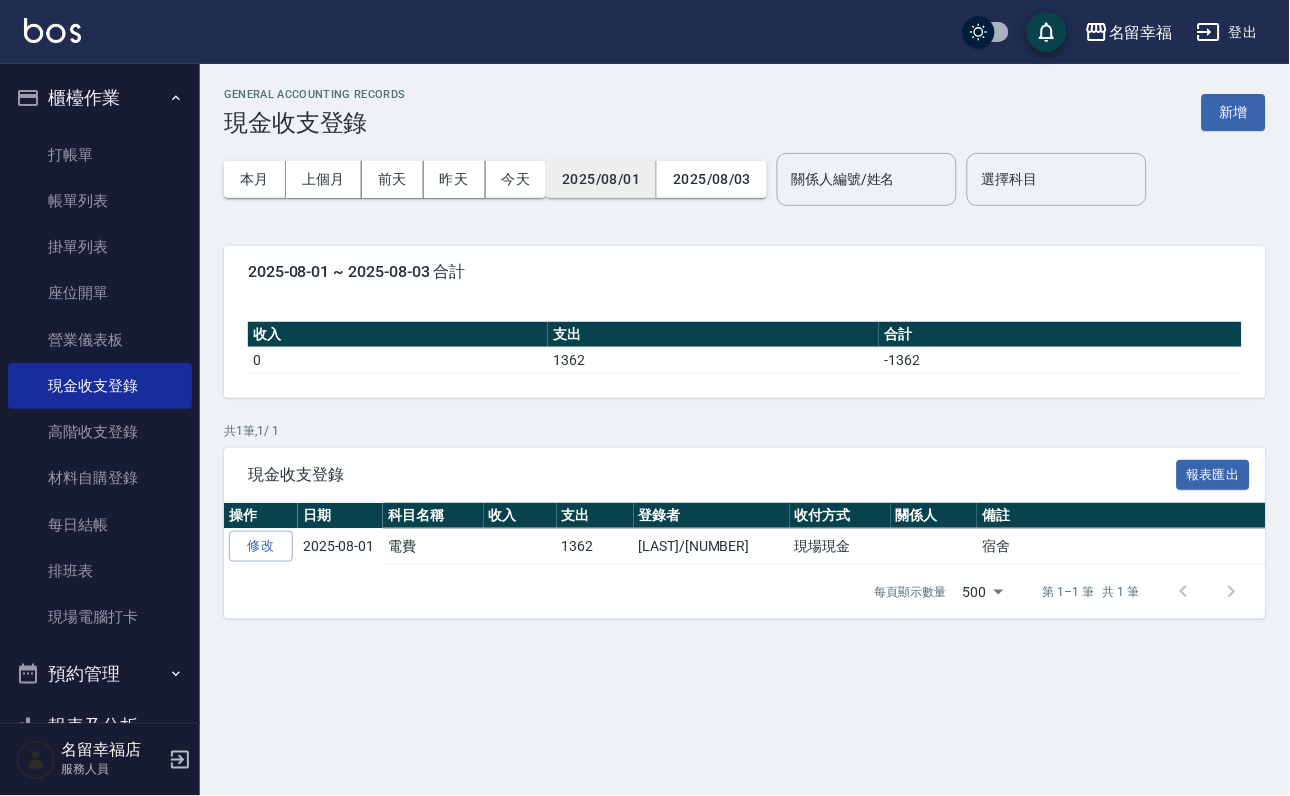 click on "2025/08/01" at bounding box center [601, 179] 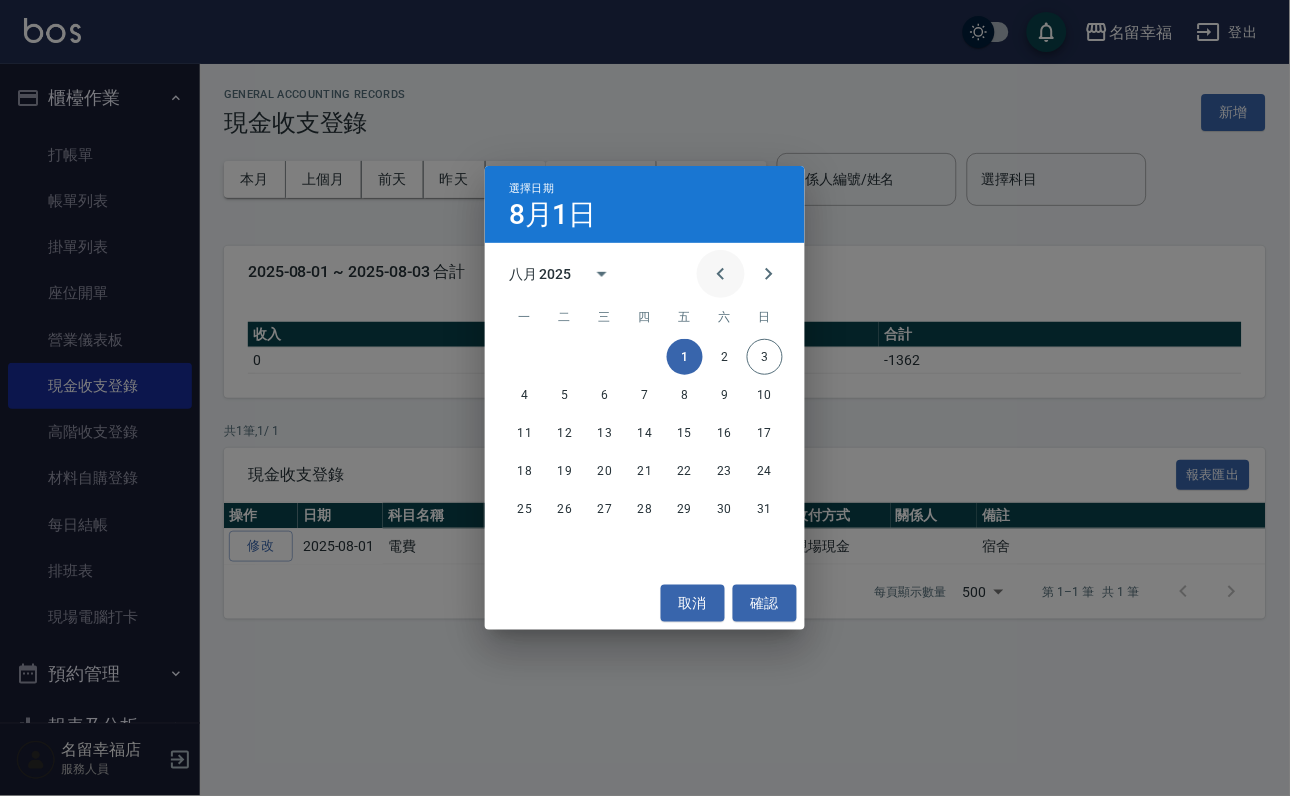 click 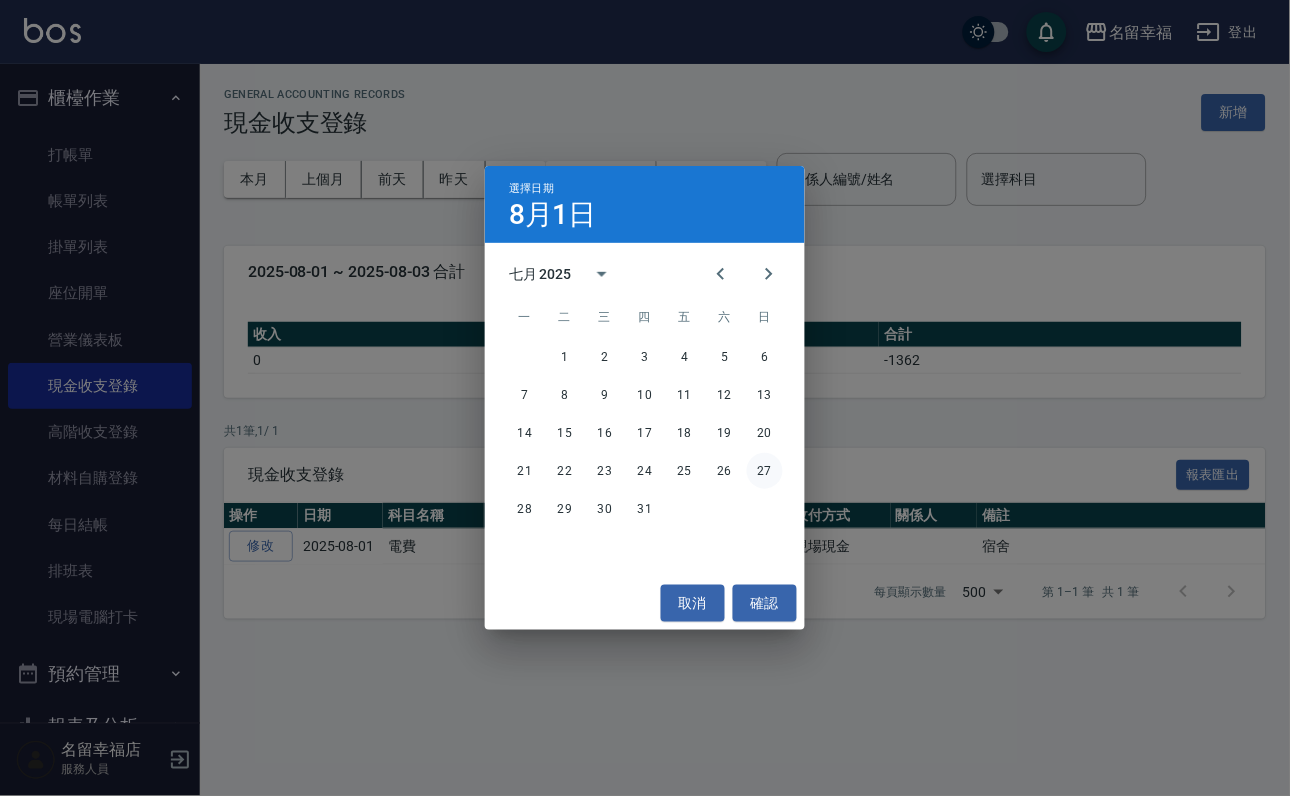 click on "27" at bounding box center [765, 471] 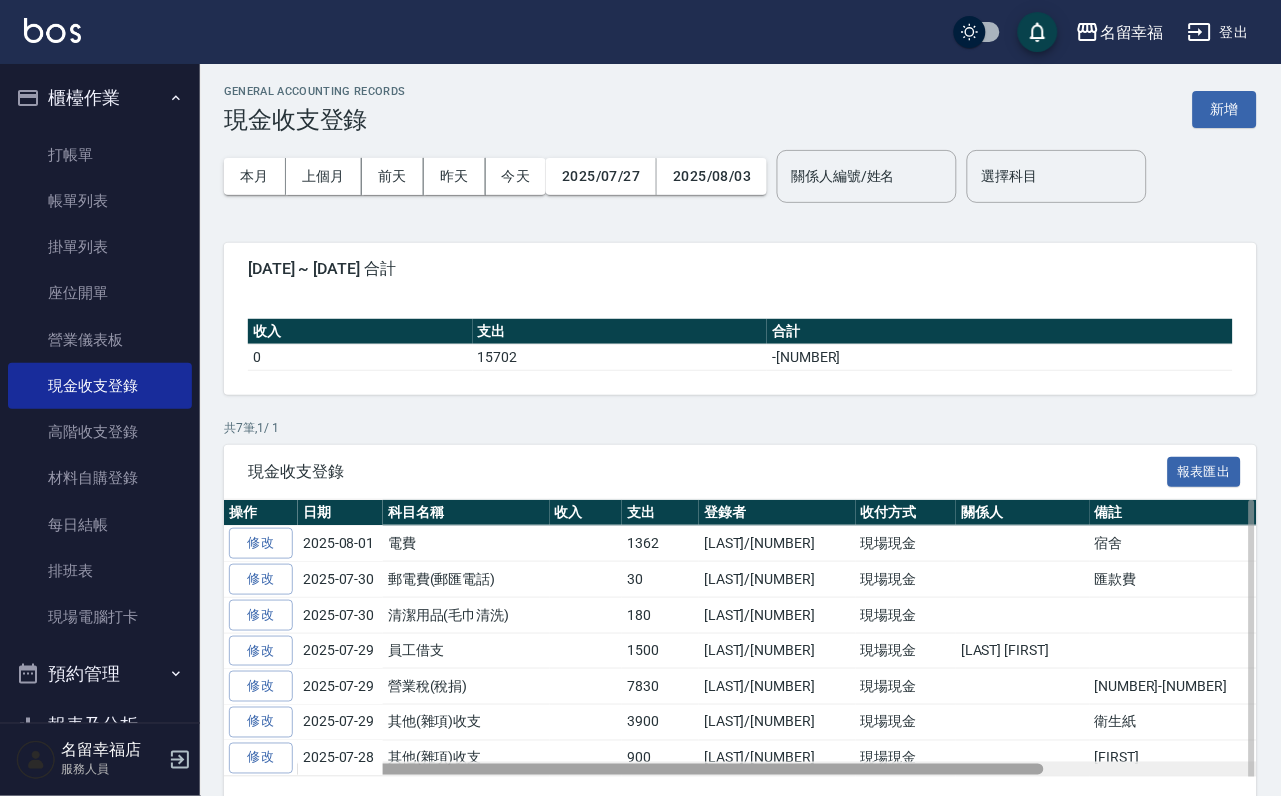 scroll, scrollTop: 0, scrollLeft: 0, axis: both 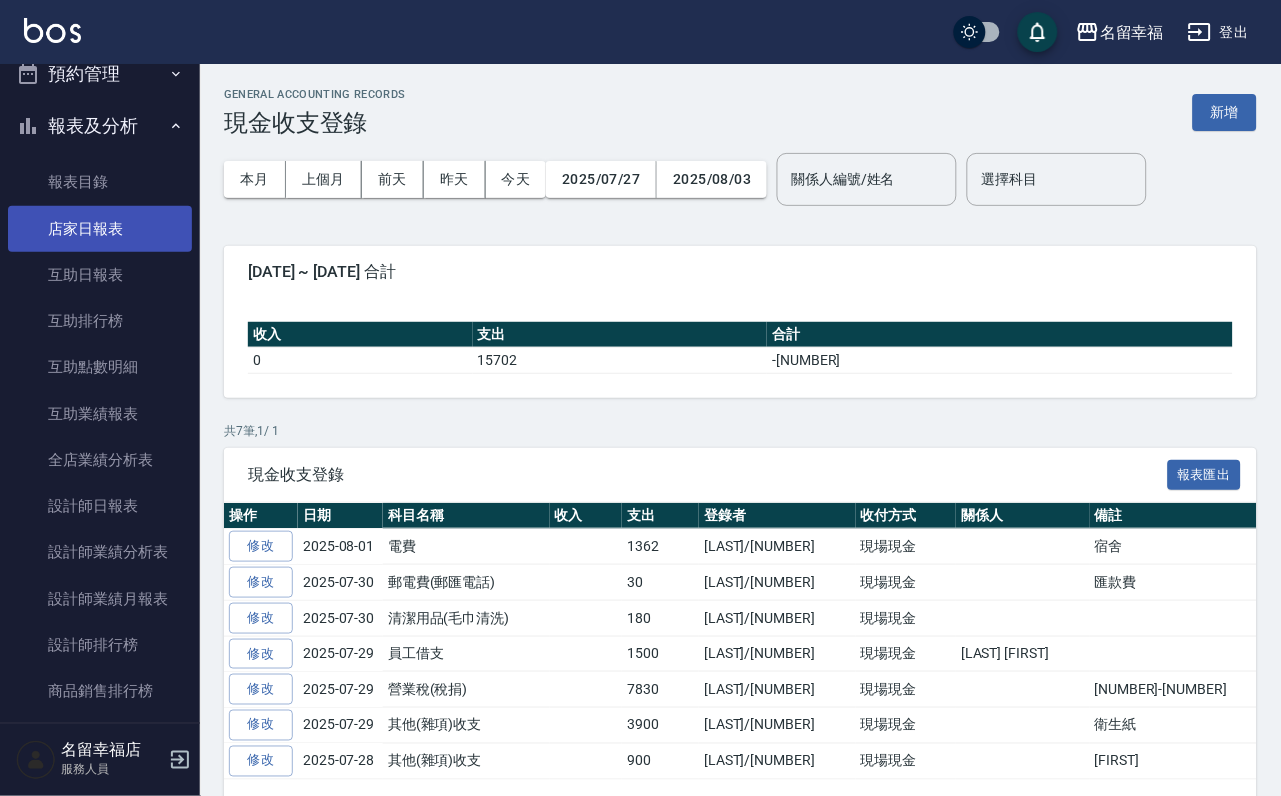 click on "店家日報表" at bounding box center [100, 229] 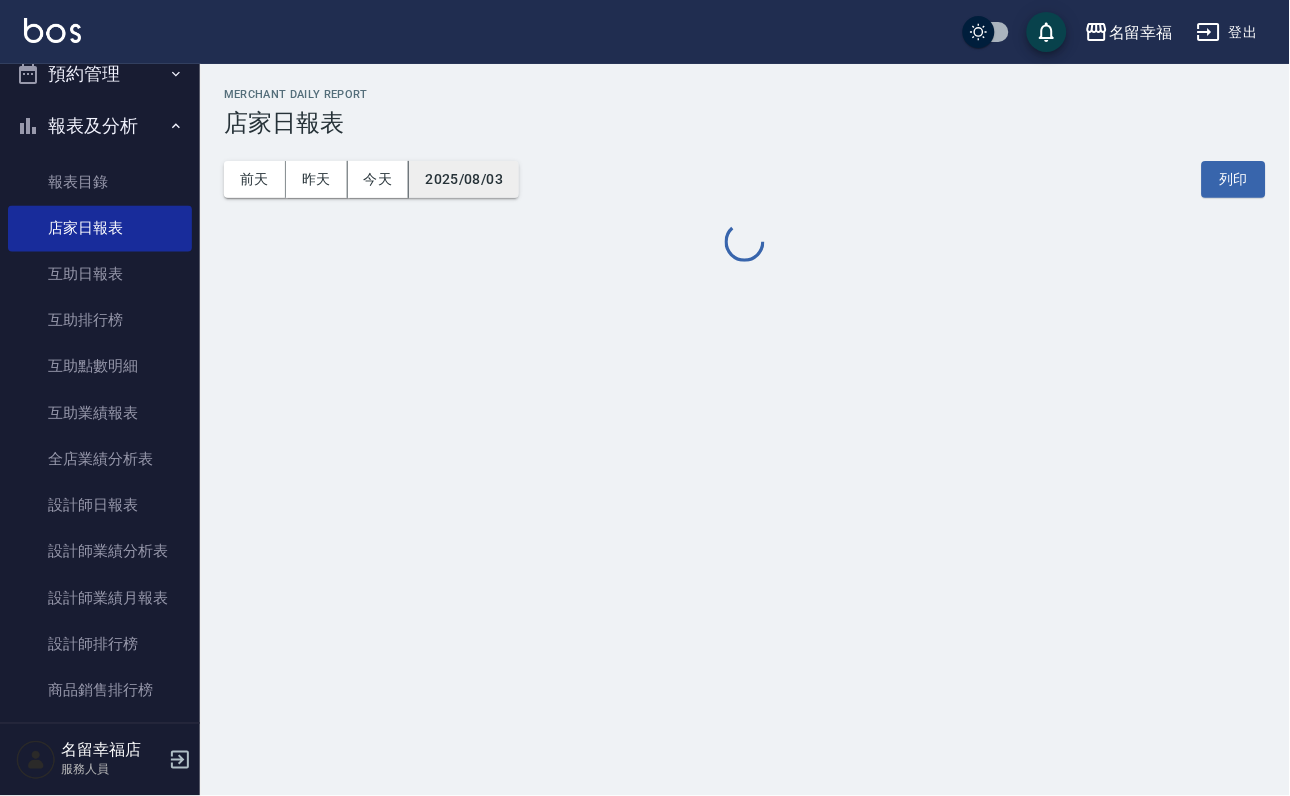 click on "2025/08/03" at bounding box center (464, 179) 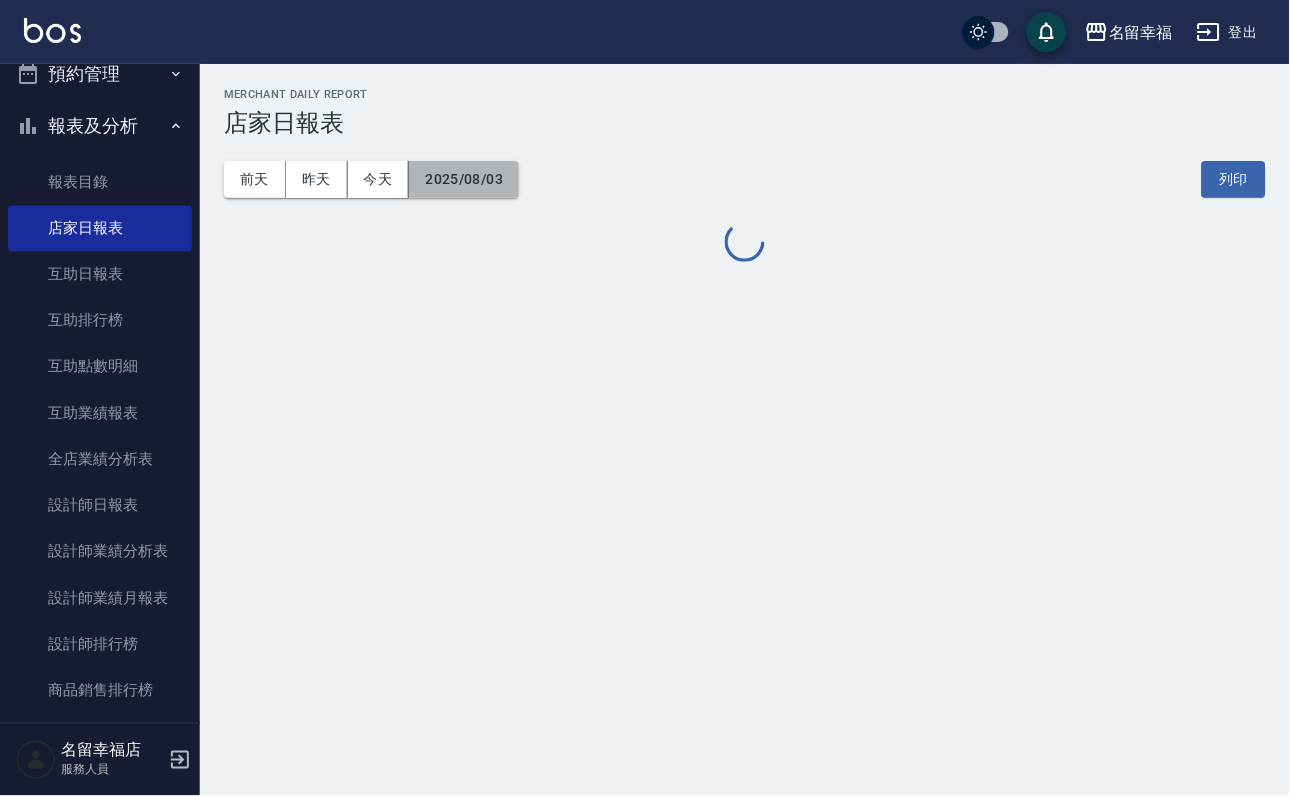 click on "2025/08/03" at bounding box center [464, 179] 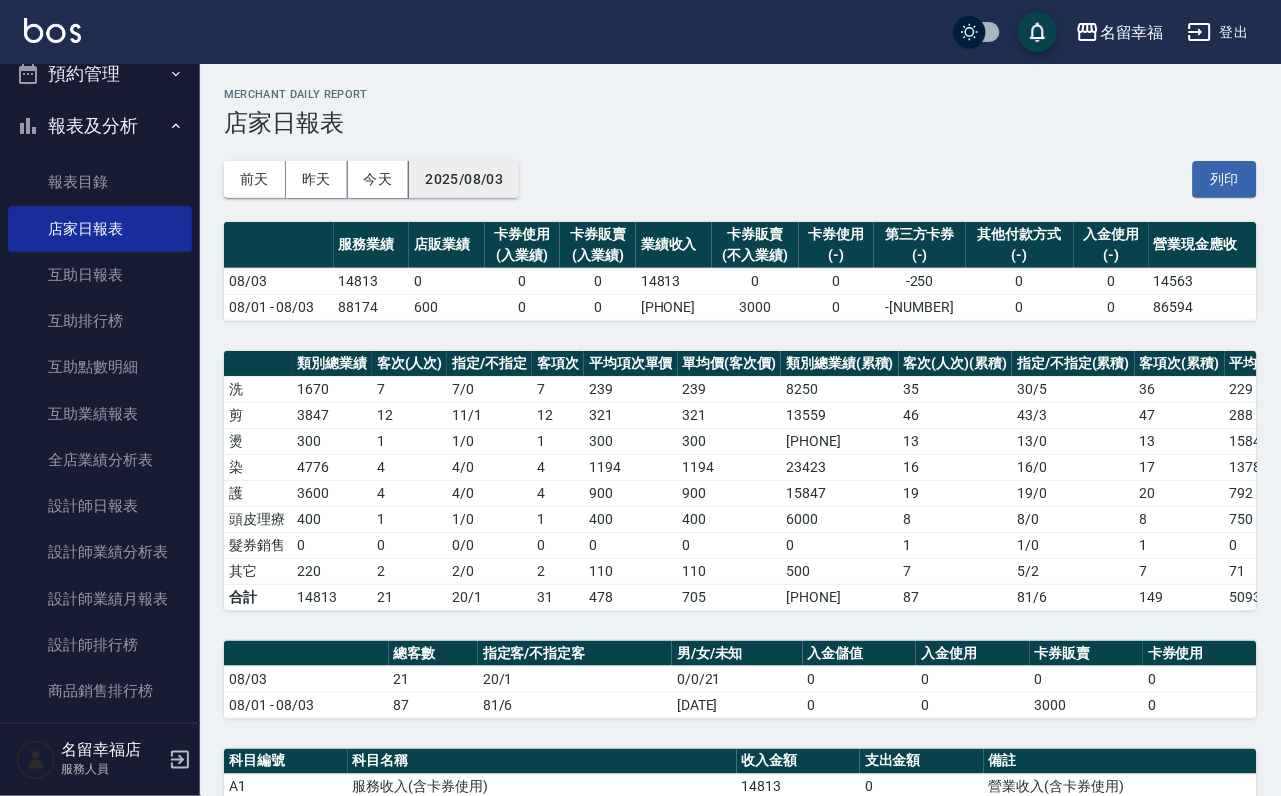 click on "2025/08/03" at bounding box center (464, 179) 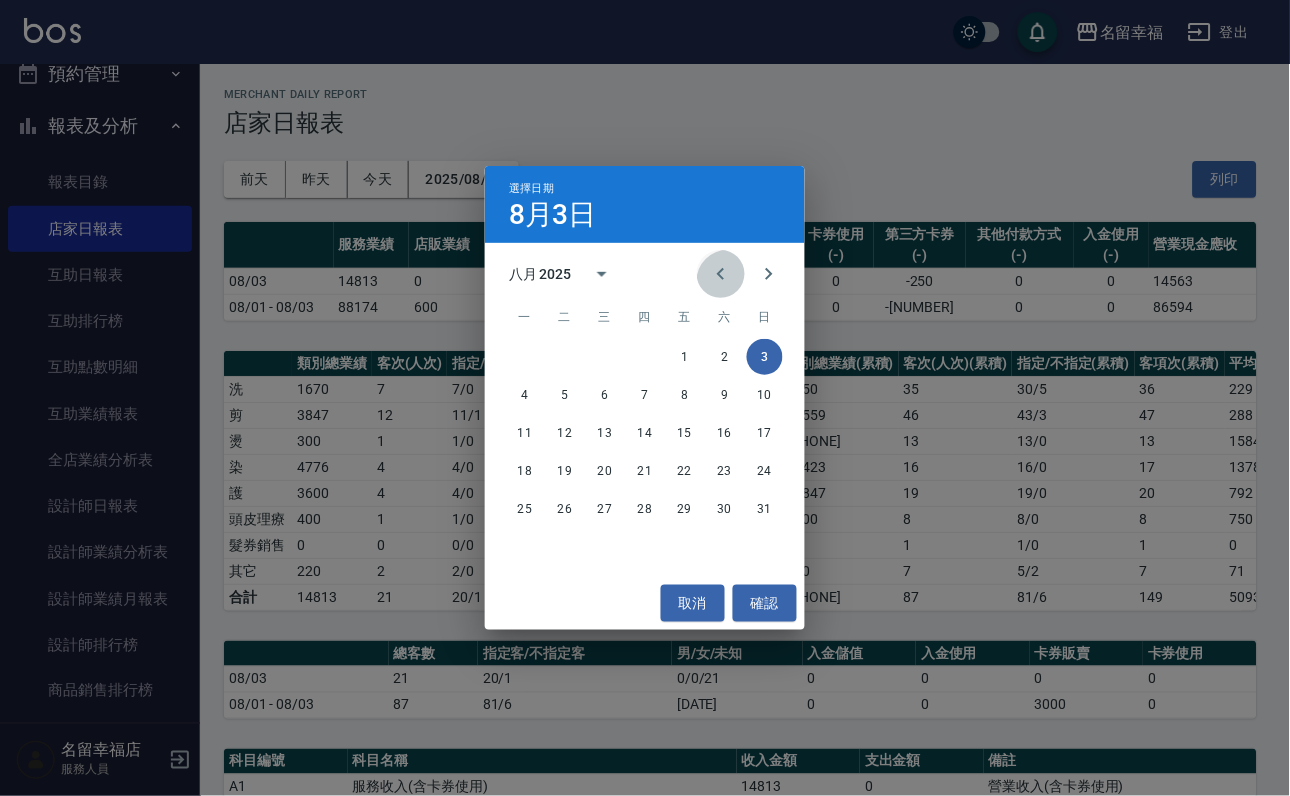 click 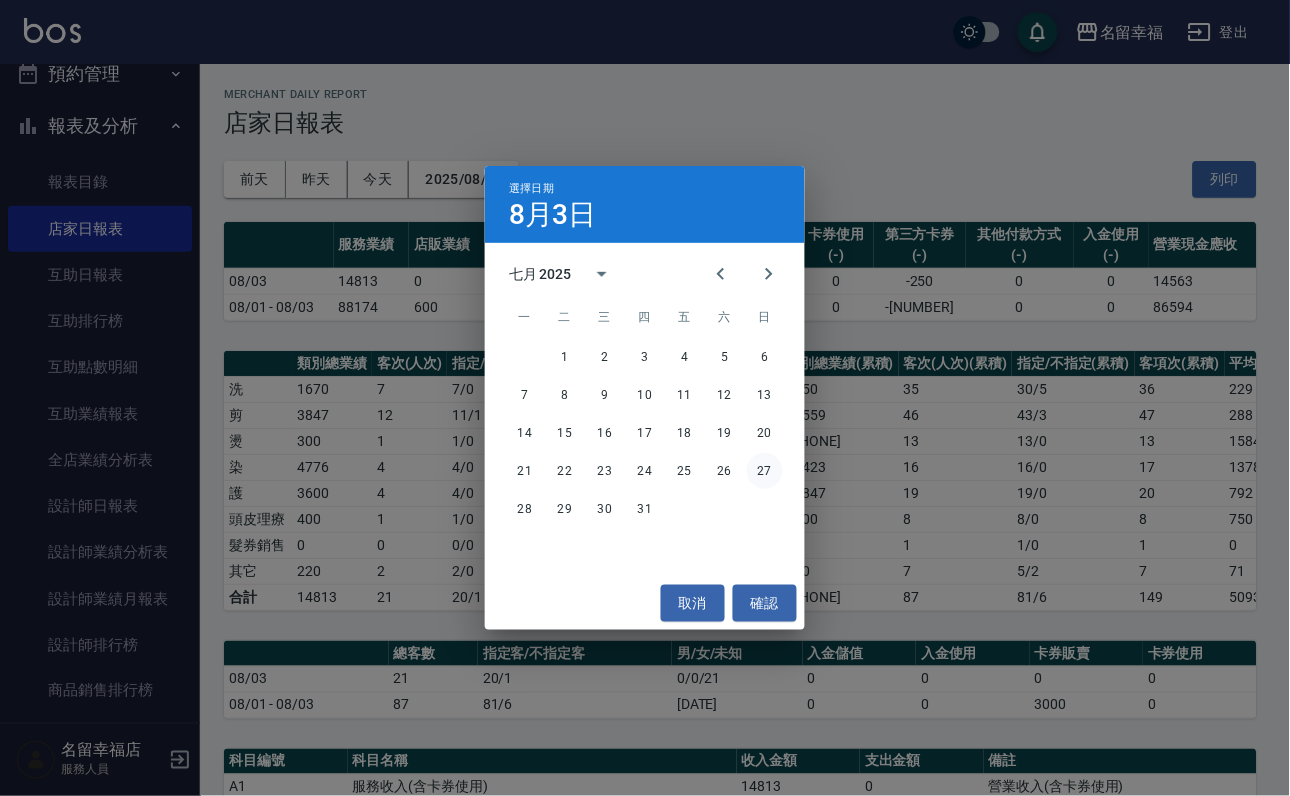 click on "27" at bounding box center (765, 471) 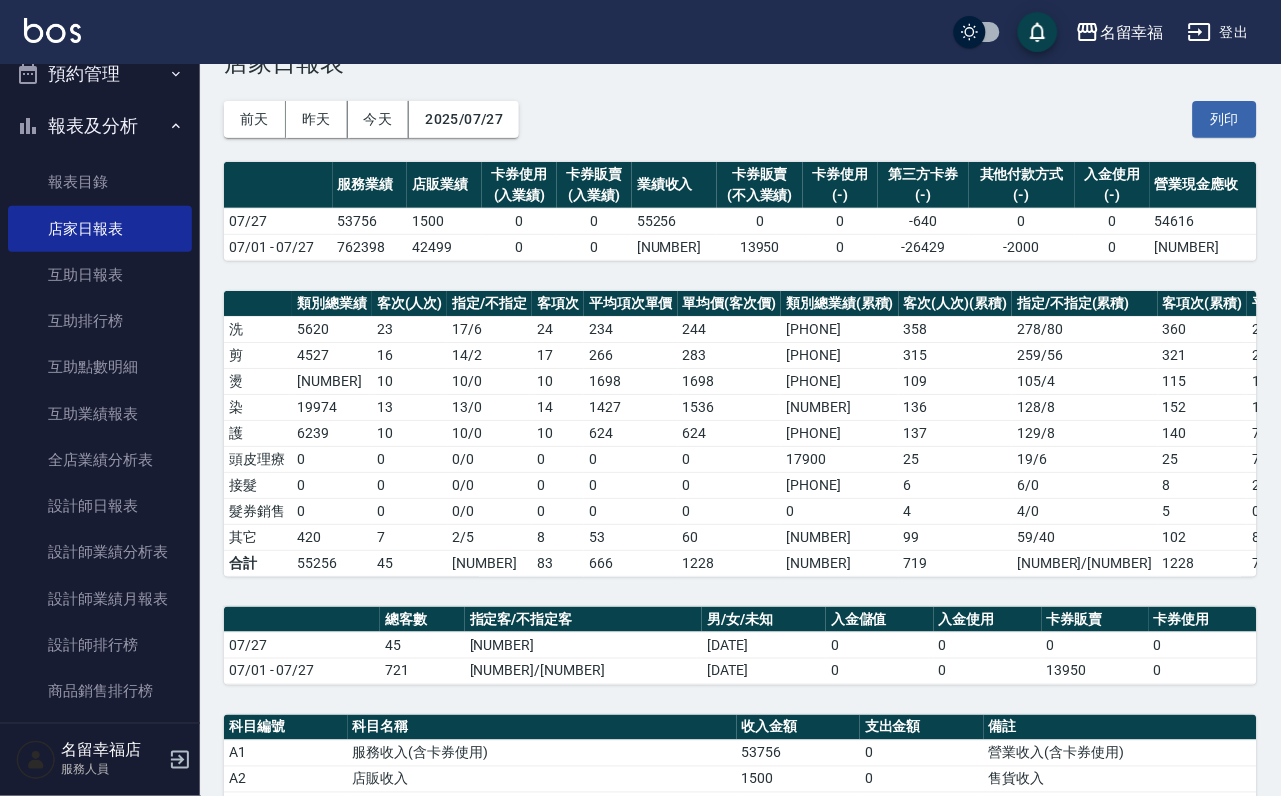 scroll, scrollTop: 0, scrollLeft: 0, axis: both 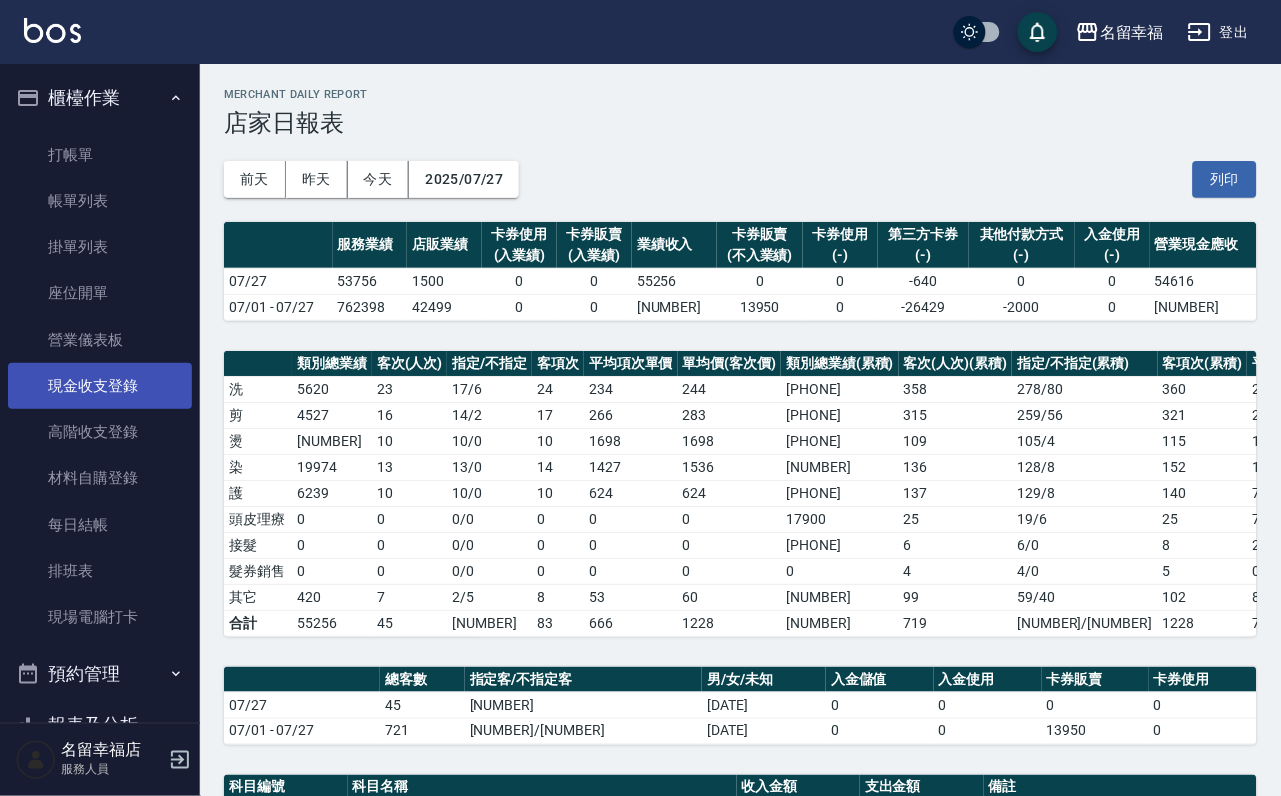 click on "現金收支登錄" at bounding box center [100, 386] 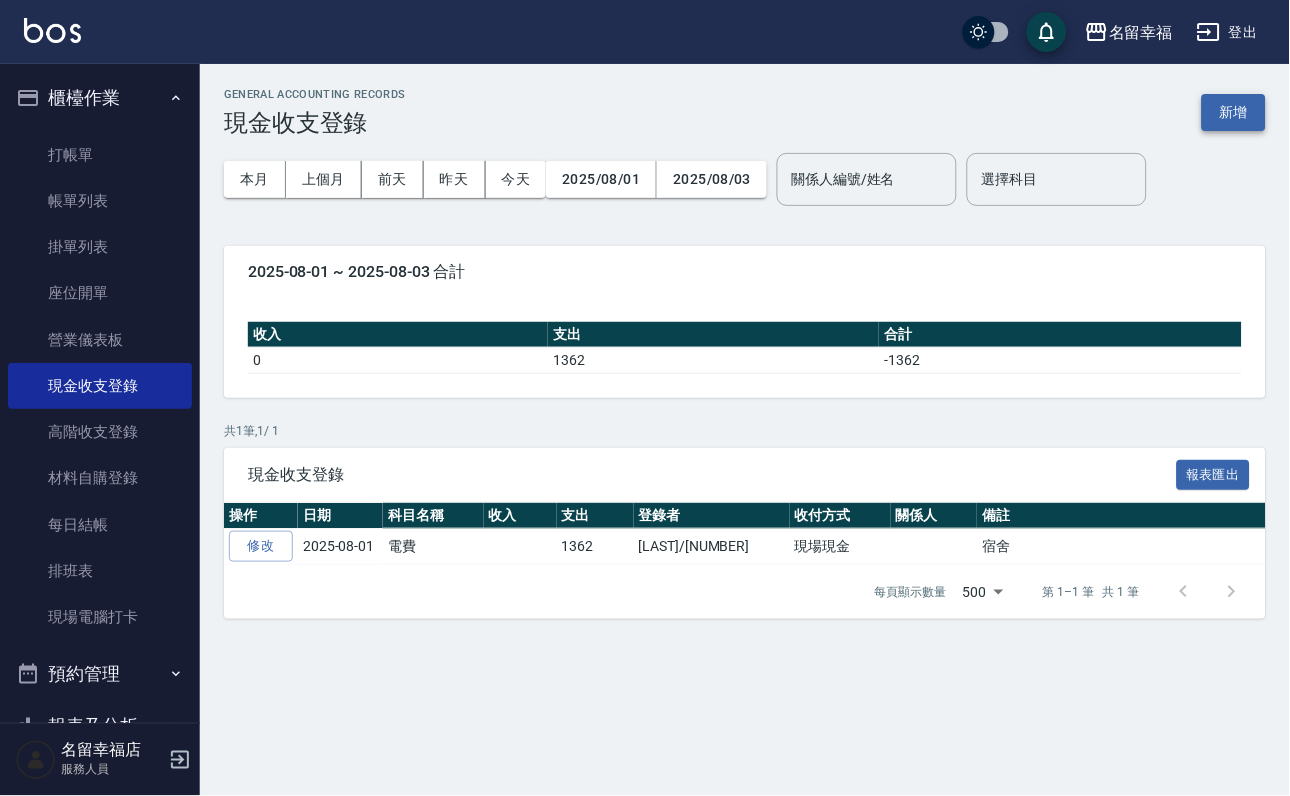 click on "新增" at bounding box center (1234, 112) 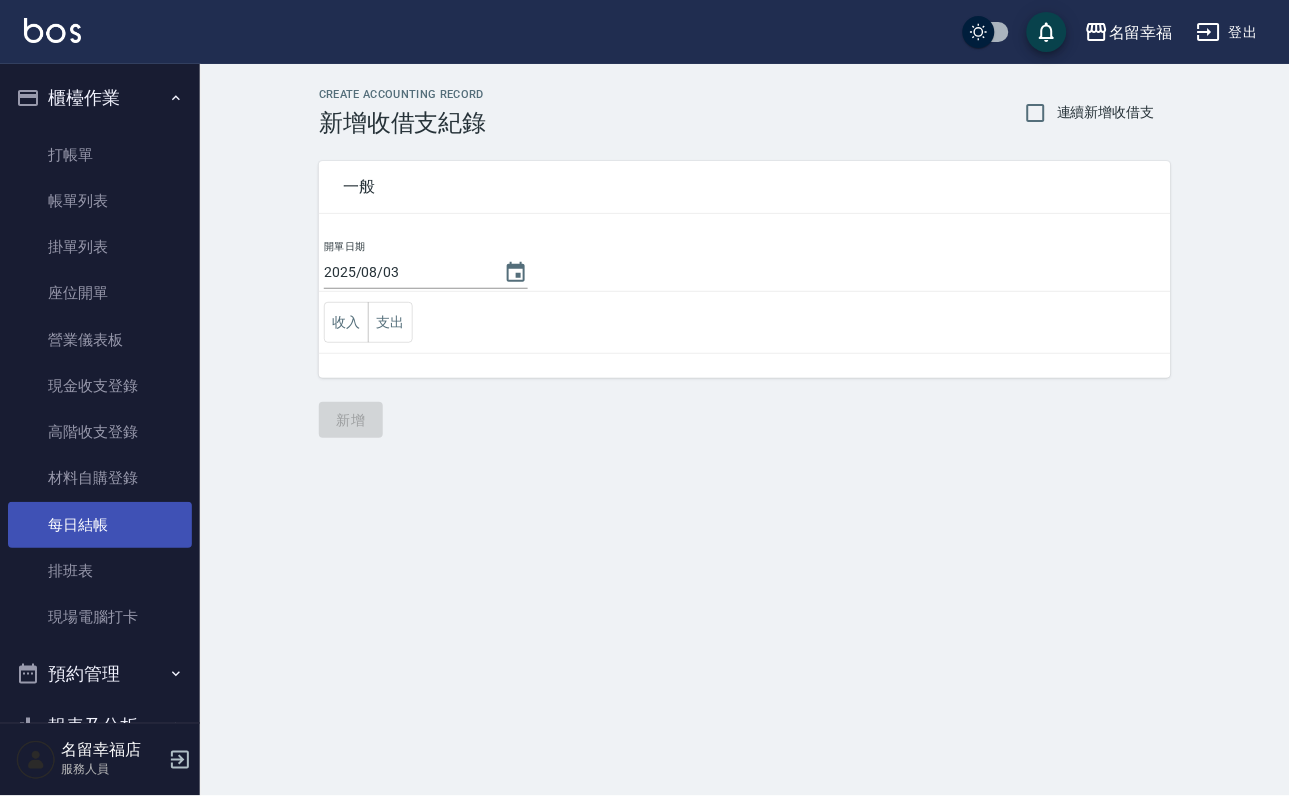 click on "每日結帳" at bounding box center [100, 525] 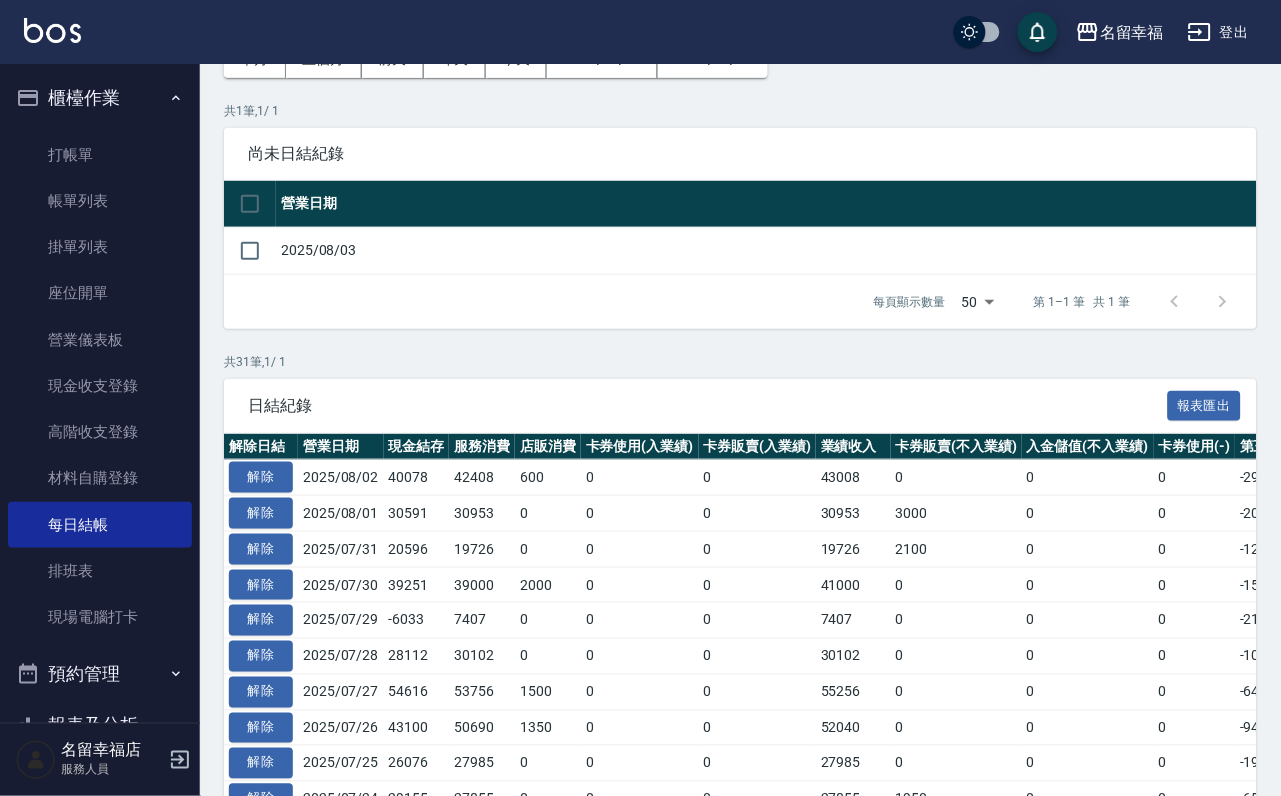 scroll, scrollTop: 450, scrollLeft: 0, axis: vertical 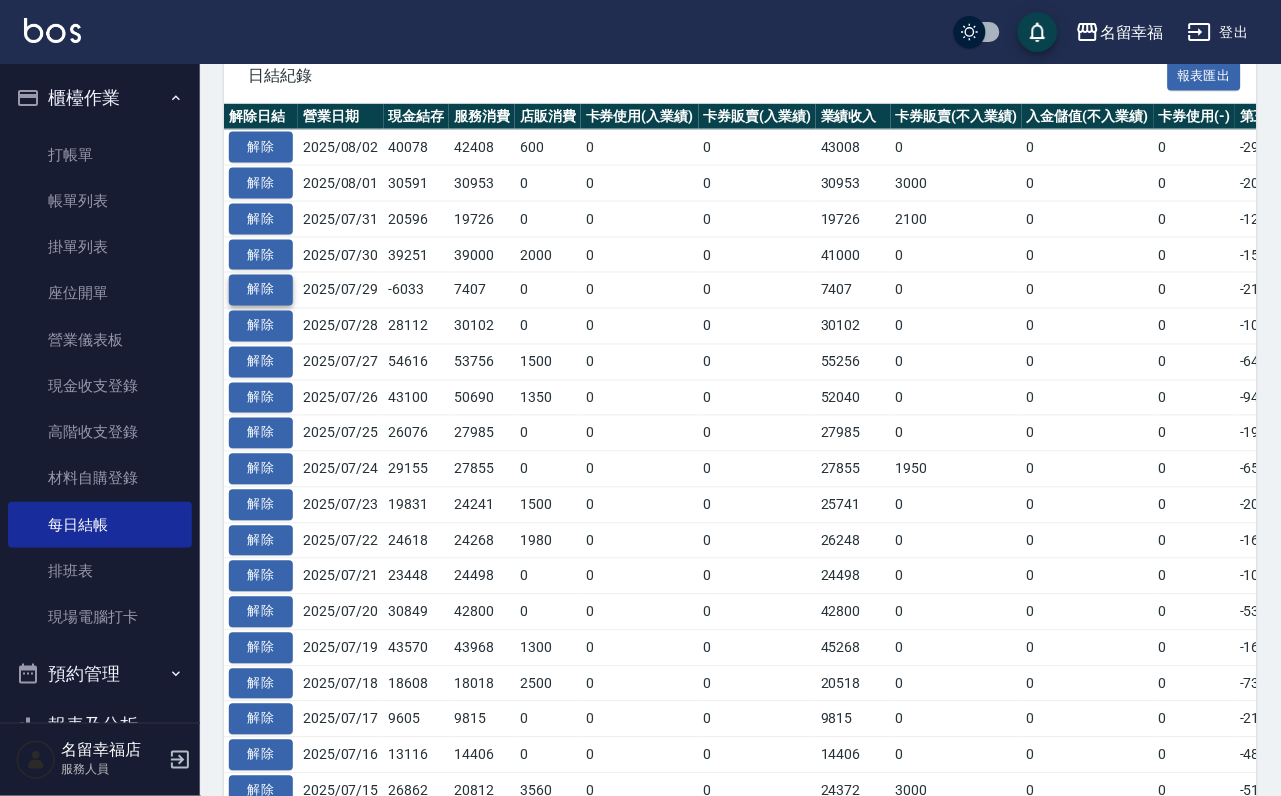 click on "解除" at bounding box center (261, 290) 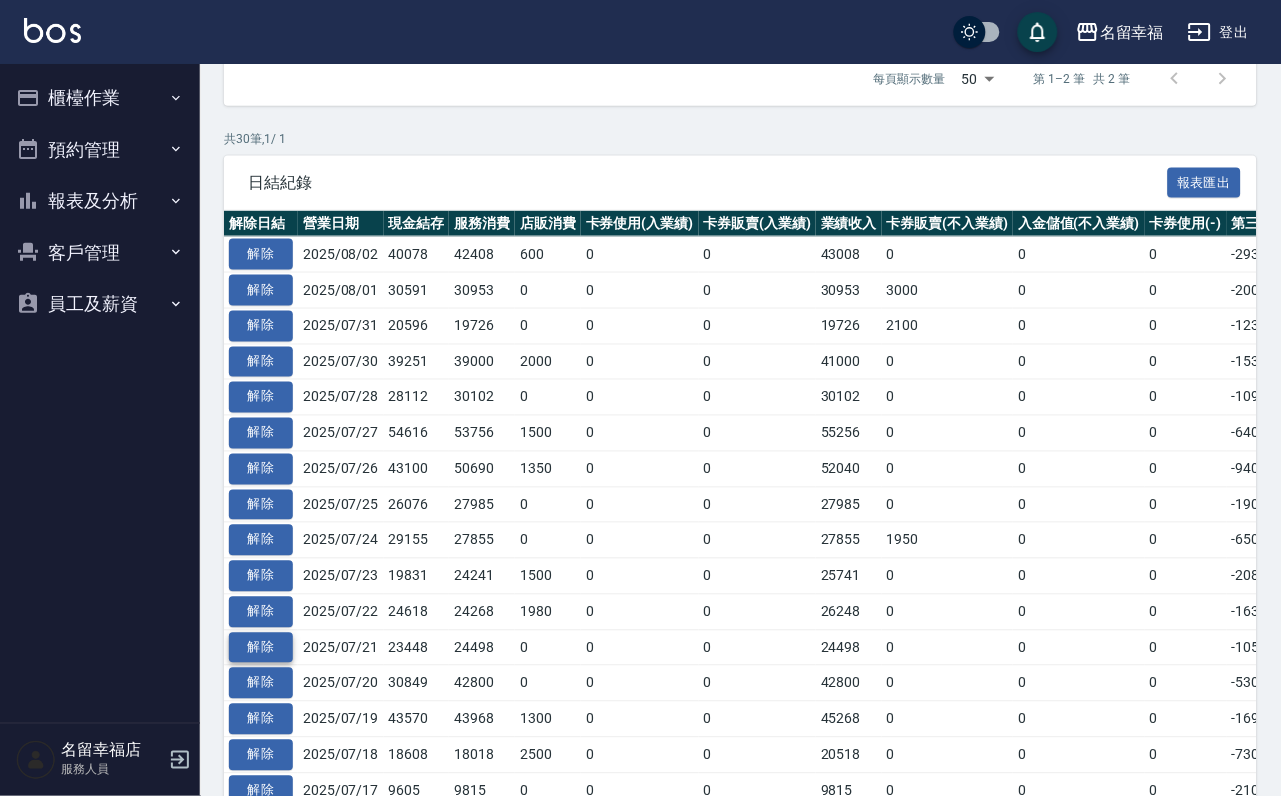 scroll, scrollTop: 600, scrollLeft: 0, axis: vertical 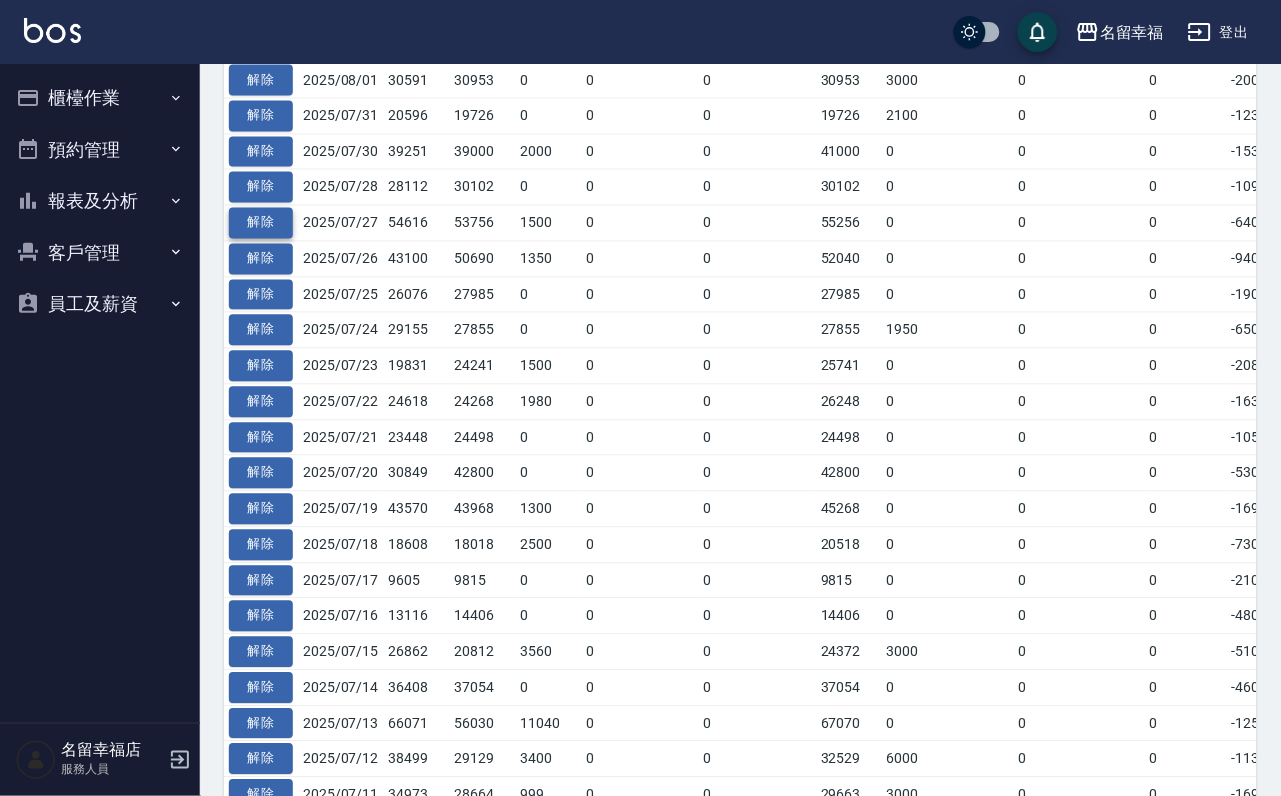 click on "解除" at bounding box center [261, 223] 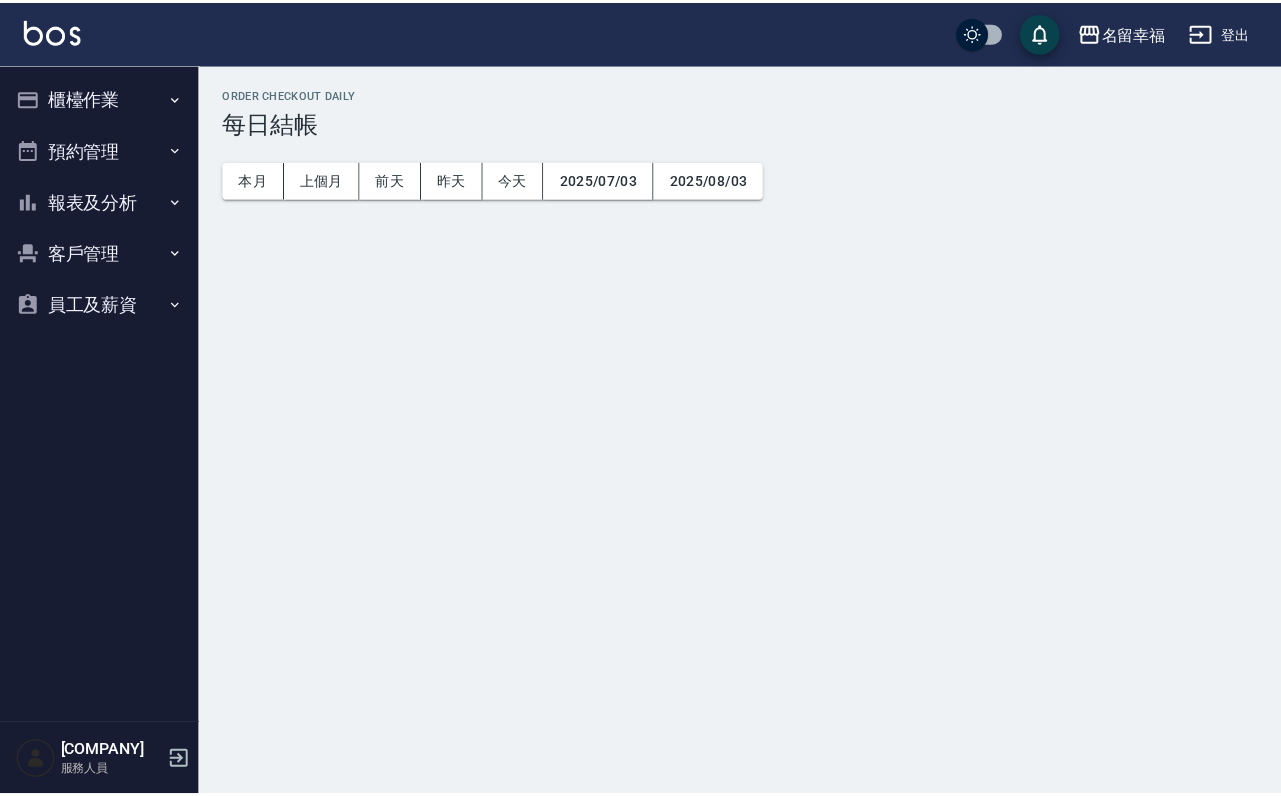 scroll, scrollTop: 0, scrollLeft: 0, axis: both 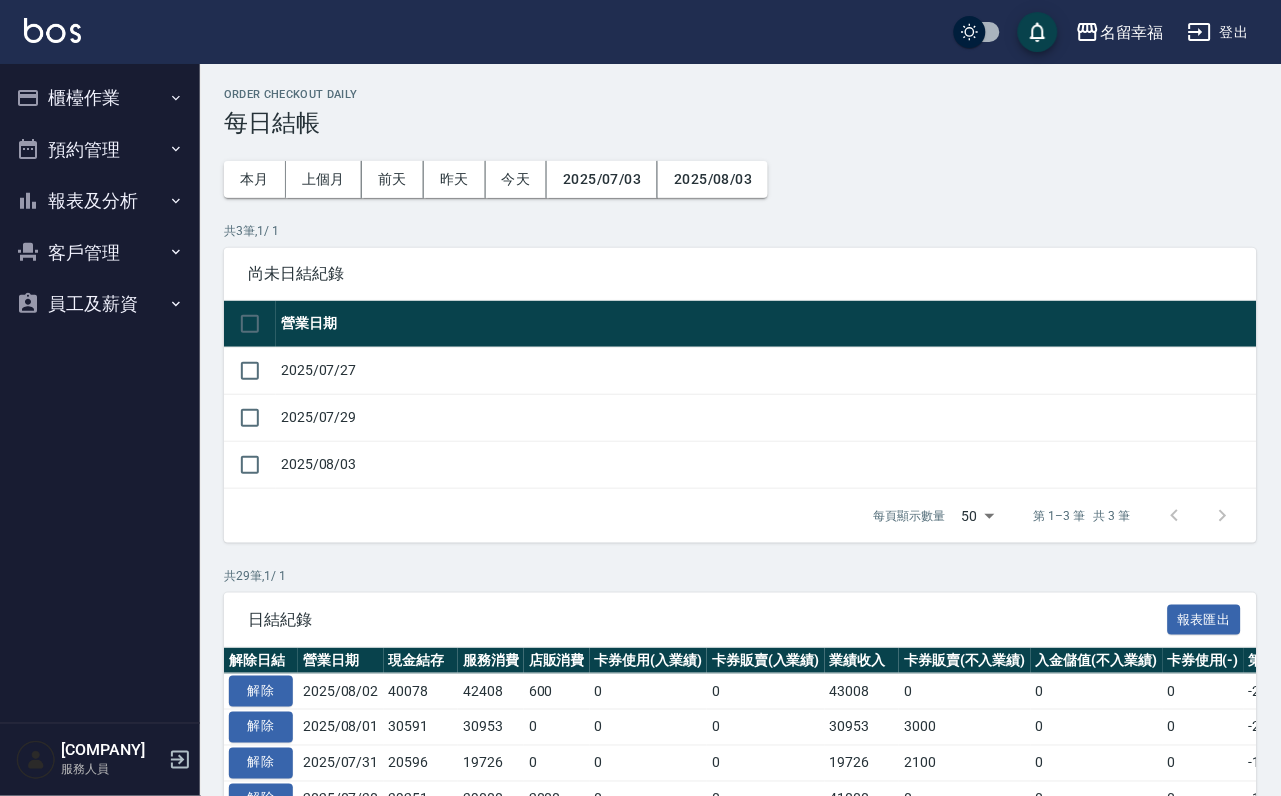 click on "櫃檯作業" at bounding box center (100, 98) 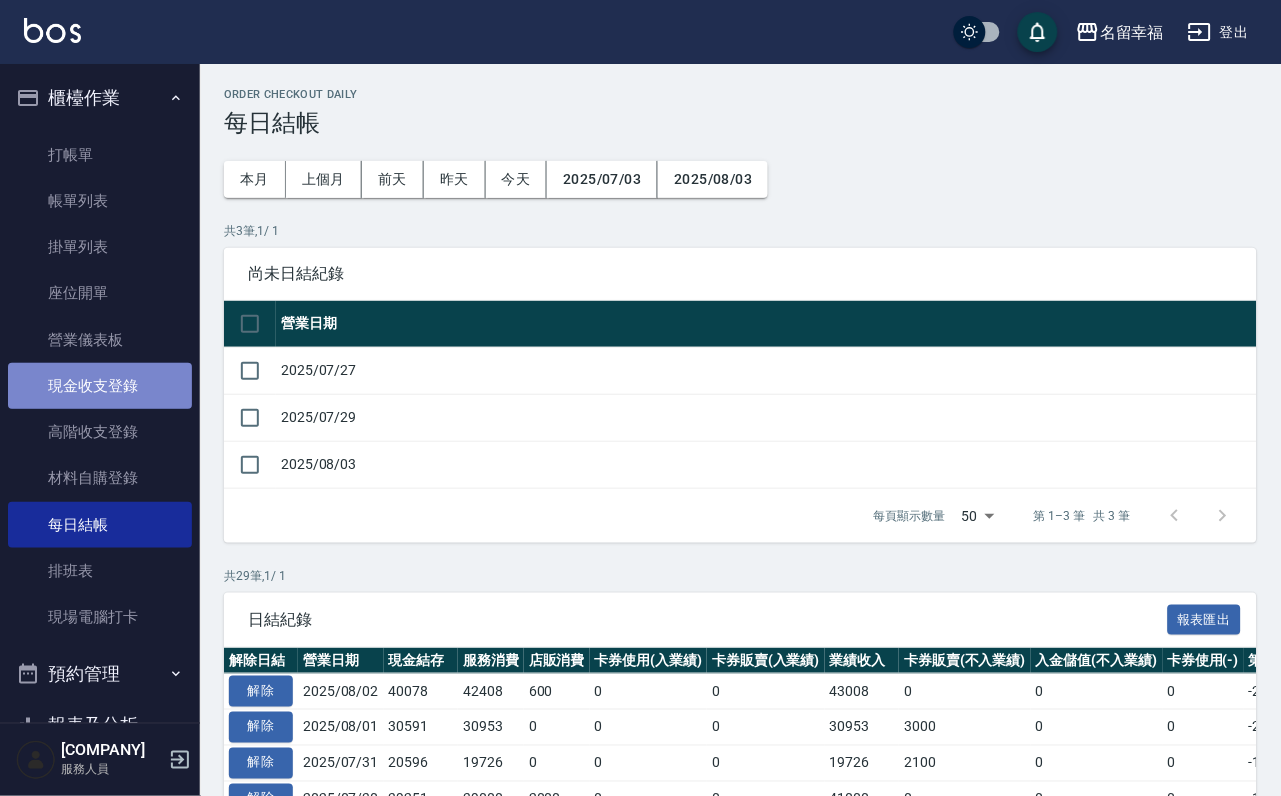 click on "現金收支登錄" at bounding box center [100, 386] 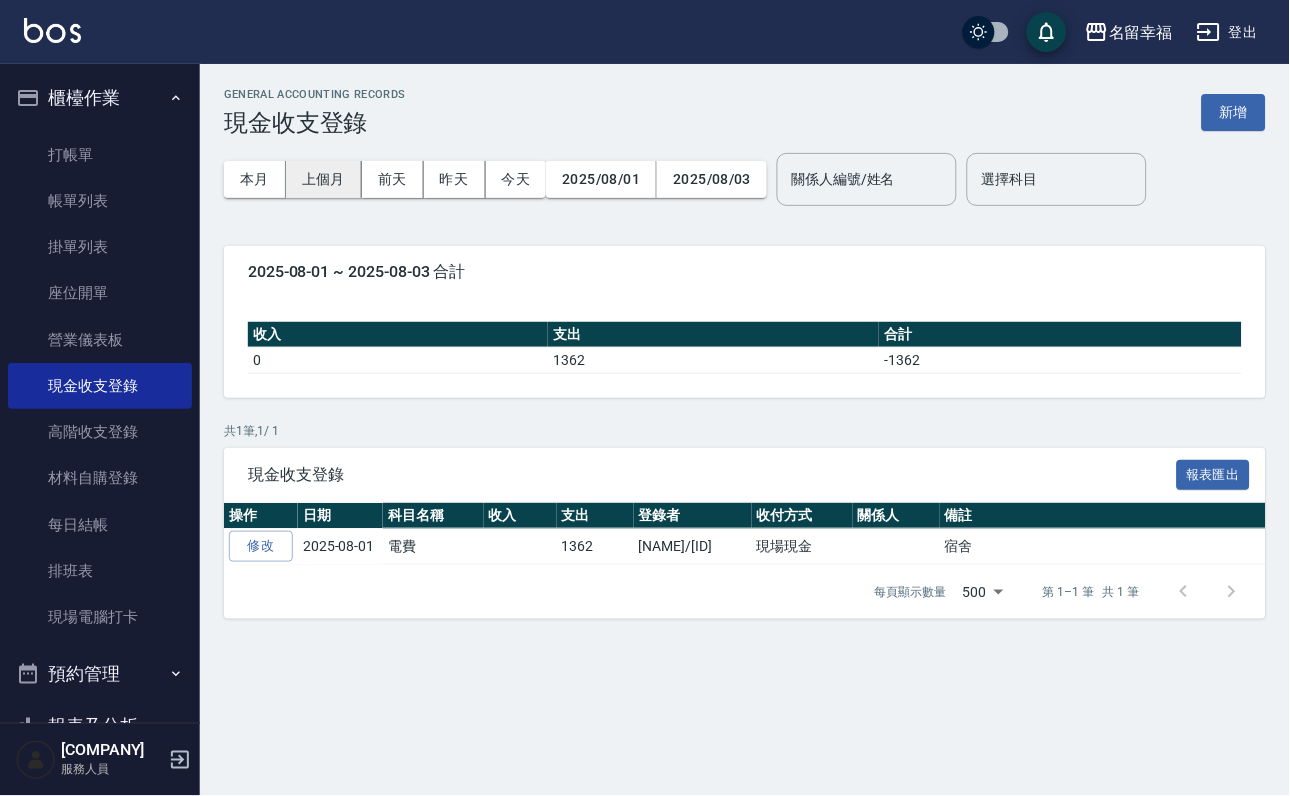 click on "上個月" at bounding box center [324, 179] 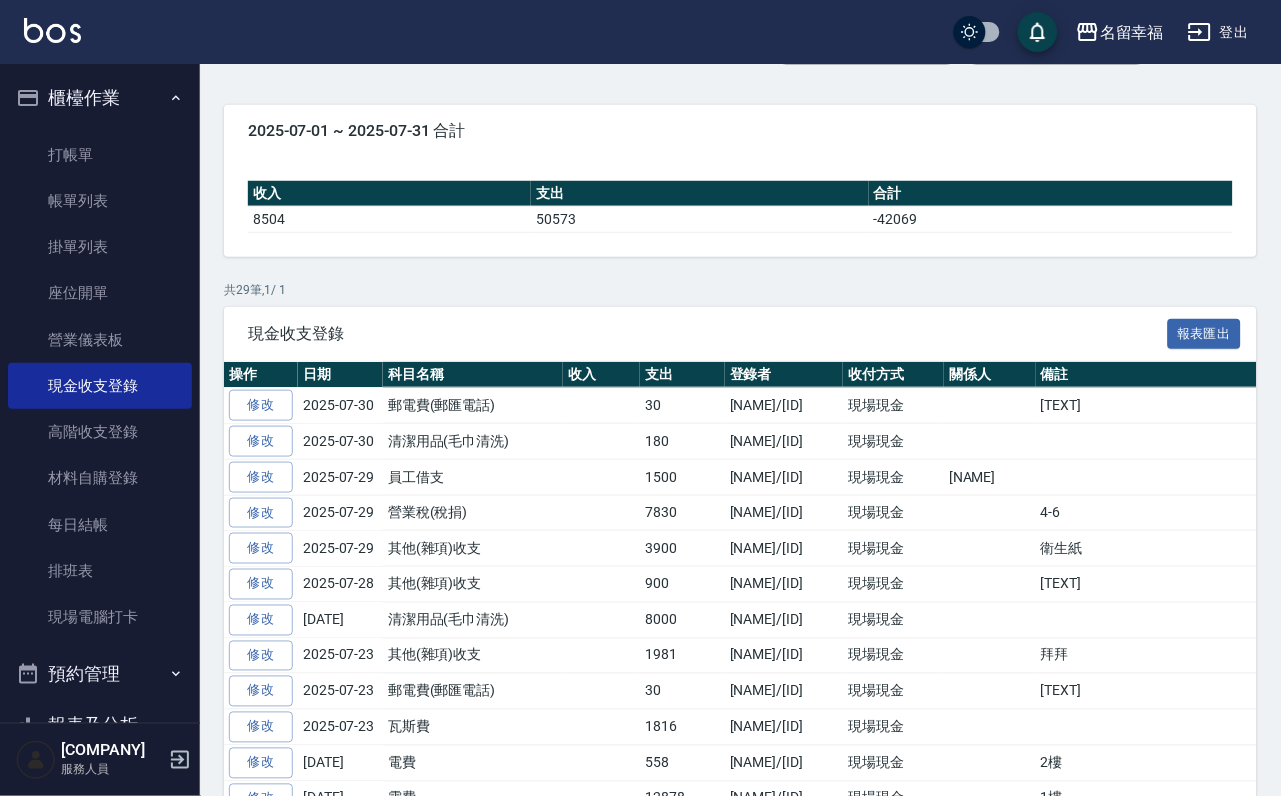 scroll, scrollTop: 450, scrollLeft: 0, axis: vertical 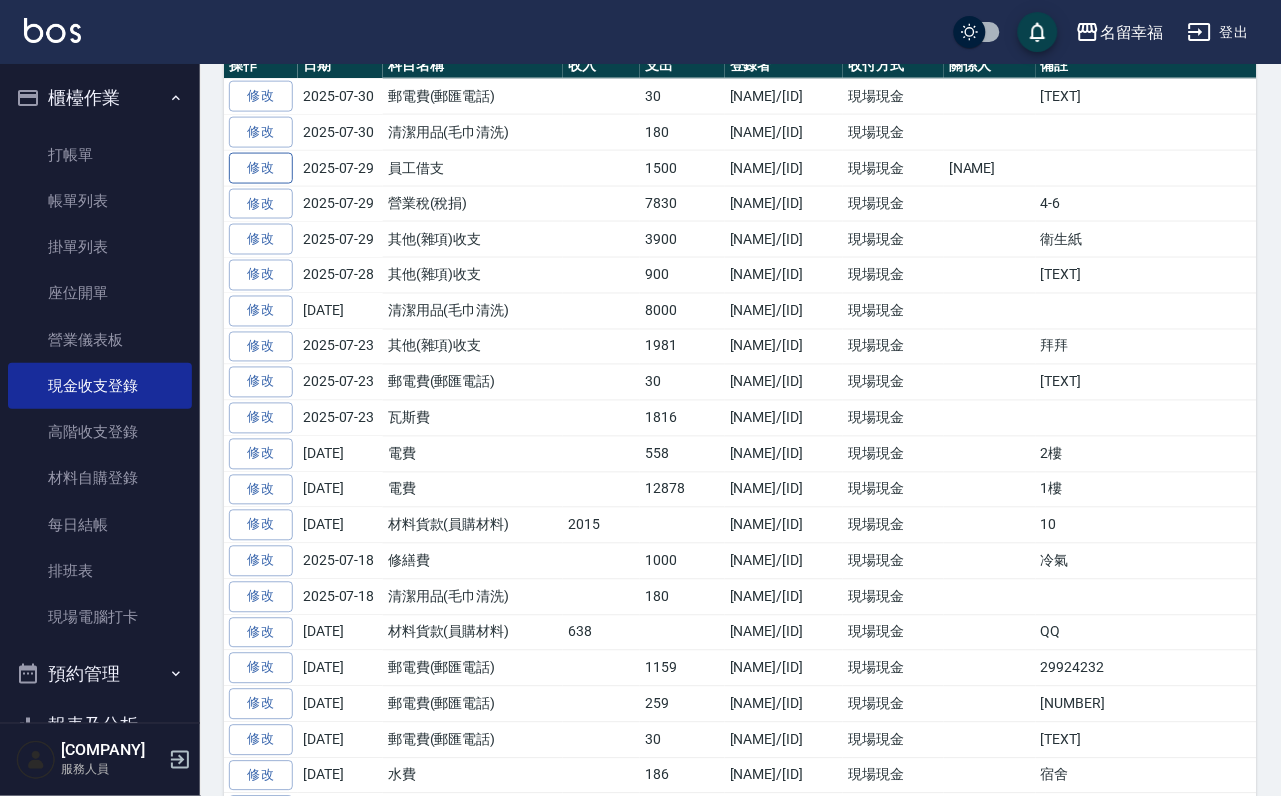 click on "修改" at bounding box center [261, 168] 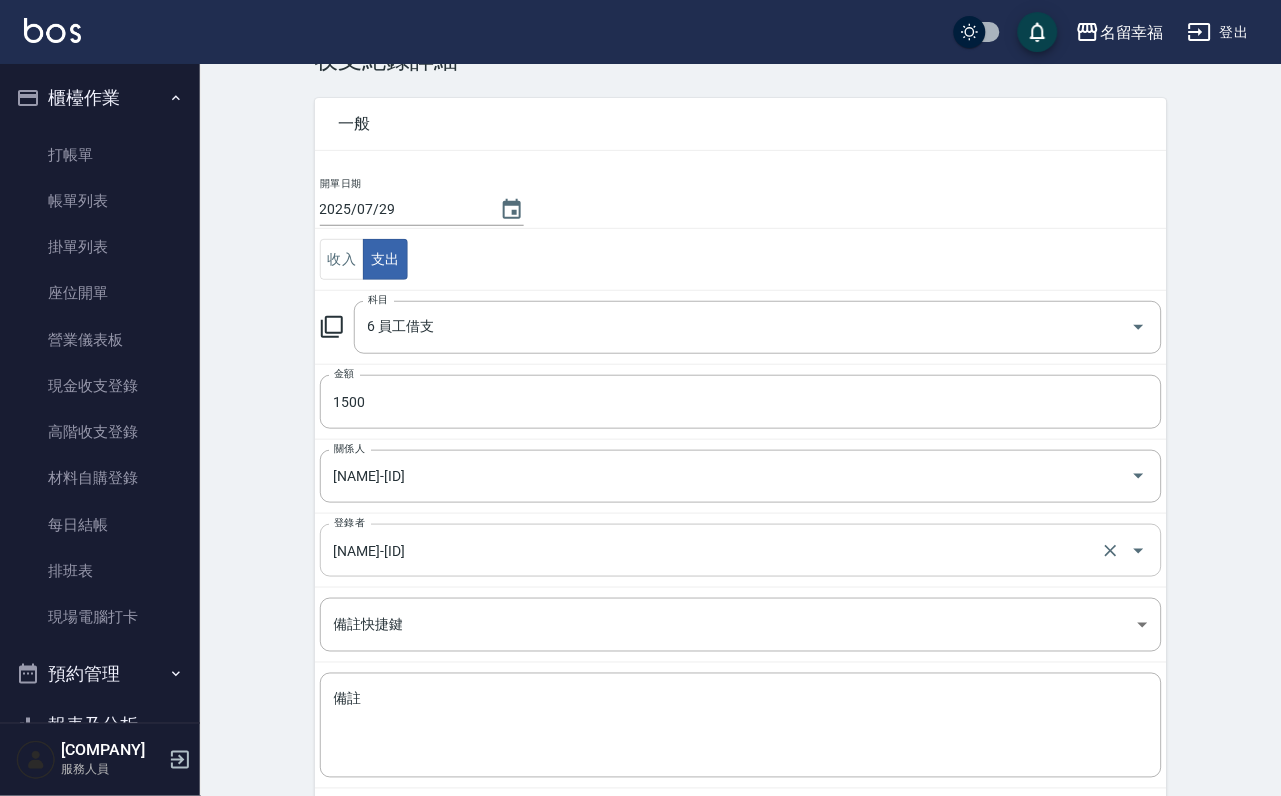 scroll, scrollTop: 160, scrollLeft: 0, axis: vertical 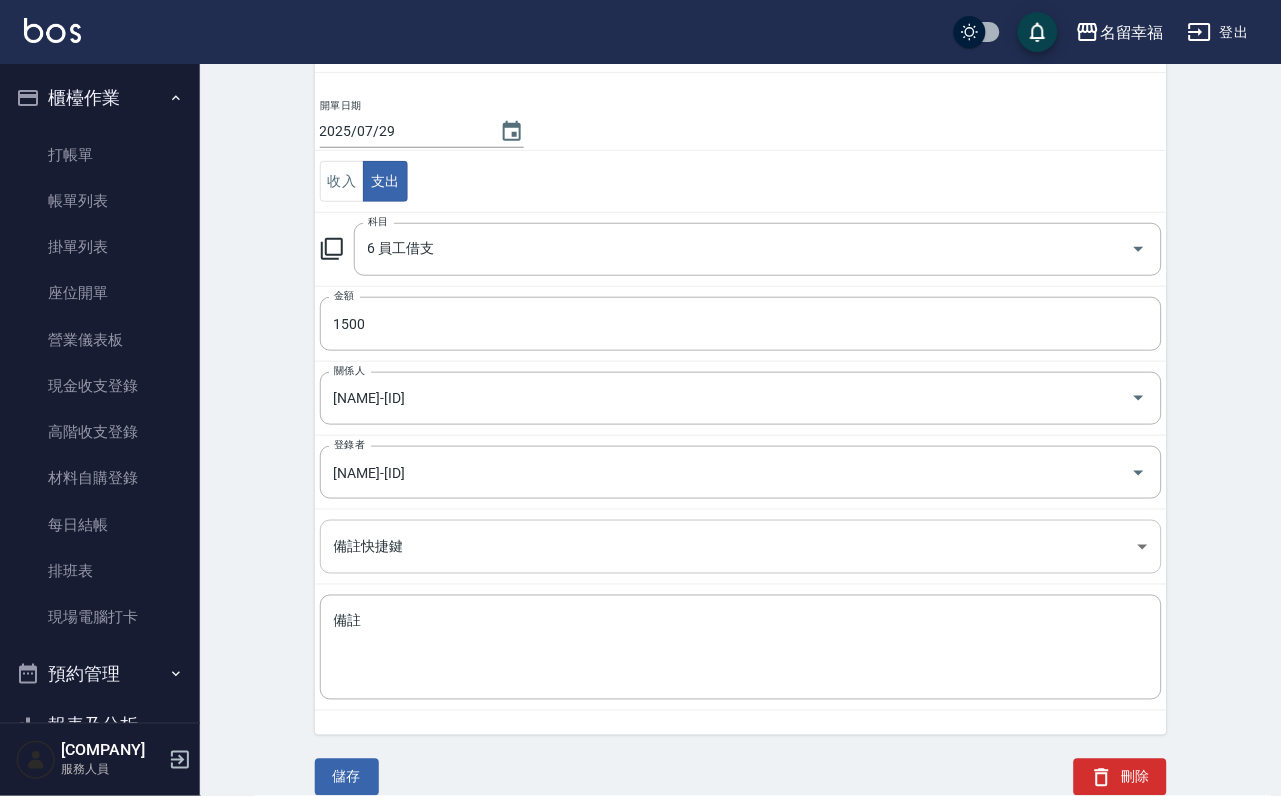 click on "名留幸福 登出 櫃檯作業 打帳單 帳單列表 掛單列表 座位開單 營業儀表板 現金收支登錄 高階收支登錄 材料自購登錄 每日結帳 排班表 現場電腦打卡 預約管理 預約管理 單日預約紀錄 單週預約紀錄 報表及分析 報表目錄 店家日報表 互助日報表 互助排行榜 互助點數明細 互助業績報表 全店業績分析表 設計師日報表 設計師業績分析表 設計師業績月報表 設計師排行榜 商品銷售排行榜 商品消耗明細 店販抽成明細 顧客入金餘額表 每日非現金明細 每日收支明細 收支分類明細表 客戶管理 客戶列表 卡券管理 入金管理 員工及薪資 員工列表 全店打卡記錄 名留幸福店 服務人員 ACCOUNTING RECORD DETAIL 收支紀錄詳細 一般 開單日期 2025/07/29 收入 支出 科目 6 員工借支 科目 金額 1500 金額 關係人 李姿儀-18 關係人 登錄者 李家鳳-10 登錄者 備註快捷鍵 ​ 備註快捷鍵 備註 x 備註 儲存" at bounding box center (640, 327) 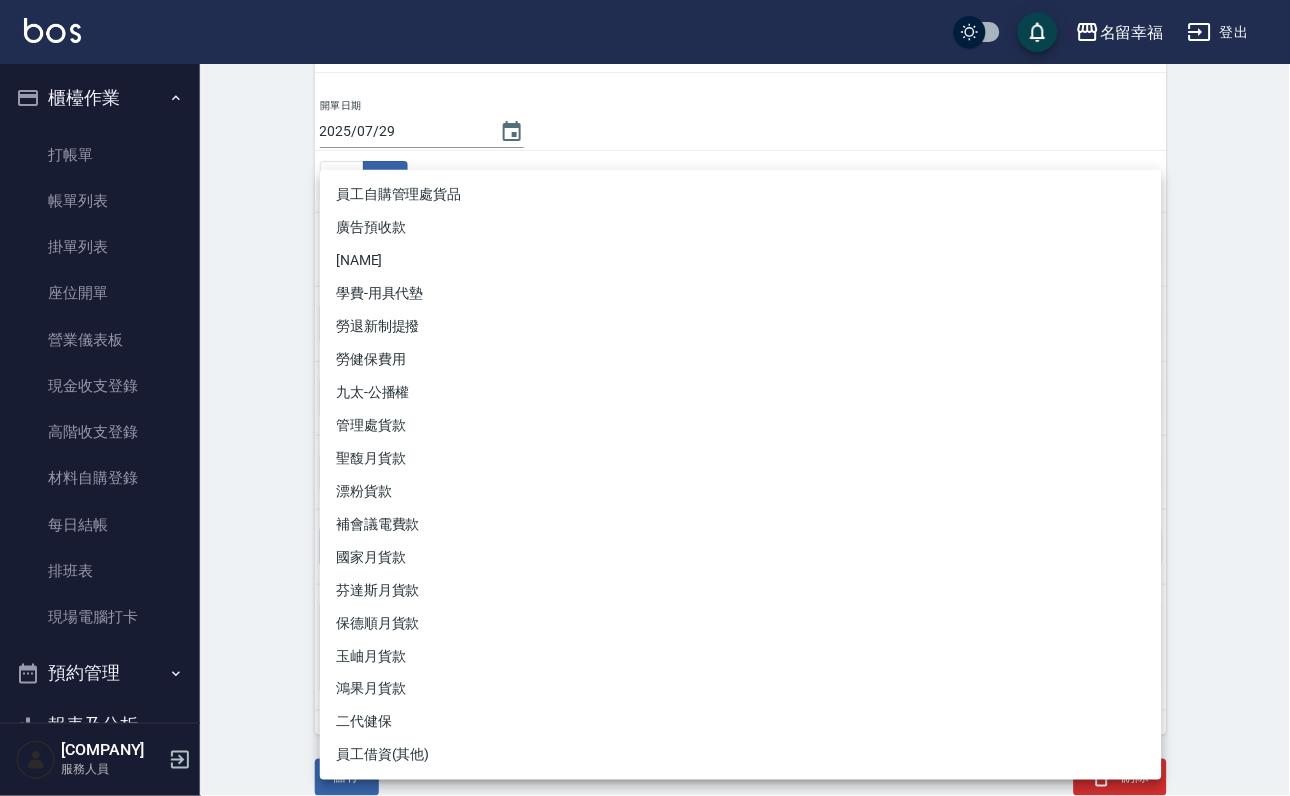 click at bounding box center [645, 398] 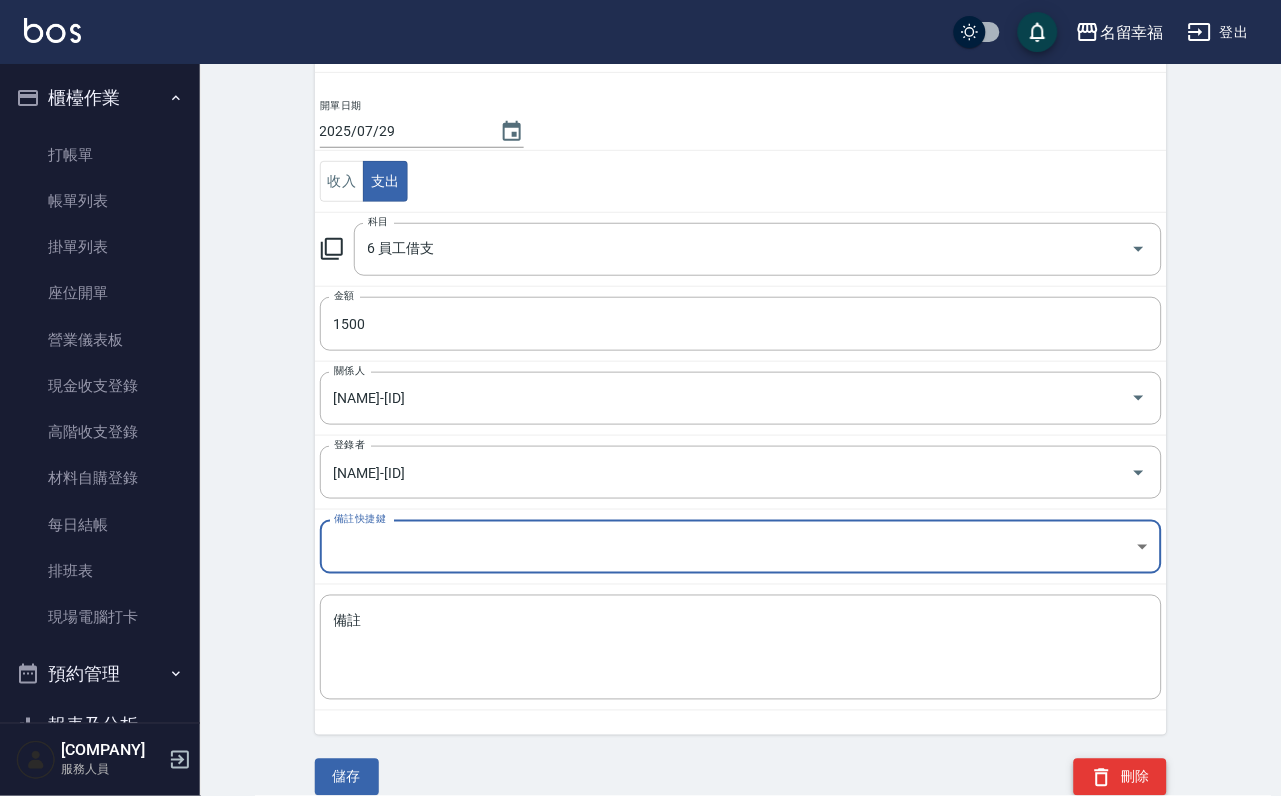 click on "刪除" at bounding box center [1120, 777] 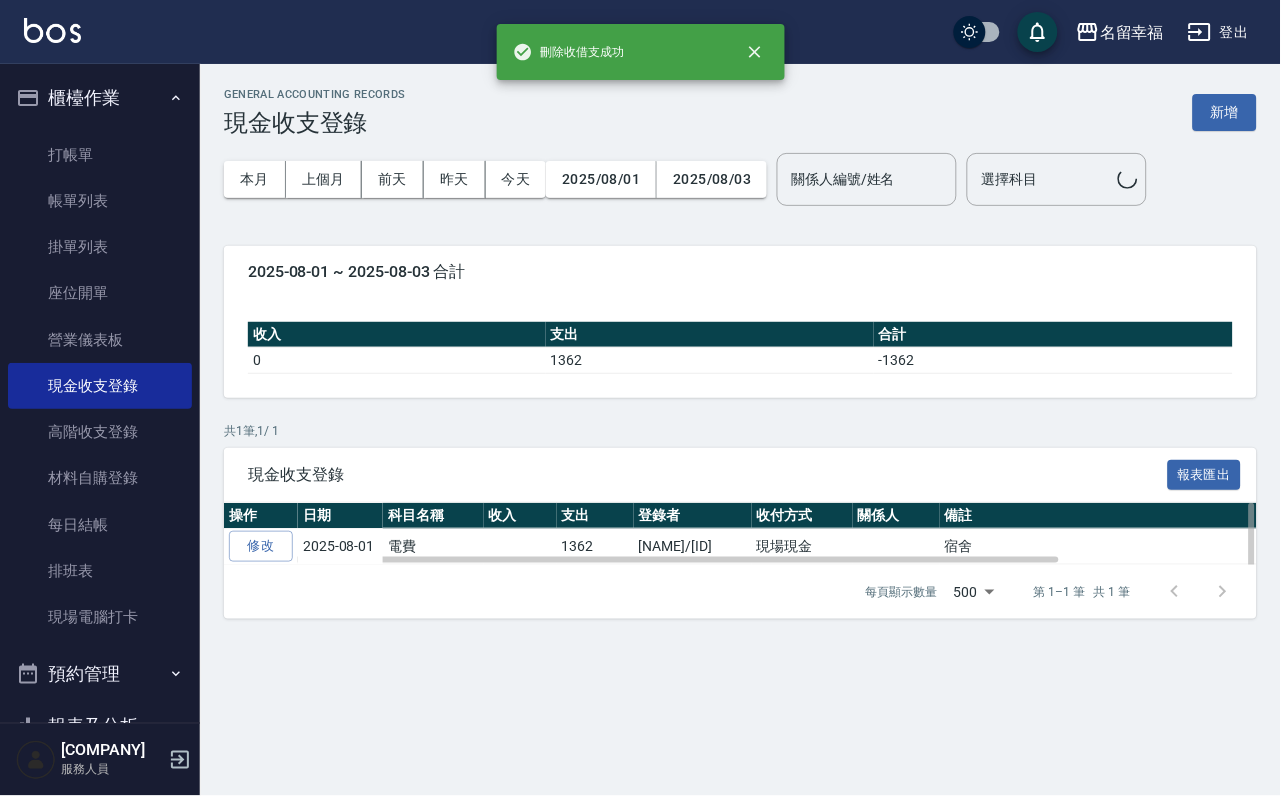 scroll, scrollTop: 0, scrollLeft: 0, axis: both 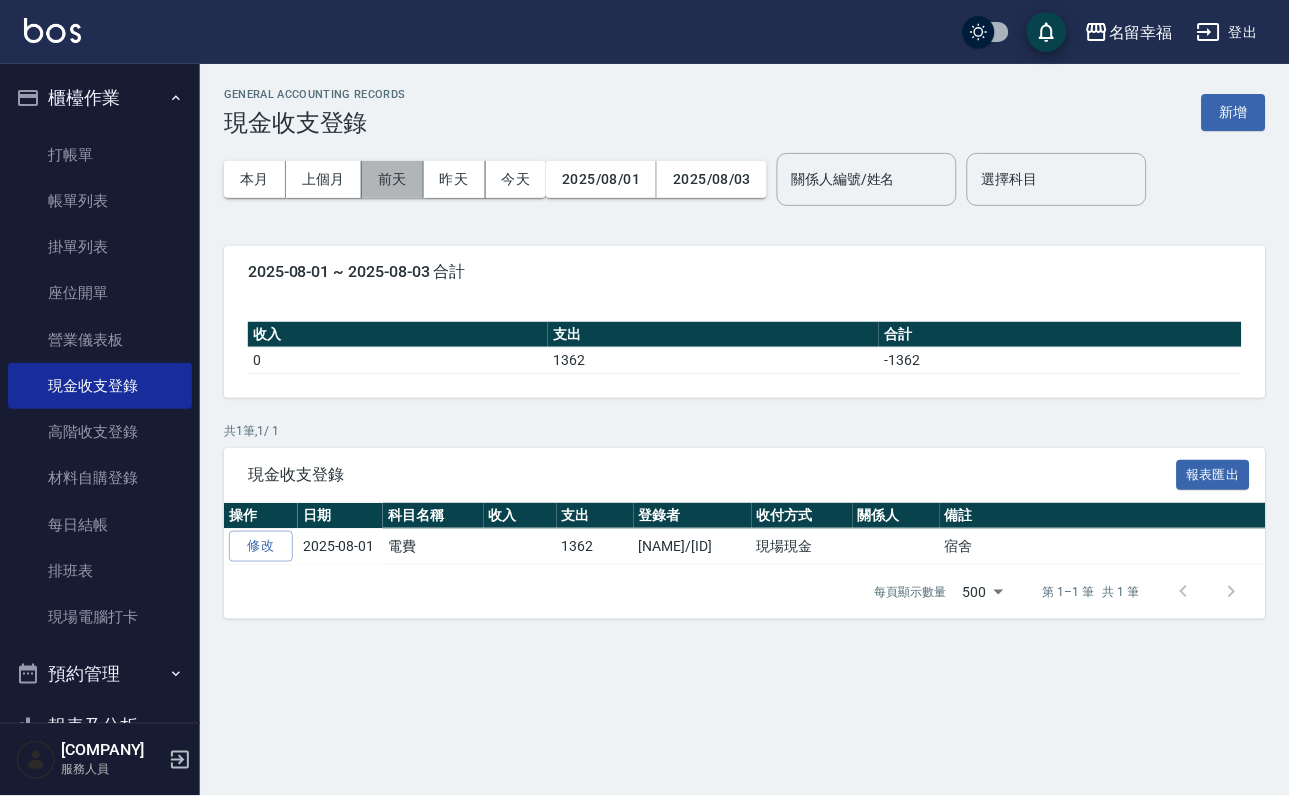 click on "前天" at bounding box center [393, 179] 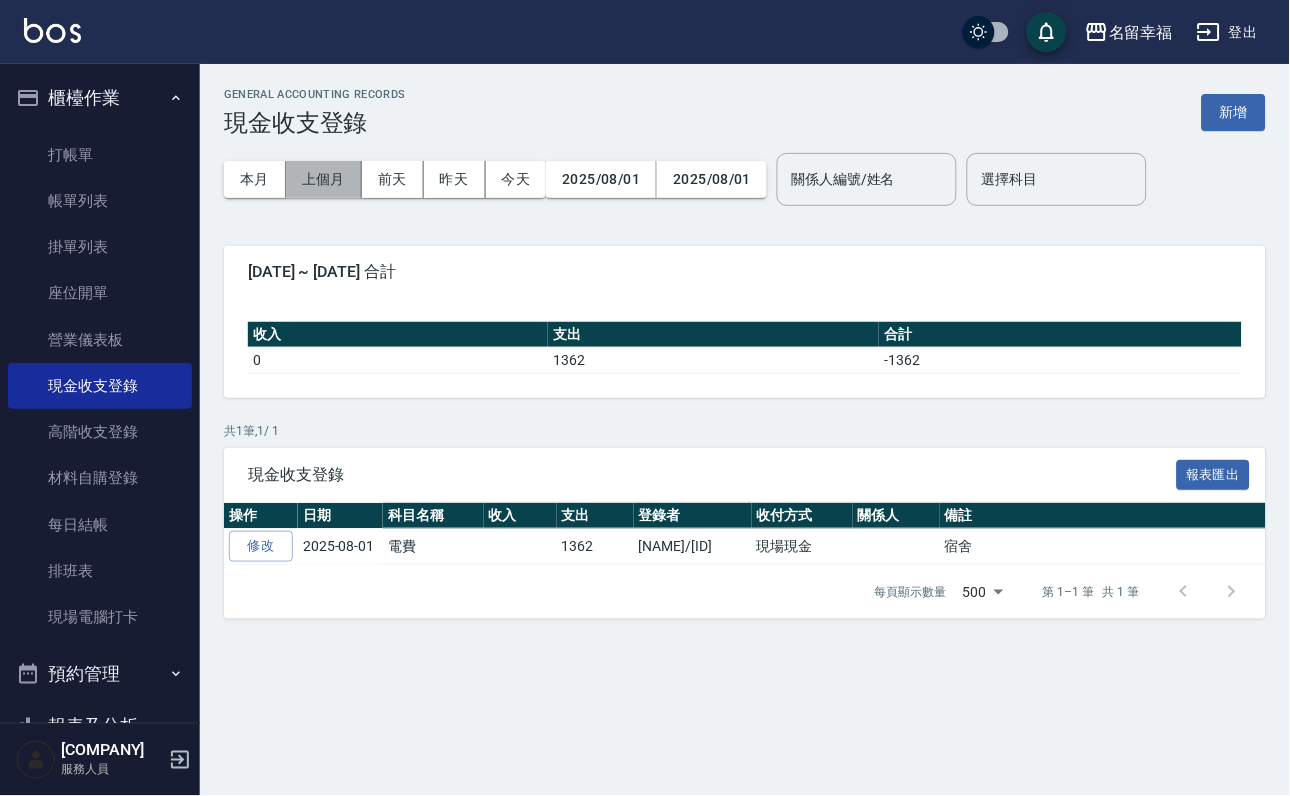 click on "上個月" at bounding box center (324, 179) 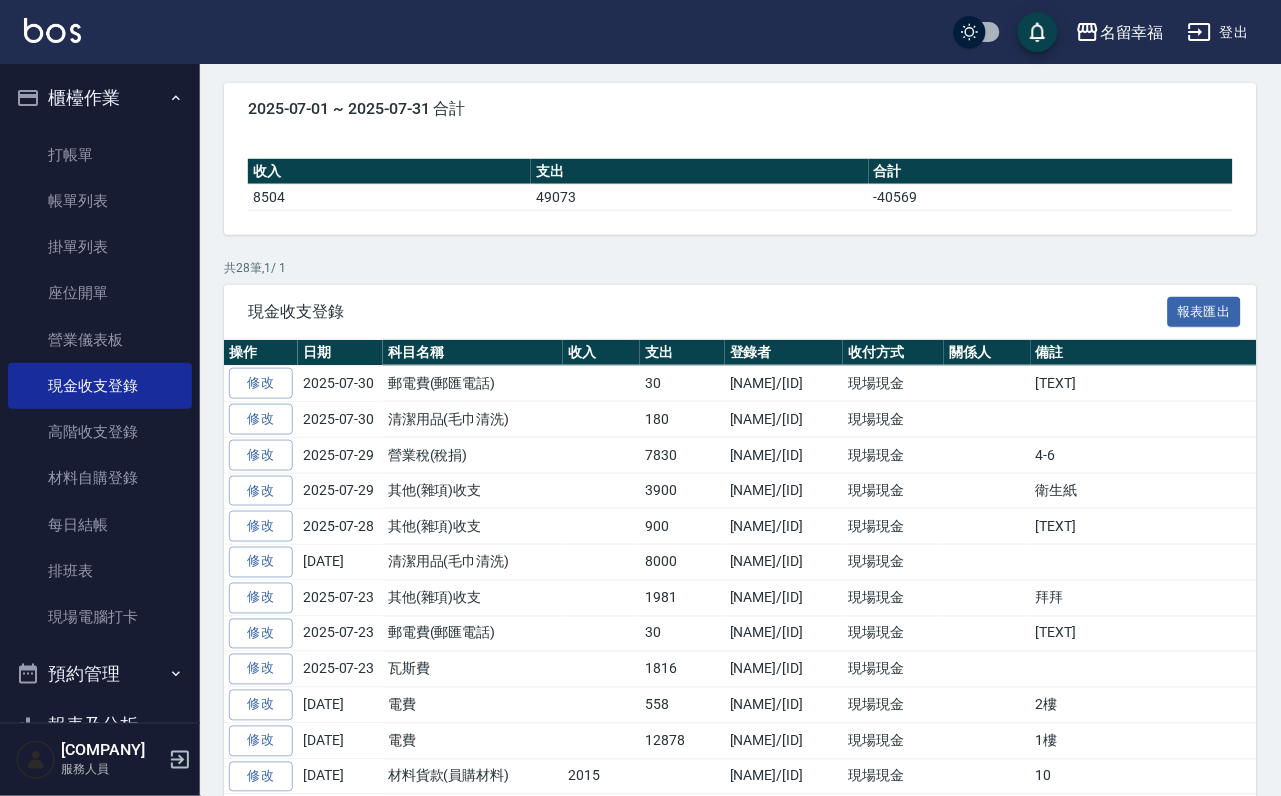 scroll, scrollTop: 300, scrollLeft: 0, axis: vertical 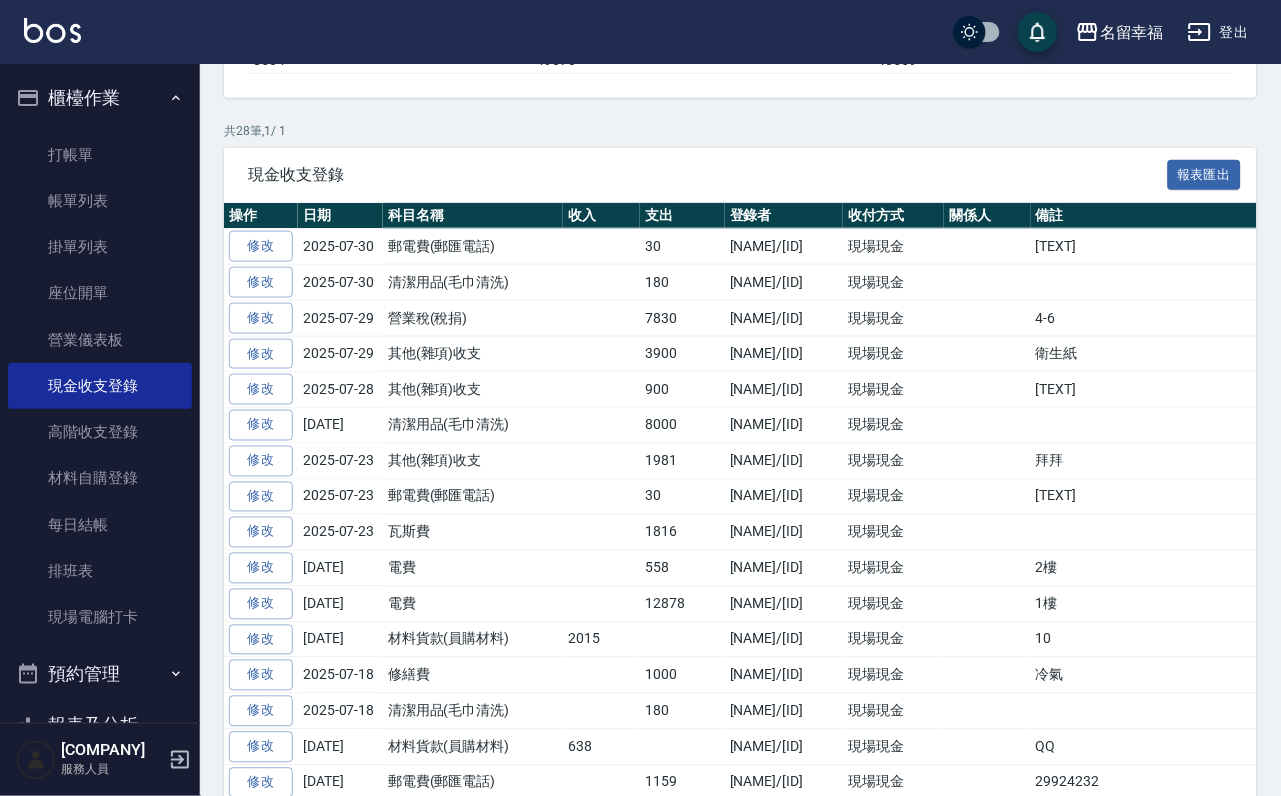 click on "修改" at bounding box center (261, 318) 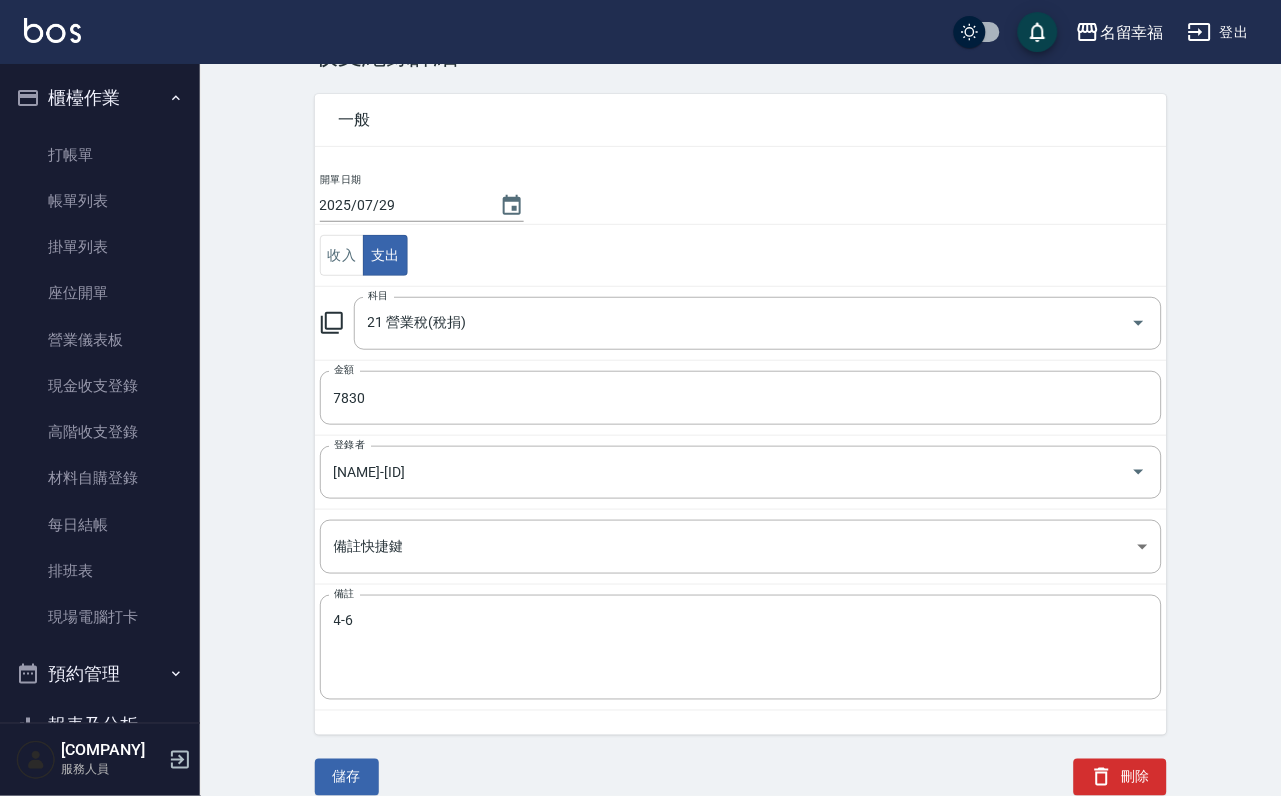 scroll, scrollTop: 85, scrollLeft: 0, axis: vertical 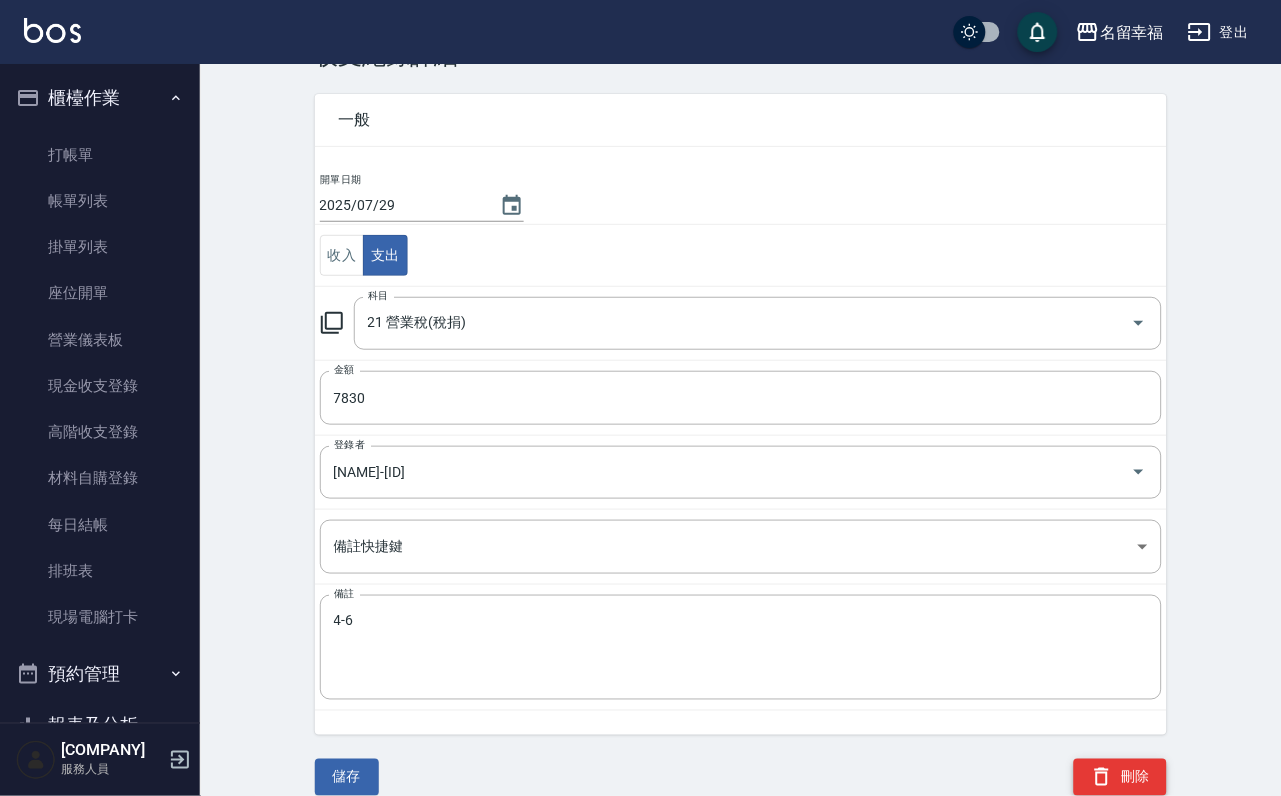 click on "刪除" at bounding box center (1120, 777) 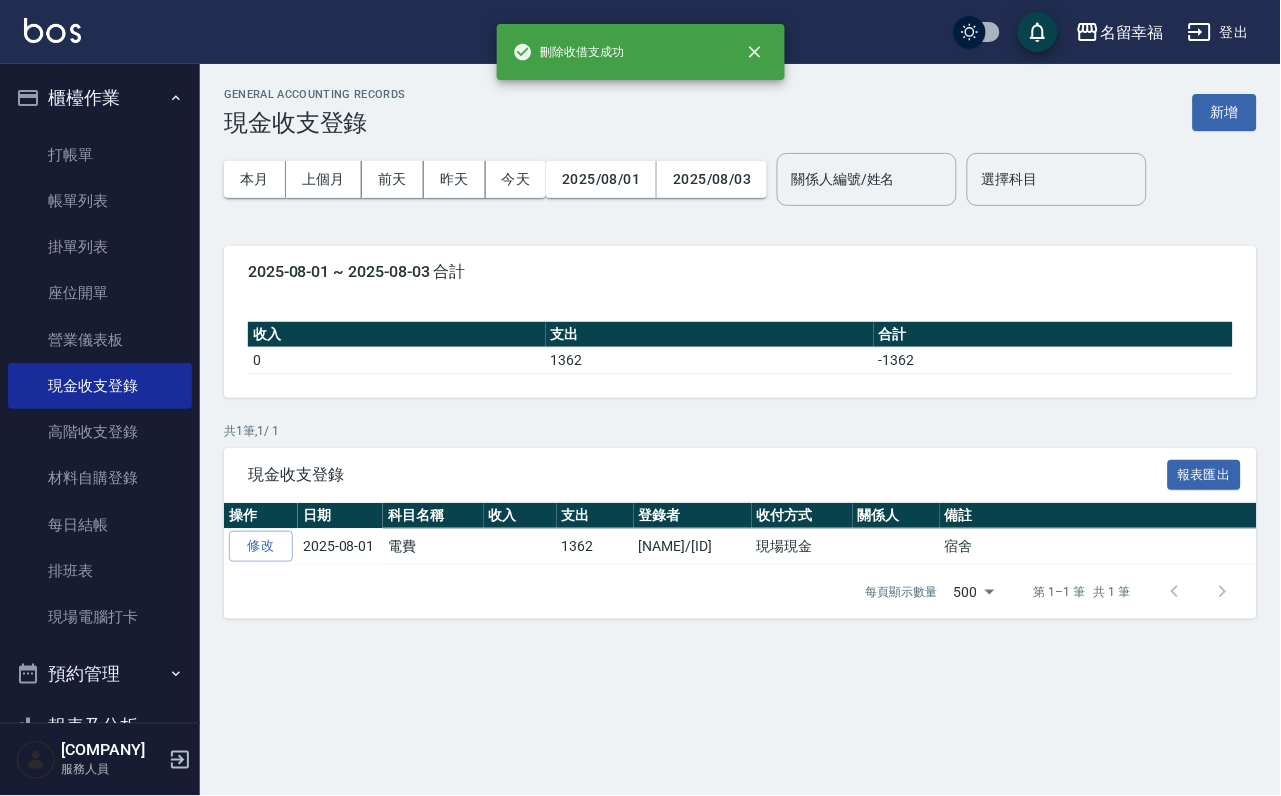 scroll, scrollTop: 0, scrollLeft: 0, axis: both 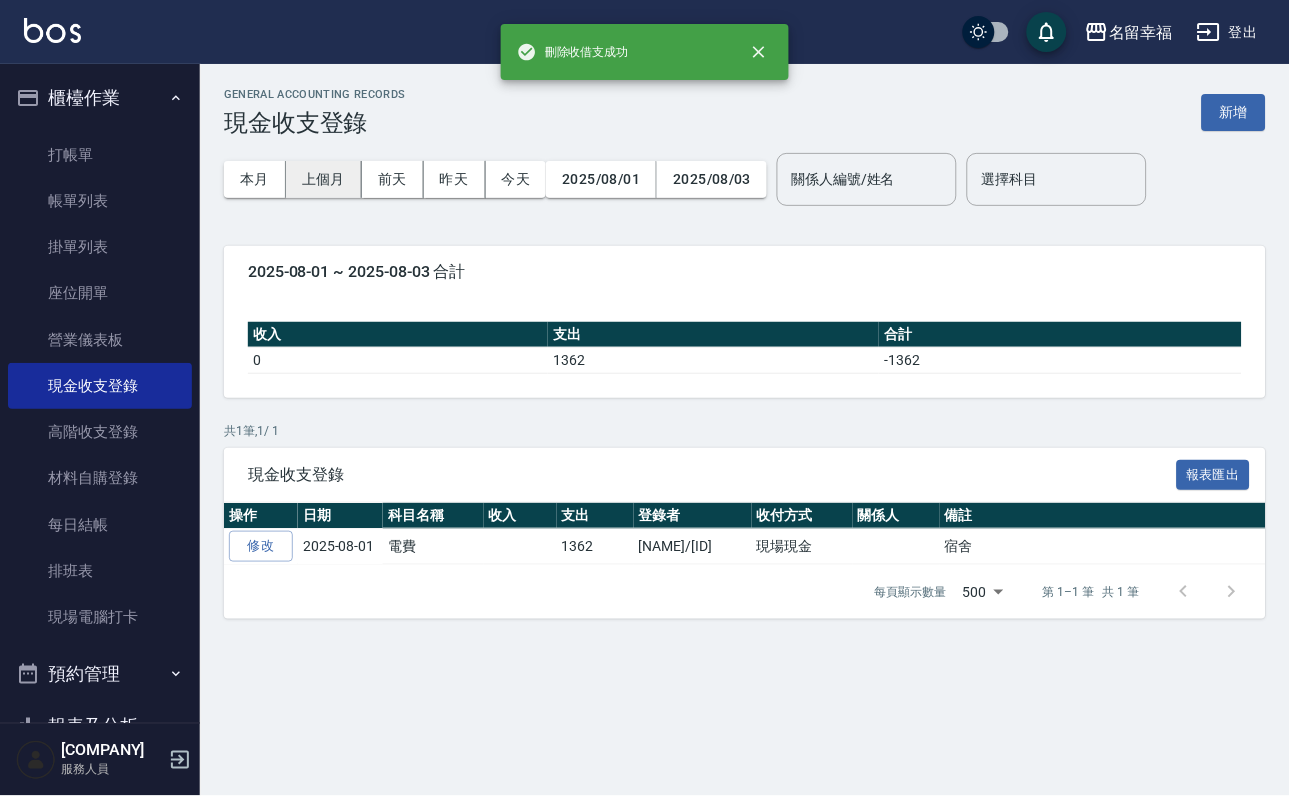 click on "上個月" at bounding box center [324, 179] 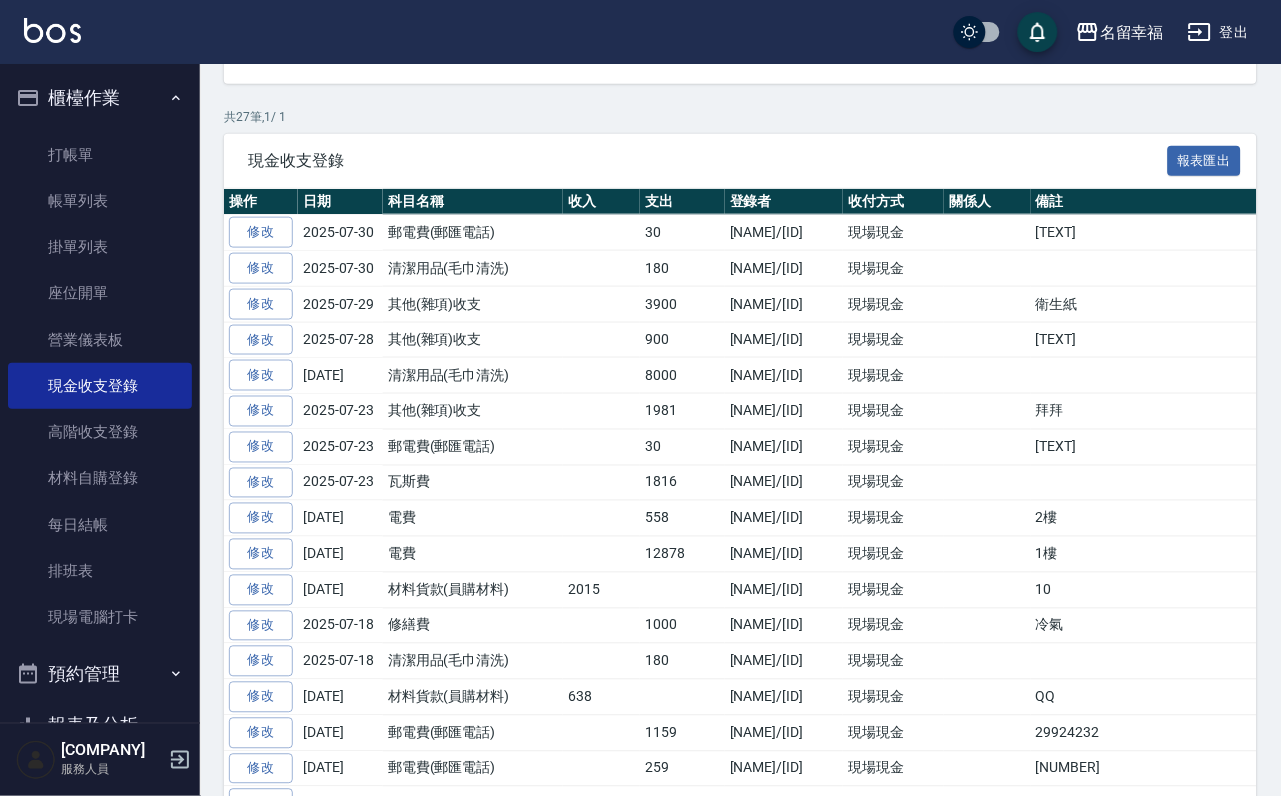 scroll, scrollTop: 450, scrollLeft: 0, axis: vertical 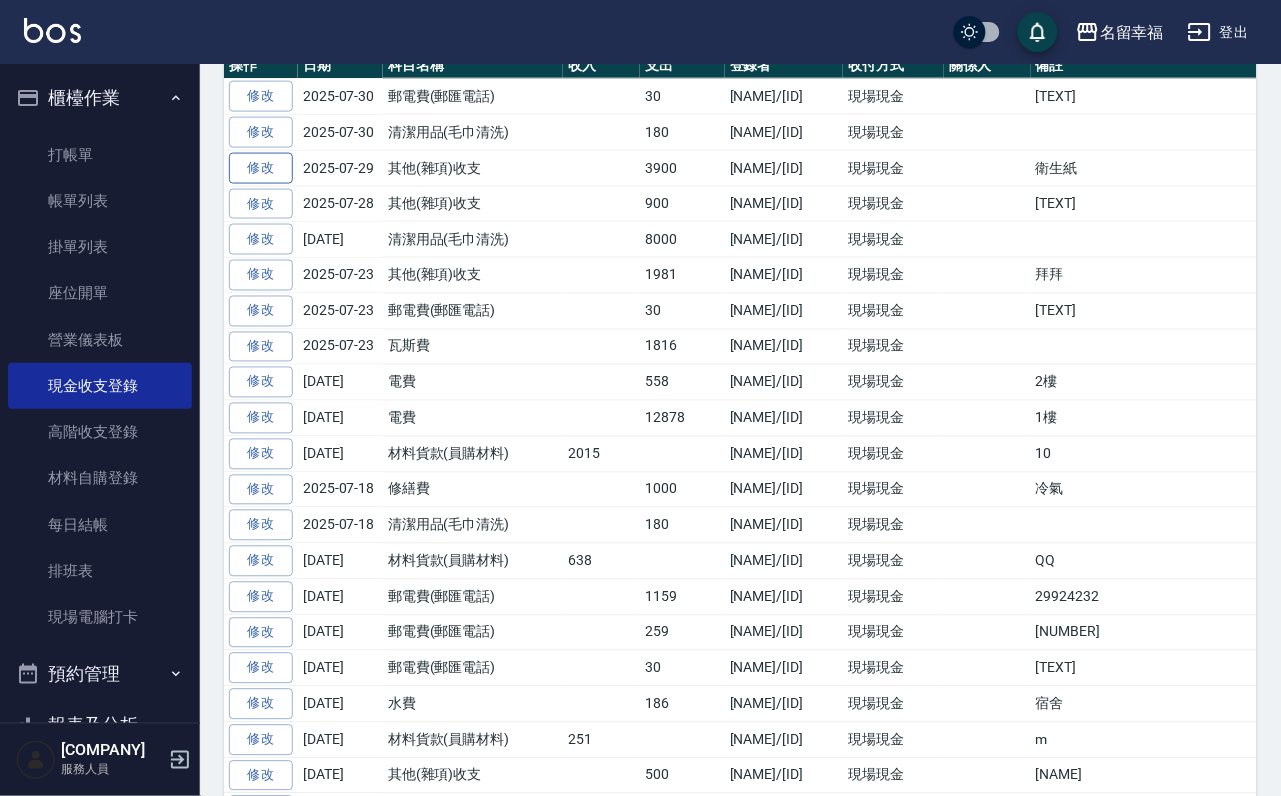 click on "修改" at bounding box center (261, 168) 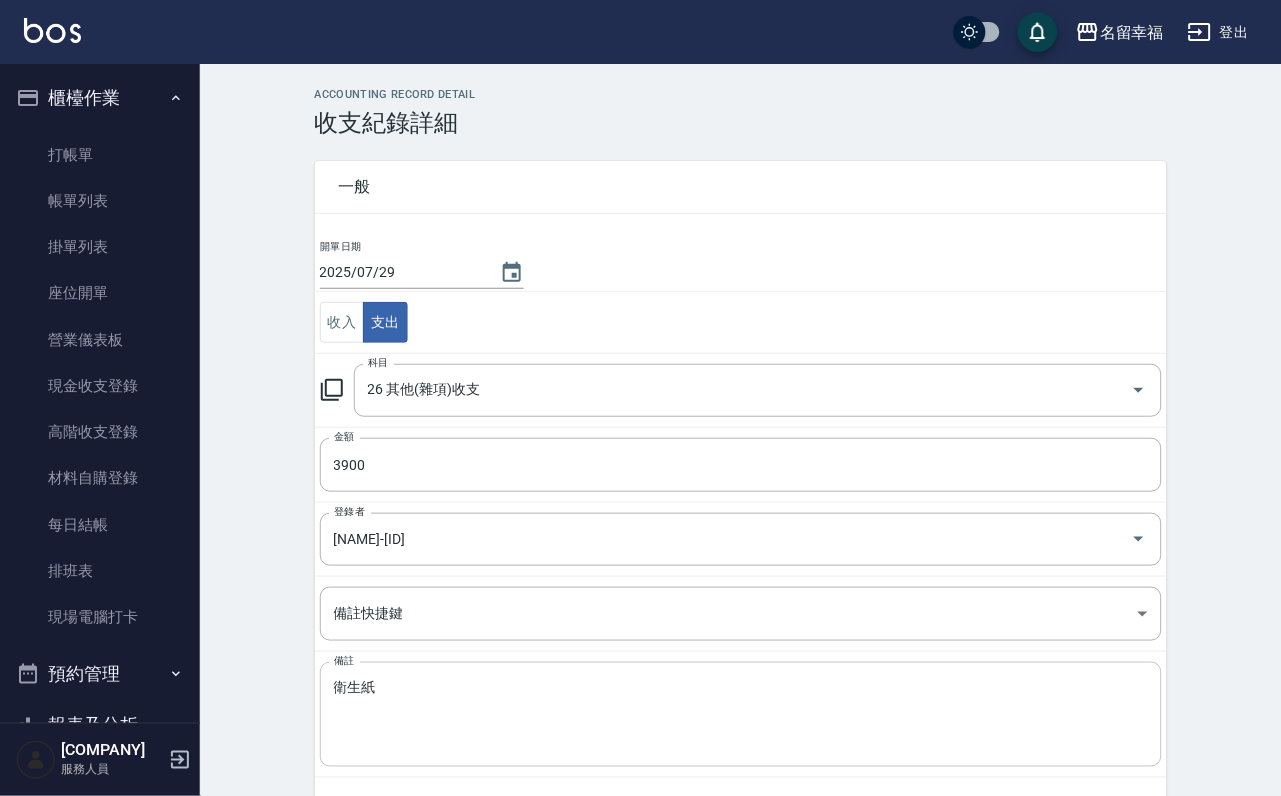 scroll, scrollTop: 85, scrollLeft: 0, axis: vertical 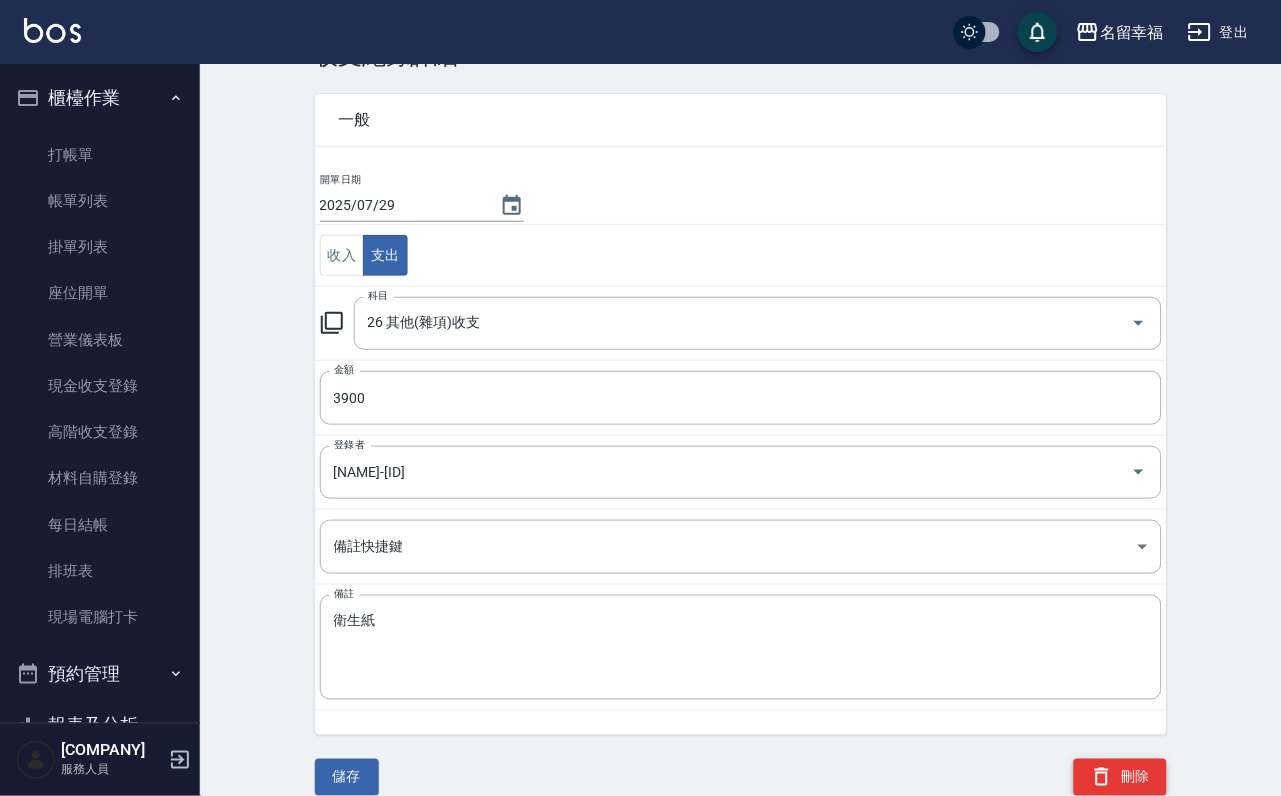 click on "刪除" at bounding box center [1120, 777] 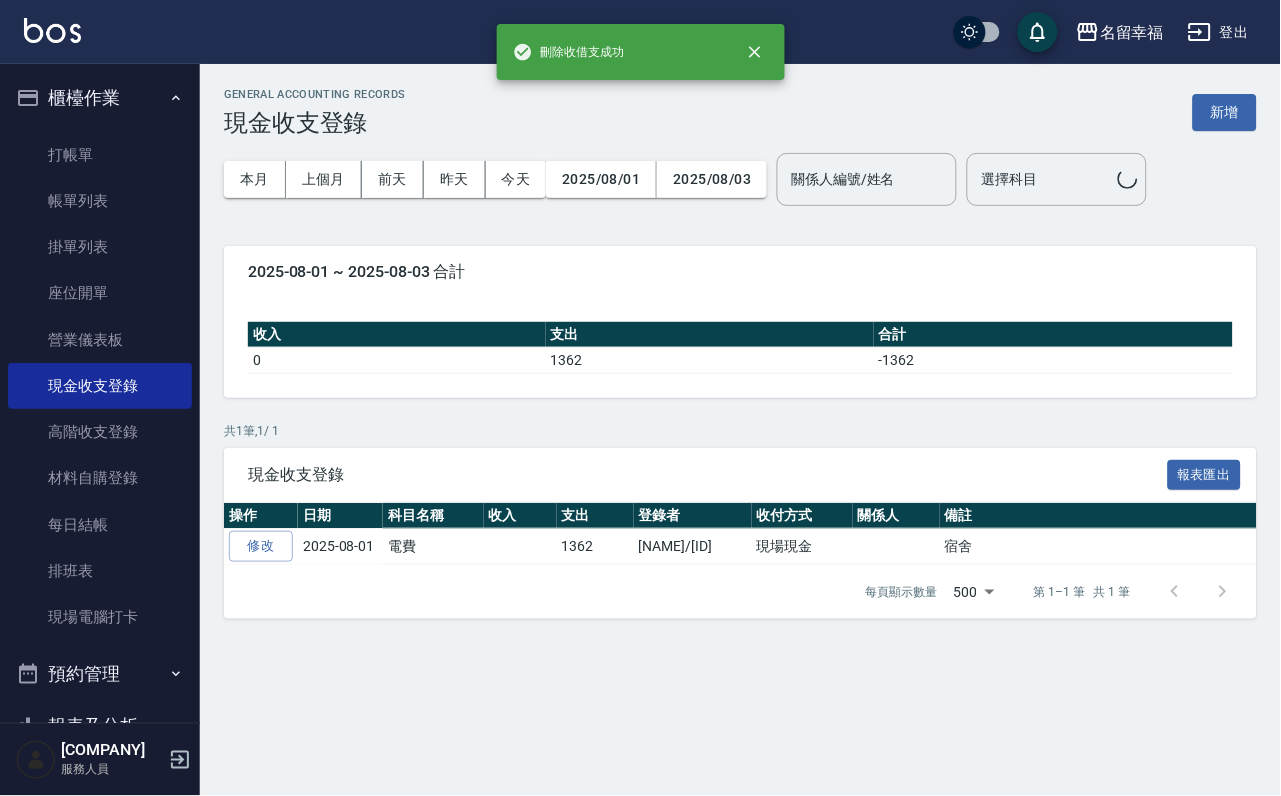 scroll, scrollTop: 0, scrollLeft: 0, axis: both 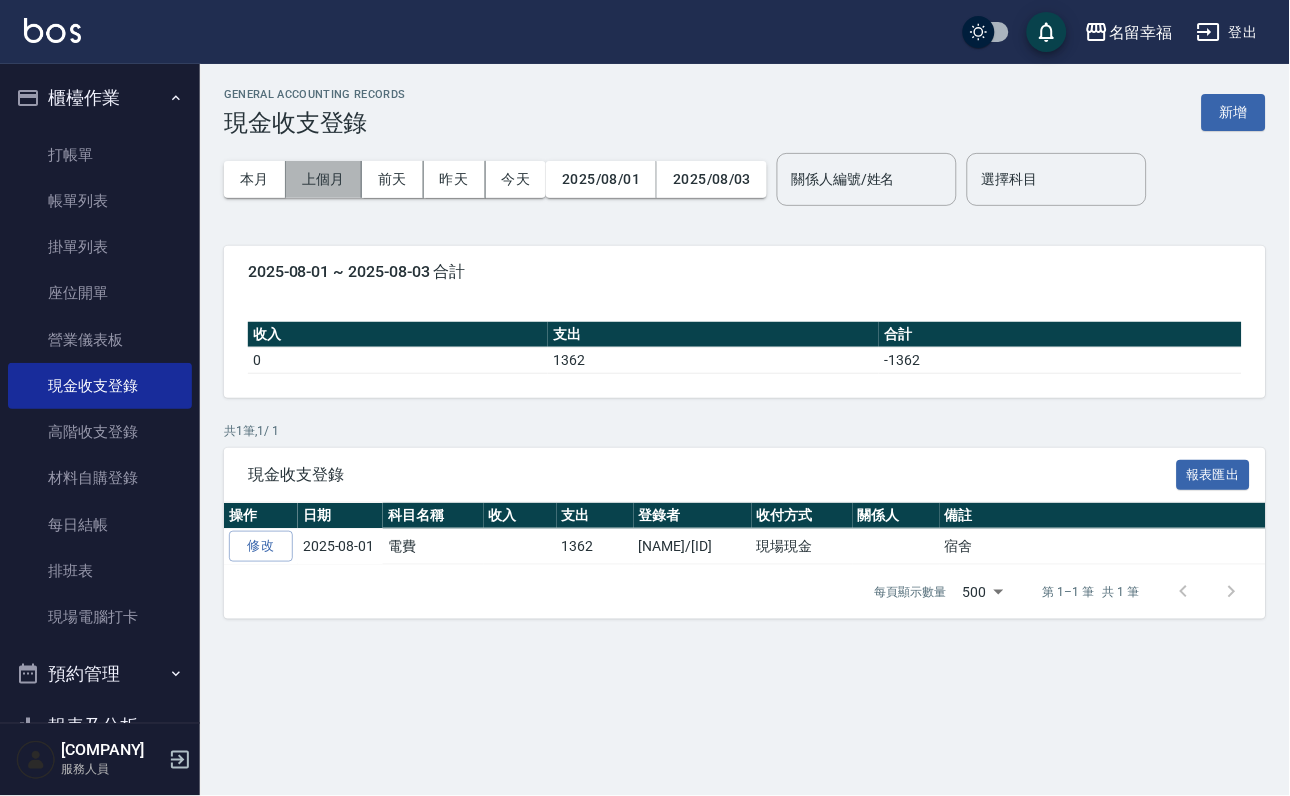 click on "上個月" at bounding box center [324, 179] 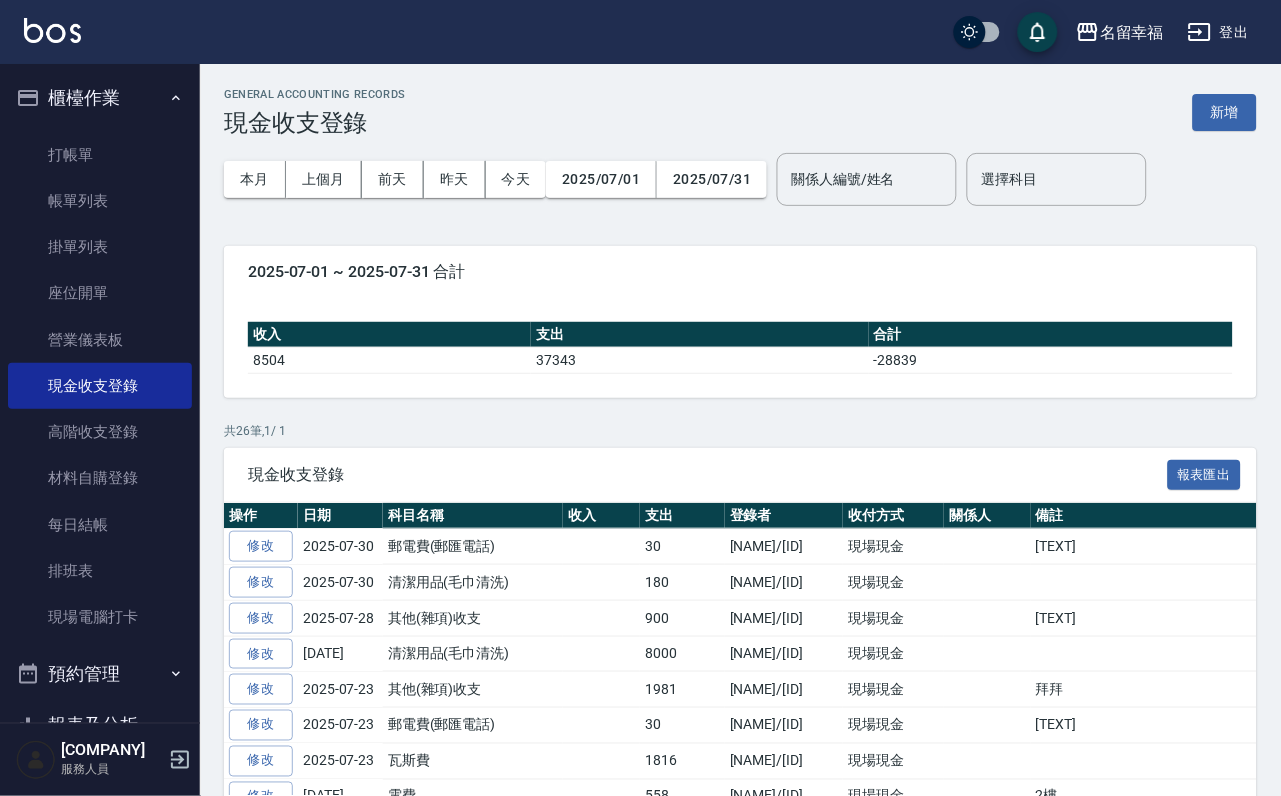 scroll, scrollTop: 150, scrollLeft: 0, axis: vertical 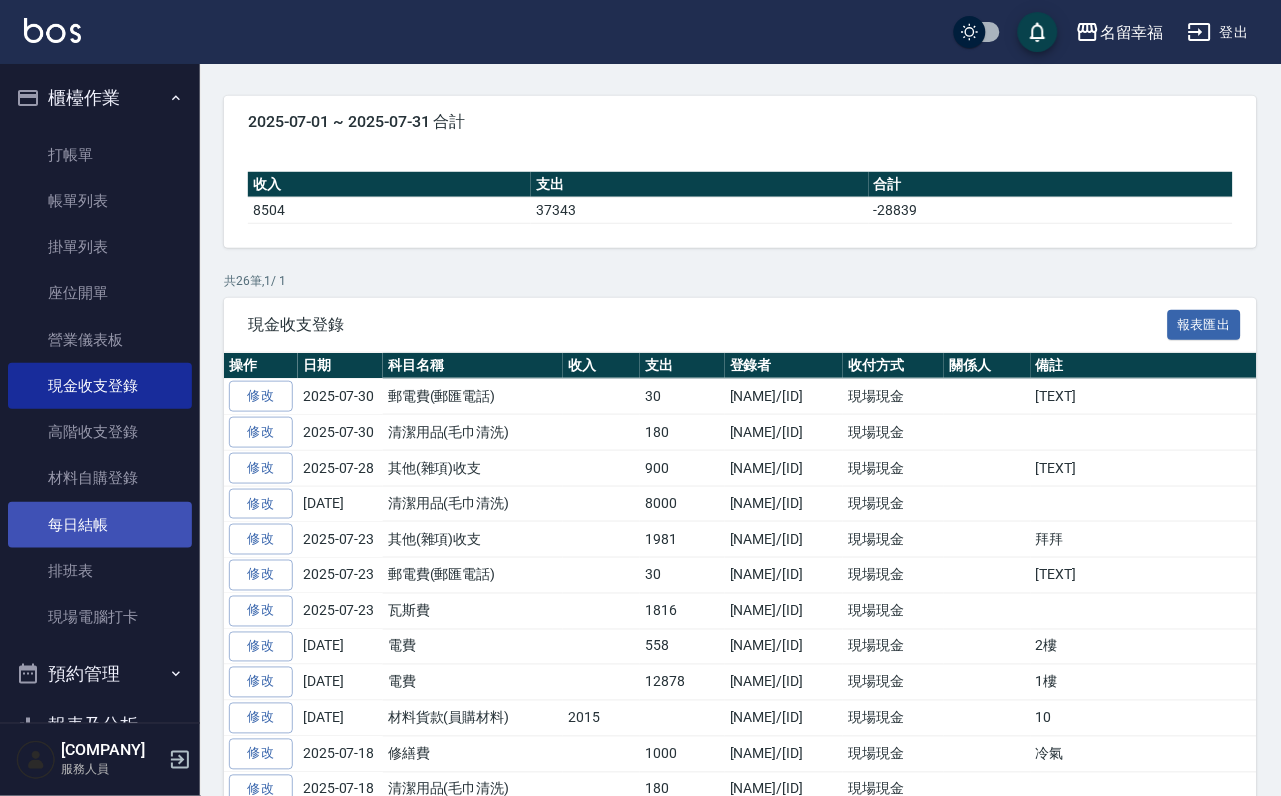 click on "每日結帳" at bounding box center (100, 525) 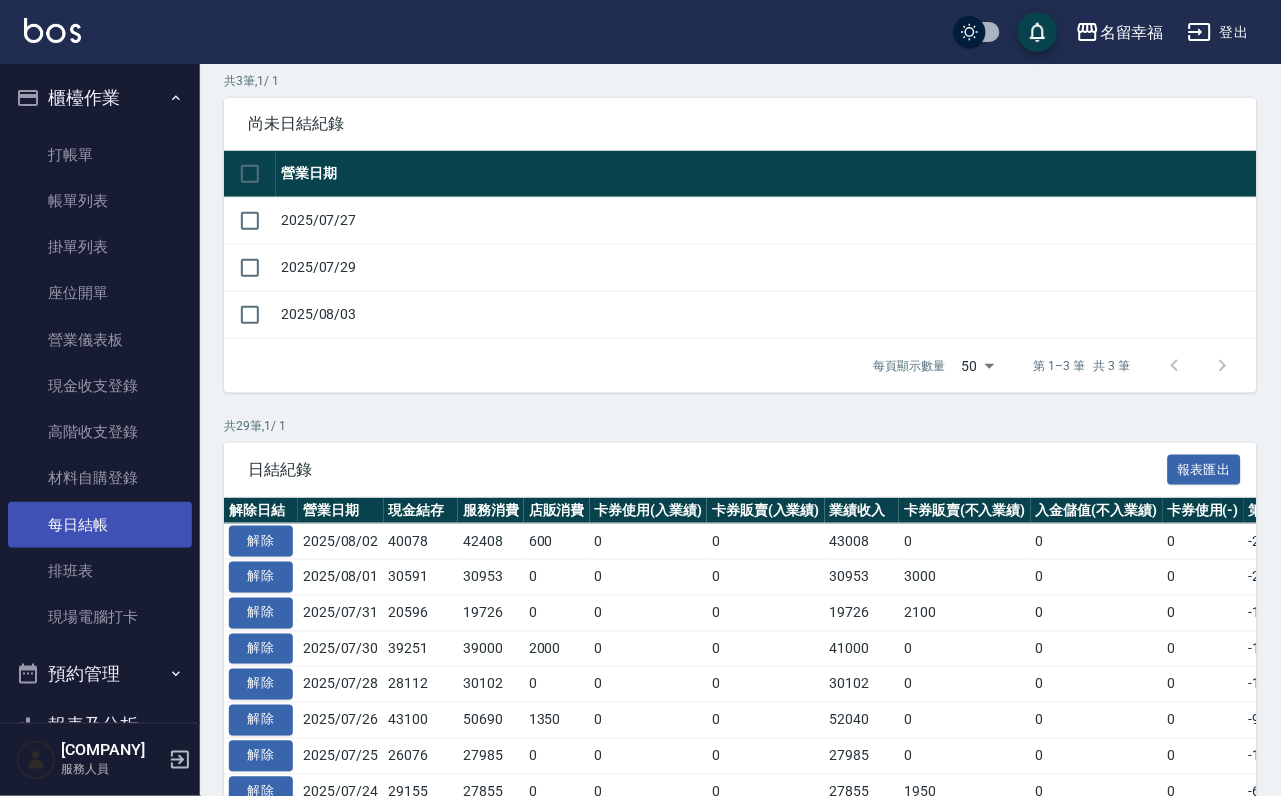 scroll, scrollTop: 0, scrollLeft: 0, axis: both 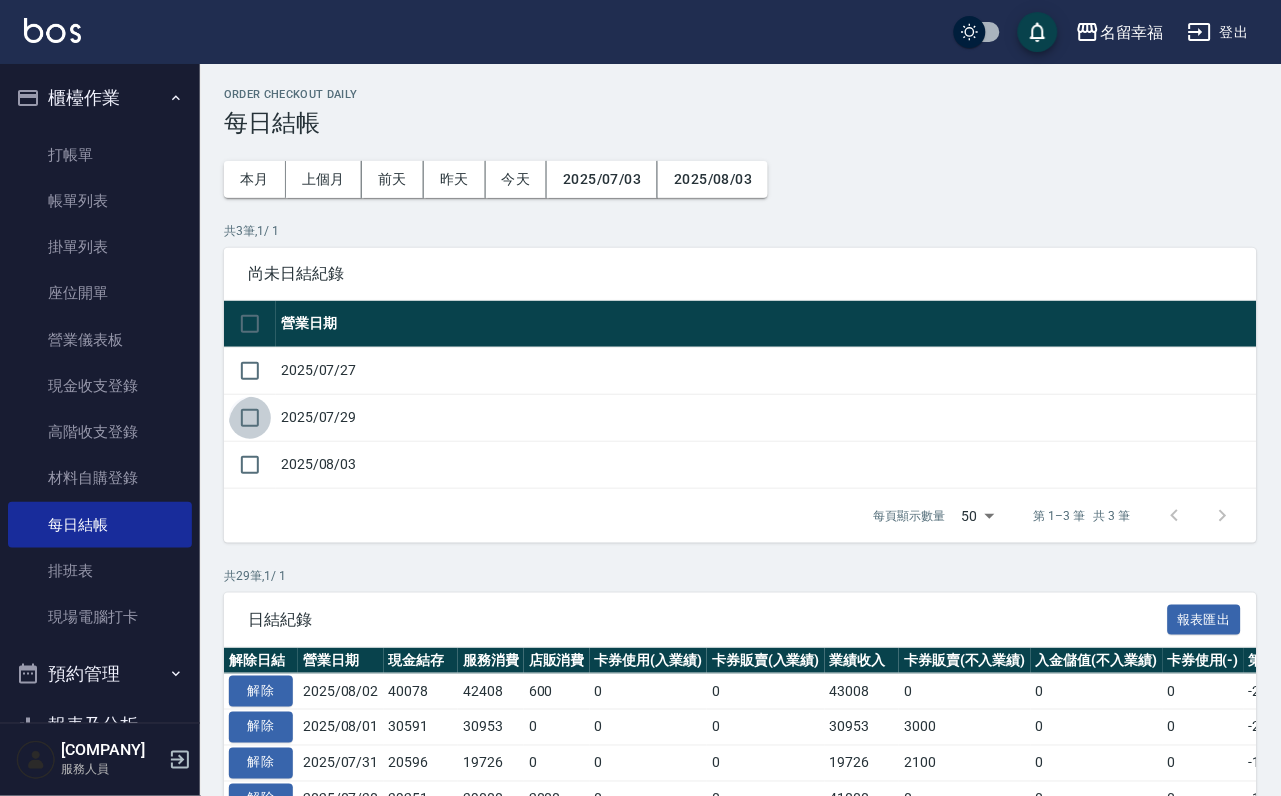 click at bounding box center [250, 418] 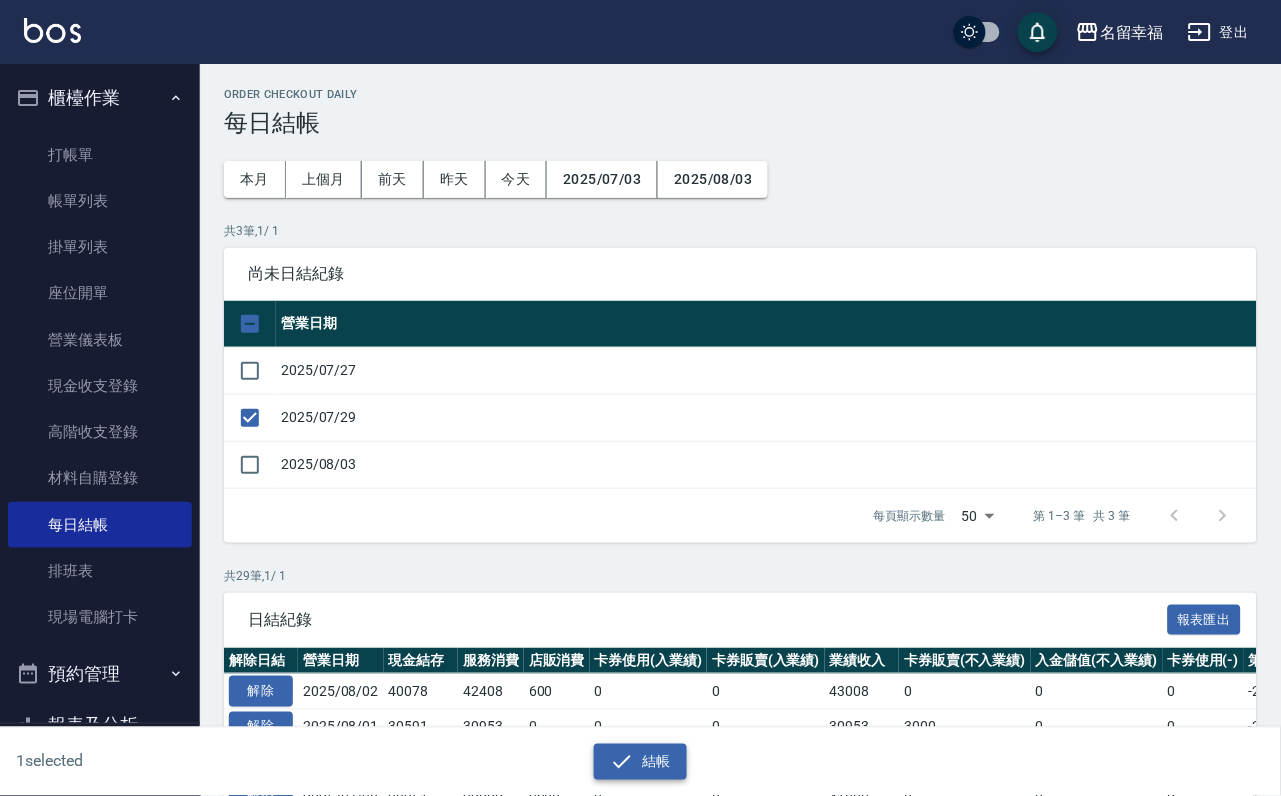 click 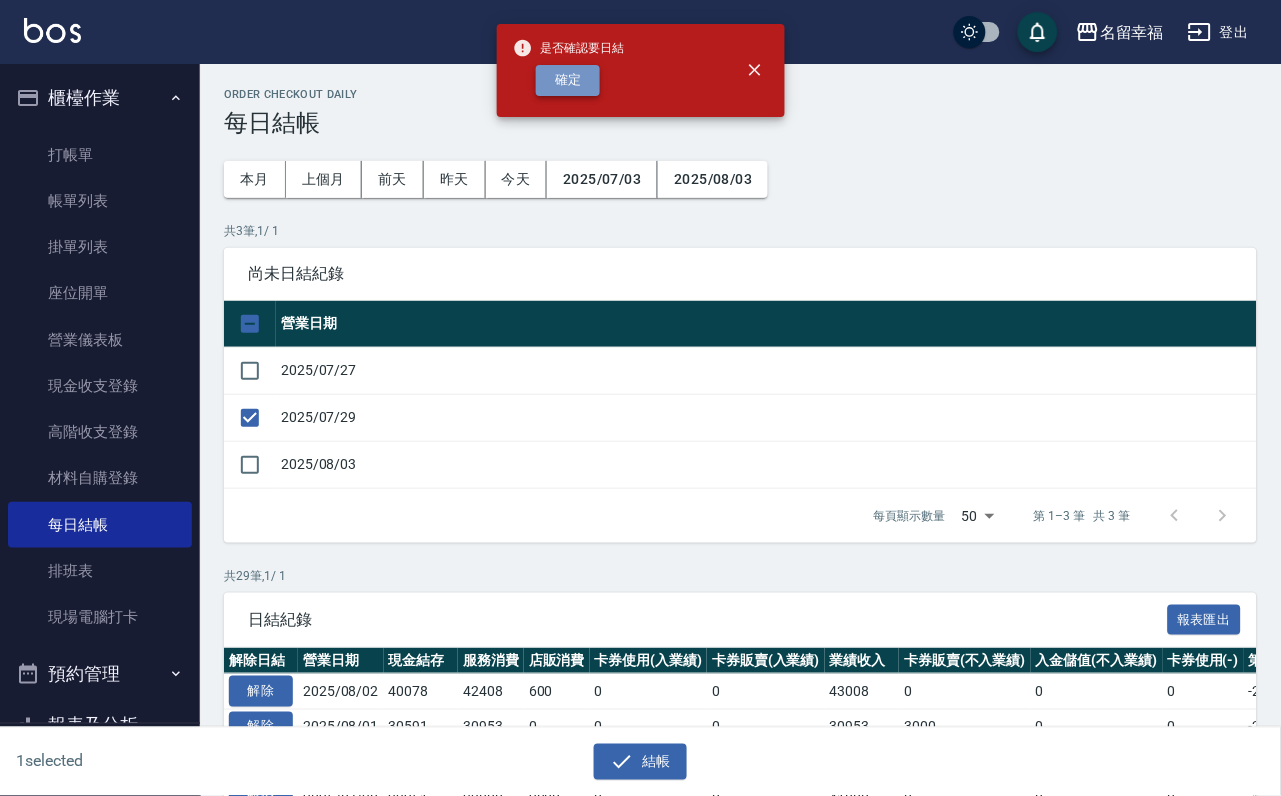 click on "確定" at bounding box center [568, 80] 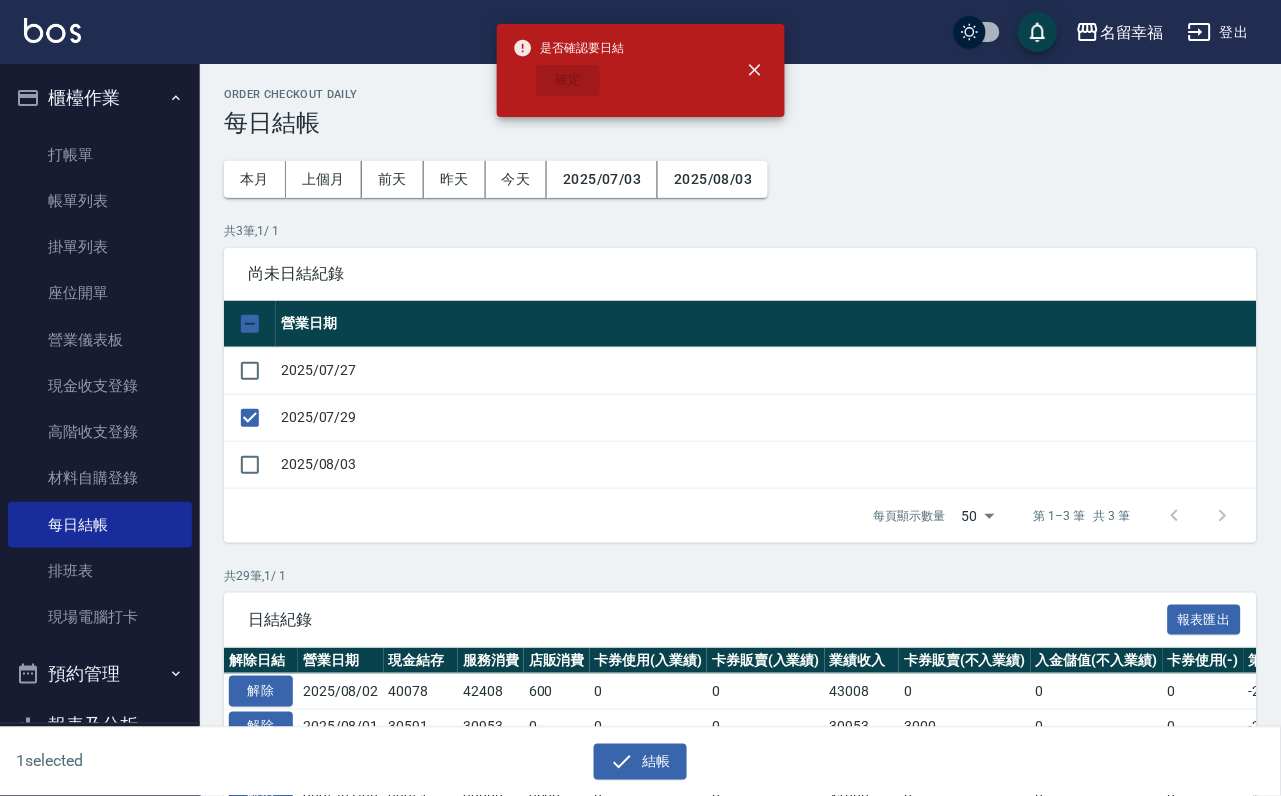checkbox on "false" 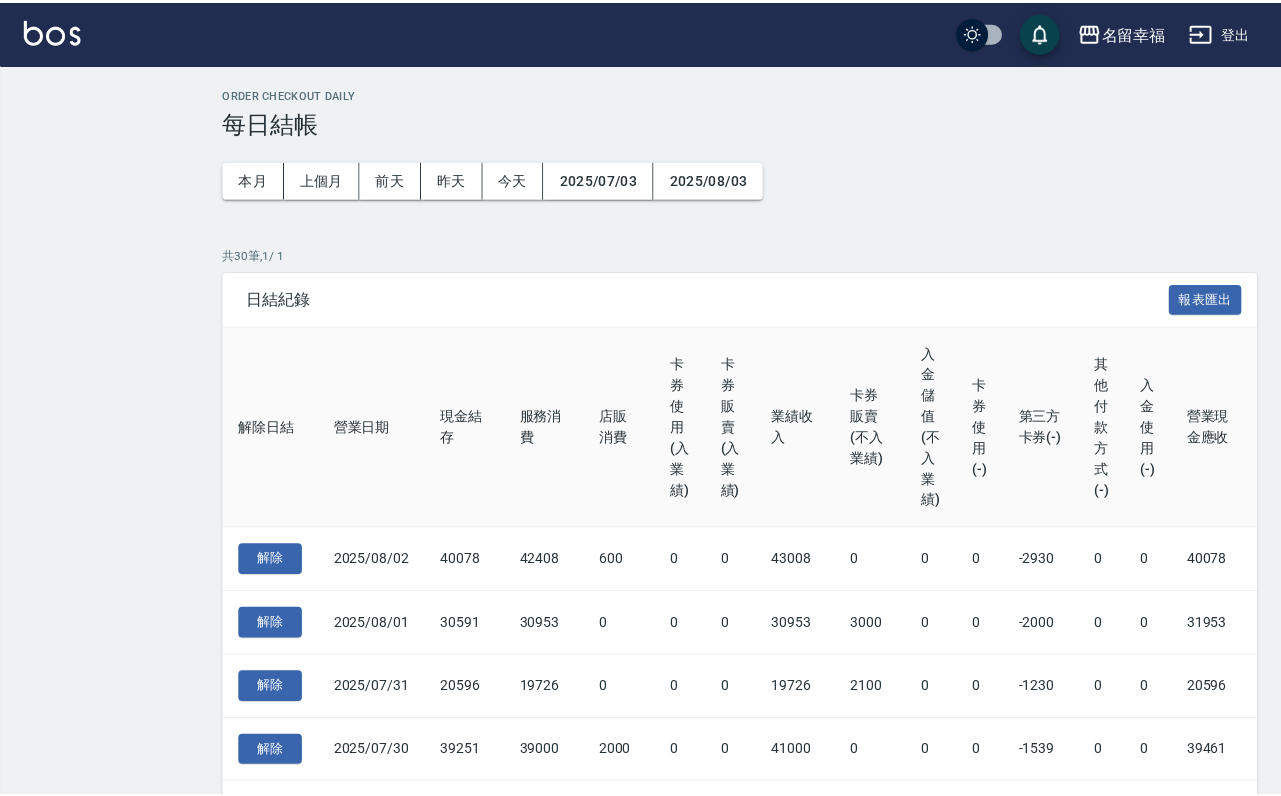 scroll, scrollTop: 0, scrollLeft: 0, axis: both 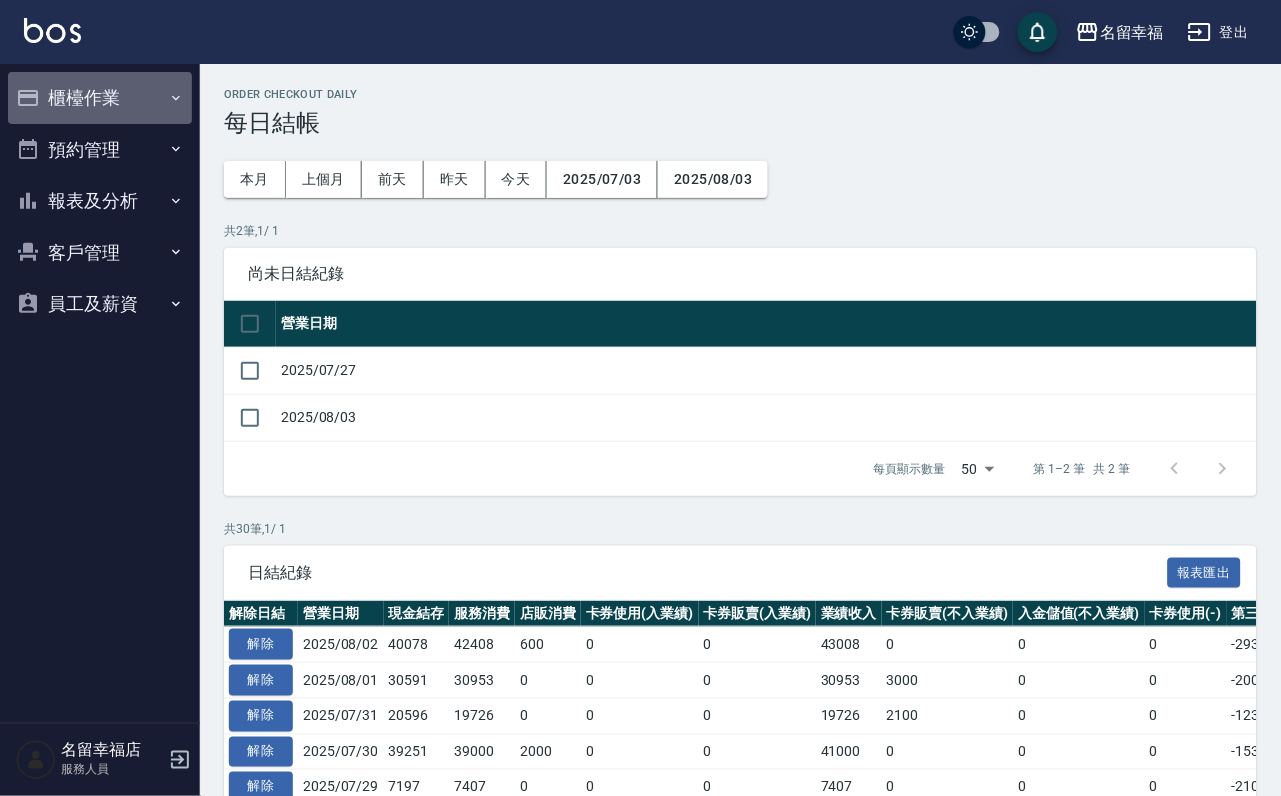 click on "櫃檯作業" at bounding box center [100, 98] 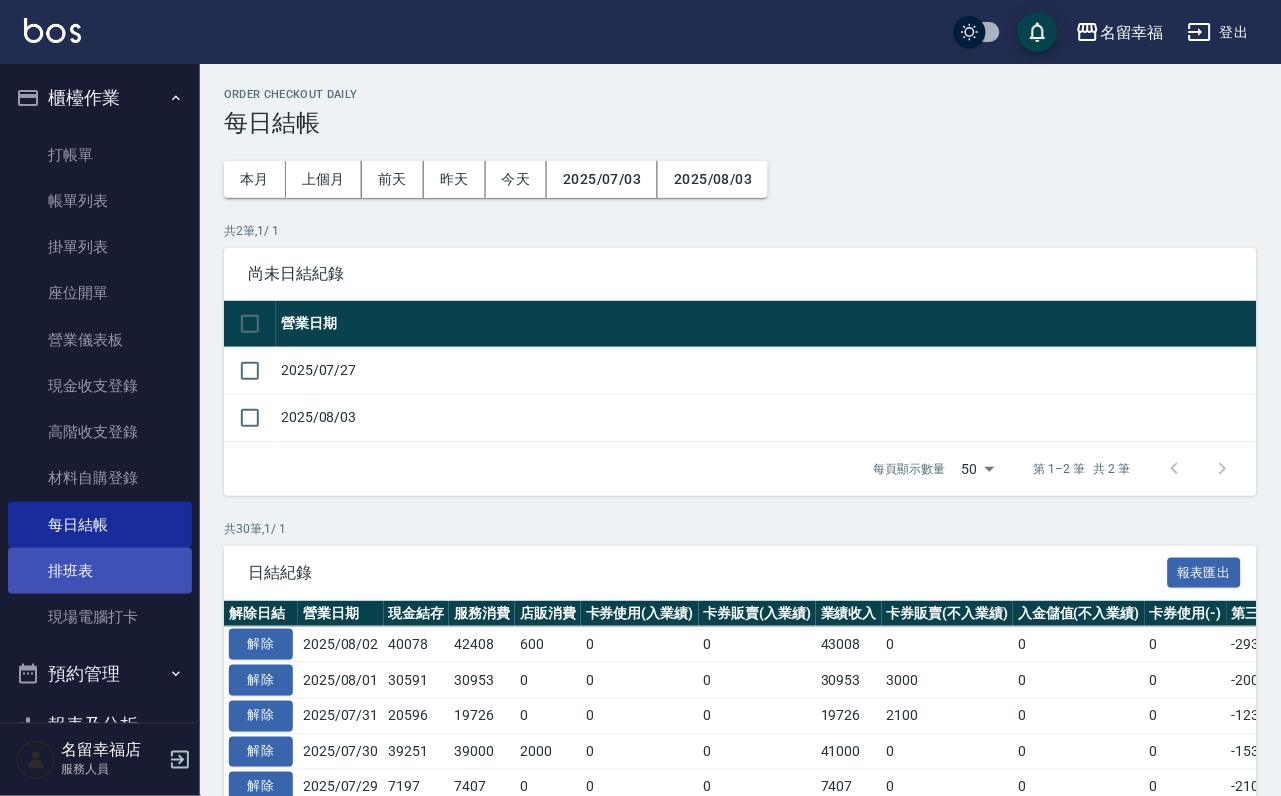 scroll, scrollTop: 229, scrollLeft: 0, axis: vertical 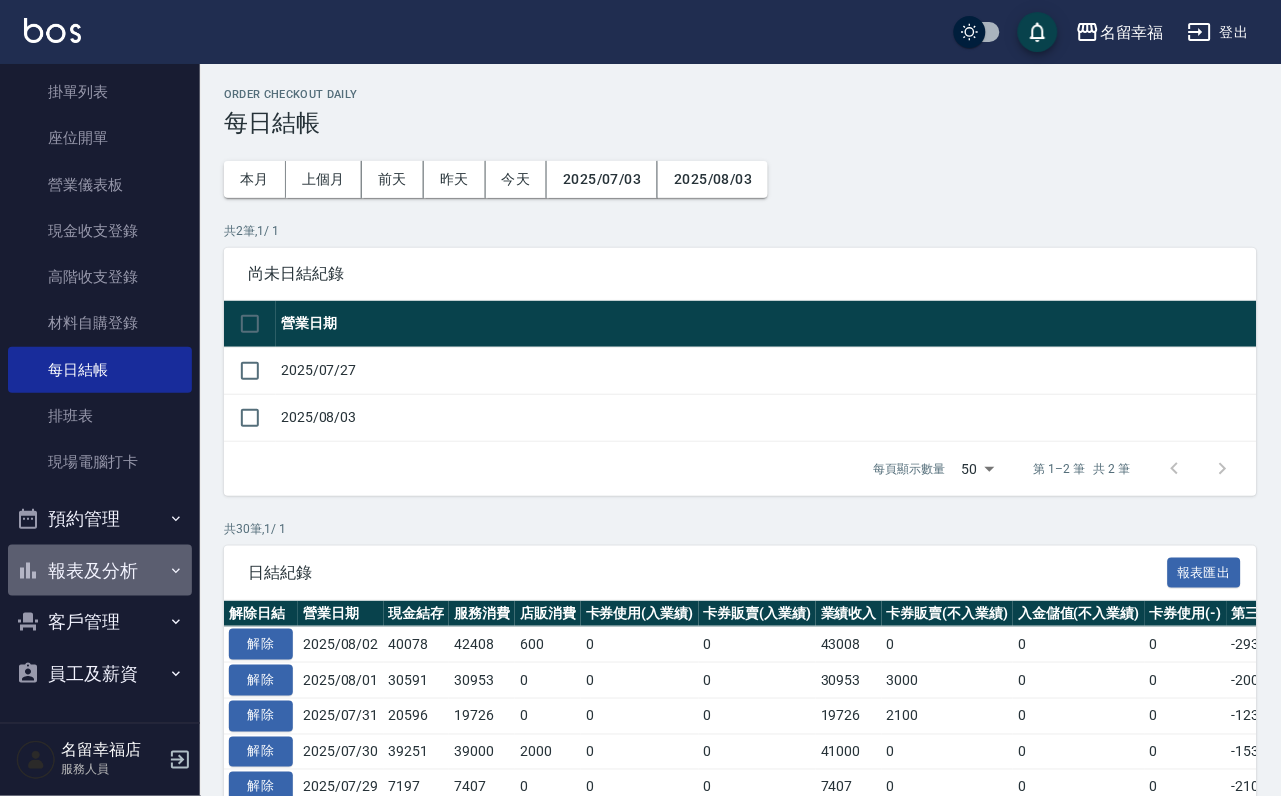 click on "報表及分析" at bounding box center (100, 571) 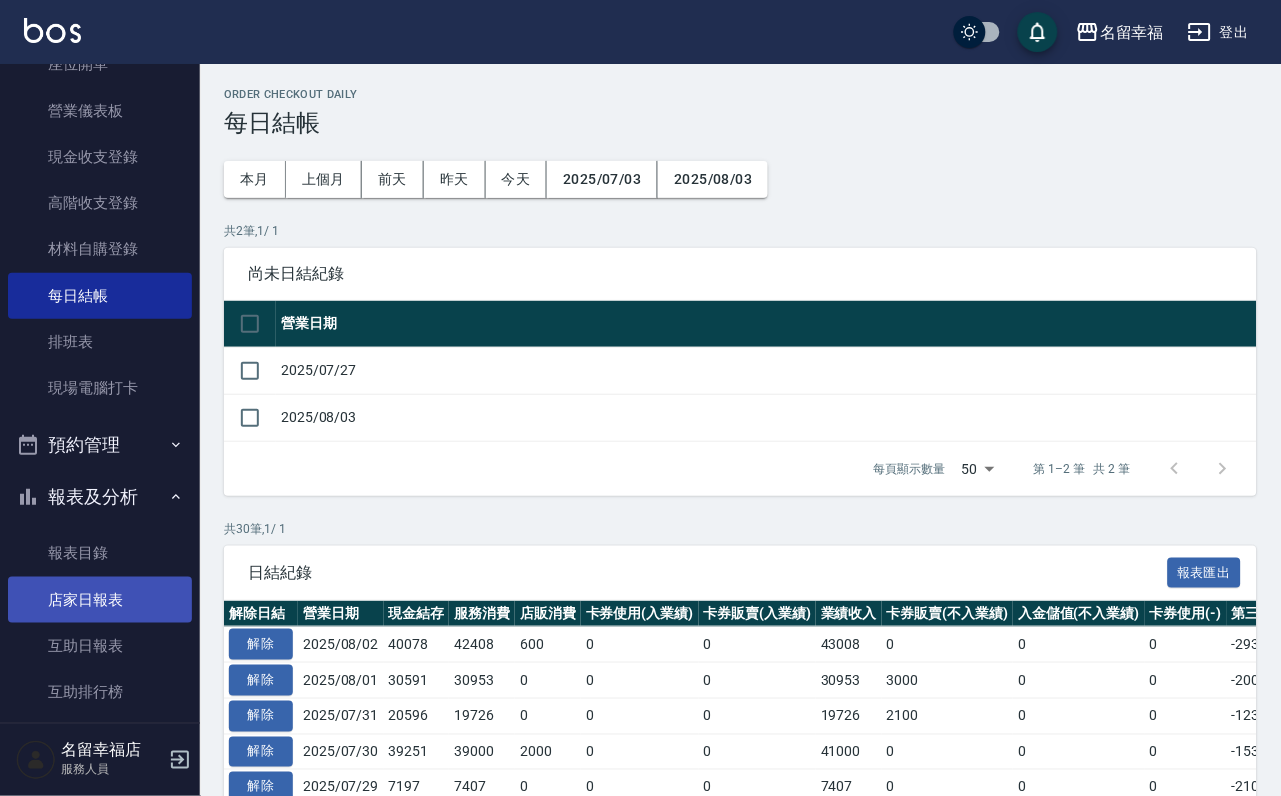 click on "店家日報表" at bounding box center [100, 600] 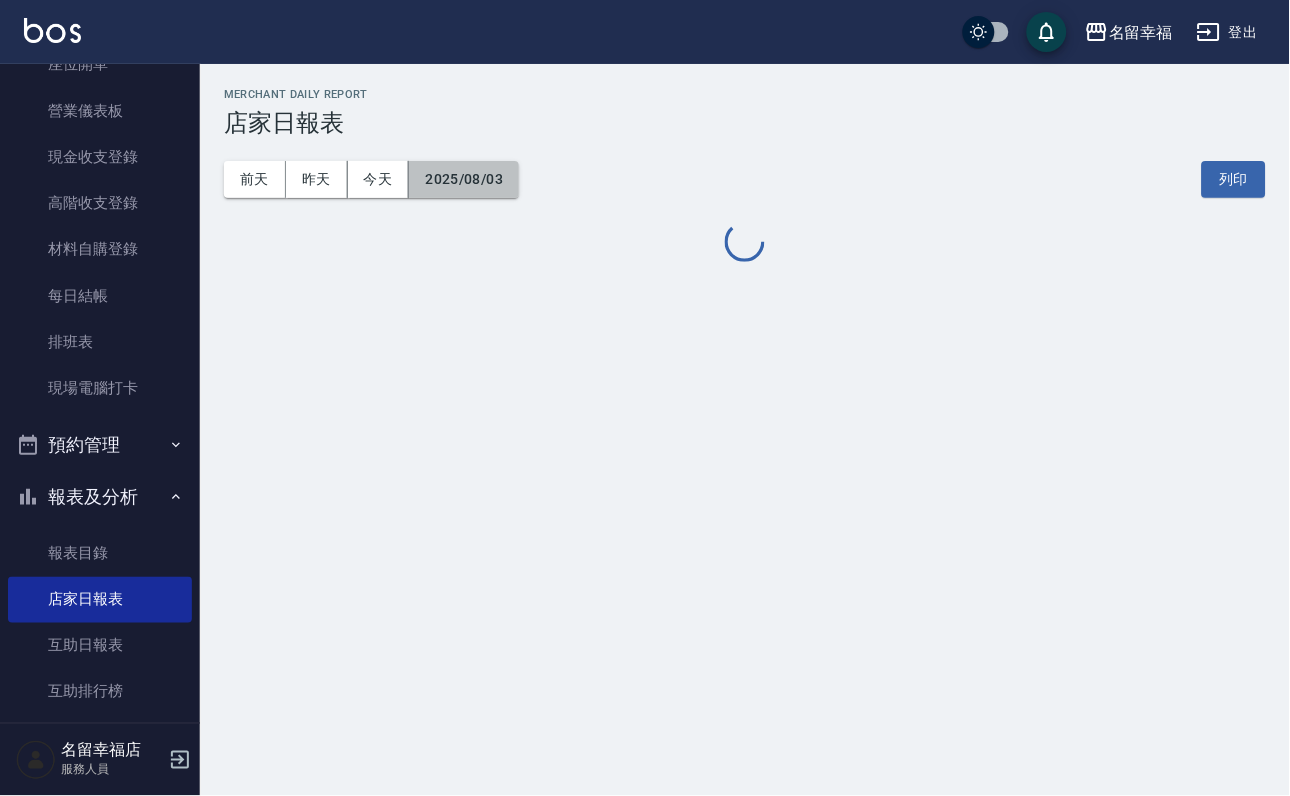 click on "2025/08/03" at bounding box center [464, 179] 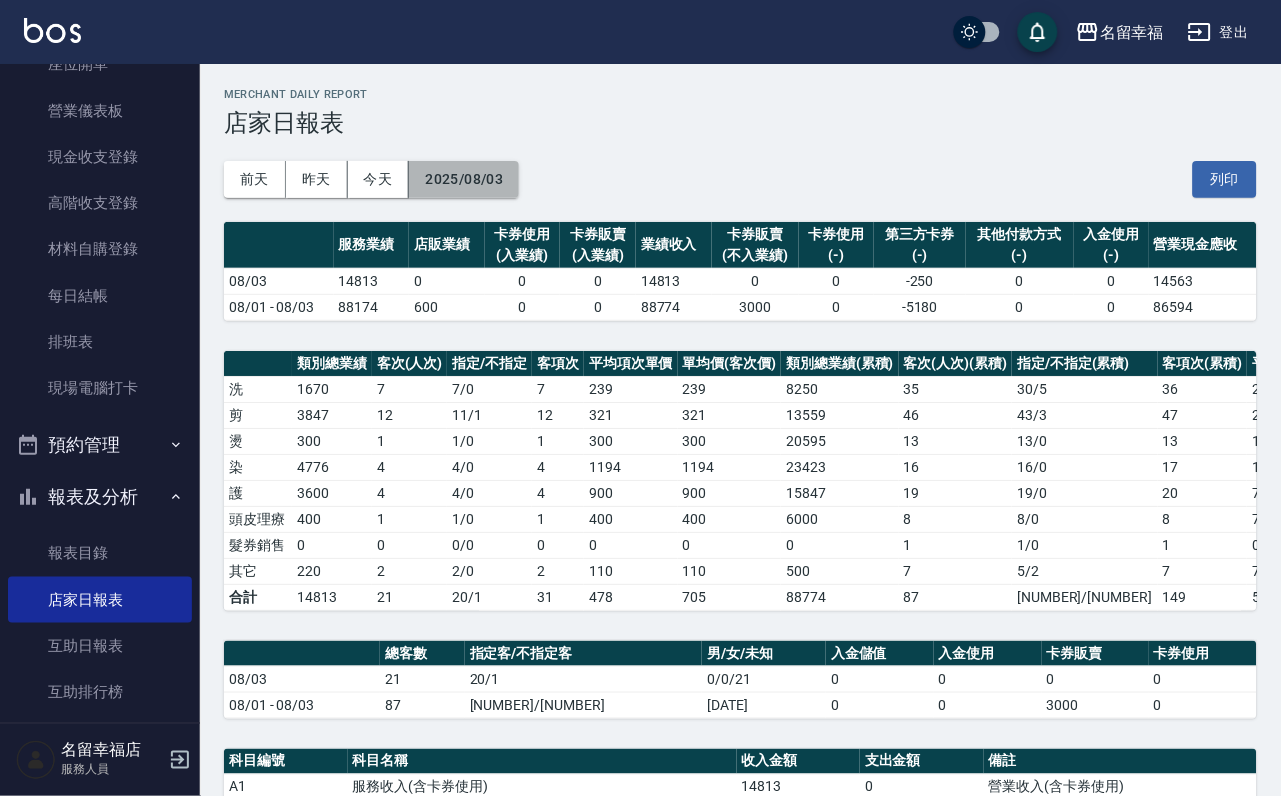 click on "2025/08/03" at bounding box center (464, 179) 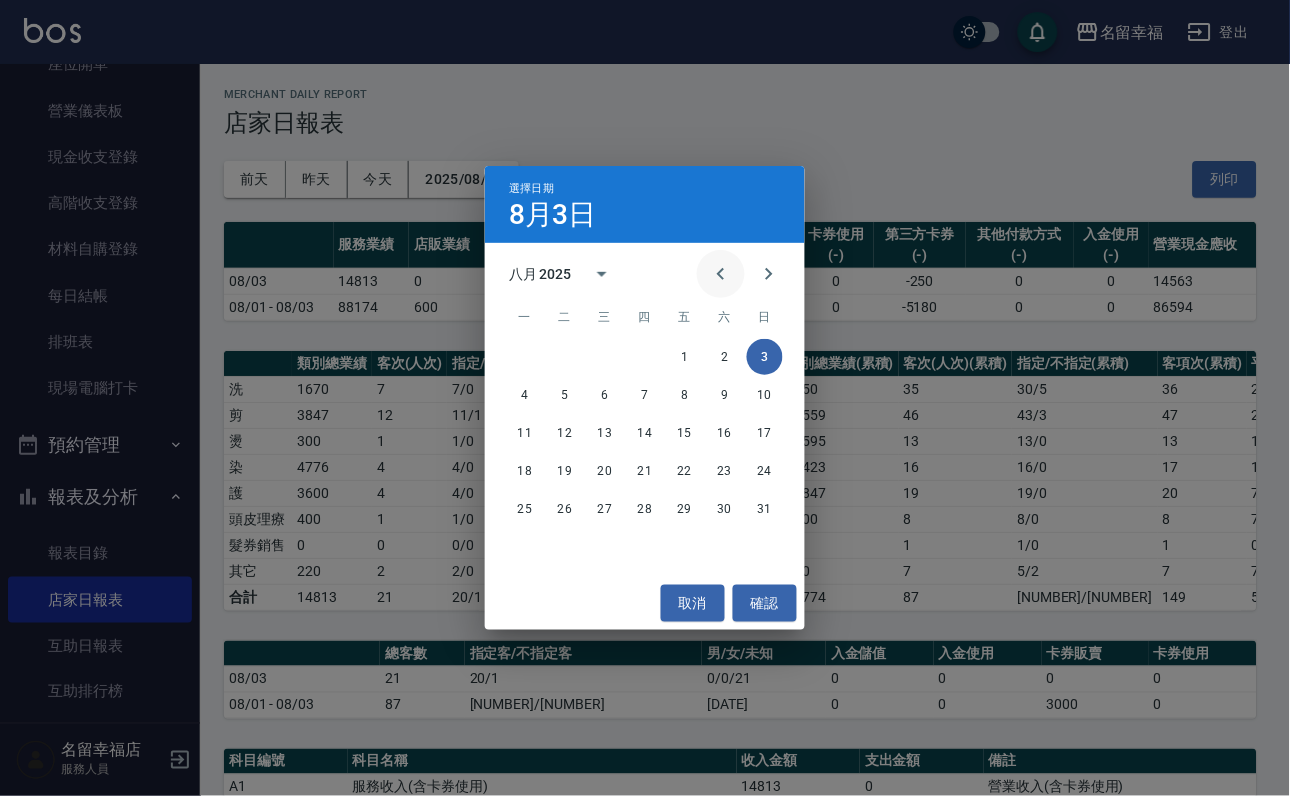 click 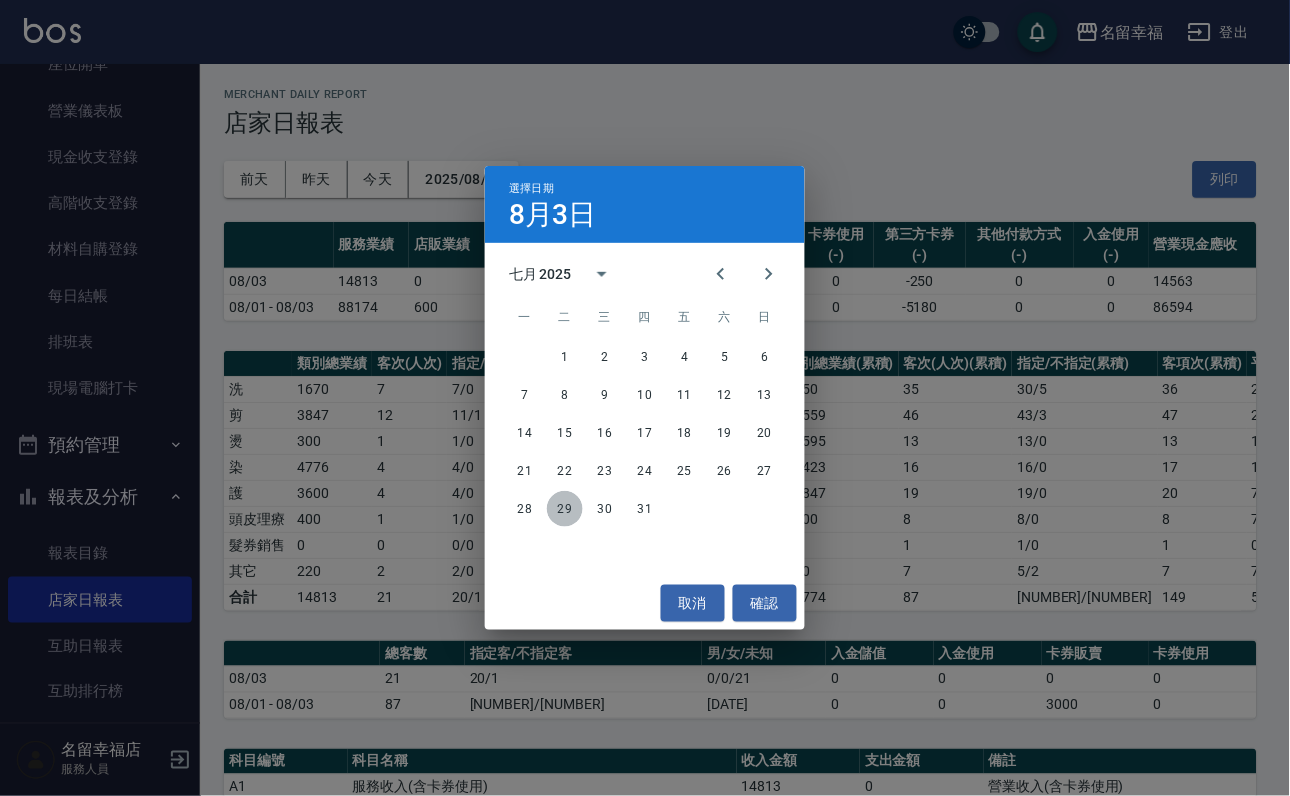 click on "29" at bounding box center [565, 509] 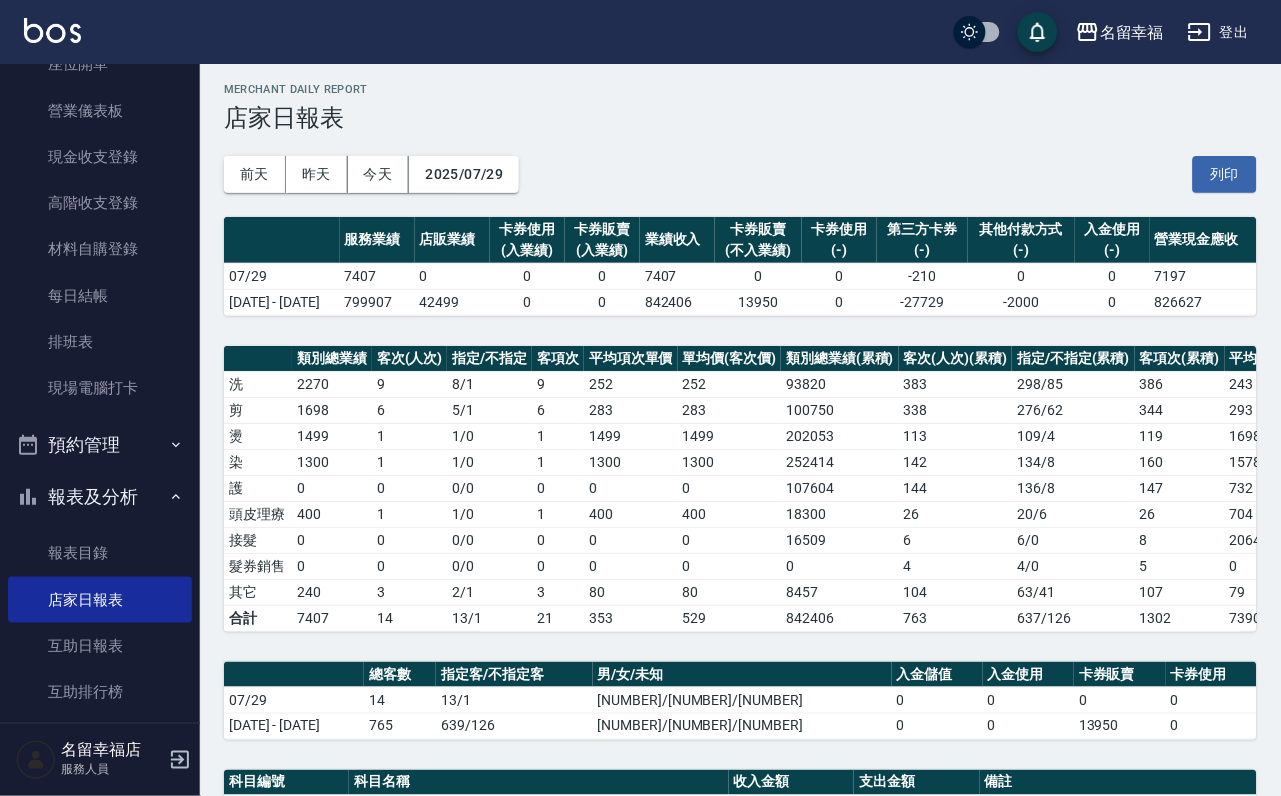 scroll, scrollTop: 0, scrollLeft: 0, axis: both 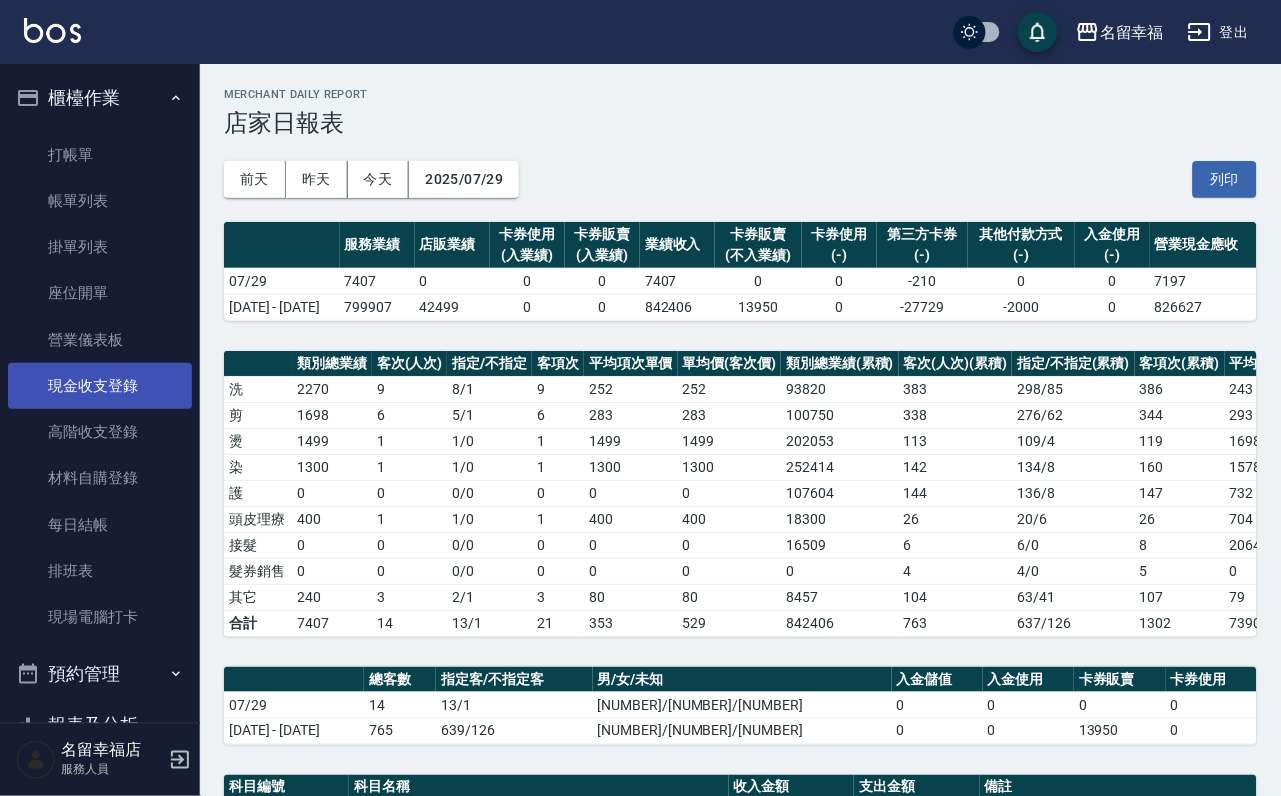 click on "現金收支登錄" at bounding box center (100, 386) 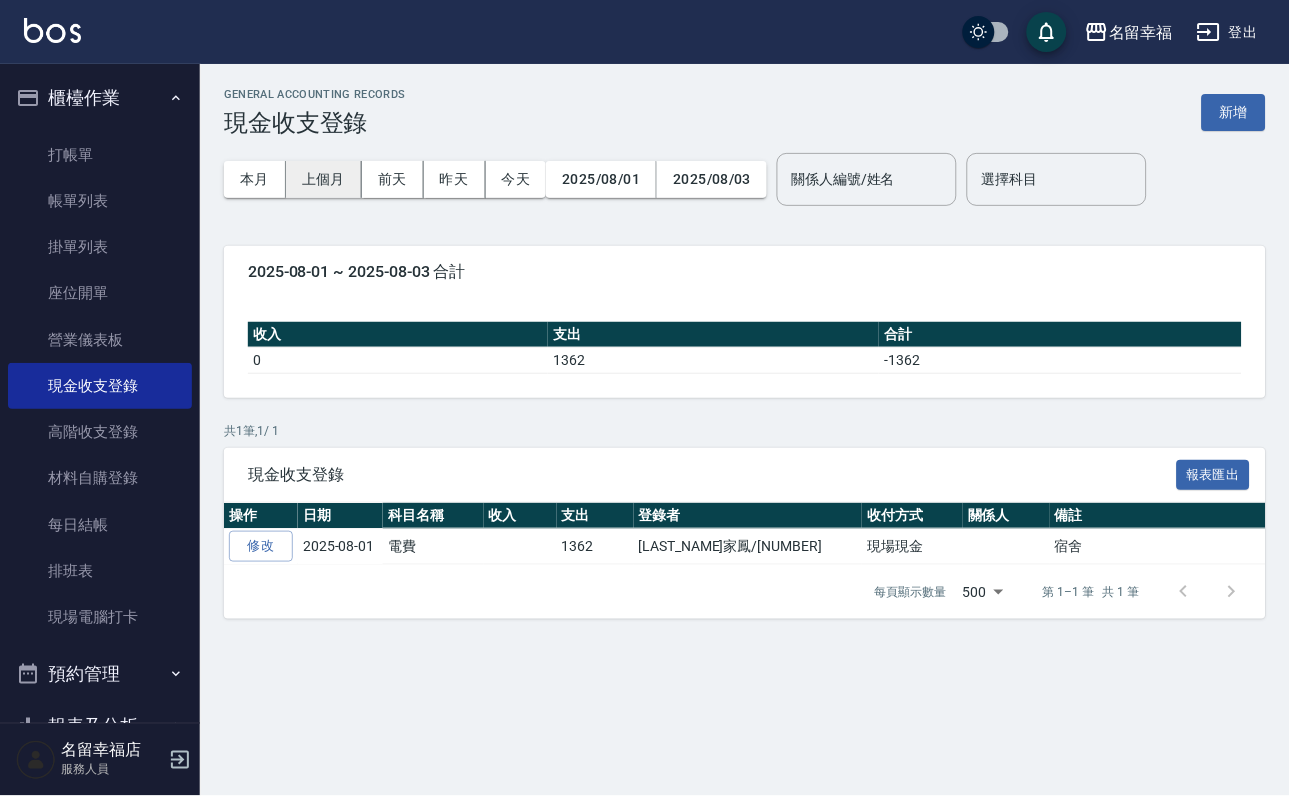 click on "上個月" at bounding box center [324, 179] 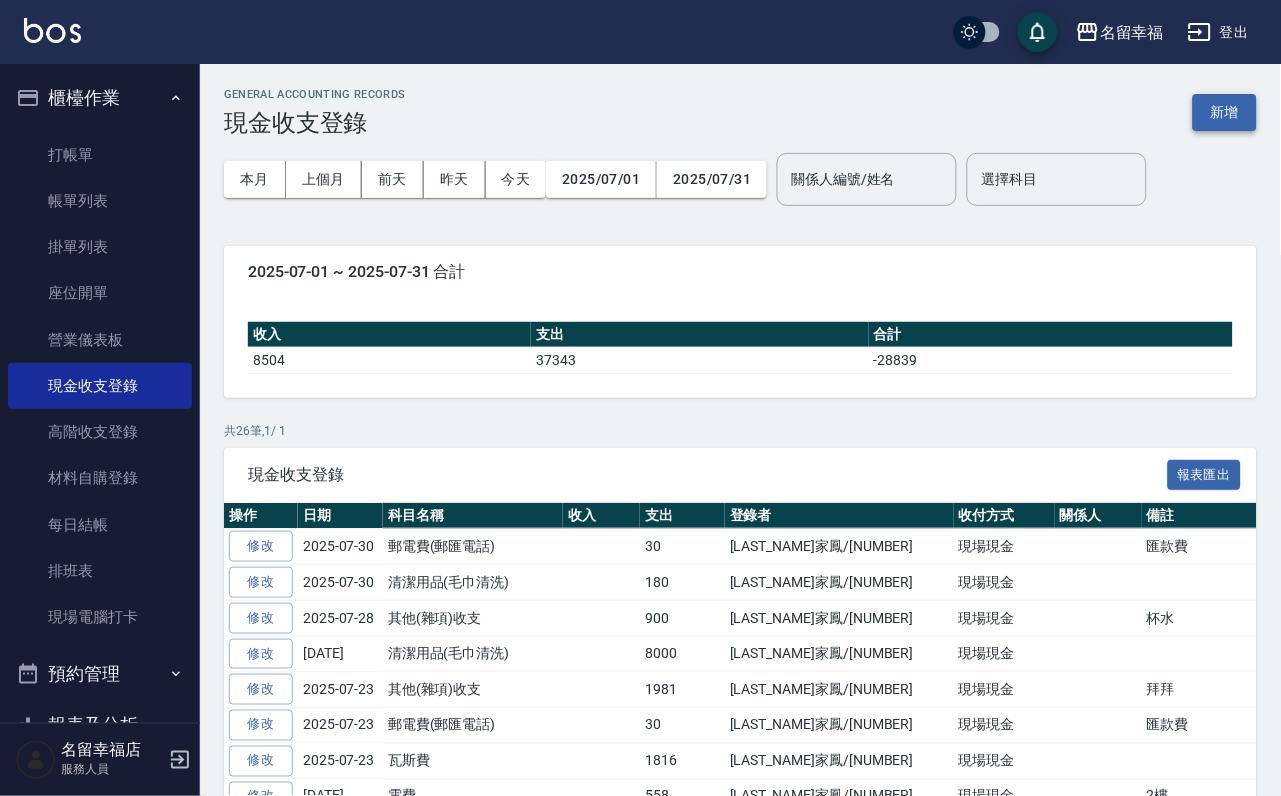 click on "新增" at bounding box center [1225, 112] 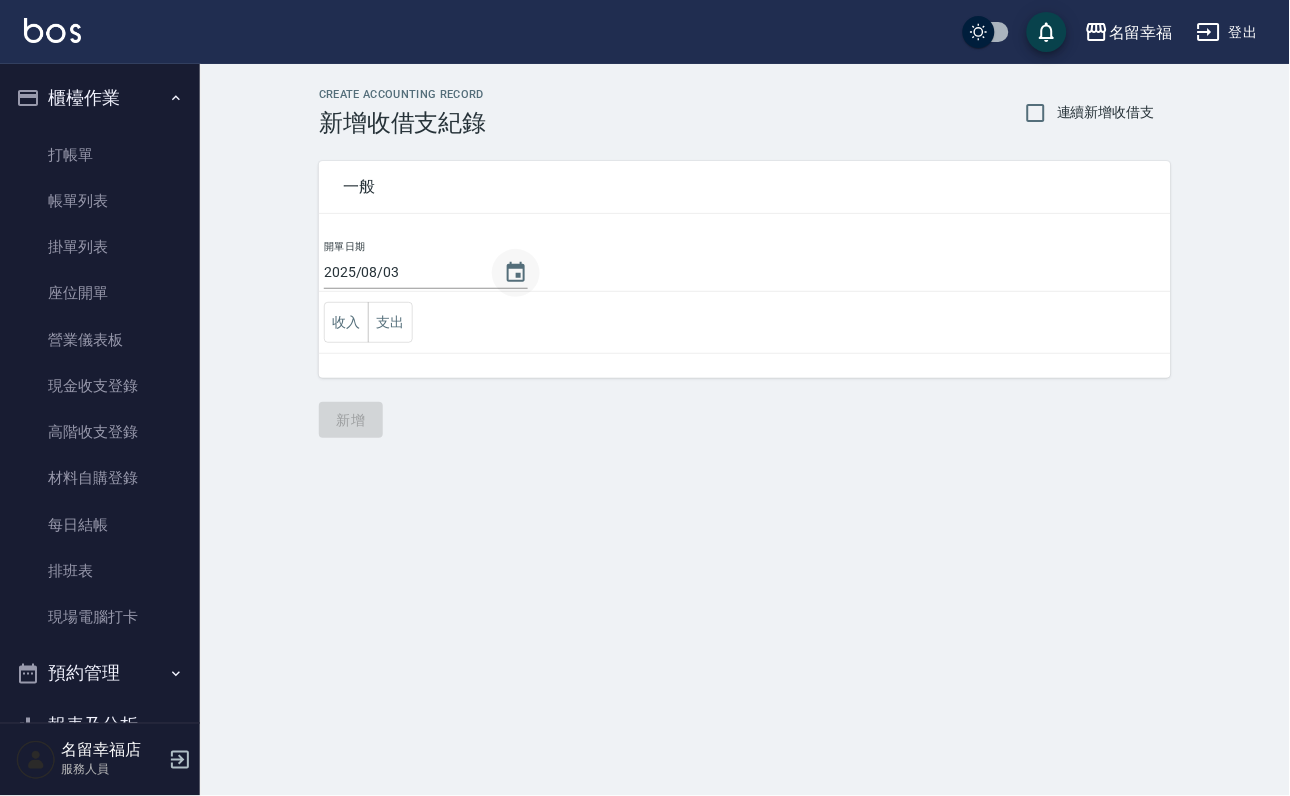 click 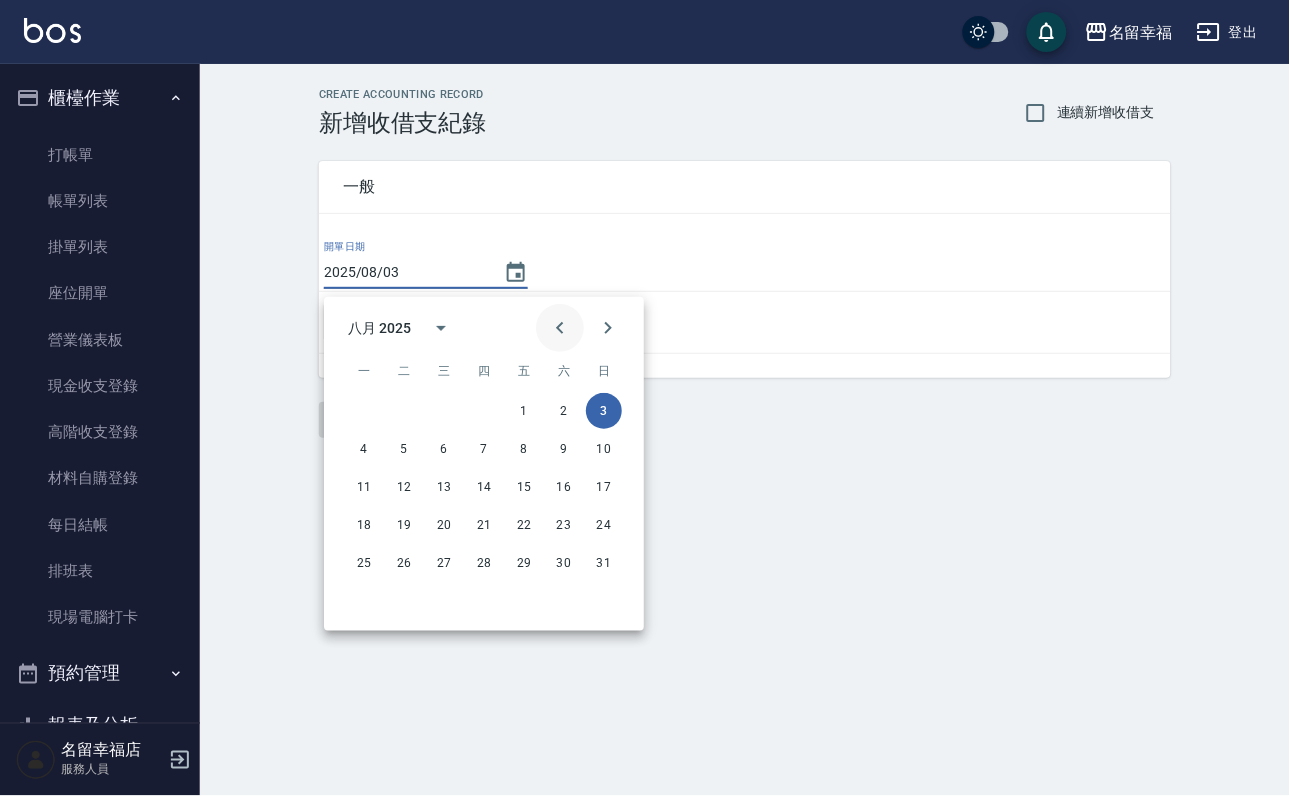 click 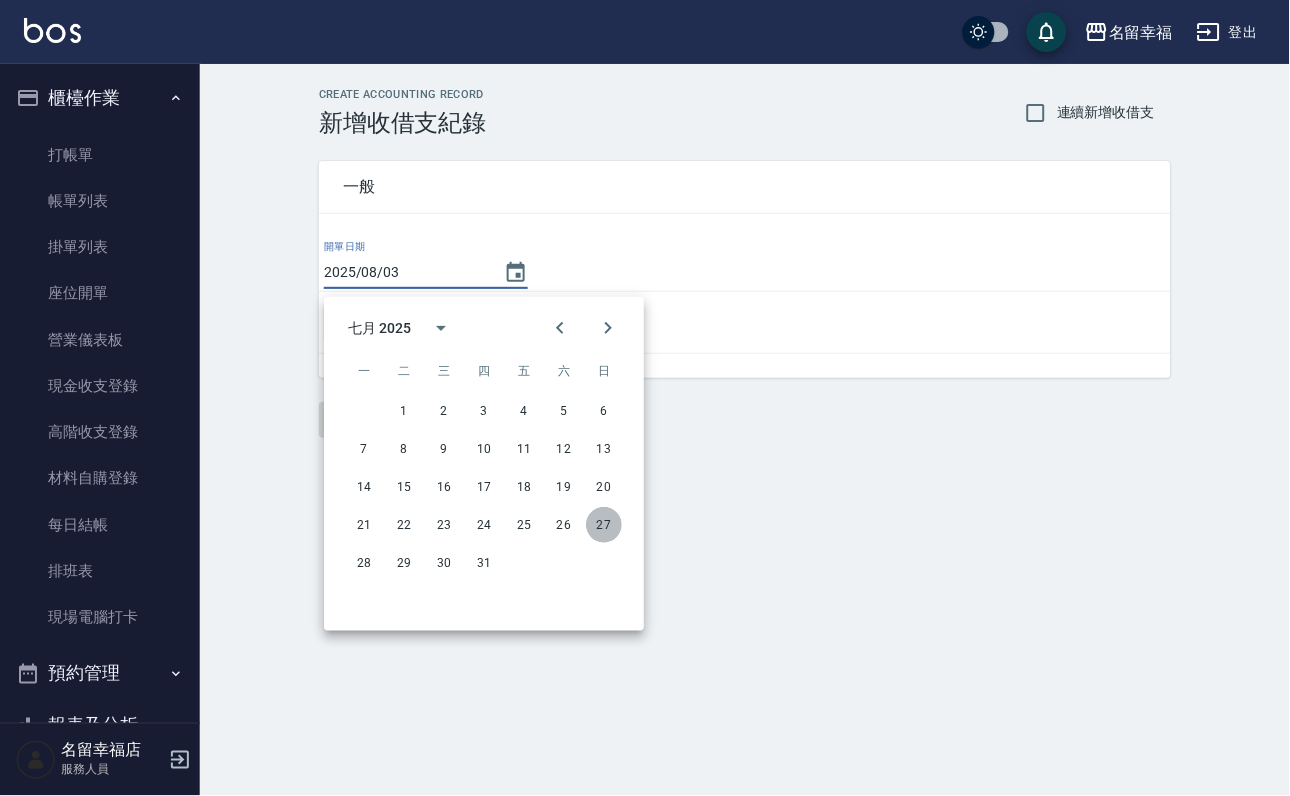 click on "27" at bounding box center [604, 525] 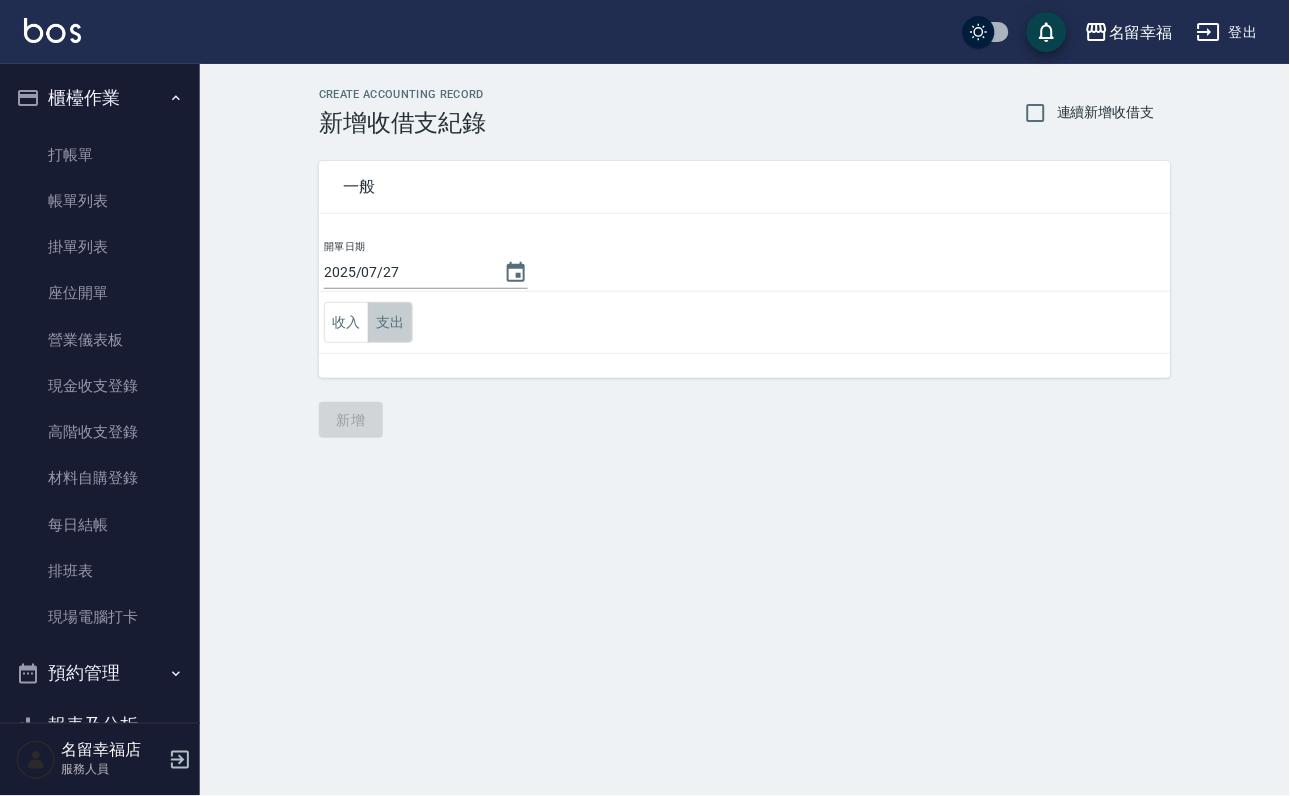 click on "支出" at bounding box center [390, 322] 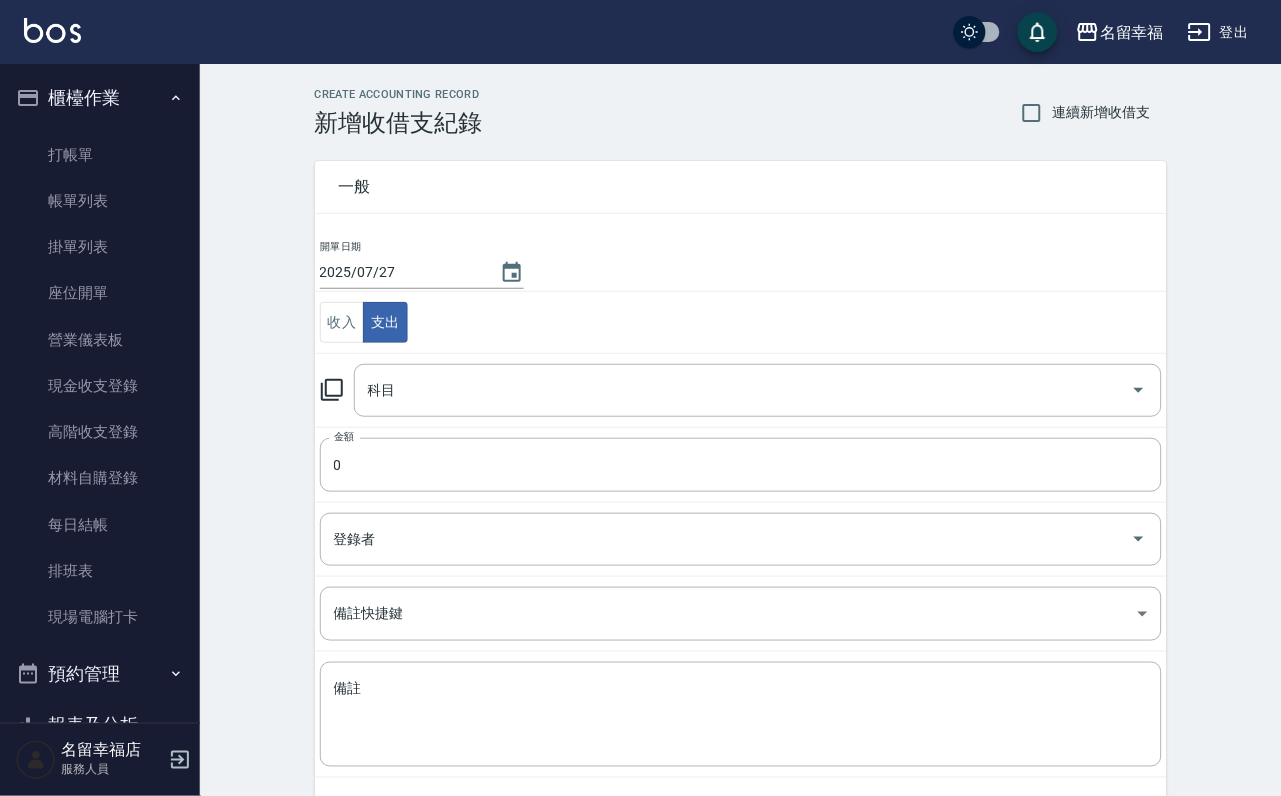 click 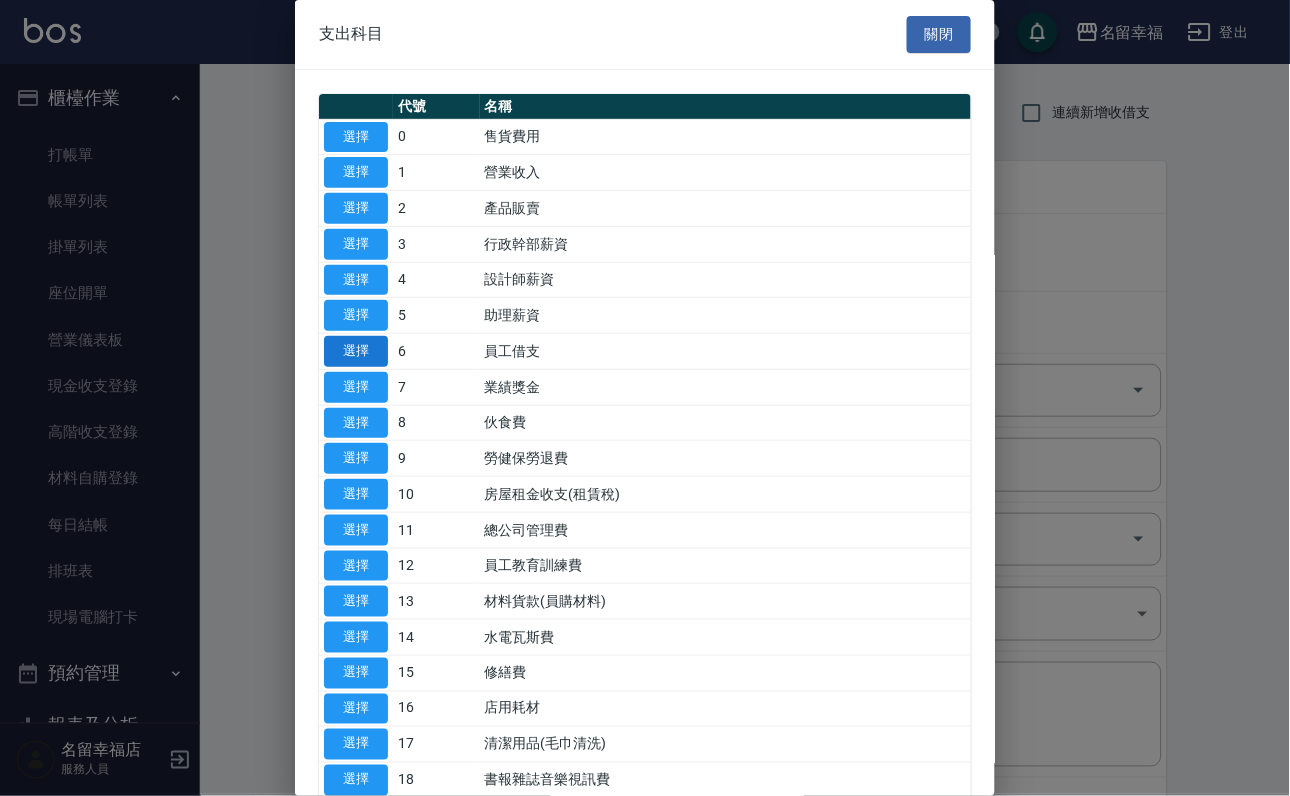 click on "選擇" at bounding box center [356, 351] 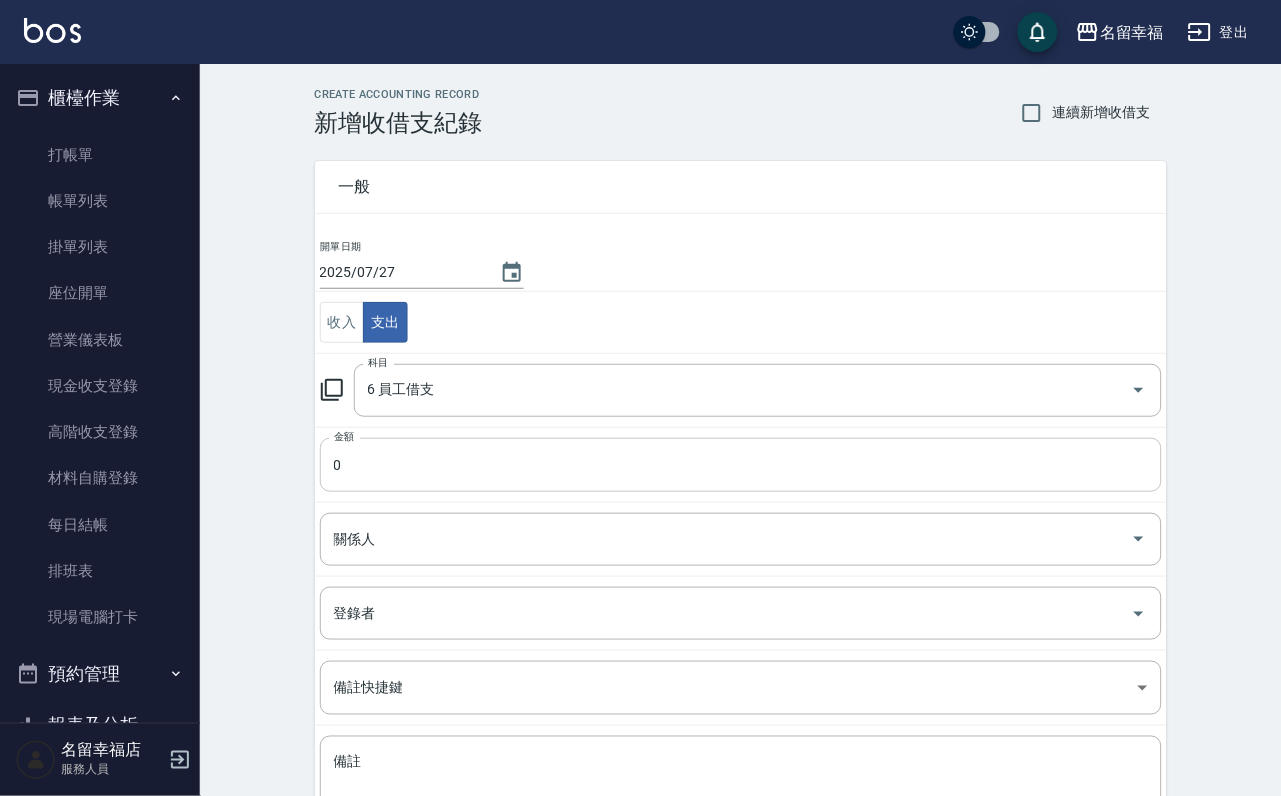 click on "0" at bounding box center (741, 465) 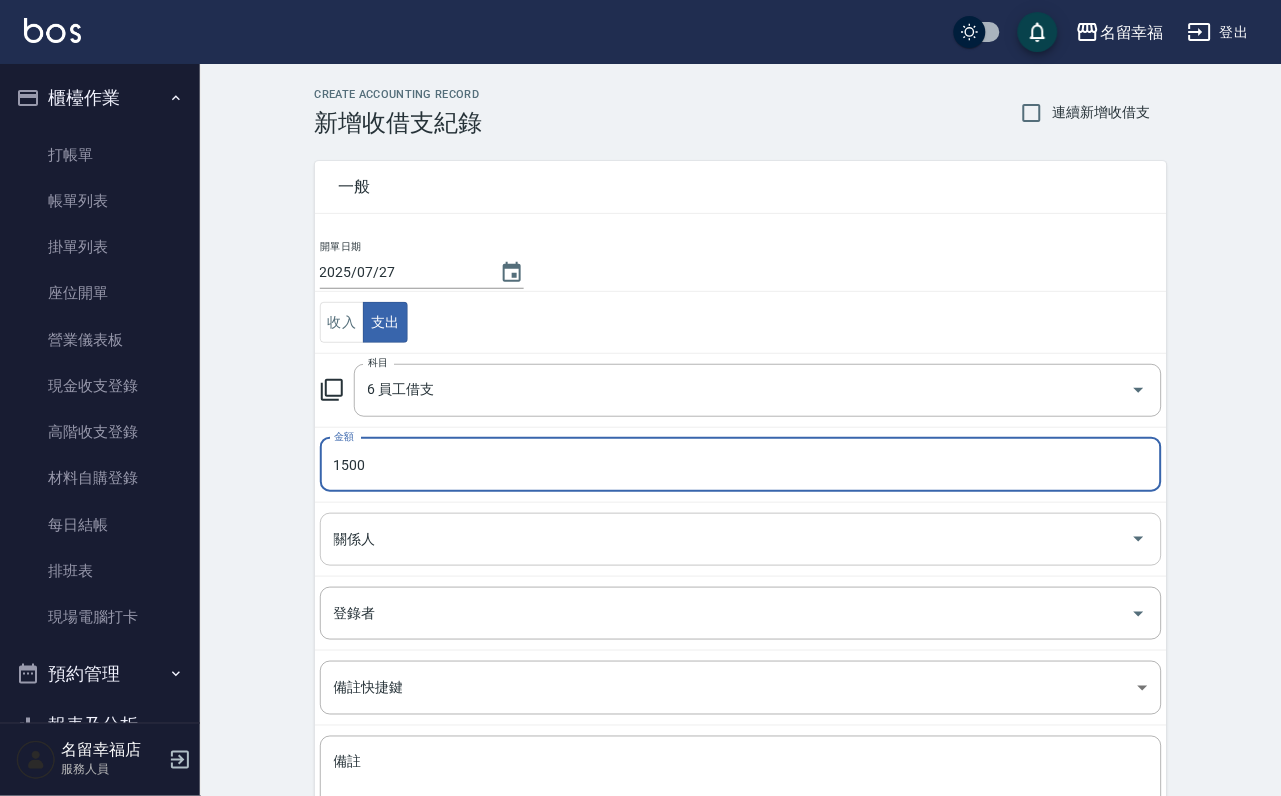 type on "1500" 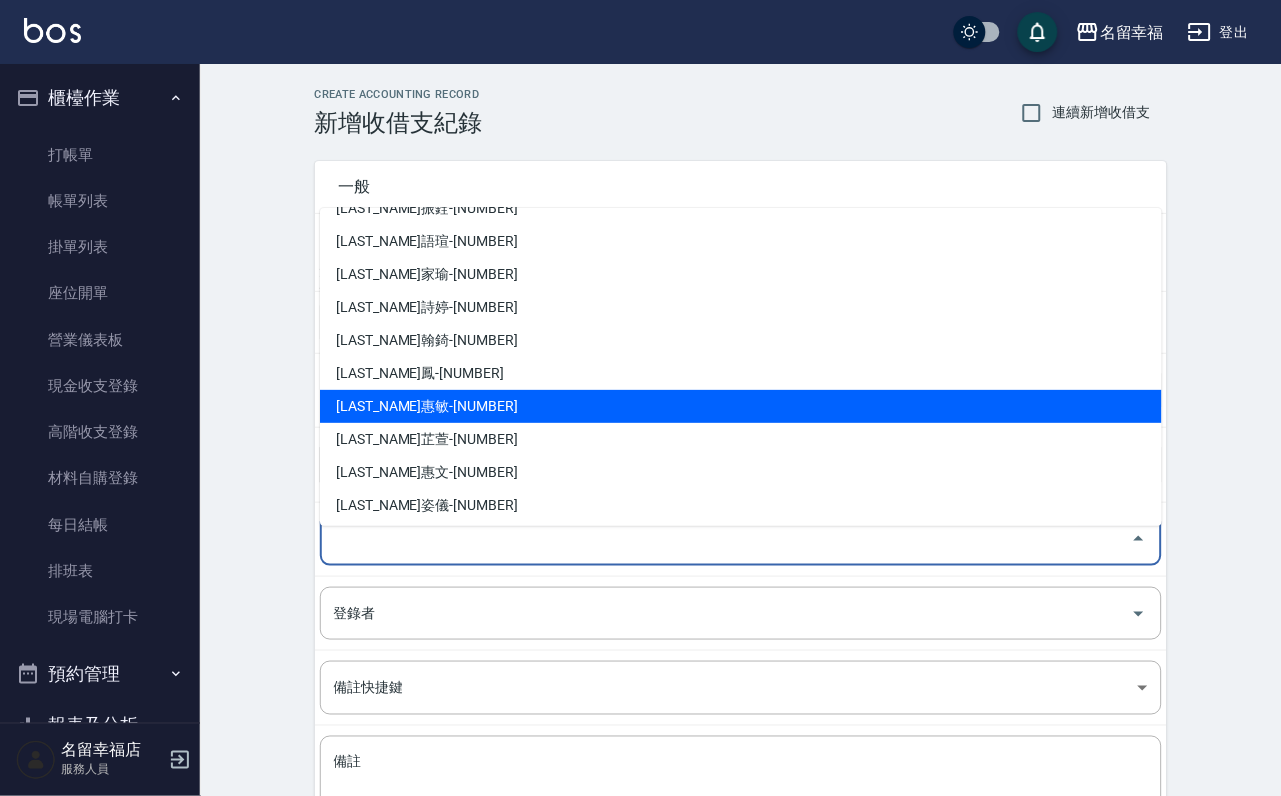 scroll, scrollTop: 300, scrollLeft: 0, axis: vertical 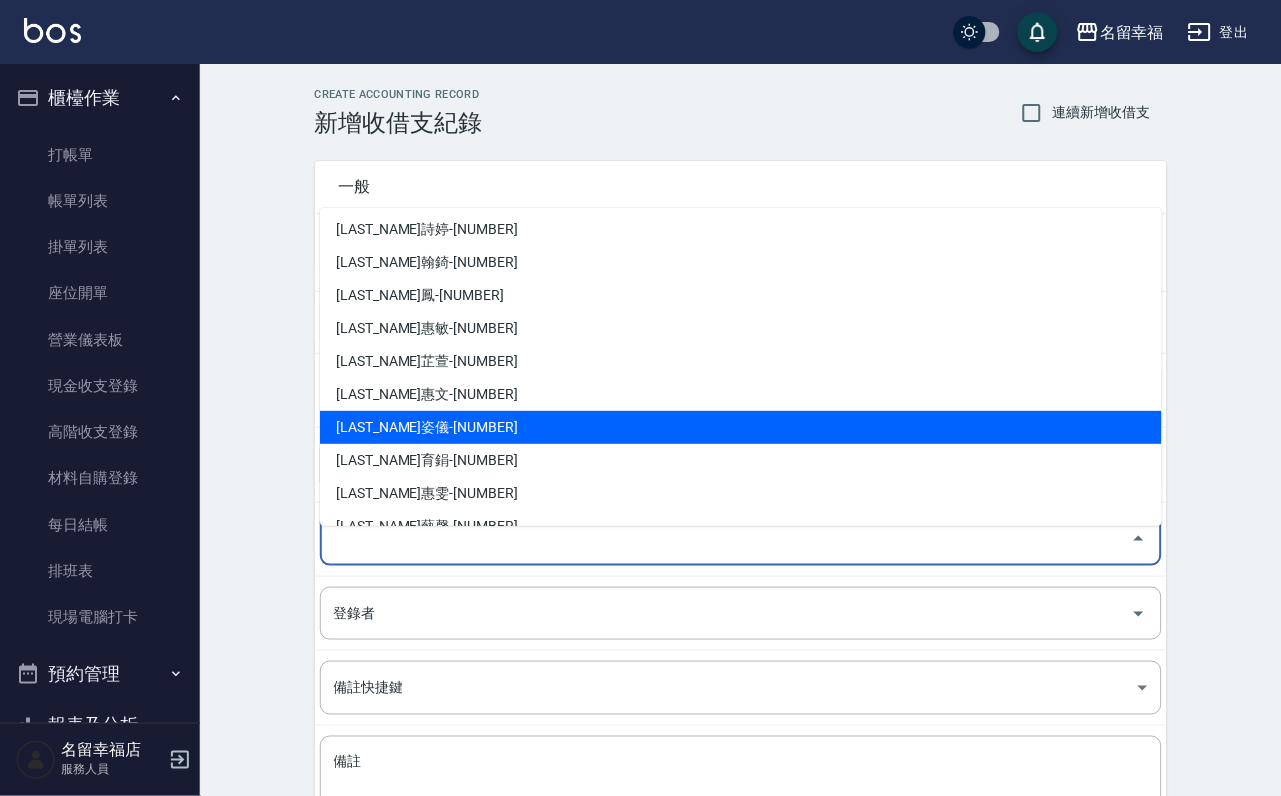 click on "李姿儀-18" at bounding box center (741, 427) 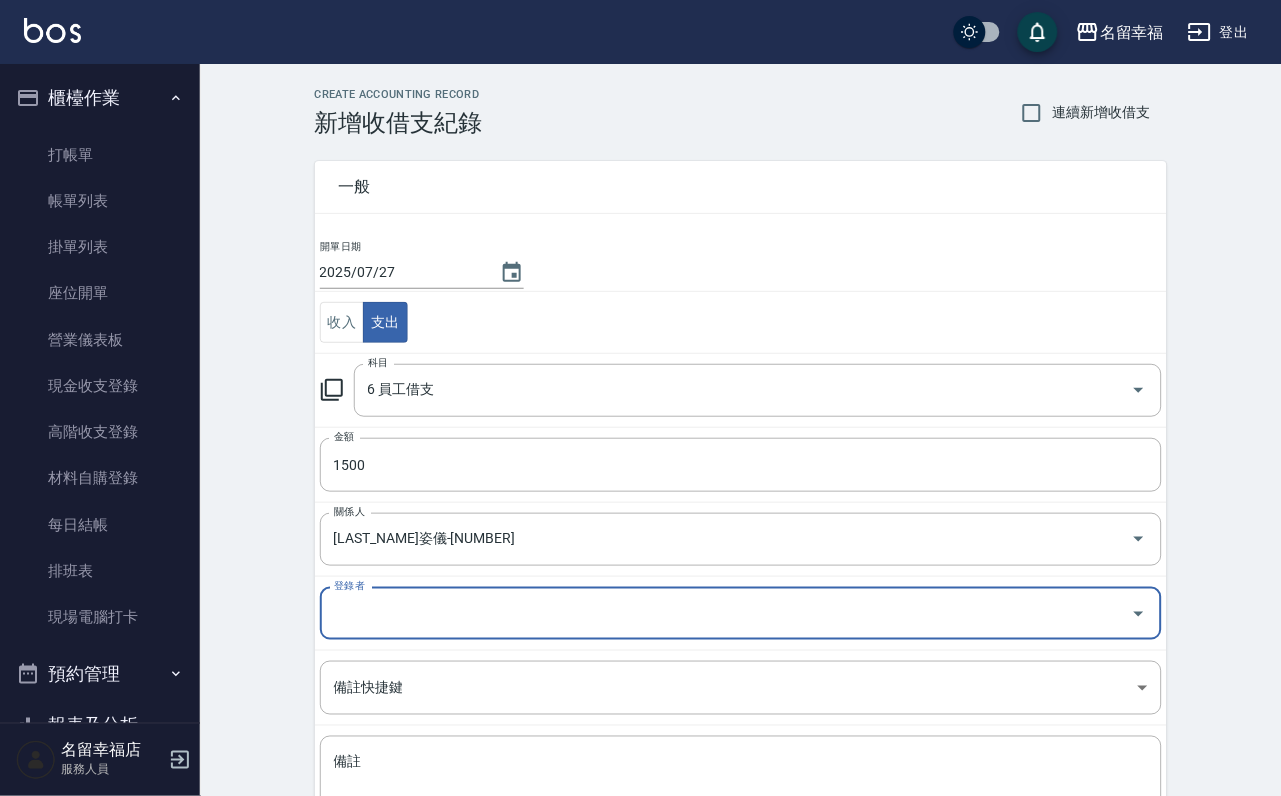 click on "登錄者" at bounding box center (741, 613) 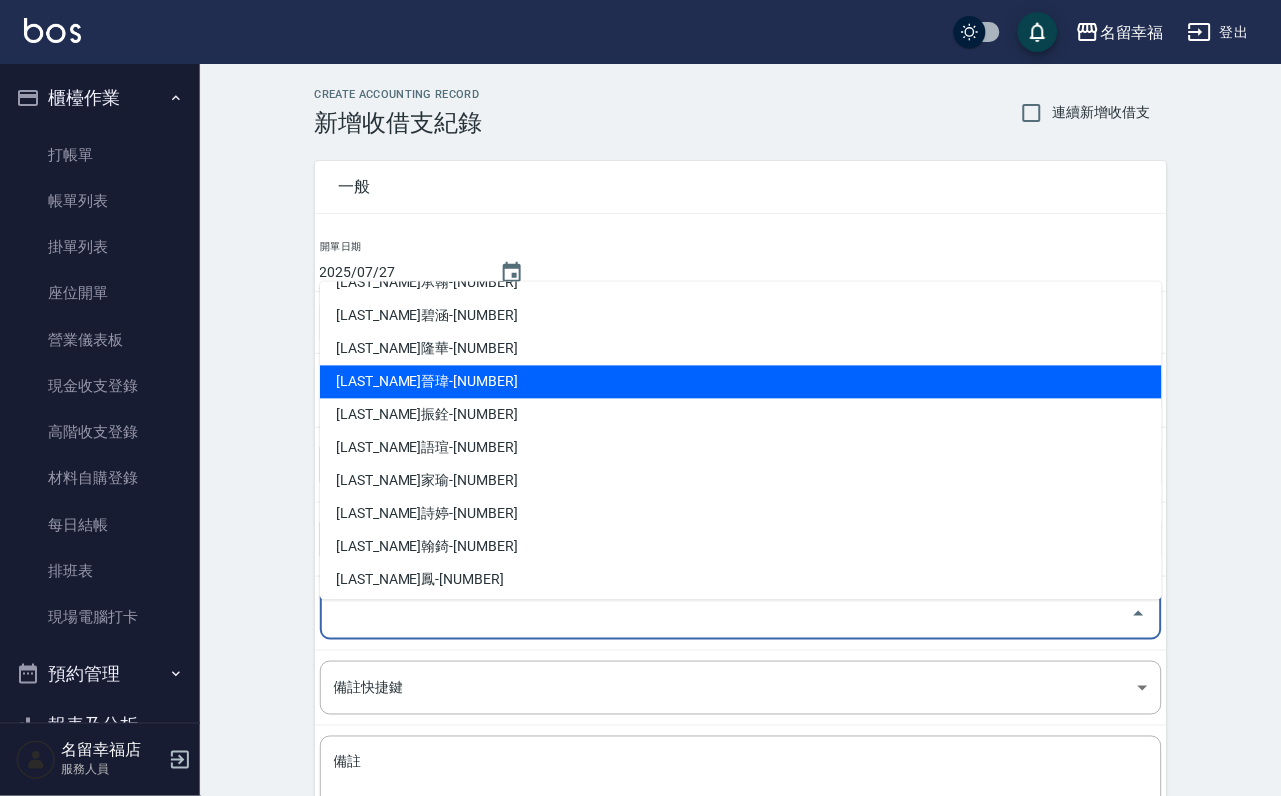 scroll, scrollTop: 150, scrollLeft: 0, axis: vertical 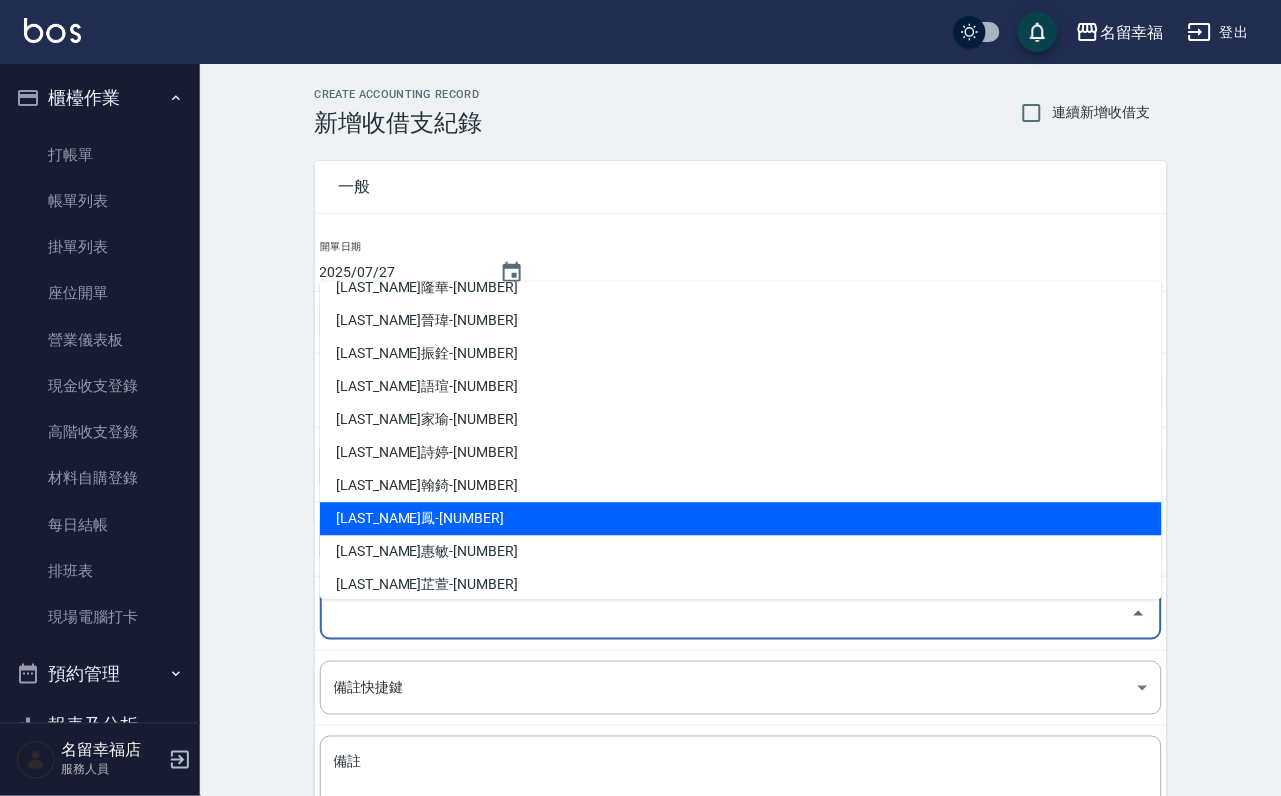 click on "李家鳳-10" at bounding box center [741, 518] 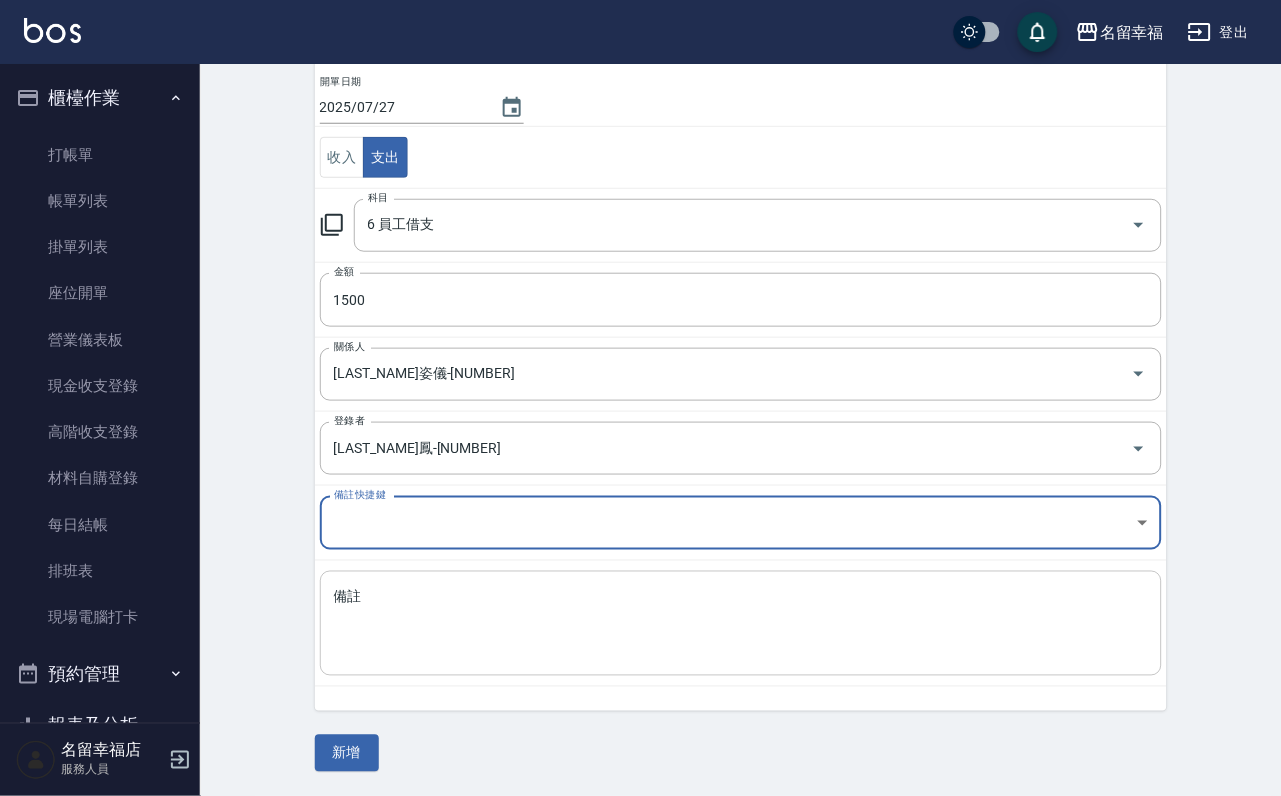 scroll, scrollTop: 182, scrollLeft: 0, axis: vertical 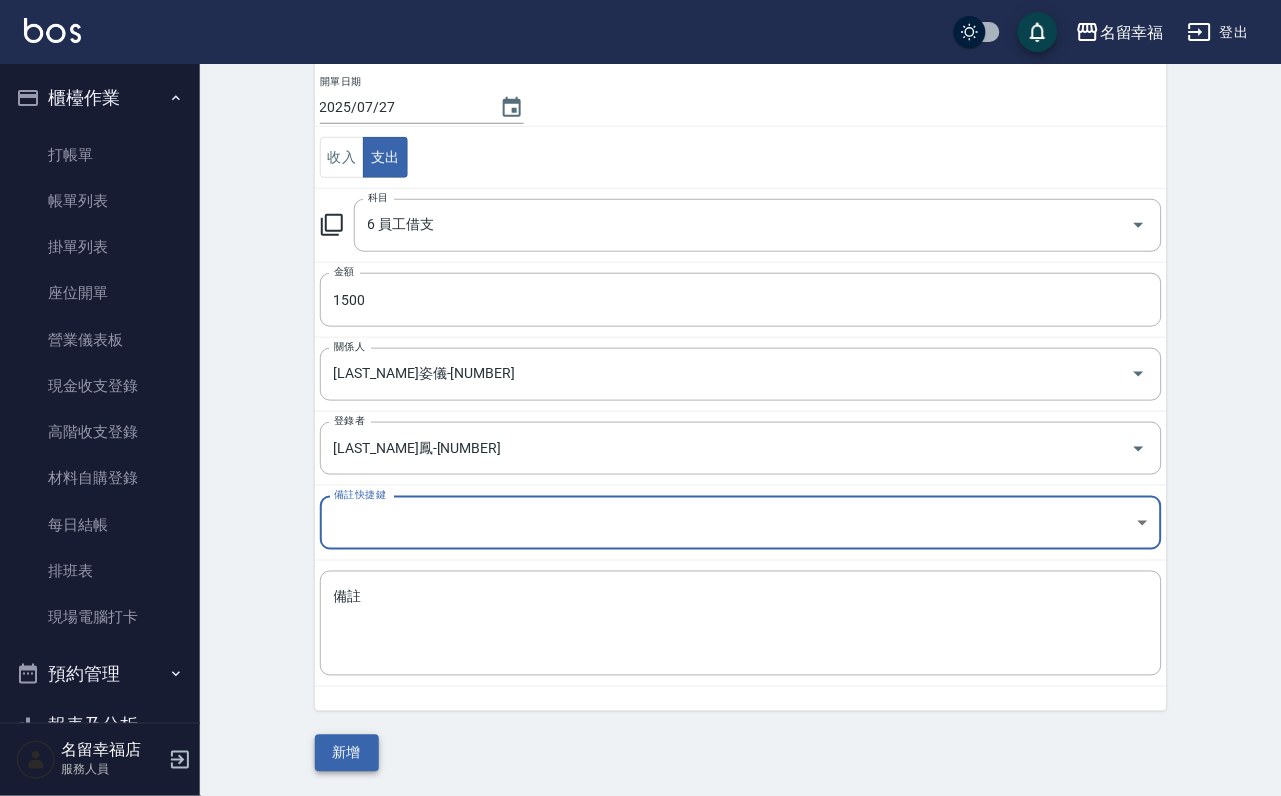 click on "新增" at bounding box center (347, 753) 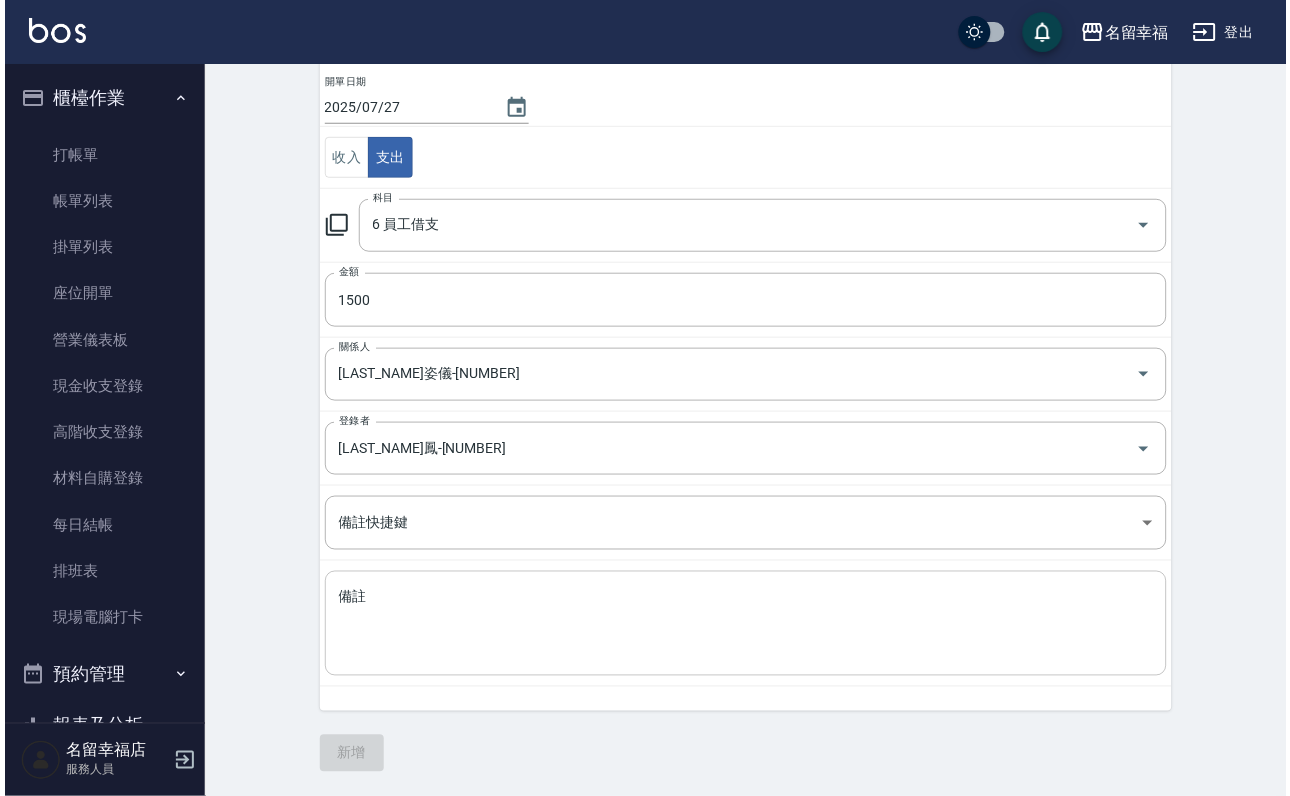scroll, scrollTop: 0, scrollLeft: 0, axis: both 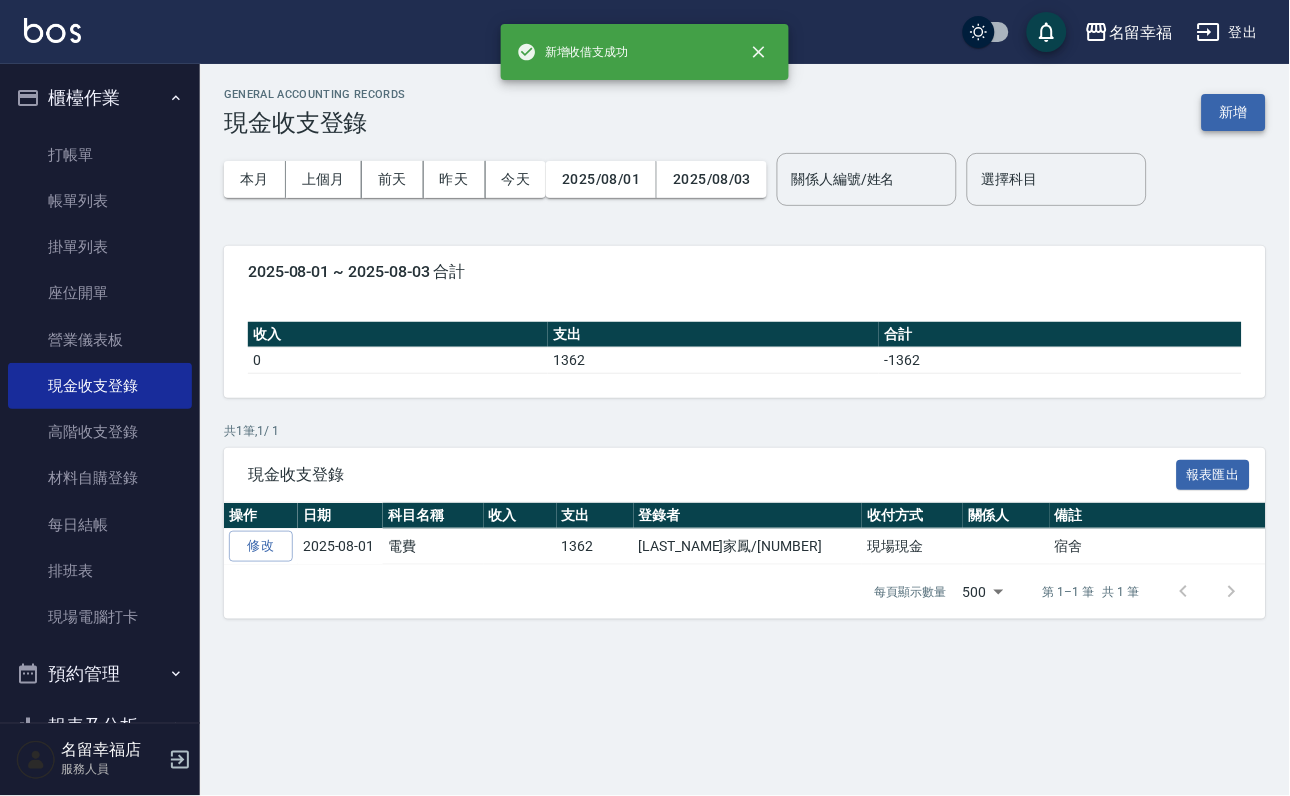 click on "新增" at bounding box center [1234, 112] 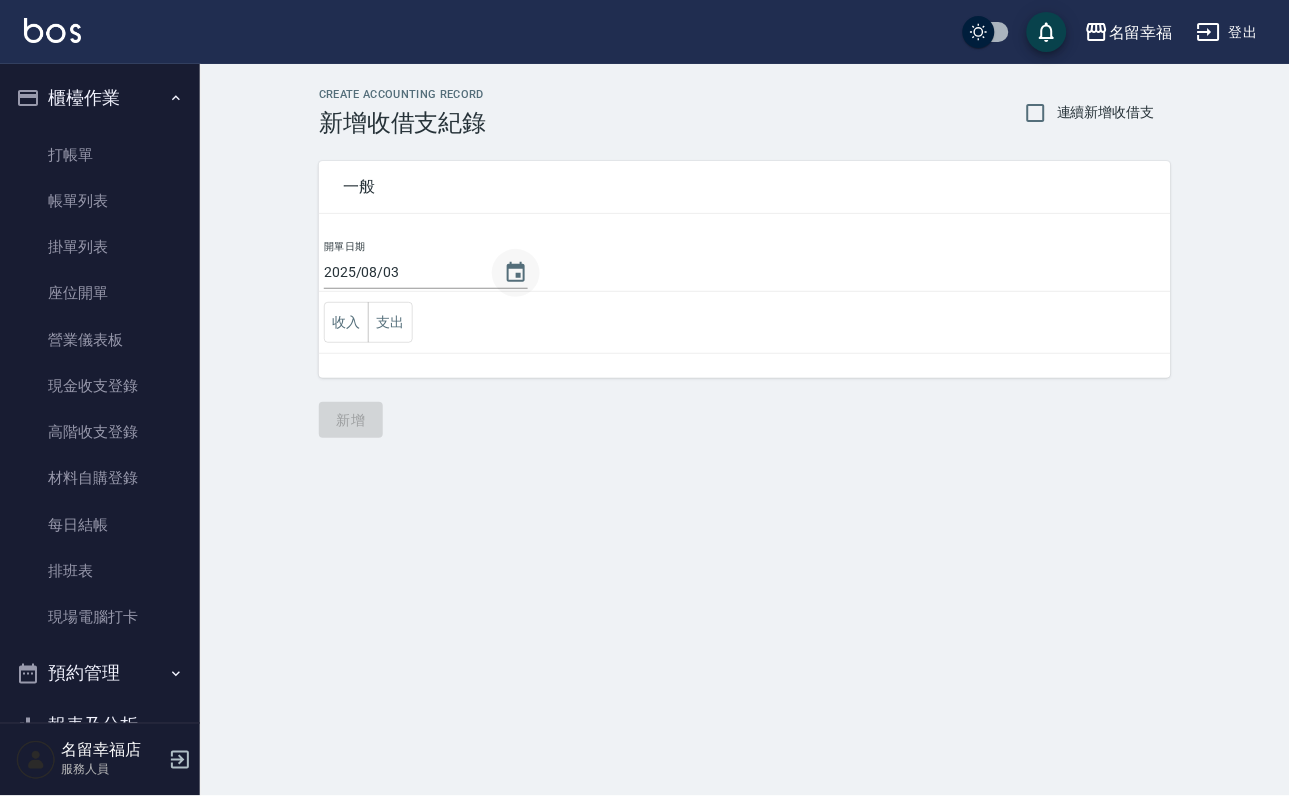 click 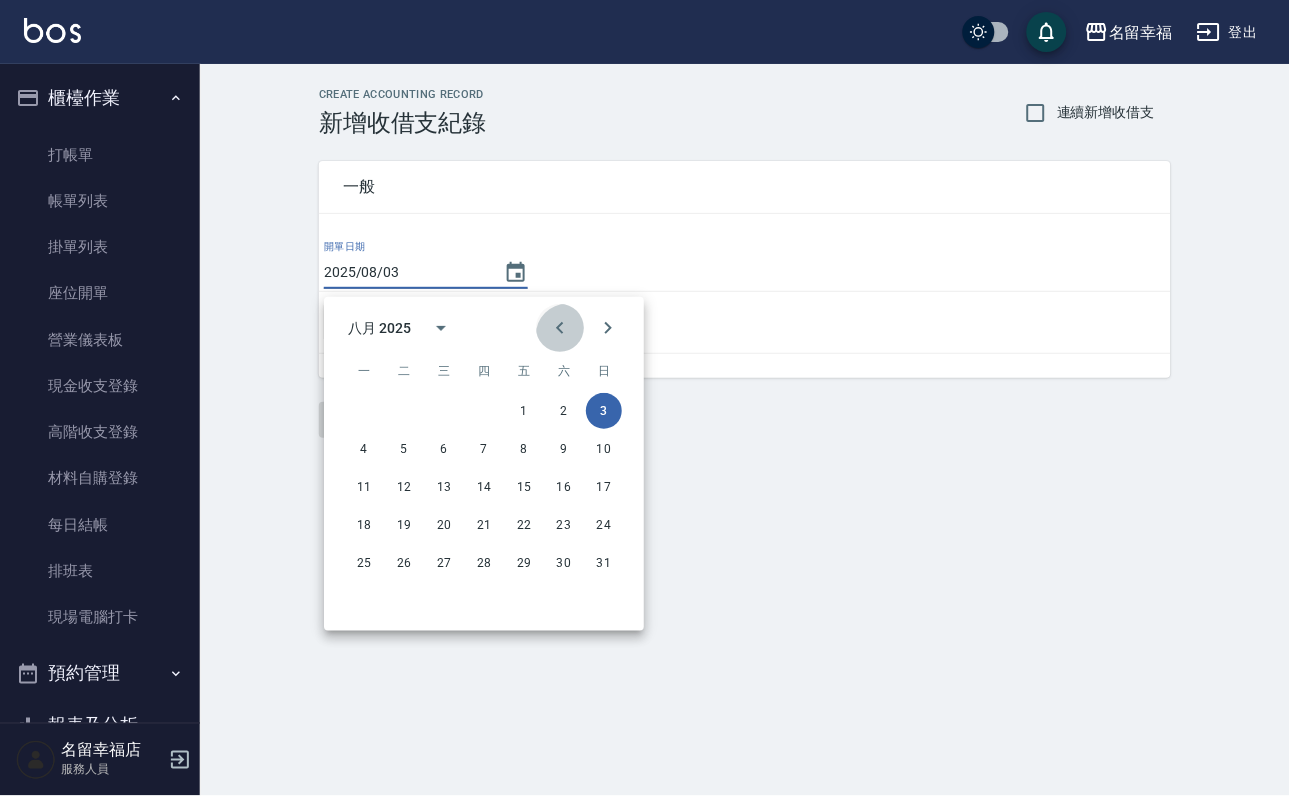 click 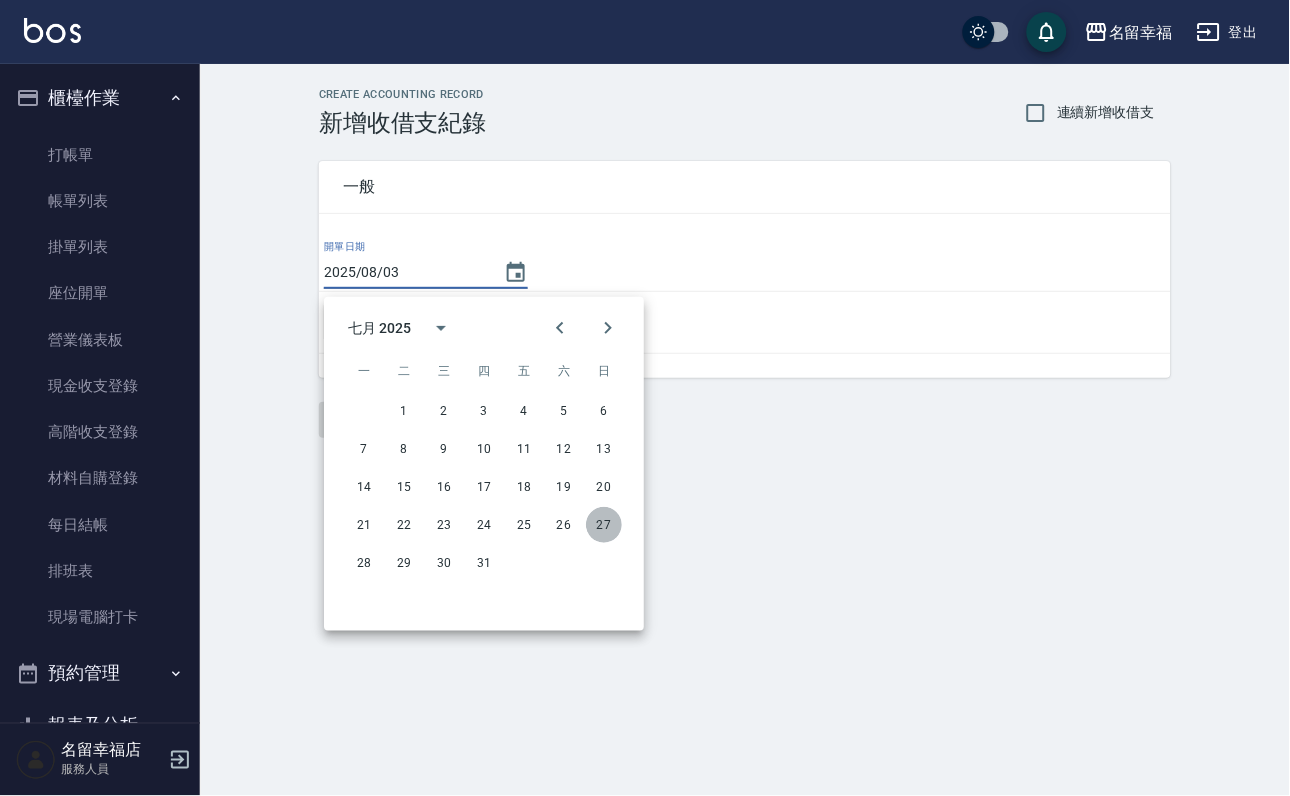 click on "27" at bounding box center [604, 525] 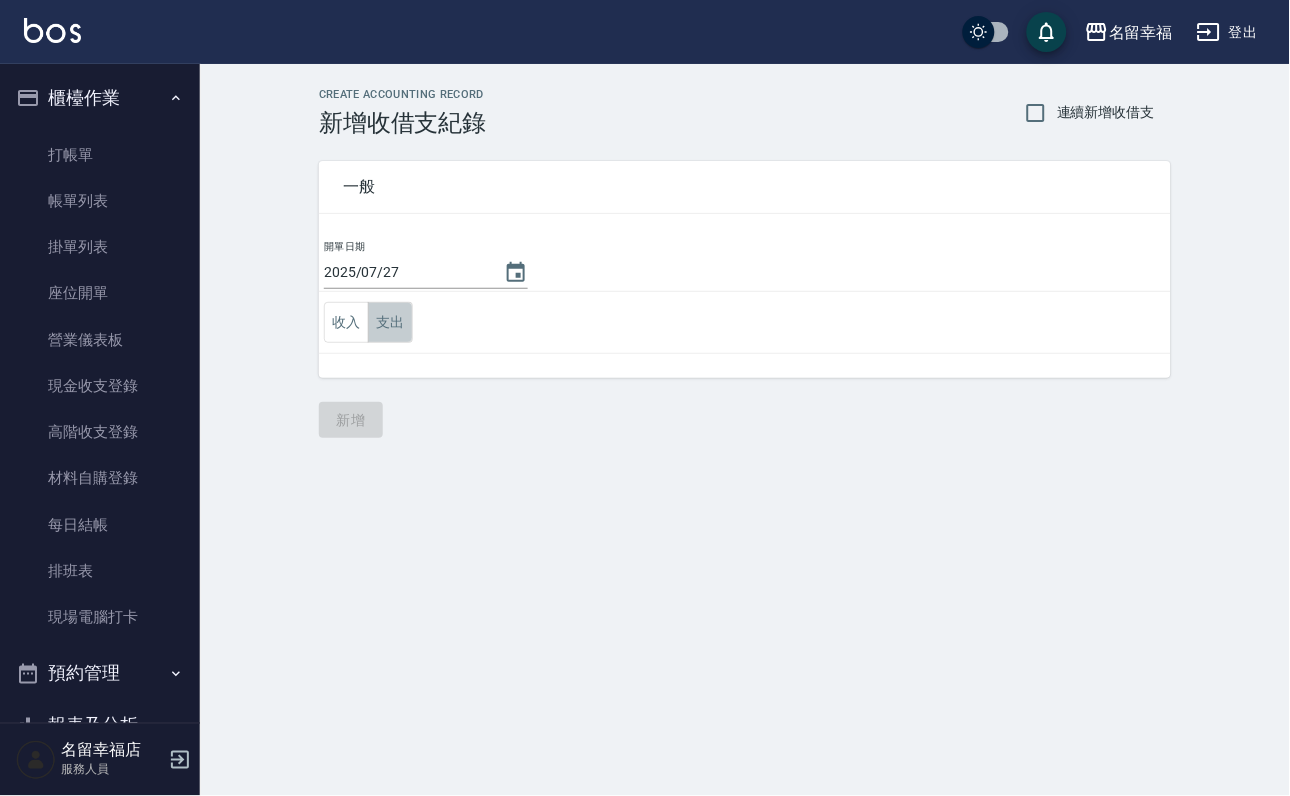 click on "支出" at bounding box center [390, 322] 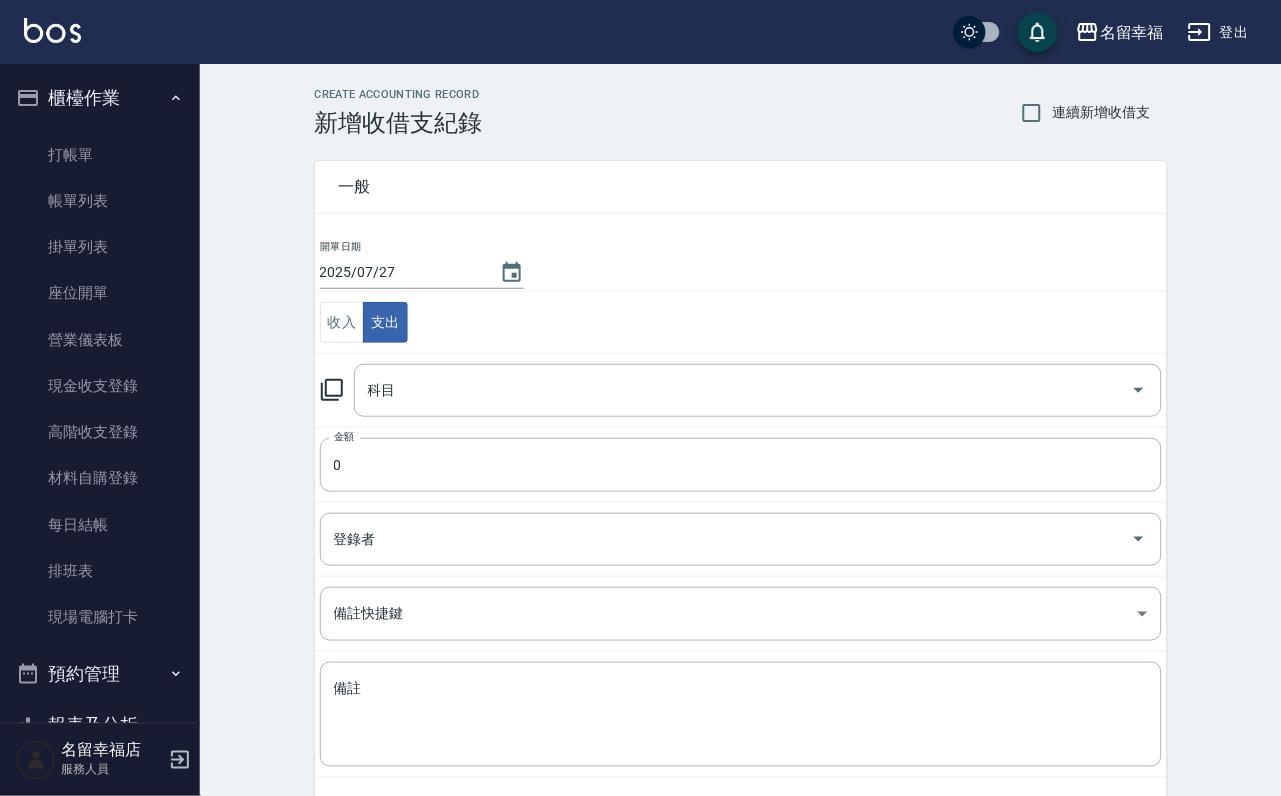 click 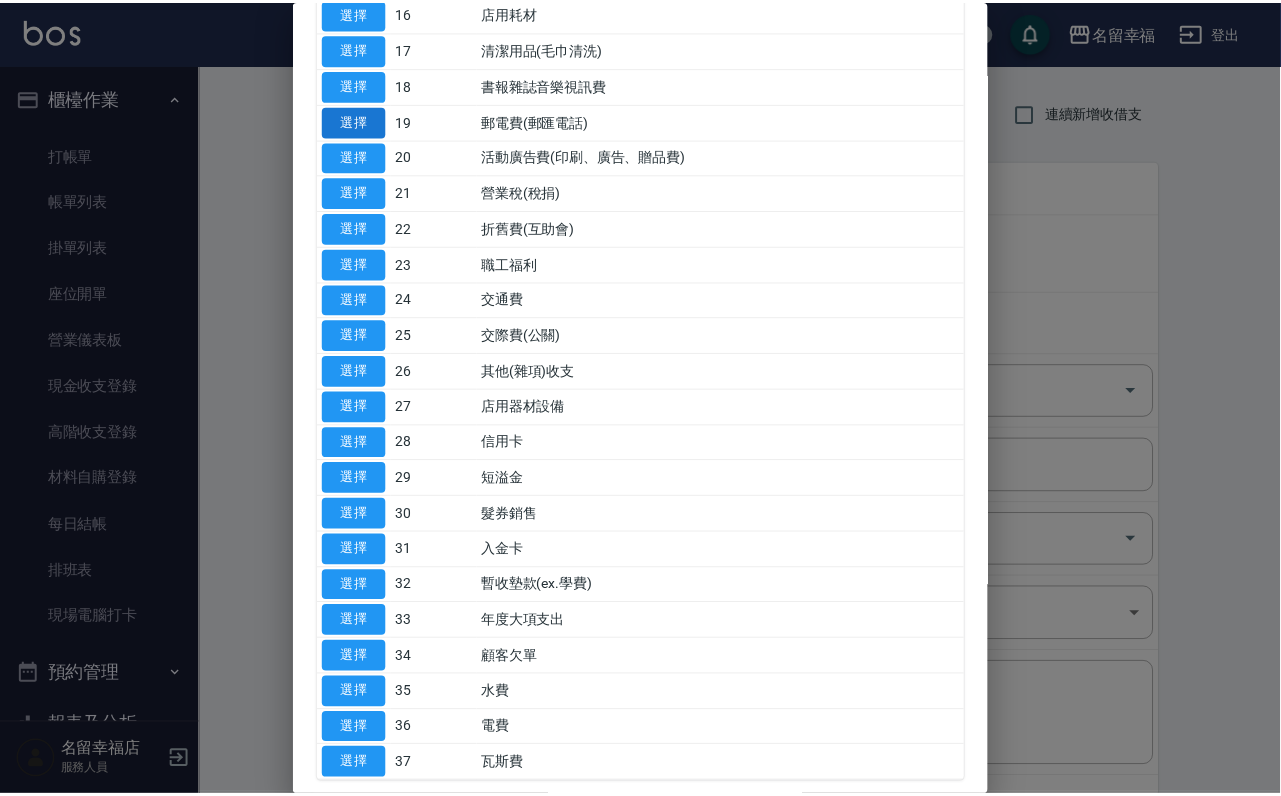 scroll, scrollTop: 750, scrollLeft: 0, axis: vertical 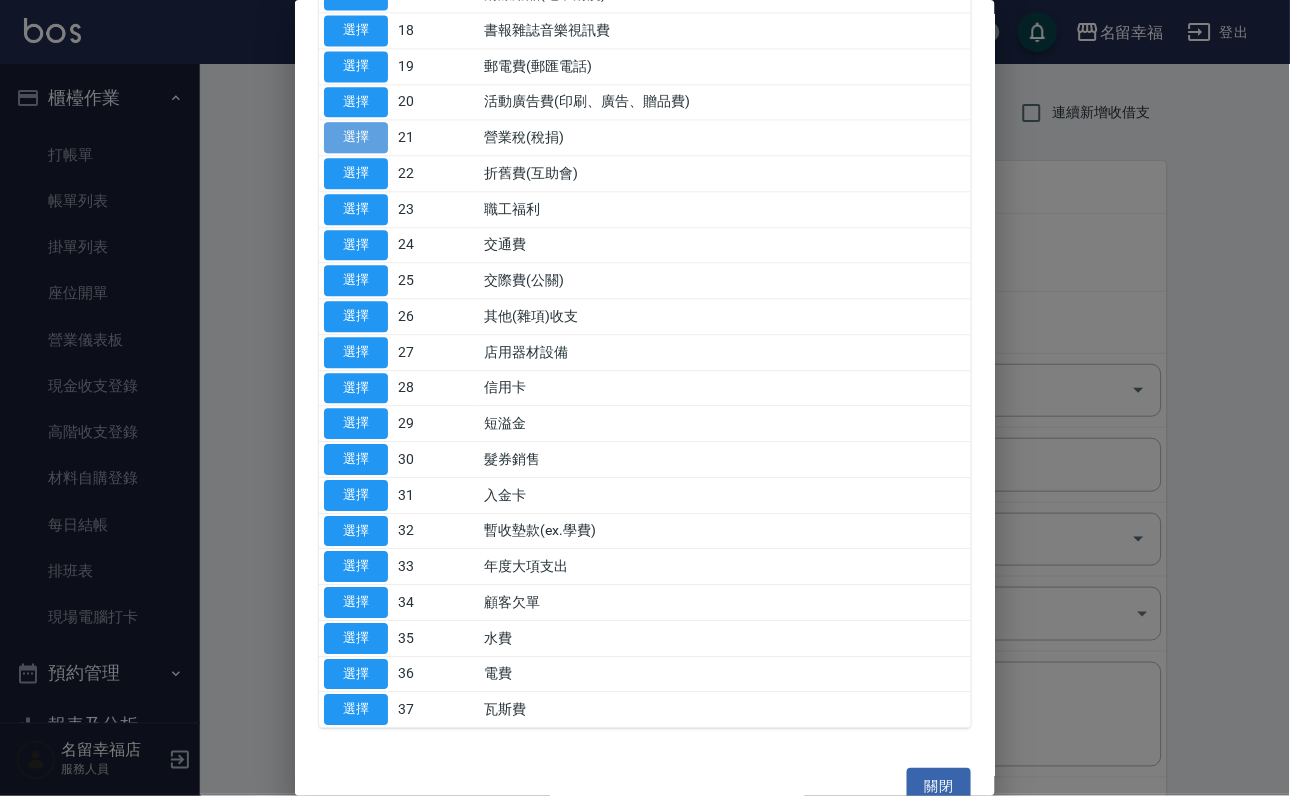 click on "選擇" at bounding box center (356, 137) 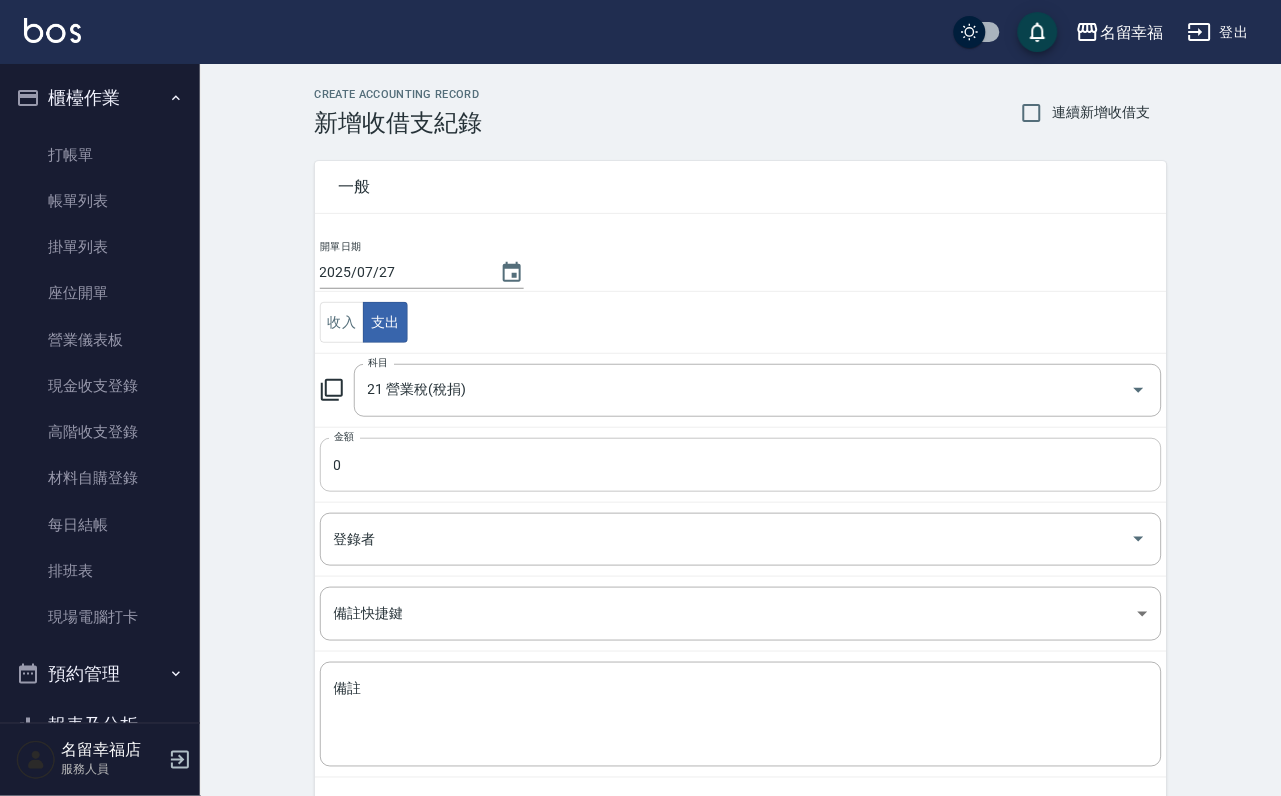 click on "0" at bounding box center [741, 465] 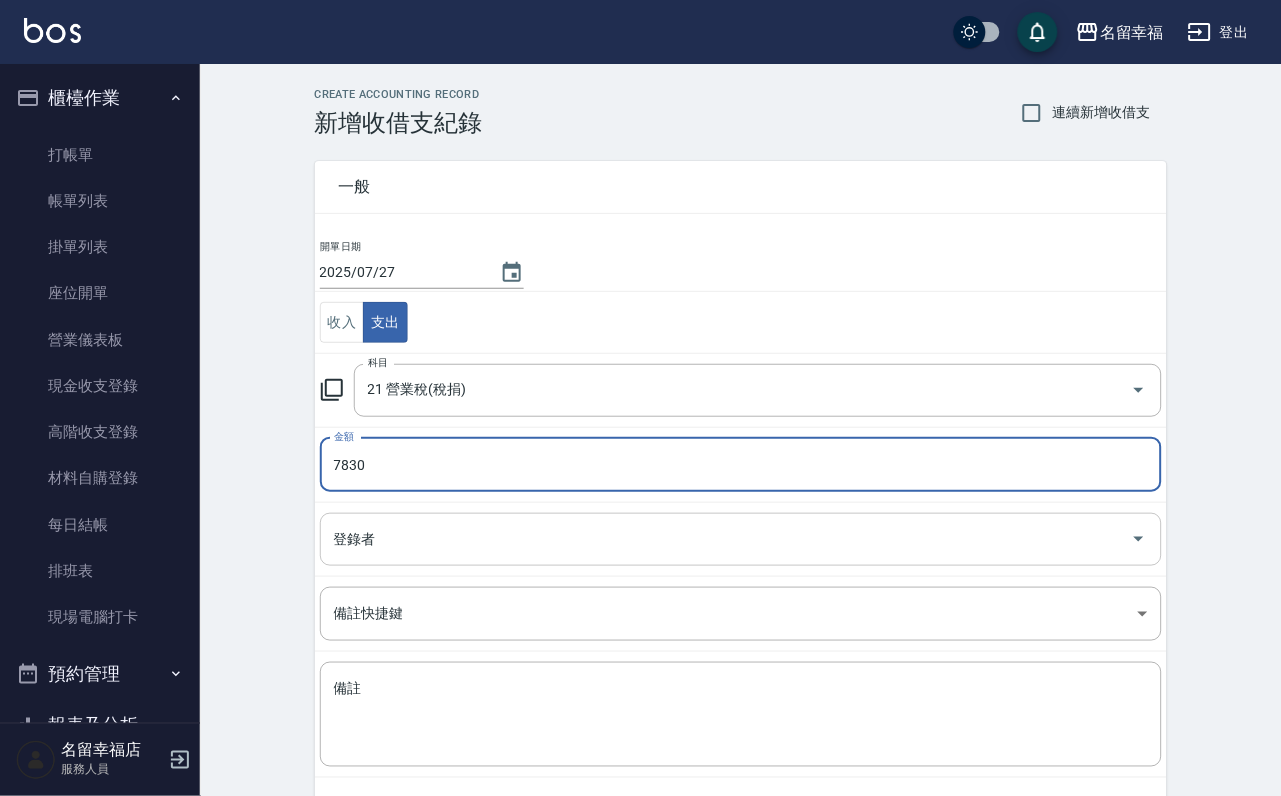 type on "7830" 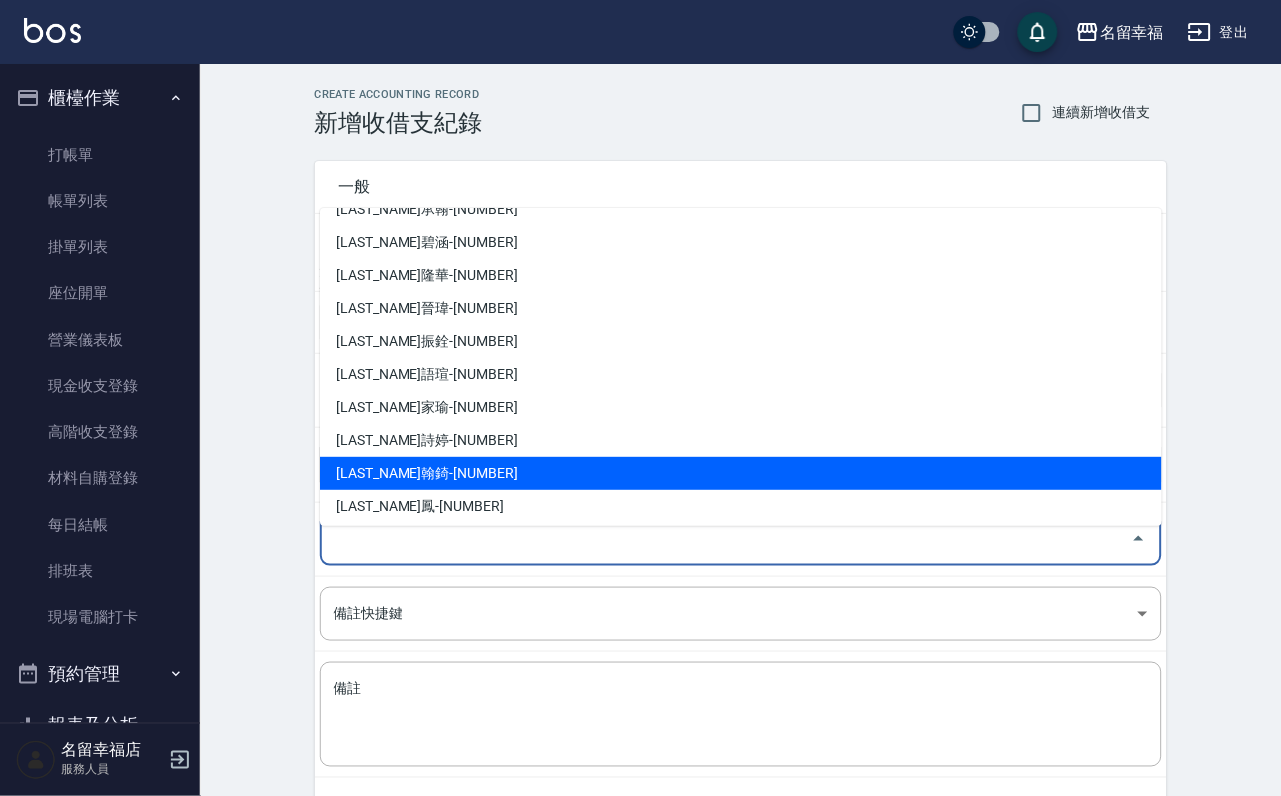 scroll, scrollTop: 150, scrollLeft: 0, axis: vertical 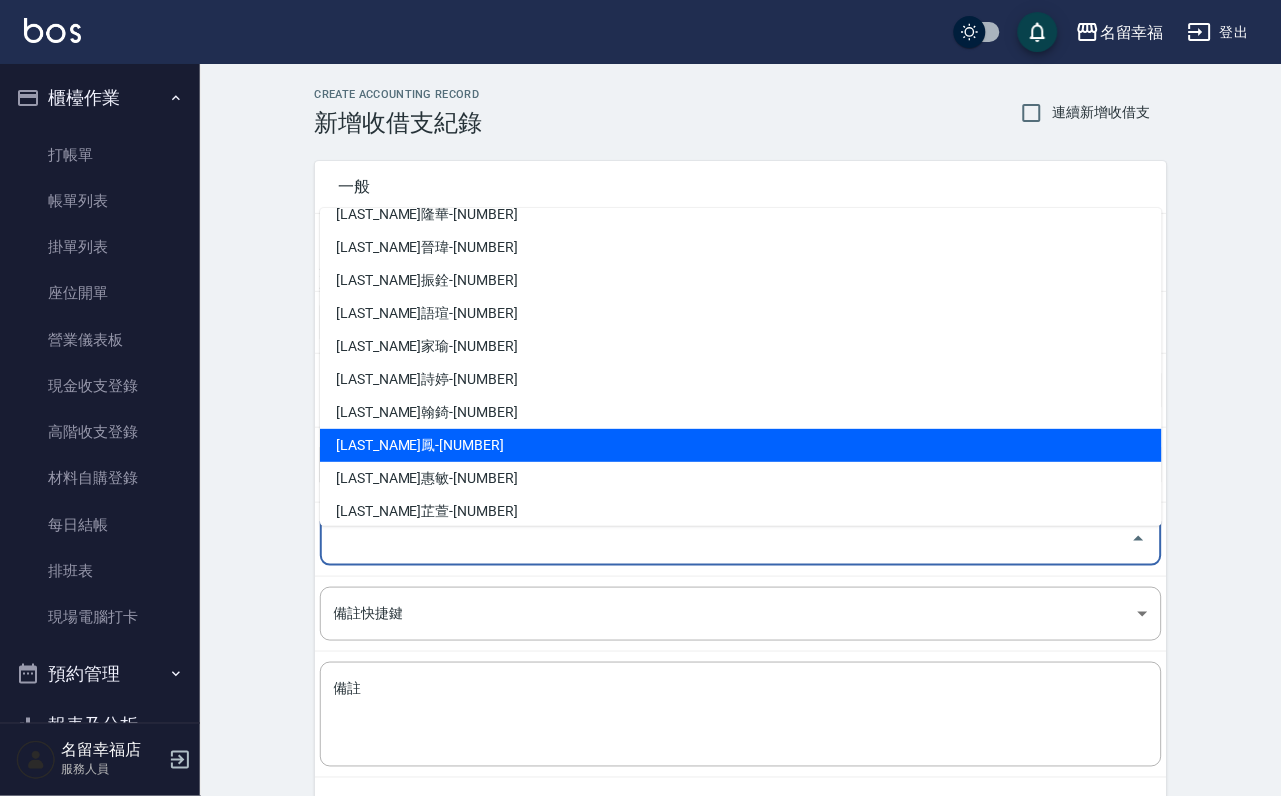 click on "李家鳳-10" at bounding box center [741, 445] 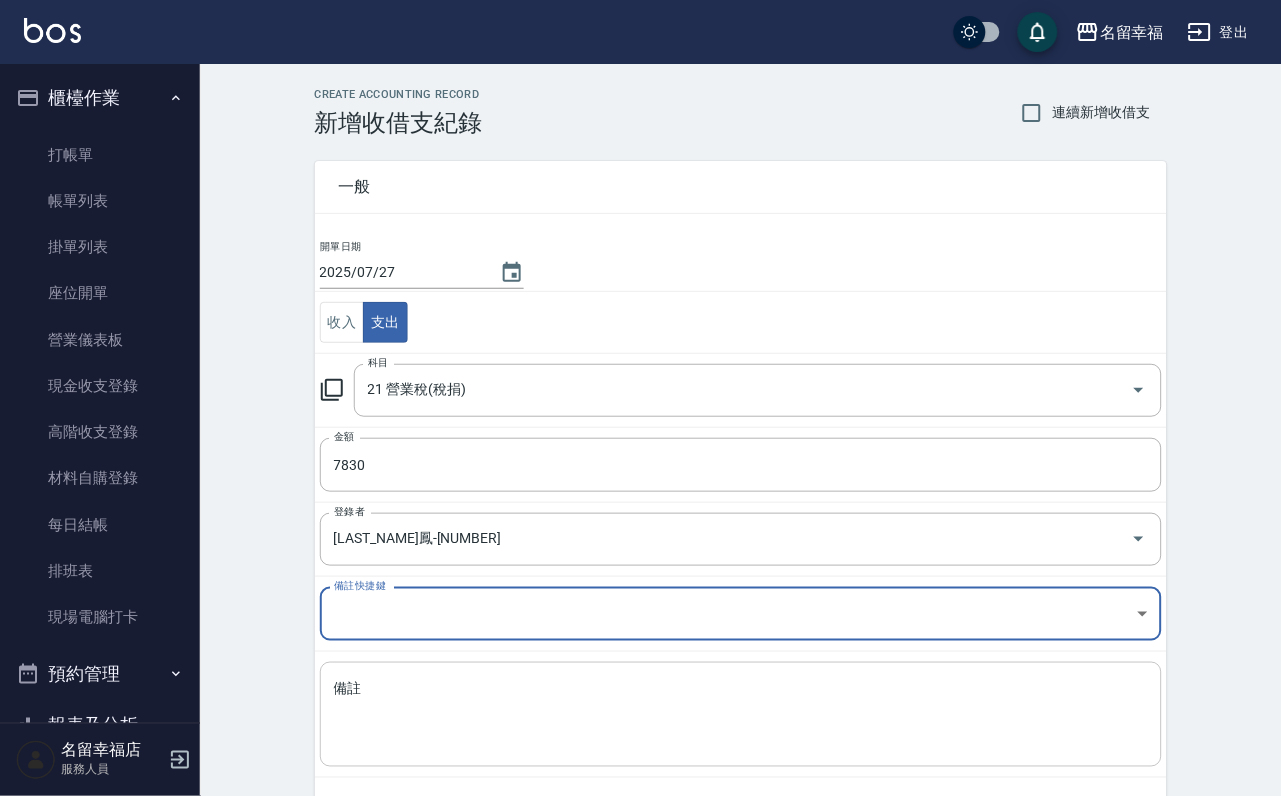 scroll, scrollTop: 108, scrollLeft: 0, axis: vertical 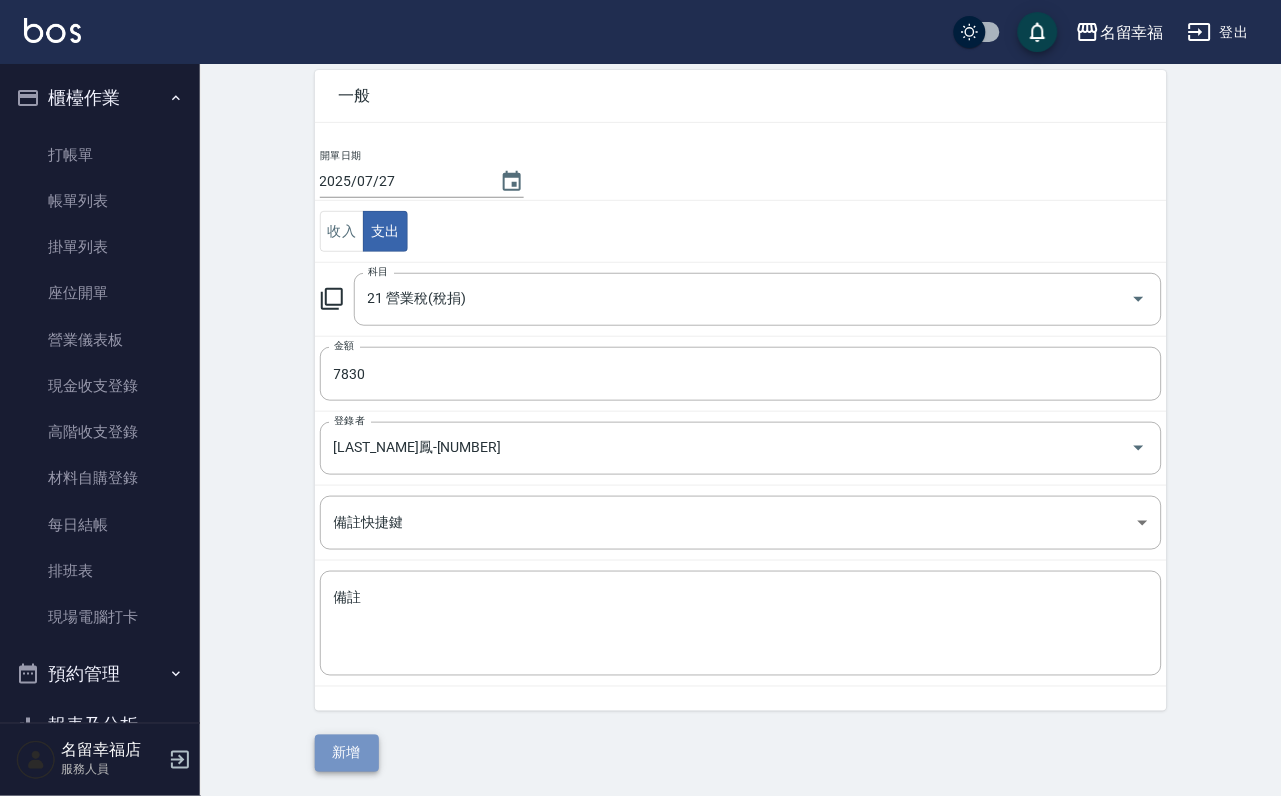click on "新增" at bounding box center (347, 753) 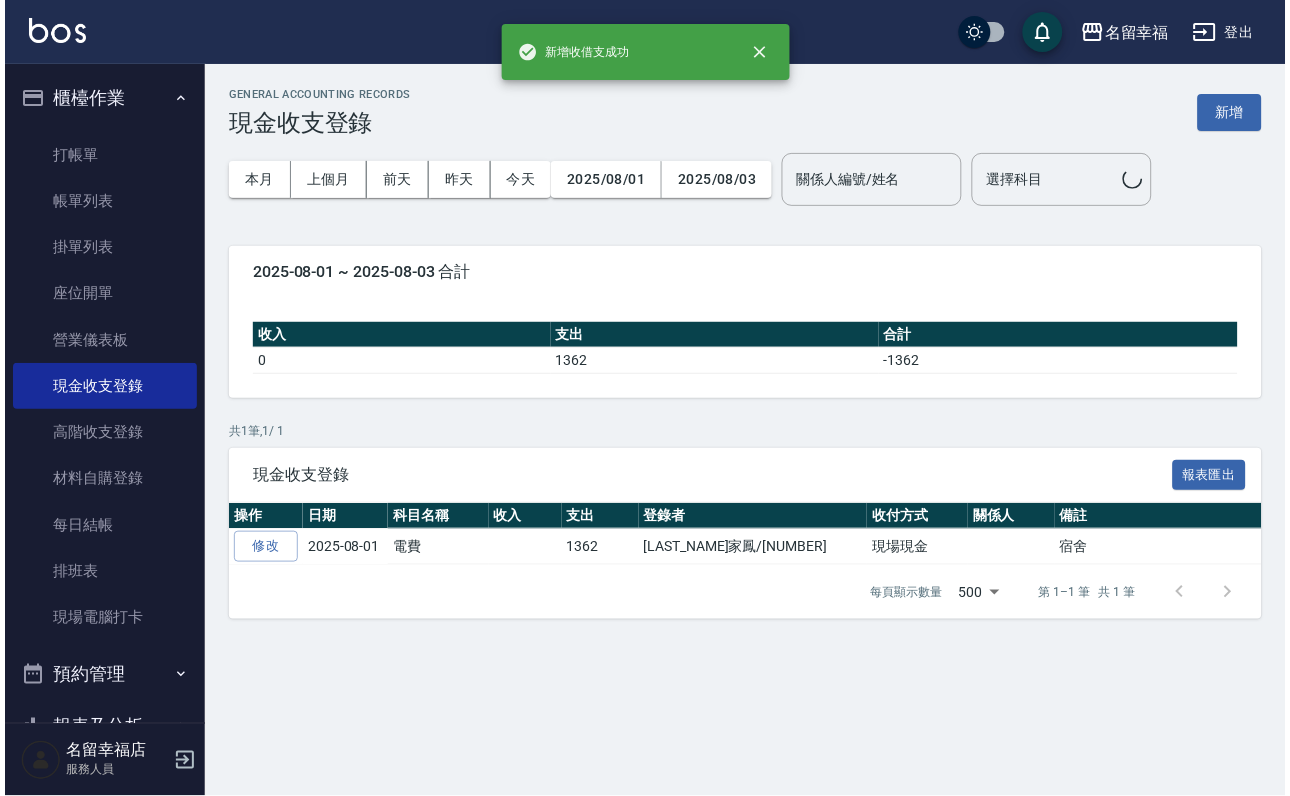 scroll, scrollTop: 0, scrollLeft: 0, axis: both 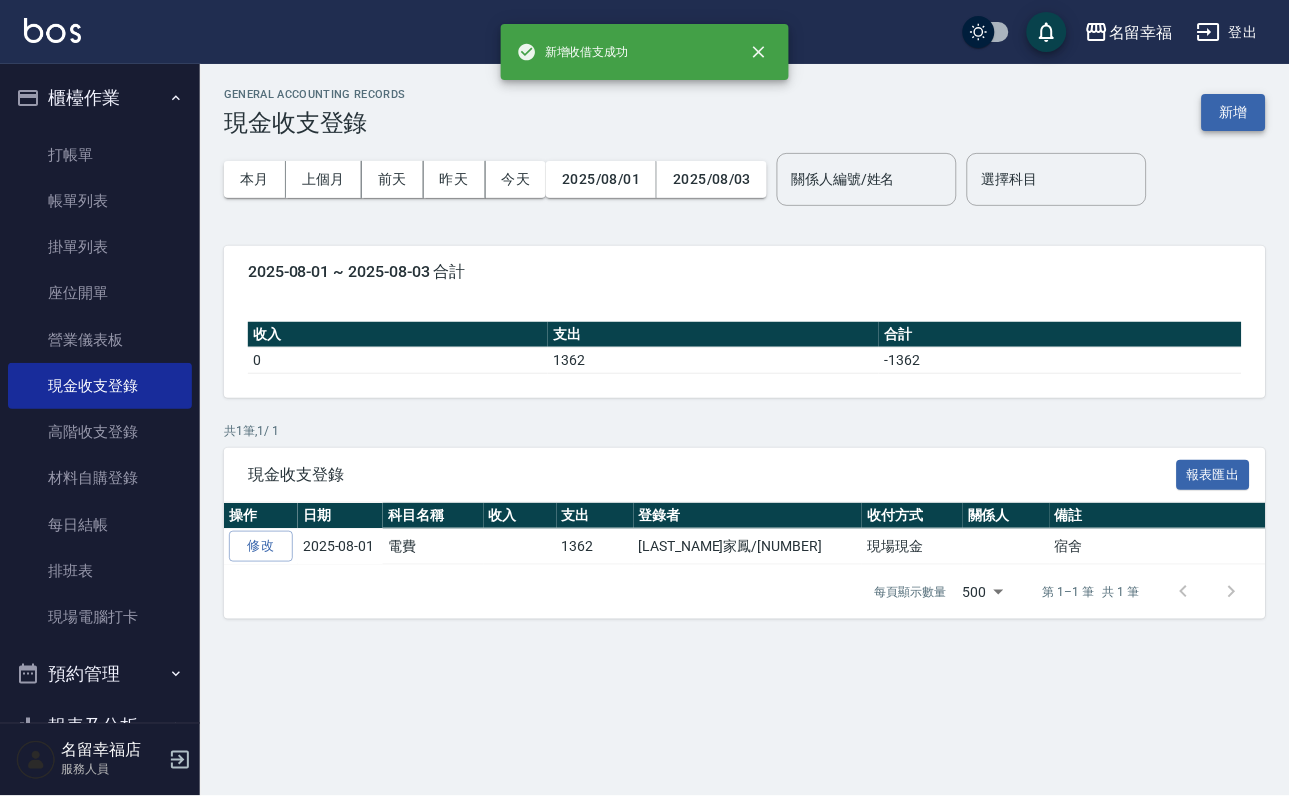 click on "新增" at bounding box center [1234, 112] 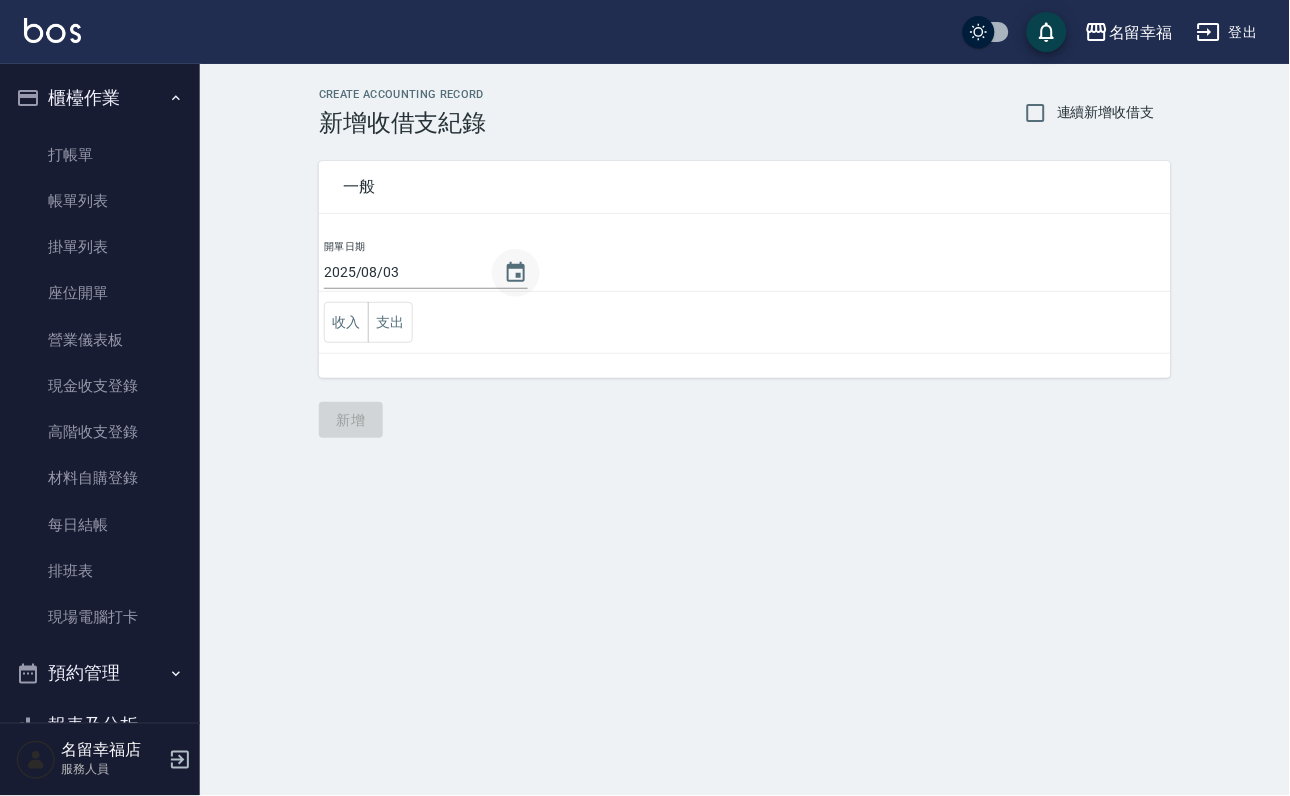 click 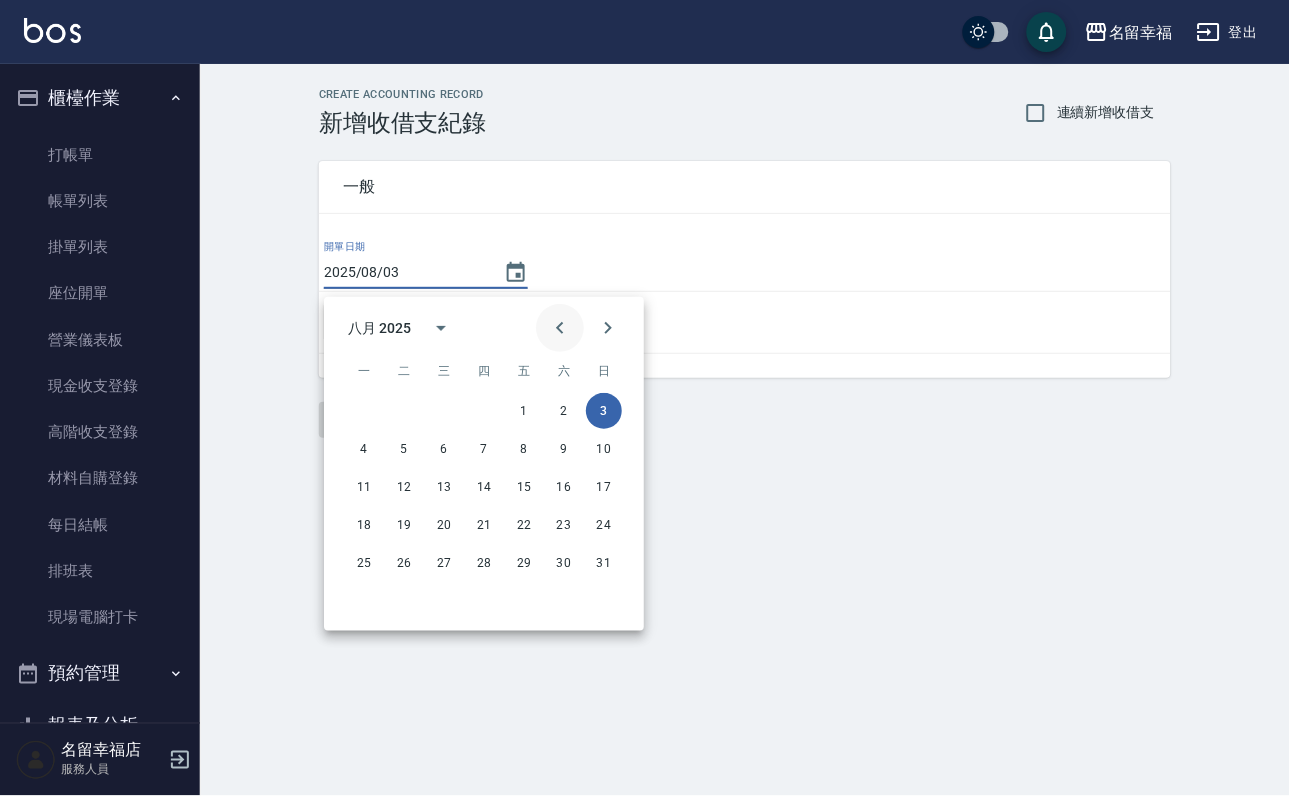 click 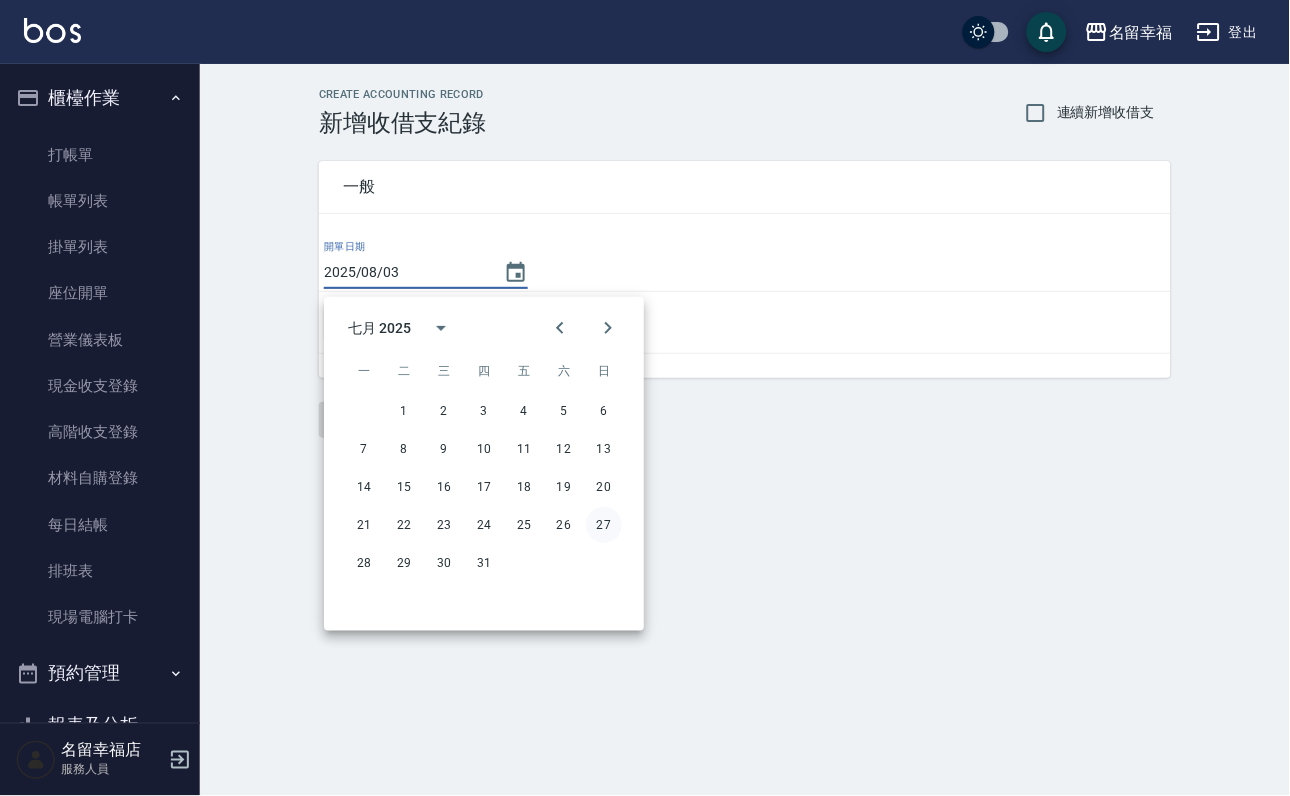 click on "27" at bounding box center (604, 525) 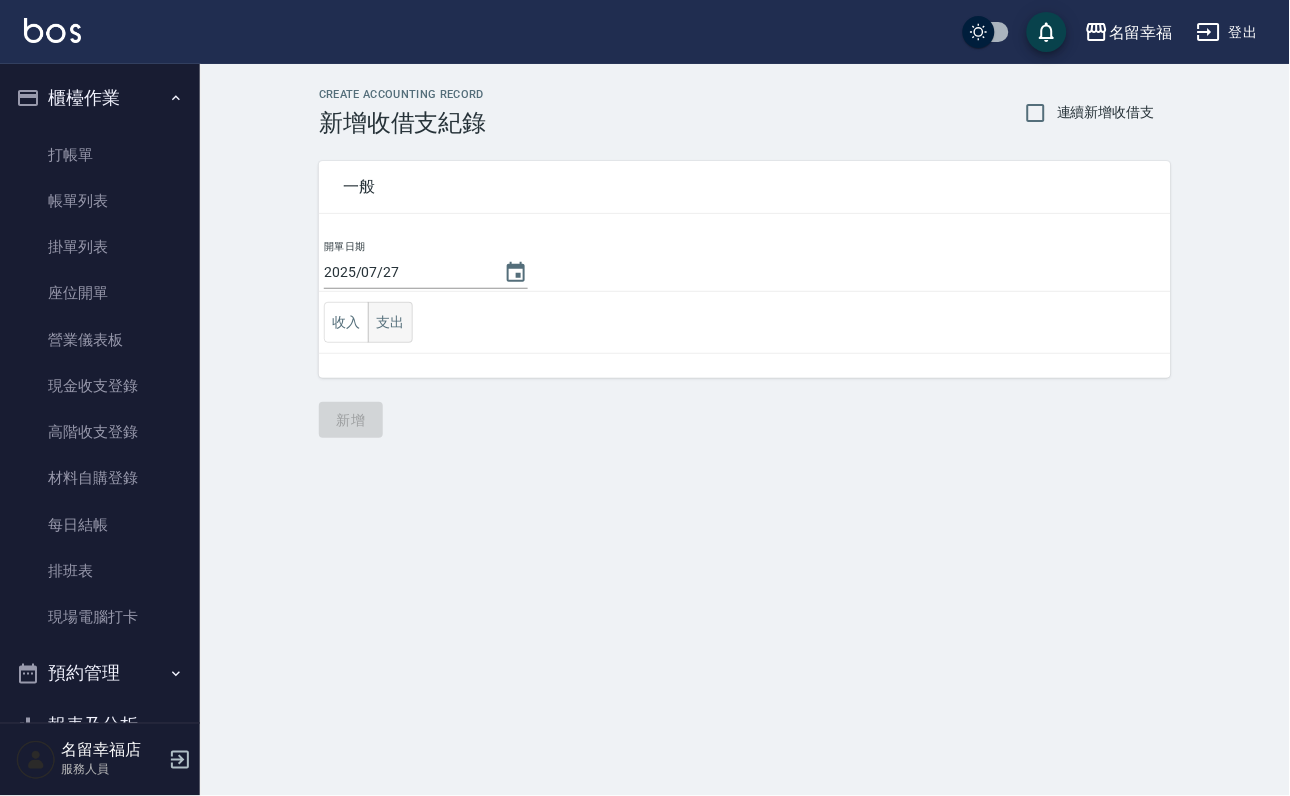 click on "支出" at bounding box center [390, 322] 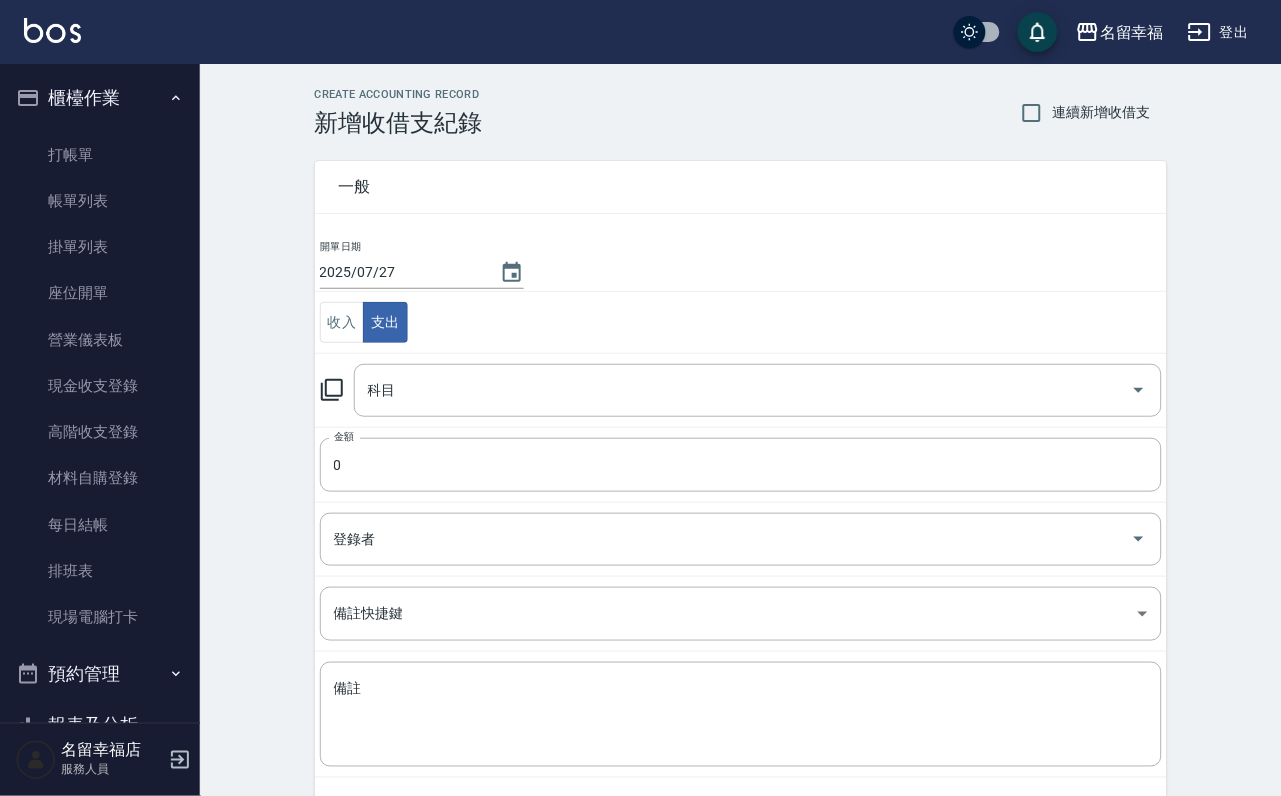 click 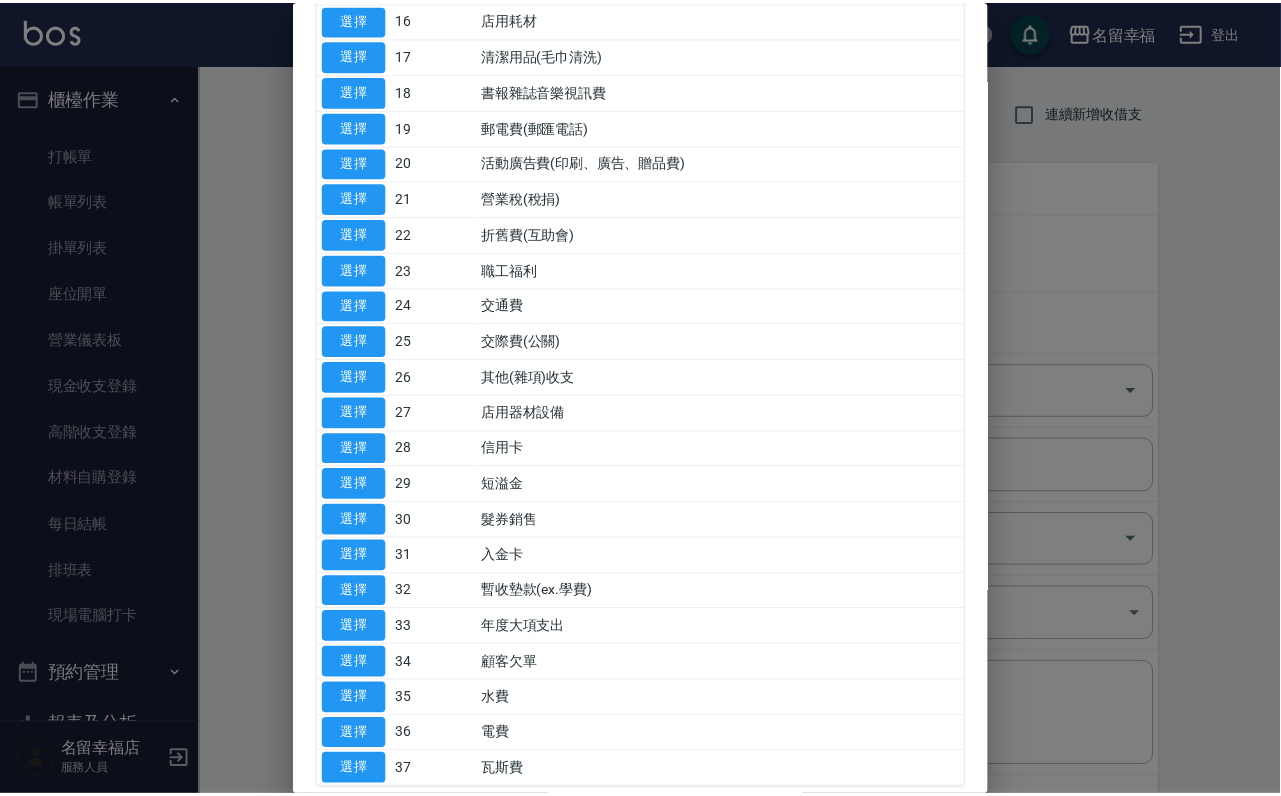 scroll, scrollTop: 750, scrollLeft: 0, axis: vertical 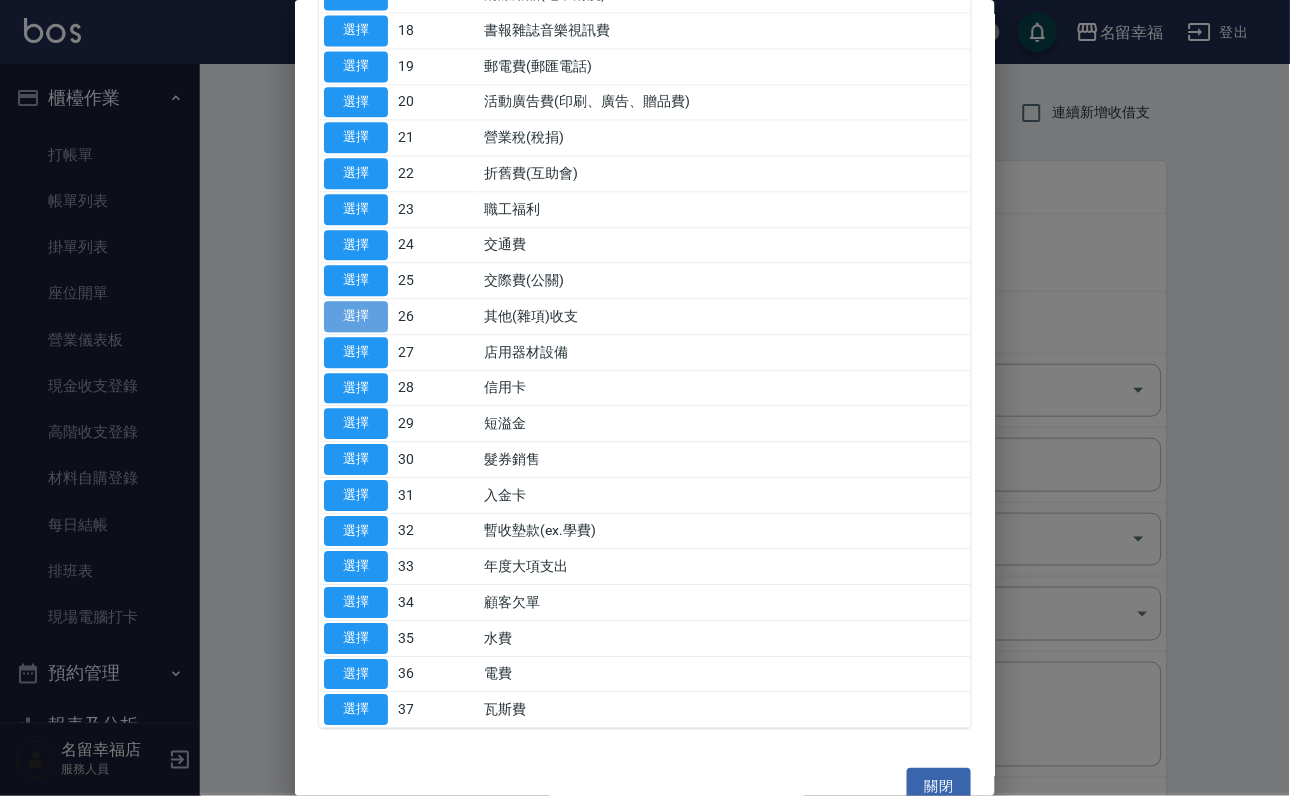 click on "選擇" at bounding box center [356, 316] 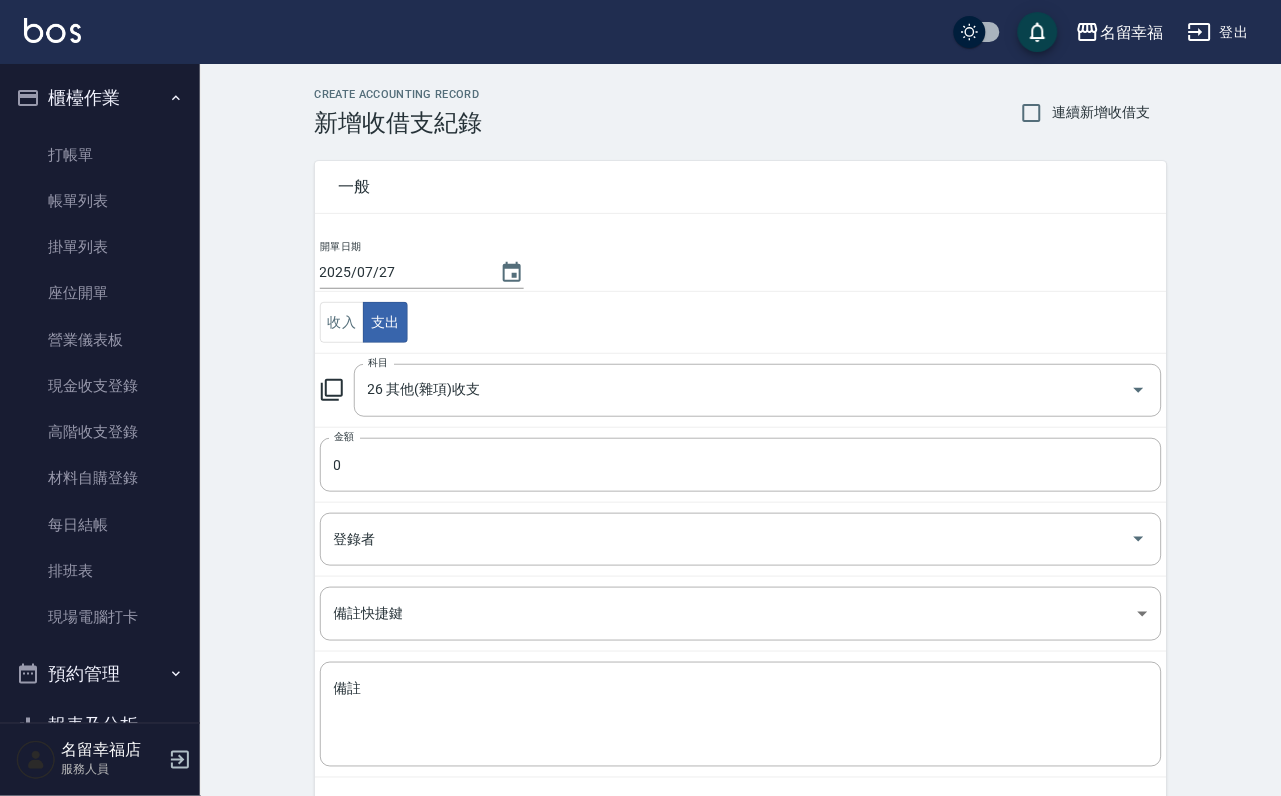 click on "金額 0 金額" at bounding box center [741, 464] 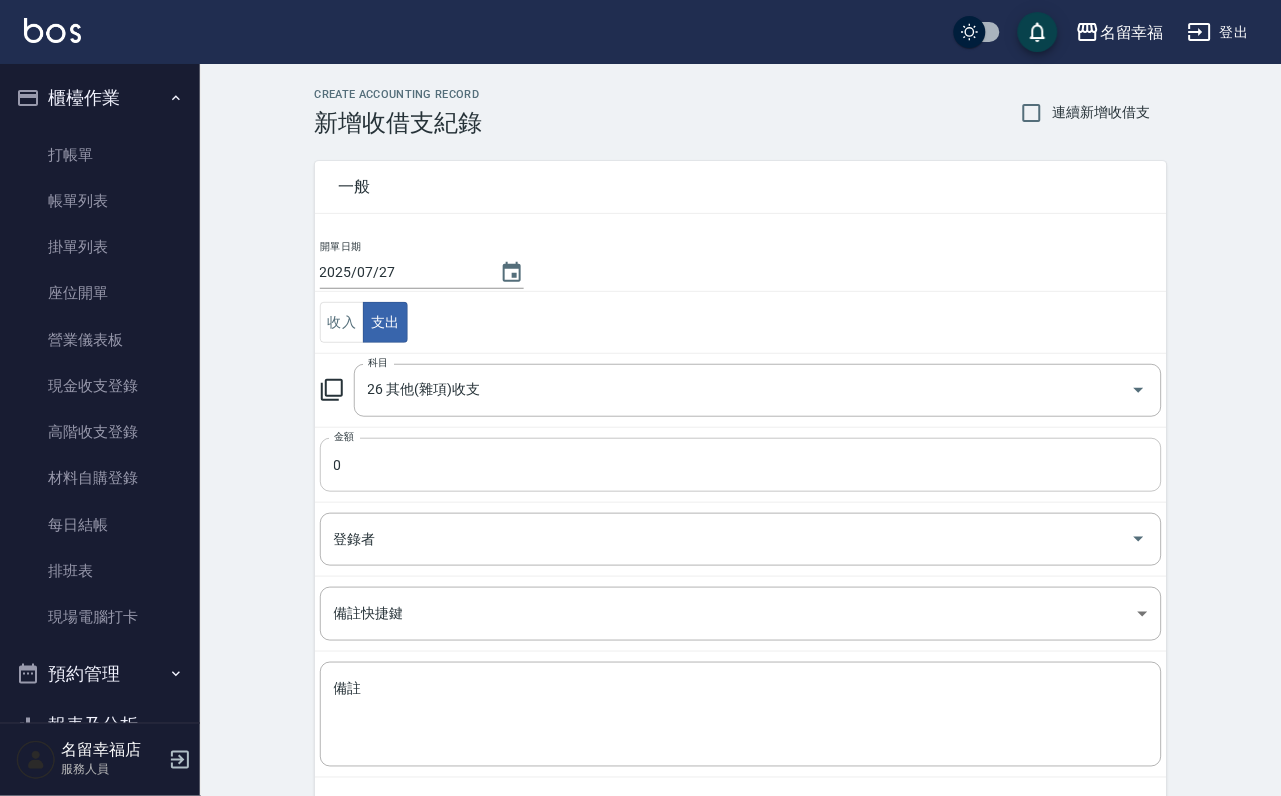 click on "0" at bounding box center (741, 465) 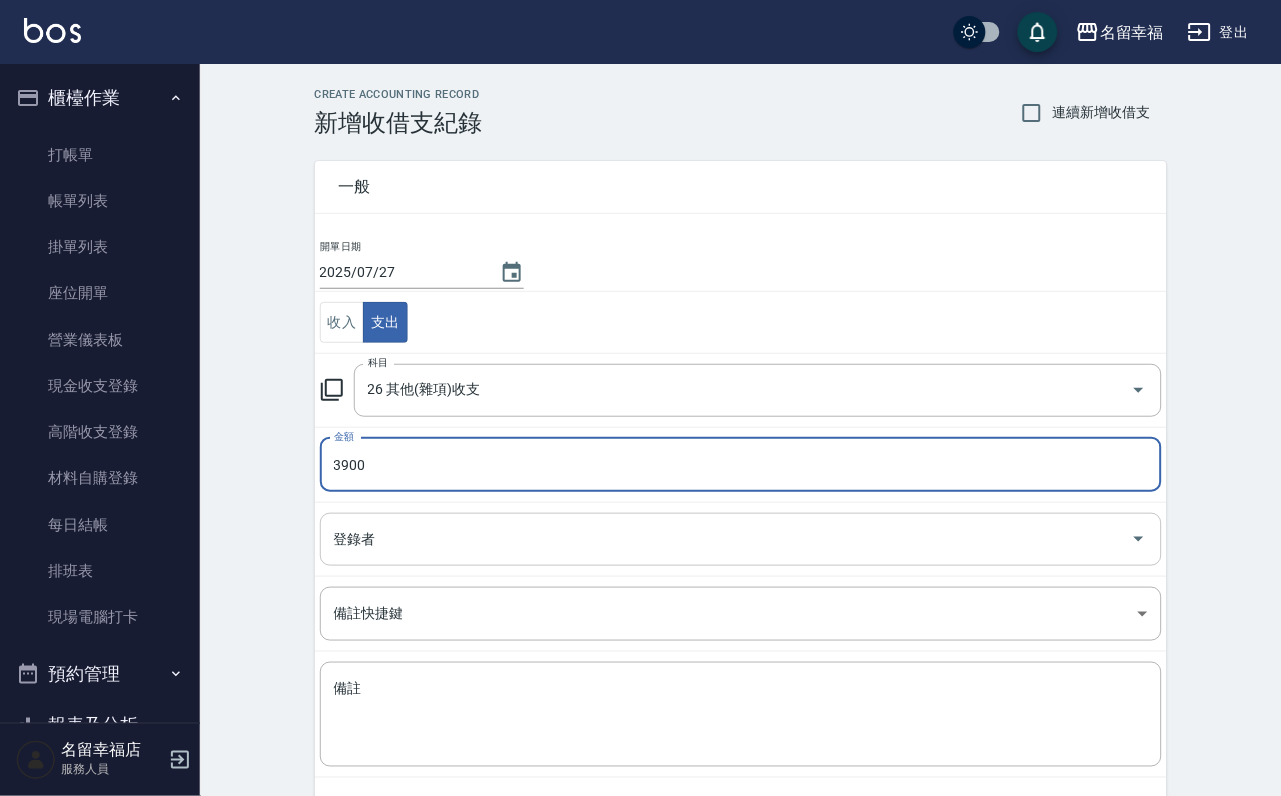 type on "3900" 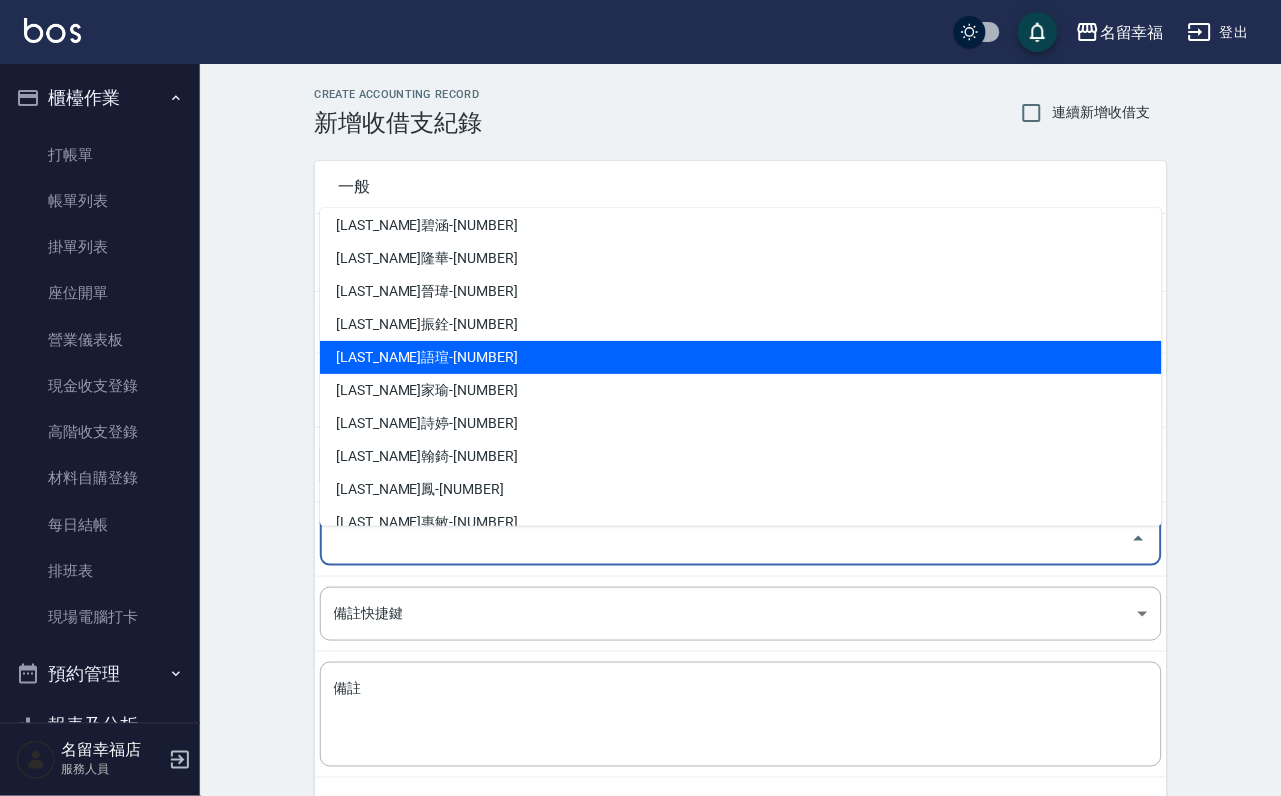 scroll, scrollTop: 150, scrollLeft: 0, axis: vertical 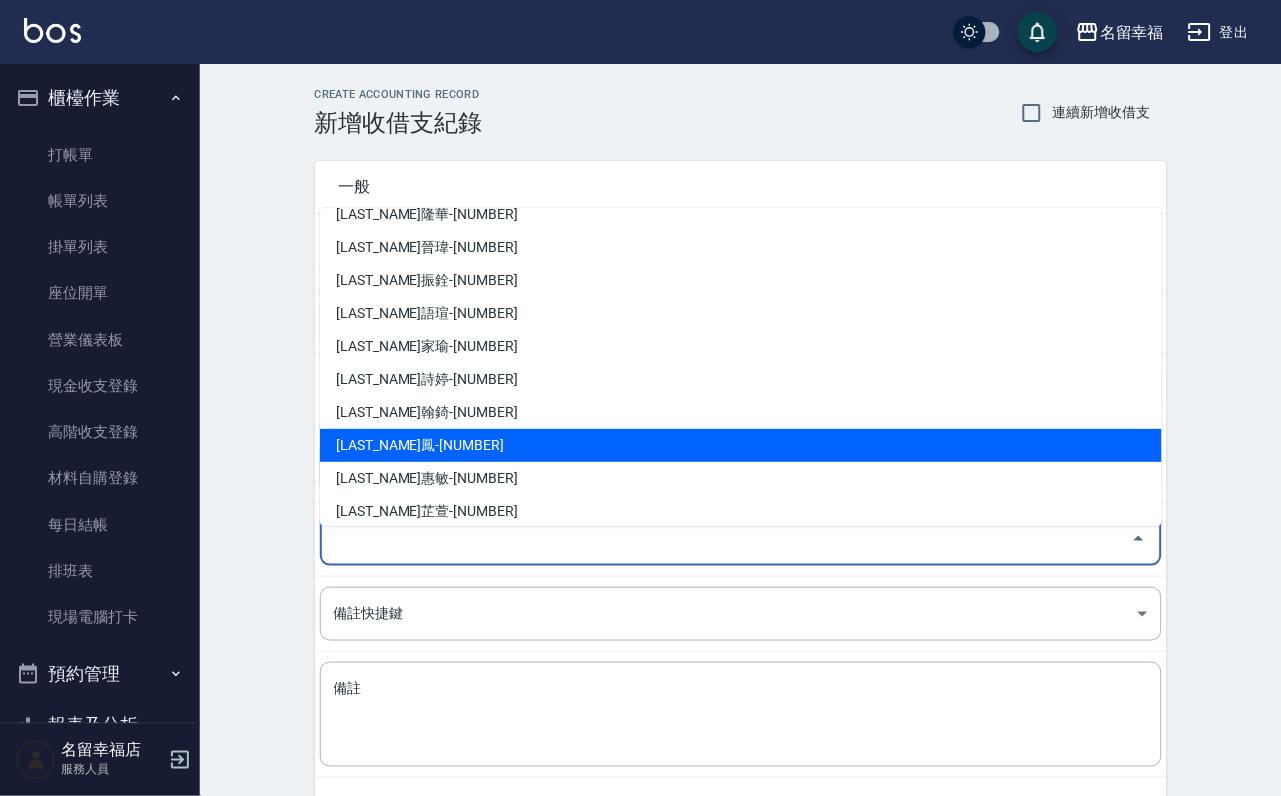 click on "李家鳳-10" at bounding box center [741, 445] 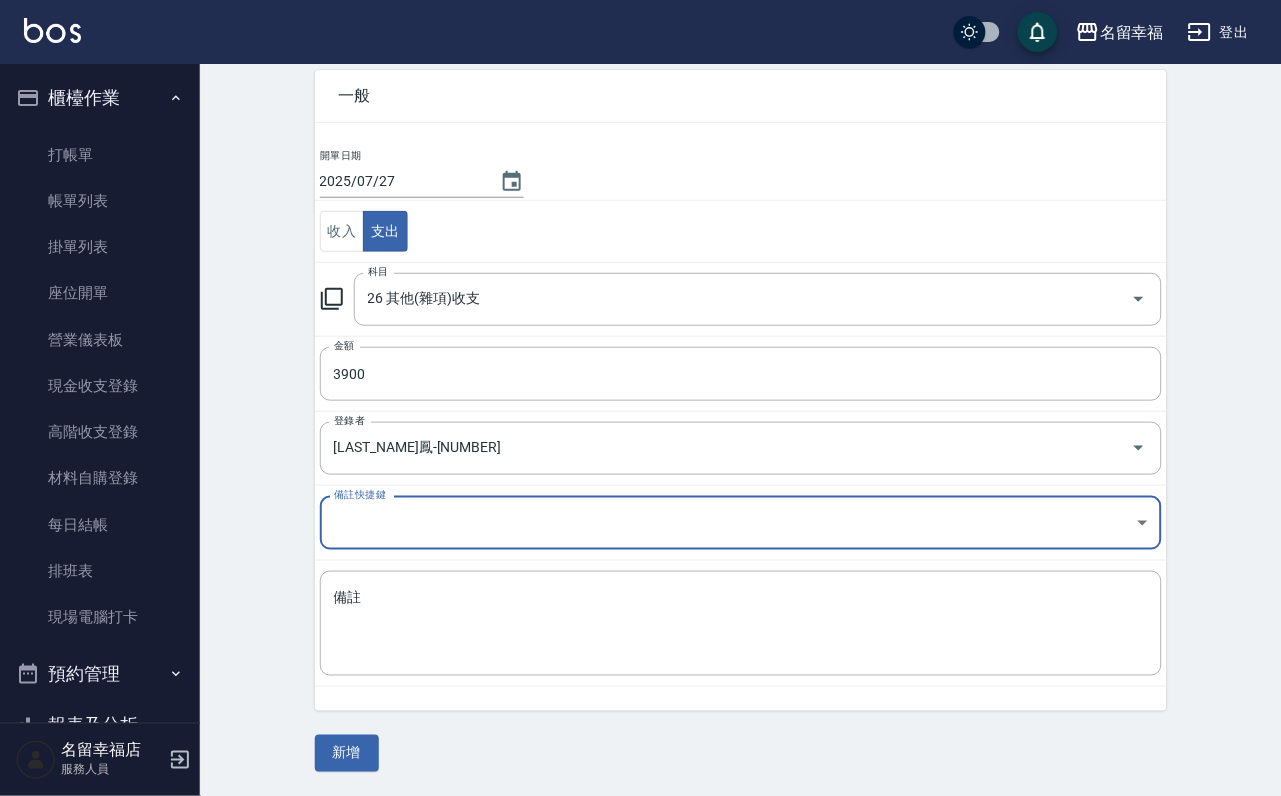 scroll, scrollTop: 108, scrollLeft: 0, axis: vertical 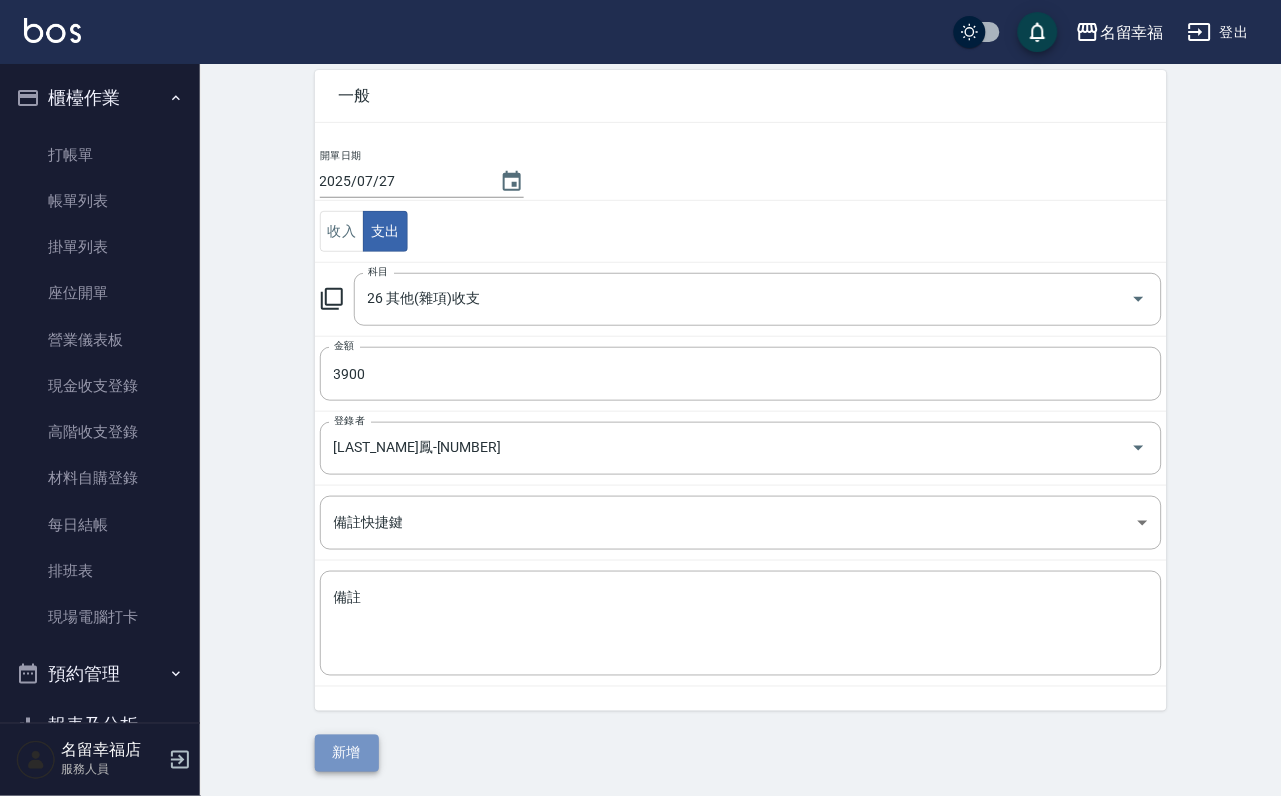 click on "新增" at bounding box center (347, 753) 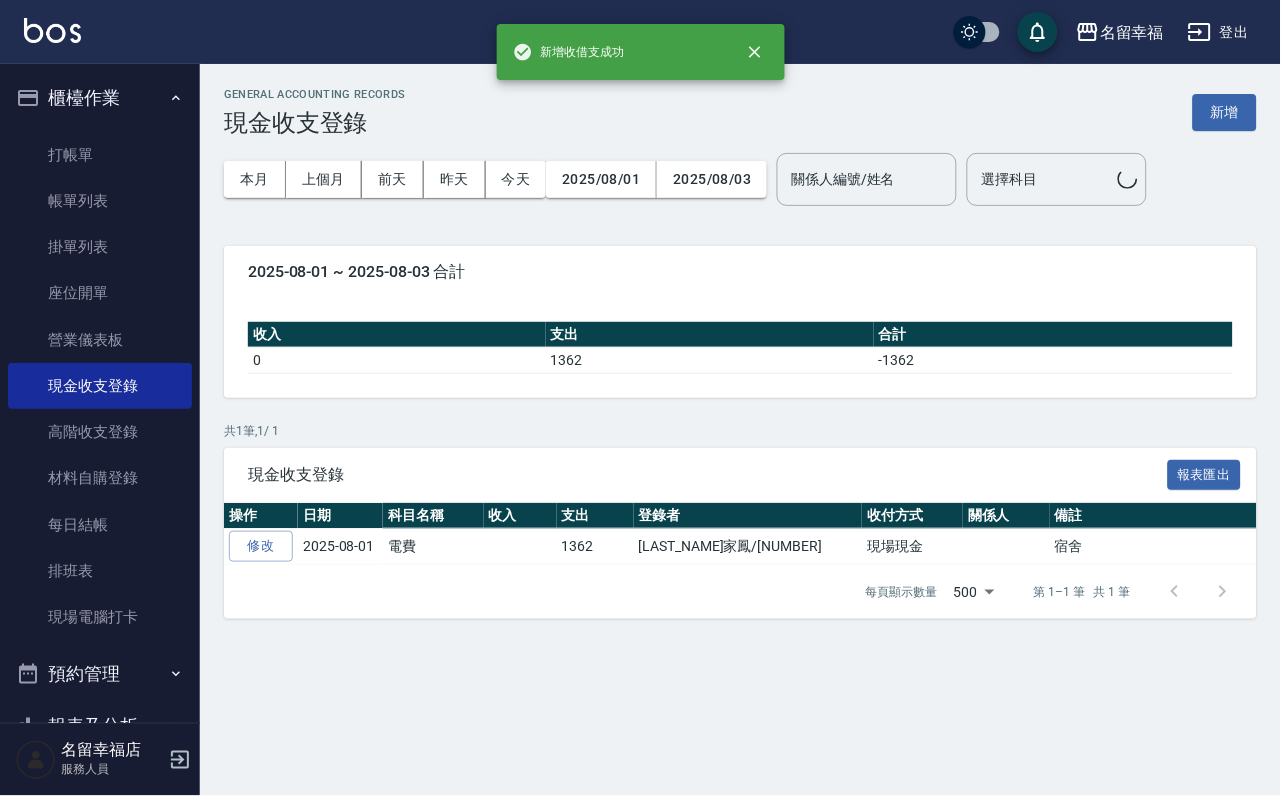 scroll, scrollTop: 0, scrollLeft: 0, axis: both 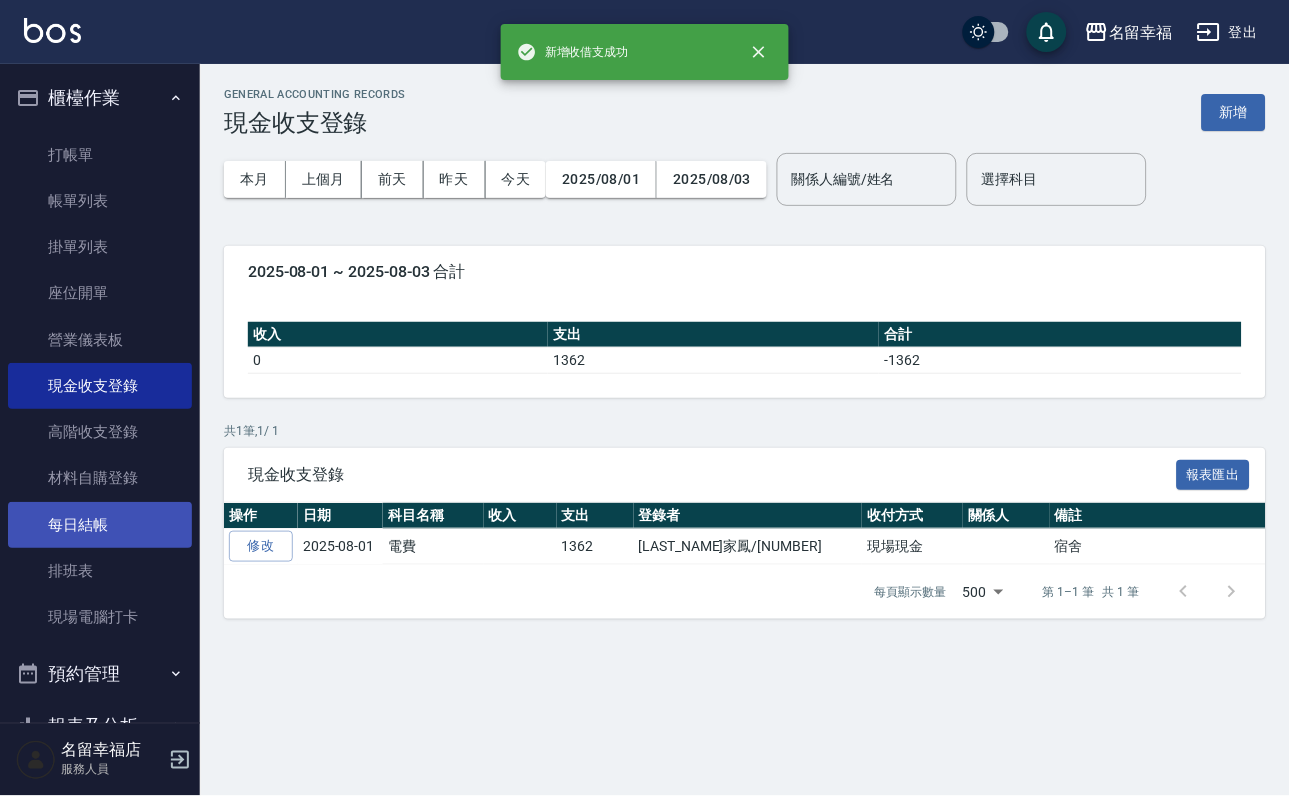 click on "每日結帳" at bounding box center (100, 525) 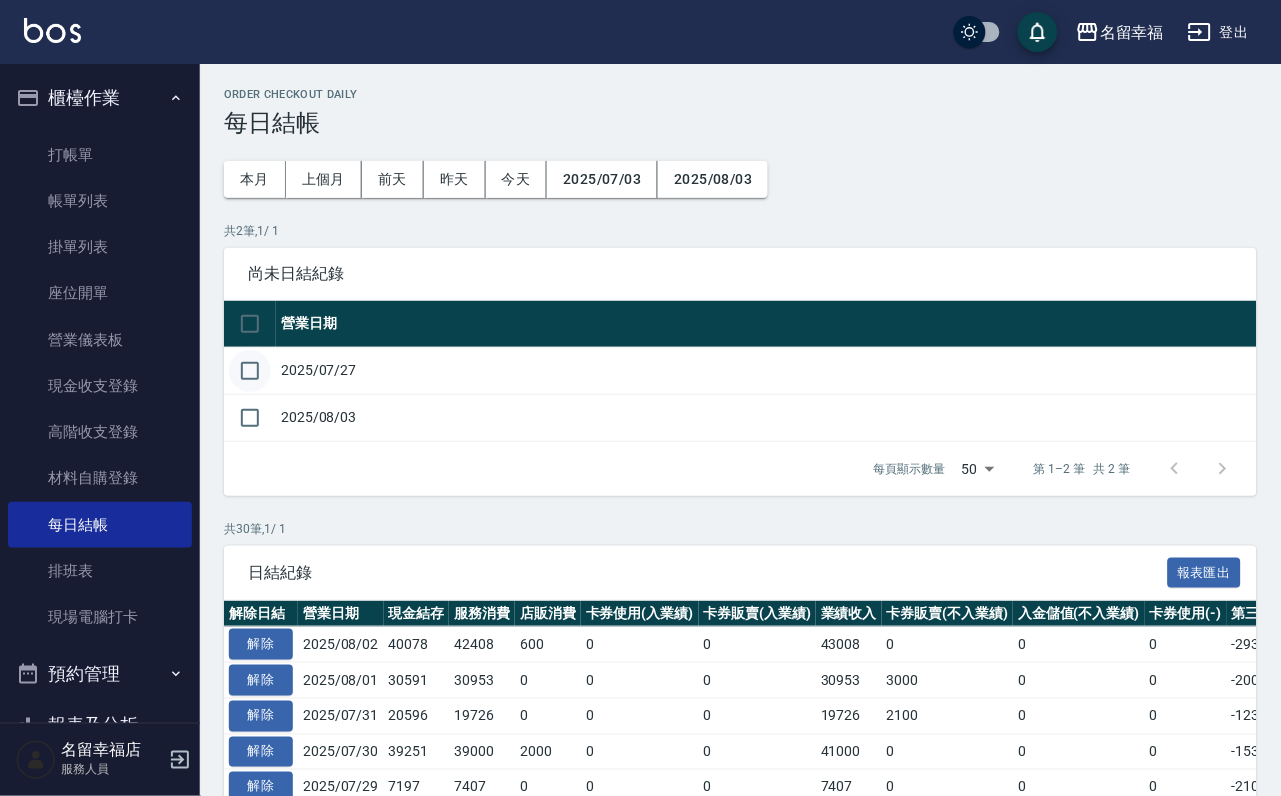 click at bounding box center (250, 371) 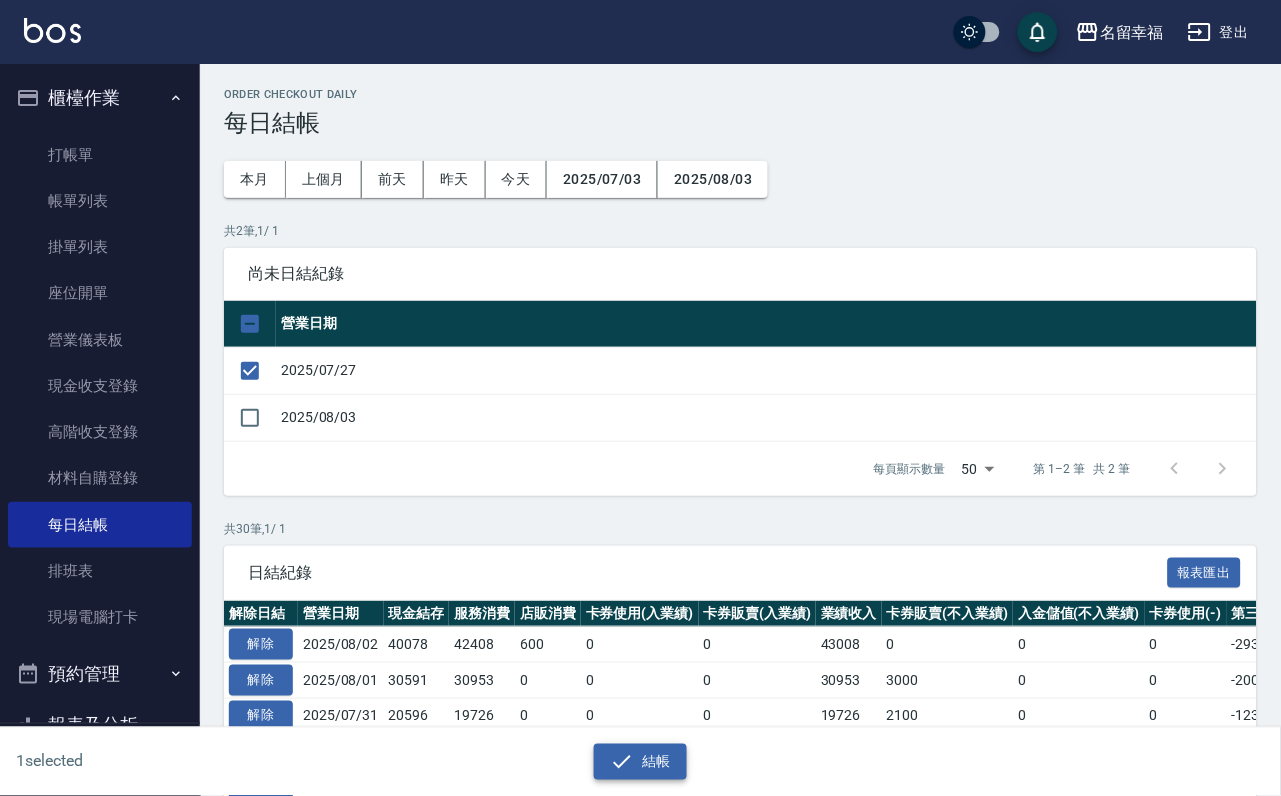 click on "結帳" at bounding box center [640, 762] 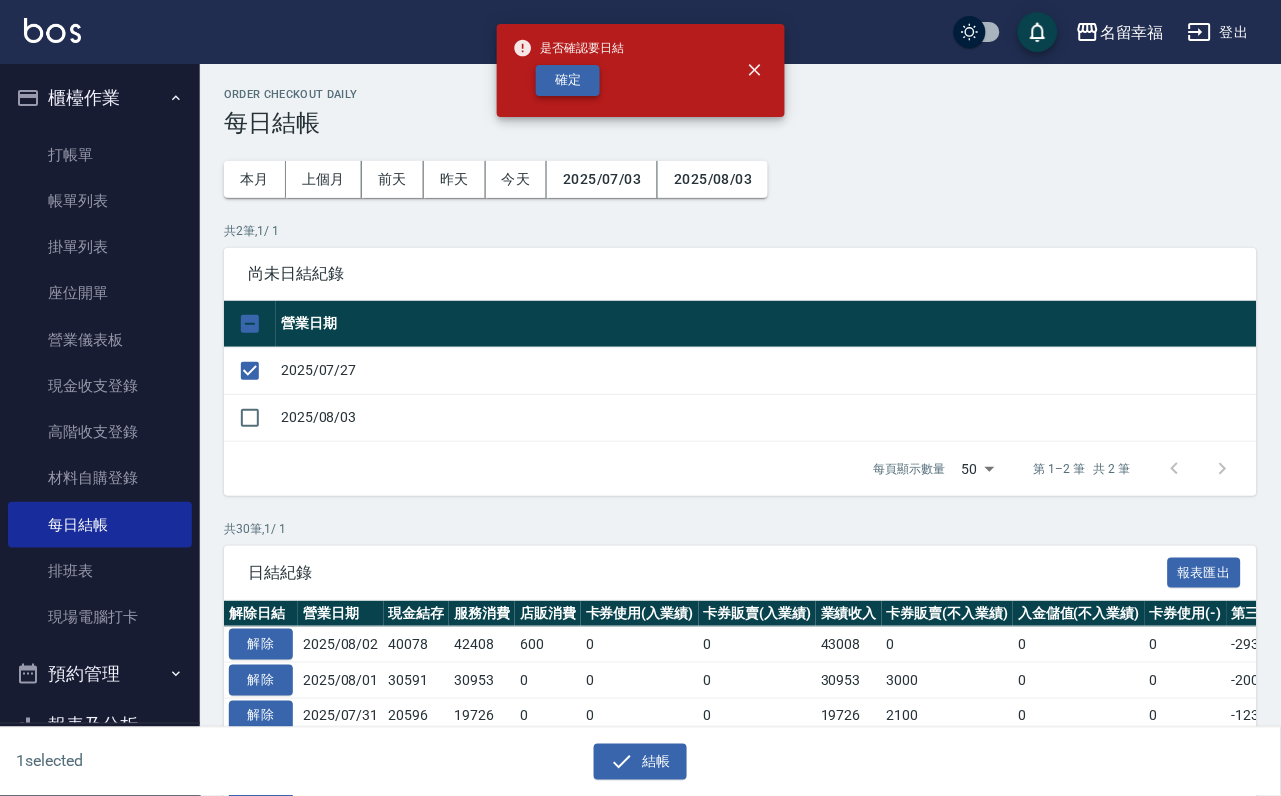 click on "確定" at bounding box center [568, 80] 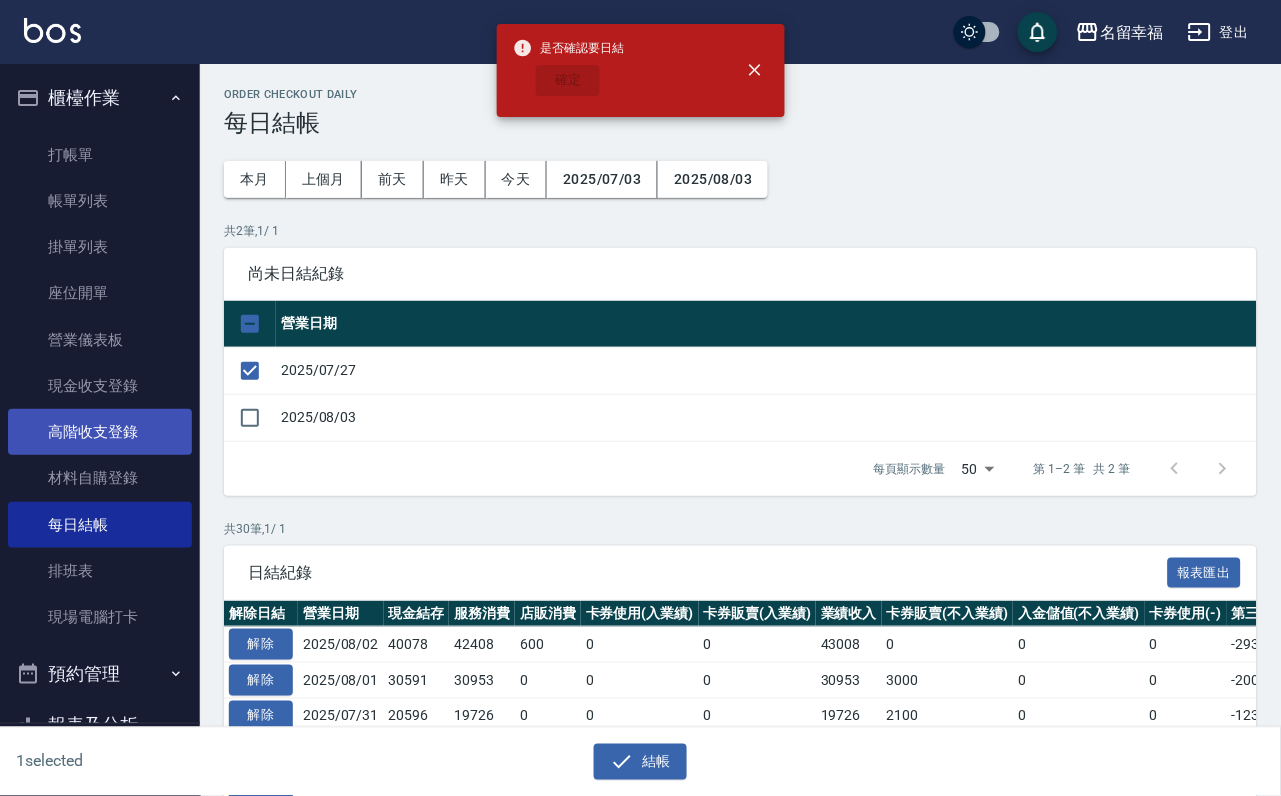 checkbox on "false" 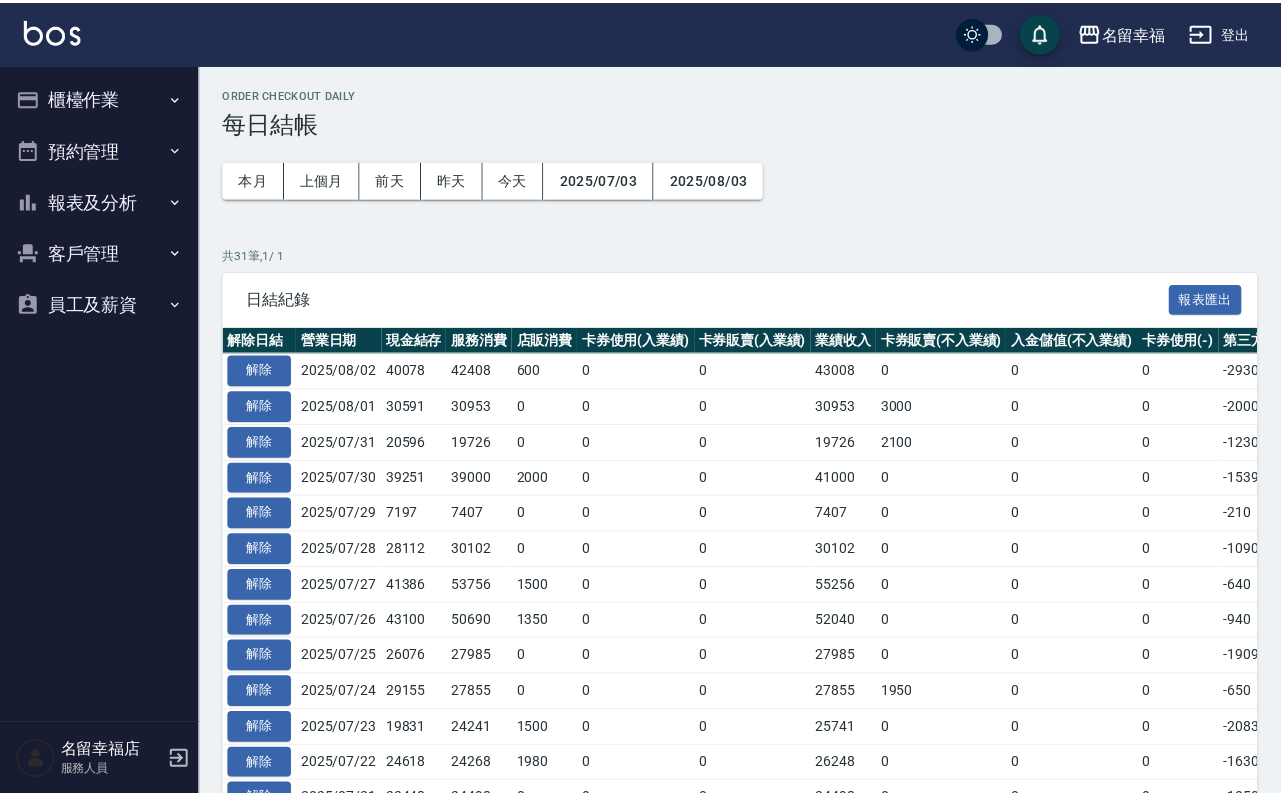 scroll, scrollTop: 0, scrollLeft: 0, axis: both 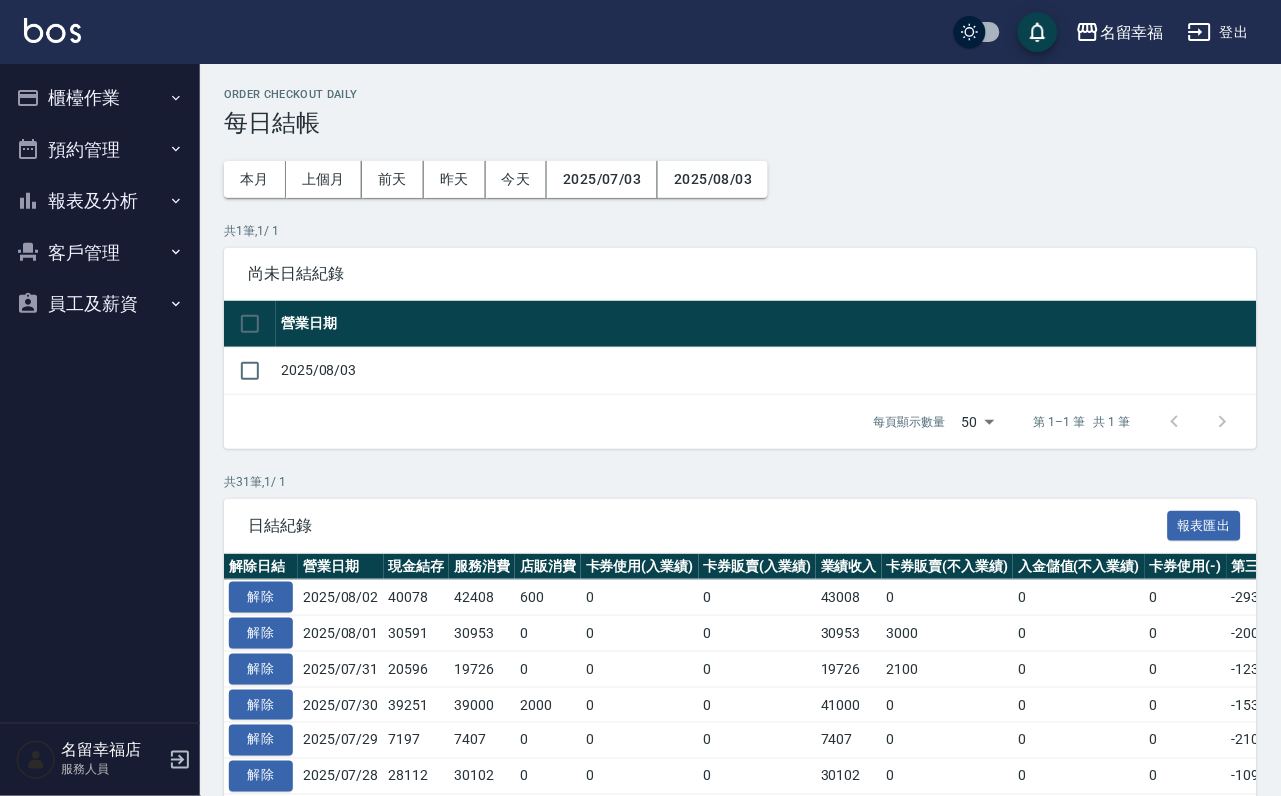 drag, startPoint x: 106, startPoint y: 217, endPoint x: 106, endPoint y: 230, distance: 13 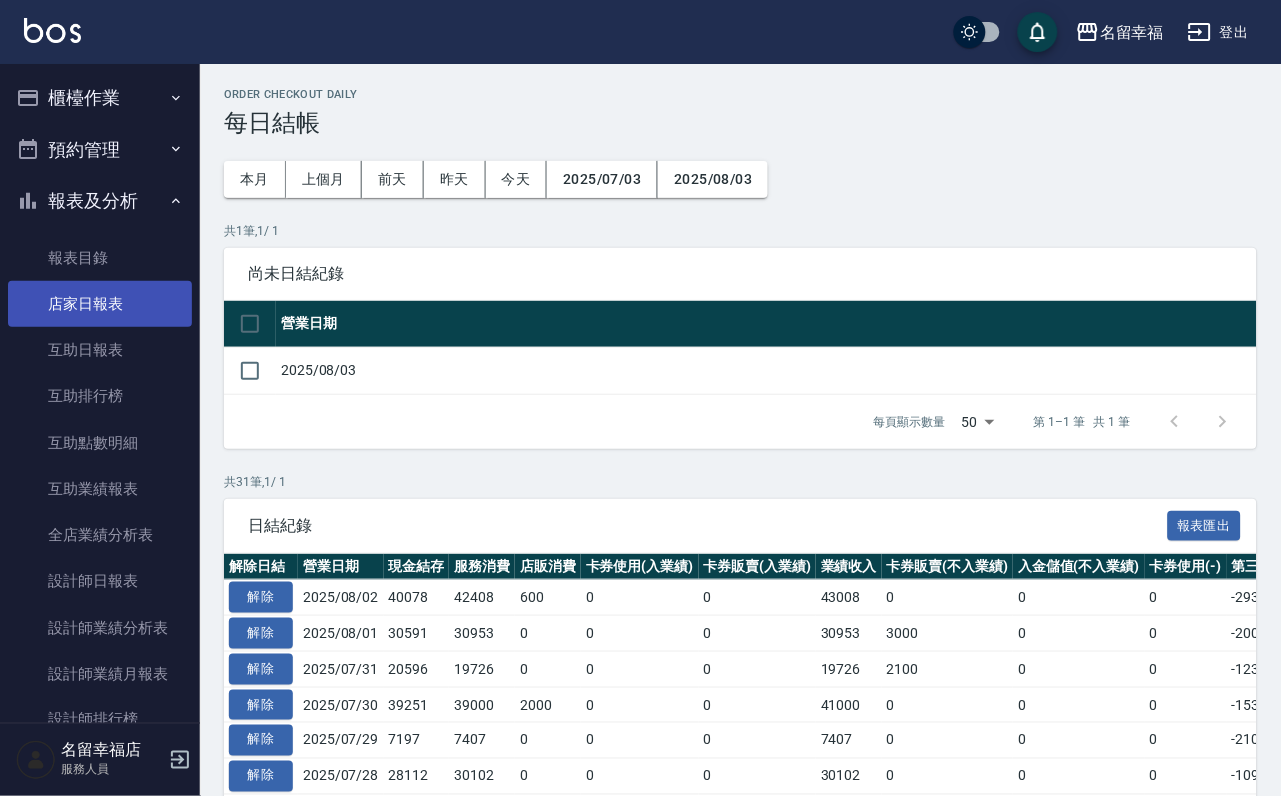 click on "店家日報表" at bounding box center (100, 304) 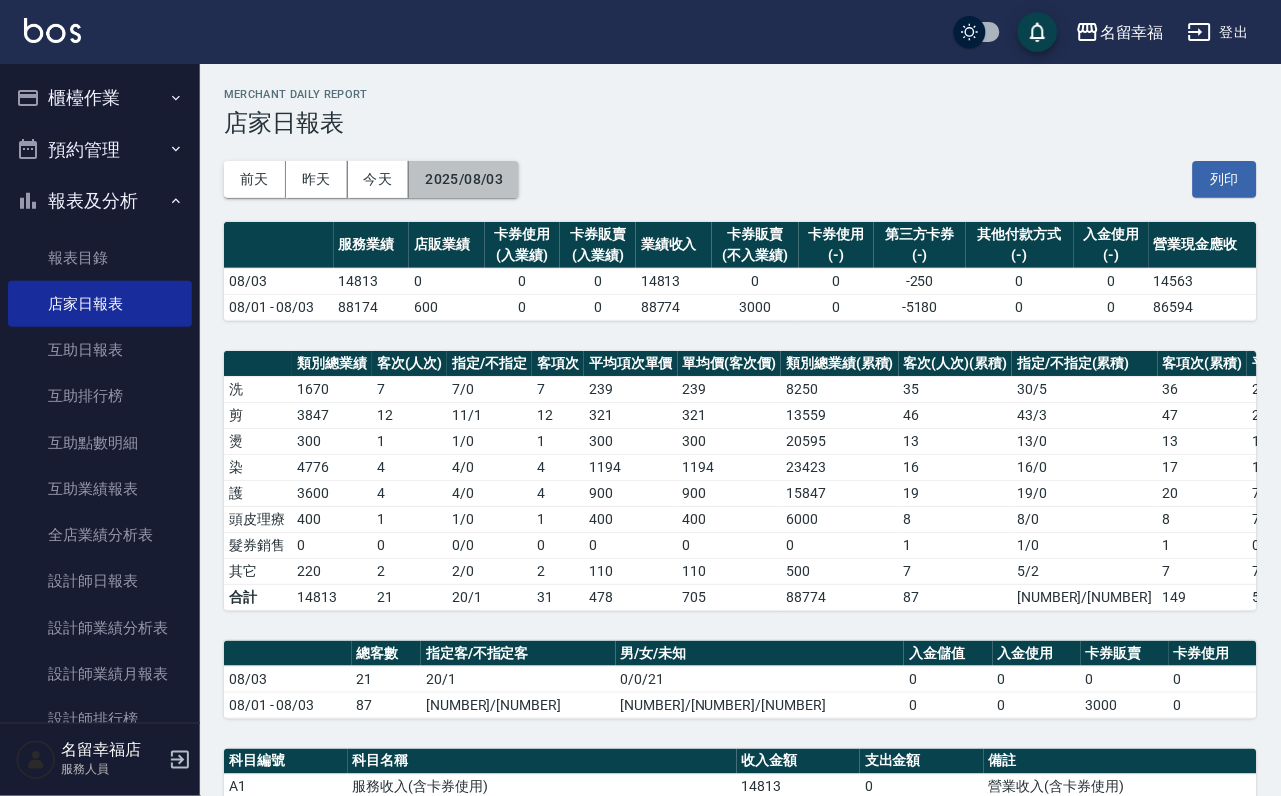 drag, startPoint x: 473, startPoint y: 191, endPoint x: 540, endPoint y: 203, distance: 68.06615 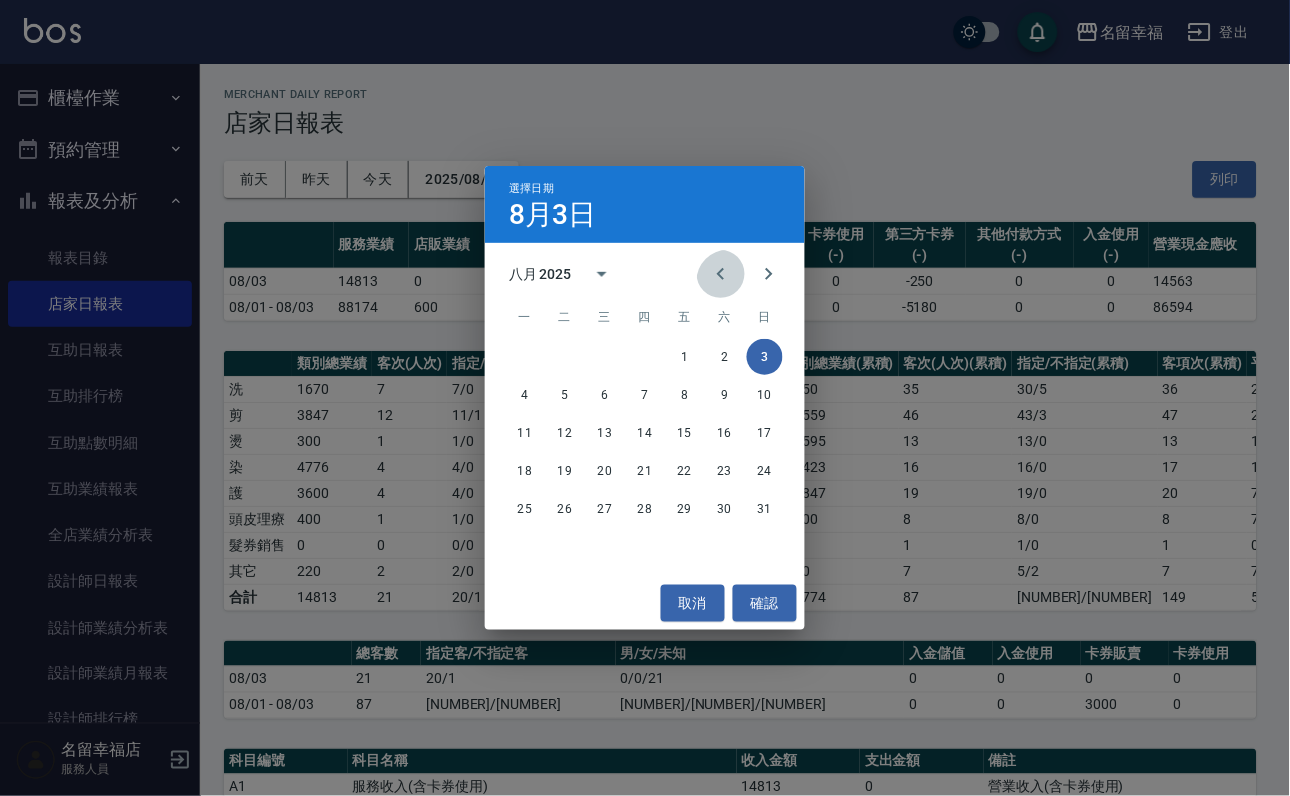 drag, startPoint x: 693, startPoint y: 276, endPoint x: 691, endPoint y: 304, distance: 28.071337 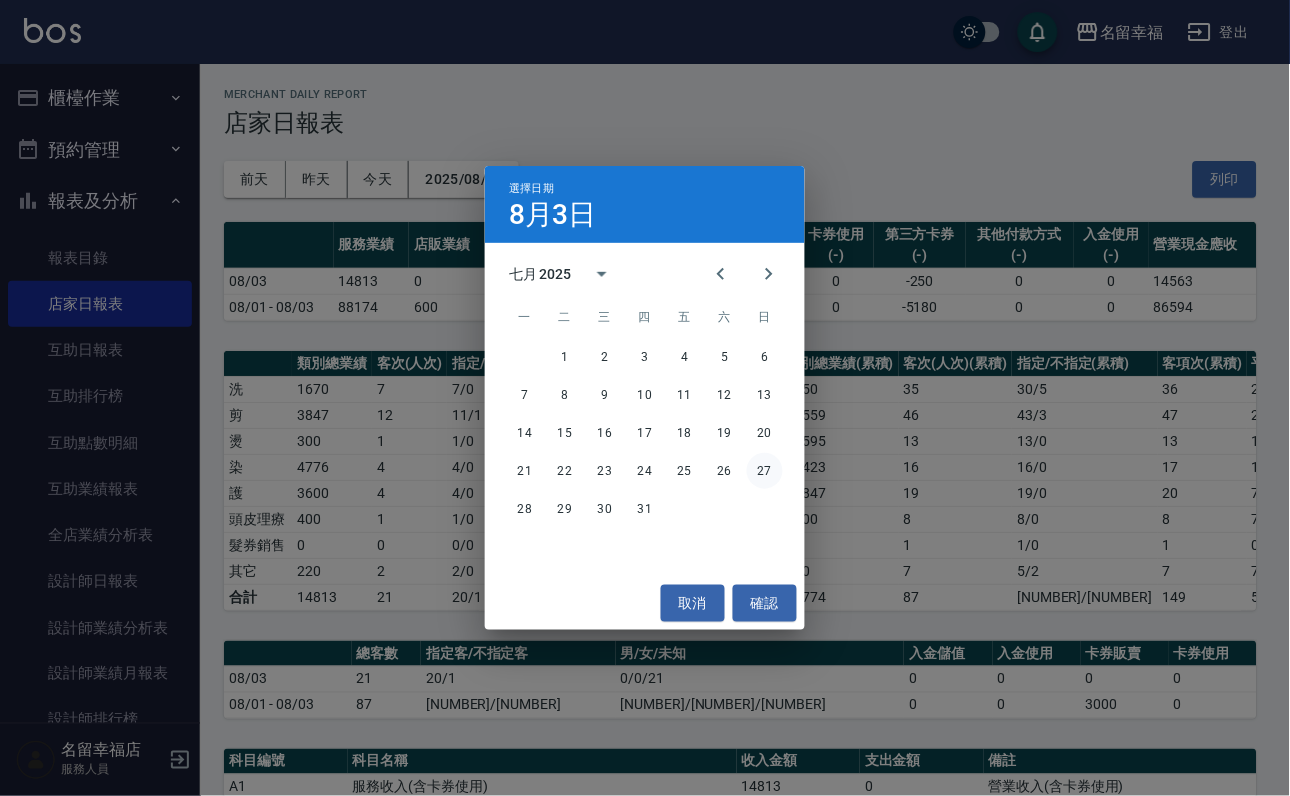 click on "27" at bounding box center (765, 471) 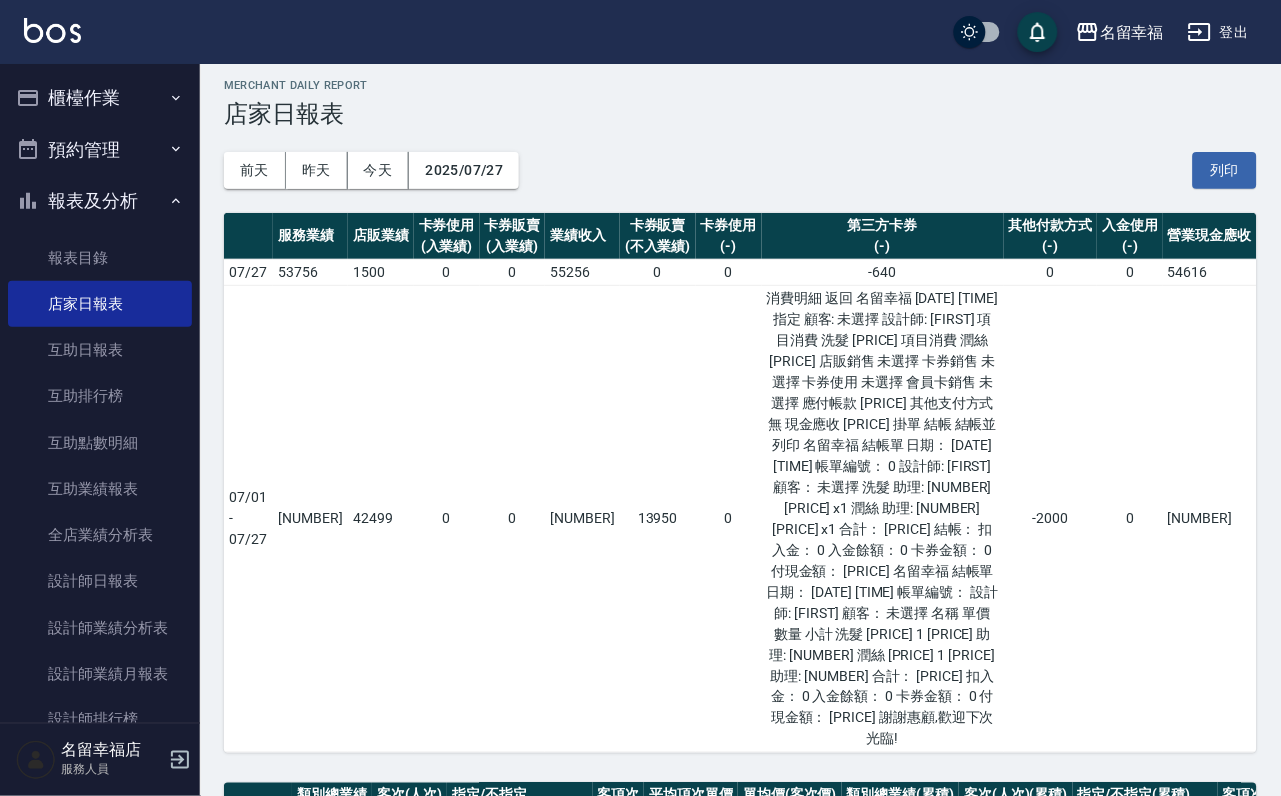 scroll, scrollTop: 0, scrollLeft: 0, axis: both 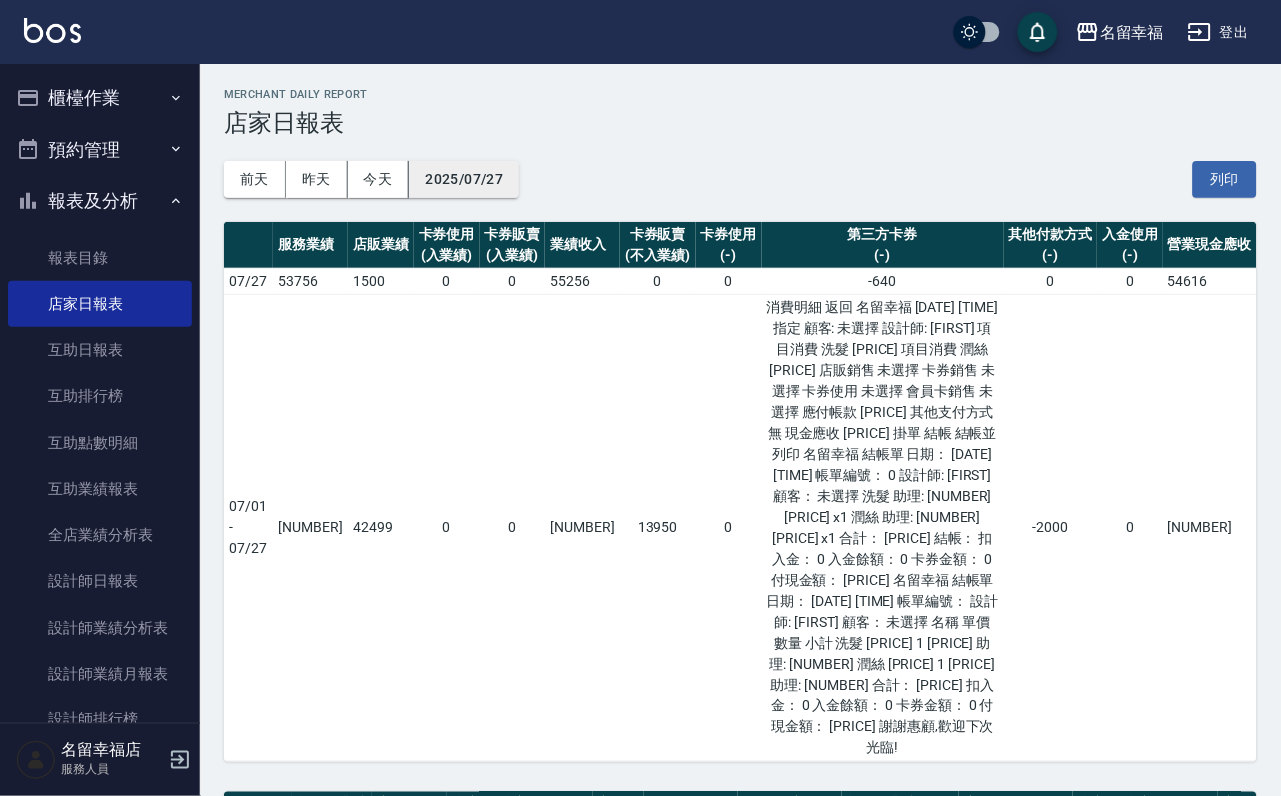 click on "2025/07/27" at bounding box center (464, 179) 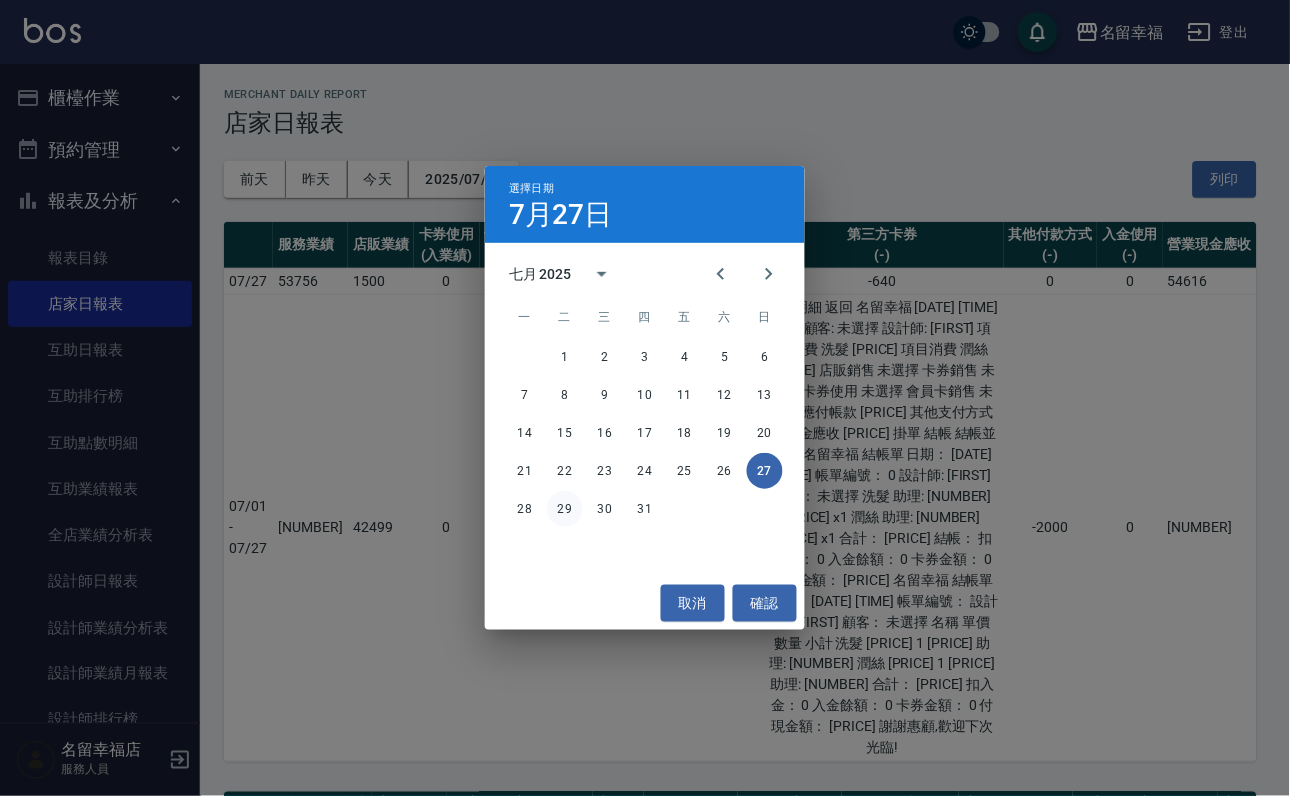 click on "29" at bounding box center (565, 509) 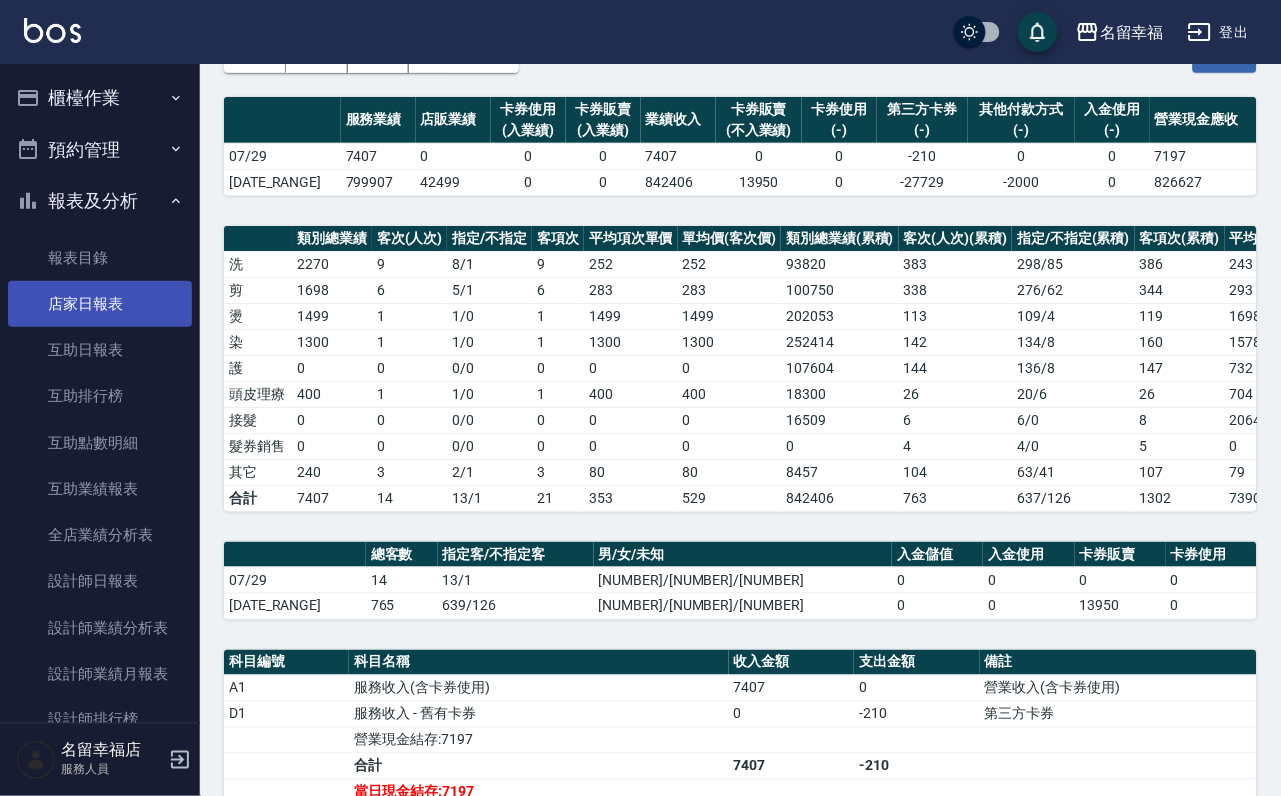 scroll, scrollTop: 0, scrollLeft: 0, axis: both 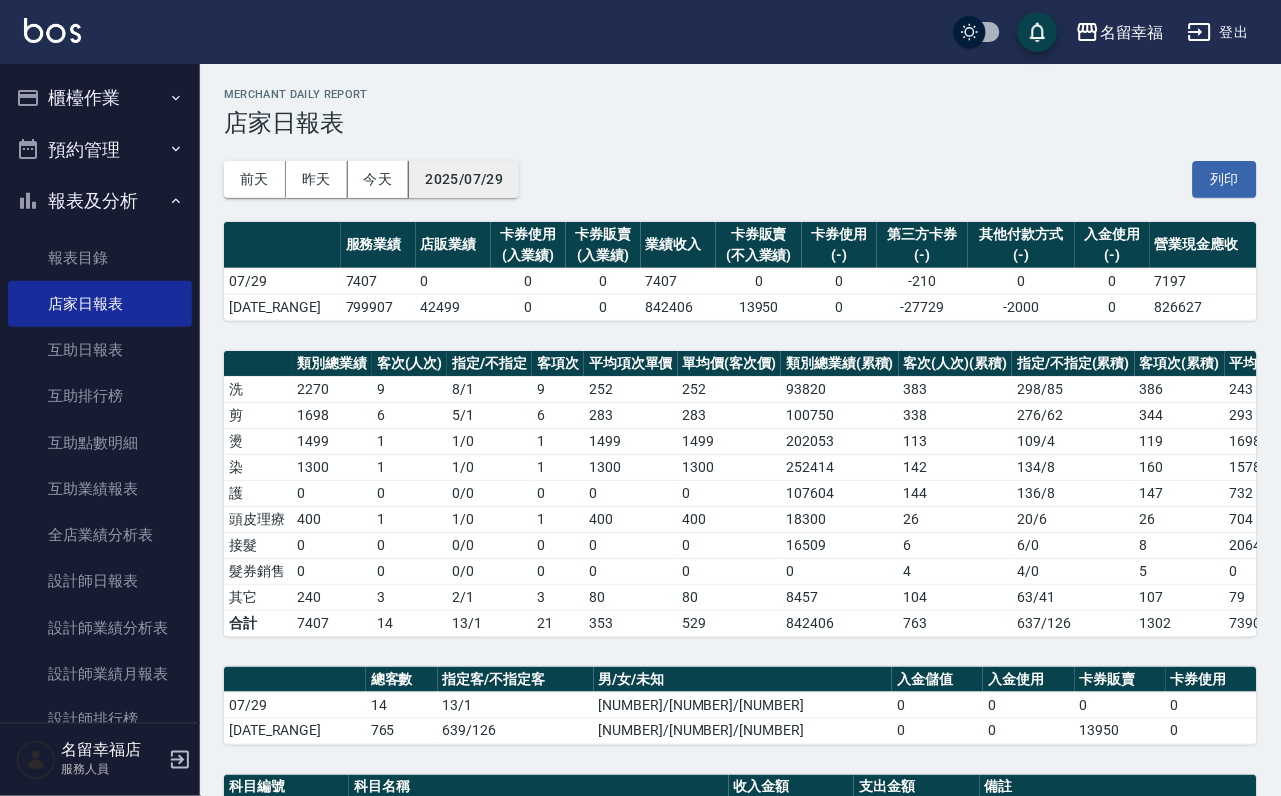 click on "2025/07/29" at bounding box center [464, 179] 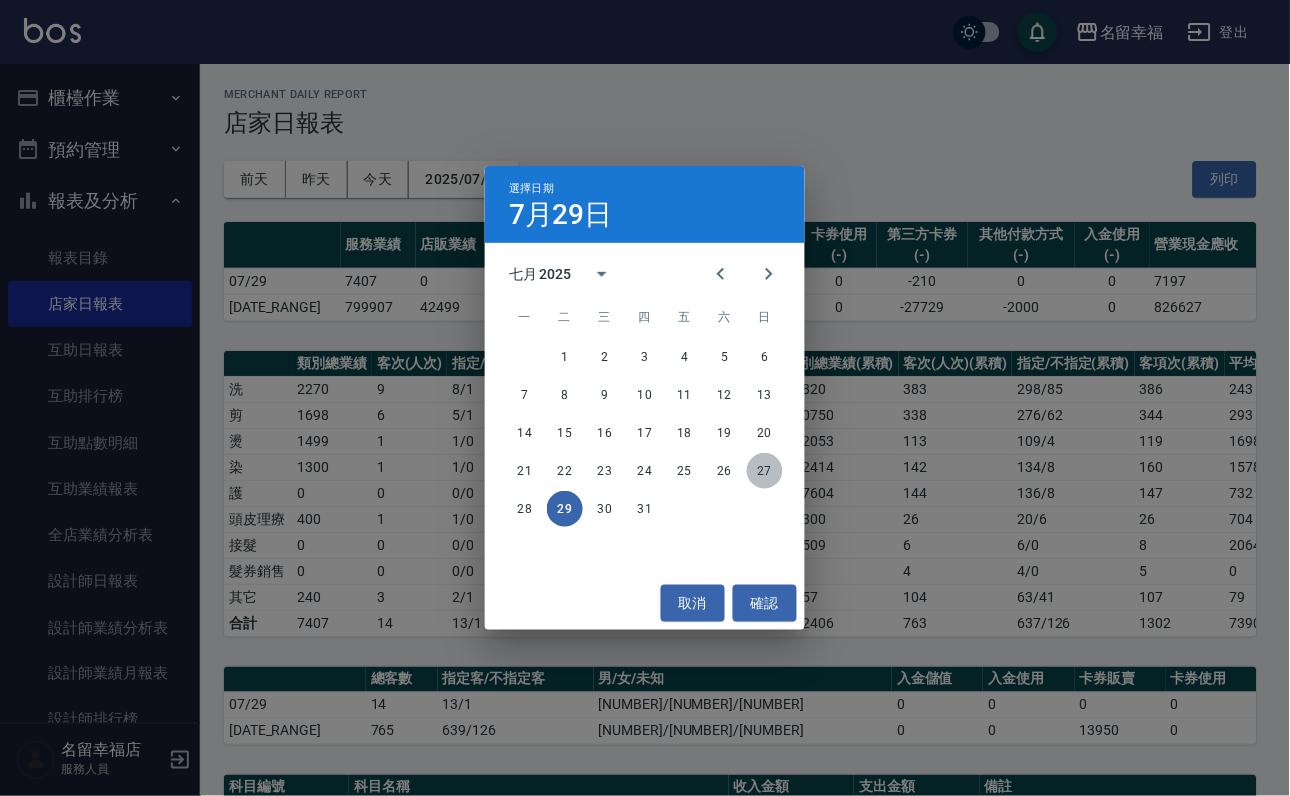 click on "27" at bounding box center (765, 471) 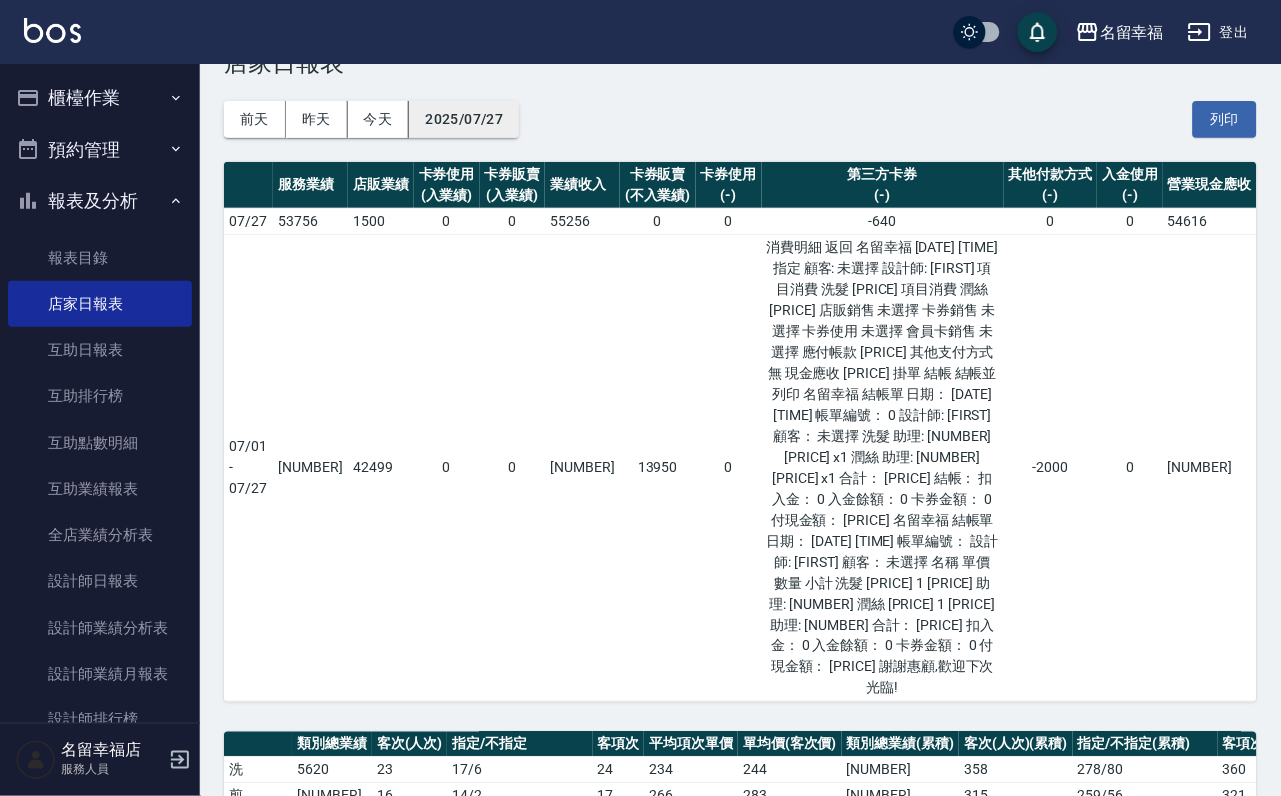 scroll, scrollTop: 0, scrollLeft: 0, axis: both 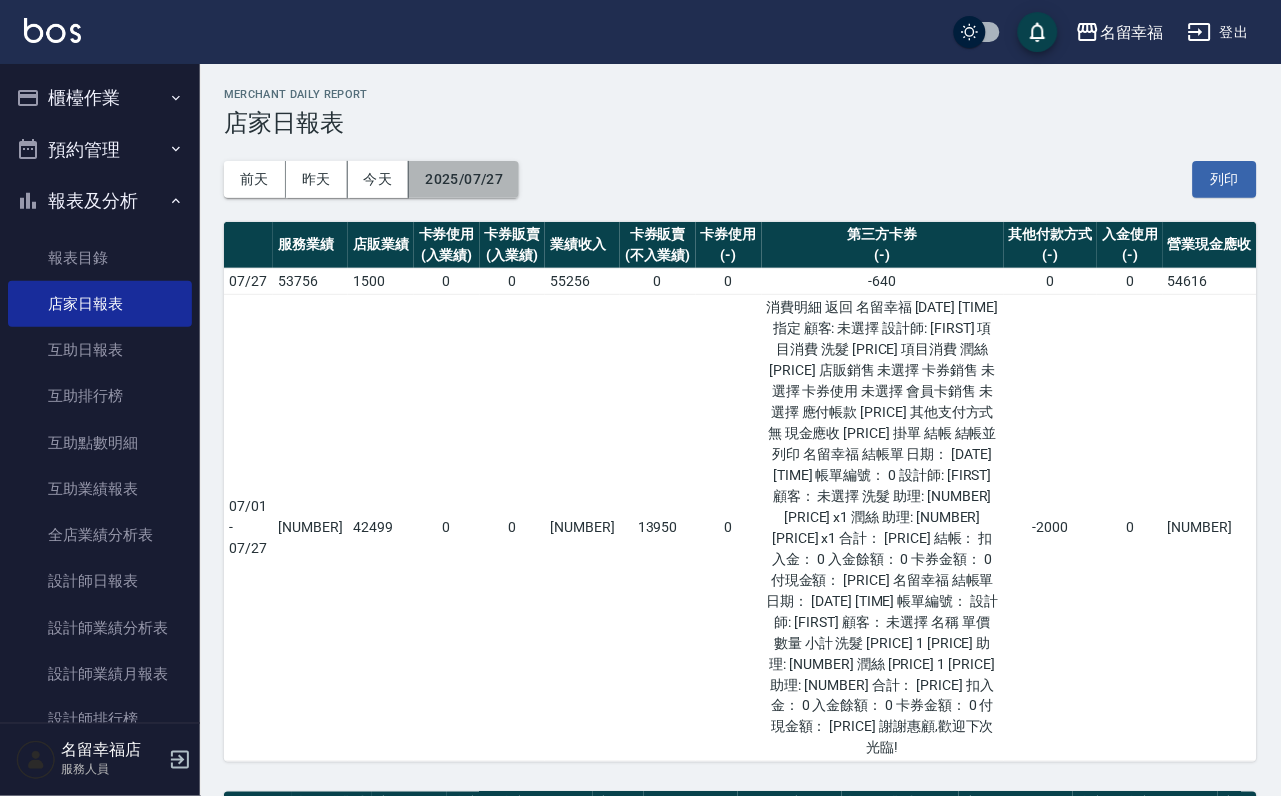 click on "2025/07/27" at bounding box center (464, 179) 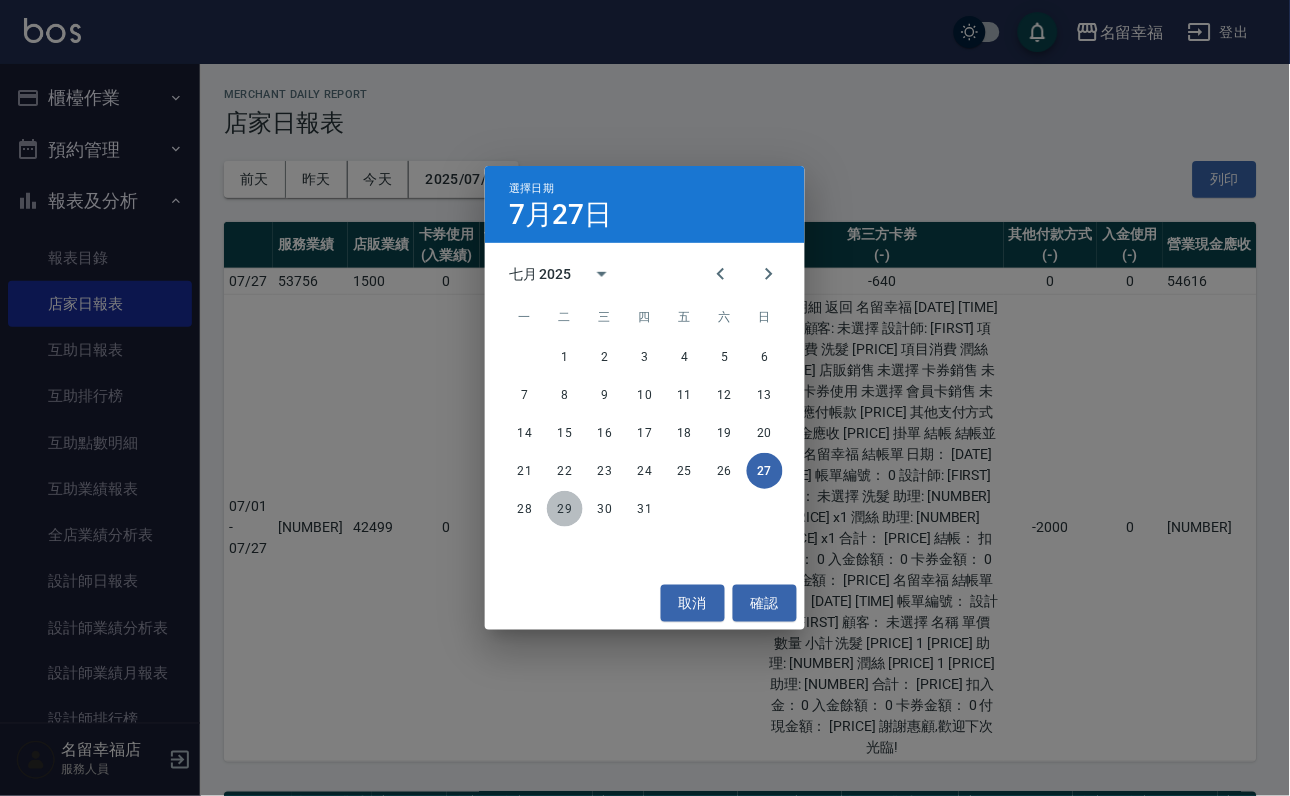 click on "29" at bounding box center [565, 509] 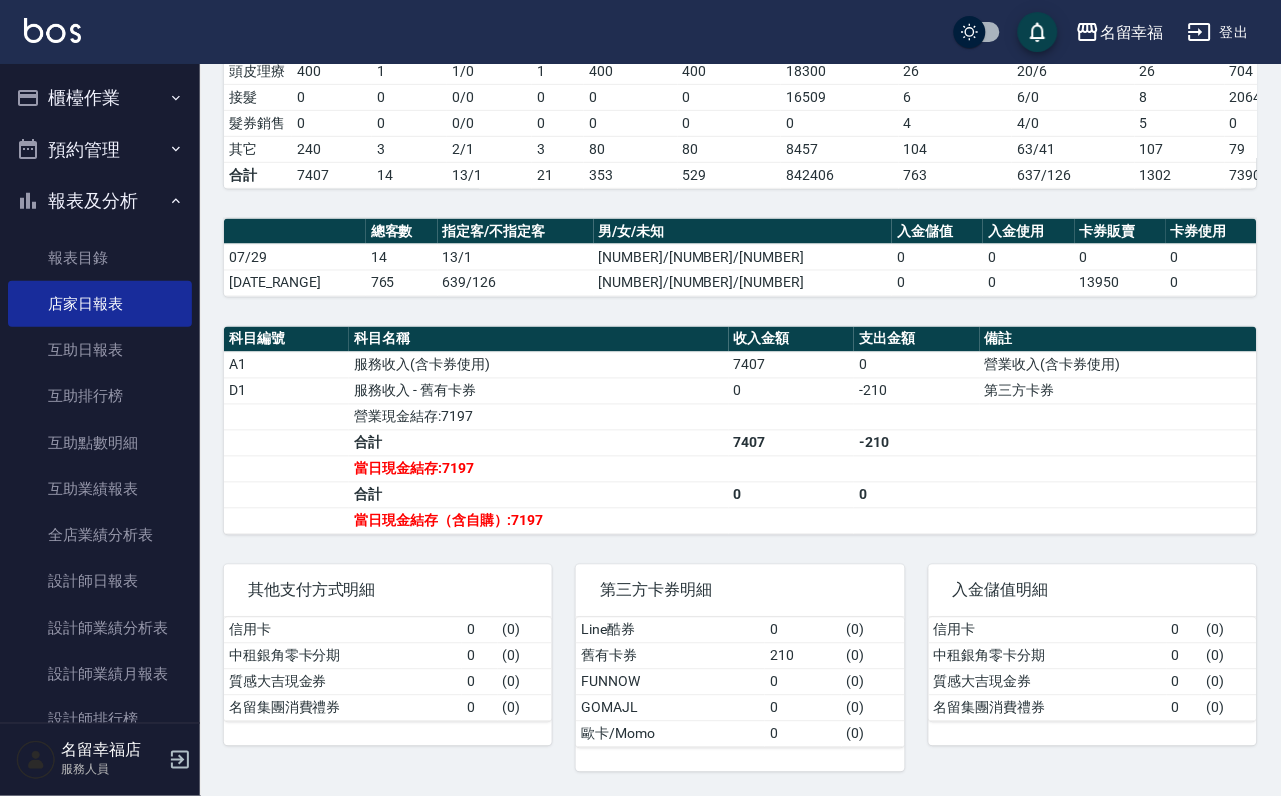 scroll, scrollTop: 0, scrollLeft: 0, axis: both 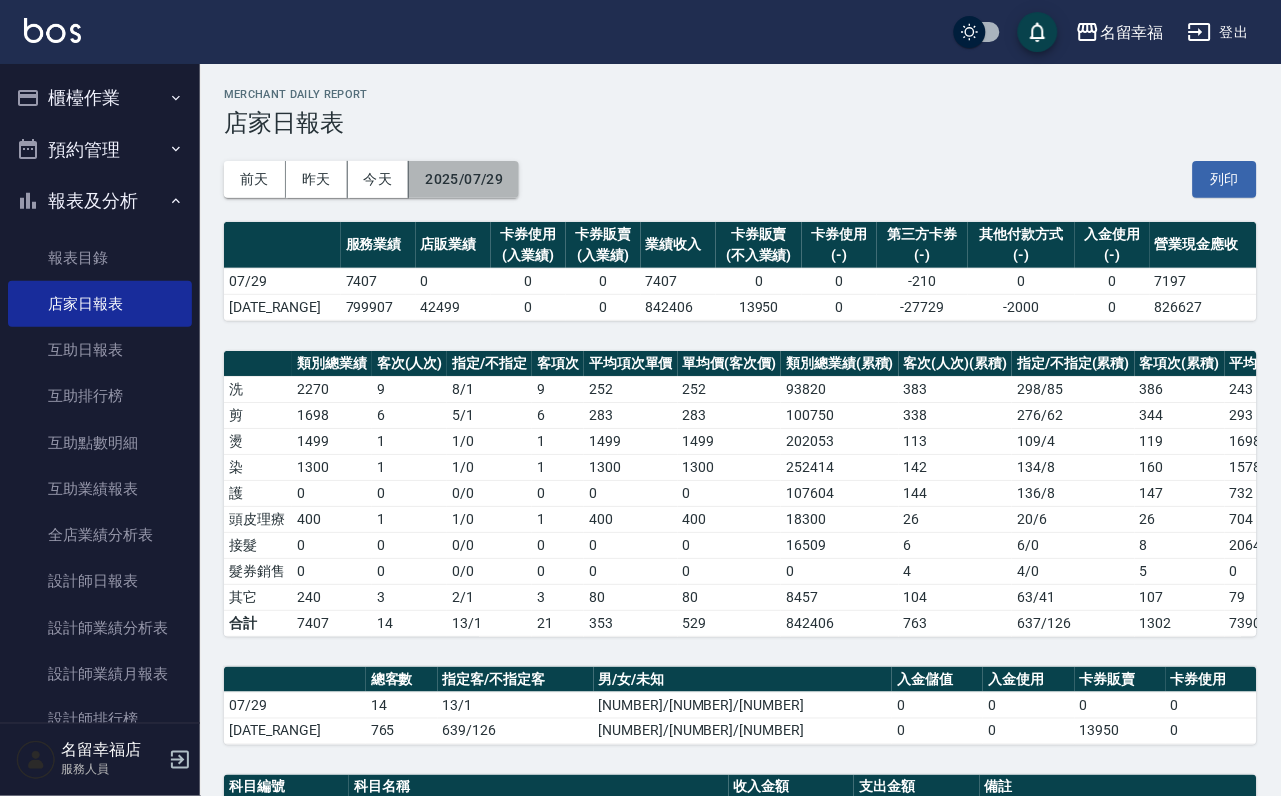 click on "2025/07/29" at bounding box center [464, 179] 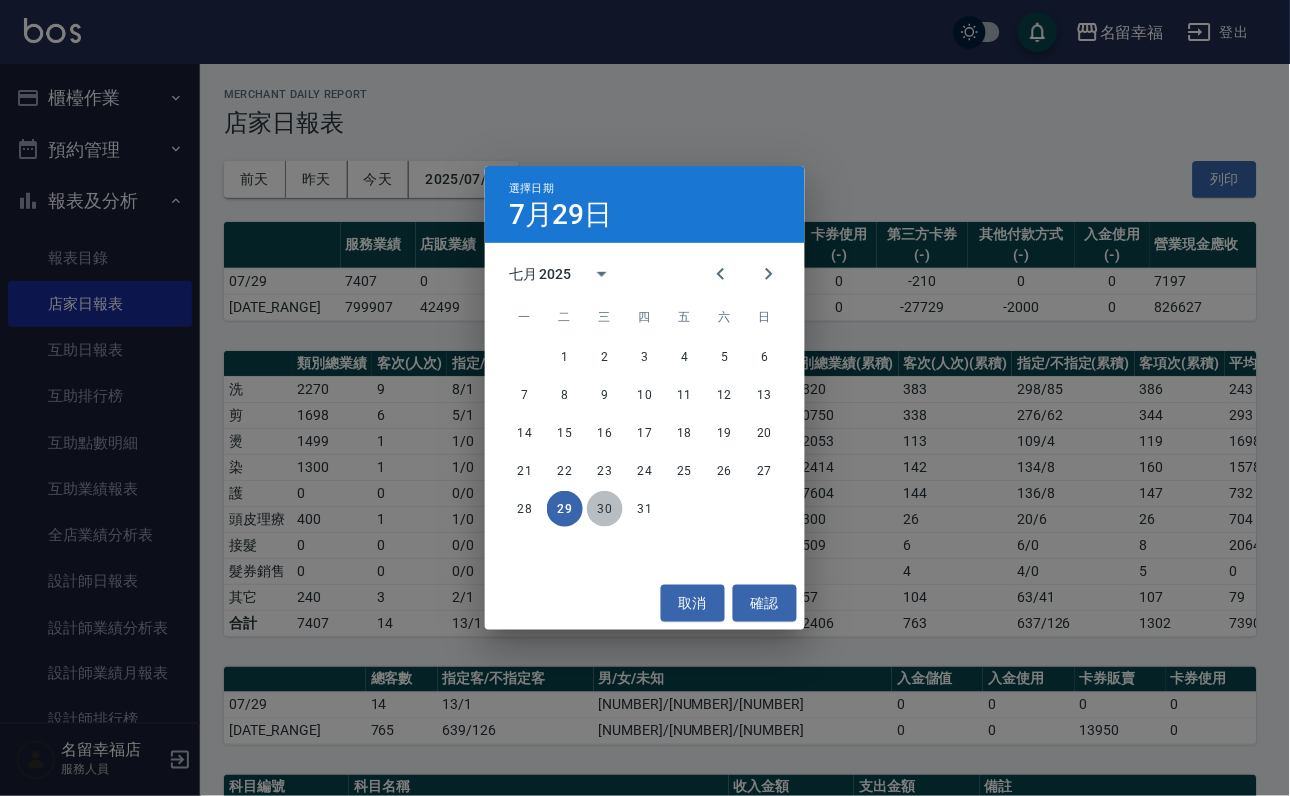 click on "30" at bounding box center [605, 509] 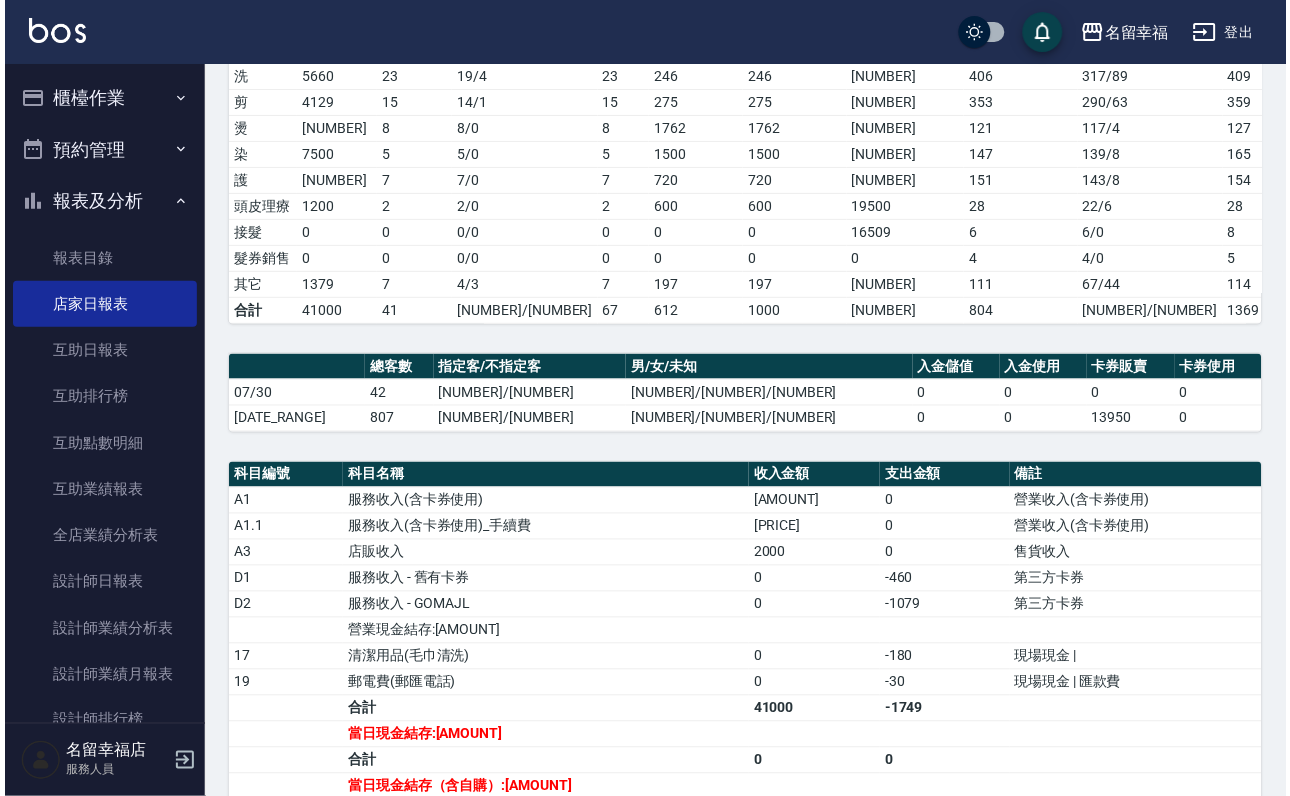 scroll, scrollTop: 0, scrollLeft: 0, axis: both 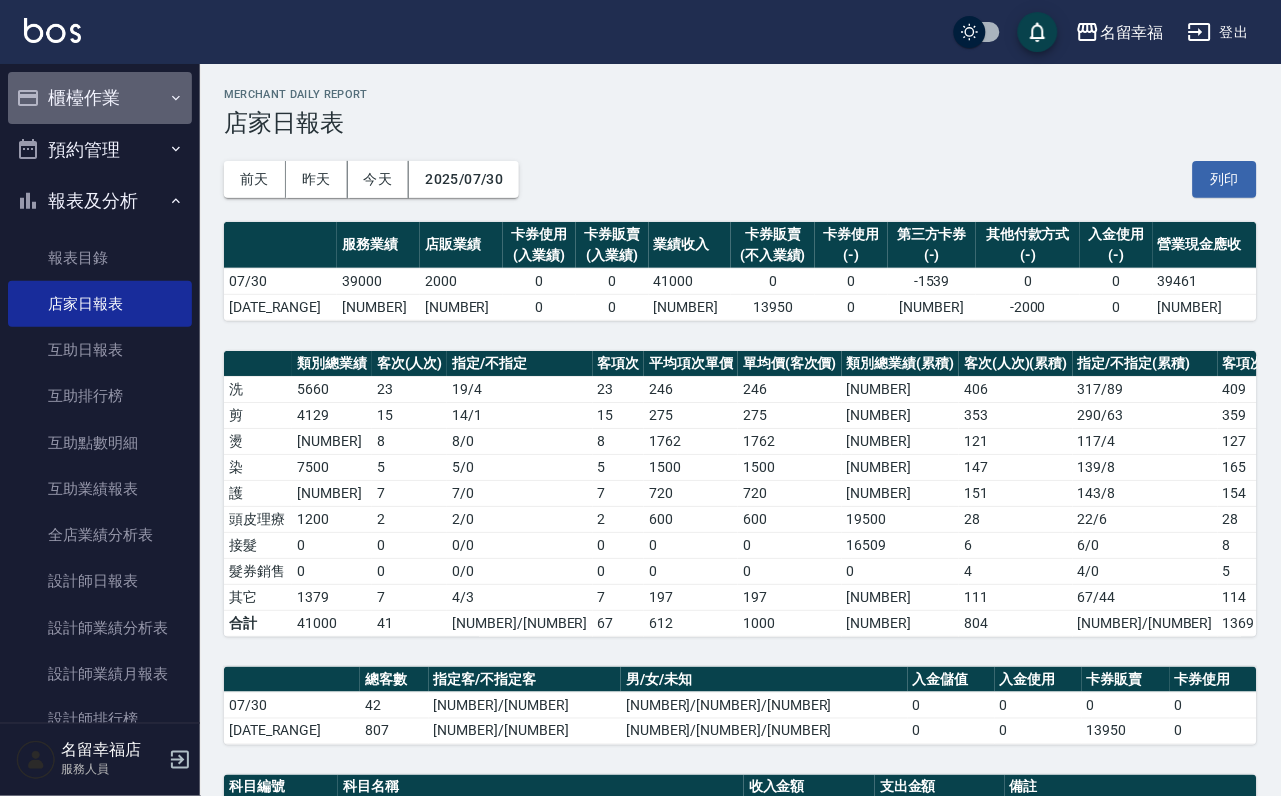 click on "櫃檯作業" at bounding box center [100, 98] 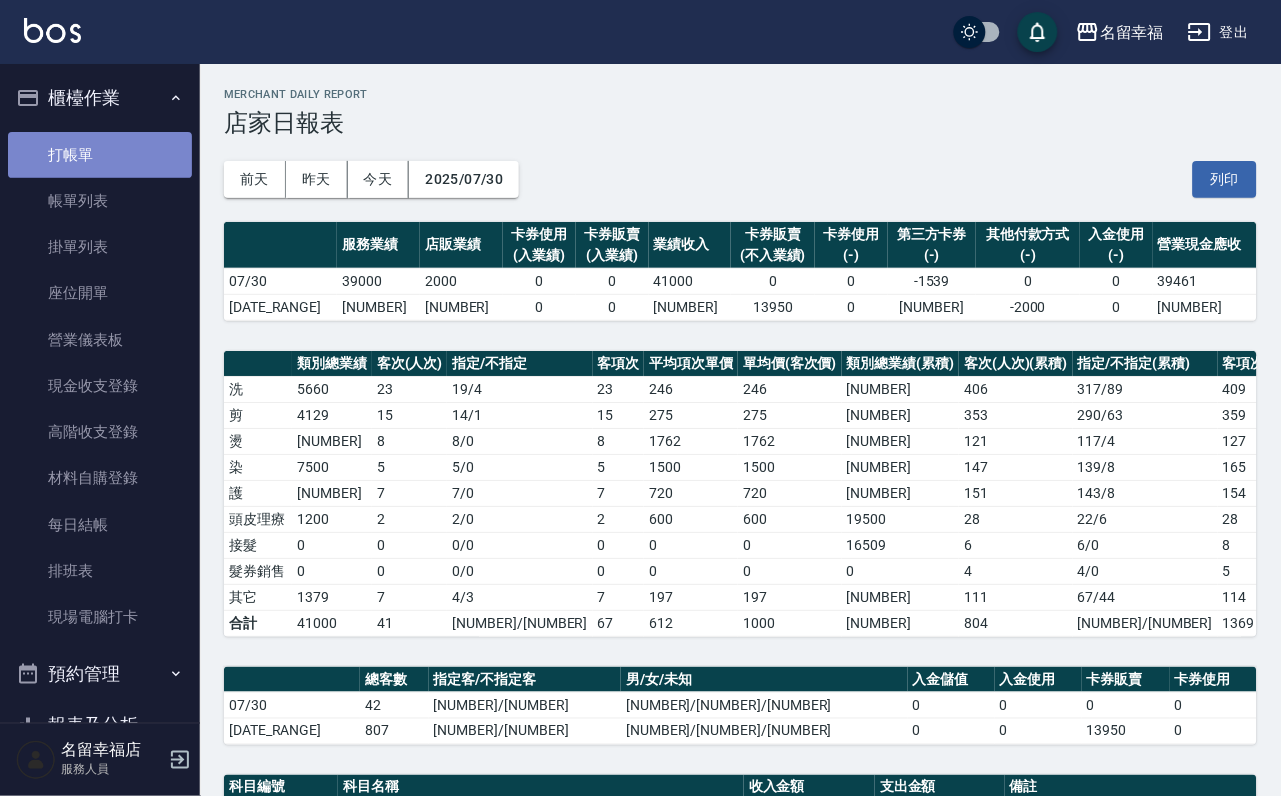 click on "打帳單" at bounding box center (100, 155) 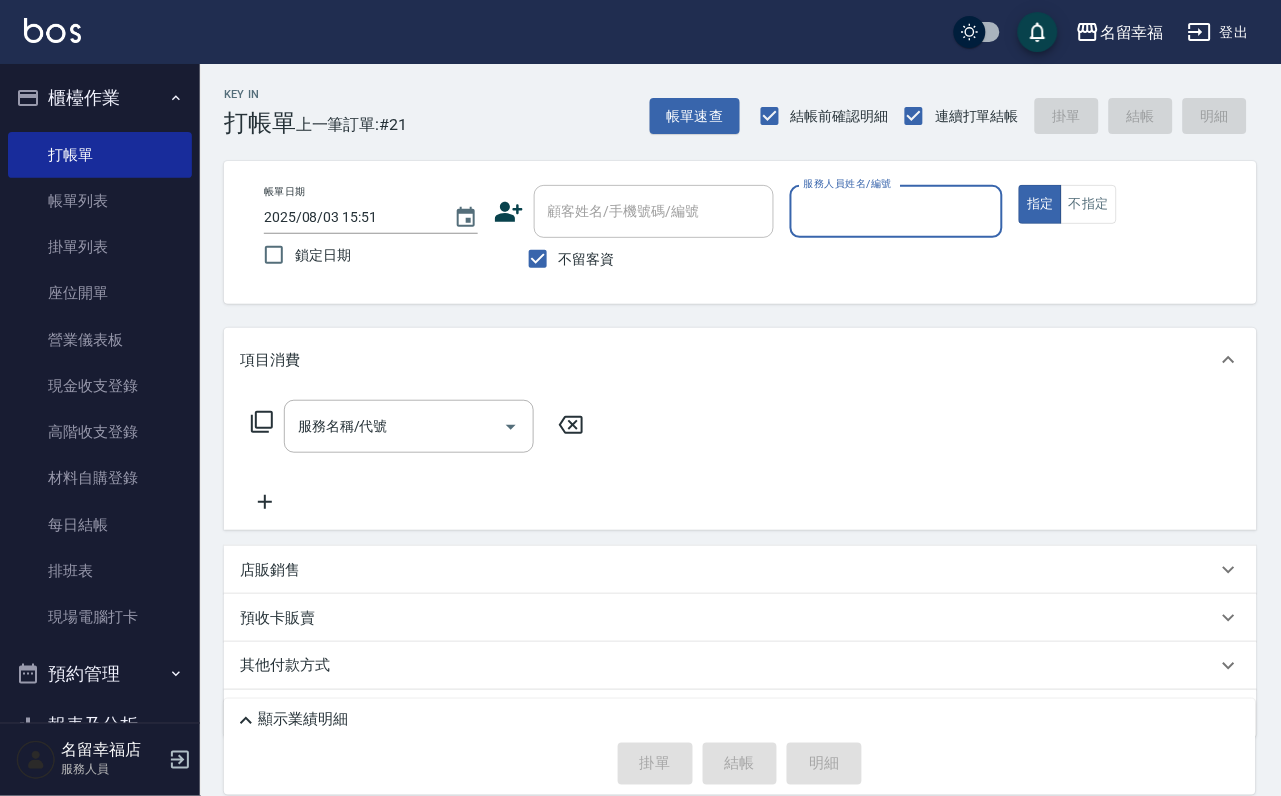 click on "服務人員姓名/編號" at bounding box center (848, 183) 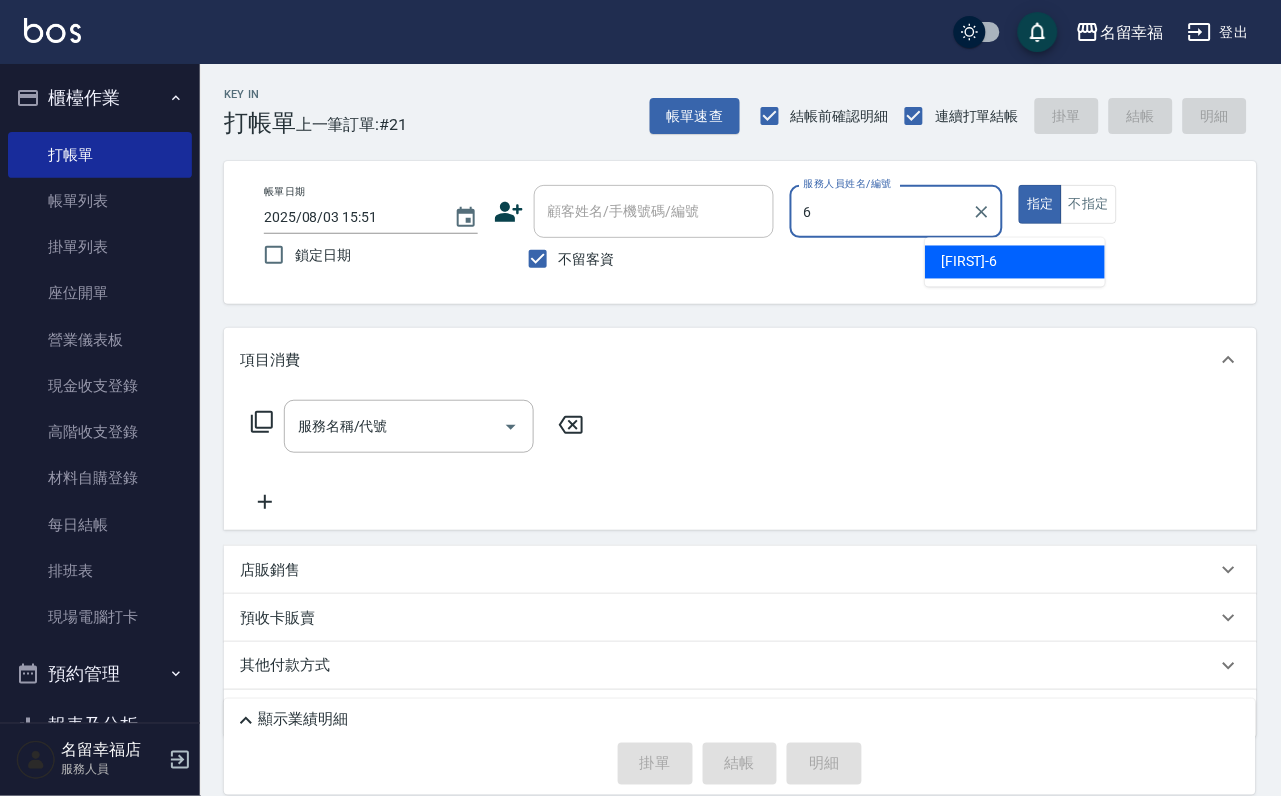 type on "[FIRST]-6" 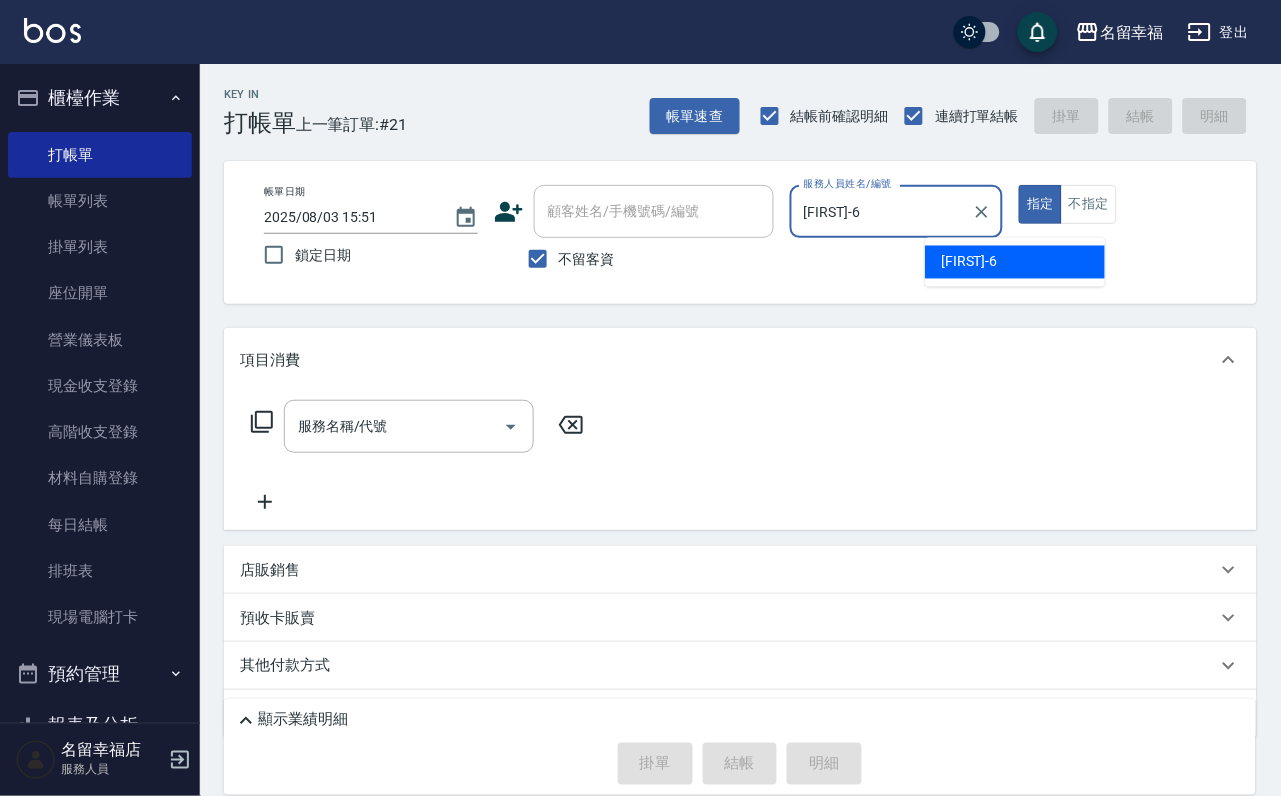 type on "true" 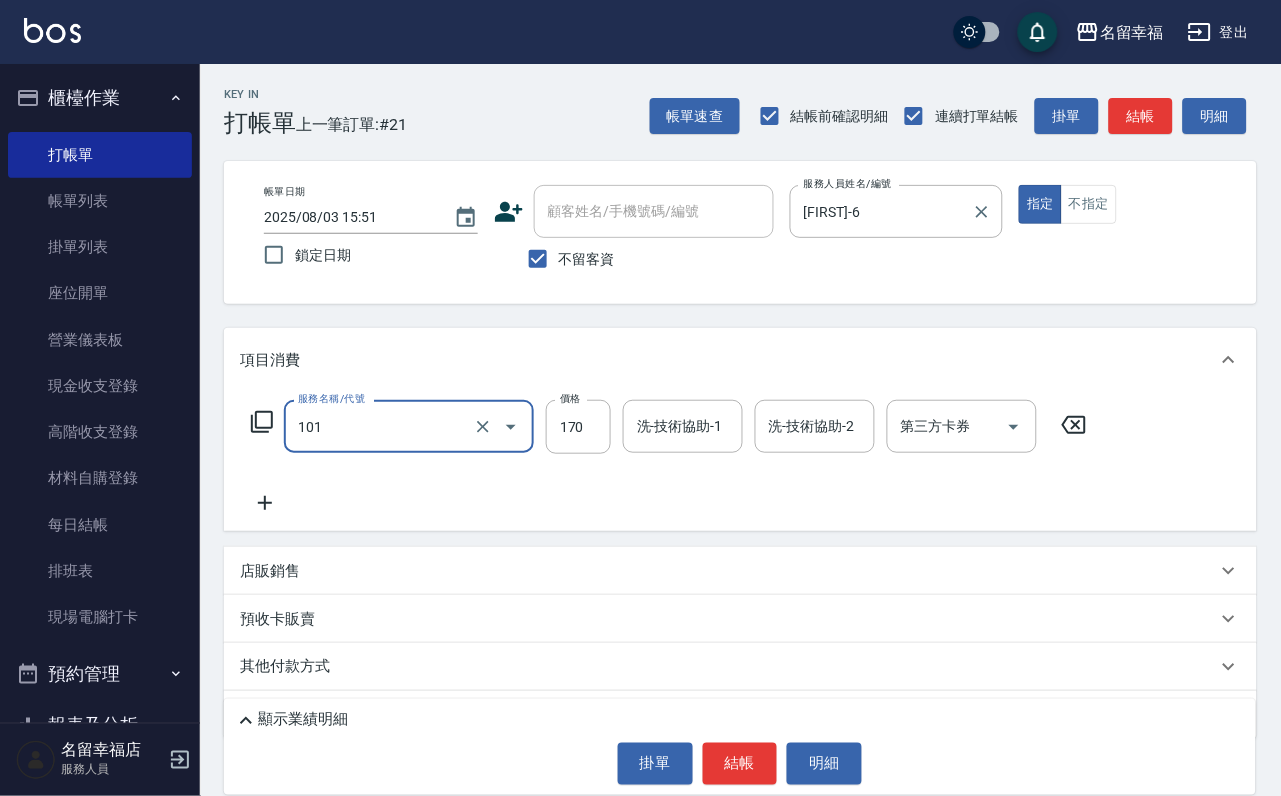 type on "洗髮(101)" 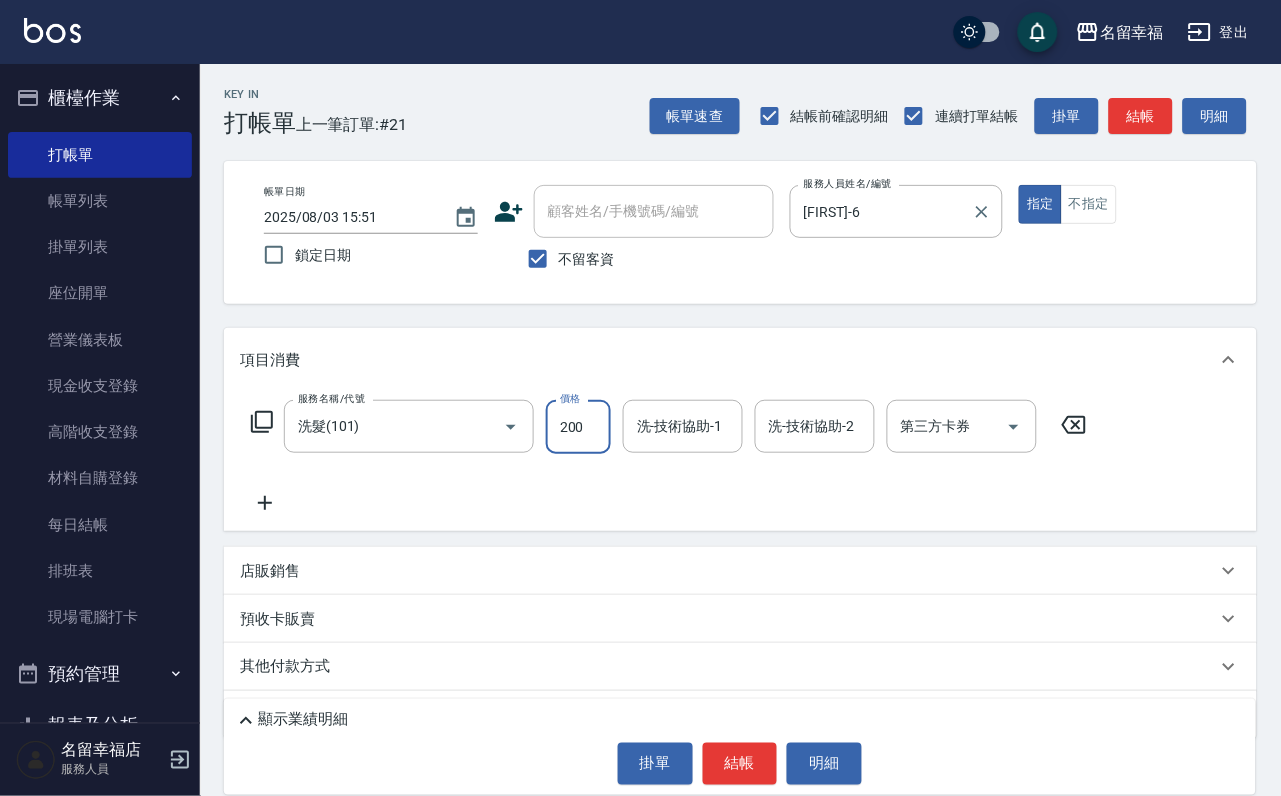 type on "200" 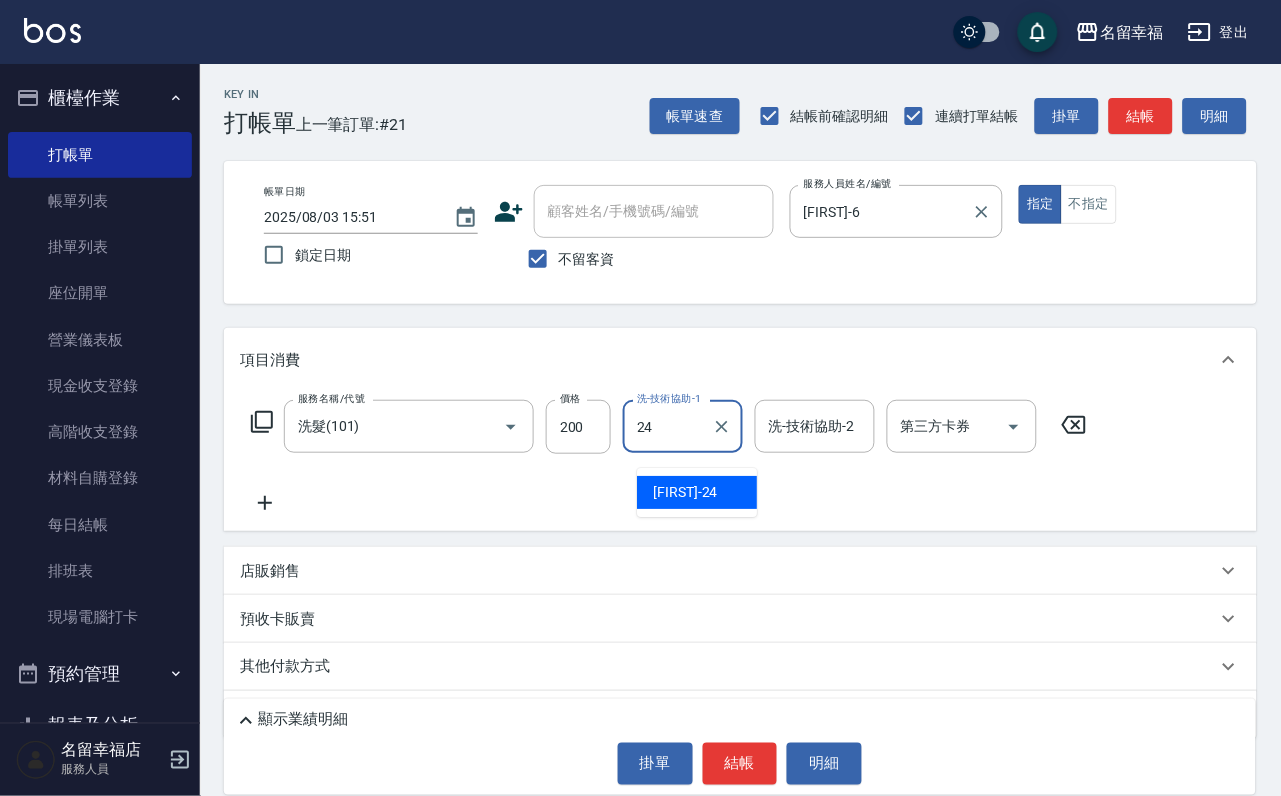 type on "藝馨-24" 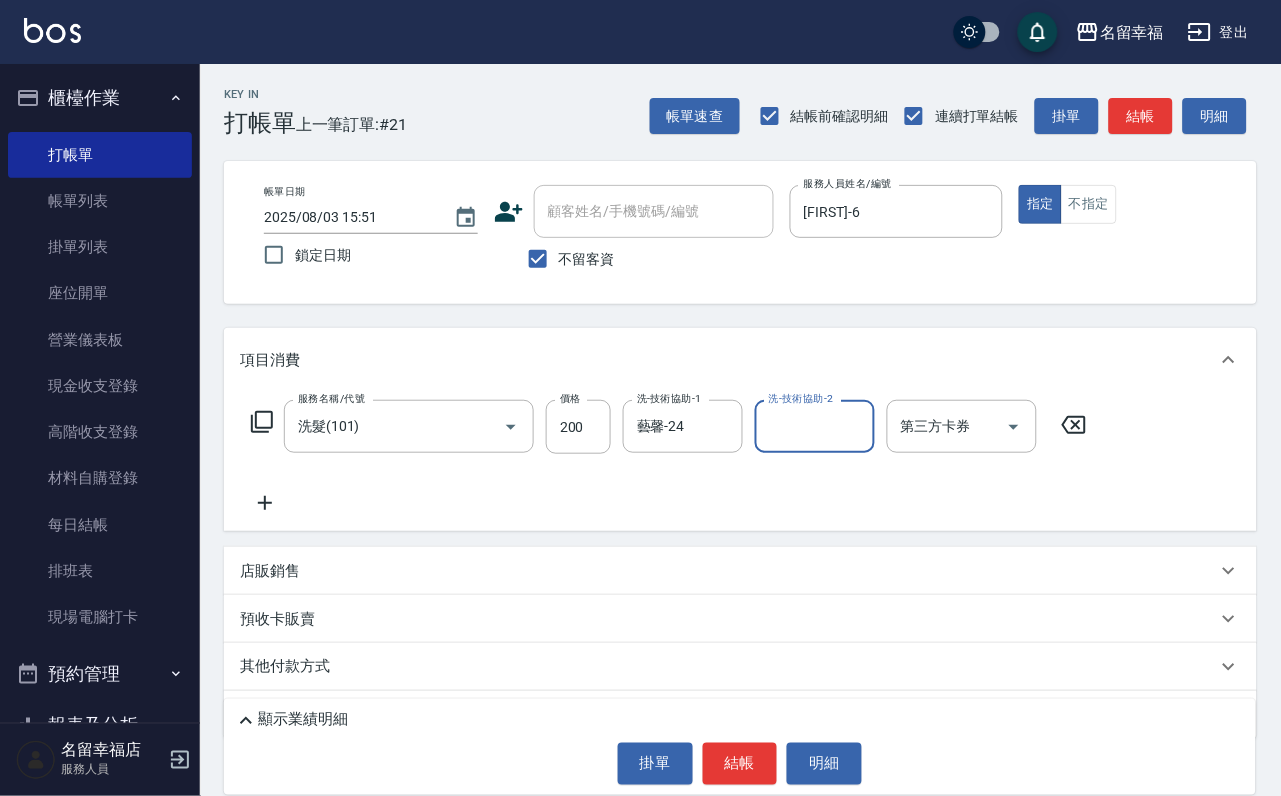 click 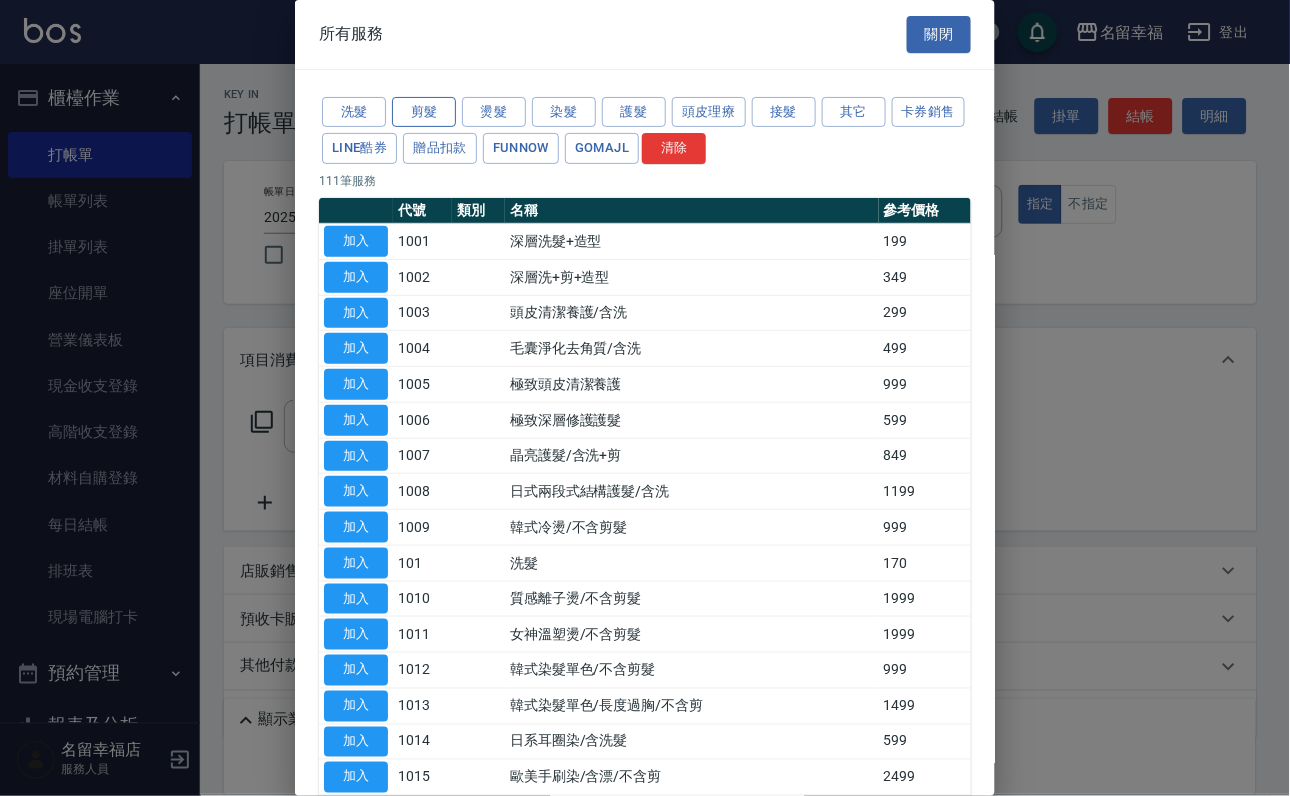 click on "剪髮" at bounding box center [424, 112] 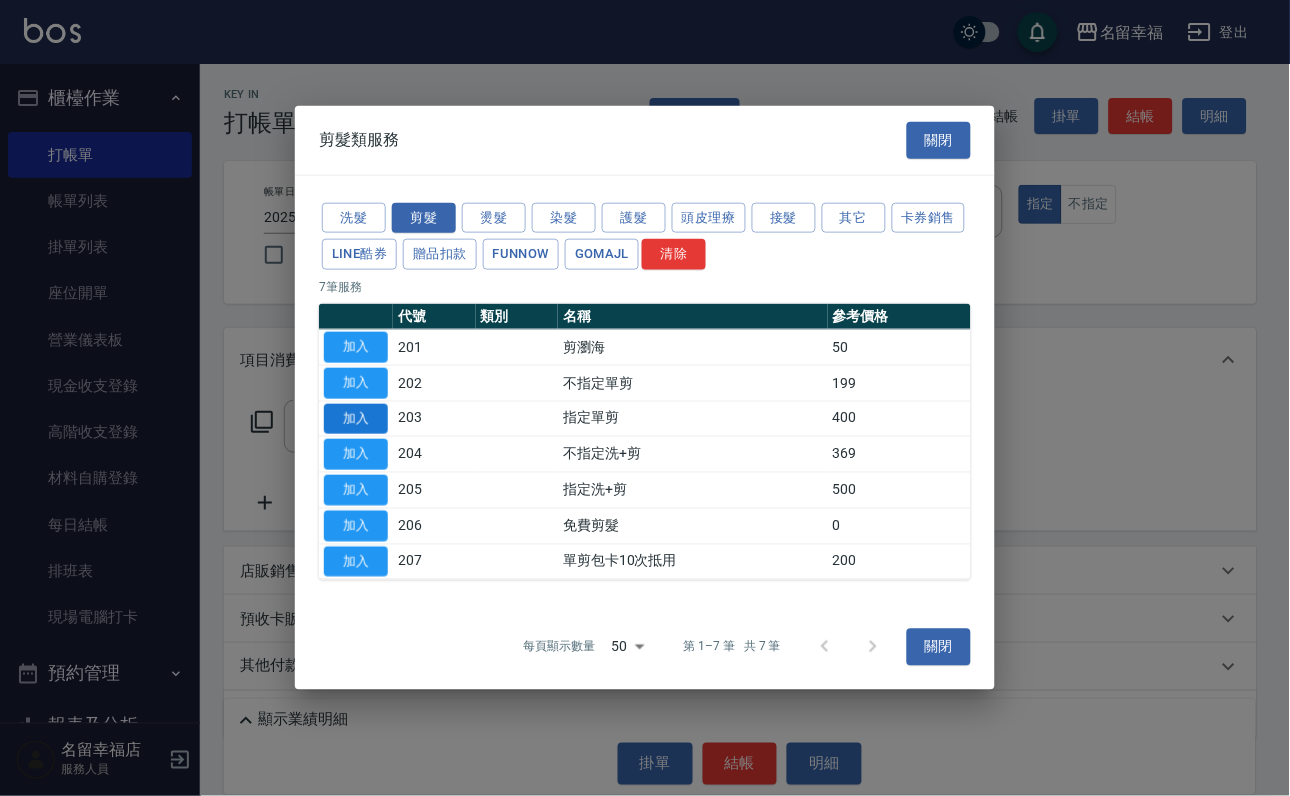 click on "加入" at bounding box center (356, 418) 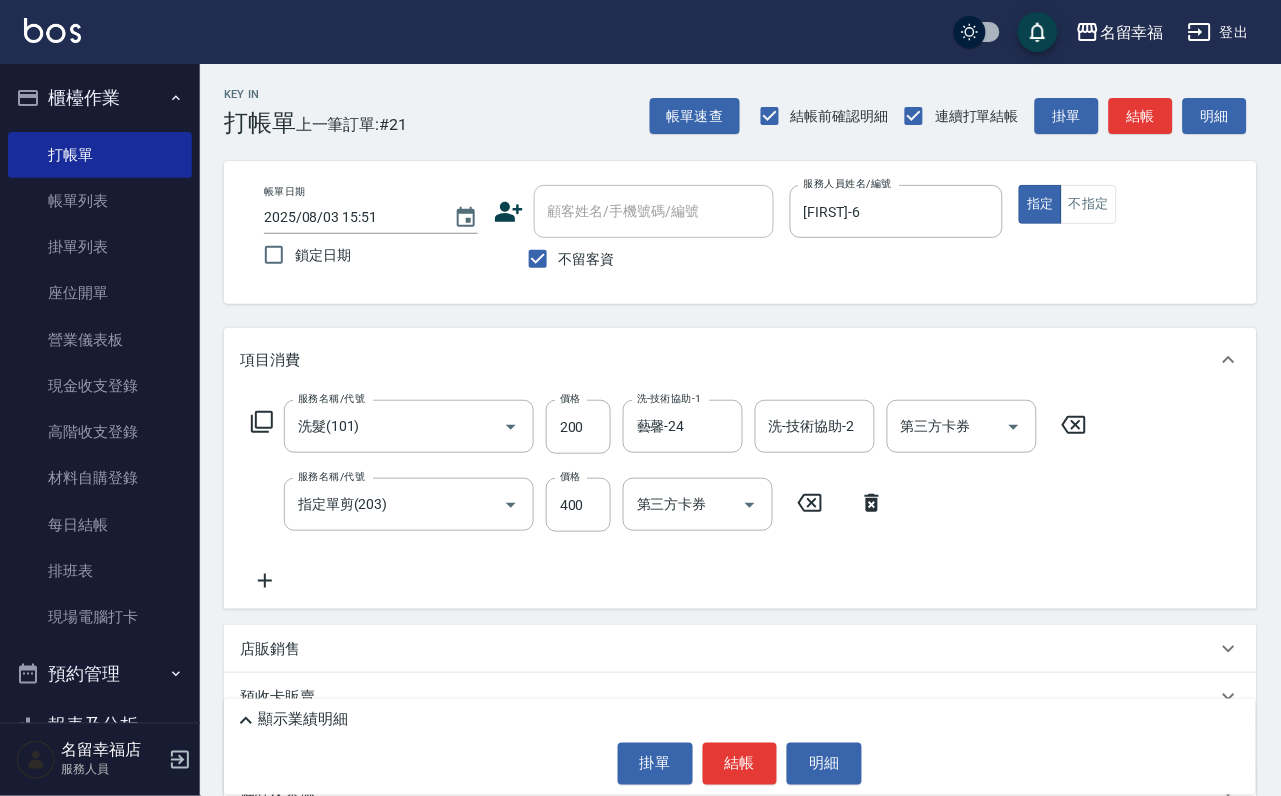 click 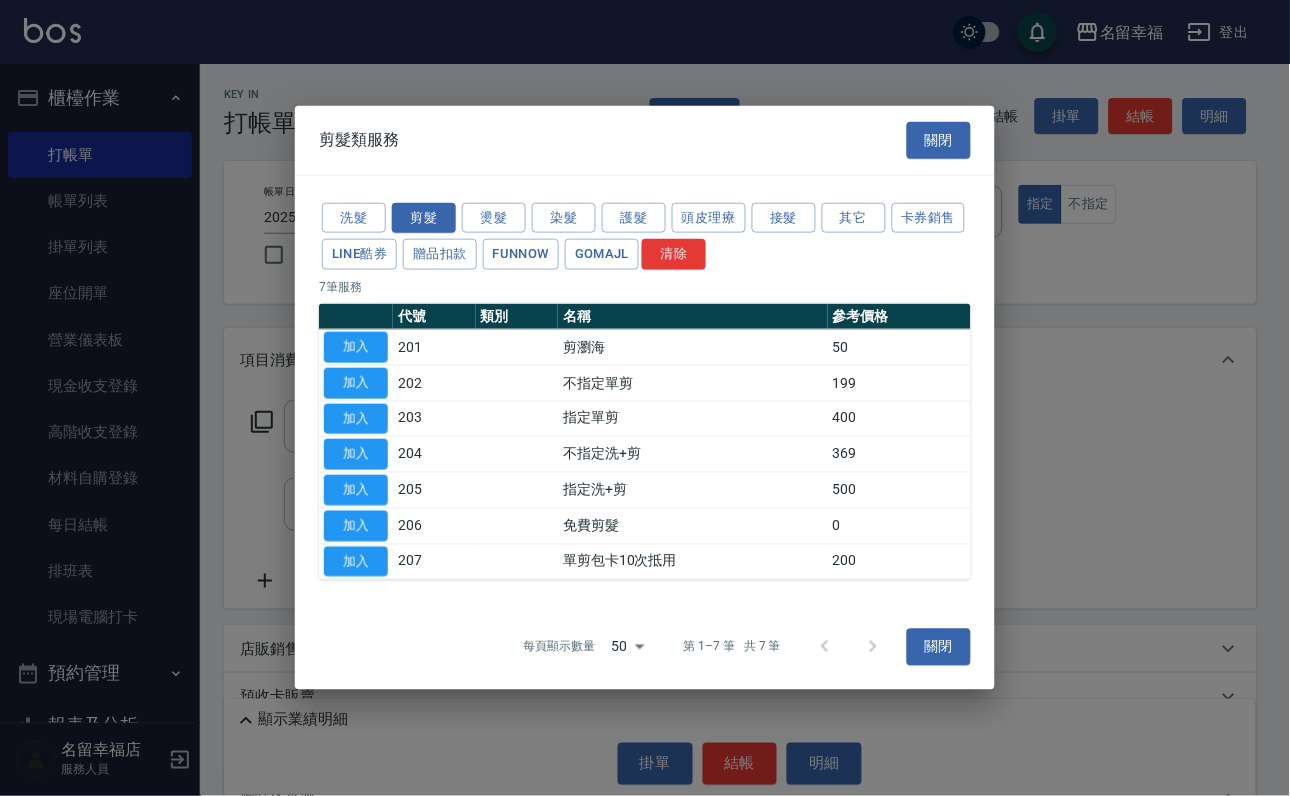 click on "加入" at bounding box center [356, 418] 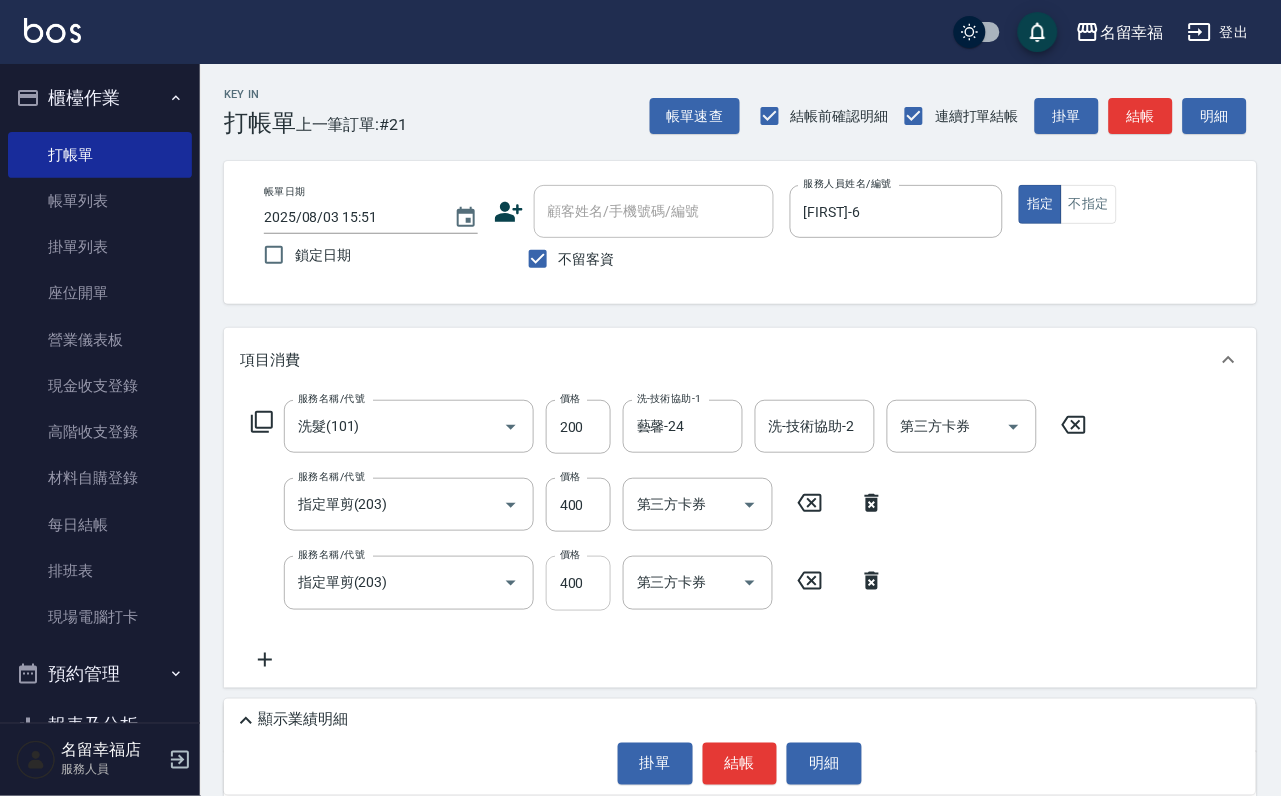 click on "400" at bounding box center [578, 583] 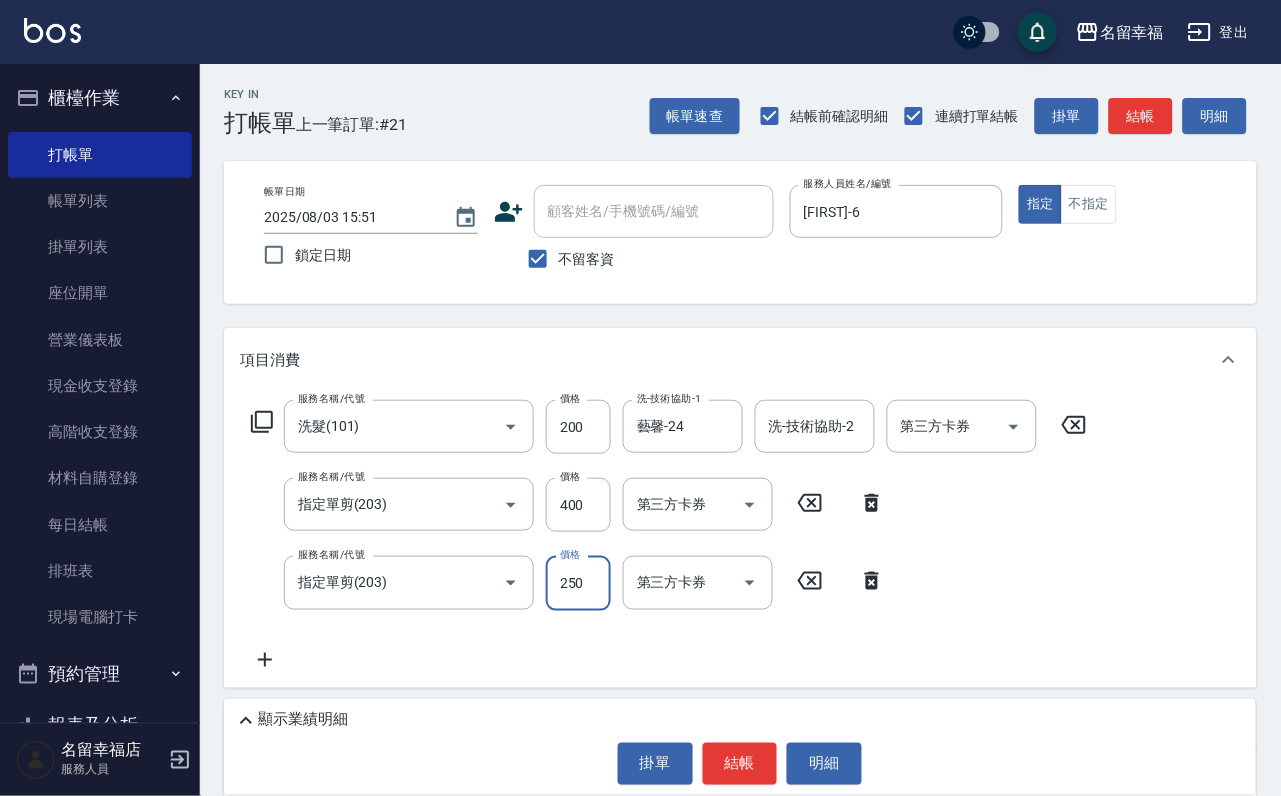 type on "250" 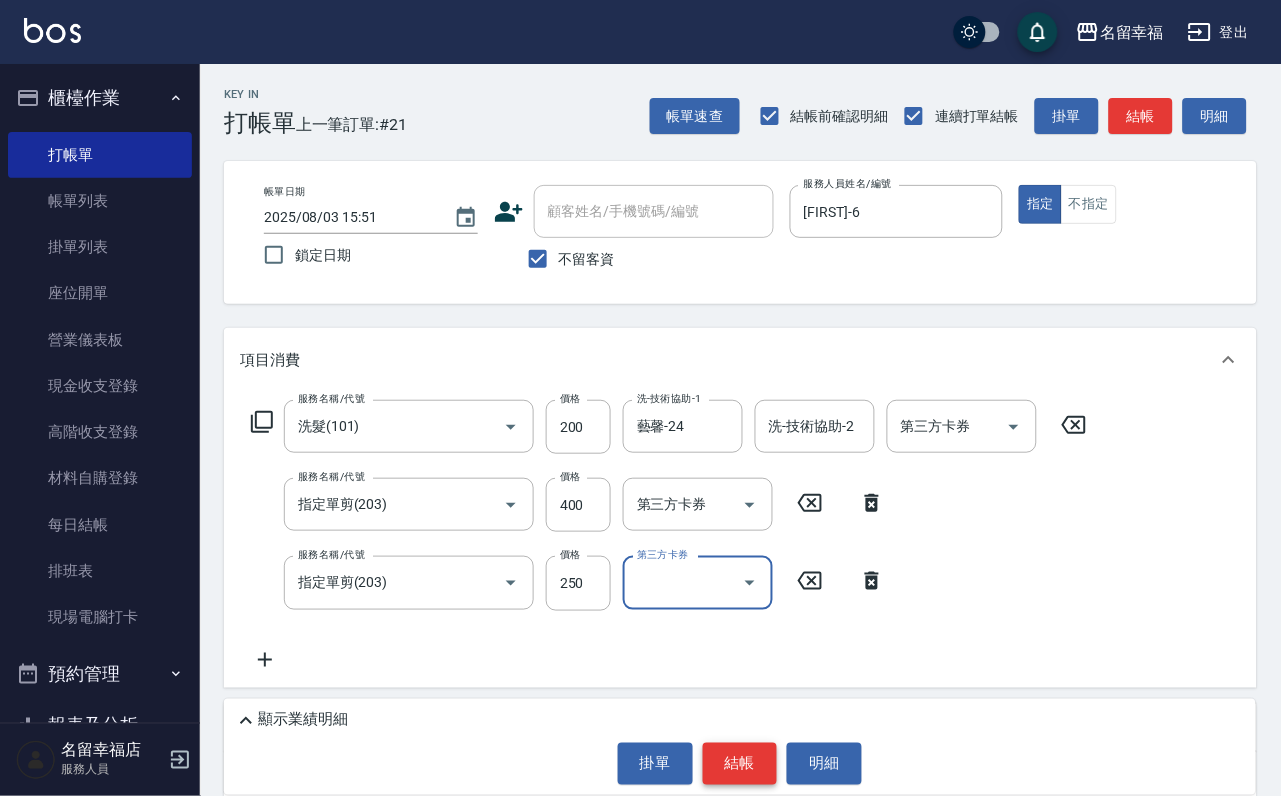 click on "結帳" at bounding box center [740, 764] 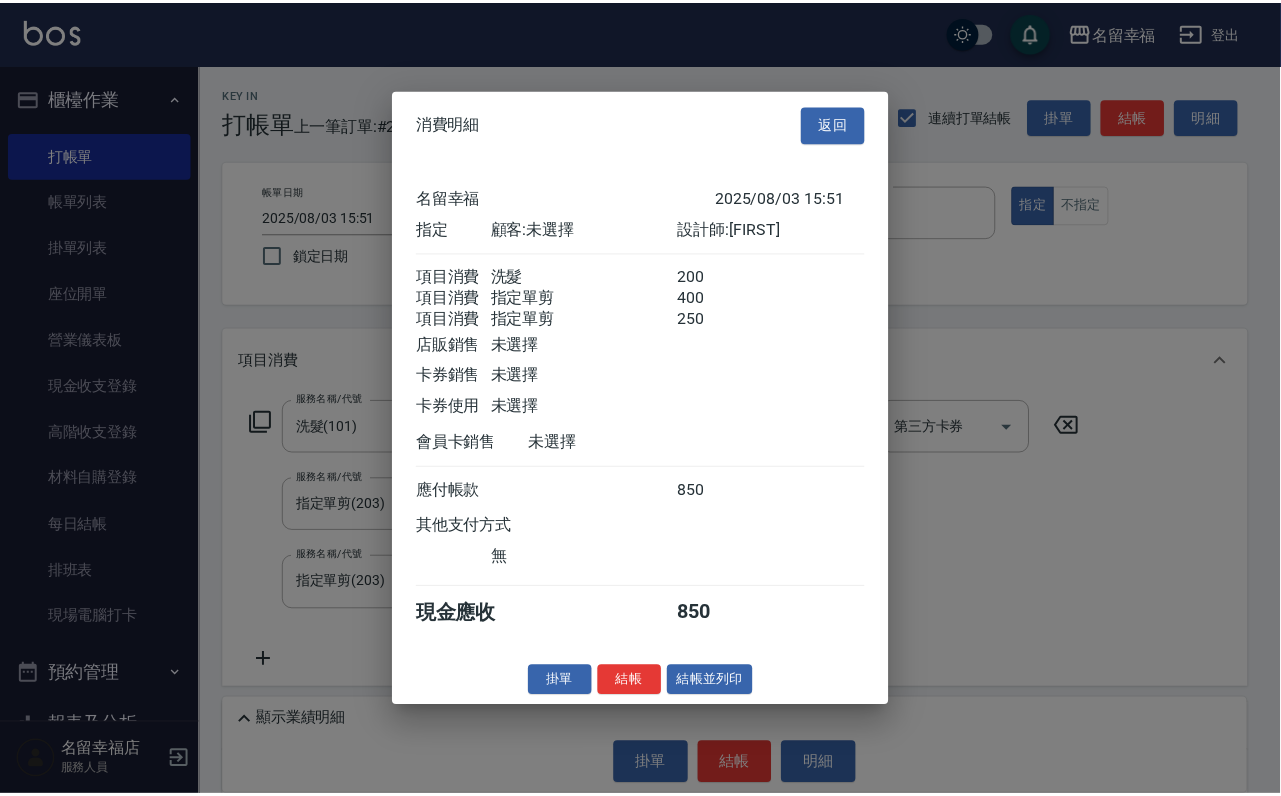 scroll, scrollTop: 396, scrollLeft: 0, axis: vertical 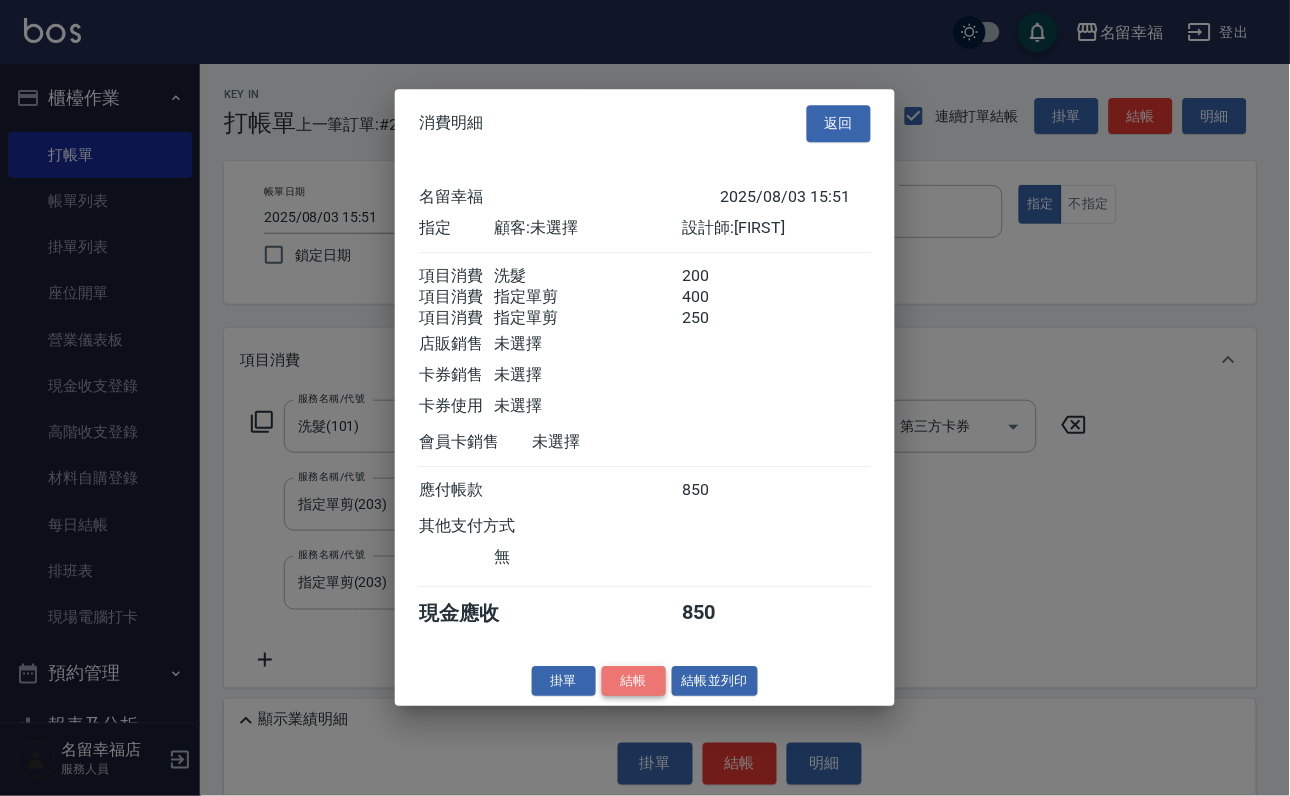 click on "結帳" at bounding box center [634, 681] 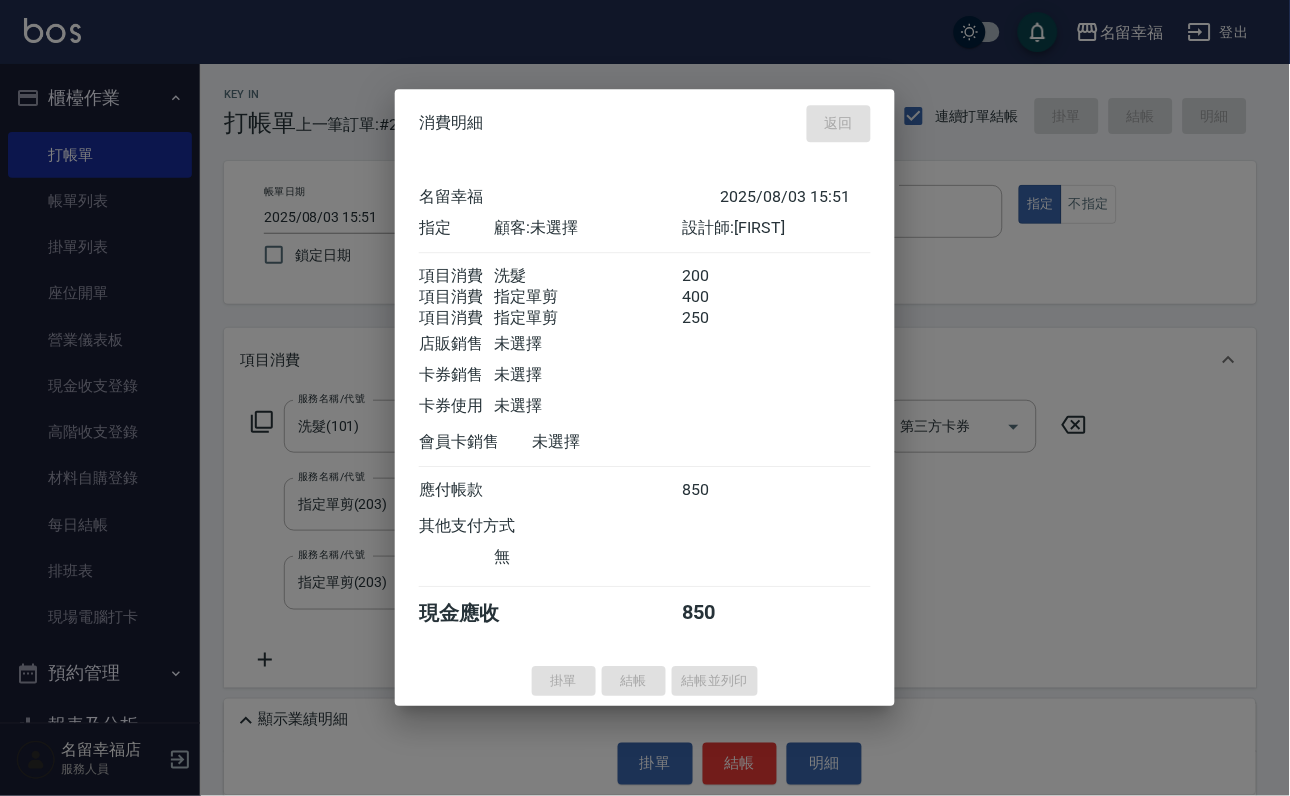 type on "2025/08/03 16:17" 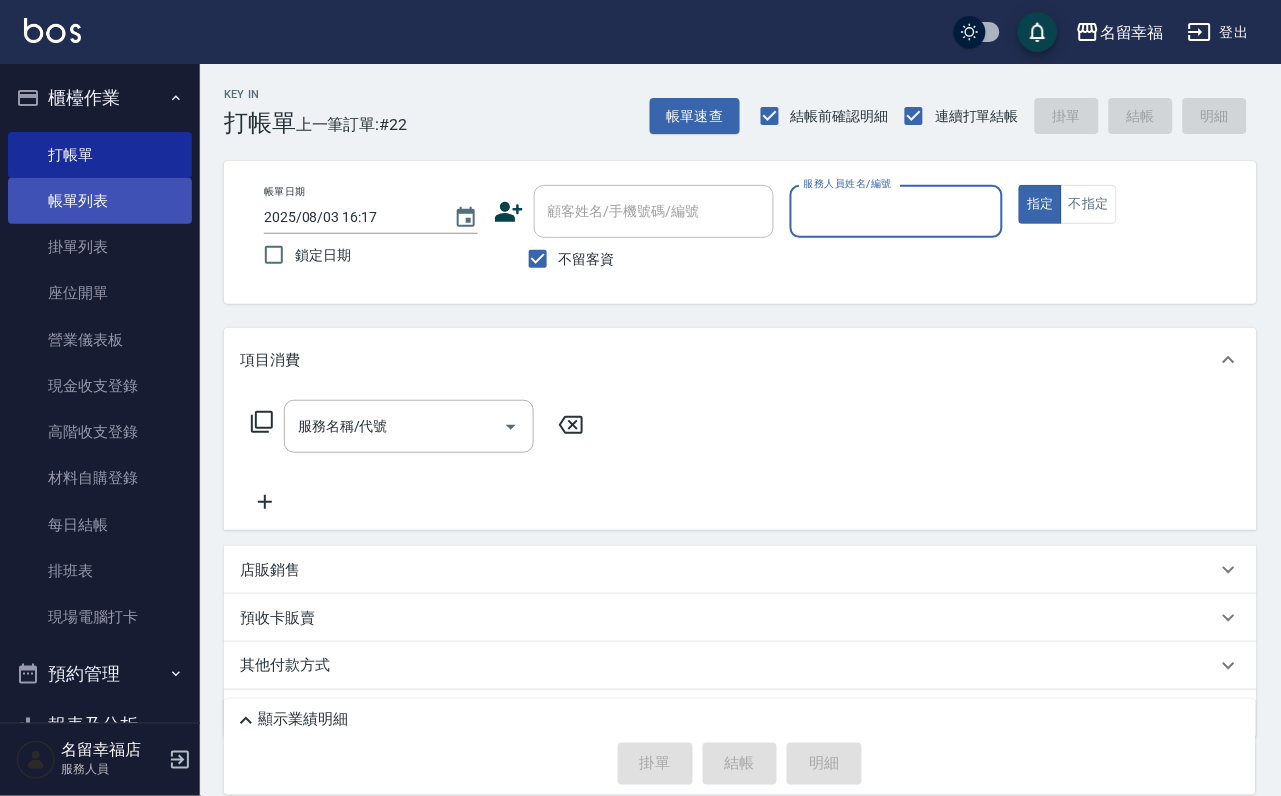 click on "帳單列表" at bounding box center (100, 201) 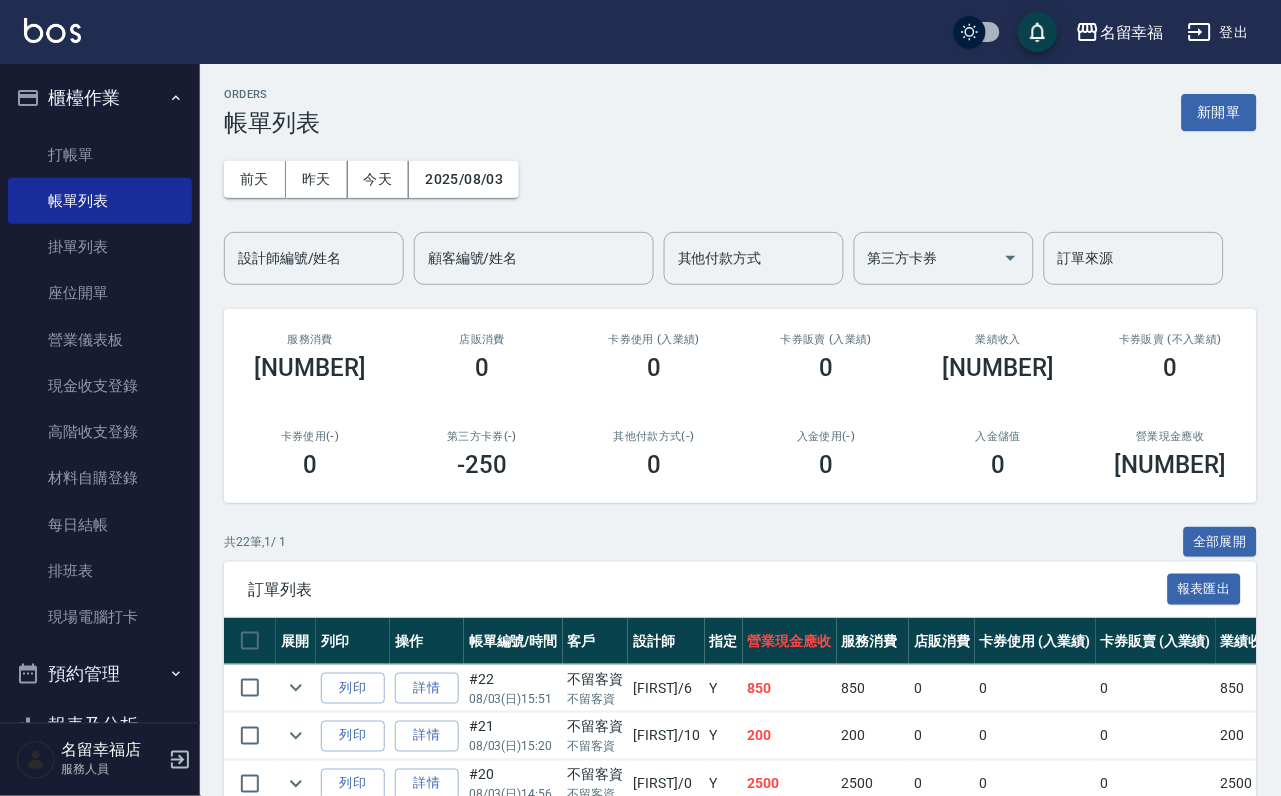 click on "設計師編號/姓名" at bounding box center (314, 258) 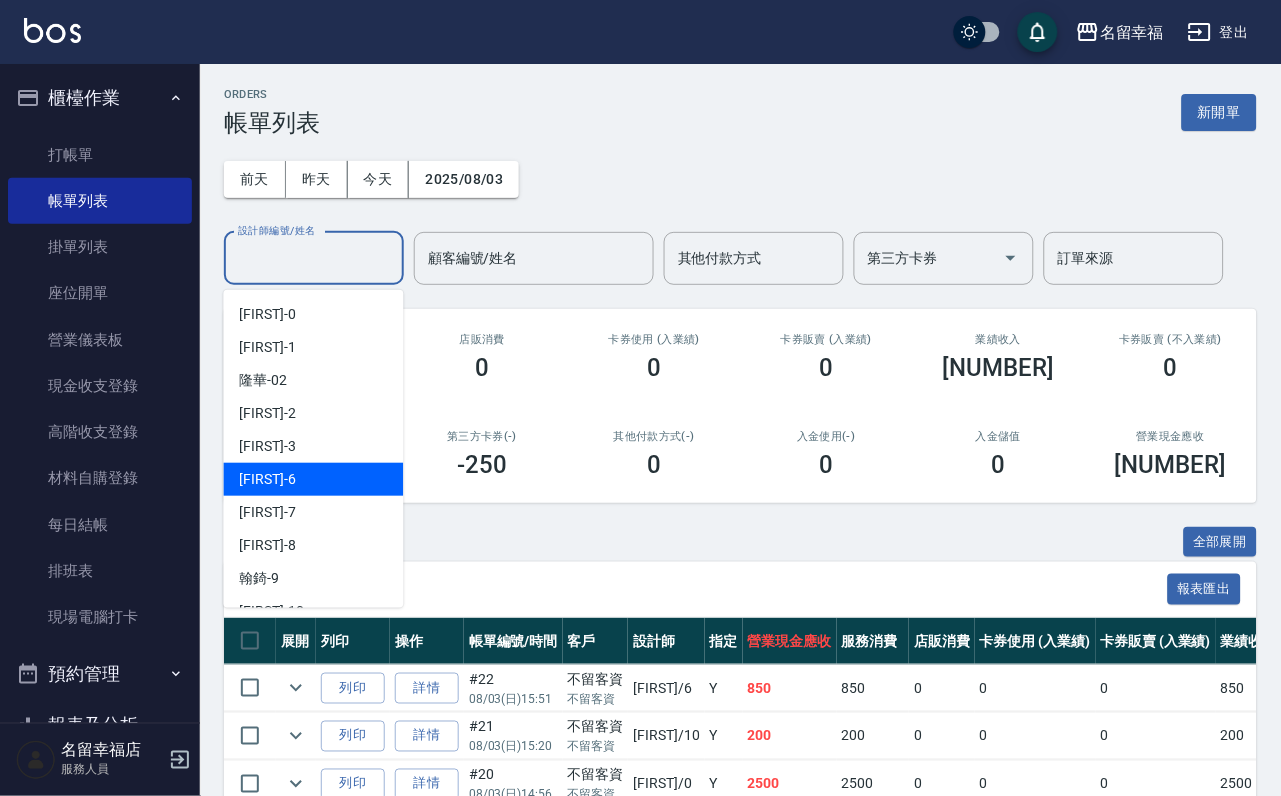 click on "[FIRST] -6" at bounding box center [314, 479] 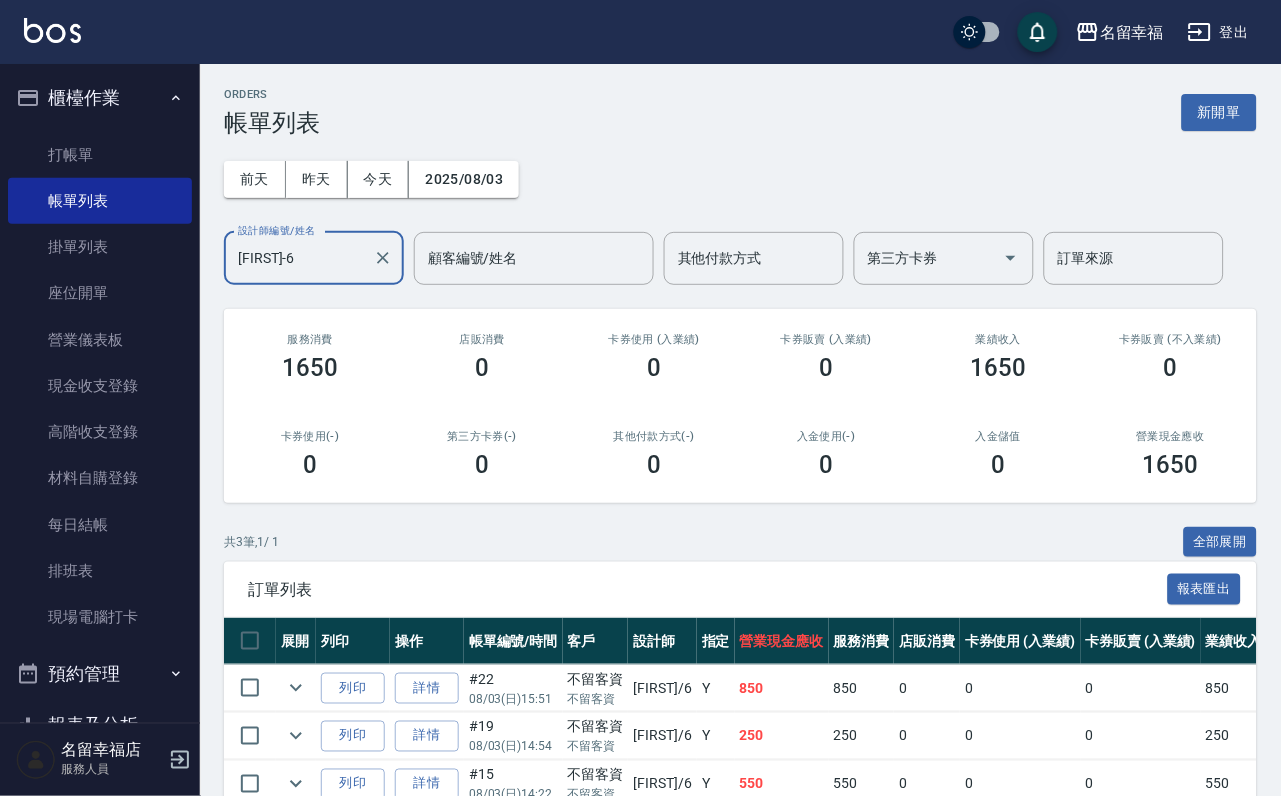 scroll, scrollTop: 231, scrollLeft: 0, axis: vertical 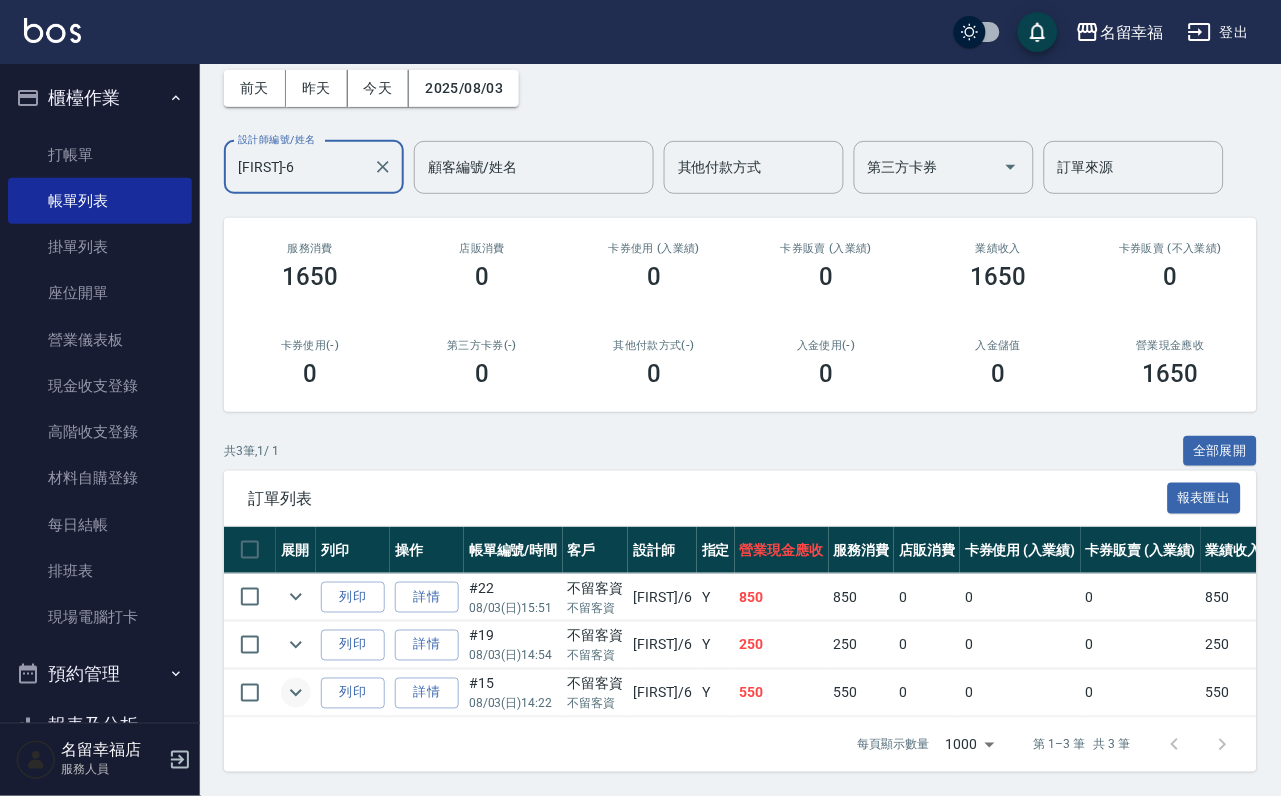 click 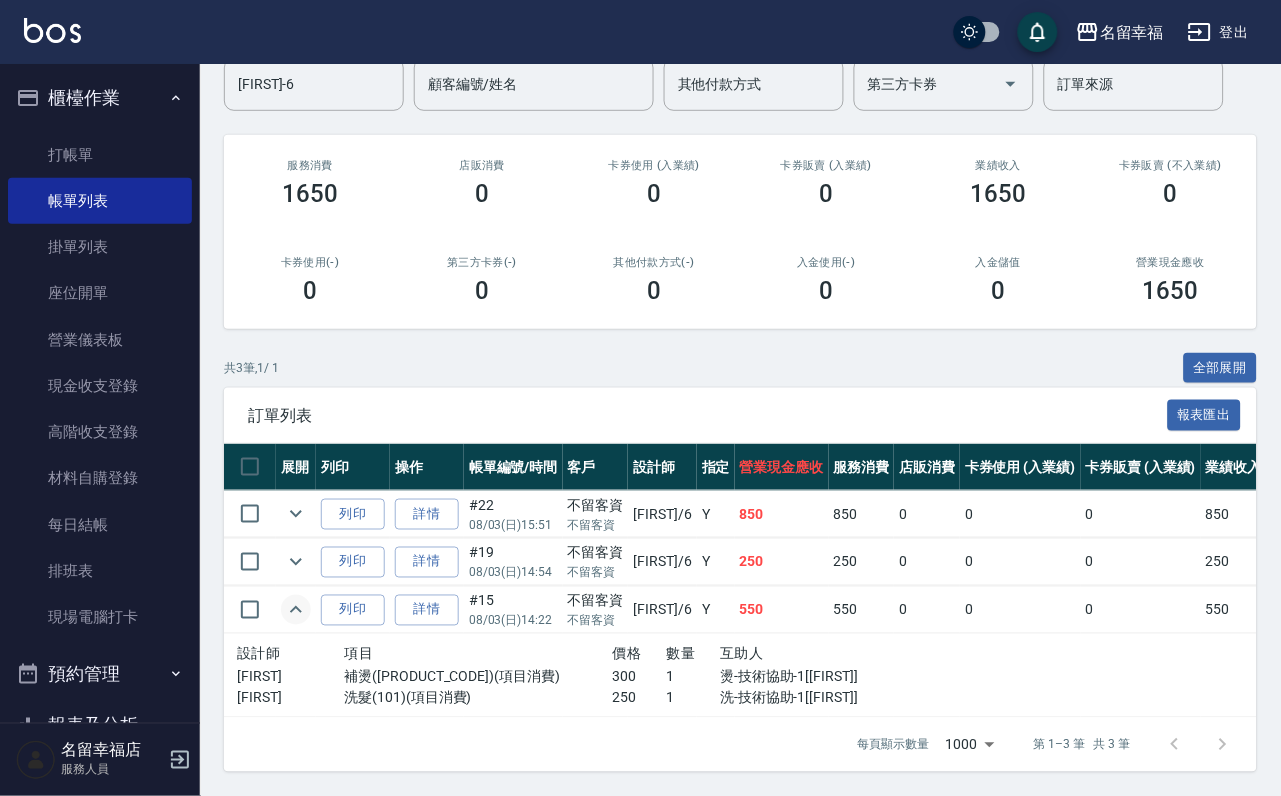 click 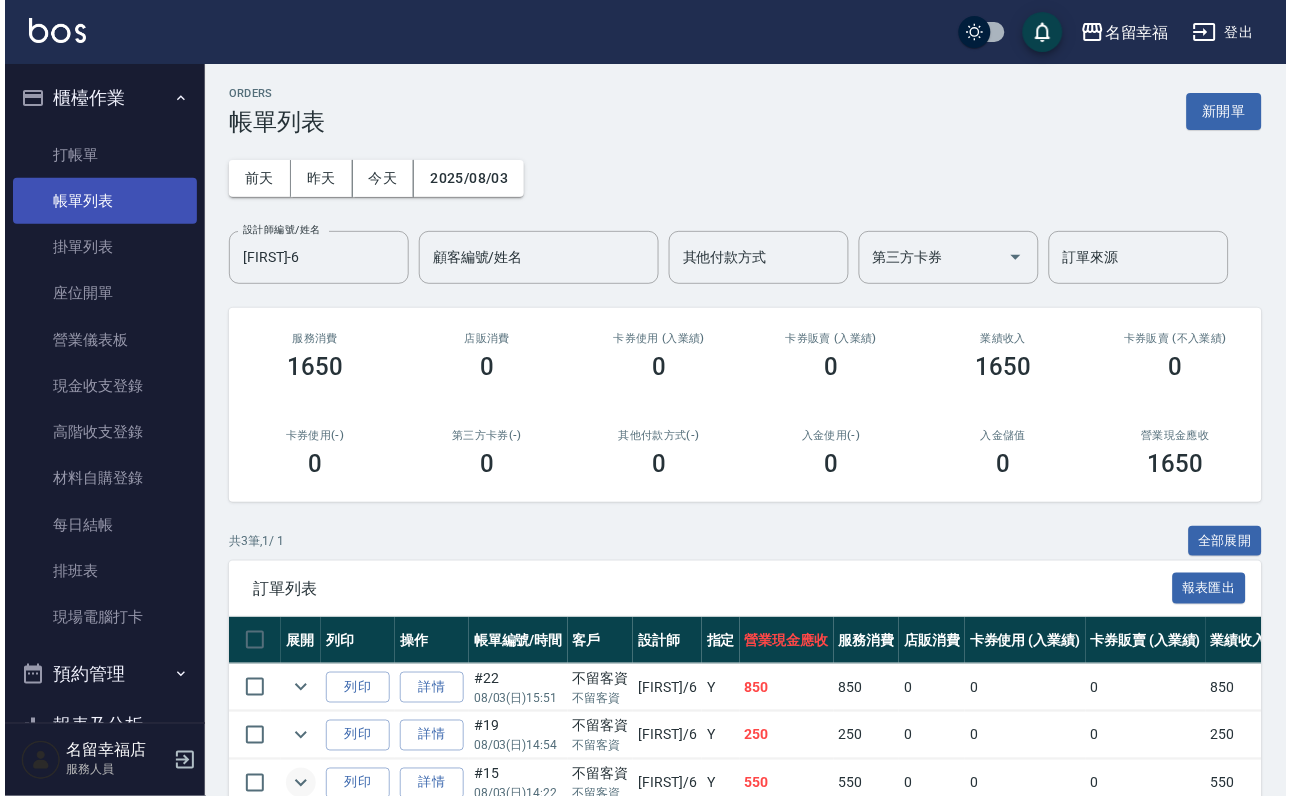scroll, scrollTop: 0, scrollLeft: 0, axis: both 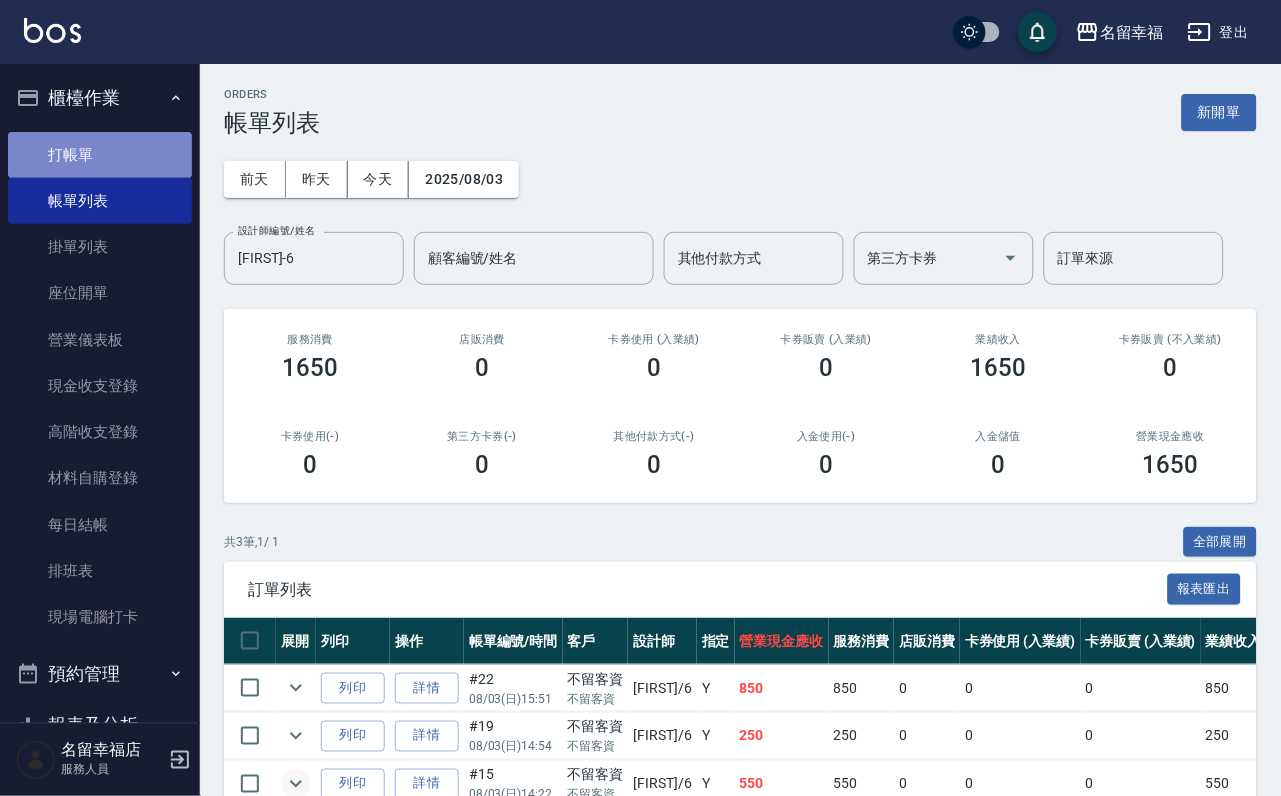 click on "打帳單" at bounding box center (100, 155) 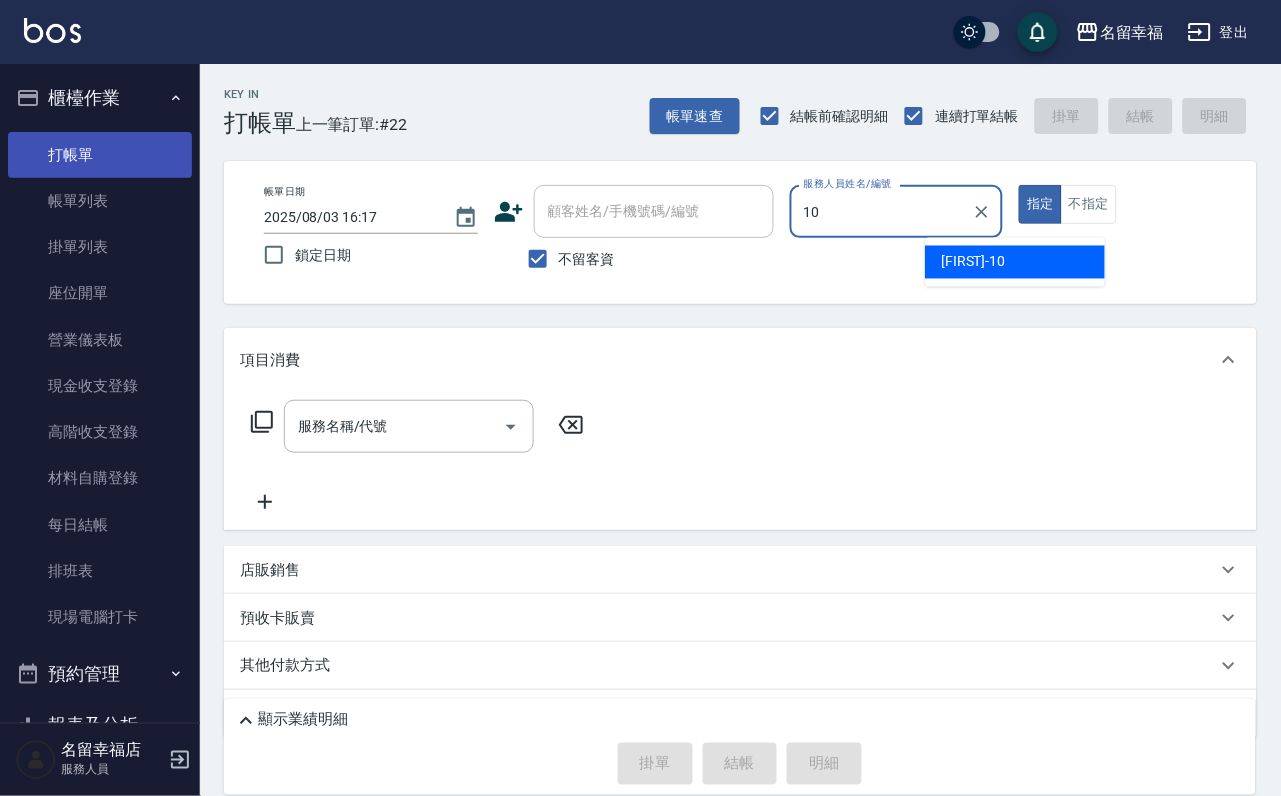 type on "[PRODUCT_CODE]" 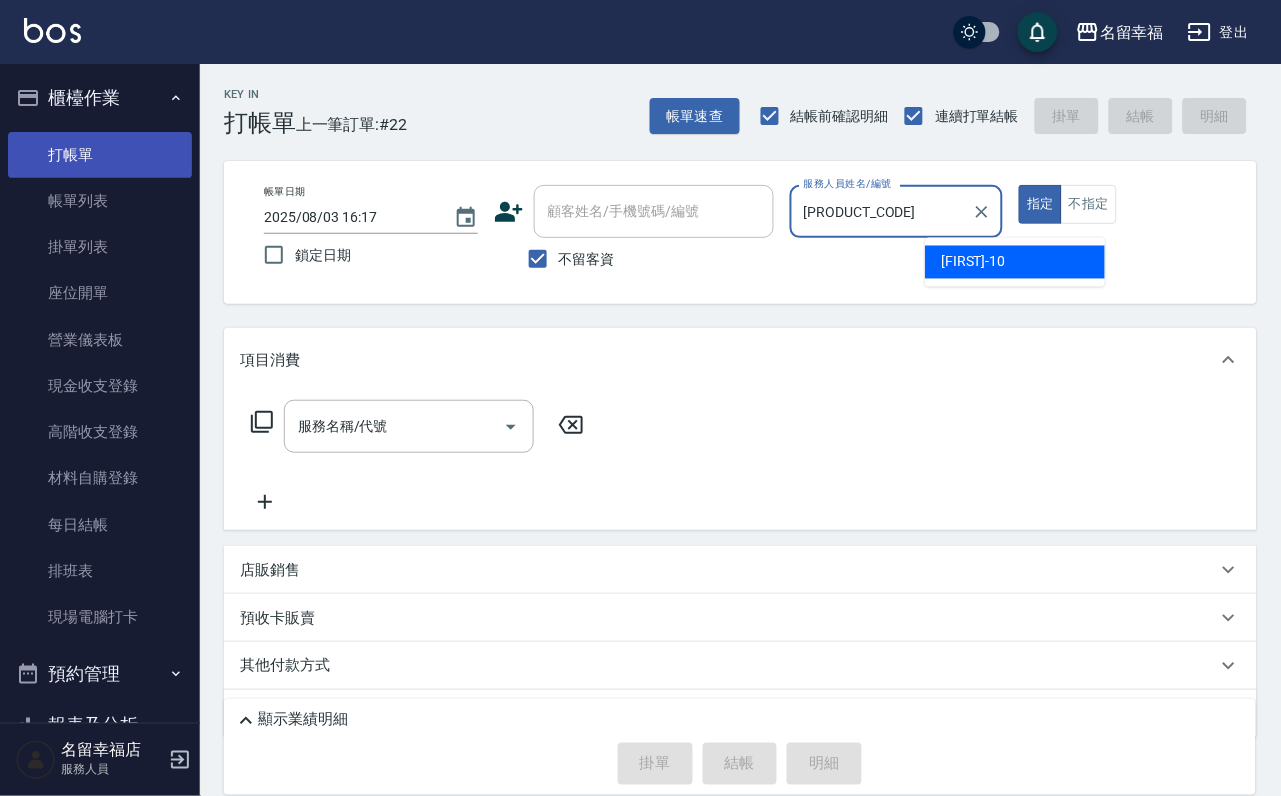 type on "true" 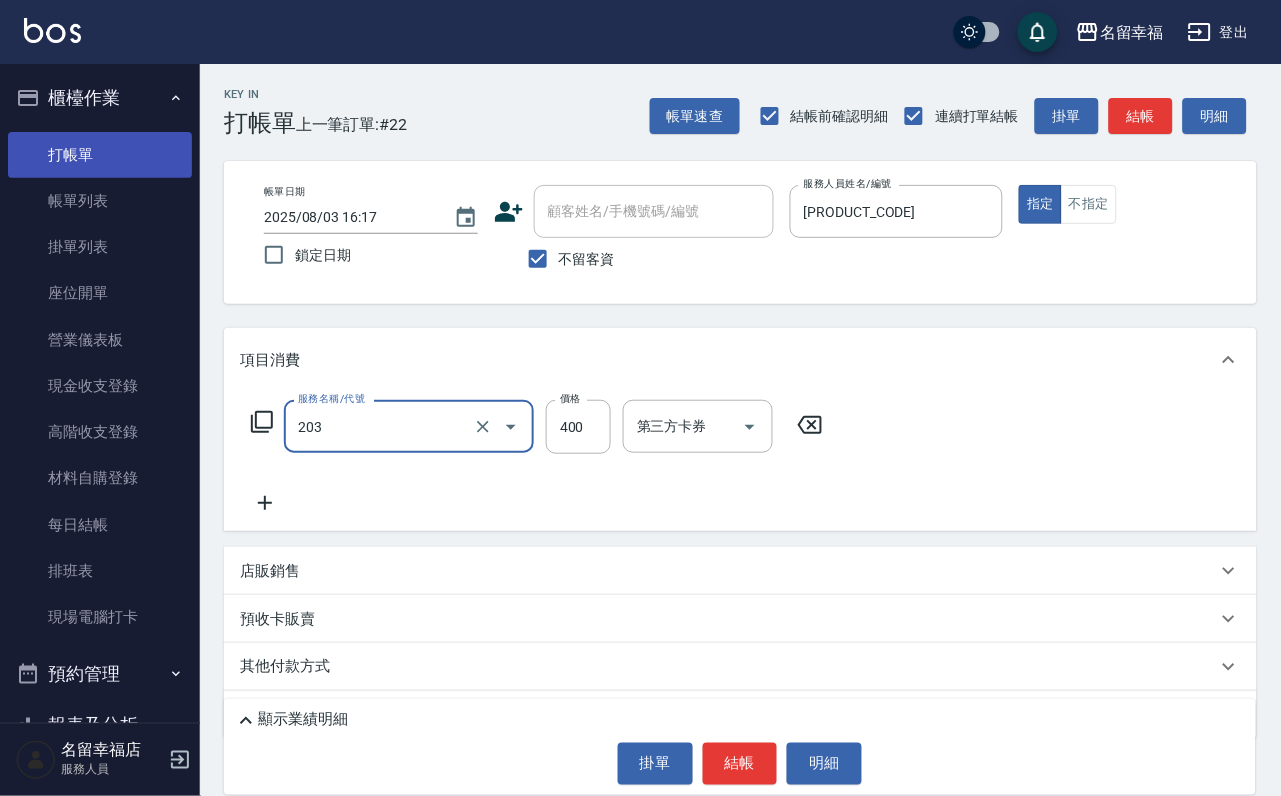 type on "指定單剪(203)" 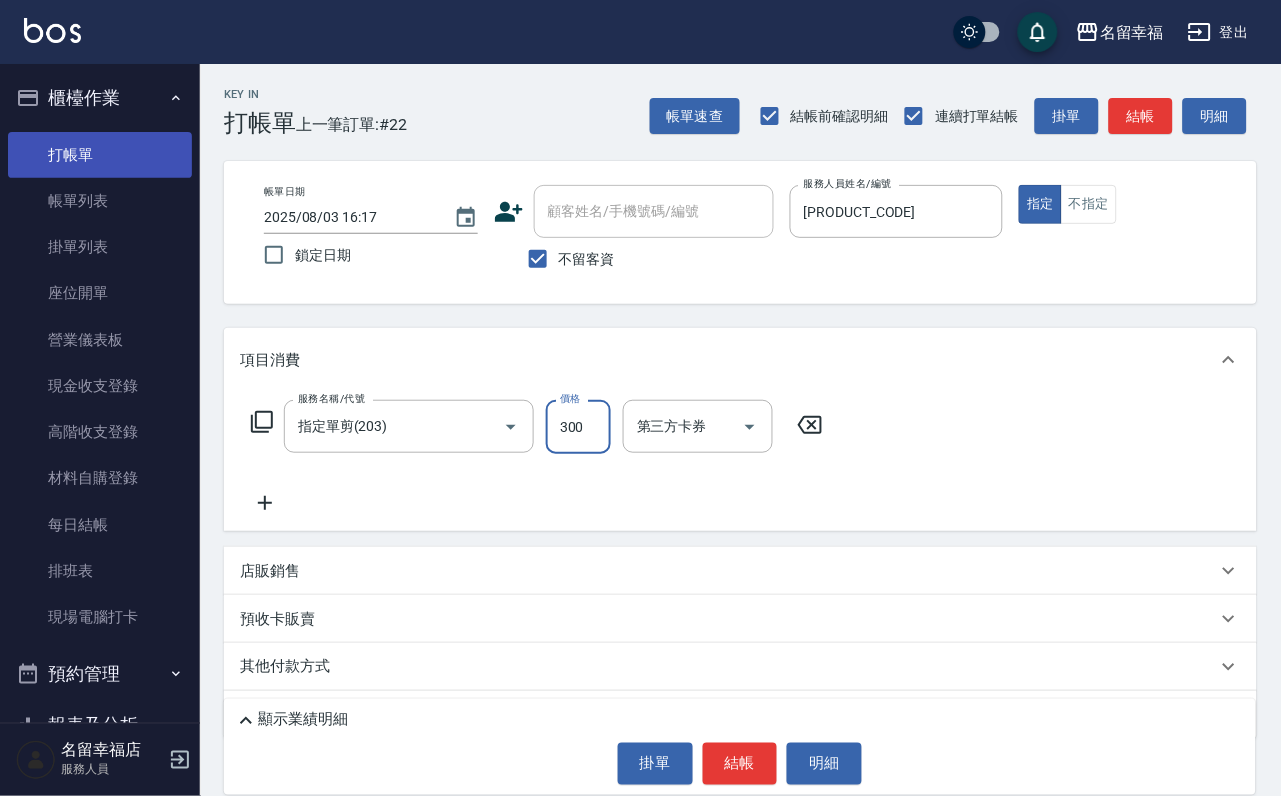 type on "300" 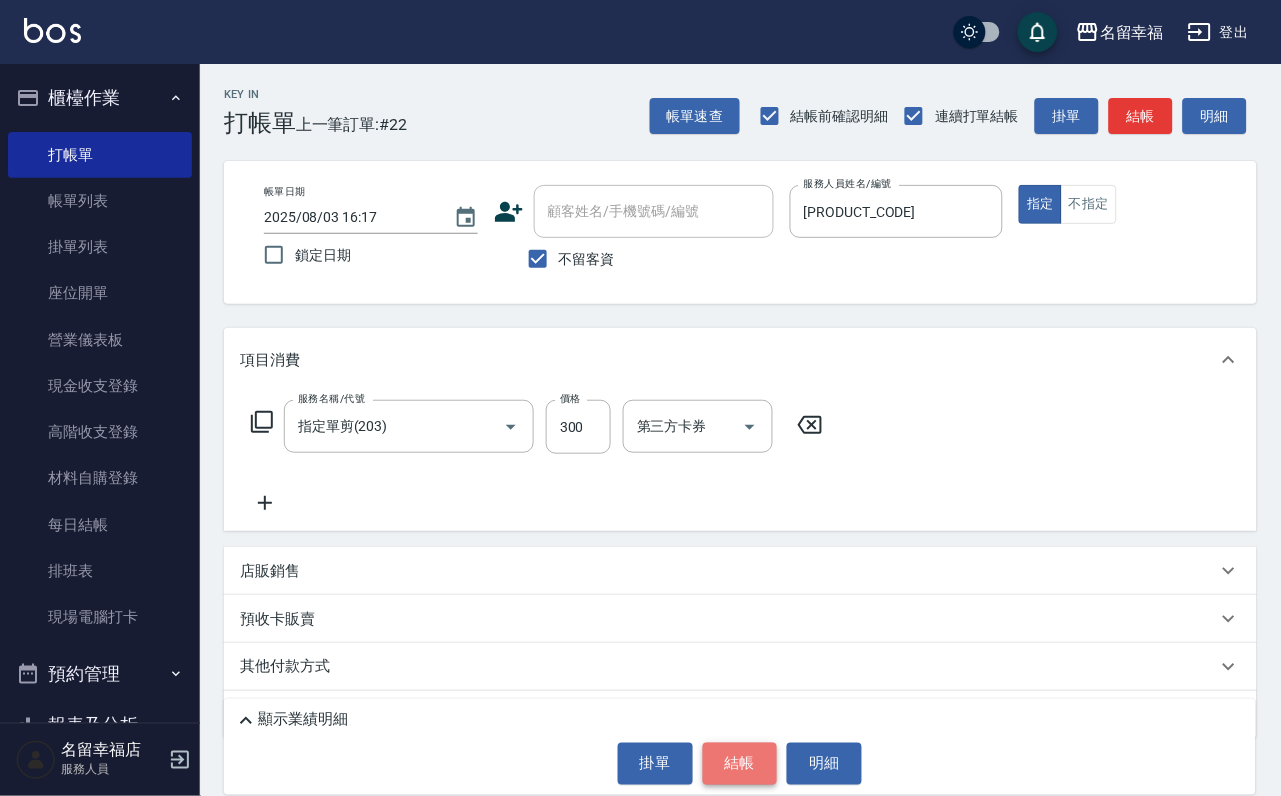 click on "結帳" at bounding box center [740, 764] 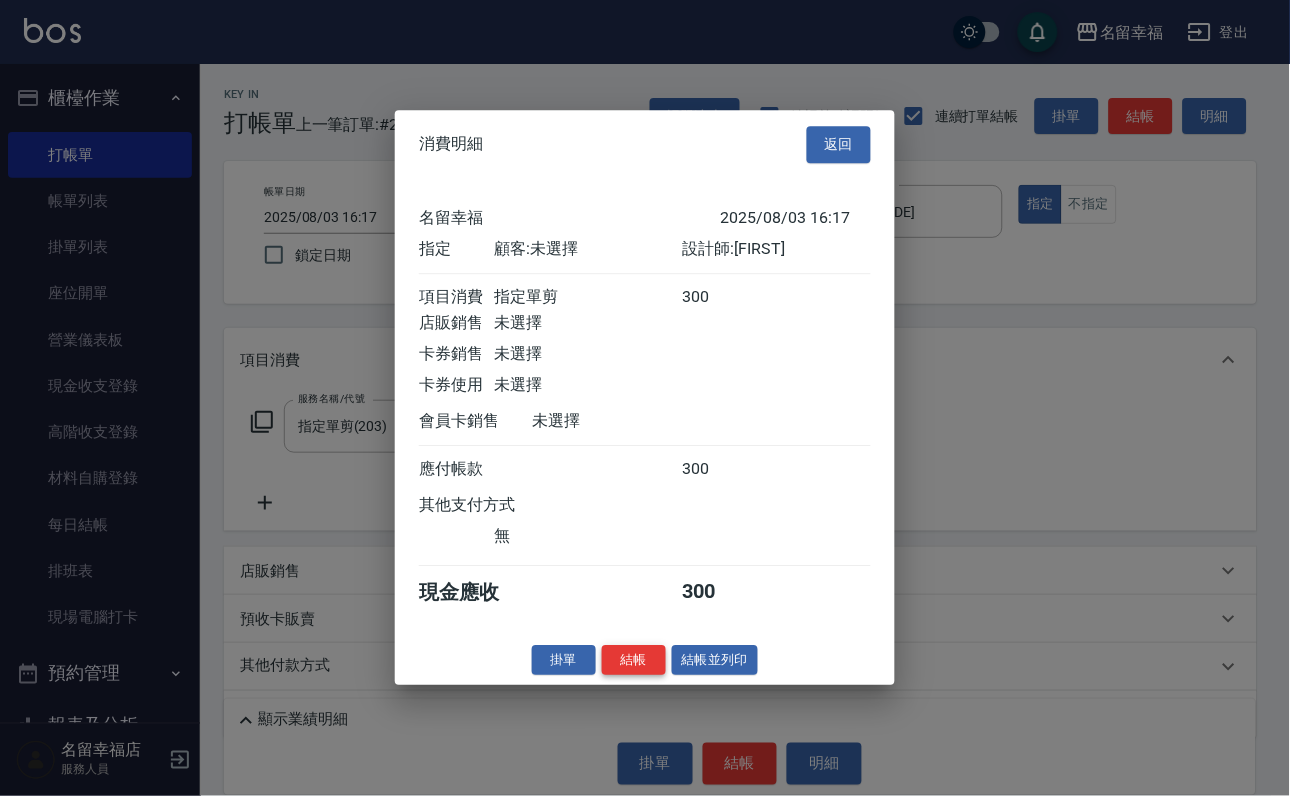 scroll, scrollTop: 247, scrollLeft: 0, axis: vertical 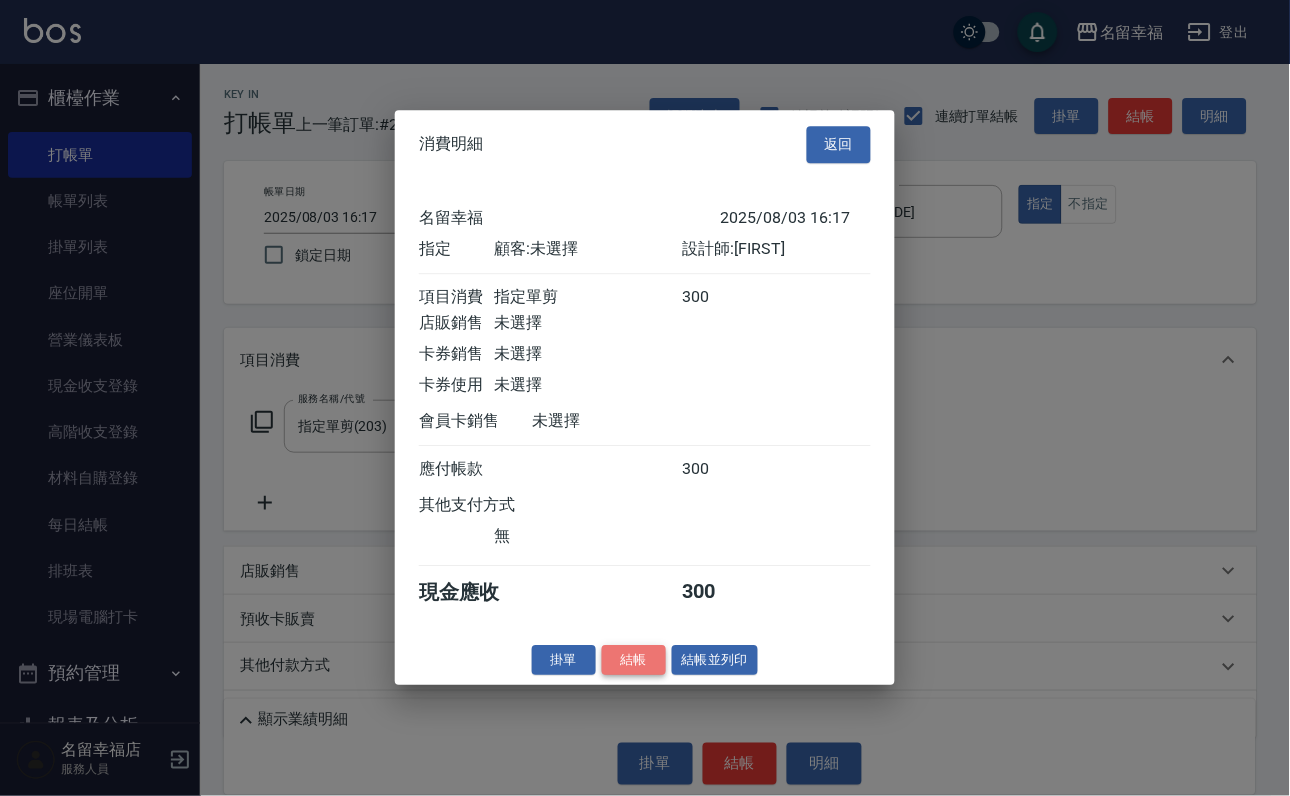 click on "結帳" at bounding box center [634, 660] 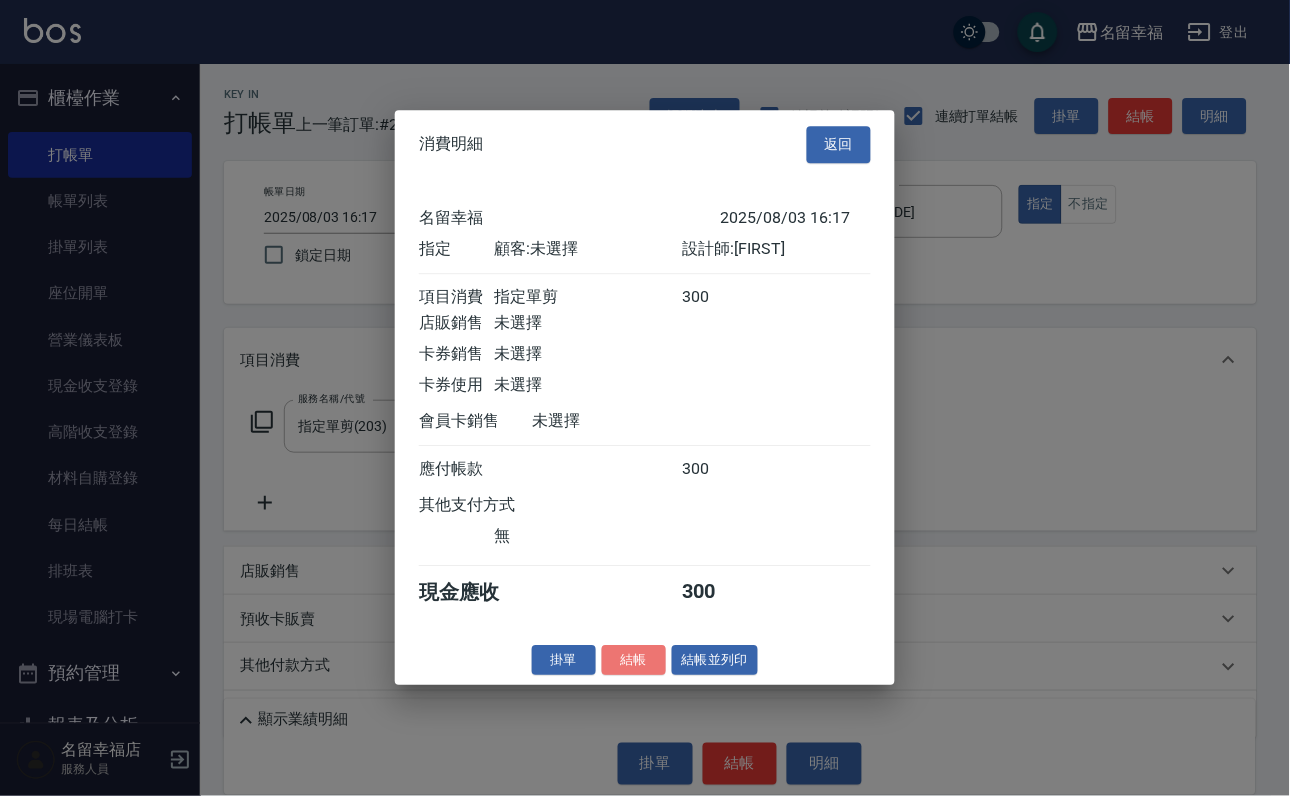 type on "2025/08/03 16:19" 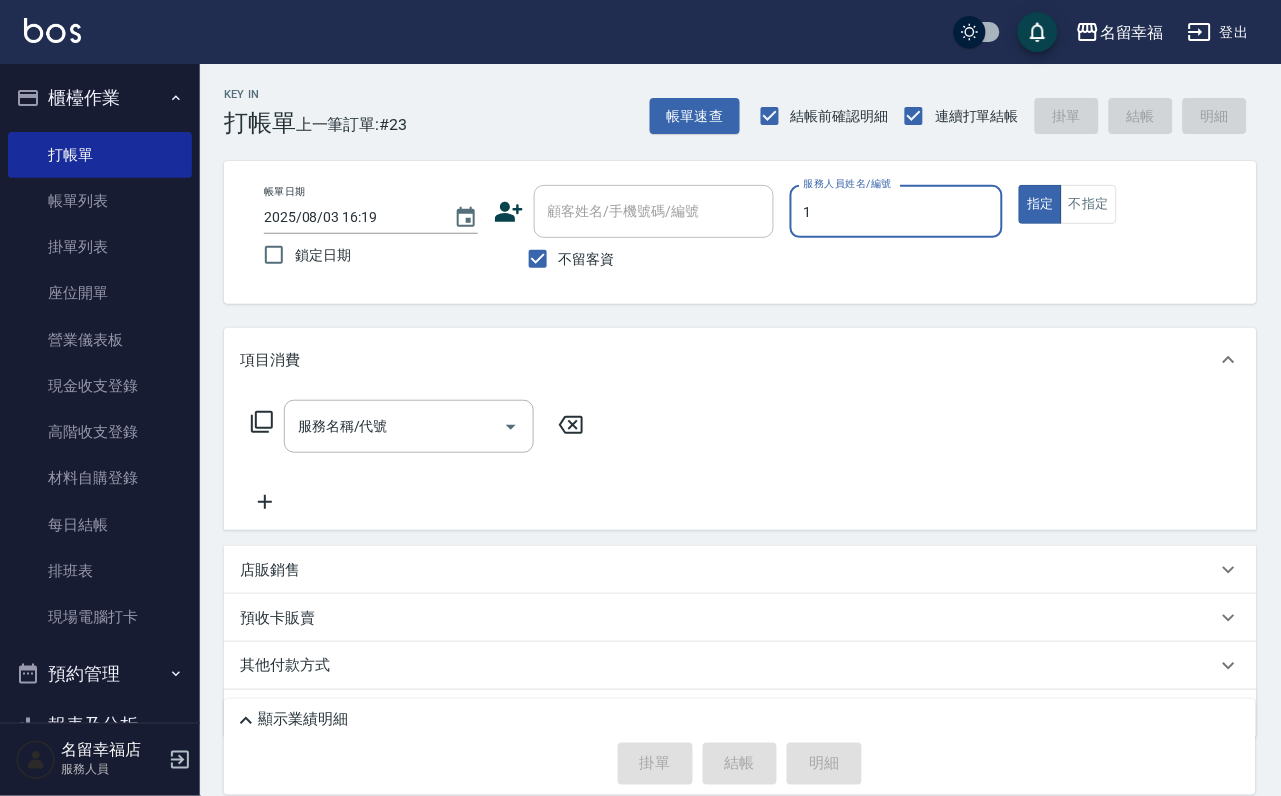 type on "[FIRST]-1" 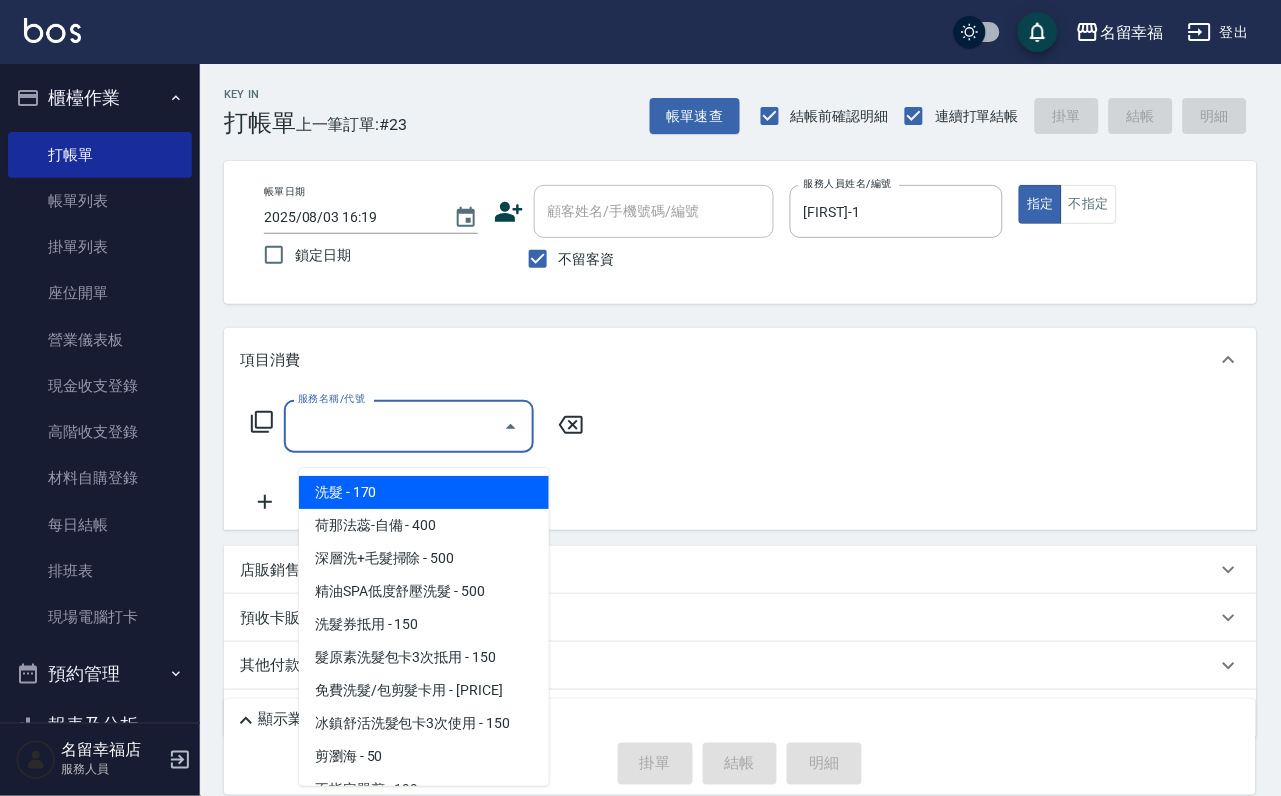 click on "服務名稱/代號" at bounding box center [394, 426] 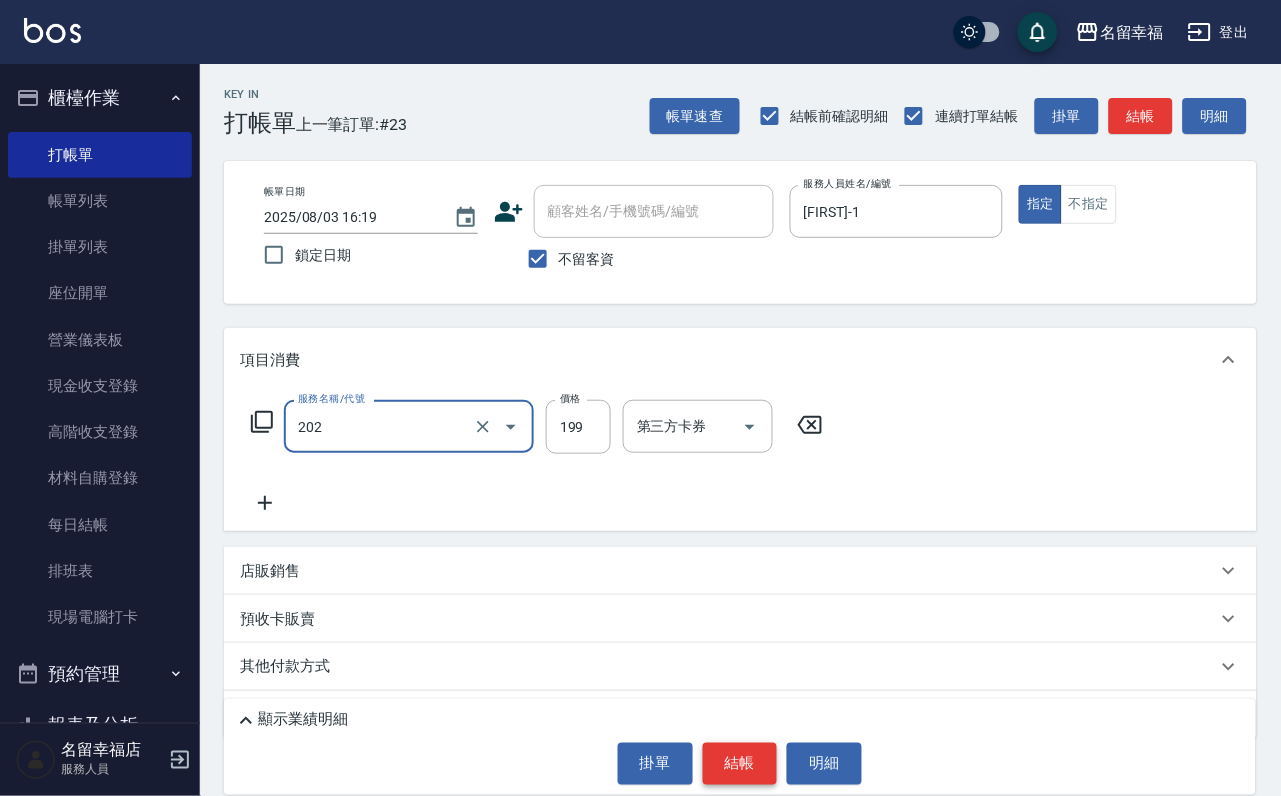 type on "不指定單剪(202)" 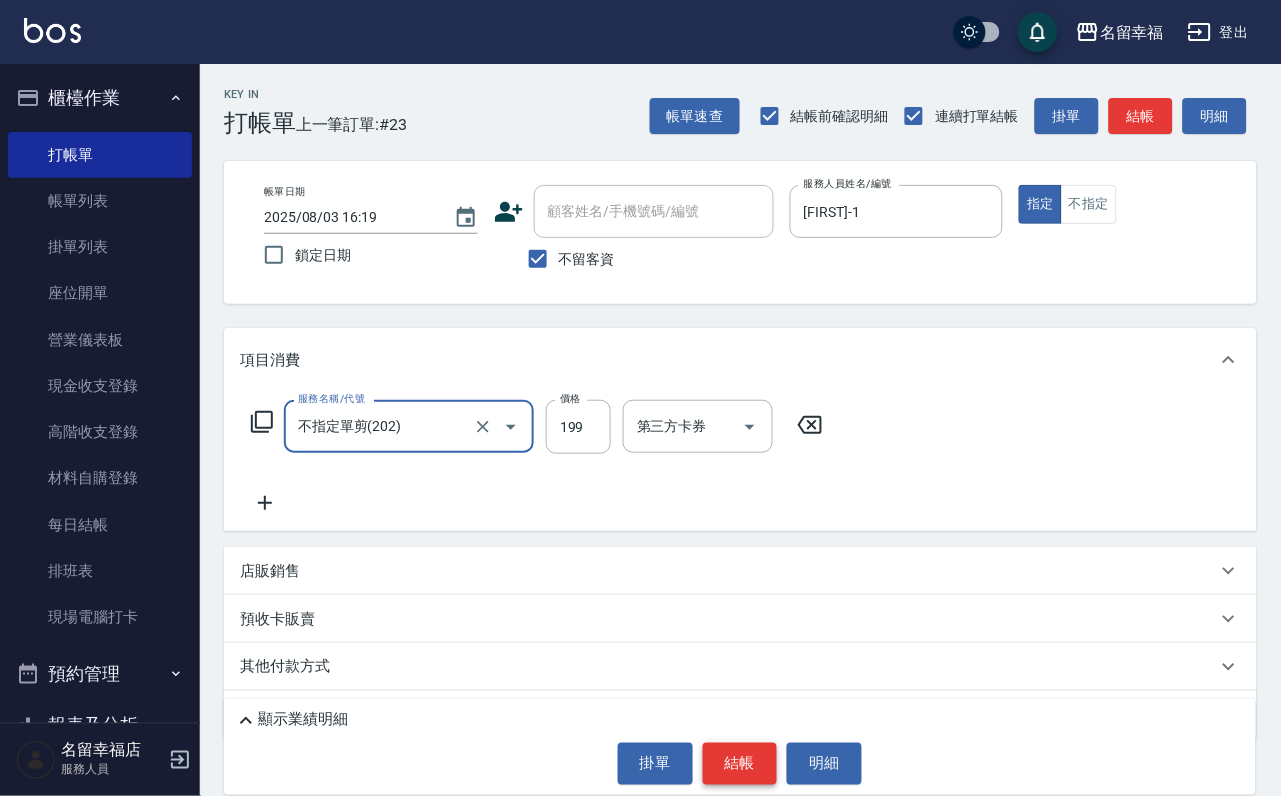 click on "結帳" at bounding box center (740, 764) 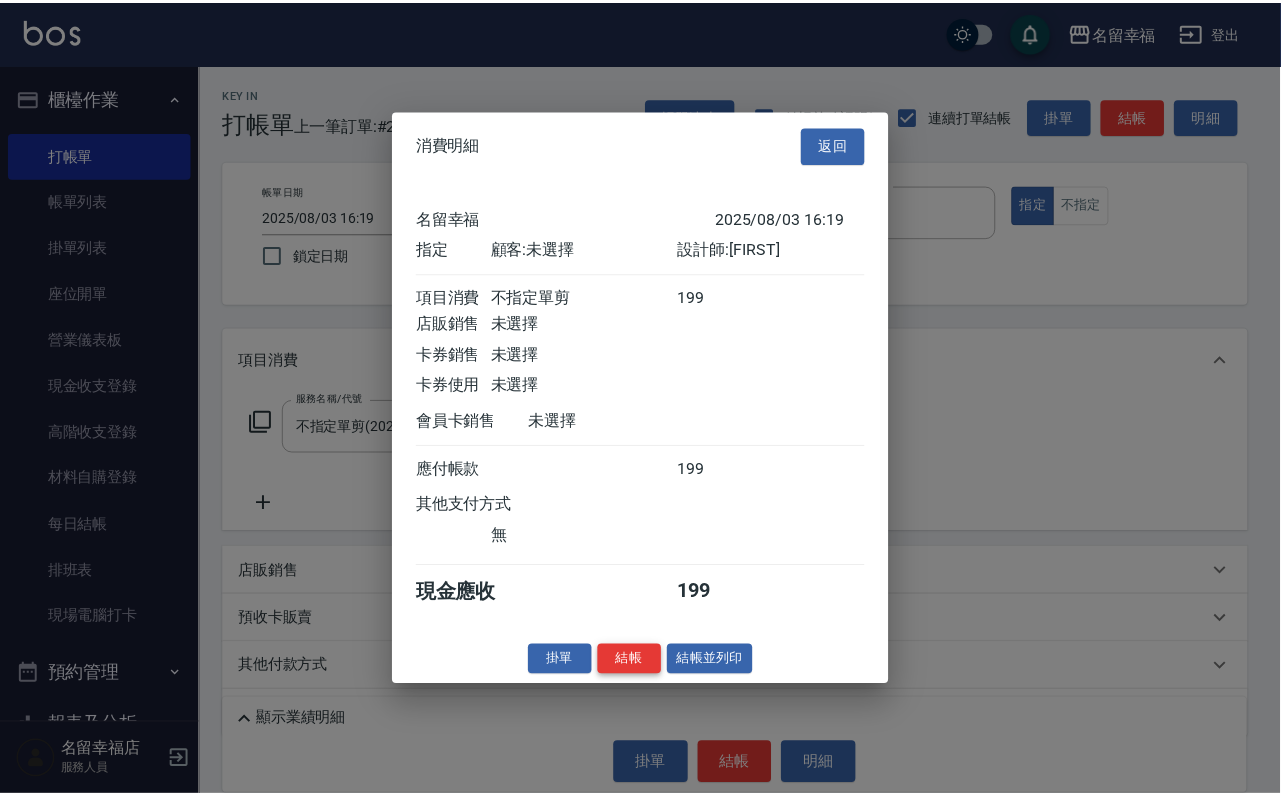 scroll, scrollTop: 247, scrollLeft: 0, axis: vertical 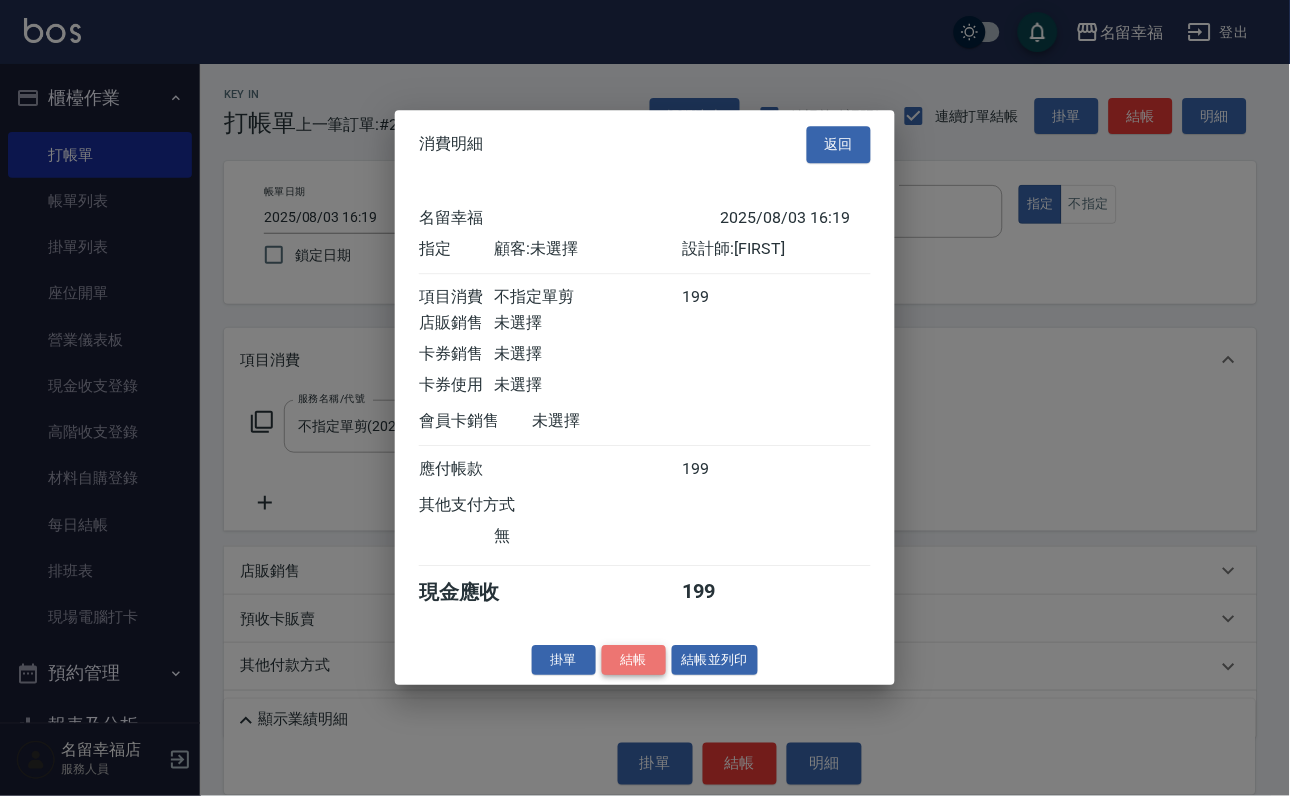 drag, startPoint x: 594, startPoint y: 755, endPoint x: 473, endPoint y: 582, distance: 211.11609 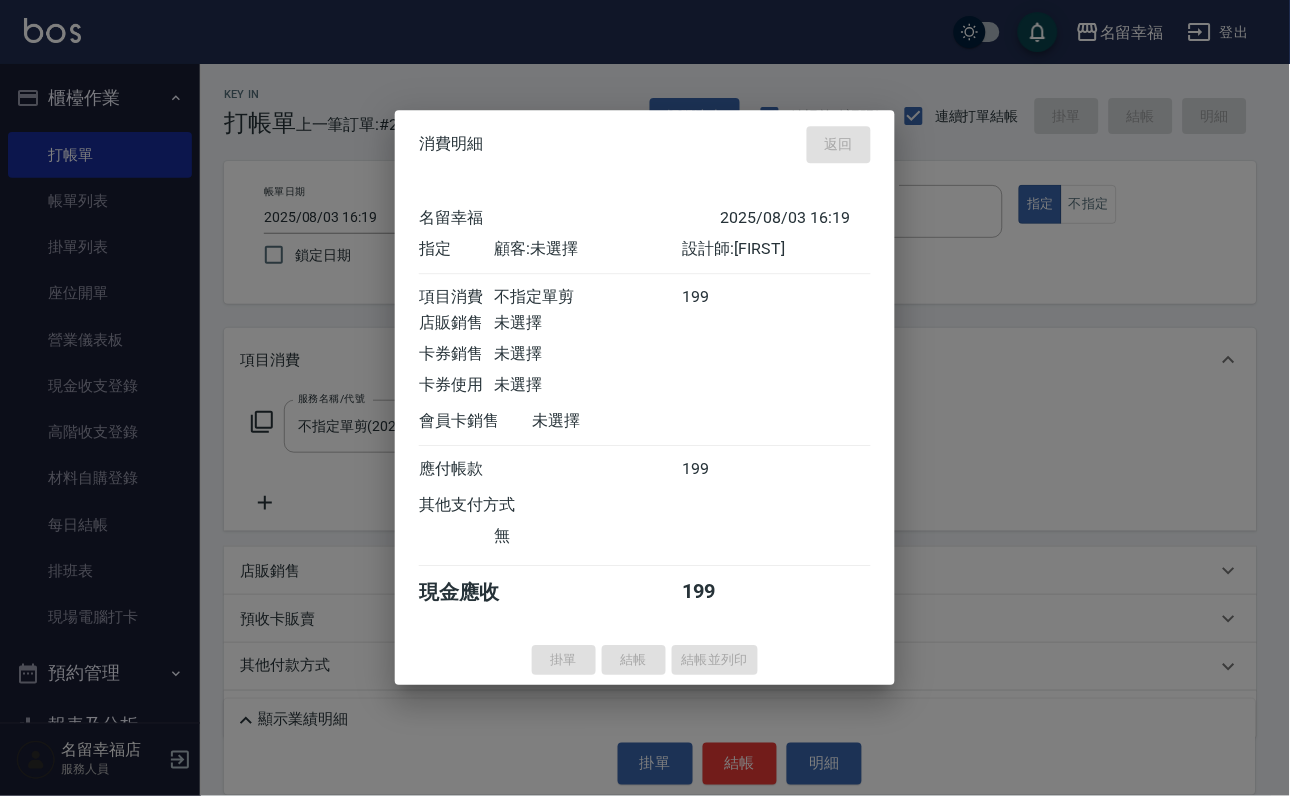type on "2025/08/03 16:40" 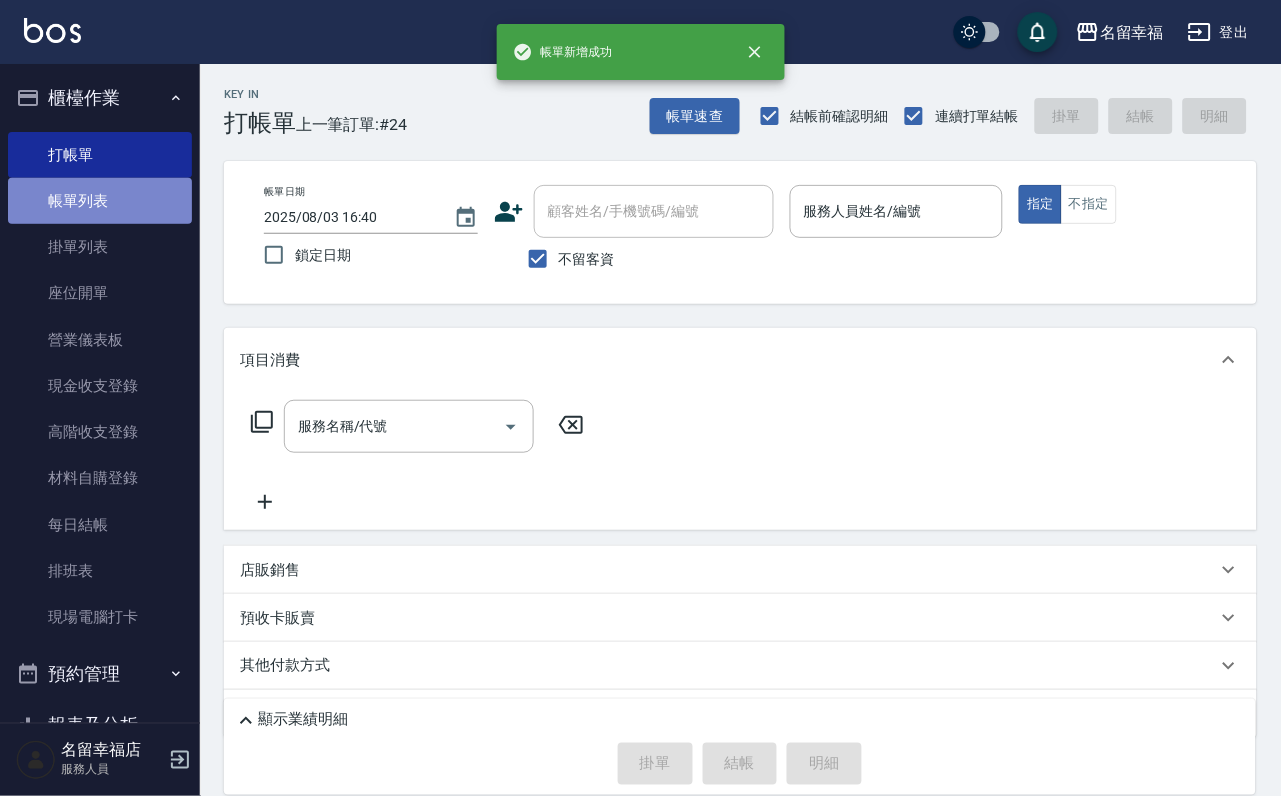 click on "帳單列表" at bounding box center [100, 201] 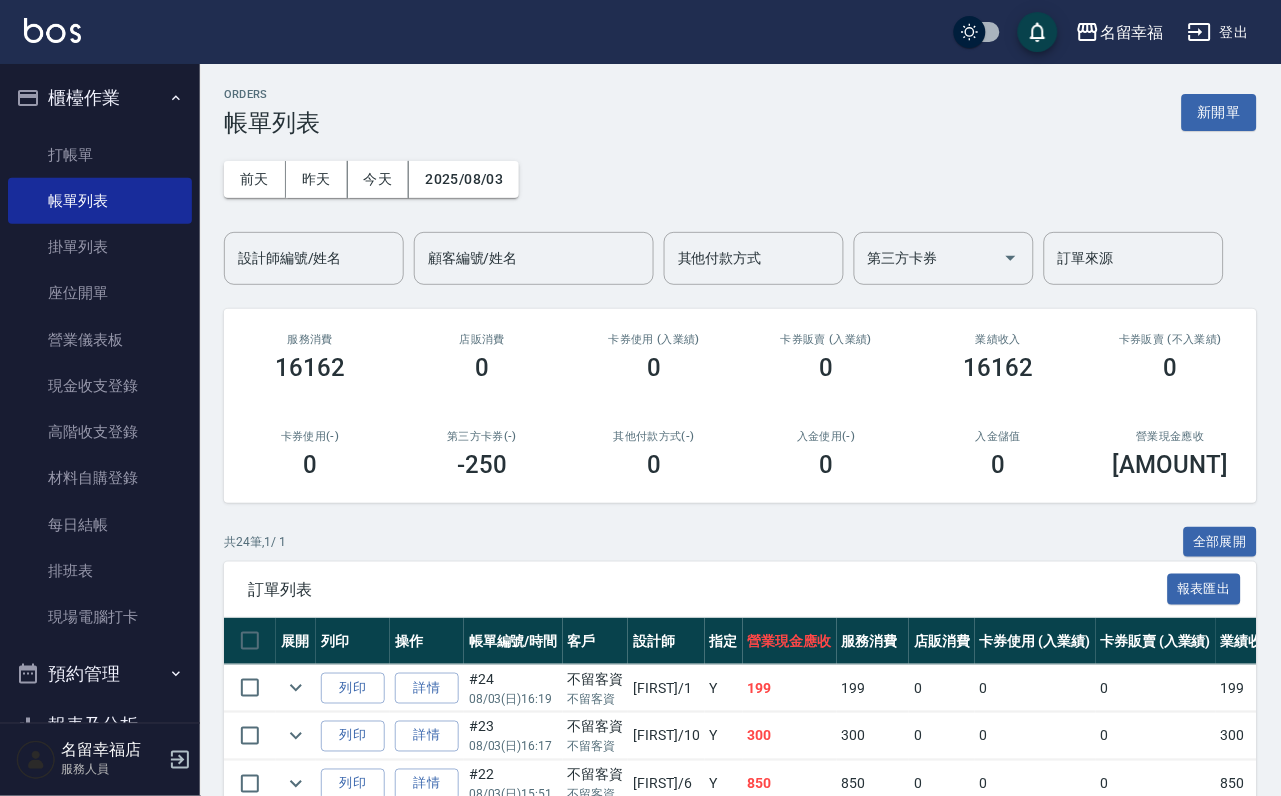 click on "ORDERS 帳單列表 新開單 前天 昨天 今天 [DATE] 設計師編號/姓名 設計師編號/姓名 顧客編號/姓名 顧客編號/姓名 其他付款方式 其他付款方式 第三方卡券 第三方卡券 訂單來源 訂單來源 服務消費 [PRICE] 店販消費 [PRICE] 卡券使用 (入業績) [PRICE] 卡券販賣 (入業績) [PRICE] 業績收入 [PRICE] 卡券販賣 (不入業績) [PRICE] 卡券使用(-) [PRICE] 第三方卡券(-) [PRICE] 其他付款方式(-) [PRICE] 入金使用(-) [PRICE] 入金儲值 [PRICE] 營業現金應收 [PRICE] 共 24 筆, 1 / 1 全部展開 訂單列表 報表匯出 展開 列印 操作 帳單編號/時間 客戶 設計師 指定 營業現金應收 服務消費 店販消費 卡券使用 (入業績) 卡券販賣 (入業績) 業績收入 卡券販賣 (不入業績) 卡券使用(-) 第三方卡券(-) 其他付款方式(-) 入金使用(-) 備註 訂單來源 列印 詳情 #24 [DATE] (日) [TIME] 不留客資 不留客資 [FIRST] /1 Y [PRICE] [PRICE] [PRICE] [PRICE] [PRICE] [PRICE] [PRICE] [PRICE] [PRICE] [PRICE] [PRICE] 列印 詳情 #23 [DATE] (日) [TIME] 不留客資 [PRODUCT_CODE] /10" at bounding box center [740, 979] 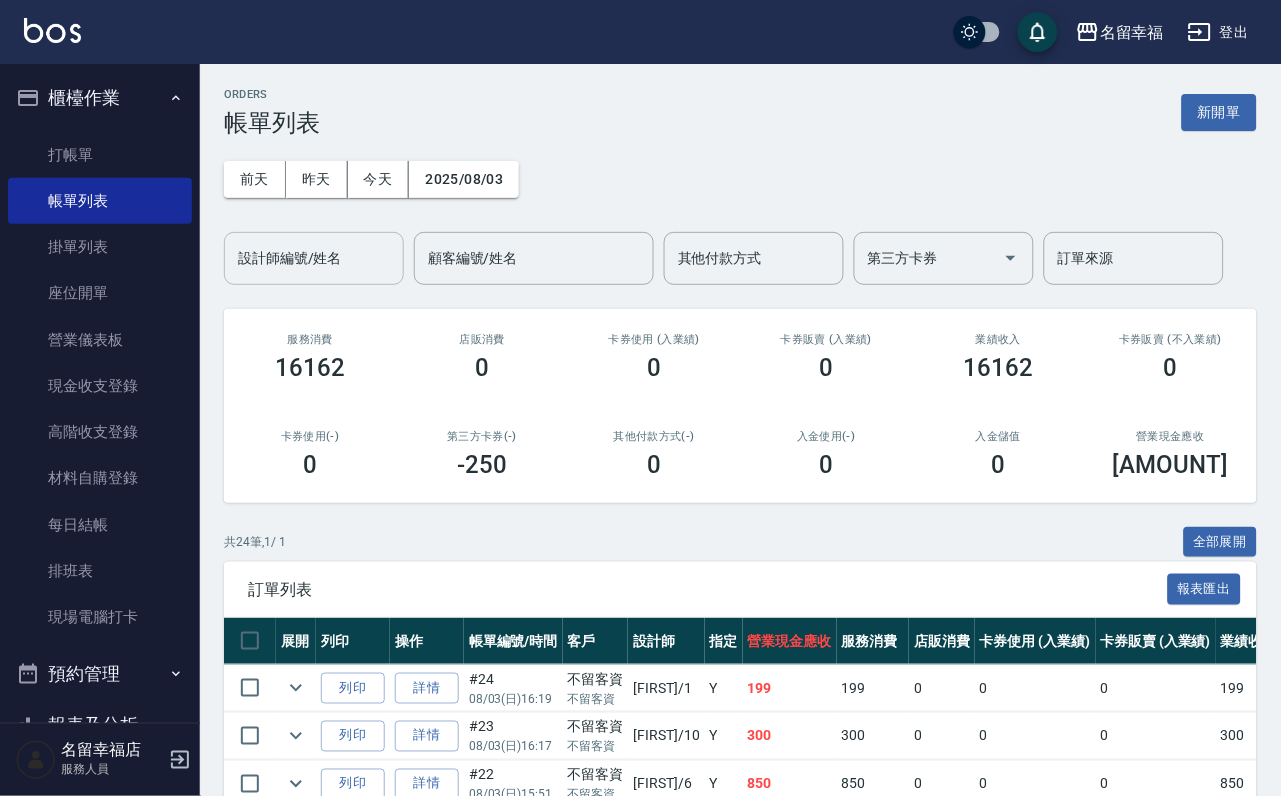 click on "設計師編號/姓名" at bounding box center [314, 258] 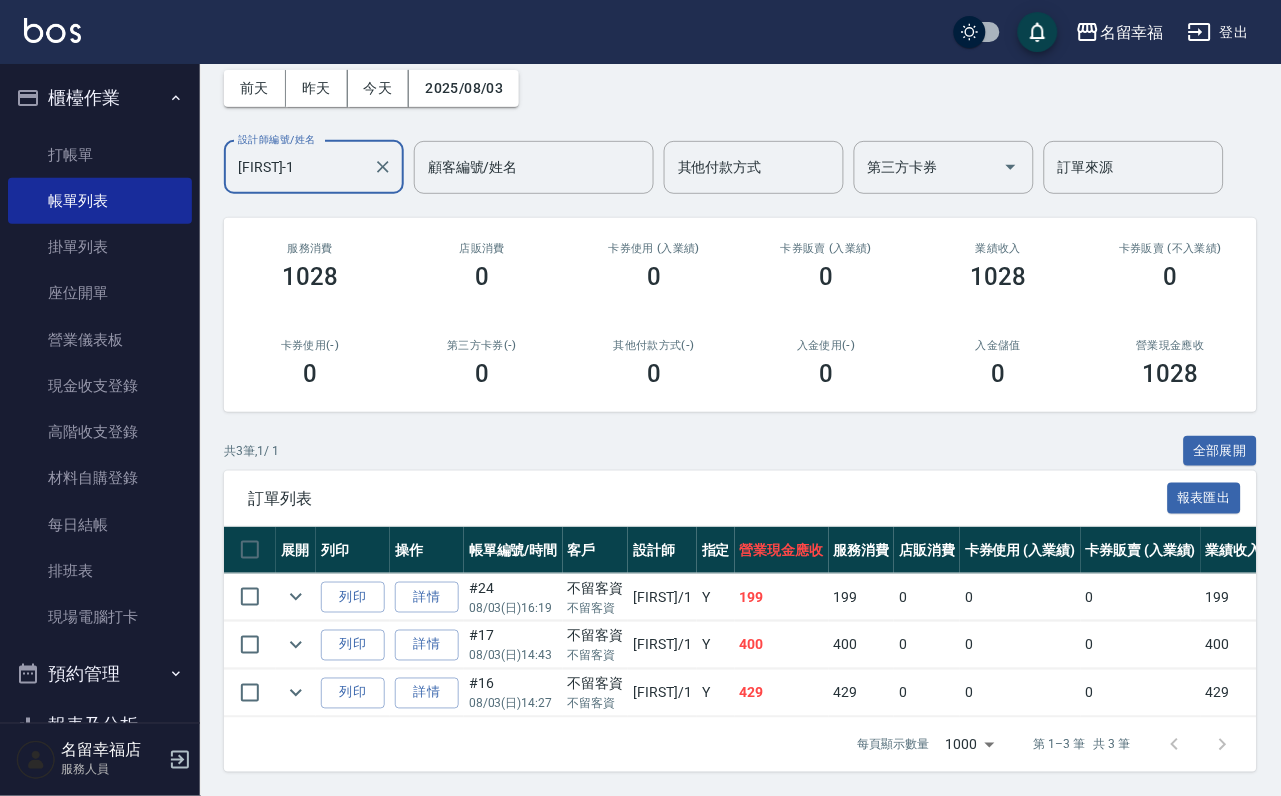 scroll, scrollTop: 231, scrollLeft: 0, axis: vertical 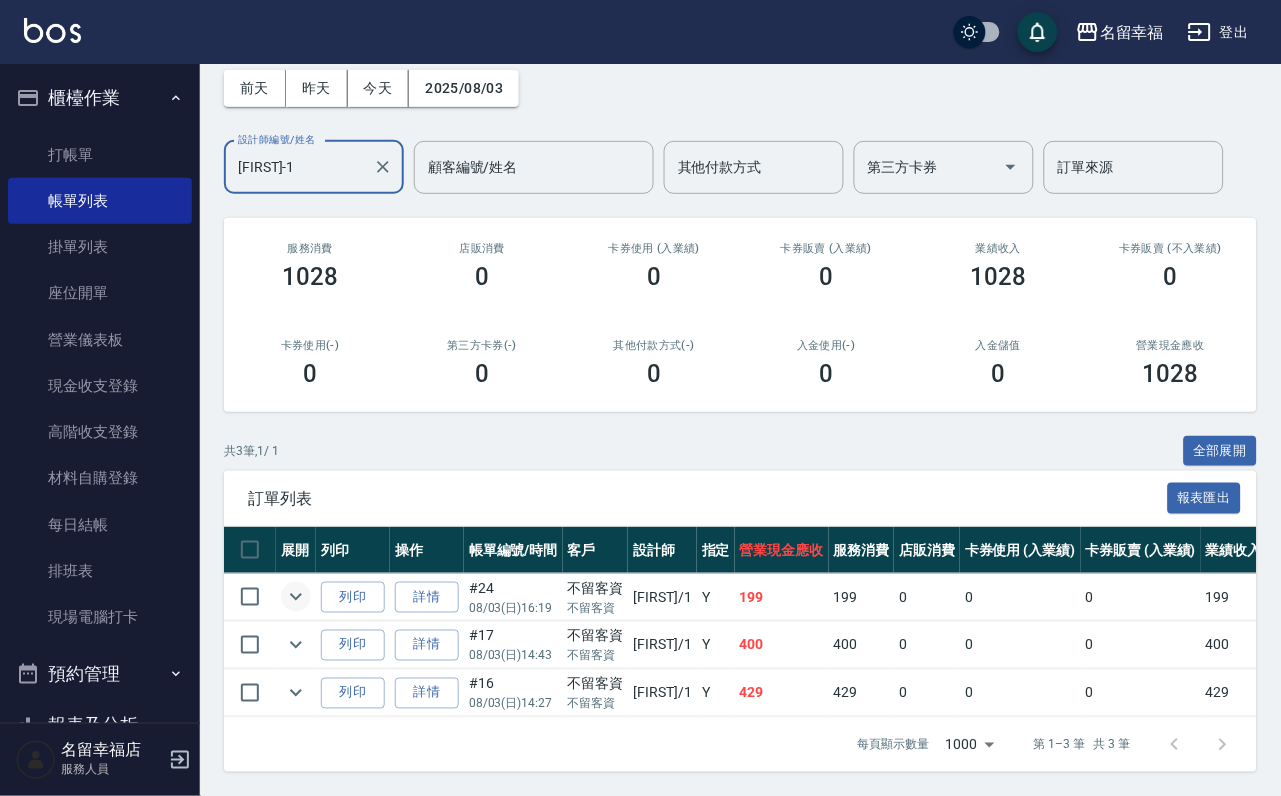 type on "[FIRST]-1" 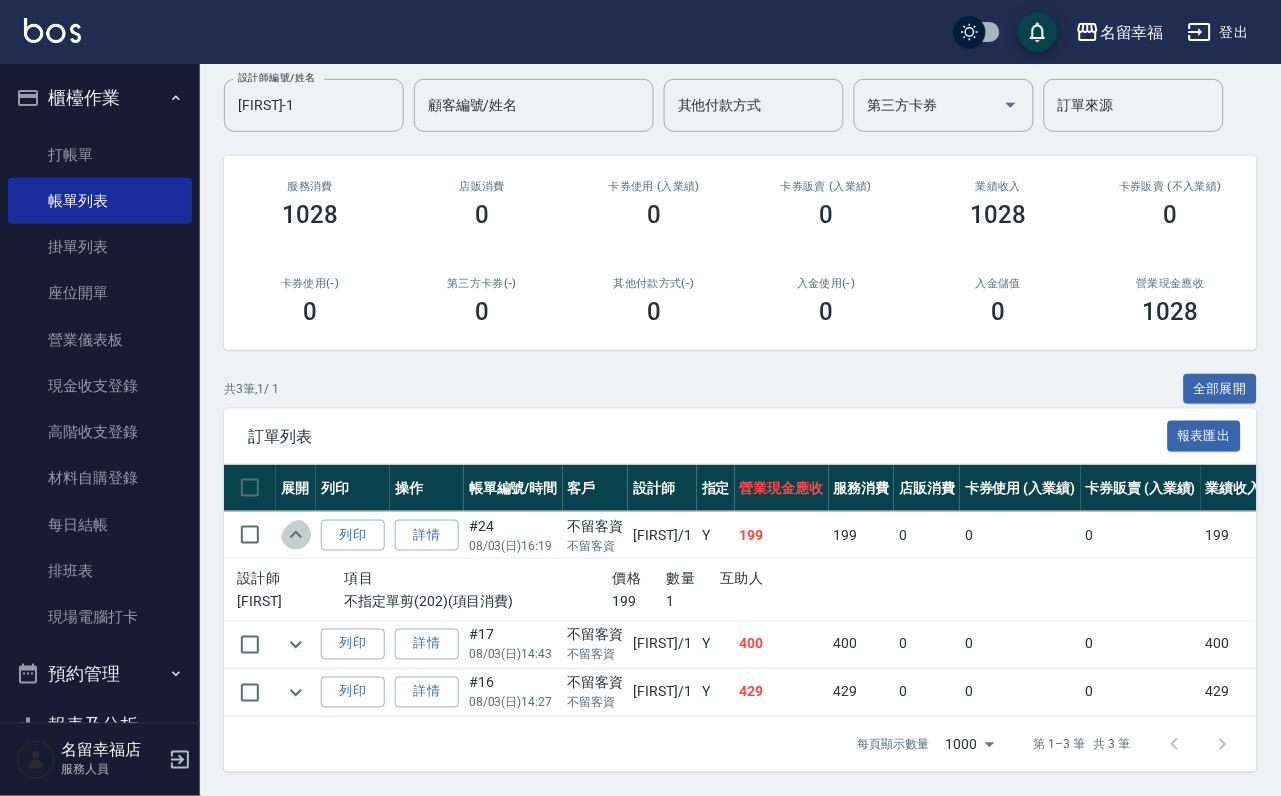 click 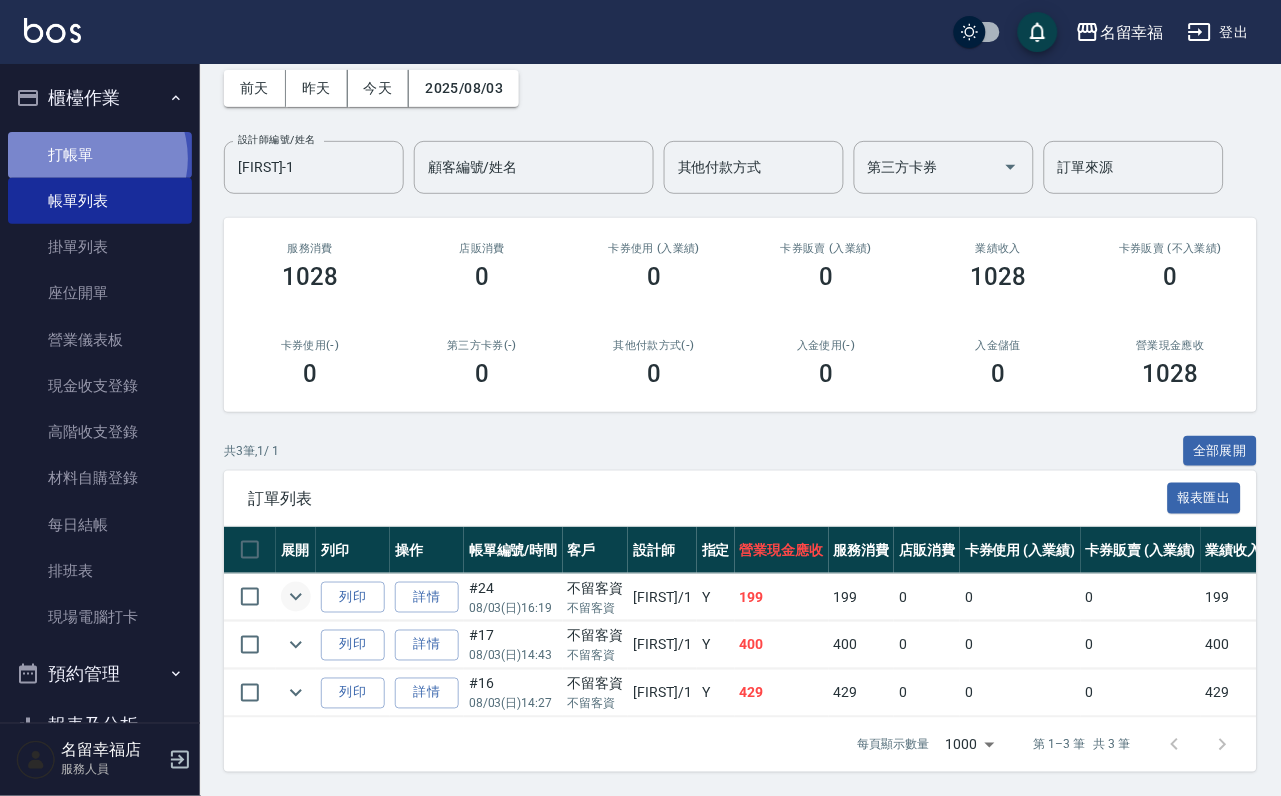 click on "打帳單" at bounding box center [100, 155] 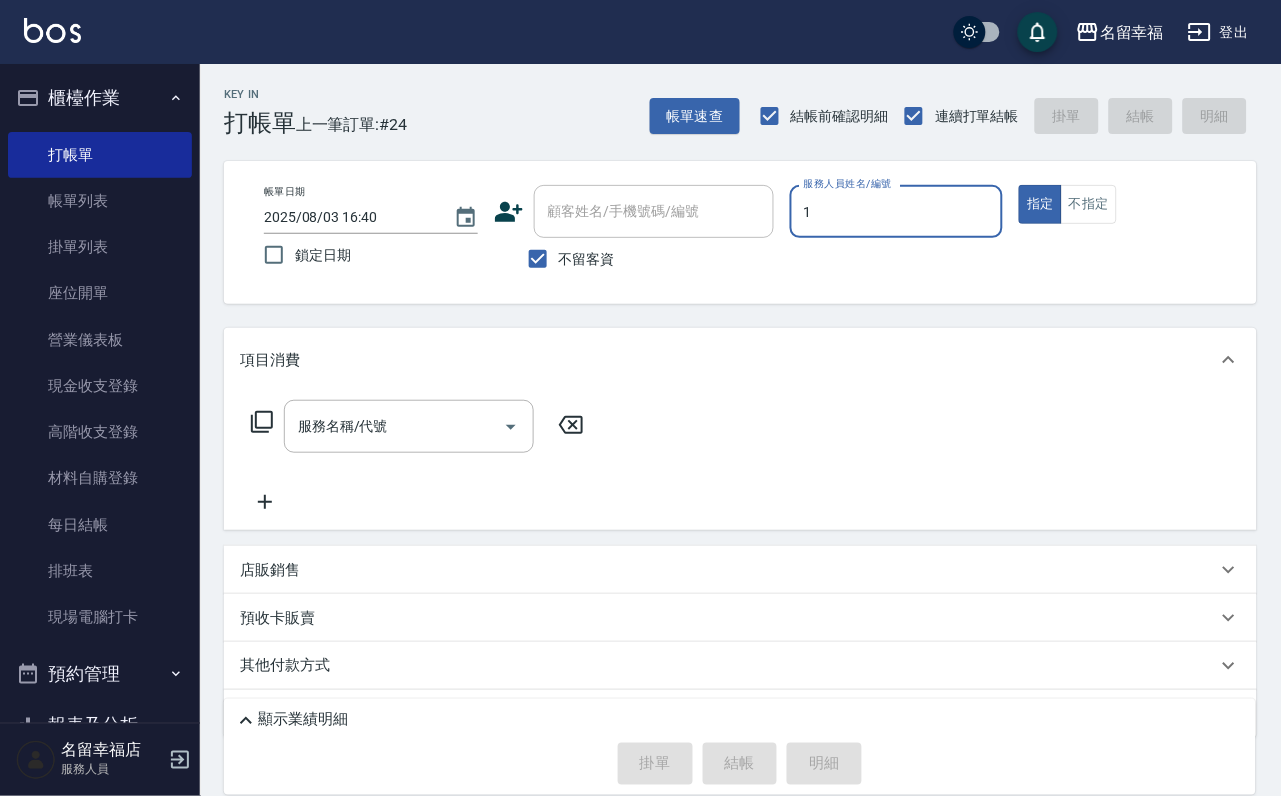 type on "1" 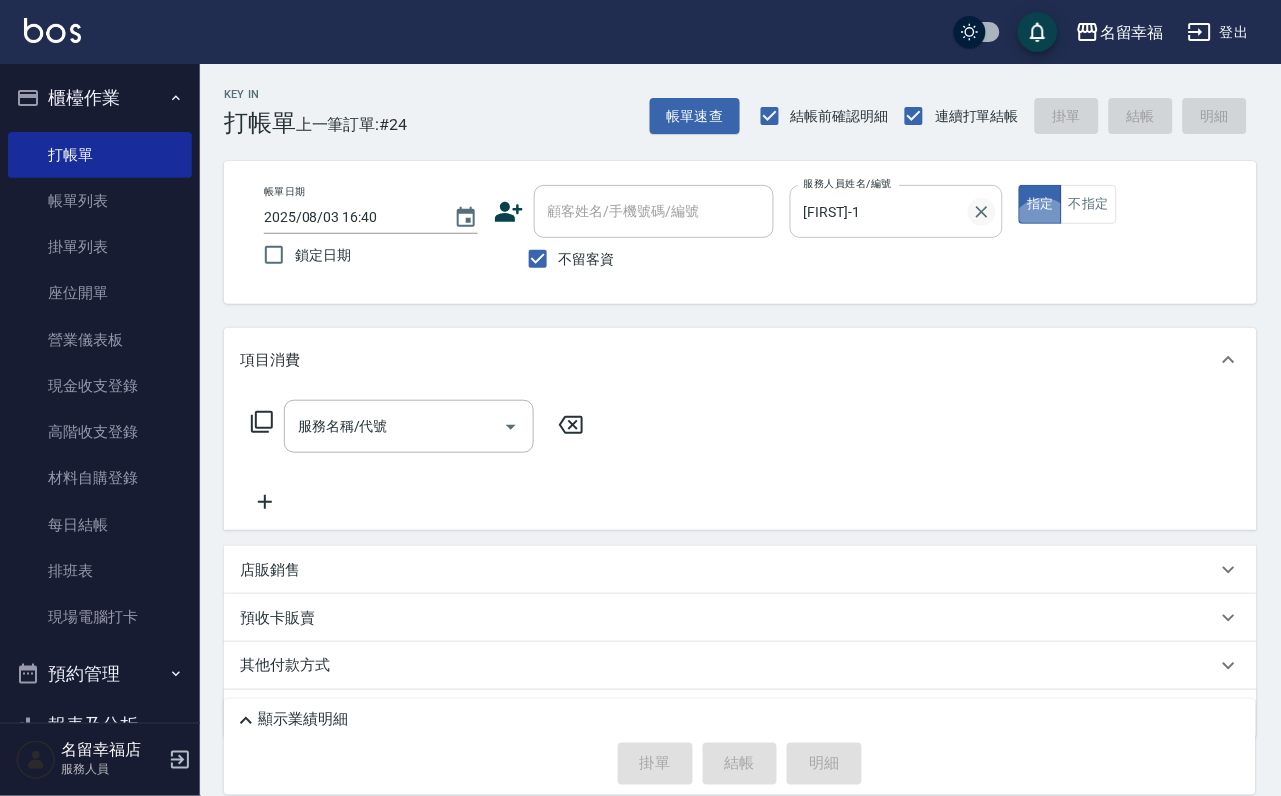 click 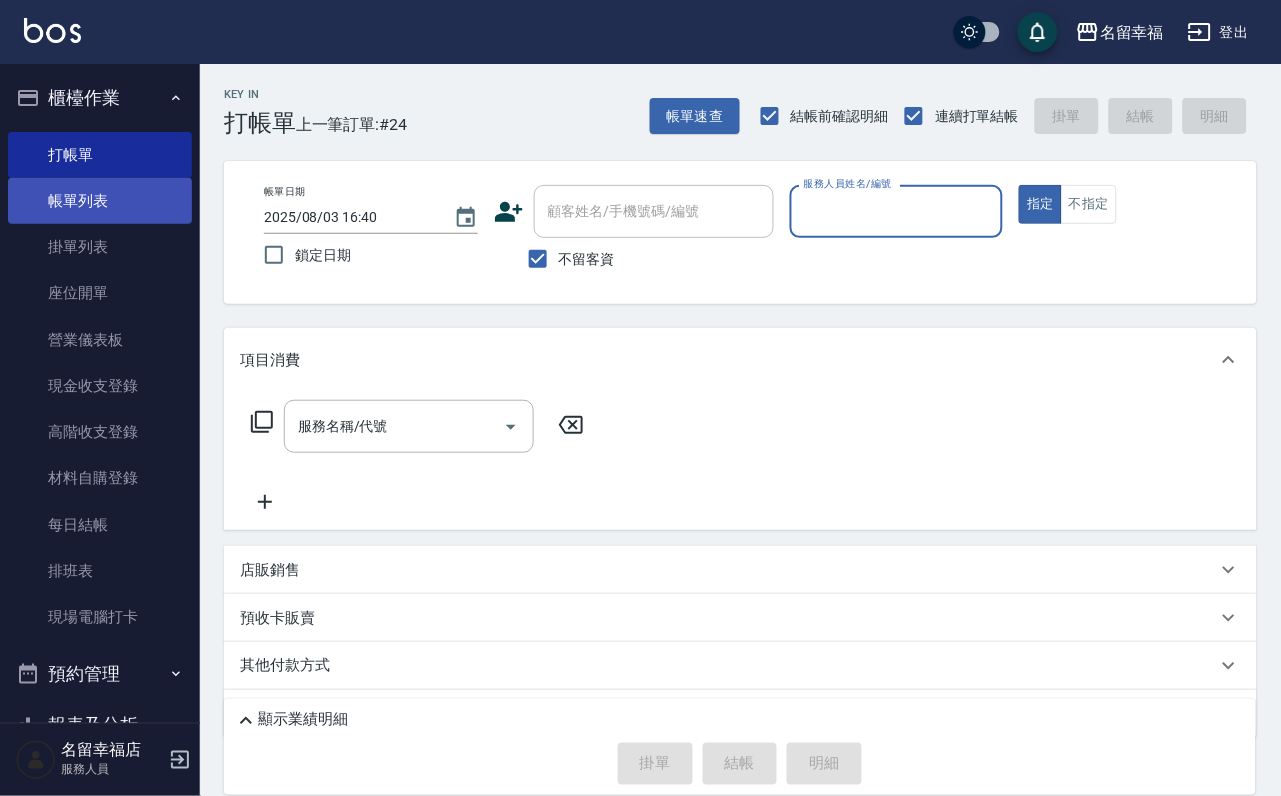 click on "帳單列表" at bounding box center (100, 201) 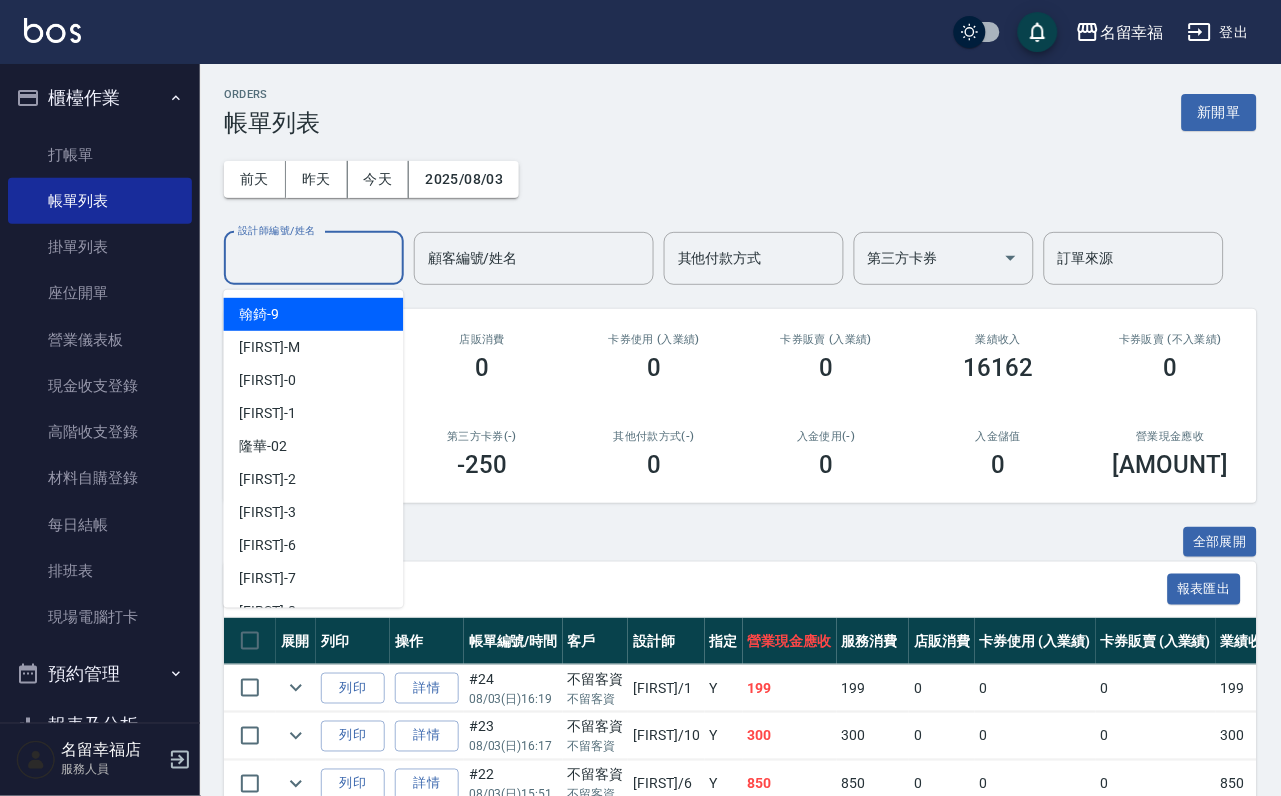 click on "設計師編號/姓名" at bounding box center (314, 258) 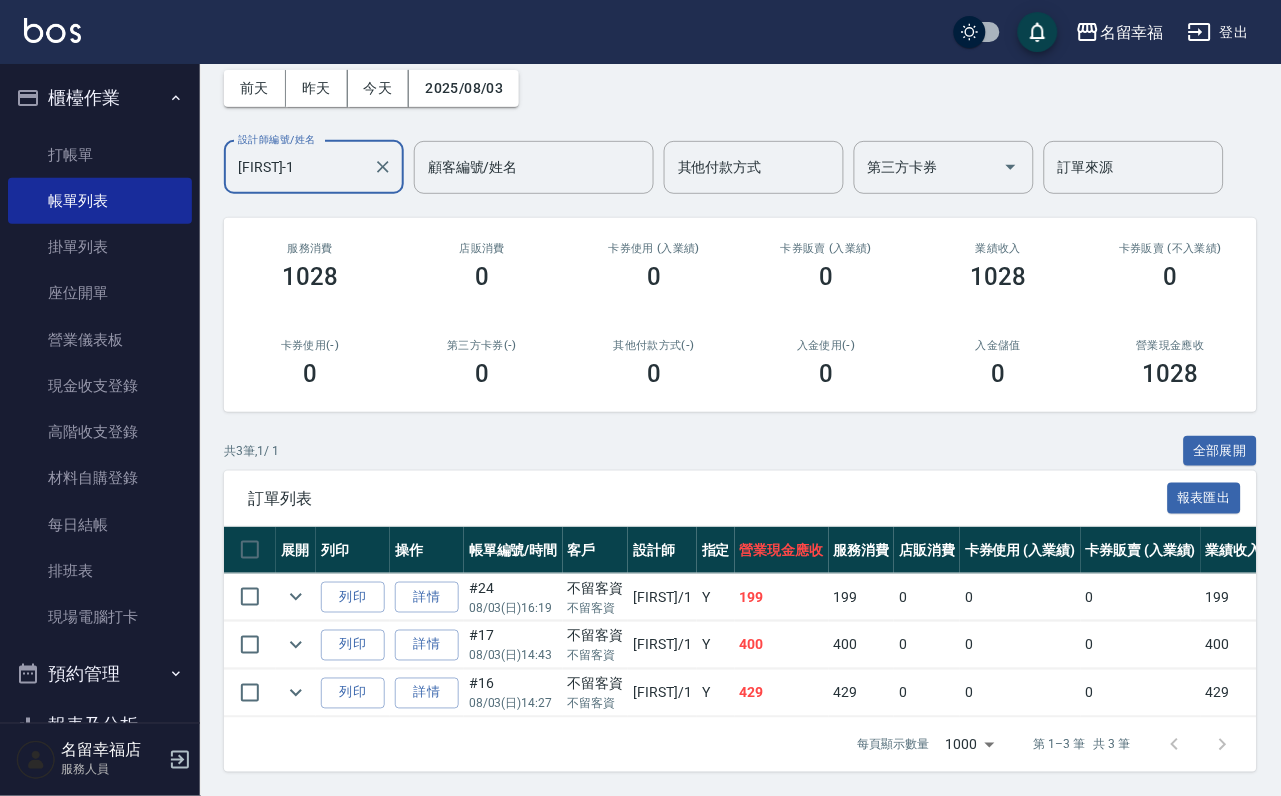 scroll, scrollTop: 231, scrollLeft: 0, axis: vertical 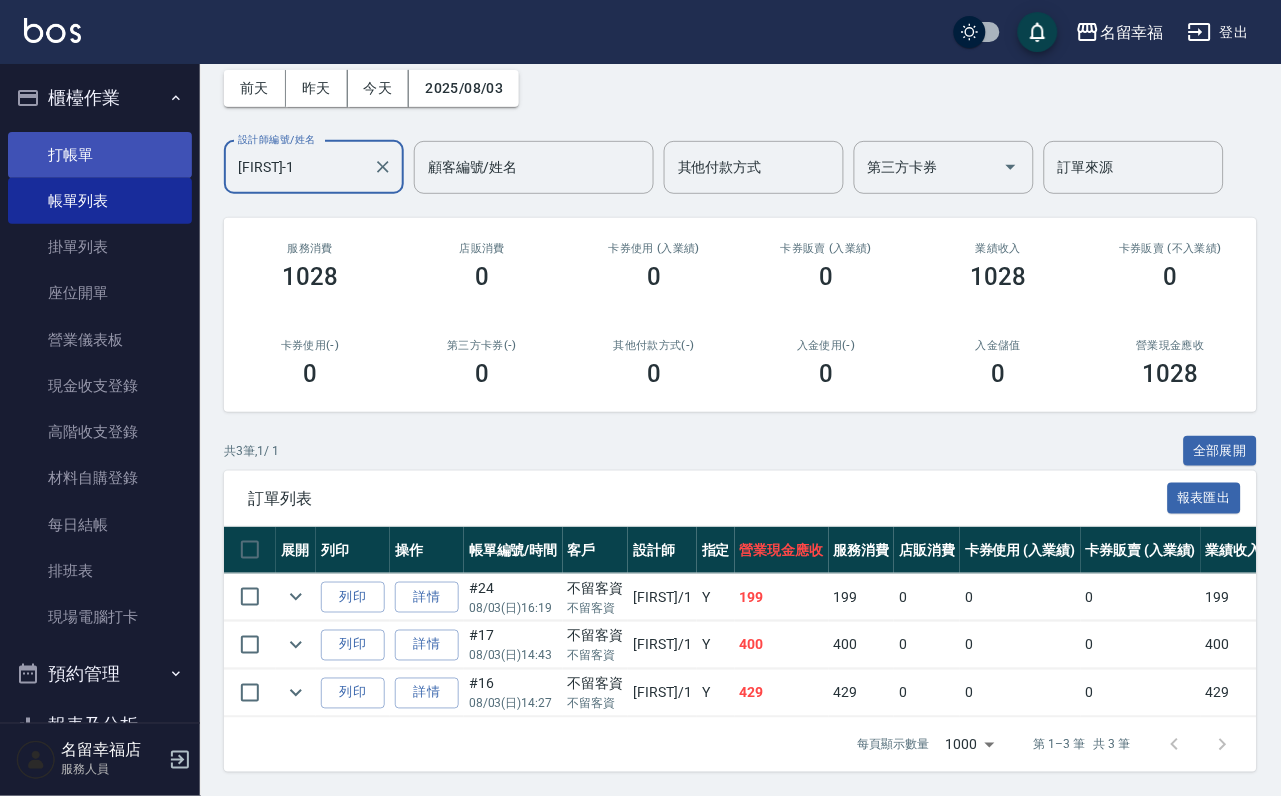 type on "[FIRST]-1" 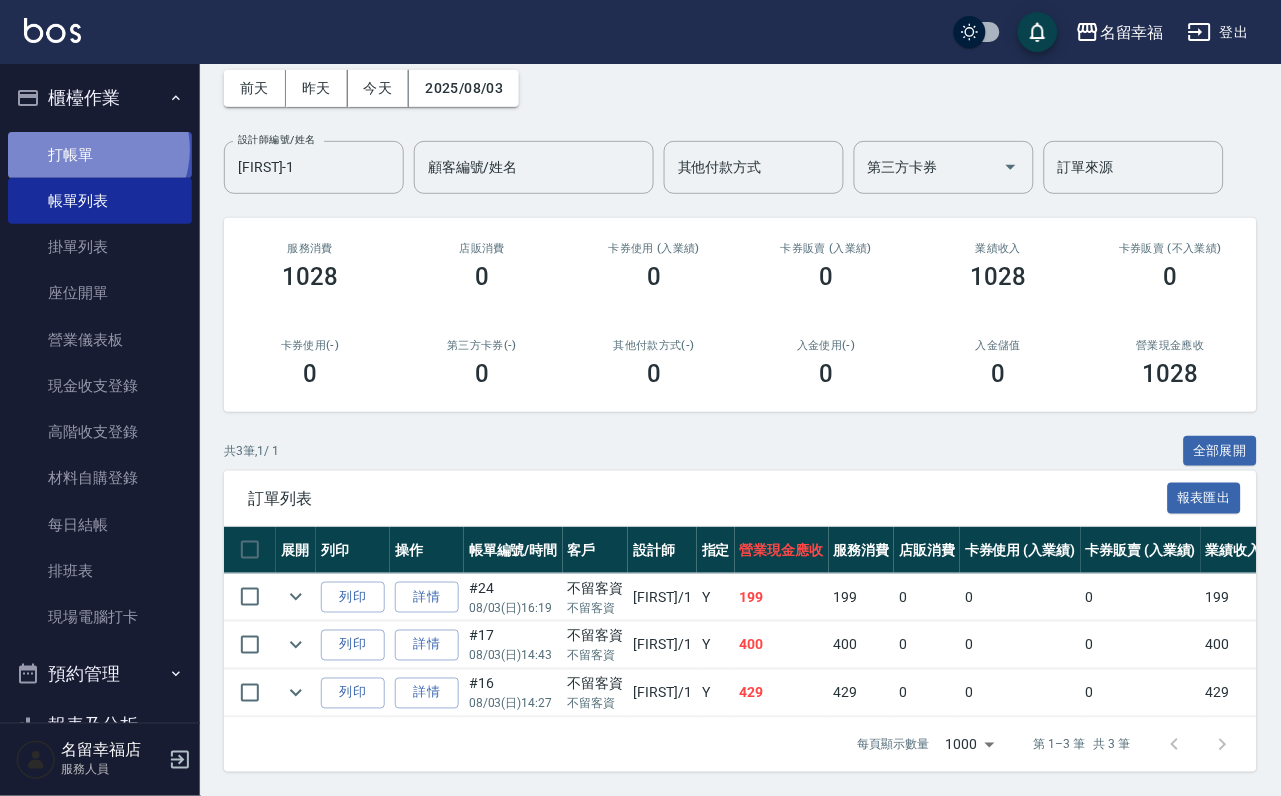 click on "打帳單" at bounding box center [100, 155] 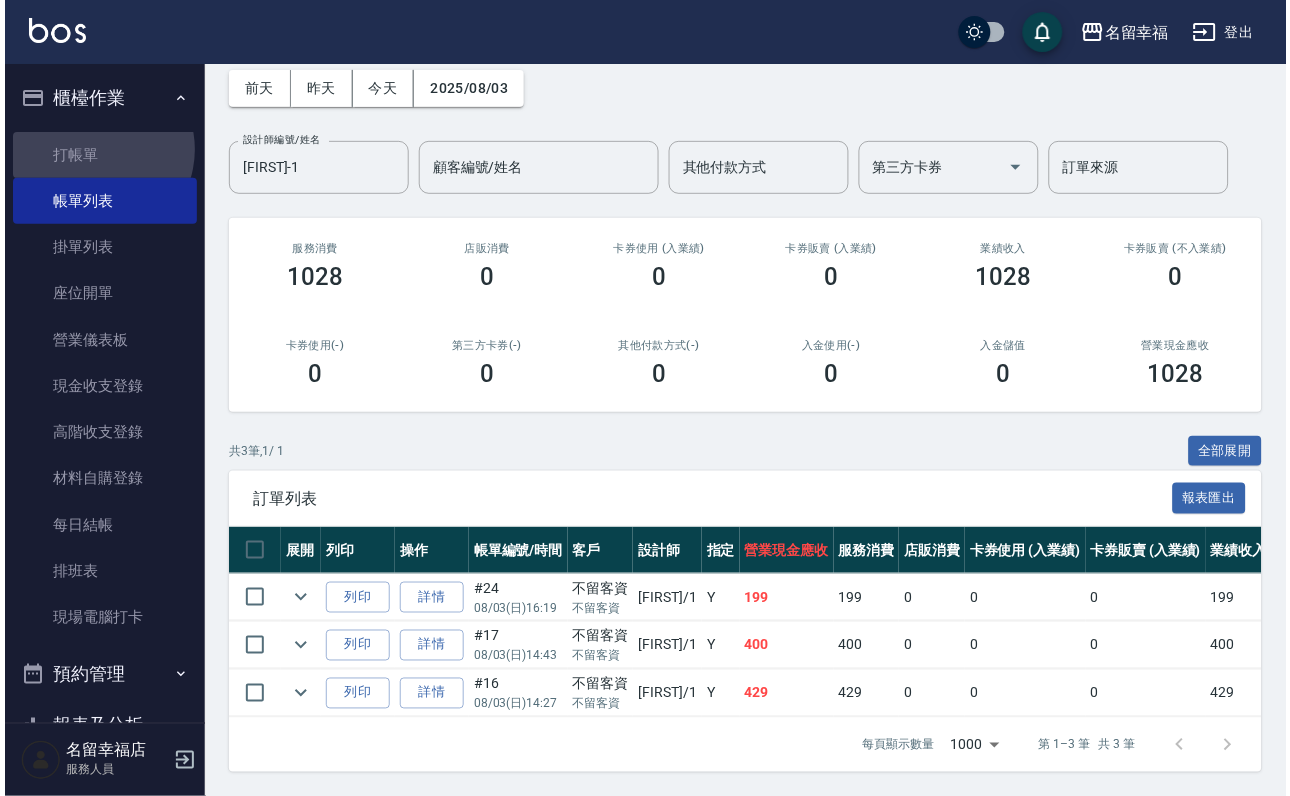 scroll, scrollTop: 0, scrollLeft: 0, axis: both 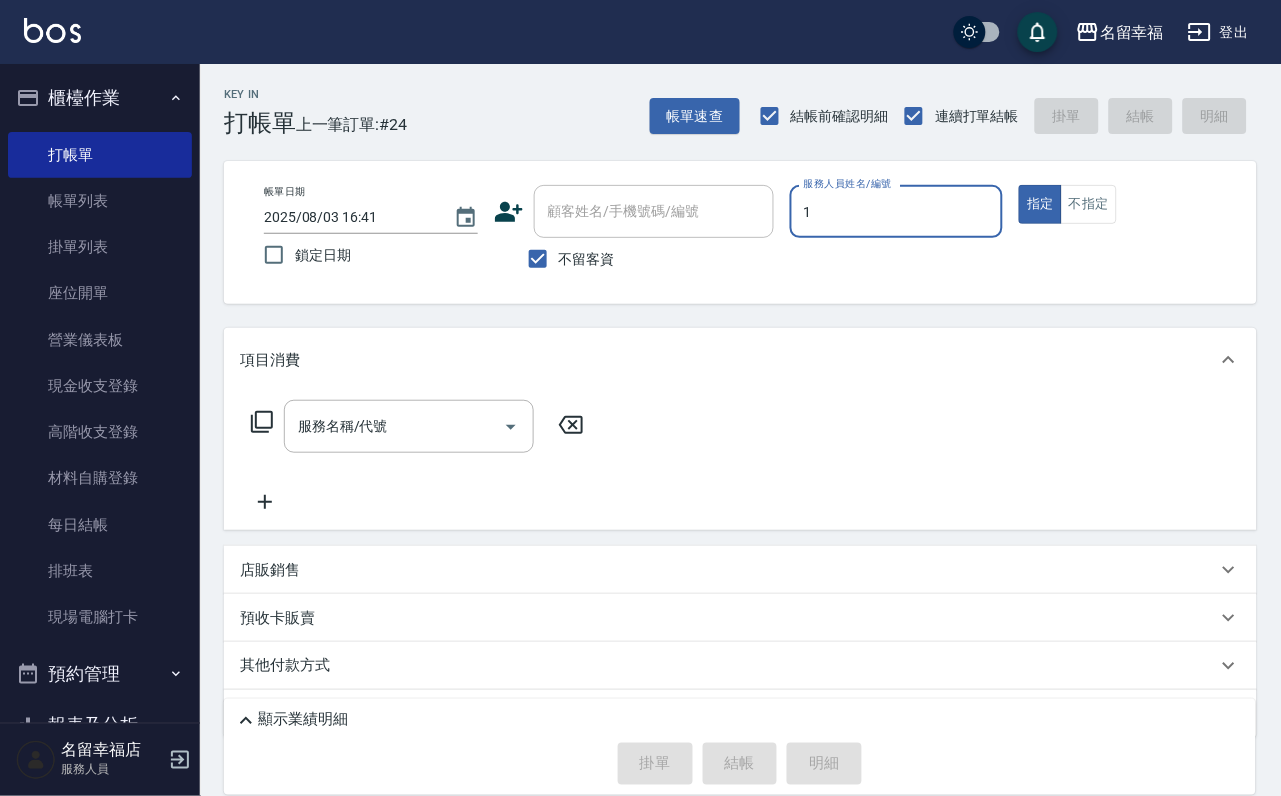 type on "[FIRST]-1" 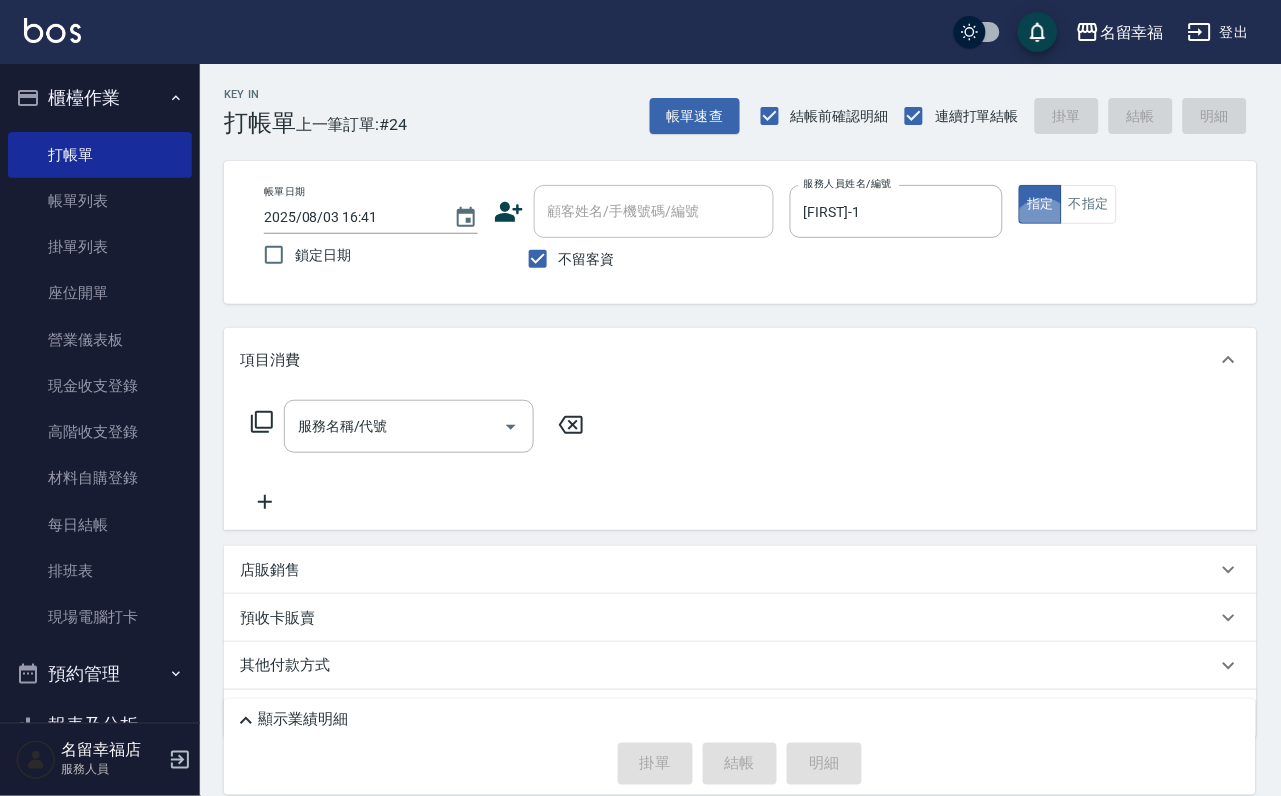 type on "true" 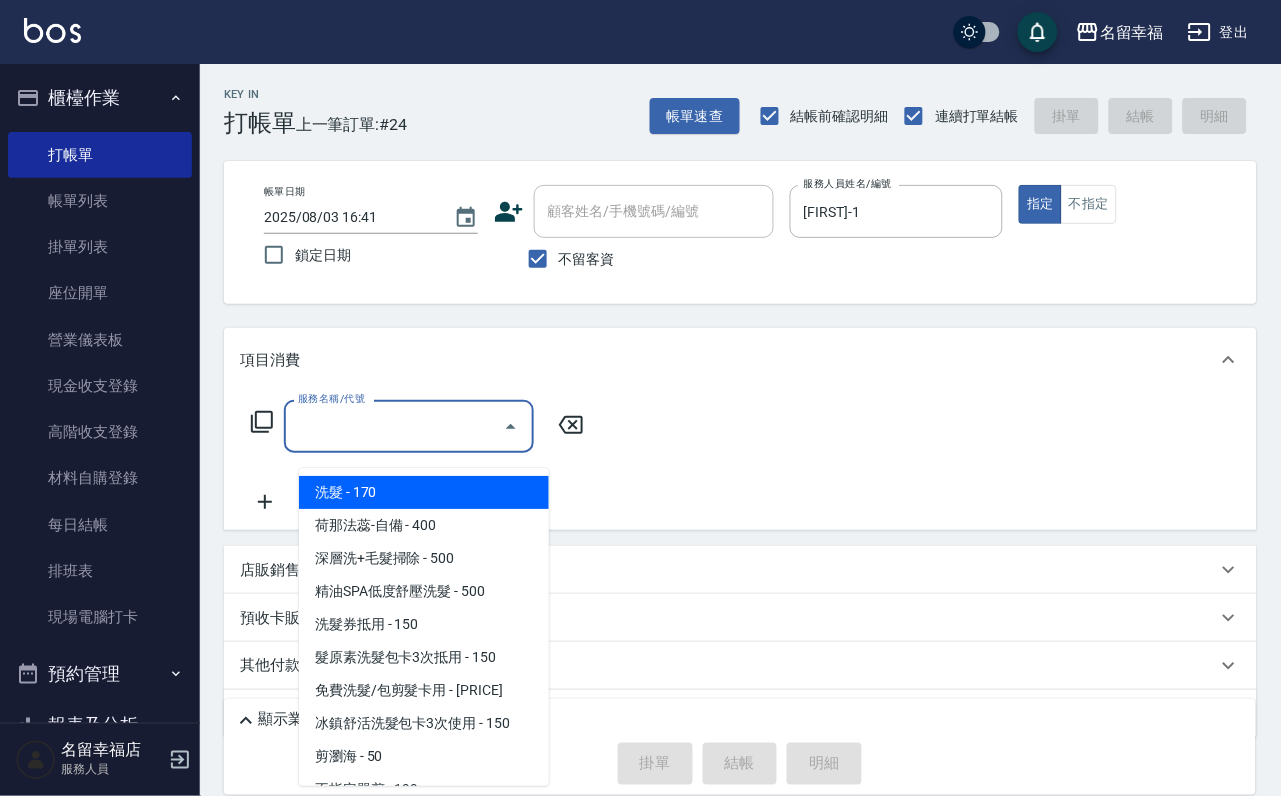 click on "服務名稱/代號" at bounding box center (394, 426) 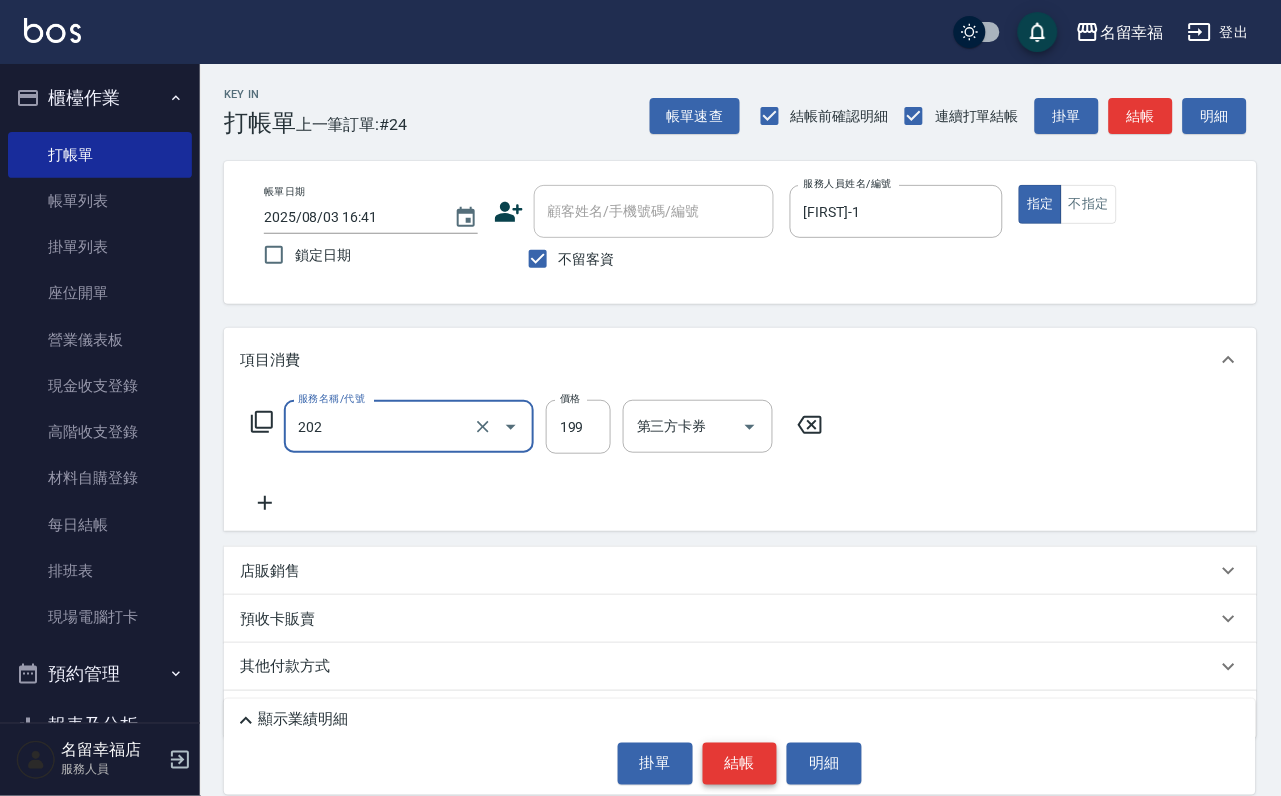 type on "不指定單剪(202)" 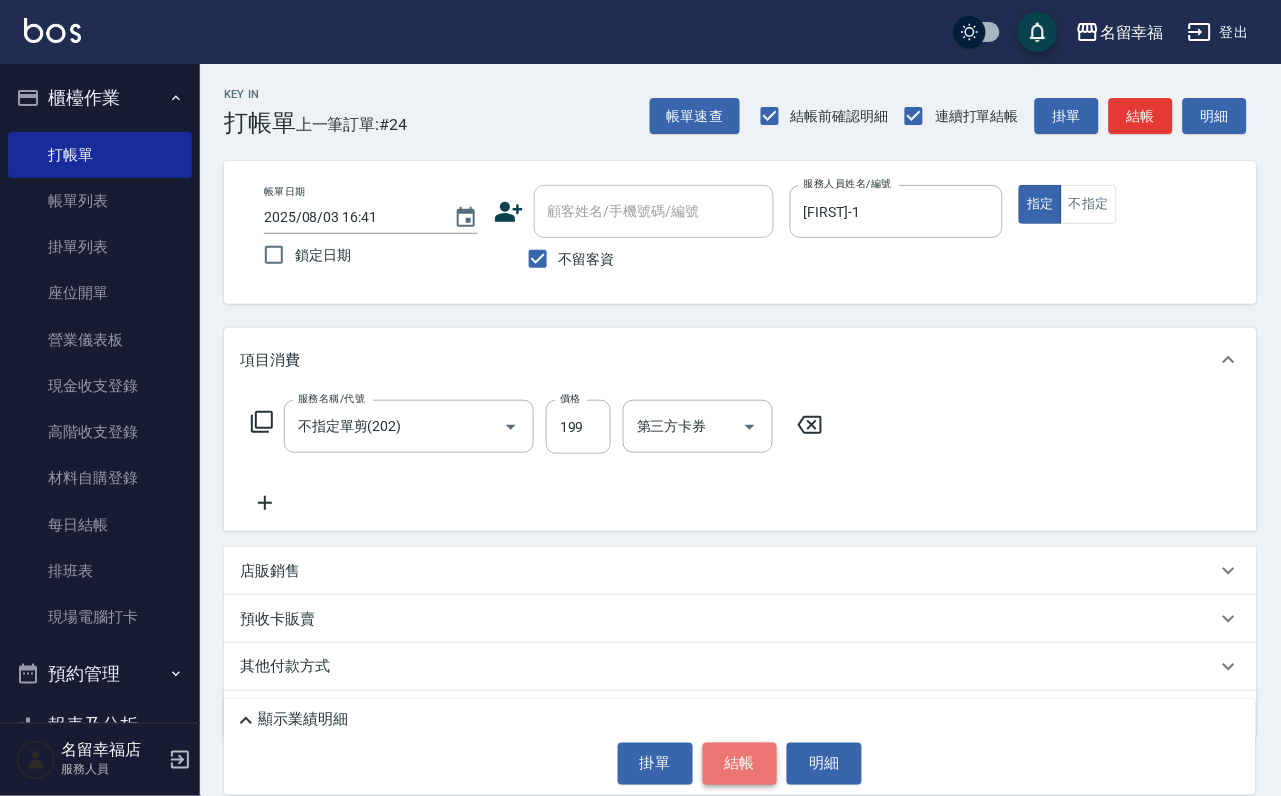 click on "結帳" at bounding box center (740, 764) 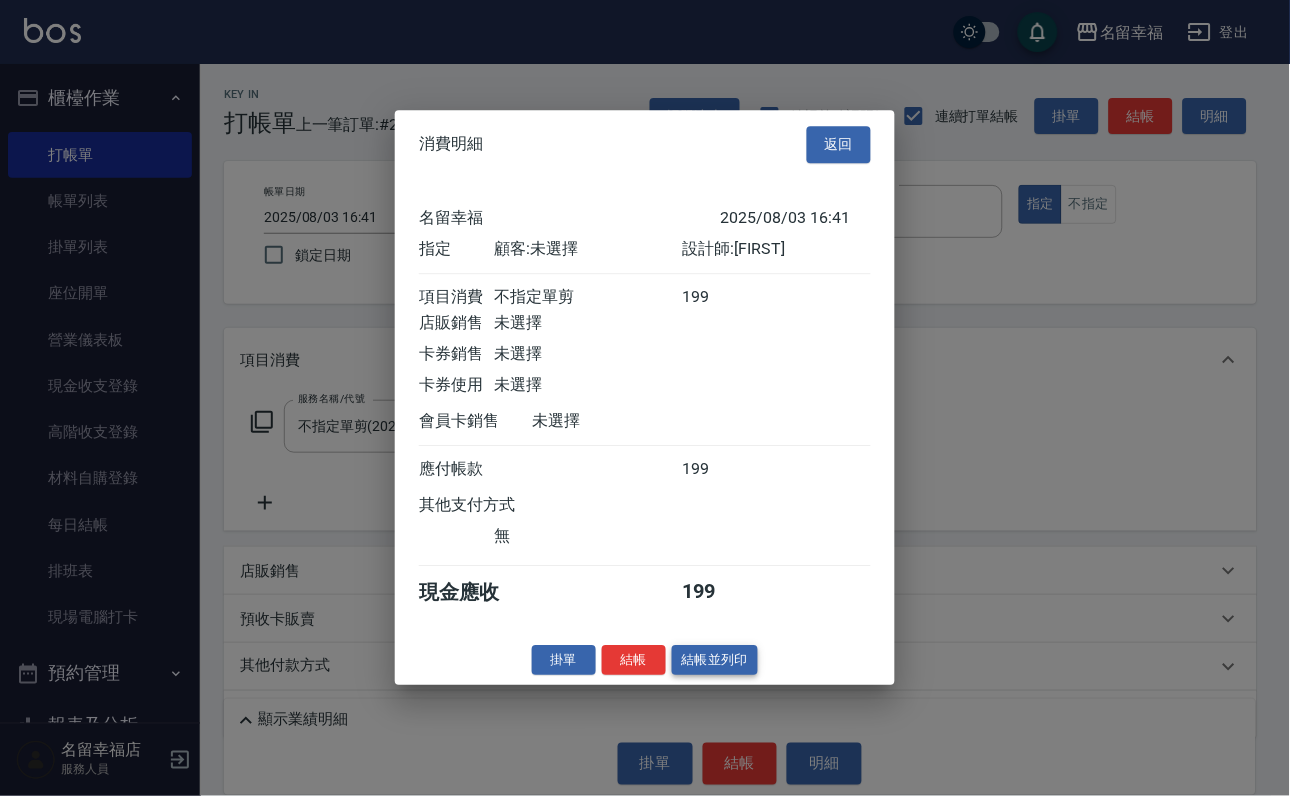 scroll, scrollTop: 247, scrollLeft: 0, axis: vertical 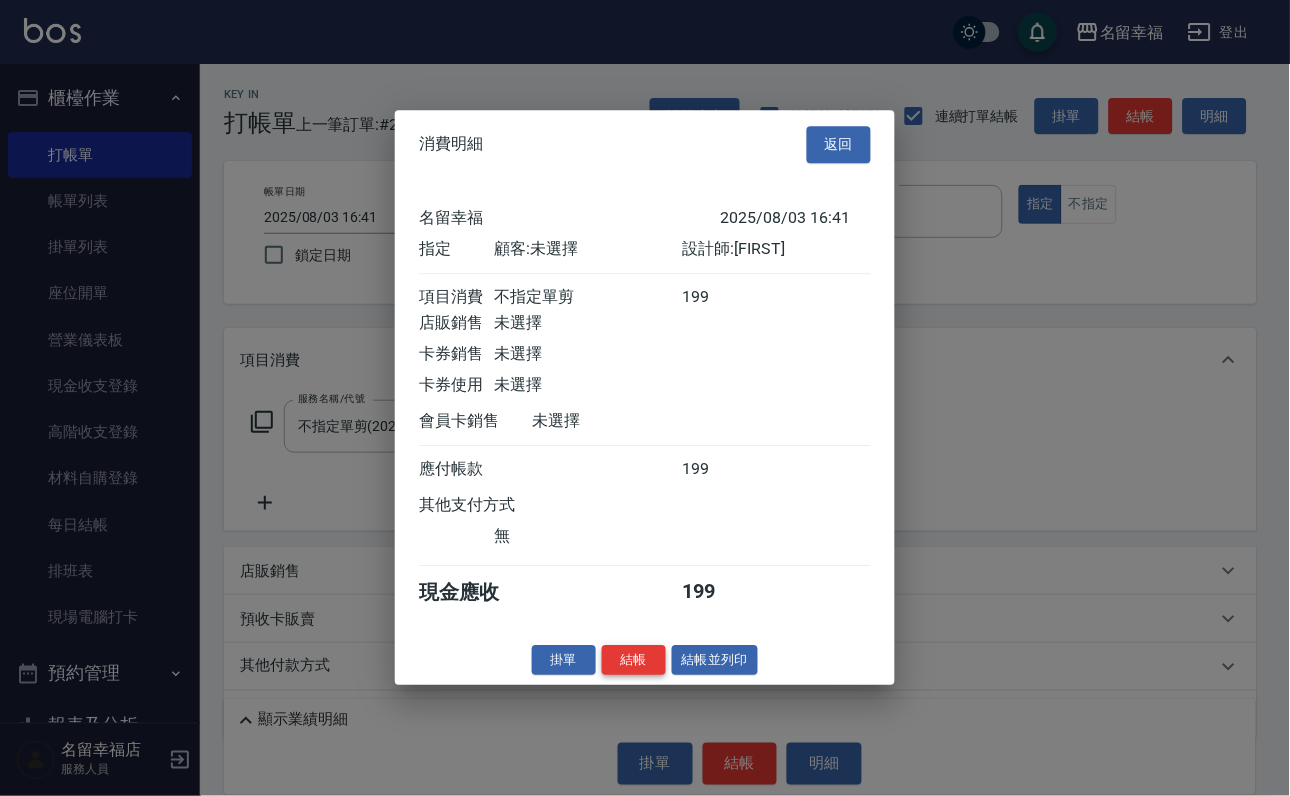 click on "結帳" at bounding box center [634, 660] 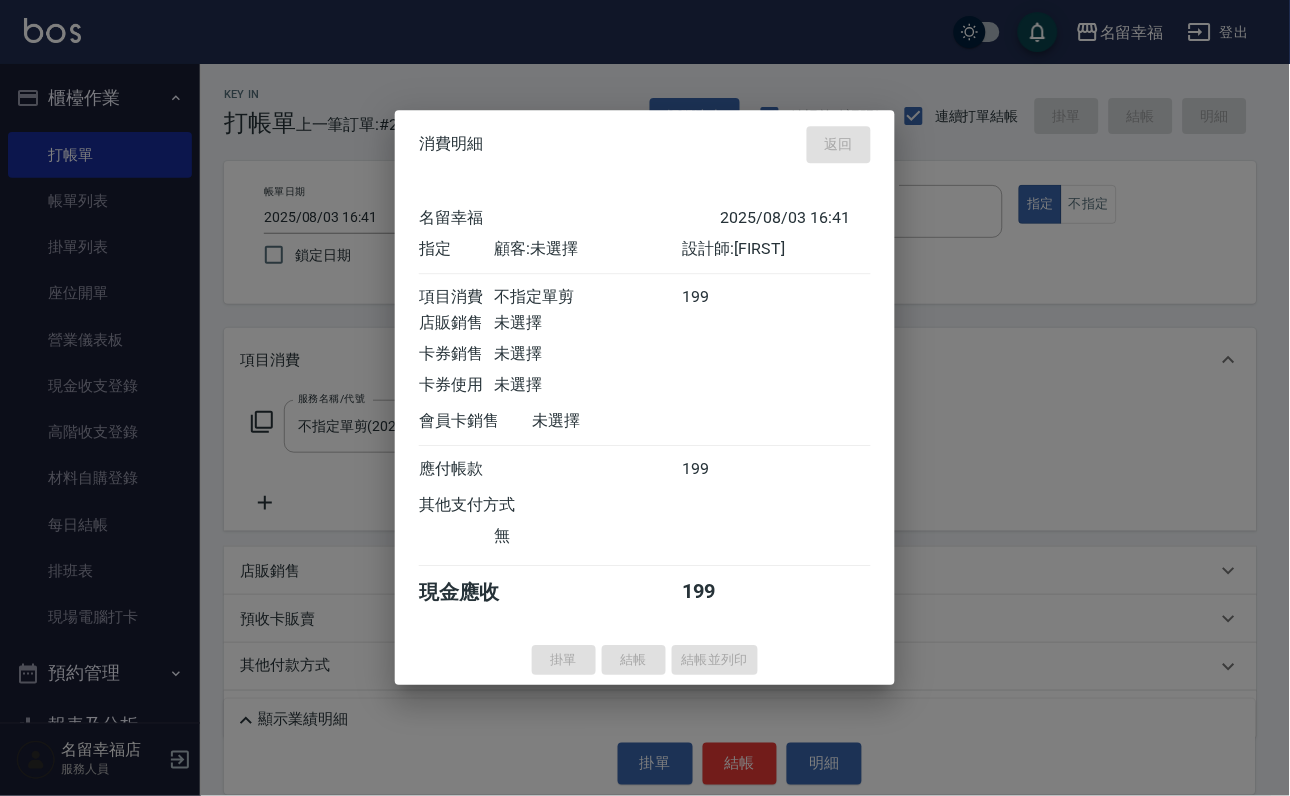 type 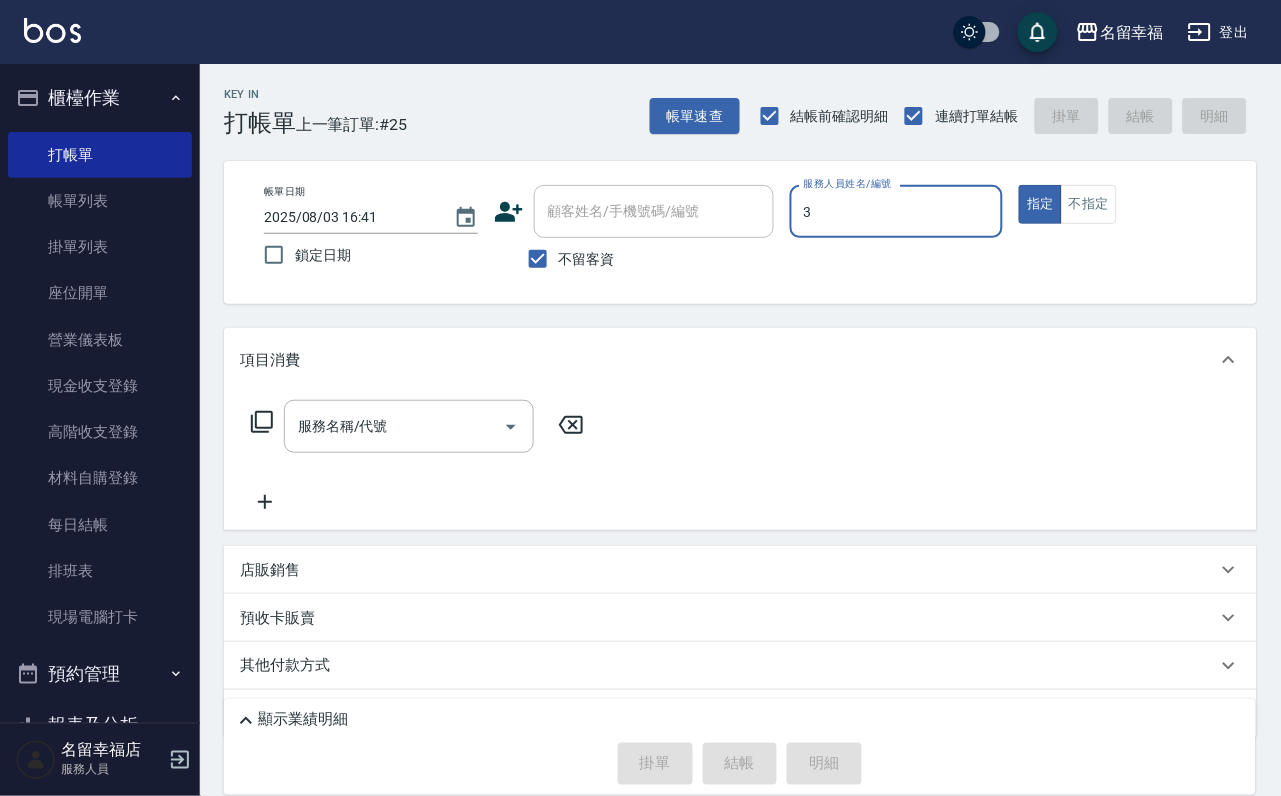 type on "[FIRST]-3" 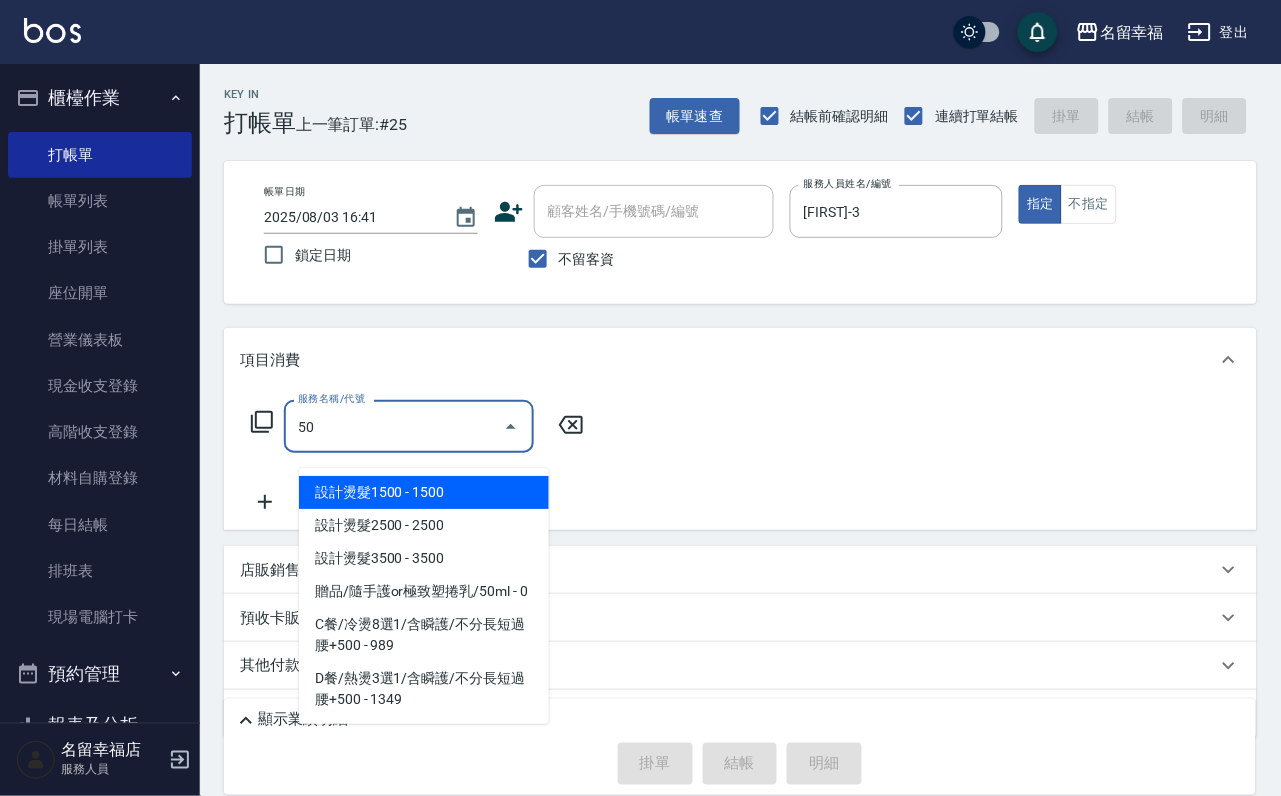 type on "5" 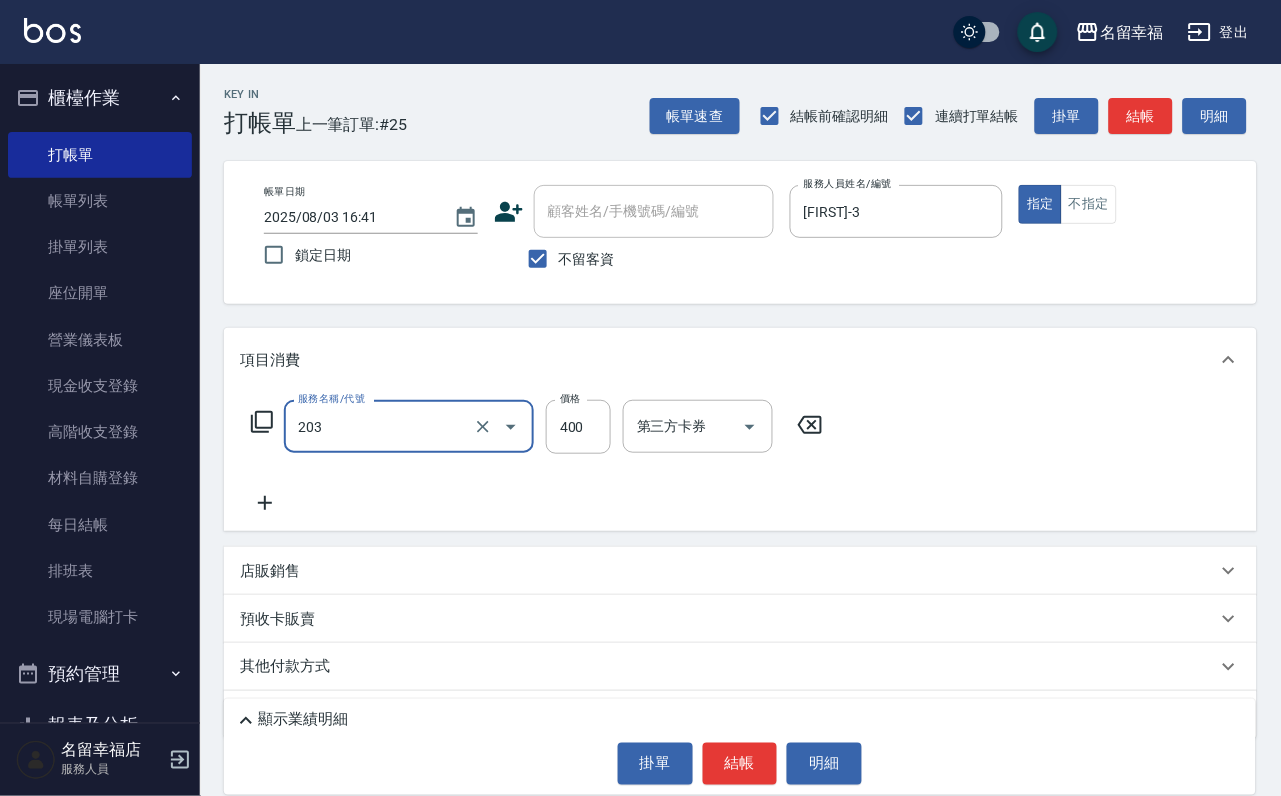 type on "指定單剪(203)" 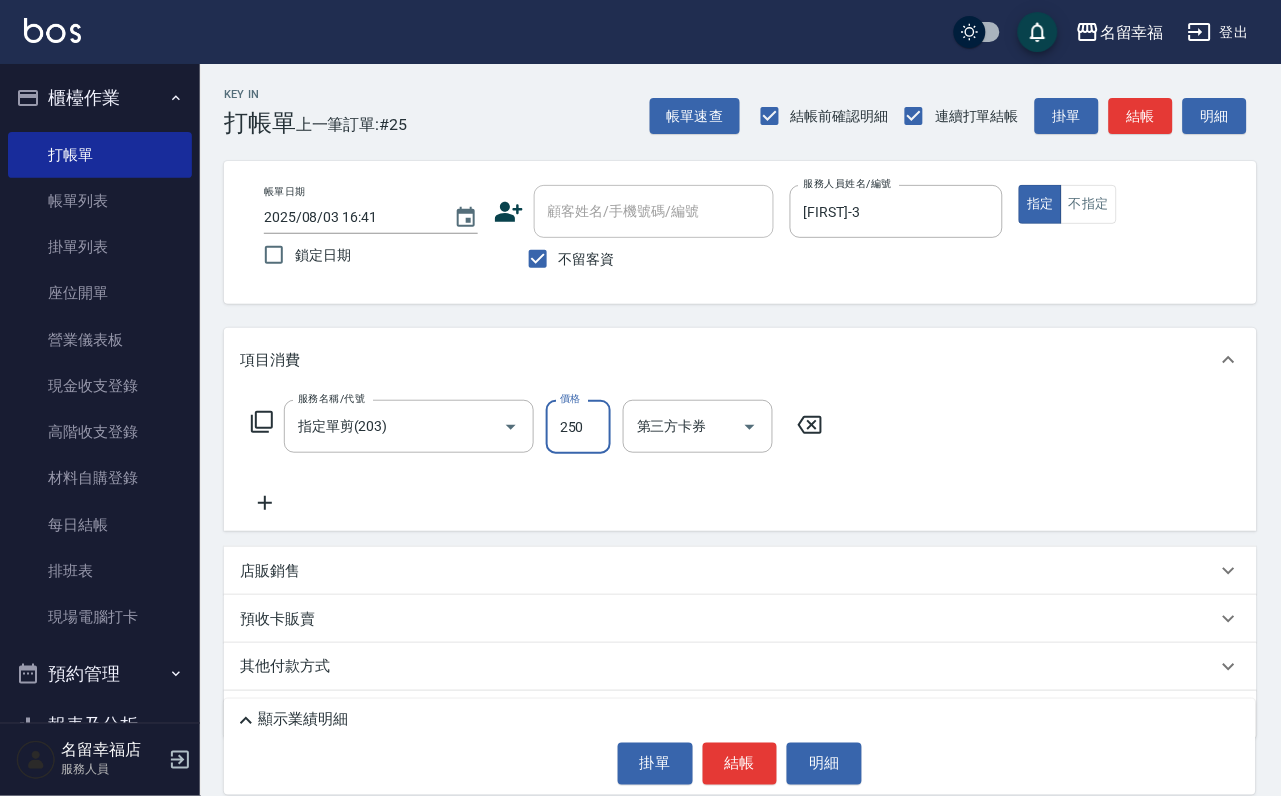 type on "250" 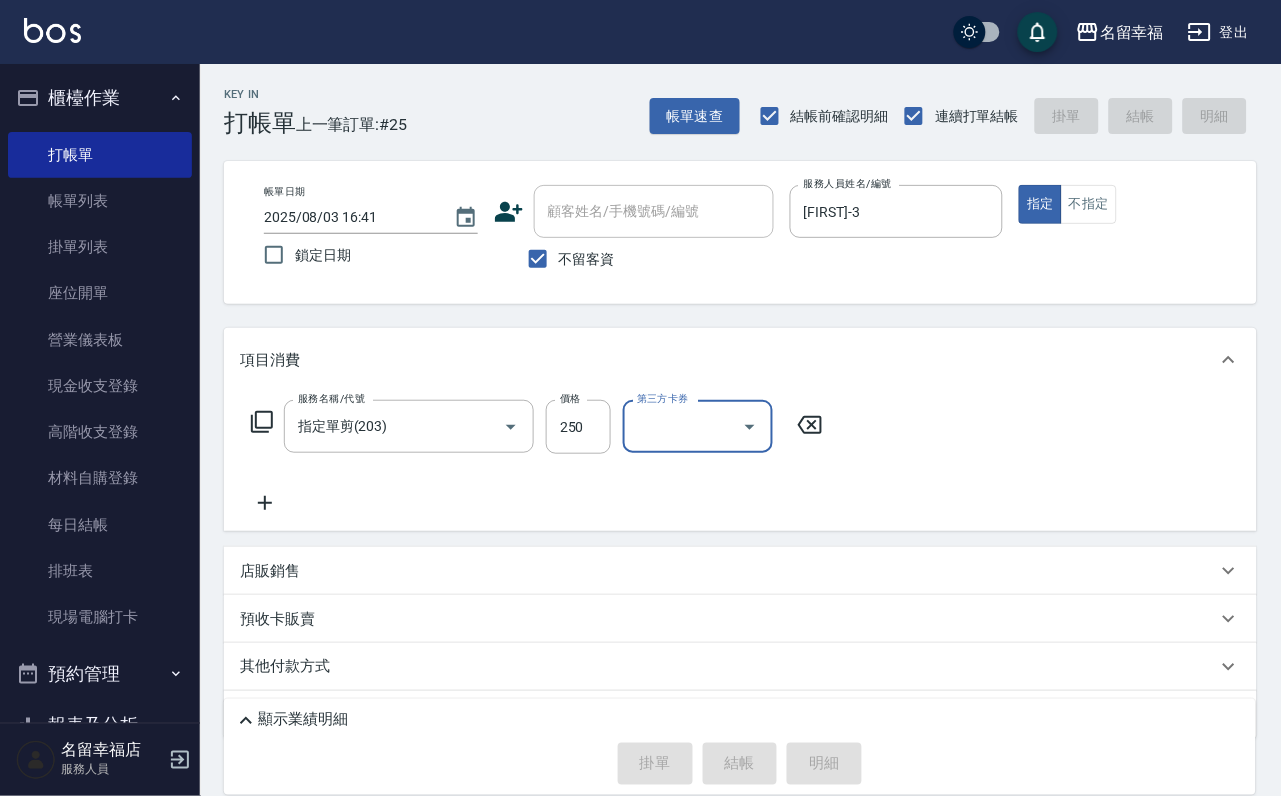 type on "[DATE] [TIME]" 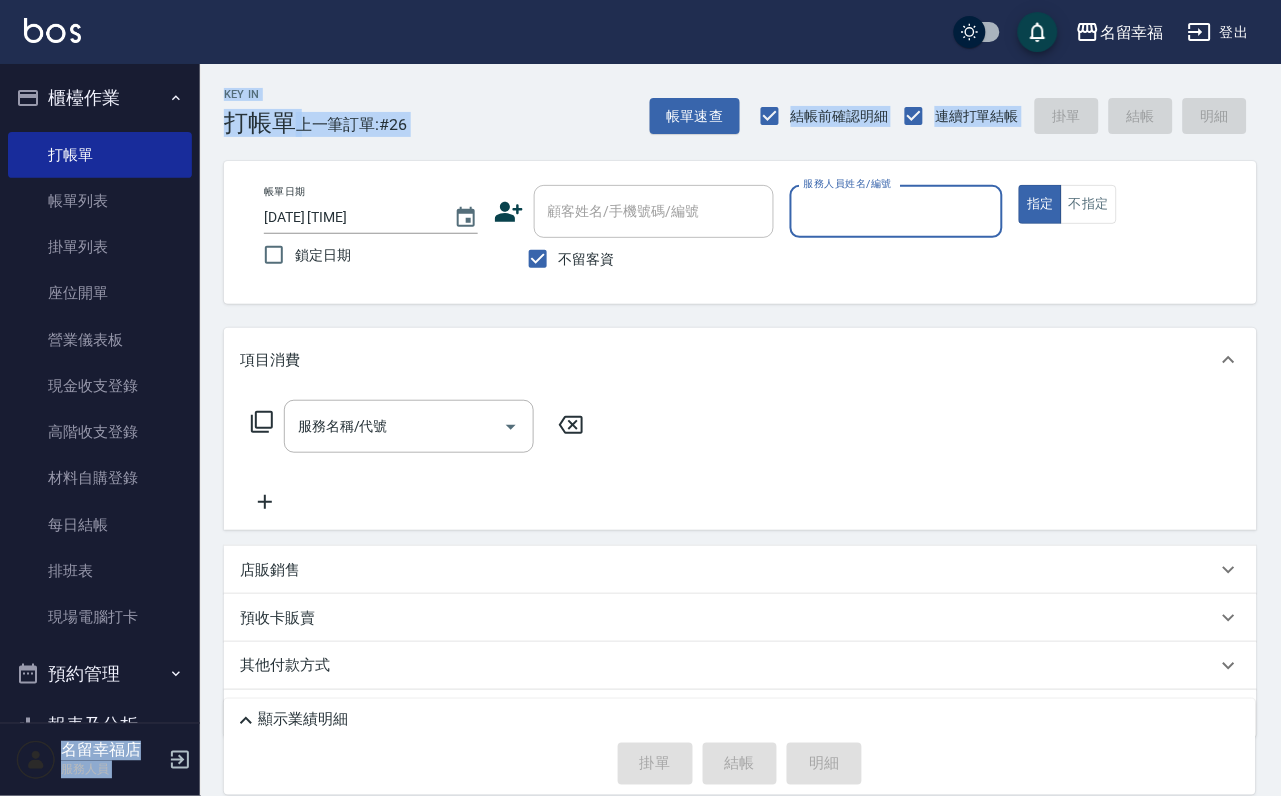 click on "名留幸福 登出 櫃檯作業 打帳單 帳單列表 掛單列表 座位開單 營業儀表板 現金收支登錄 高階收支登錄 材料自購登錄 每日結帳 排班表 現場電腦打卡 預約管理 預約管理 單日預約紀錄 單週預約紀錄 報表及分析 報表目錄 店家日報表 互助日報表 互助排行榜 互助點數明細 互助業績報表 全店業績分析表 設計師日報表 設計師業績分析表 設計師業績月報表 設計師排行榜 商品銷售排行榜 商品消耗明細 店販抽成明細 顧客入金餘額表 每日非現金明細 每日收支明細 收支分類明細表 客戶管理 客戶列表 卡券管理 入金管理 員工及薪資 員工列表 全店打卡記錄 名留幸福店 服務人員 Key In 打帳單 上一筆訂單:#26 帳單速查 結帳前確認明細 連續打單結帳 掛單 結帳 明細 帳單日期 [DATE] [TIME] 鎖定日期 顧客姓名/手機號碼/編號 顧客姓名/手機號碼/編號 不留客資 服務人員姓名/編號" at bounding box center [640, 440] 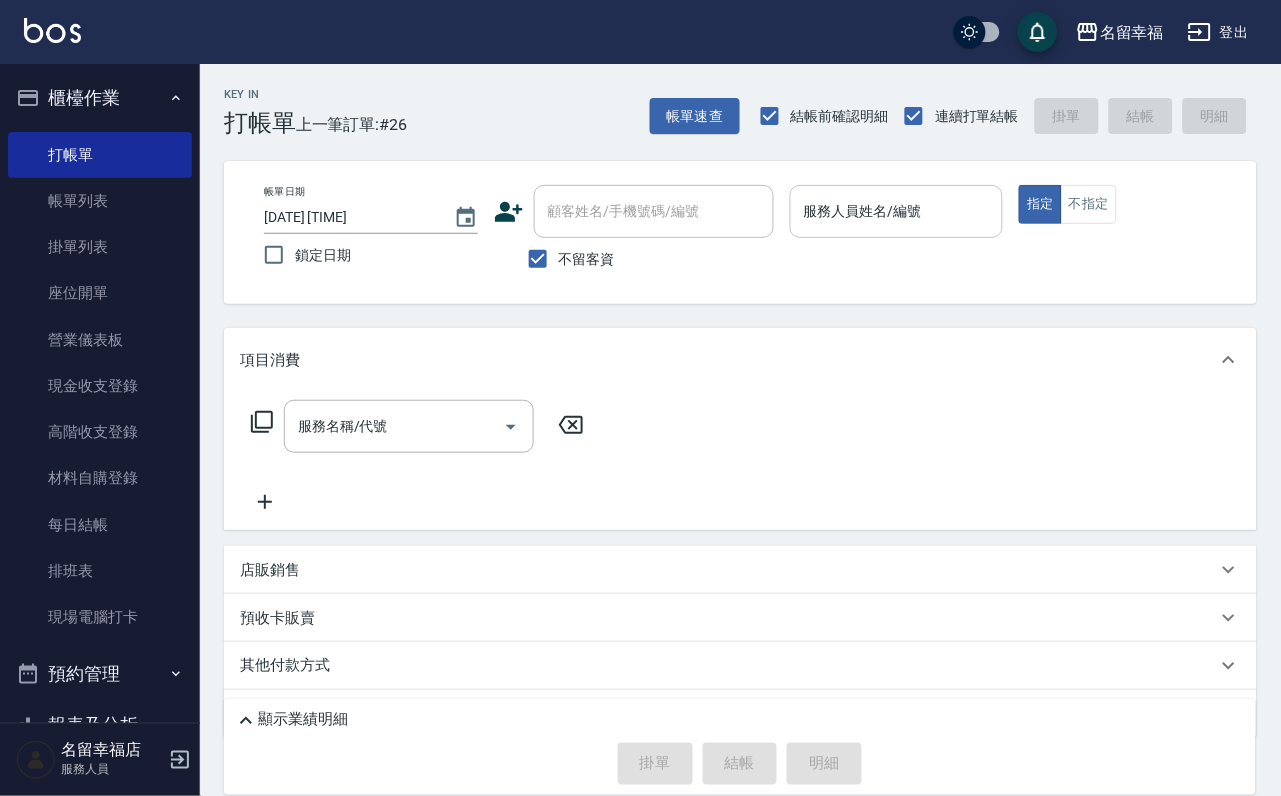 click on "服務人員姓名/編號" at bounding box center (897, 211) 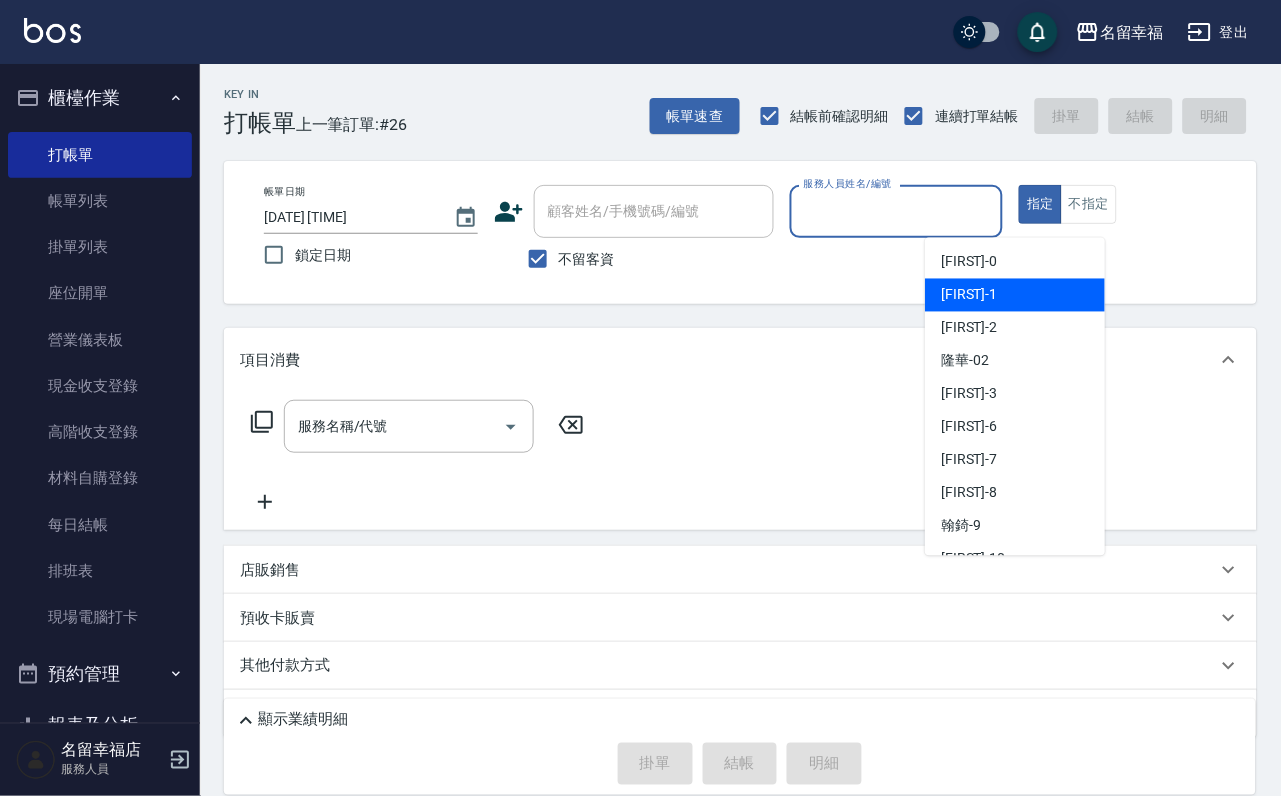 click on "[FIRST] -1" at bounding box center (1015, 295) 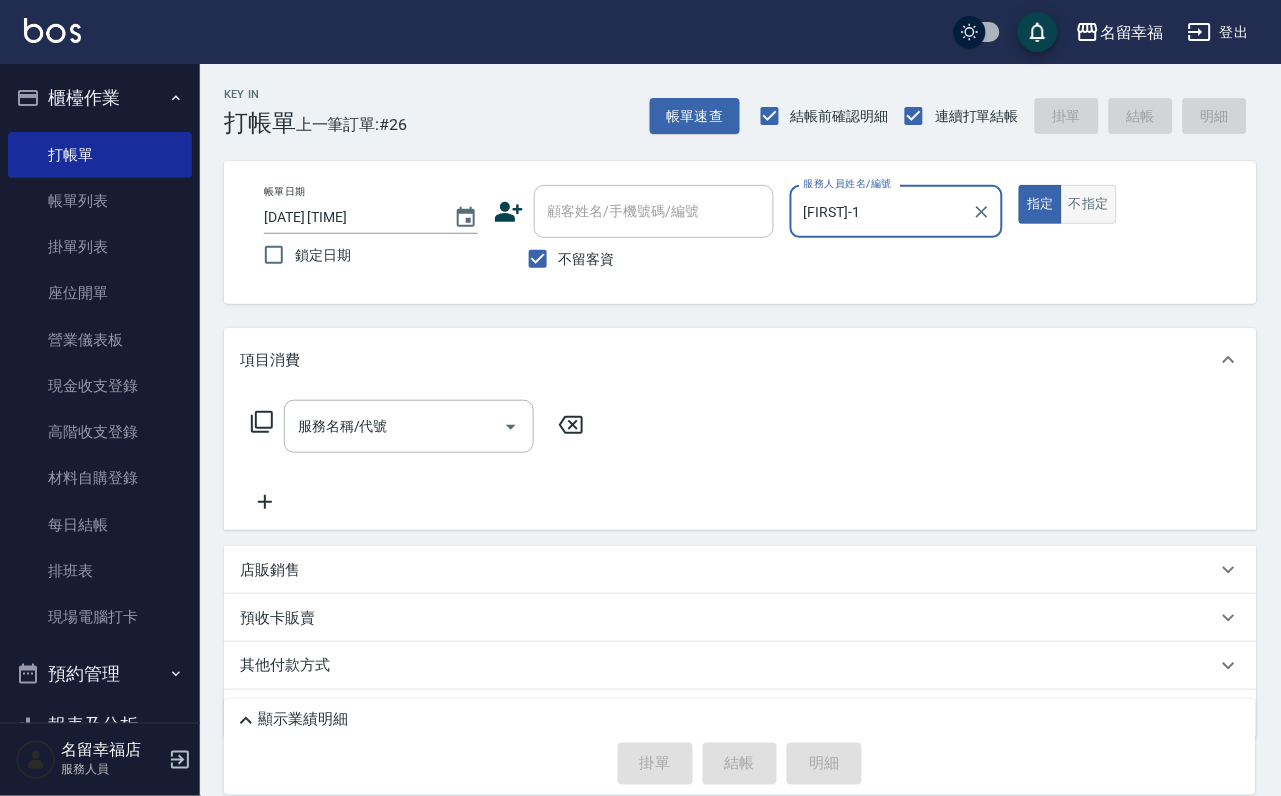 click on "不指定" at bounding box center (1089, 204) 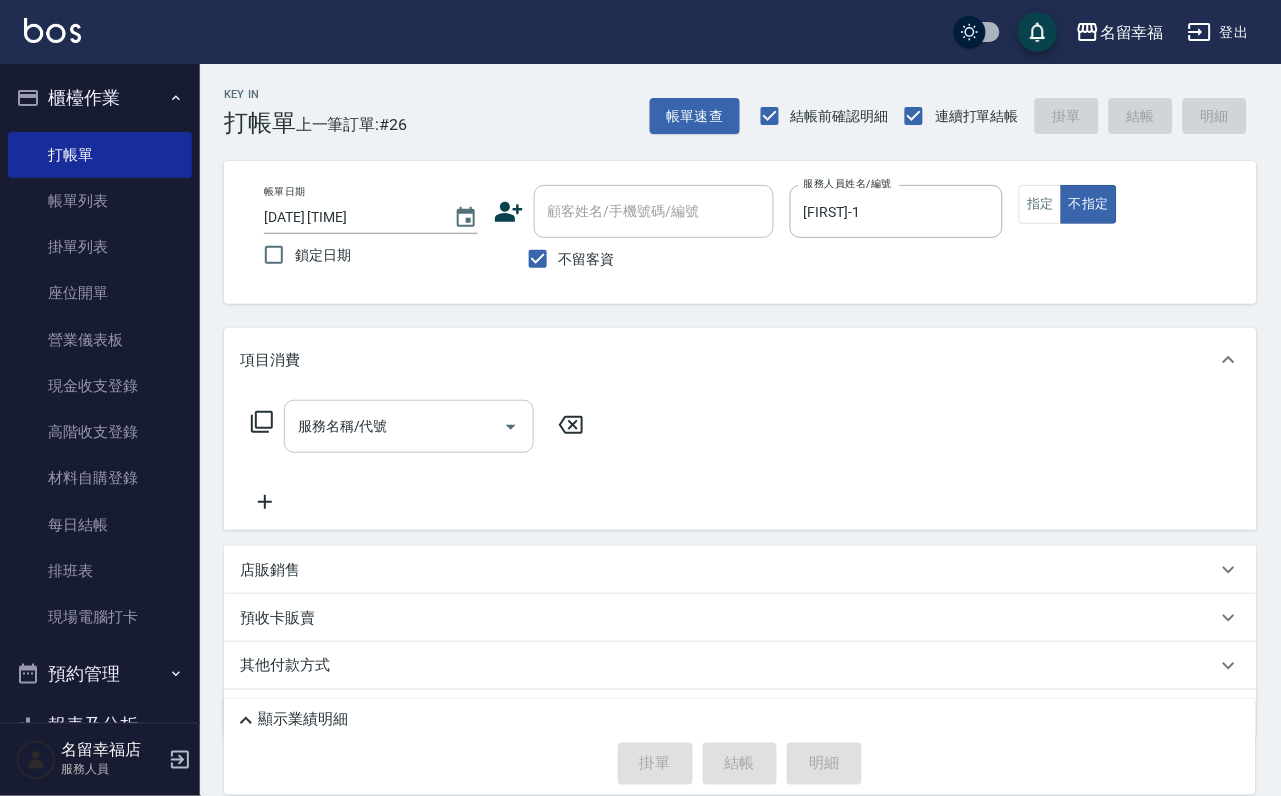 click on "服務名稱/代號" at bounding box center [394, 426] 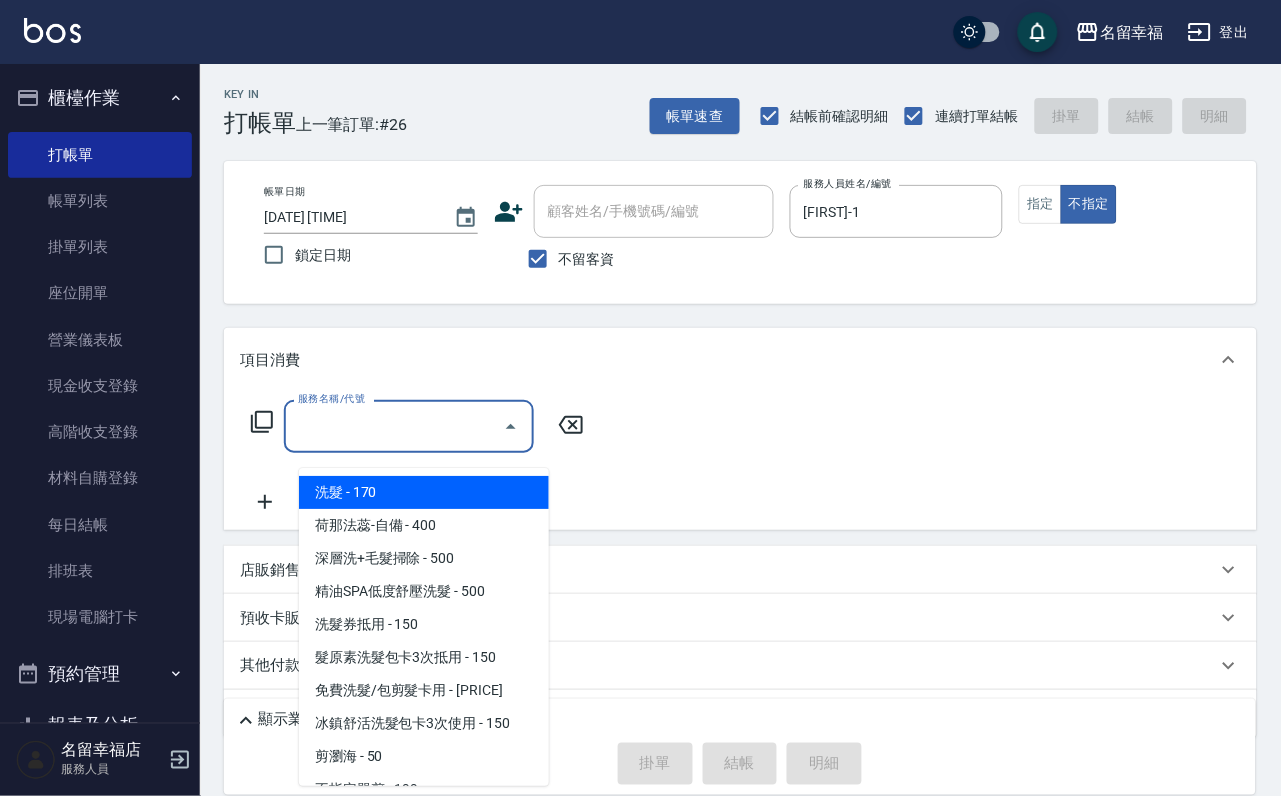 click on "洗髮 - 170" at bounding box center [424, 492] 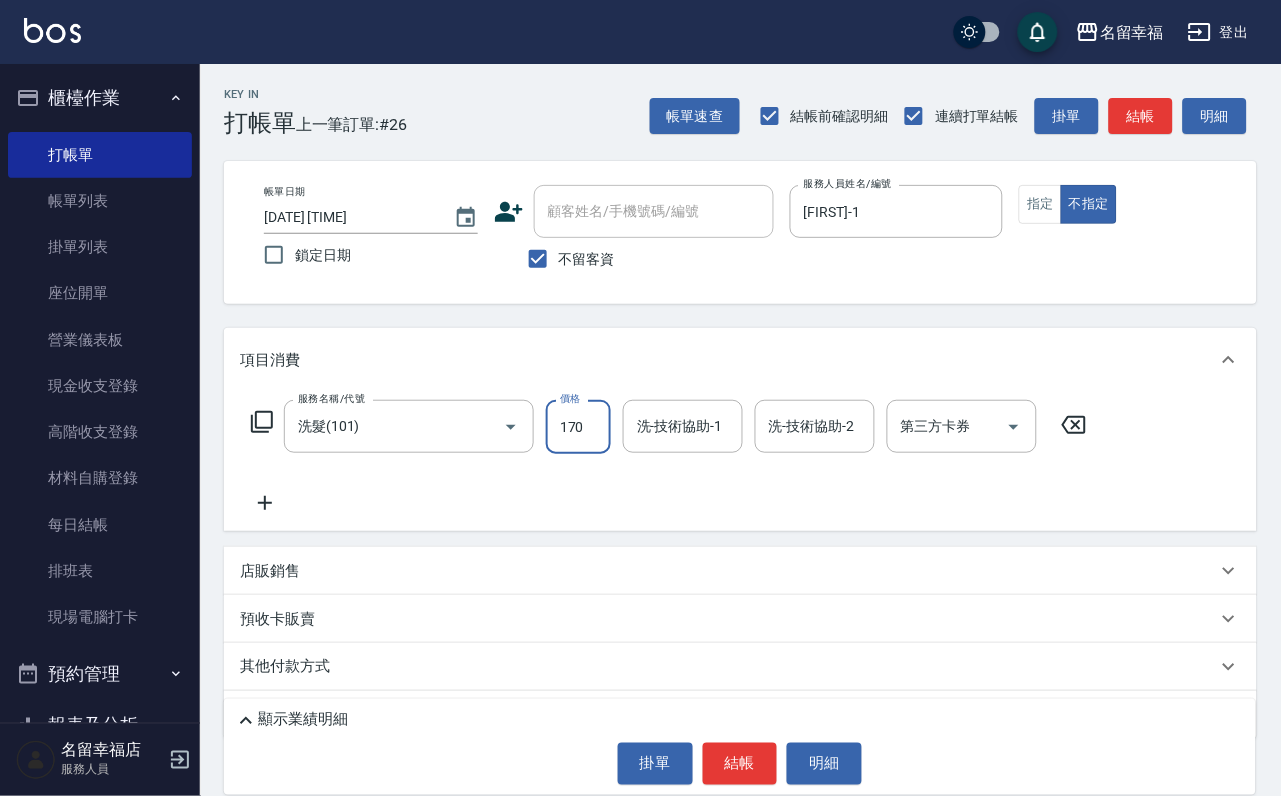 click on "170" at bounding box center [578, 427] 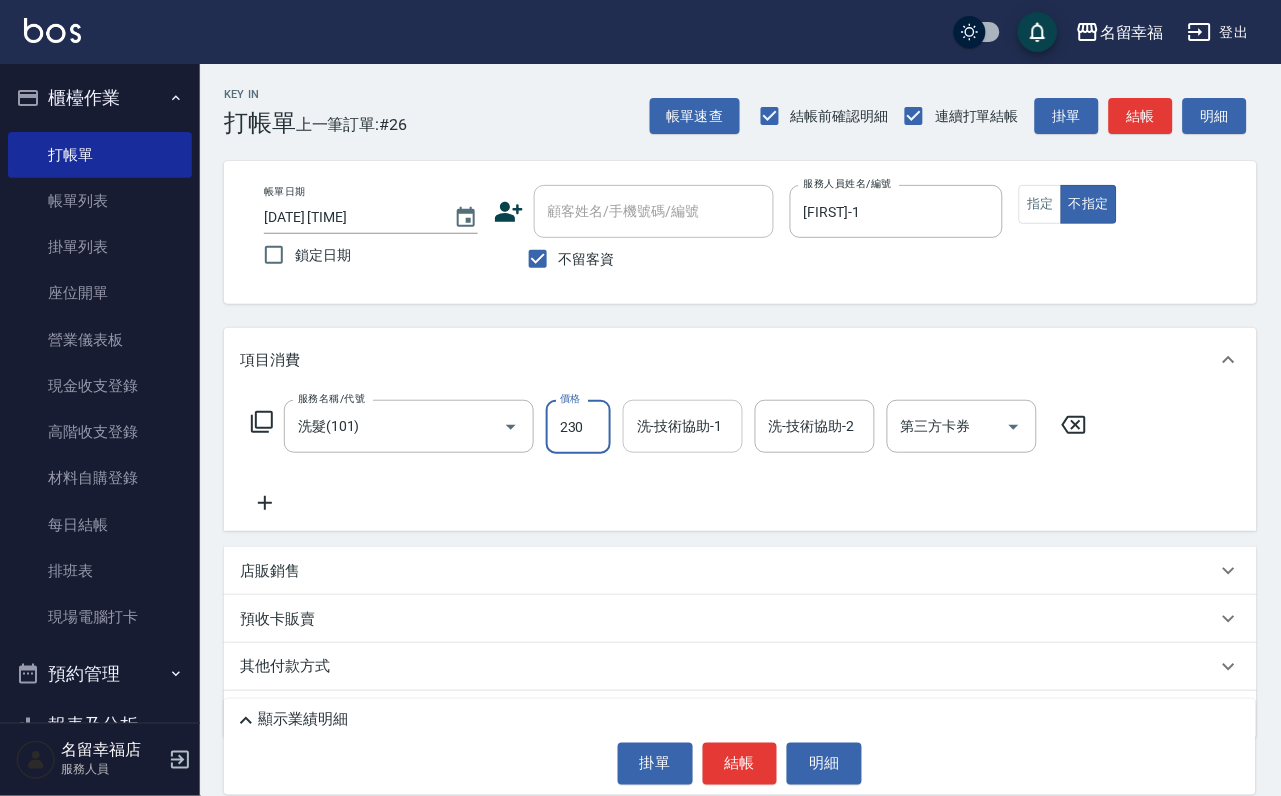 type on "230" 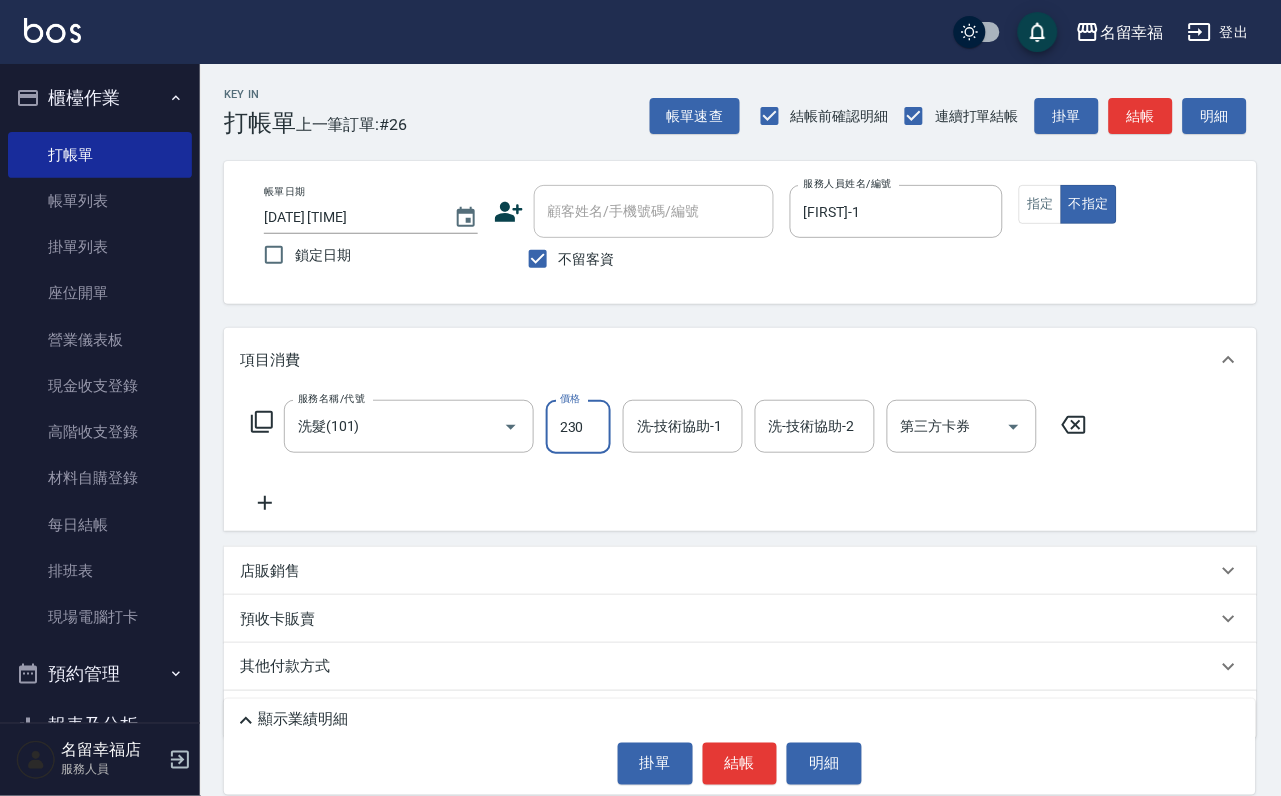 click on "洗-技術協助-1 洗-技術協助-1" at bounding box center [683, 426] 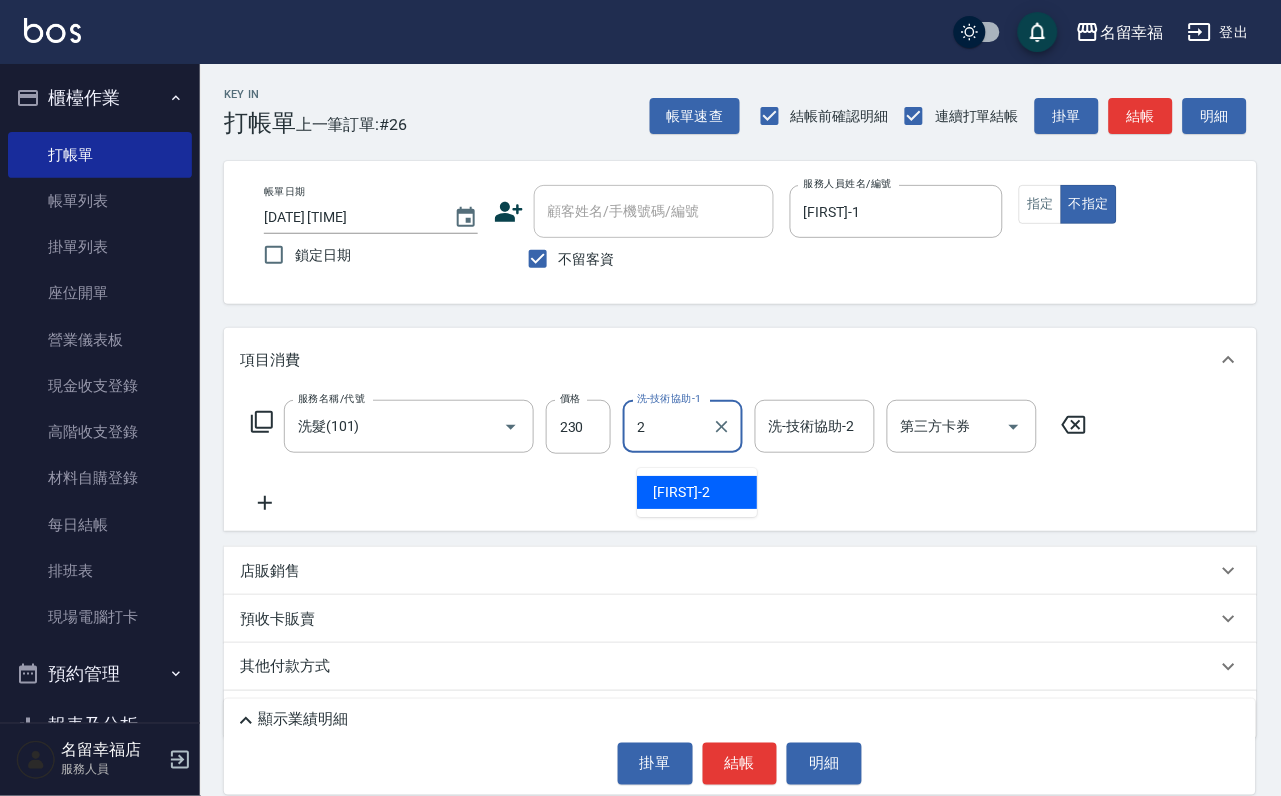 type on "20" 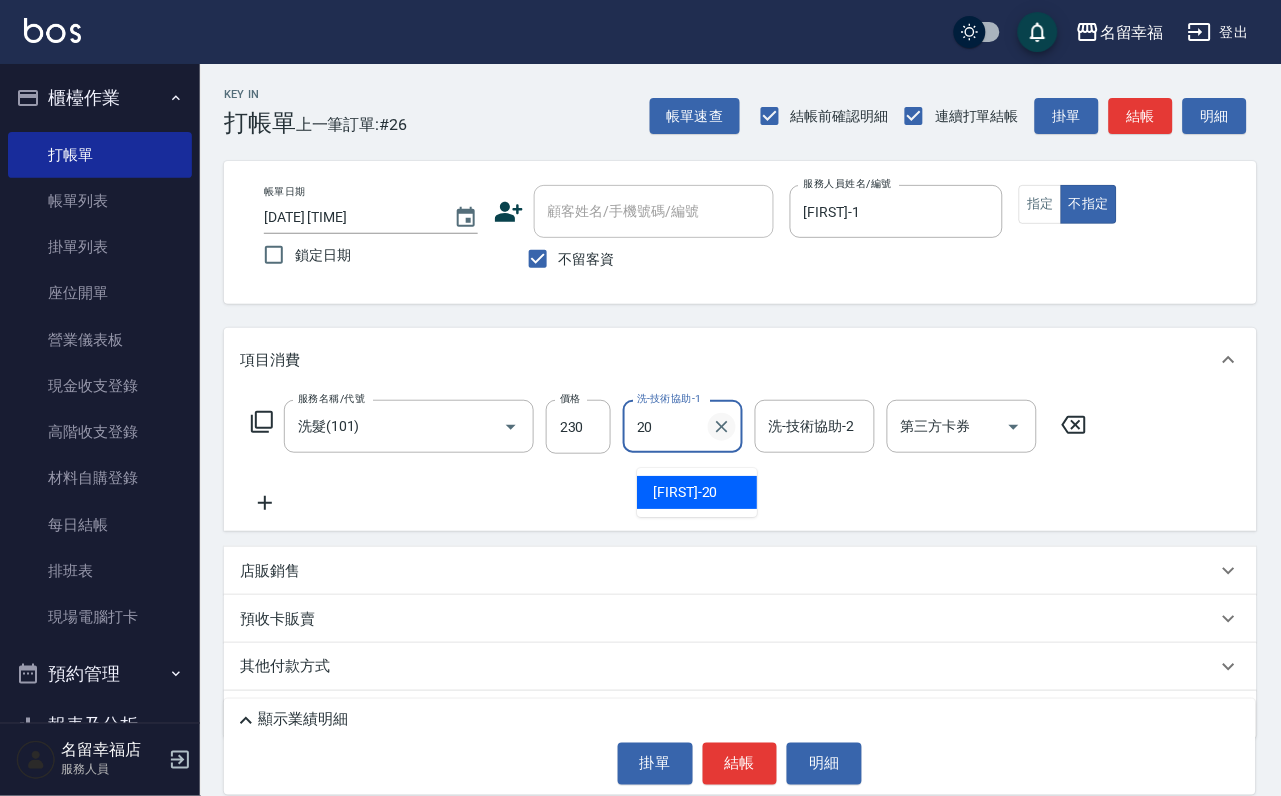 click 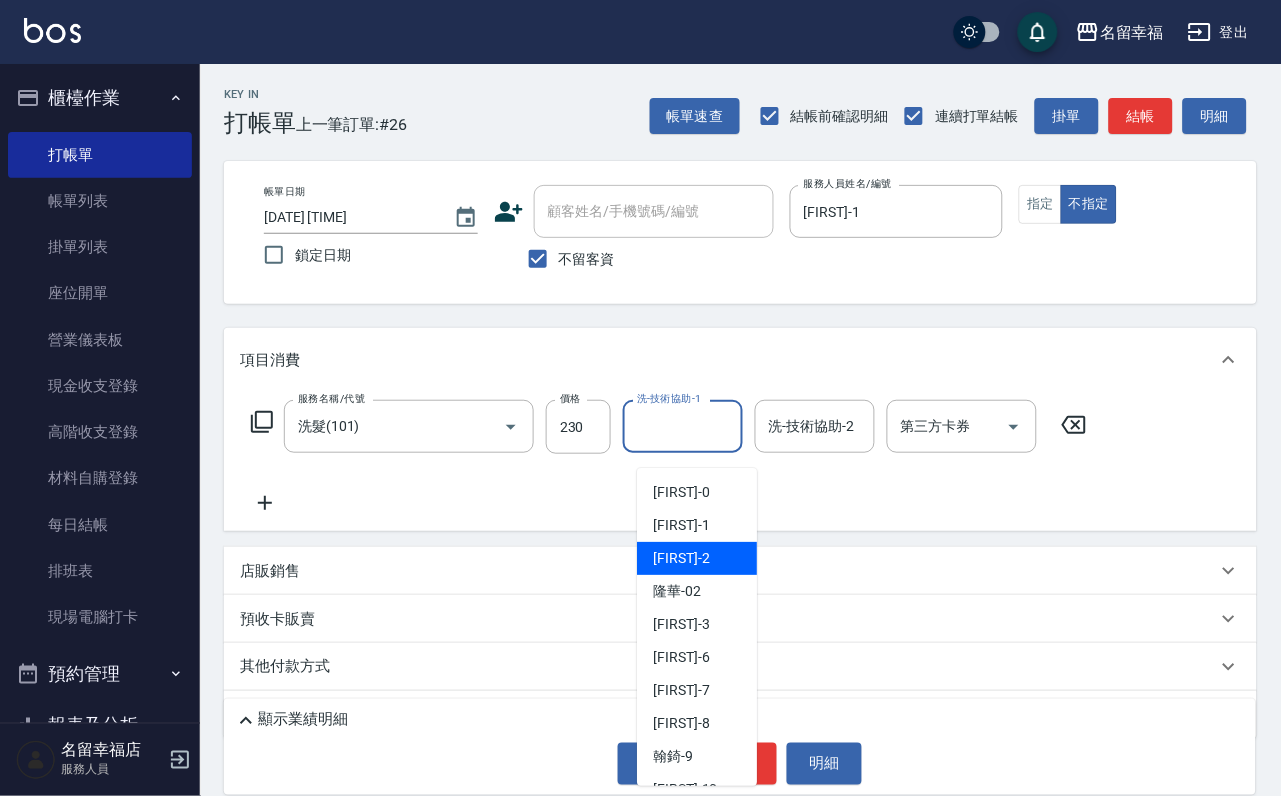 click on "[FIRST] -2" at bounding box center (681, 558) 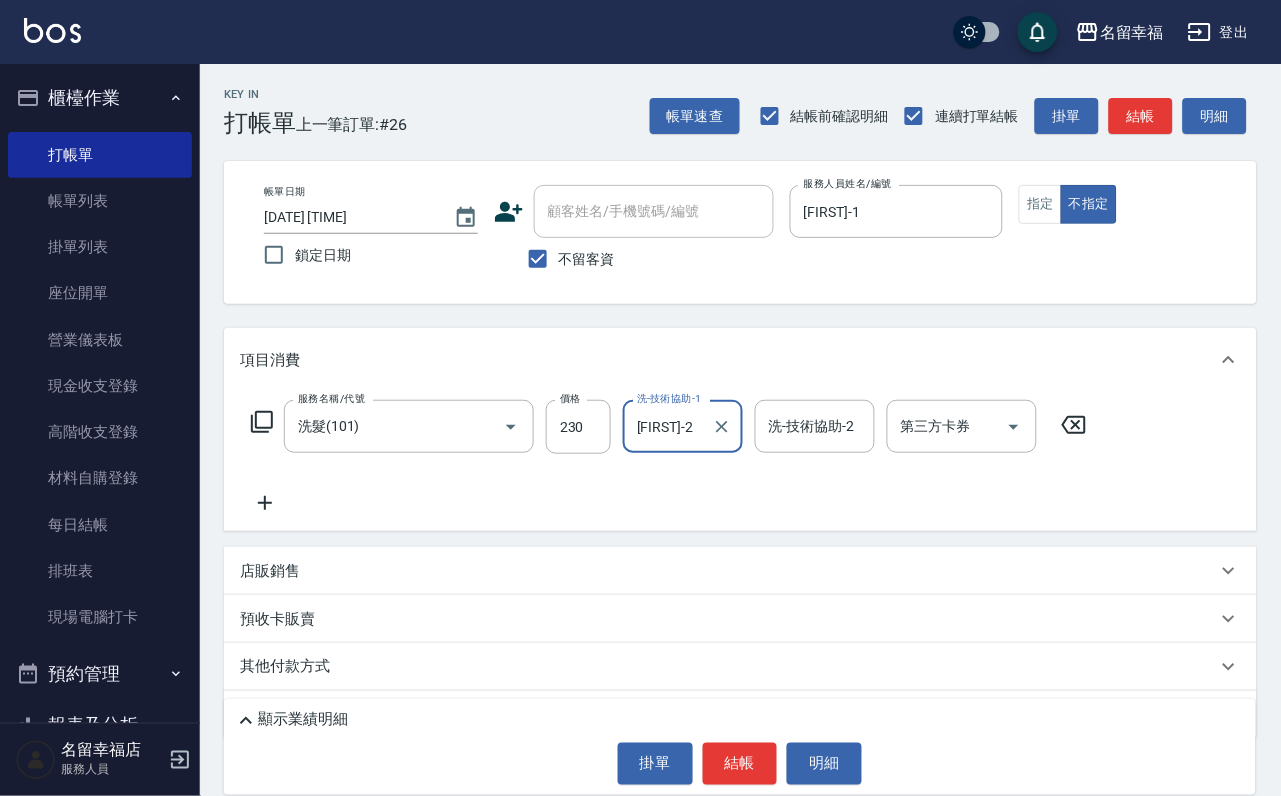 type on "[FIRST]-2" 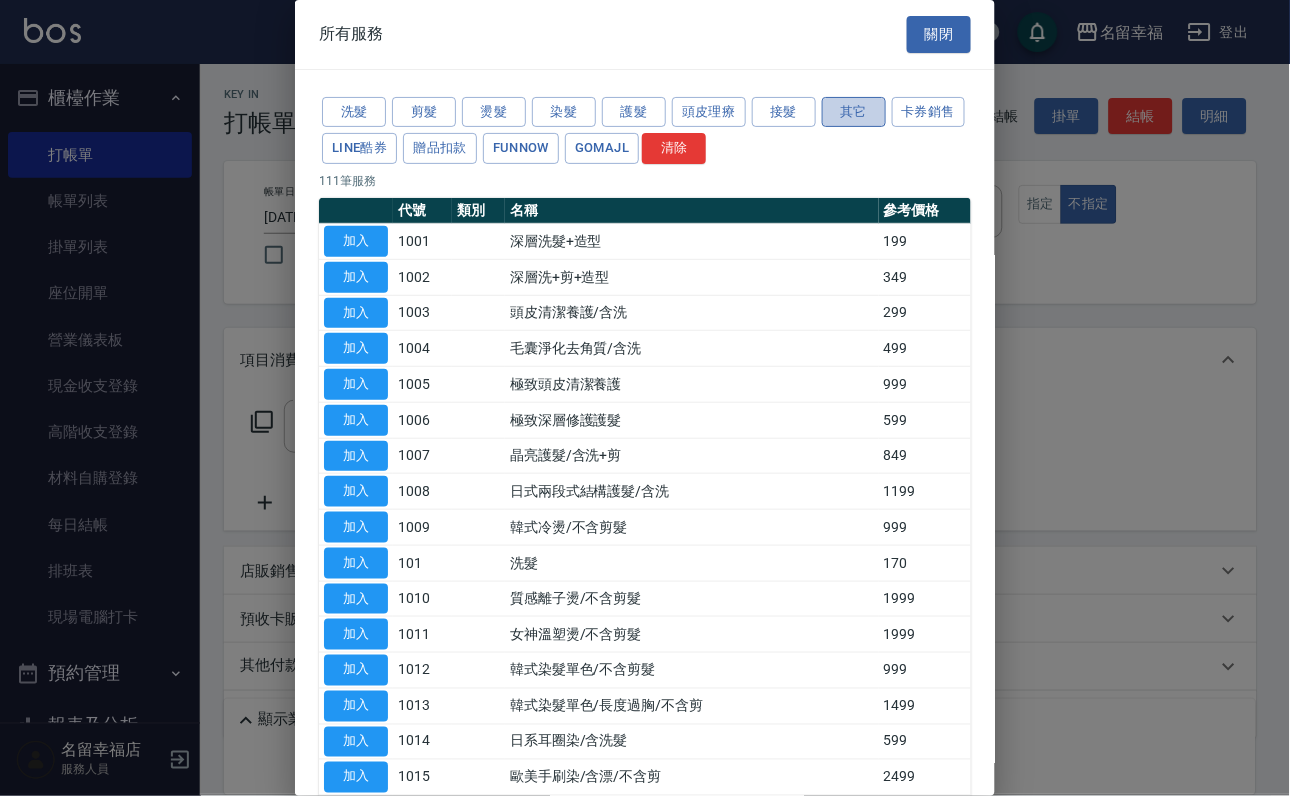 click on "其它" at bounding box center (854, 112) 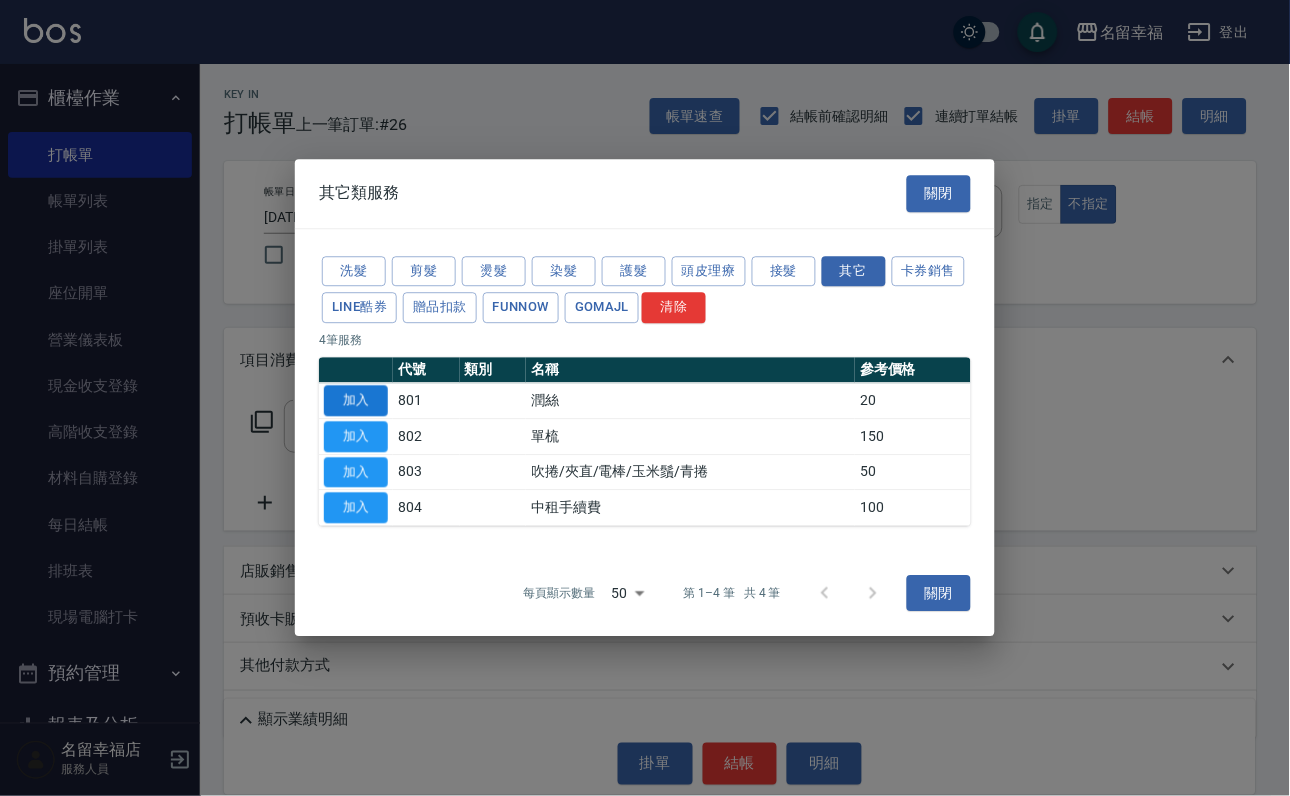 click on "加入" at bounding box center (356, 400) 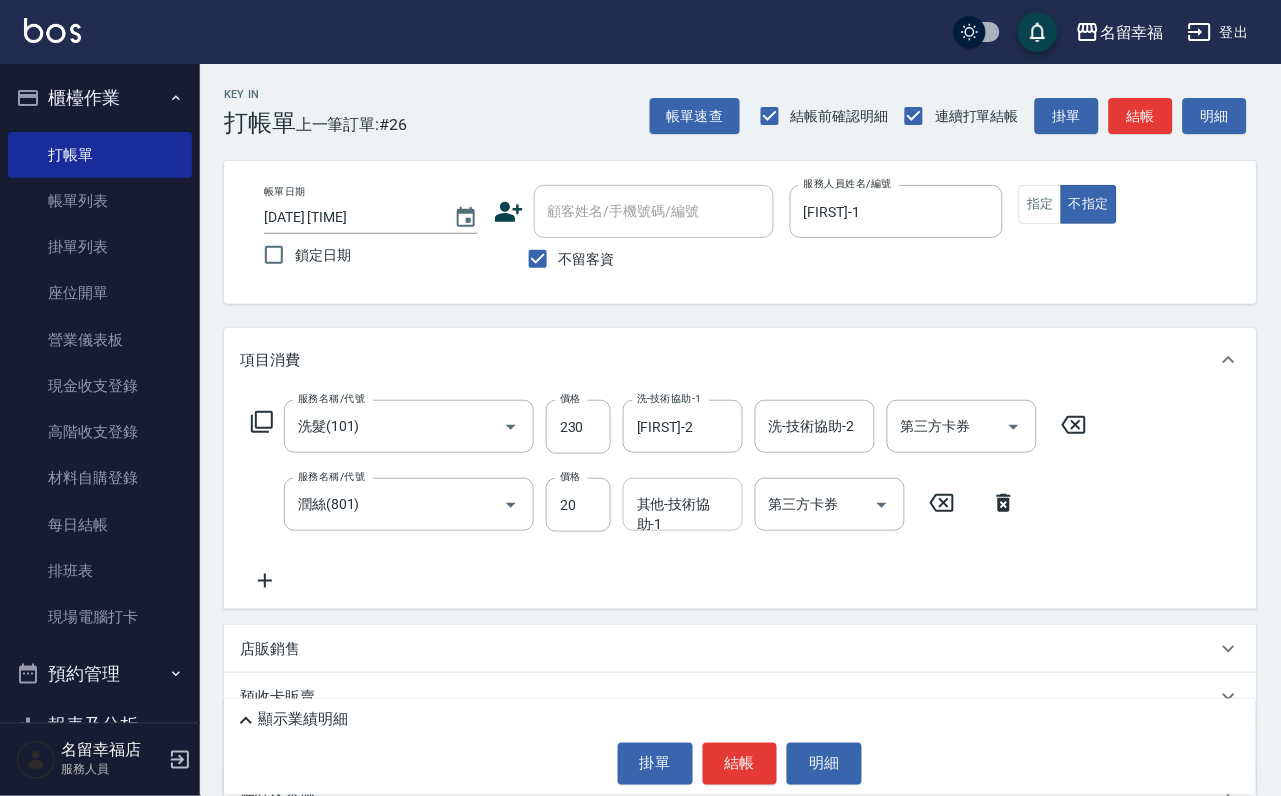 click on "其他-技術協助-1 其他-技術協助-1" at bounding box center [683, 504] 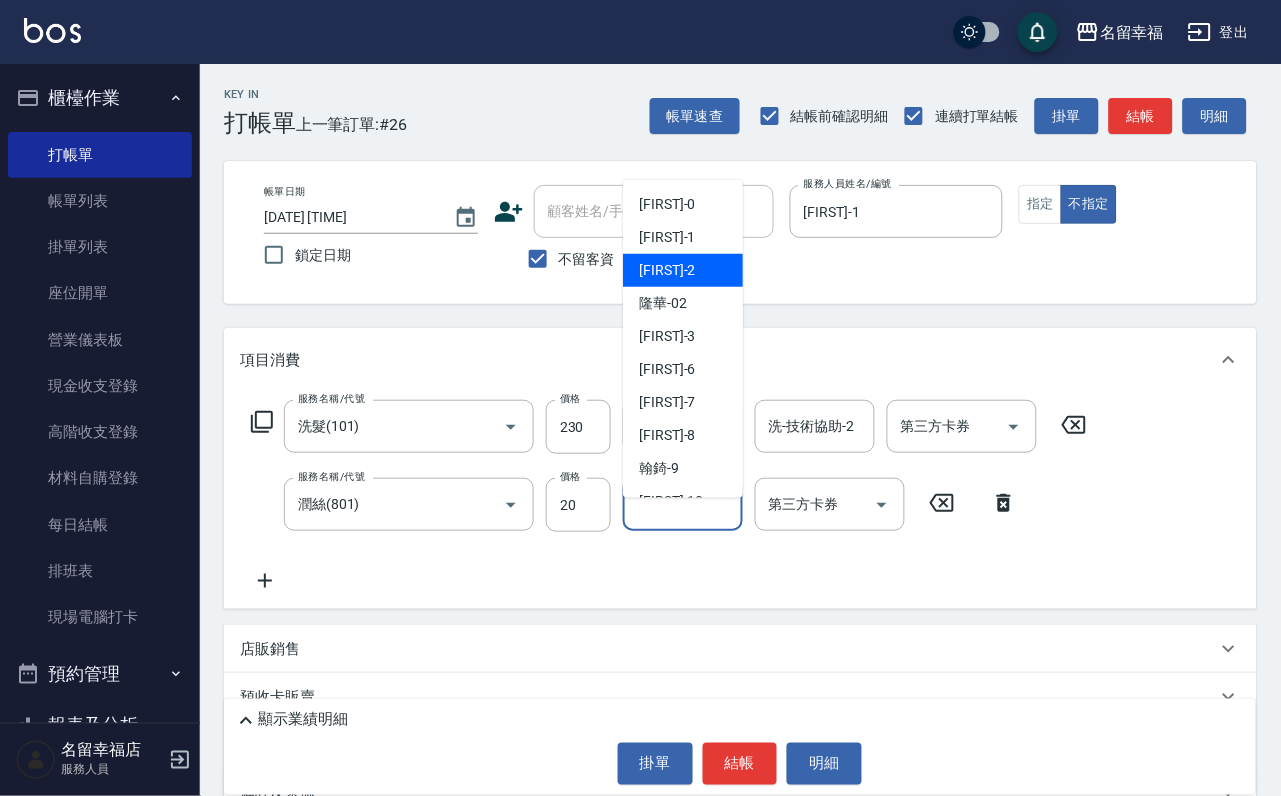 click on "[FIRST] -2" at bounding box center [667, 270] 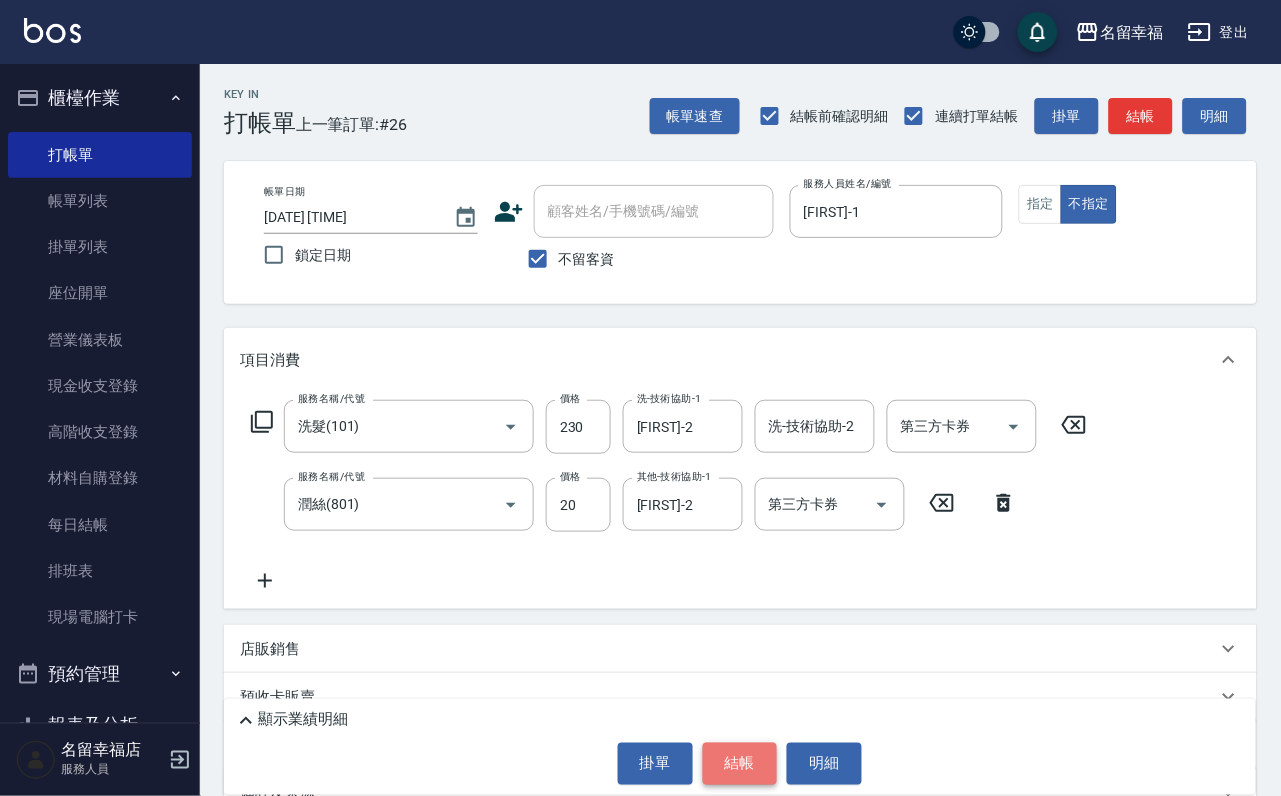 click on "結帳" at bounding box center (740, 764) 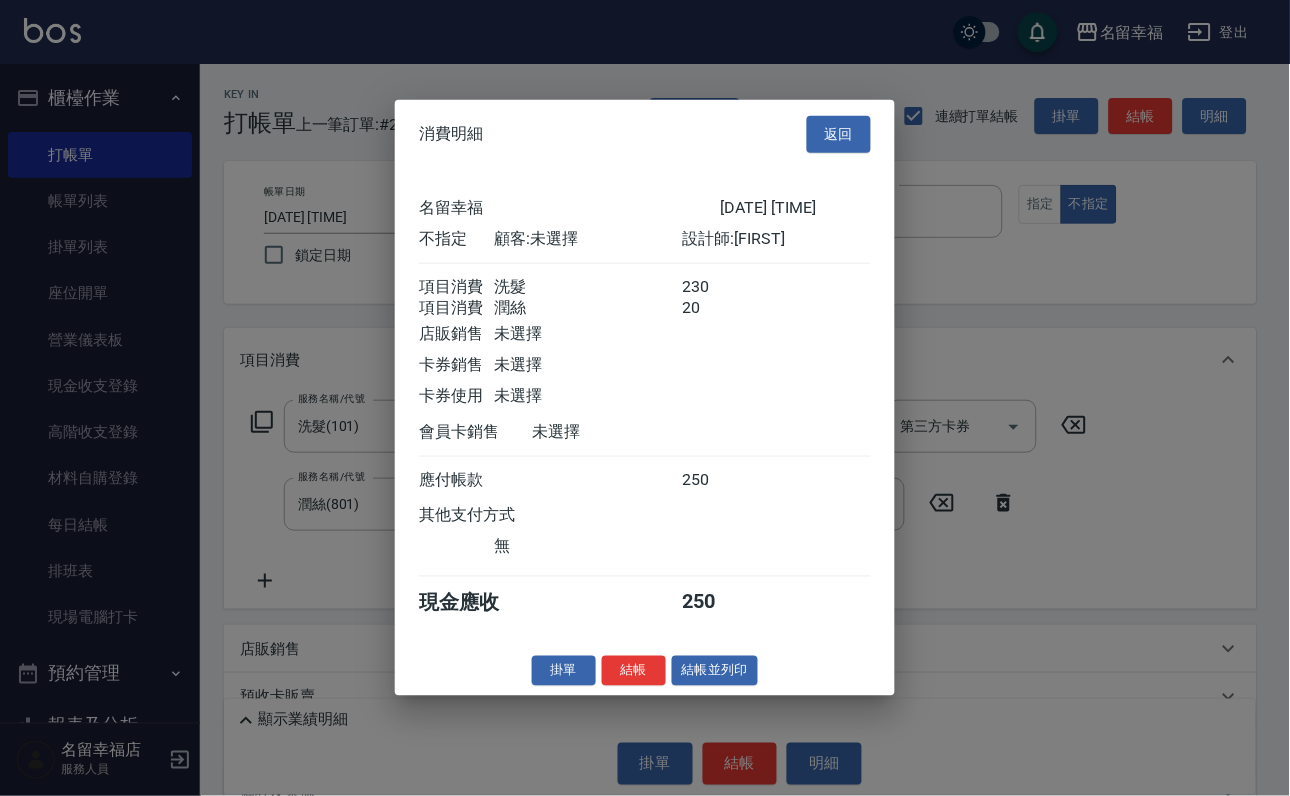 scroll, scrollTop: 359, scrollLeft: 0, axis: vertical 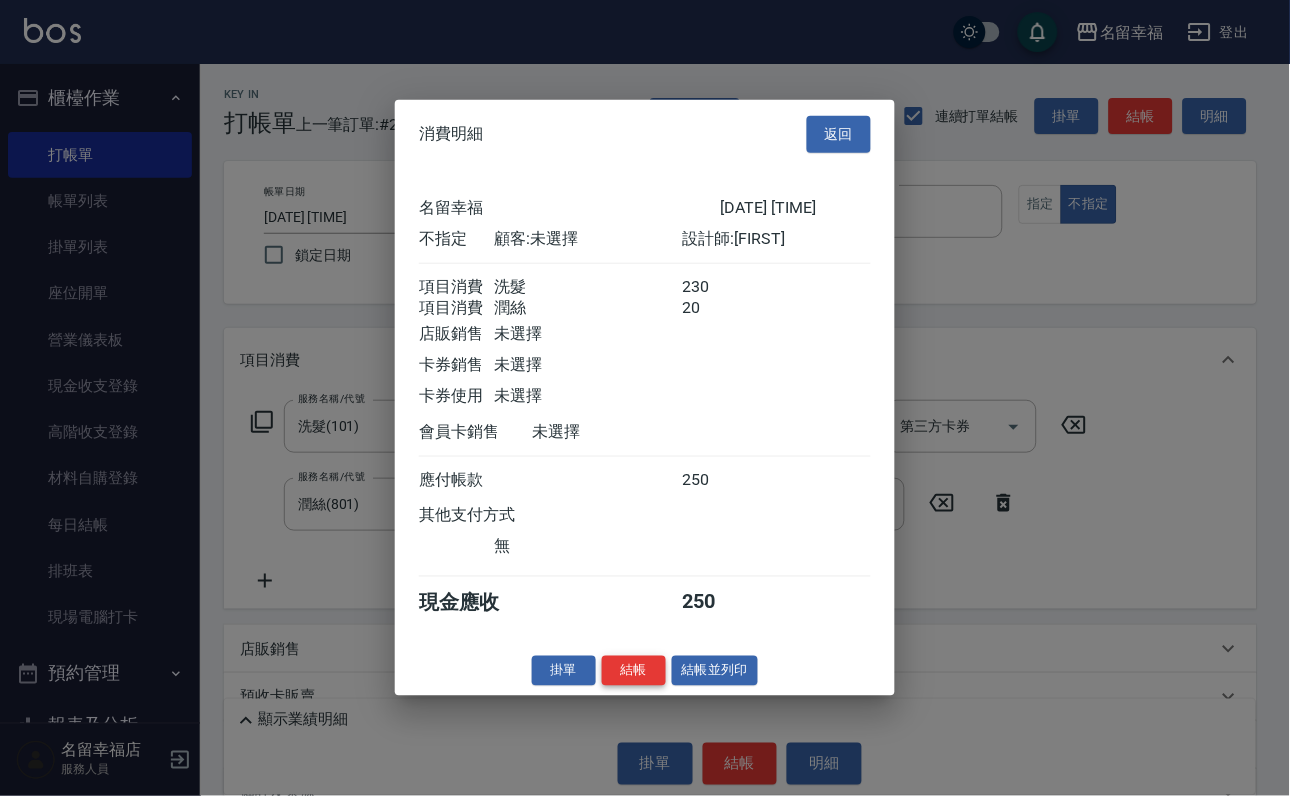 click on "結帳" at bounding box center (634, 670) 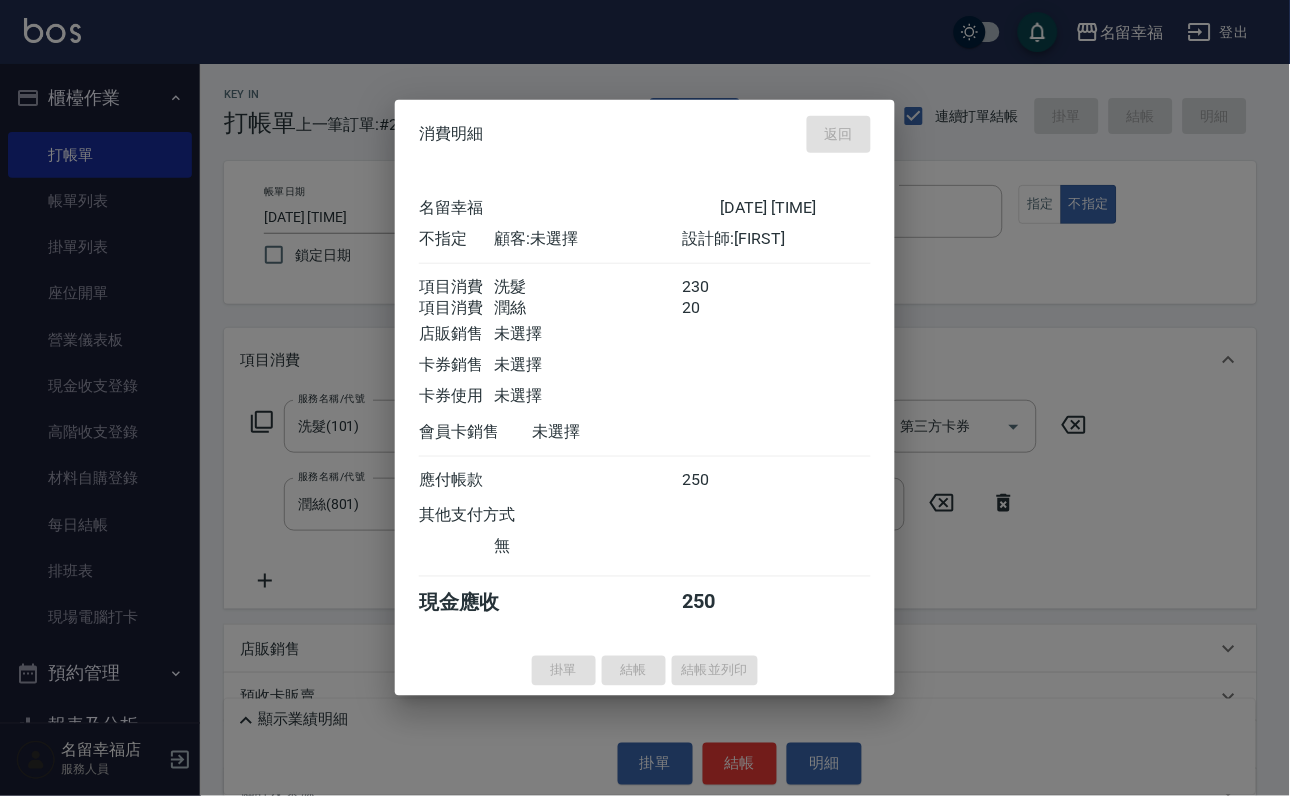 type on "[DATE] [TIME]" 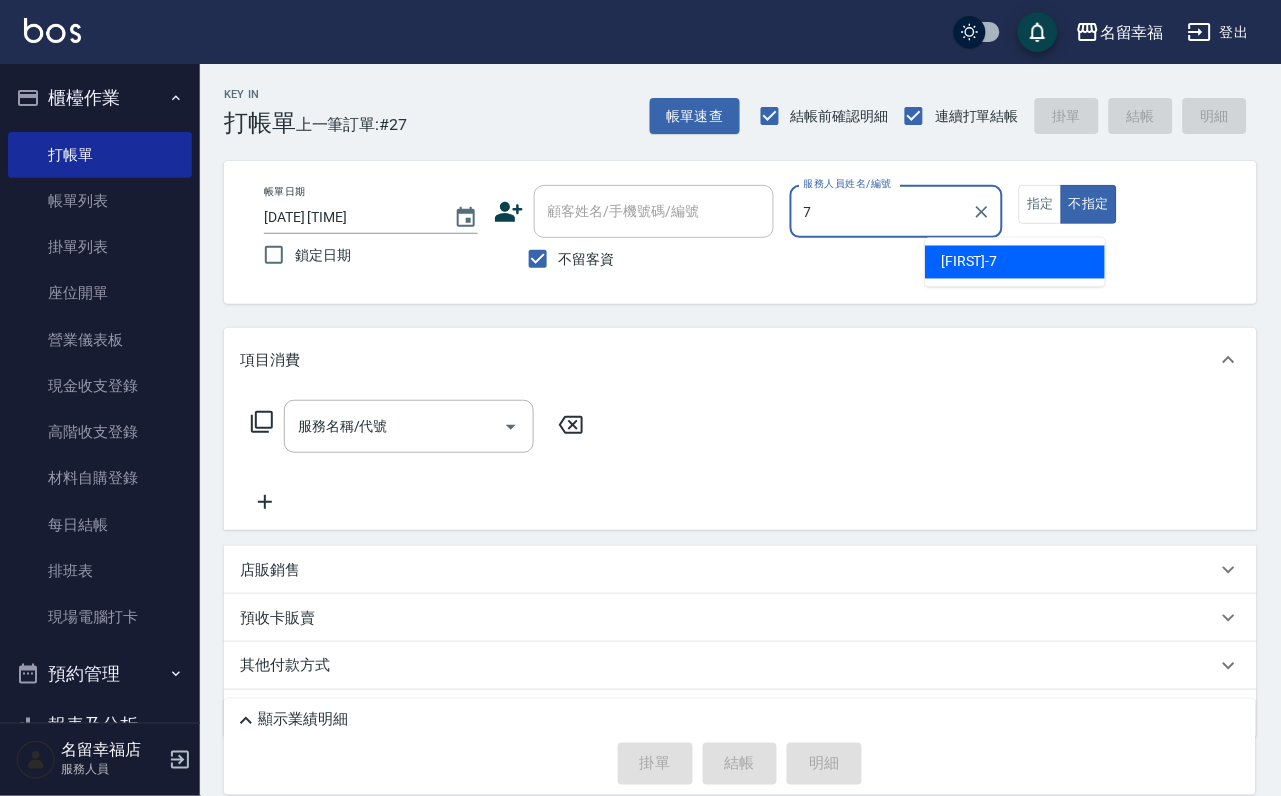 type on "[FIRST]-7" 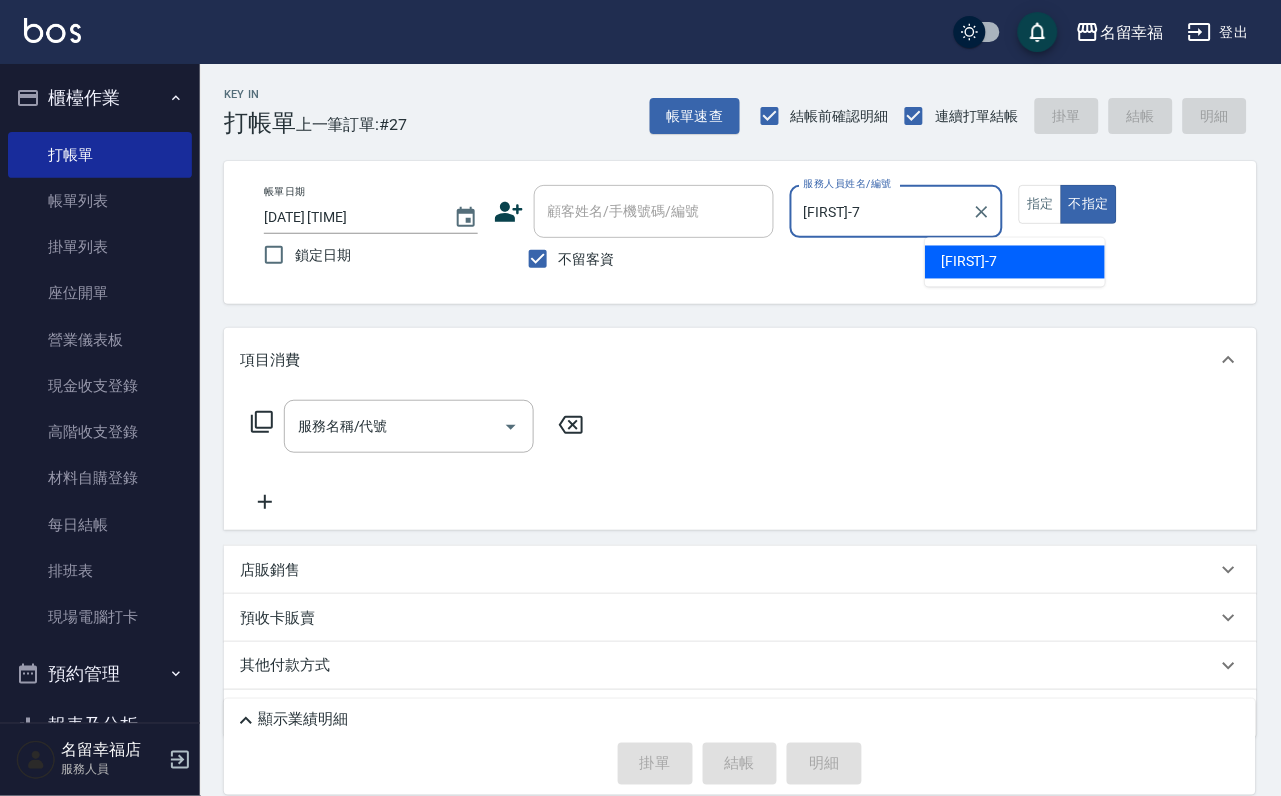 type on "false" 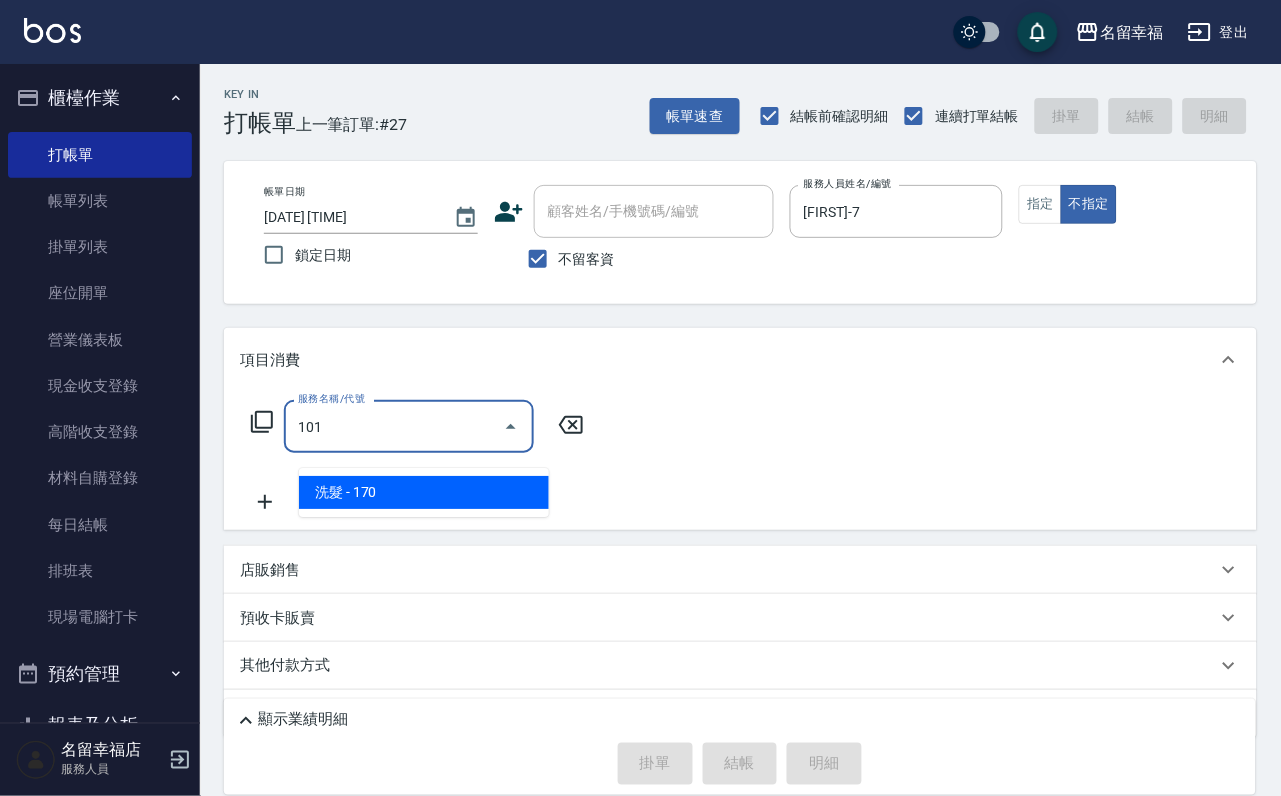 type on "洗髮(101)" 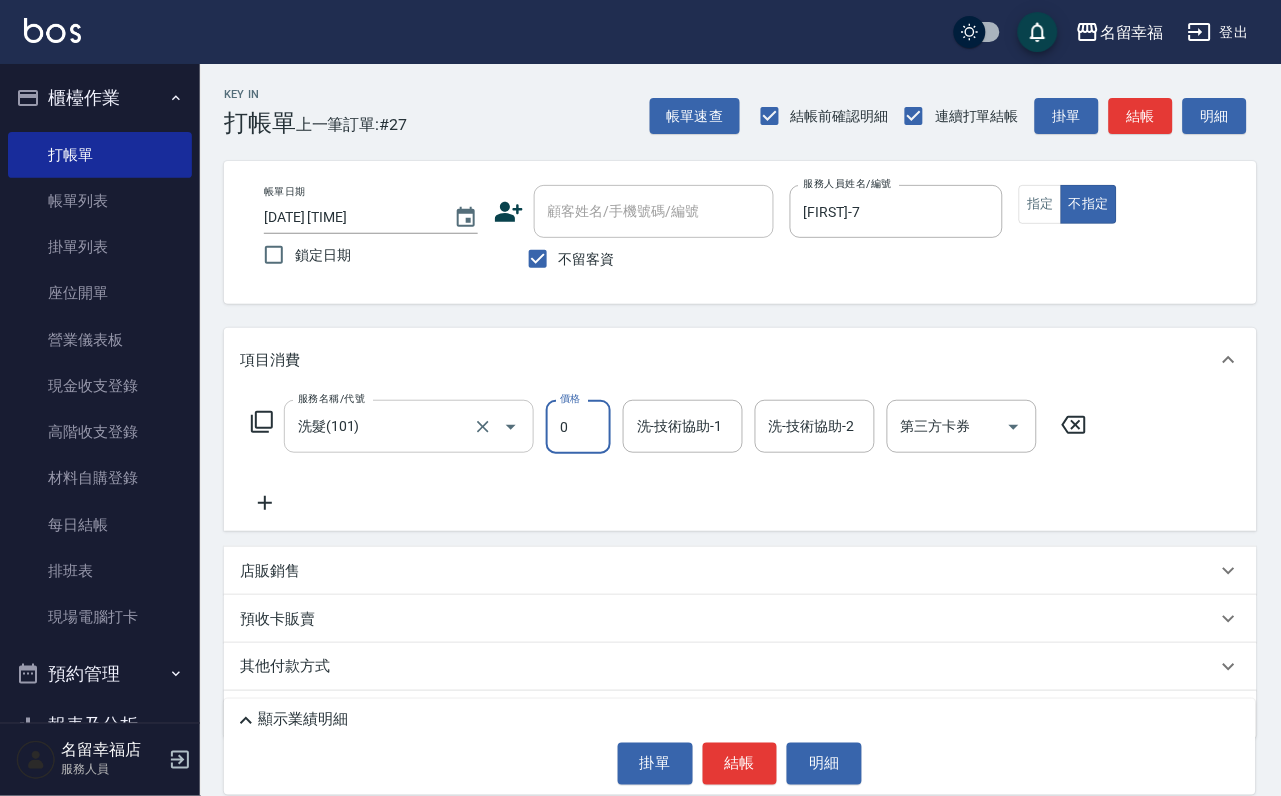 type on "0" 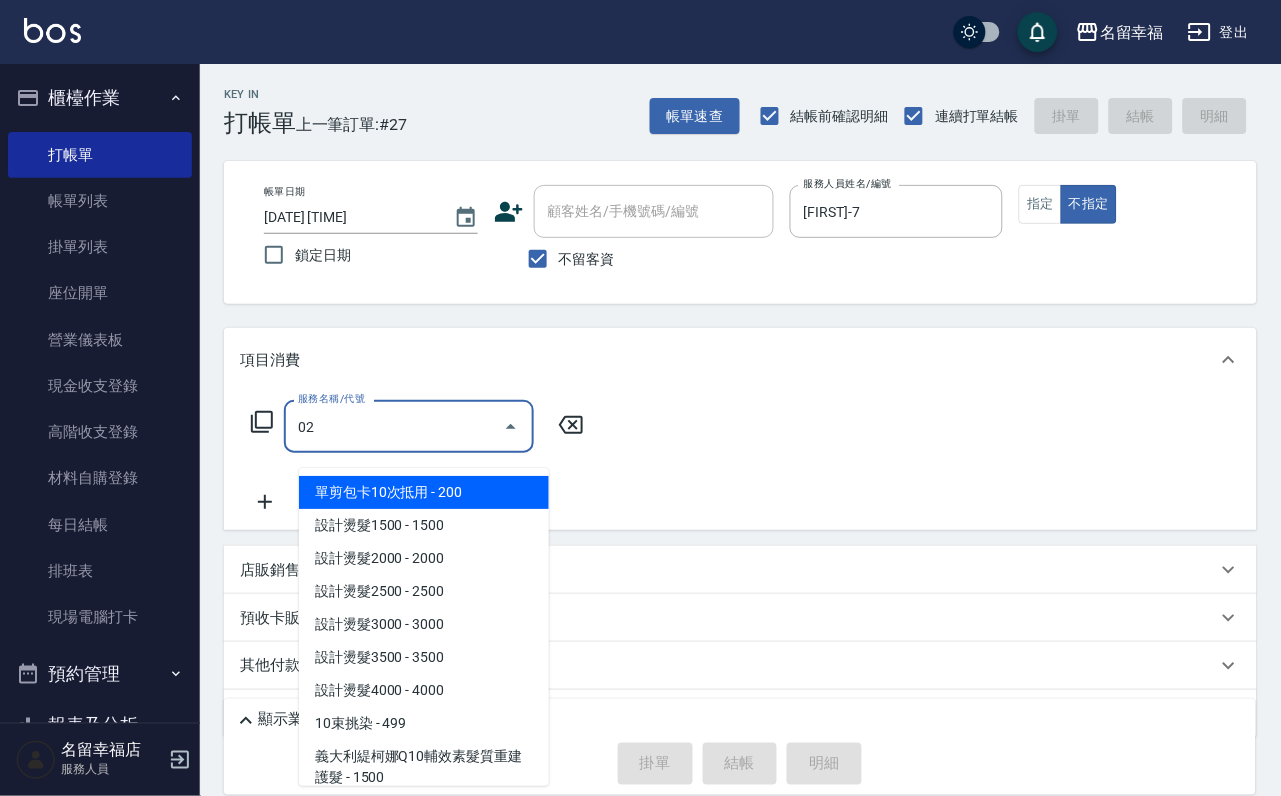 type on "0" 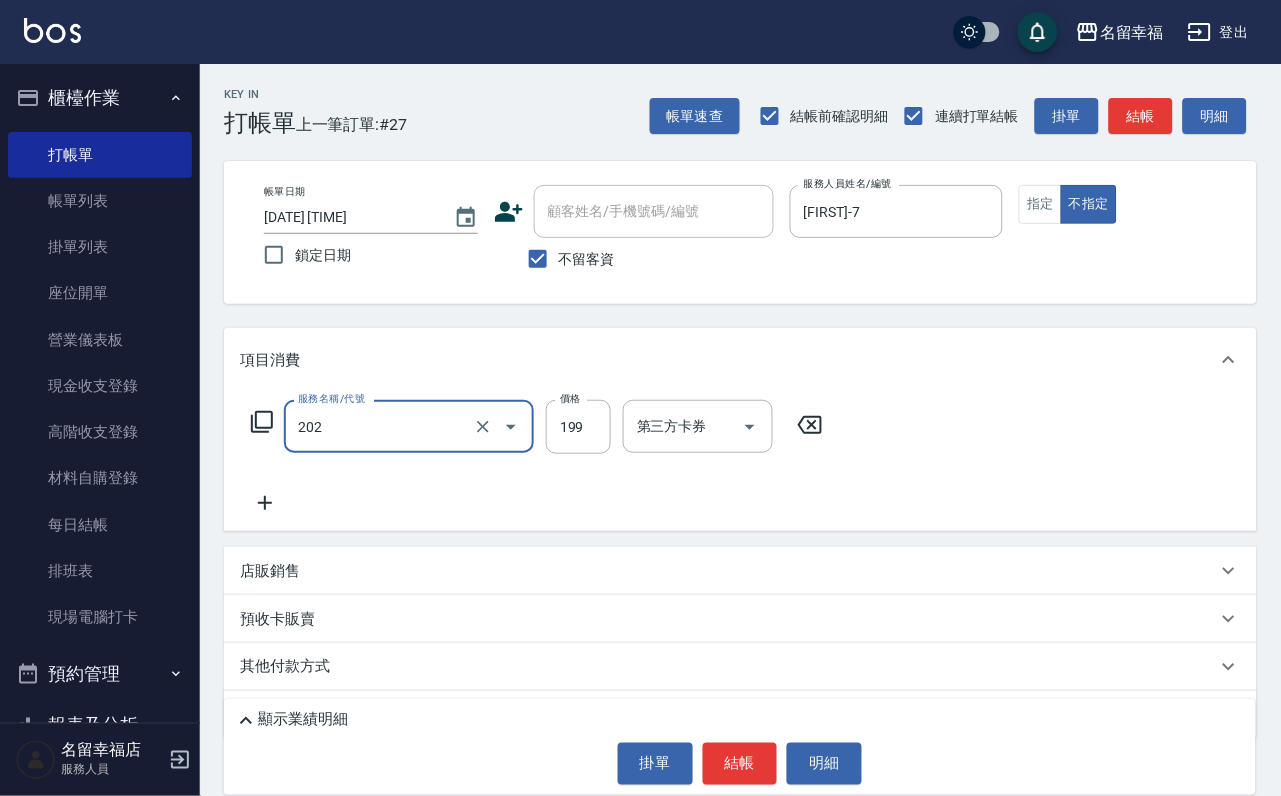 type on "不指定單剪(202)" 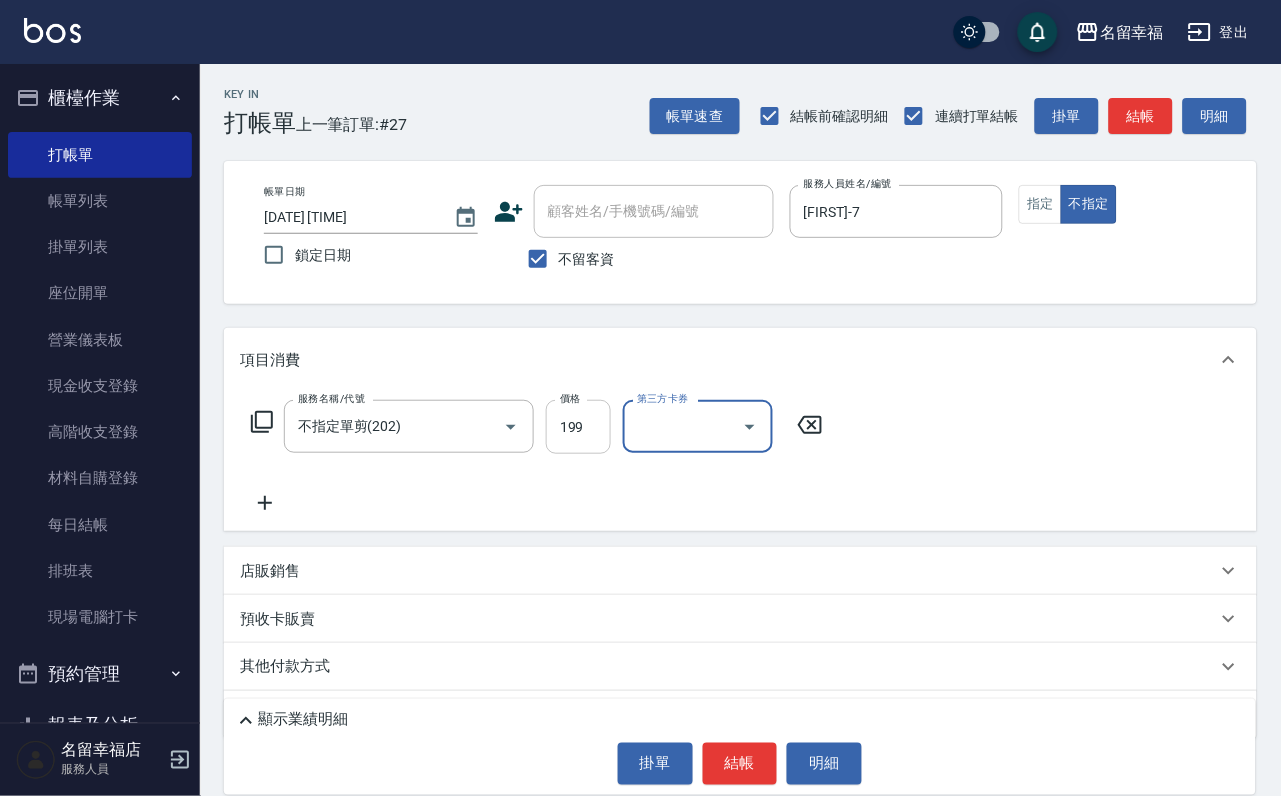 click on "199" at bounding box center (578, 427) 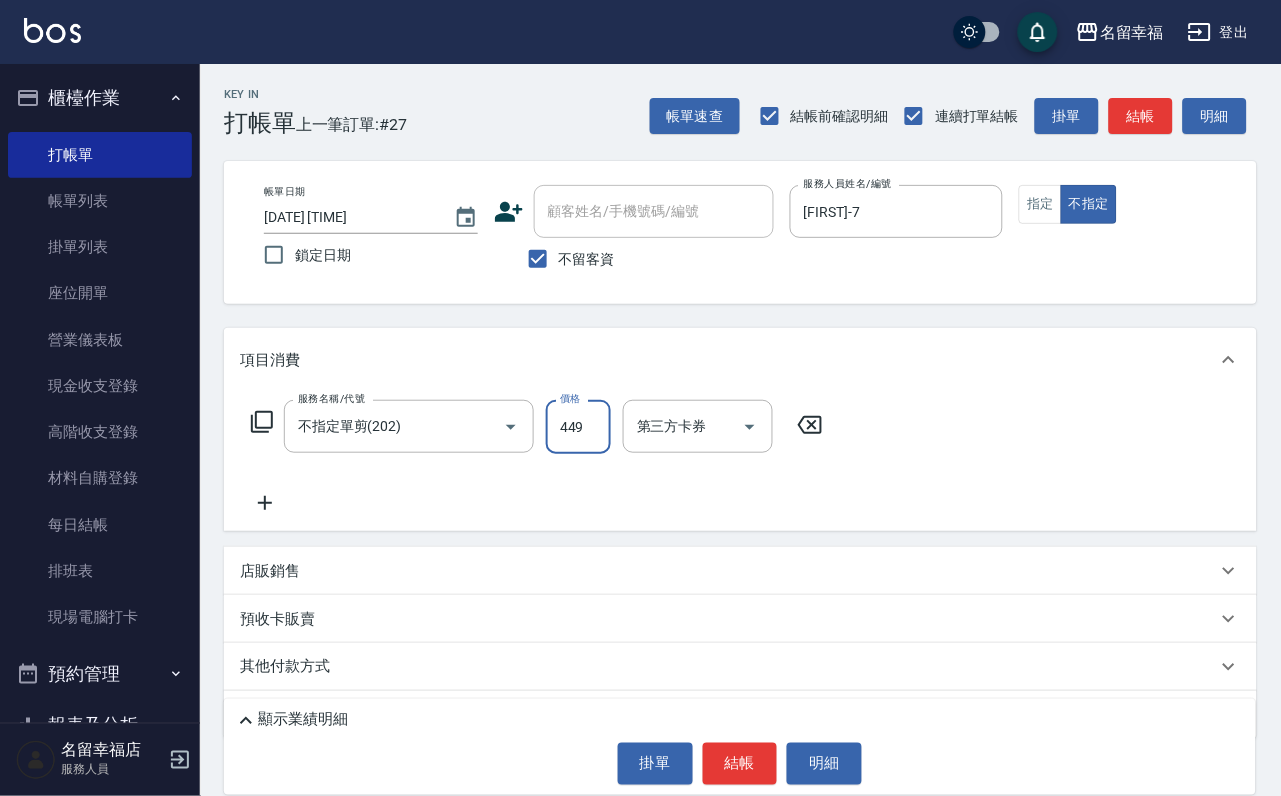 type on "449" 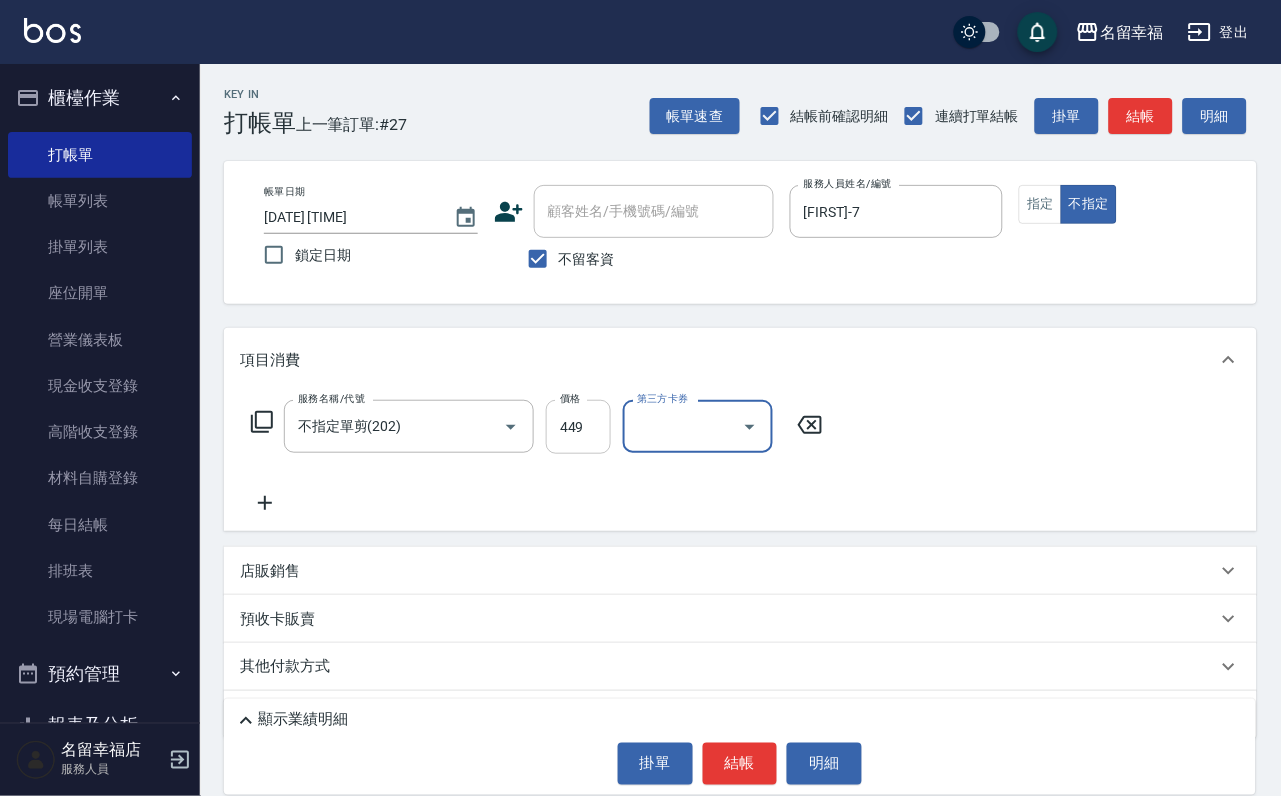 type 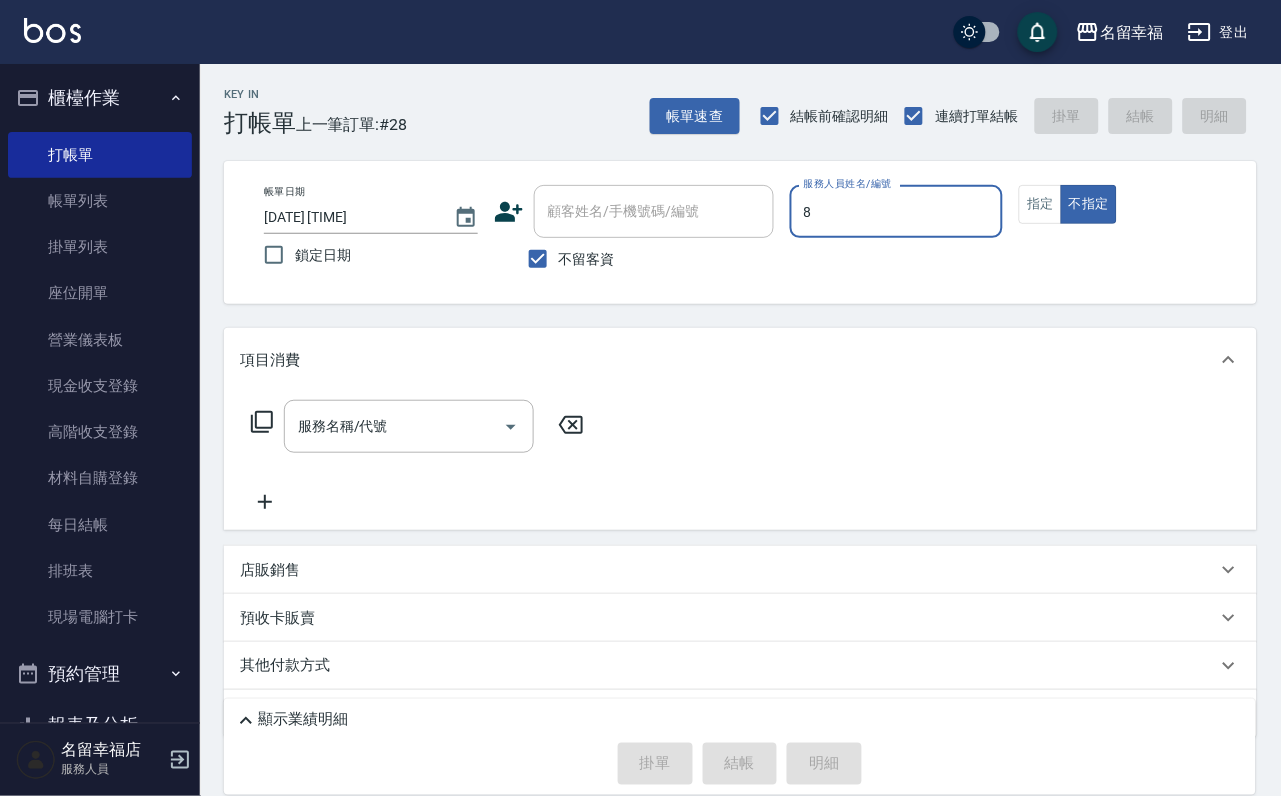 type on "詩婷-8" 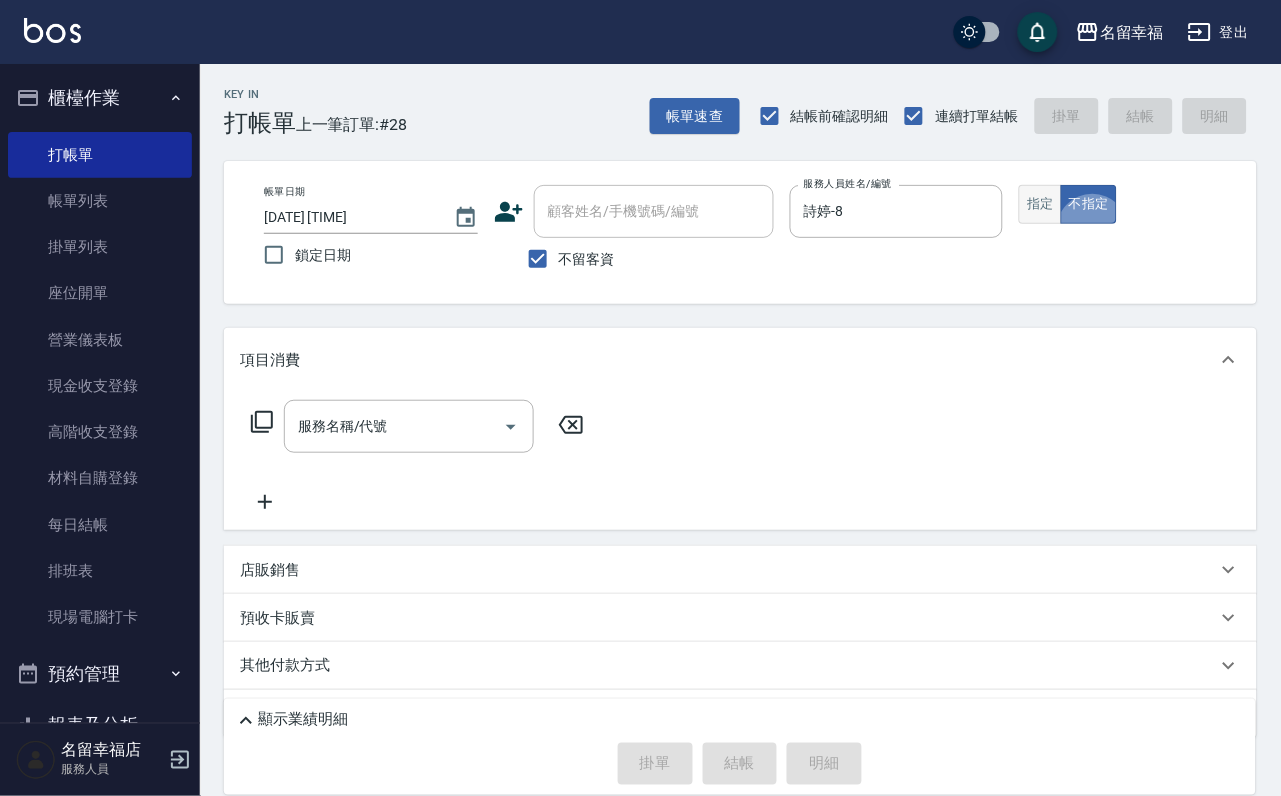 click on "指定" at bounding box center [1040, 204] 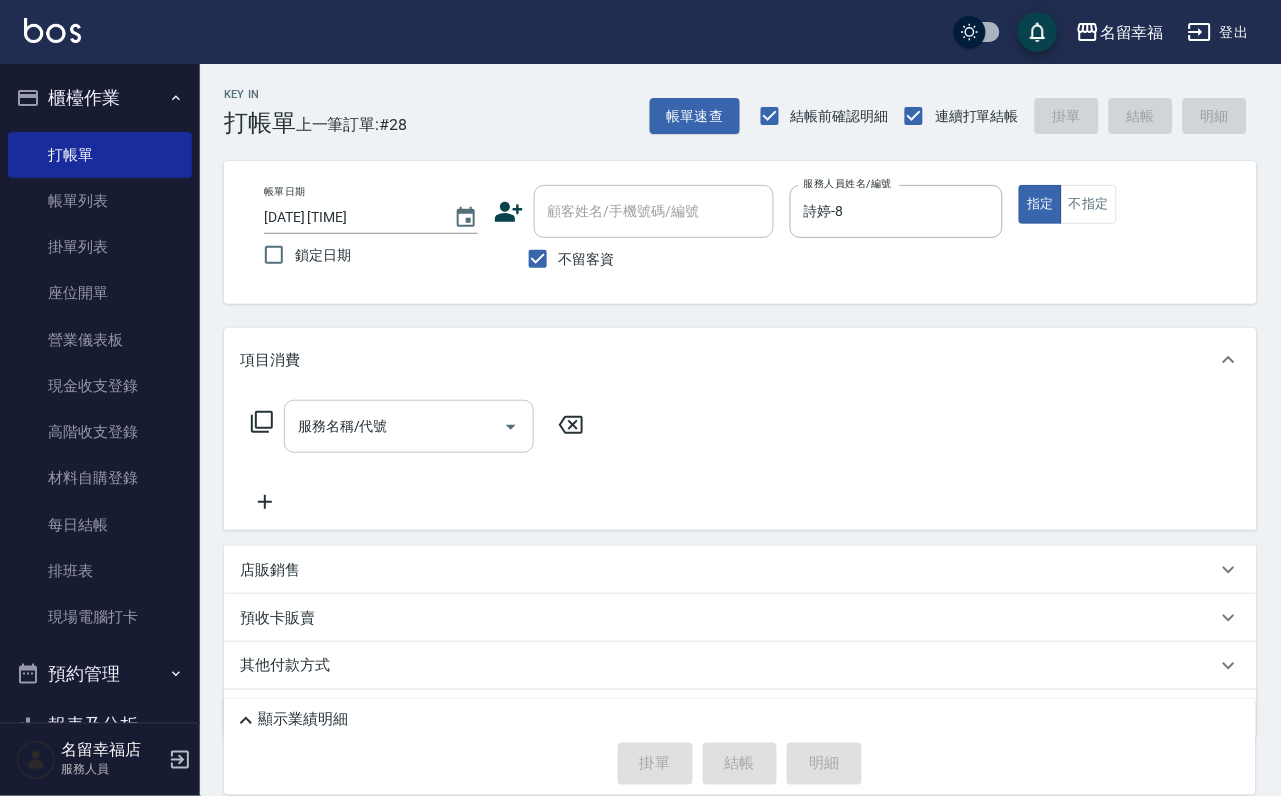 click on "服務名稱/代號" at bounding box center (409, 426) 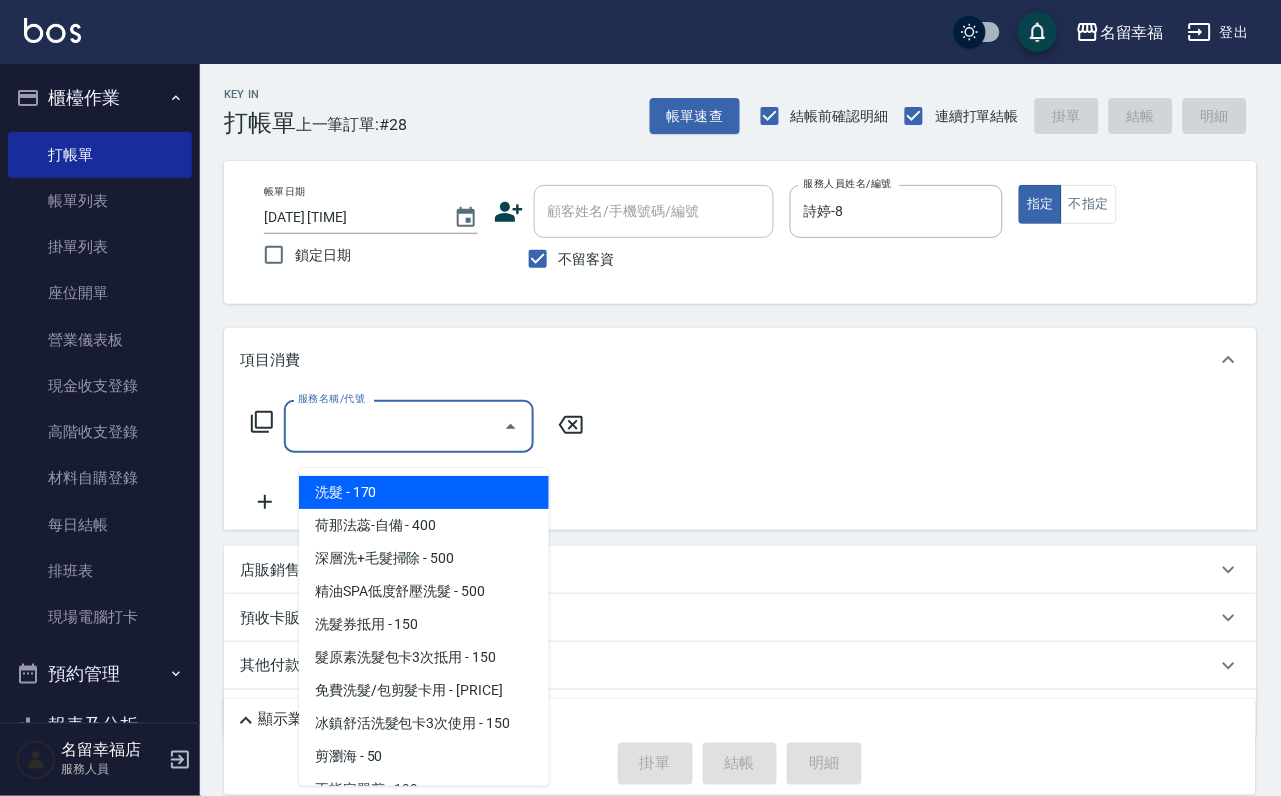type on "洗髮(101)" 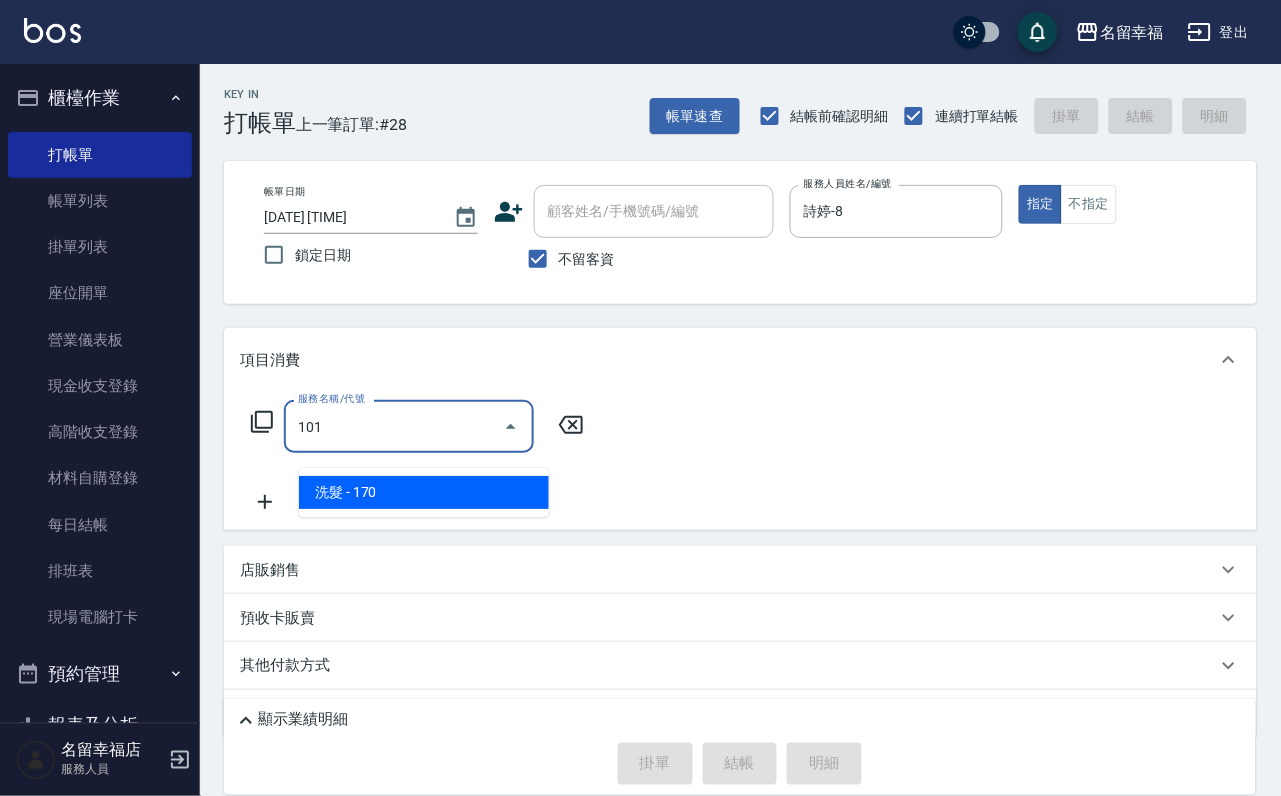 type on "洗髮(101)" 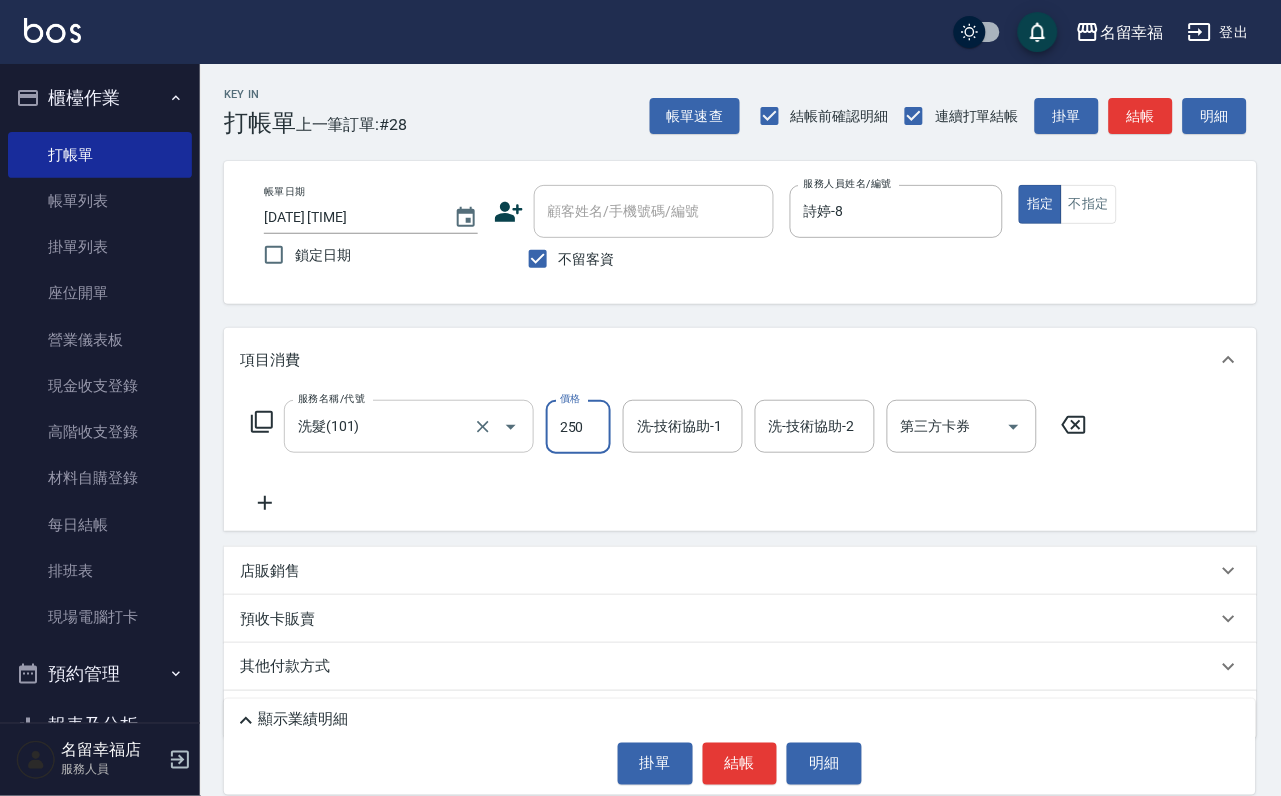 type on "250" 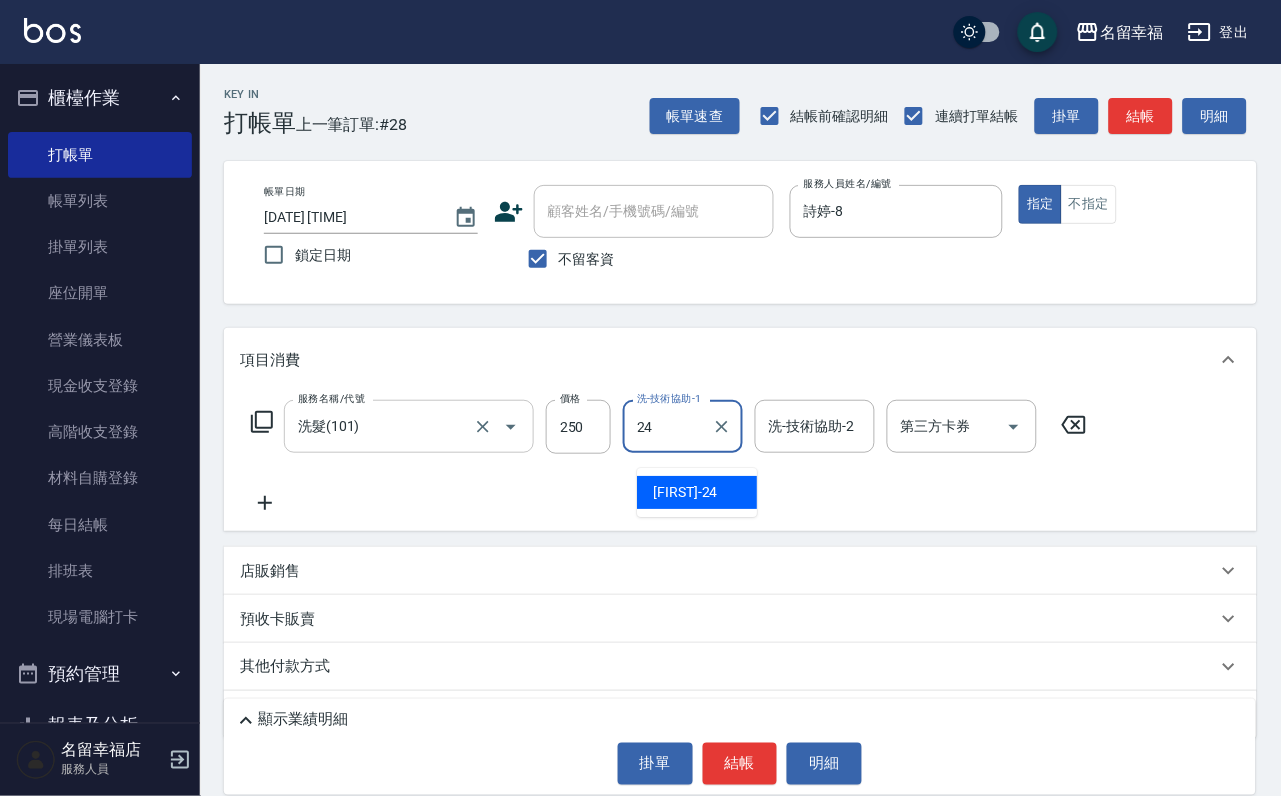 type on "藝馨-24" 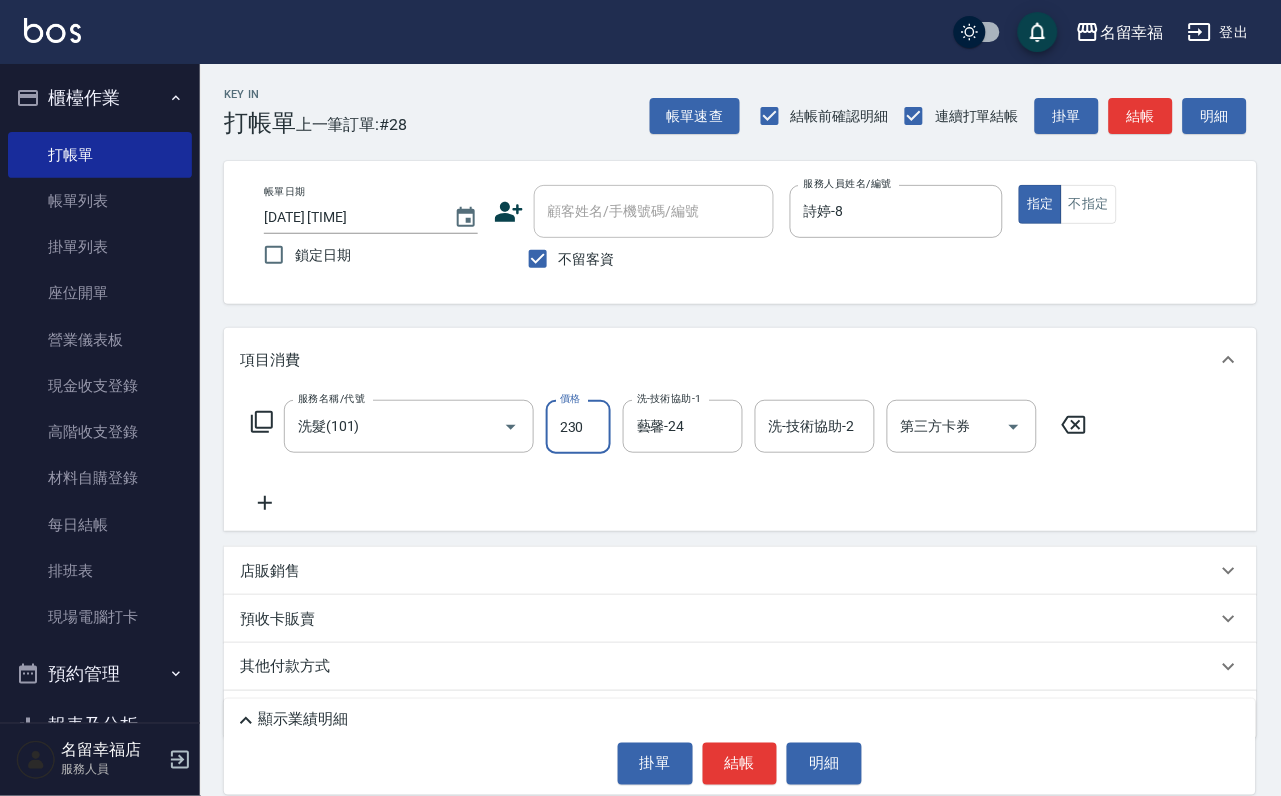 type on "230" 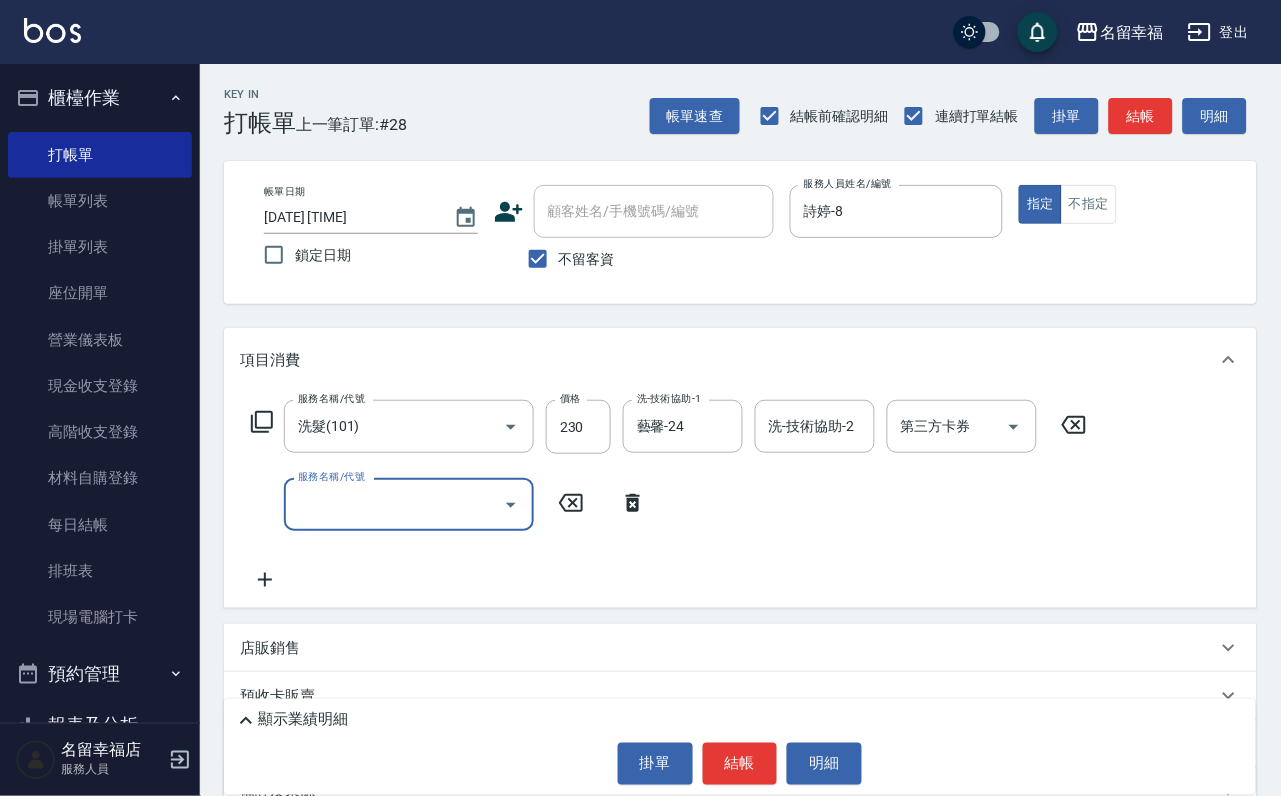click 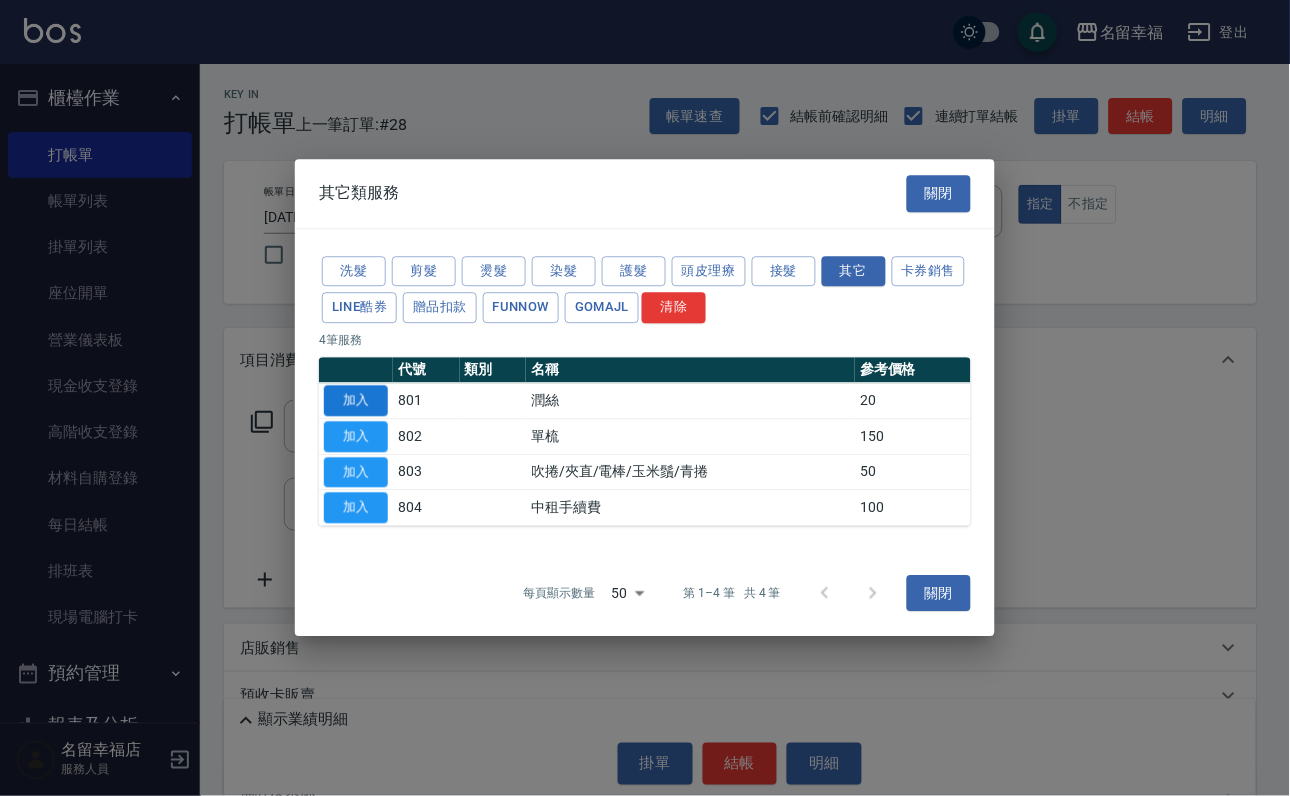 click on "加入" at bounding box center [356, 400] 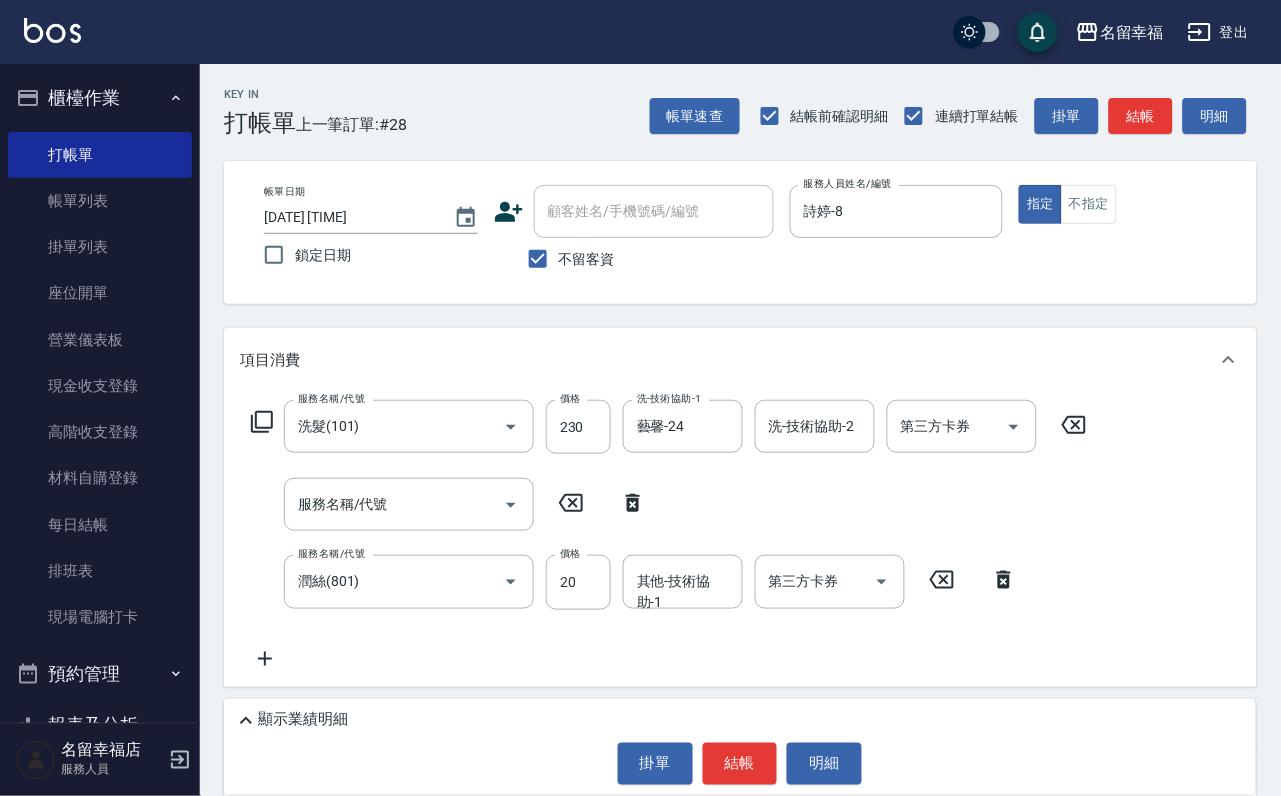 click 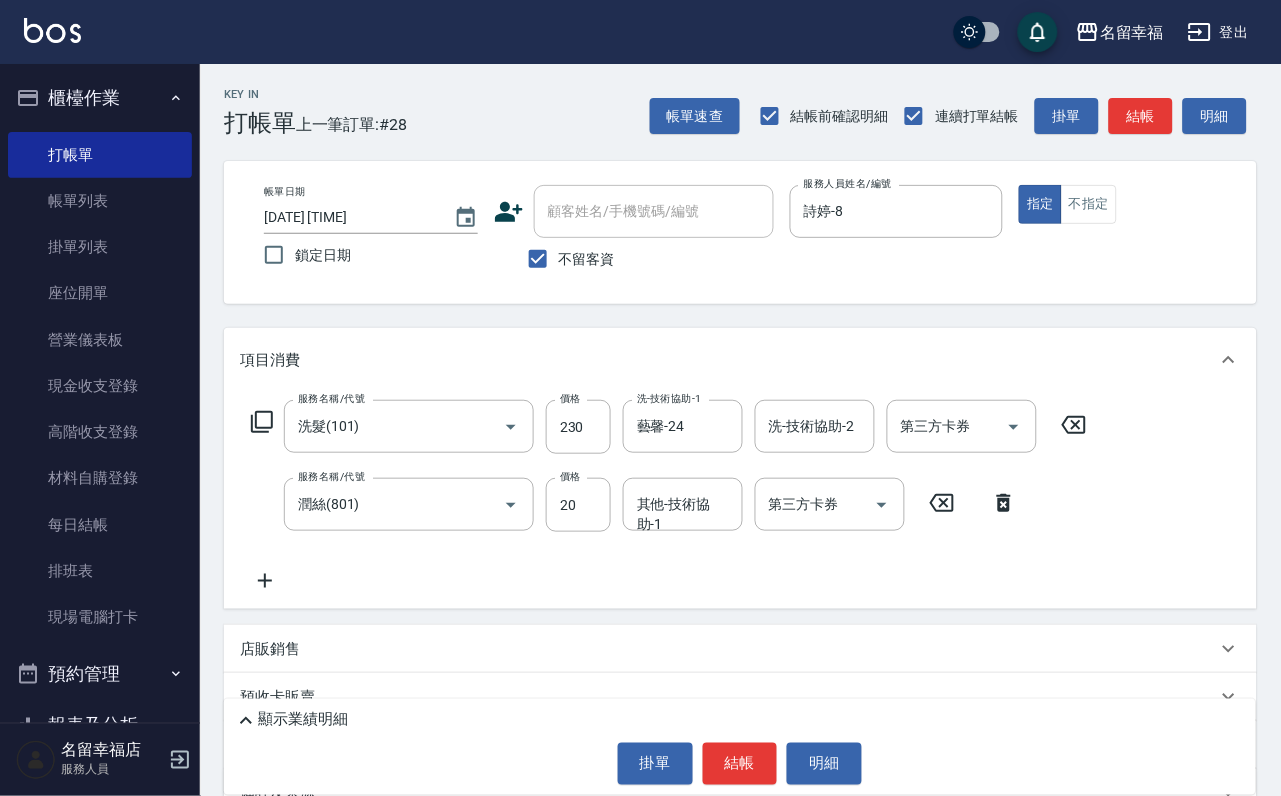 click on "其他-技術協助-1" at bounding box center [683, 504] 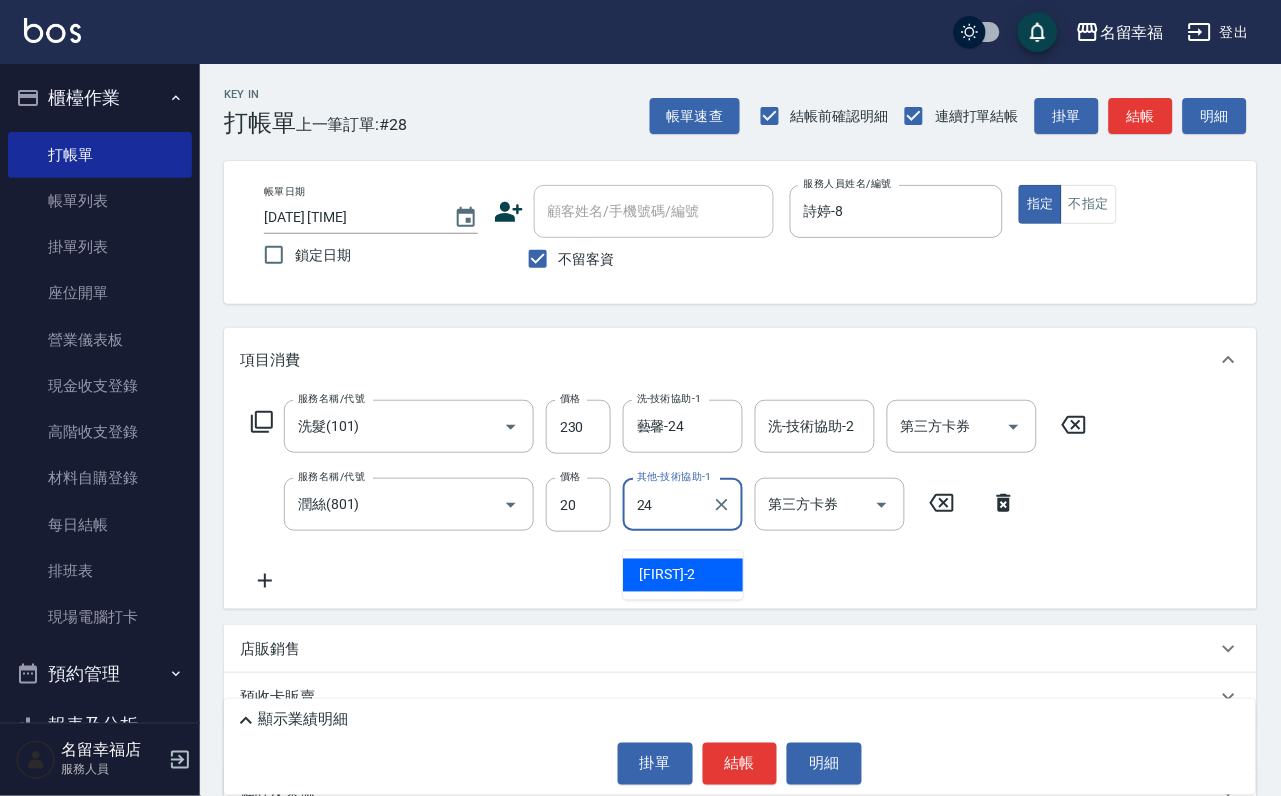 type on "藝馨-24" 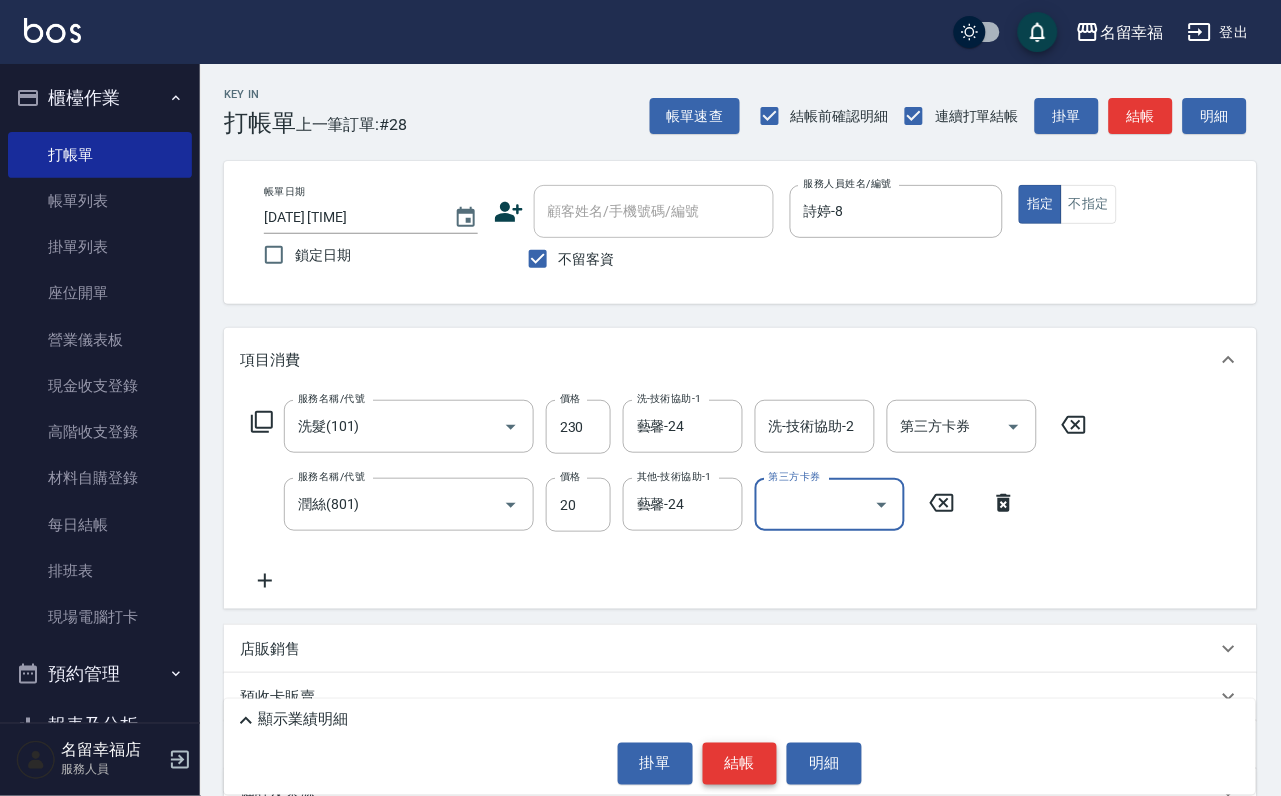 click on "結帳" at bounding box center [740, 764] 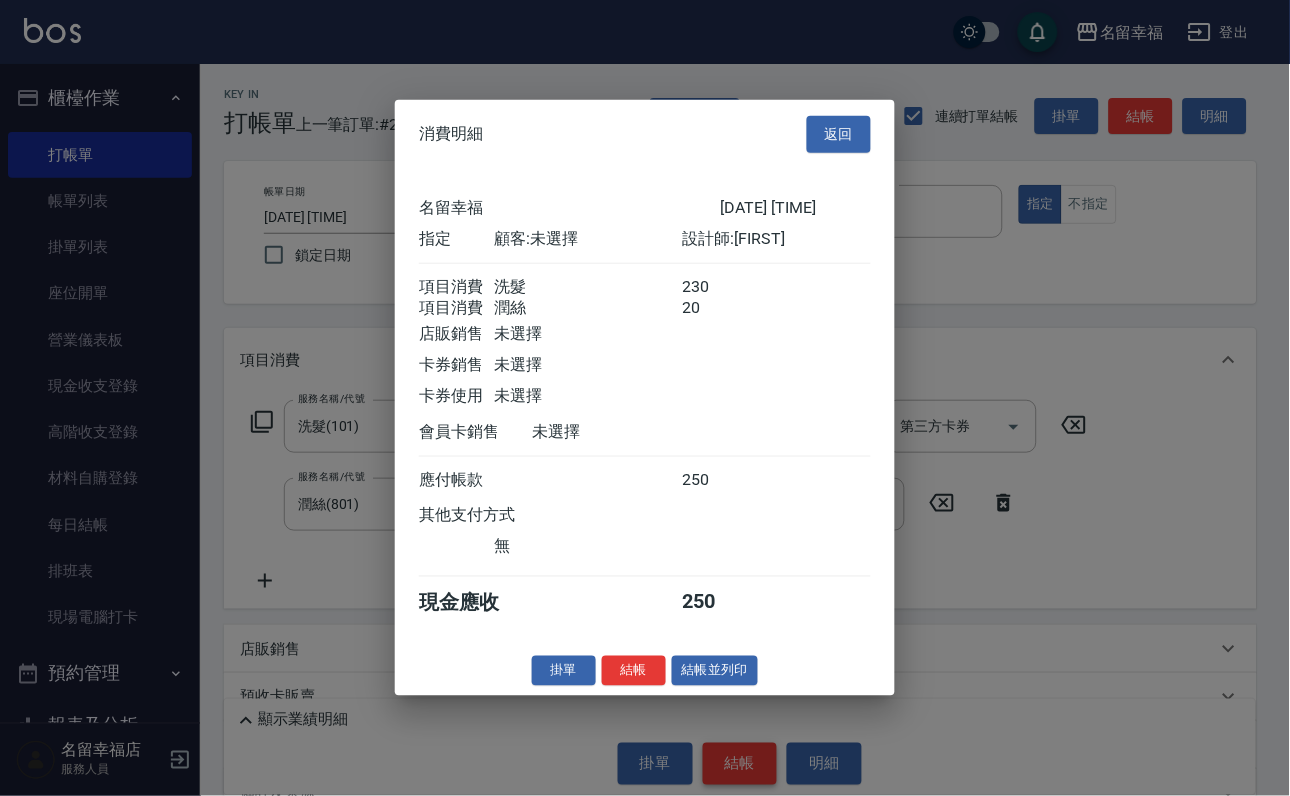 scroll, scrollTop: 322, scrollLeft: 0, axis: vertical 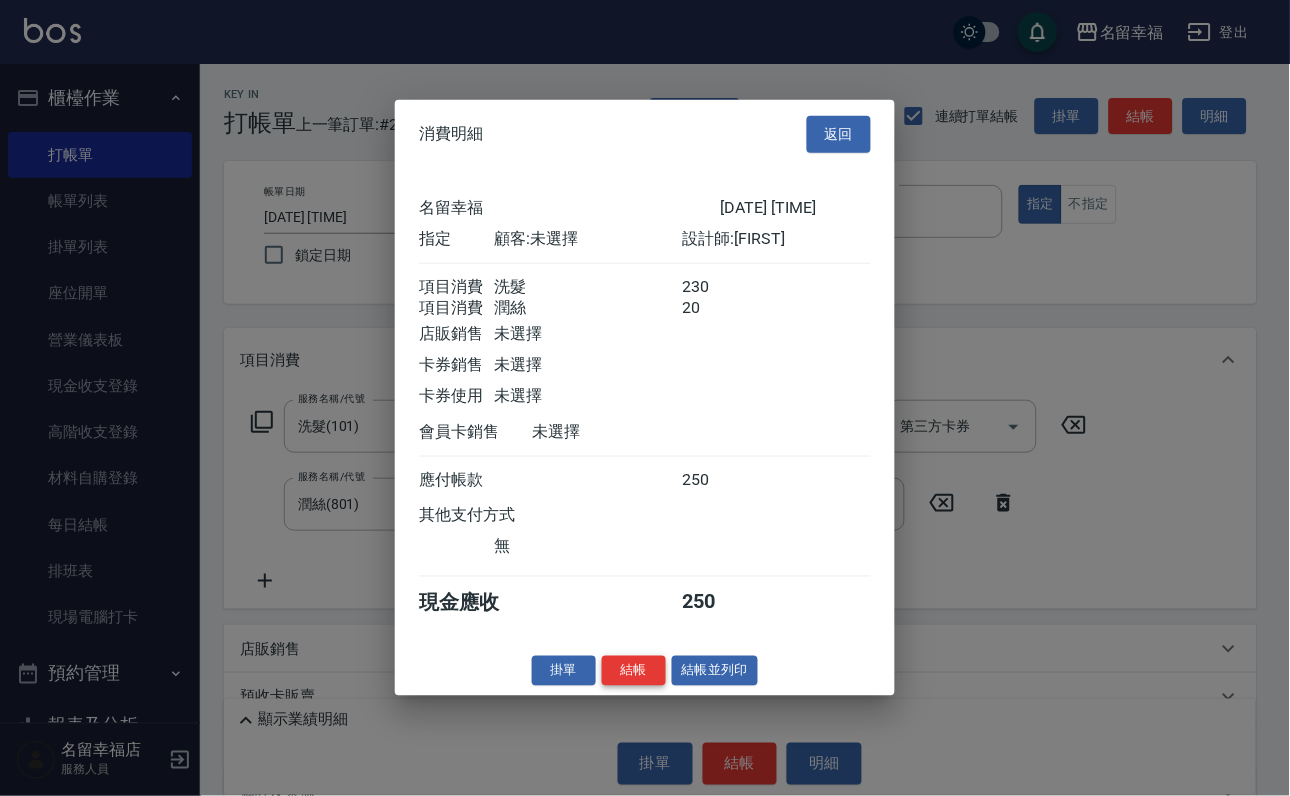 click on "結帳" at bounding box center [634, 670] 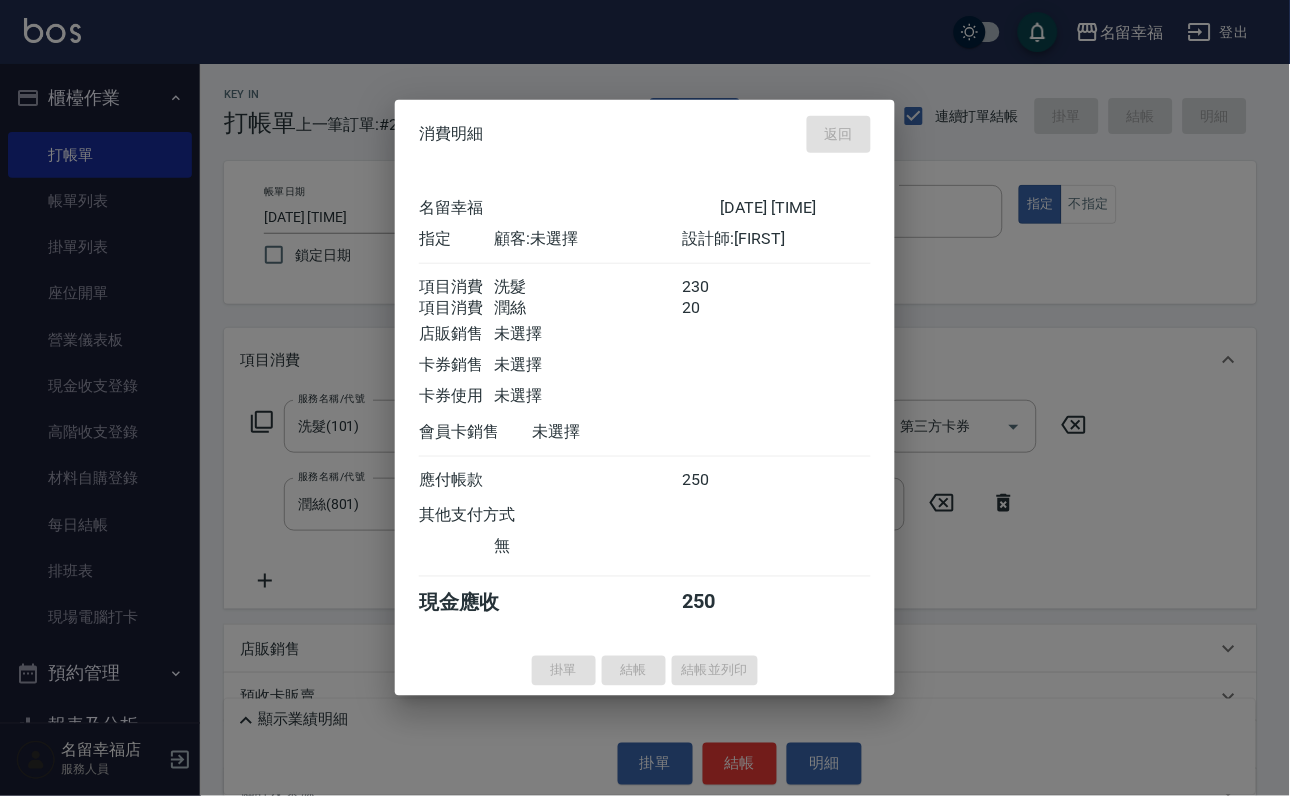 type on "[DATE] [TIME]" 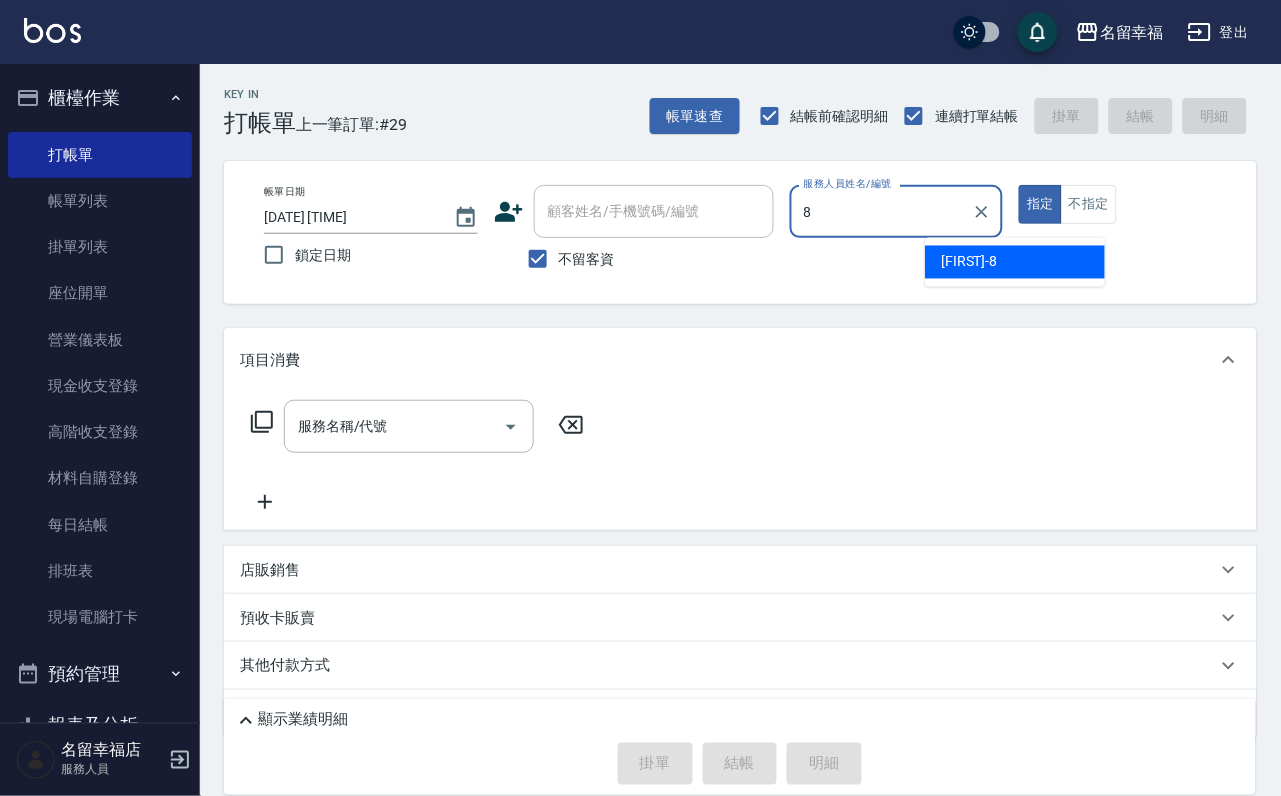 type on "詩婷-8" 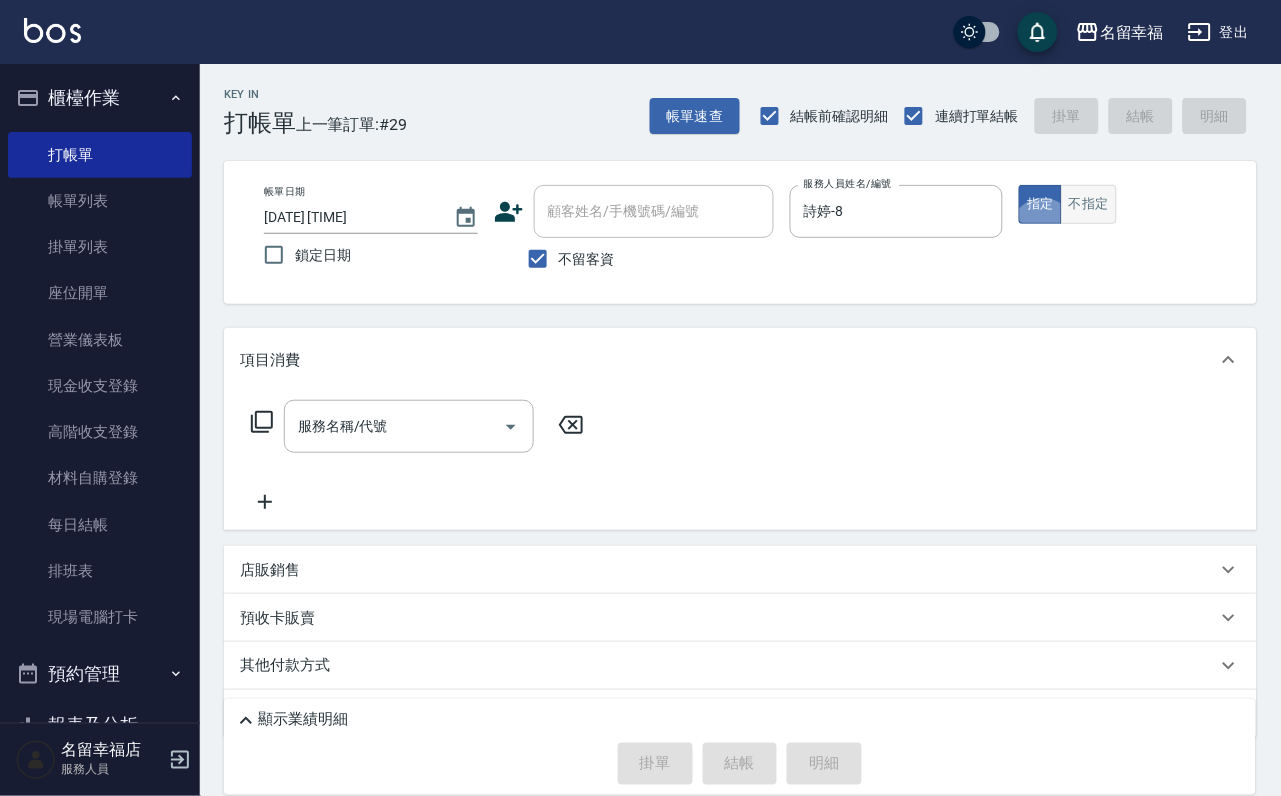 click on "不指定" at bounding box center (1089, 204) 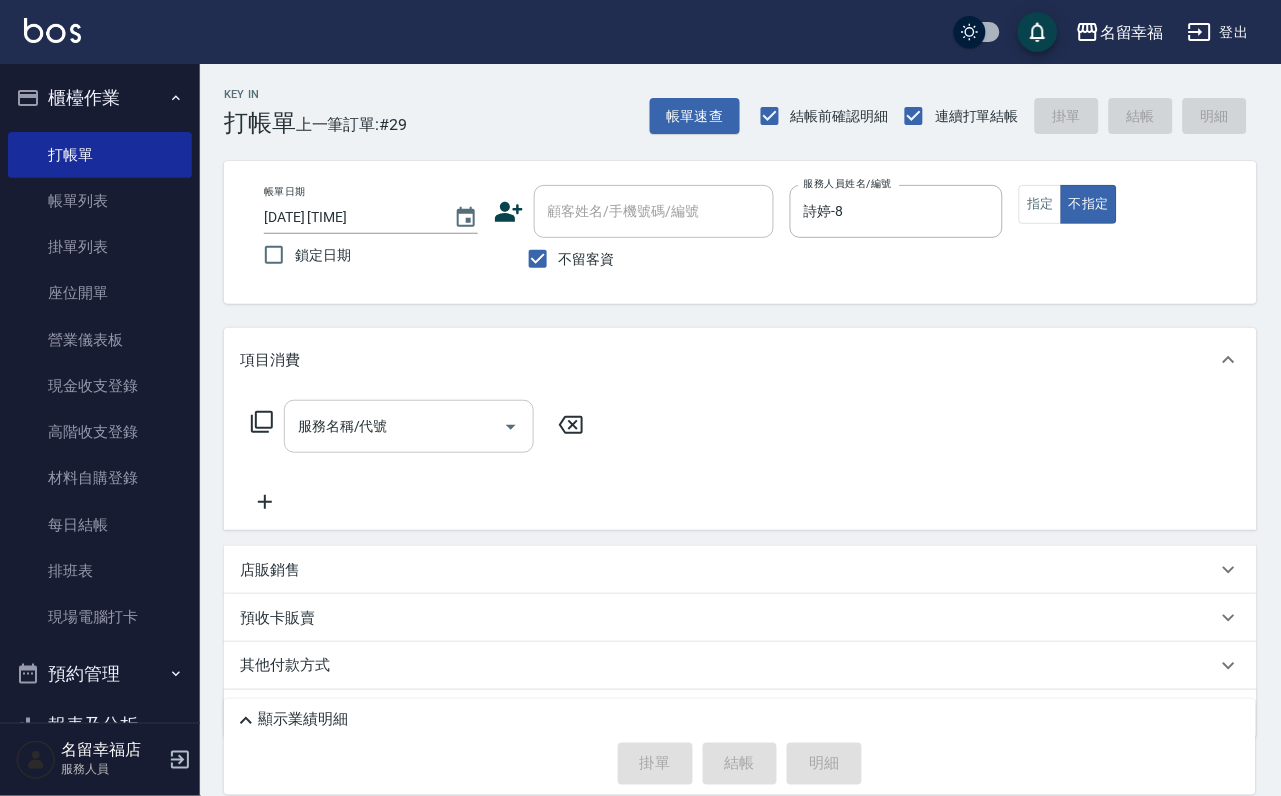 drag, startPoint x: 385, startPoint y: 444, endPoint x: 399, endPoint y: 443, distance: 14.035668 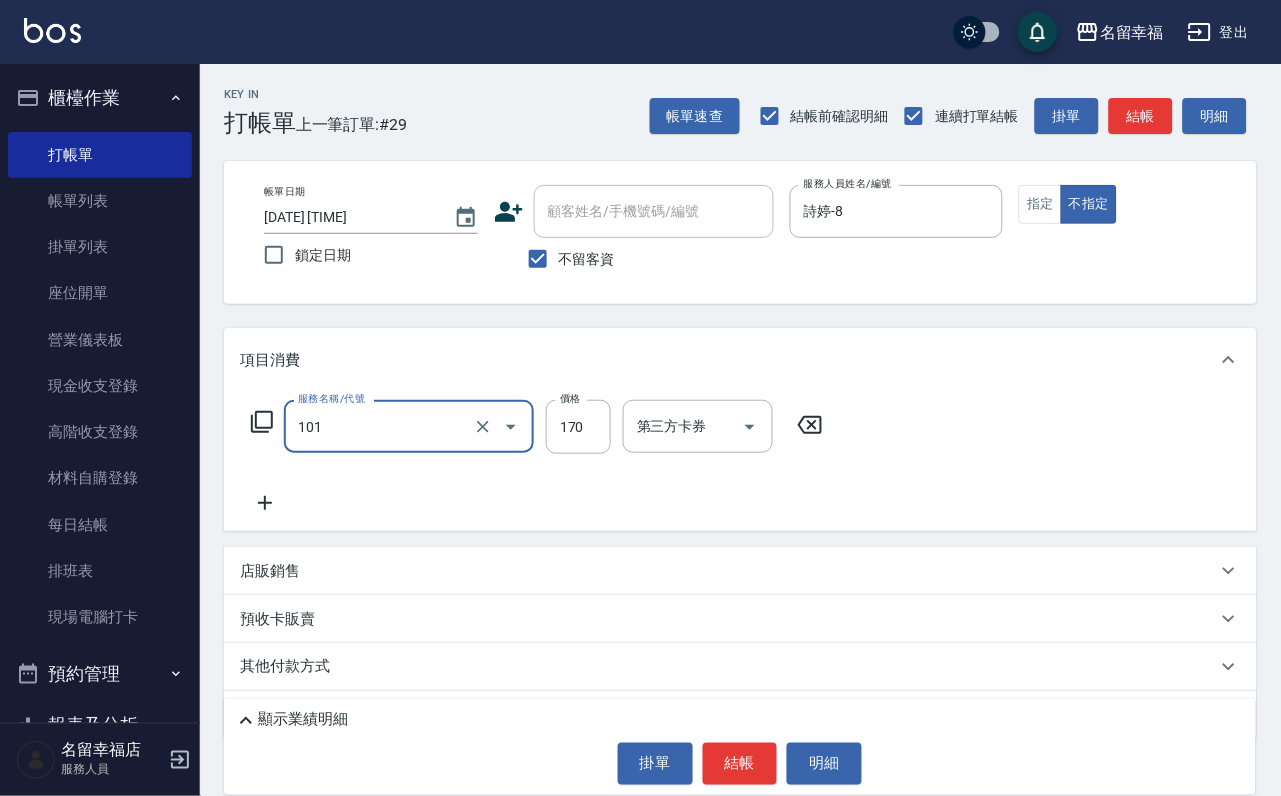 type on "洗髮(101)" 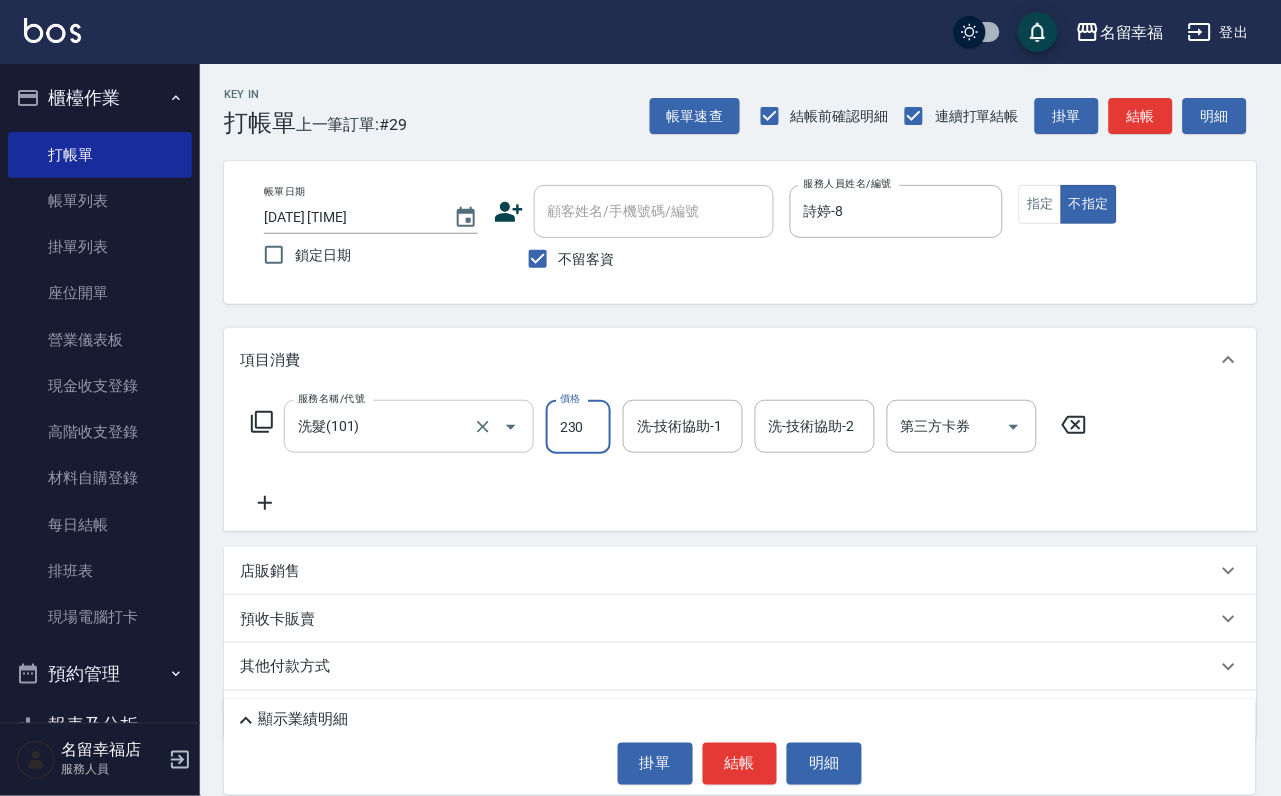 type on "230" 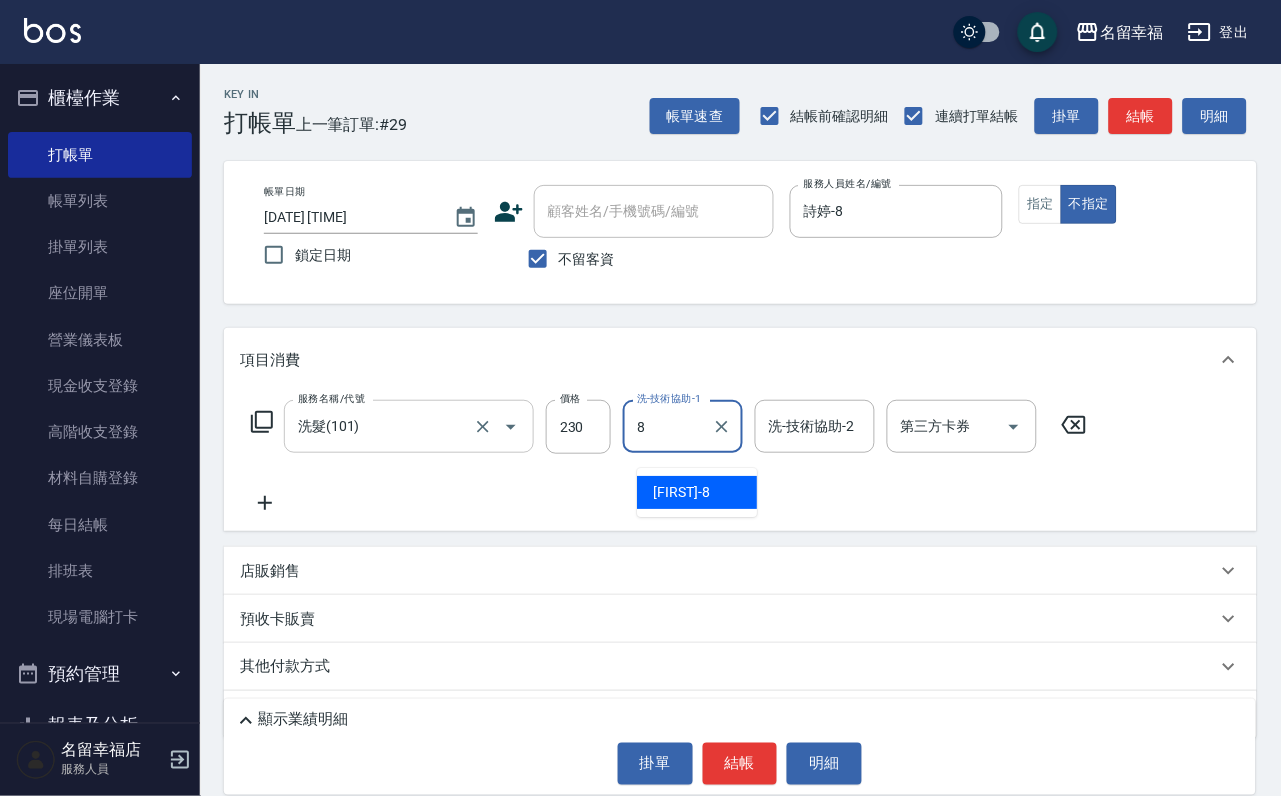 type on "詩婷-8" 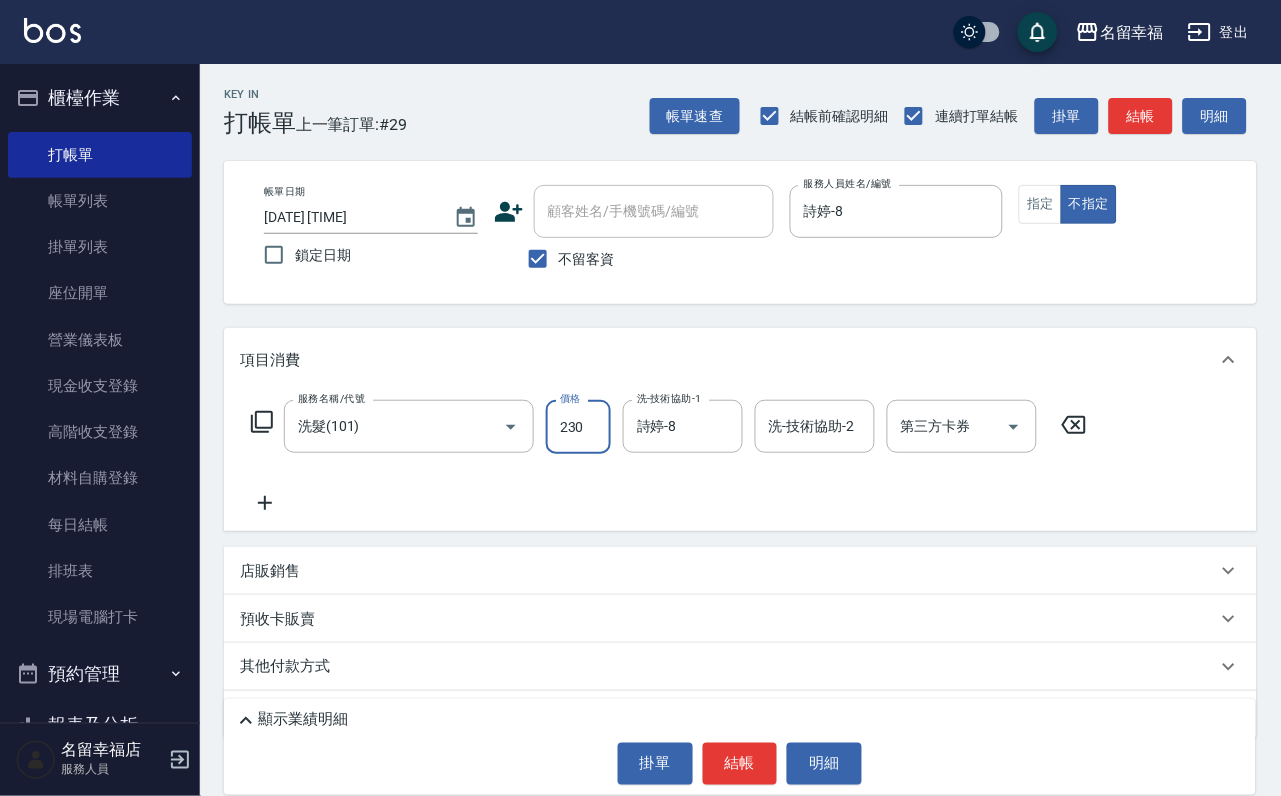 click on "230" at bounding box center [578, 427] 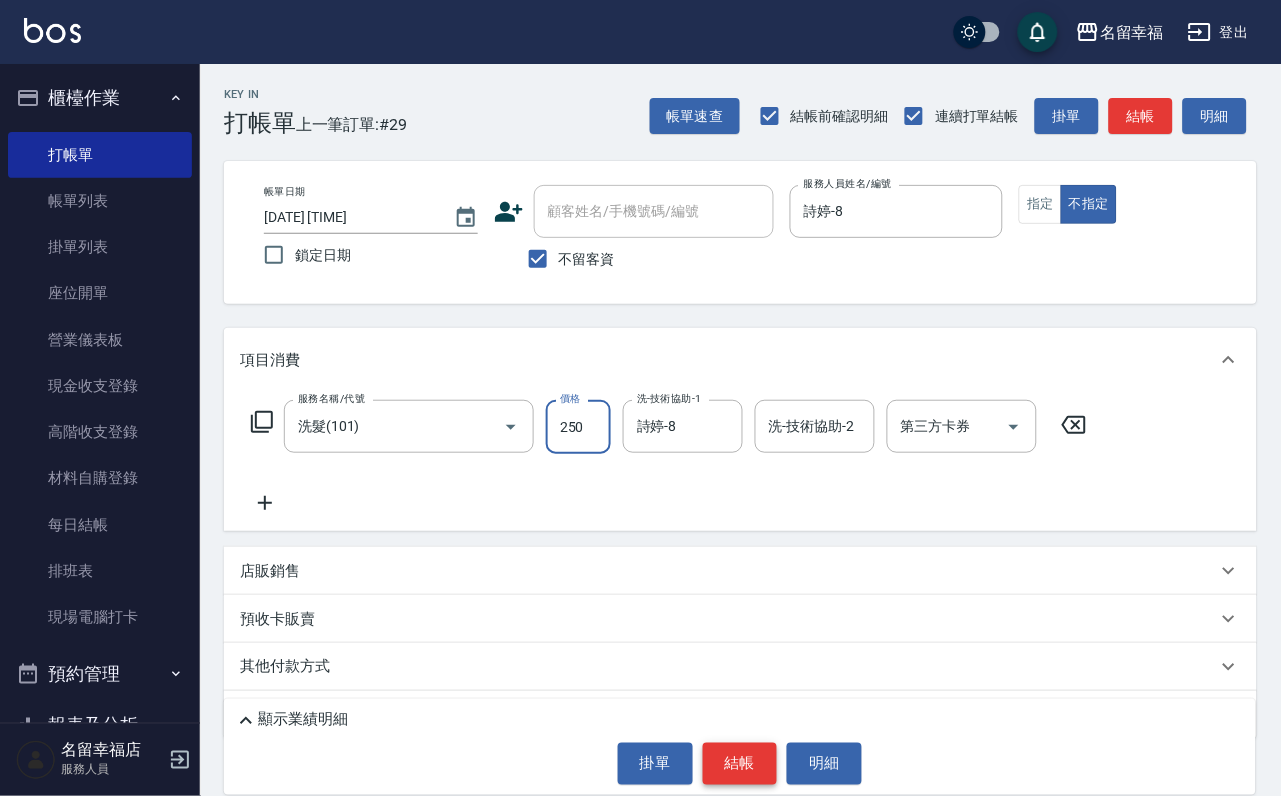 type on "250" 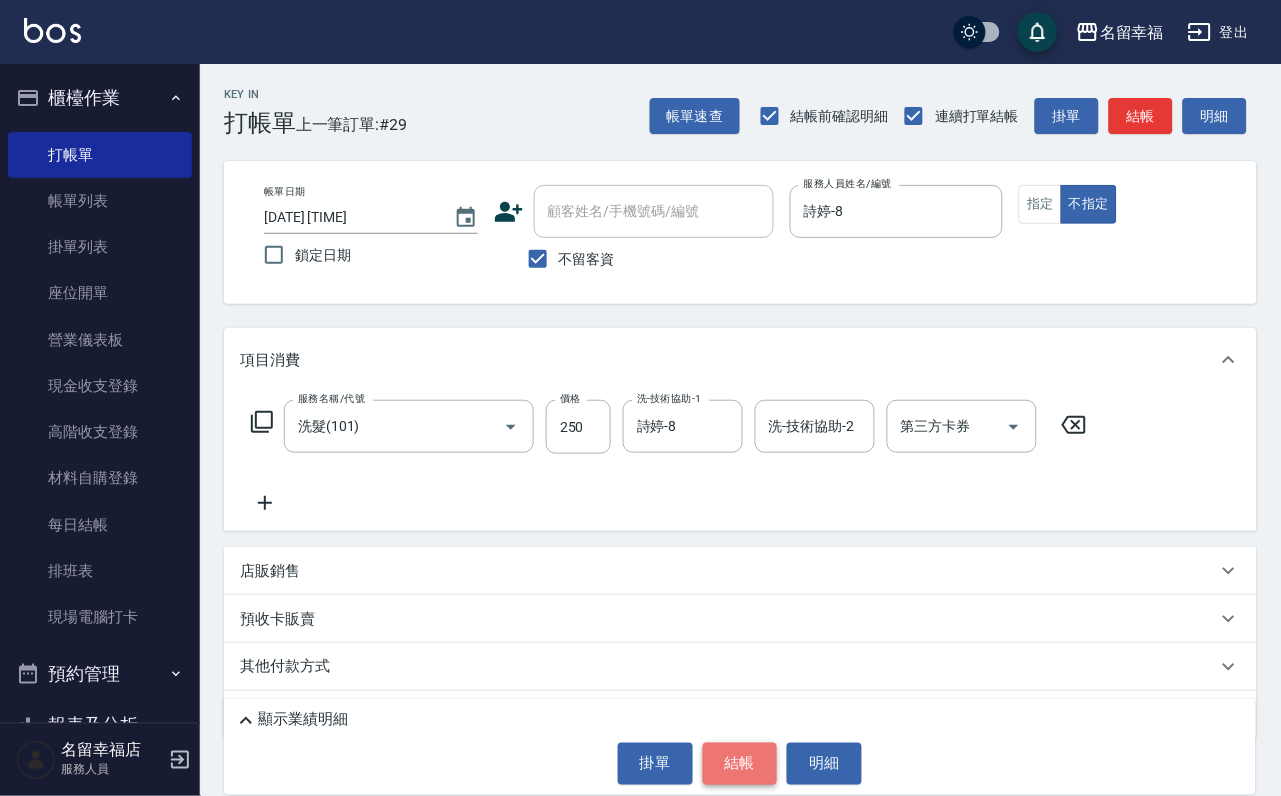click on "結帳" at bounding box center (740, 764) 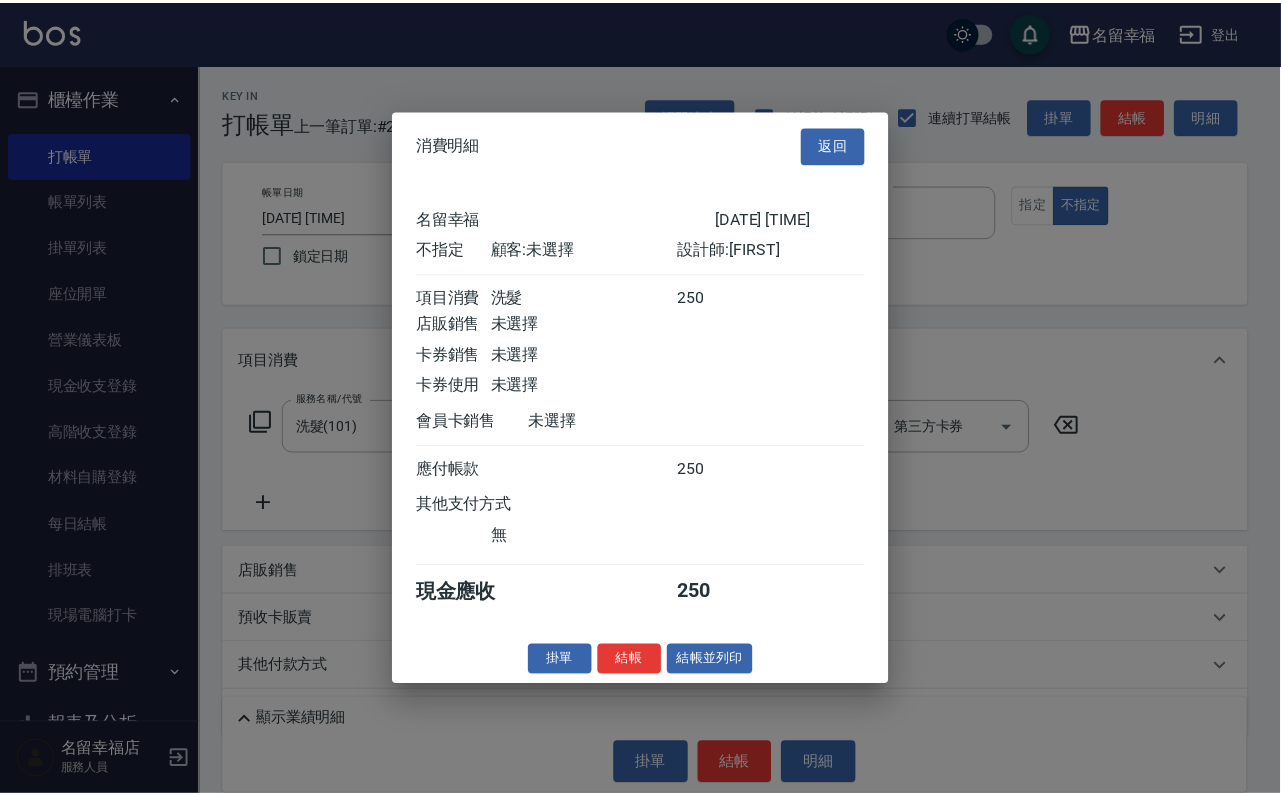 scroll, scrollTop: 284, scrollLeft: 0, axis: vertical 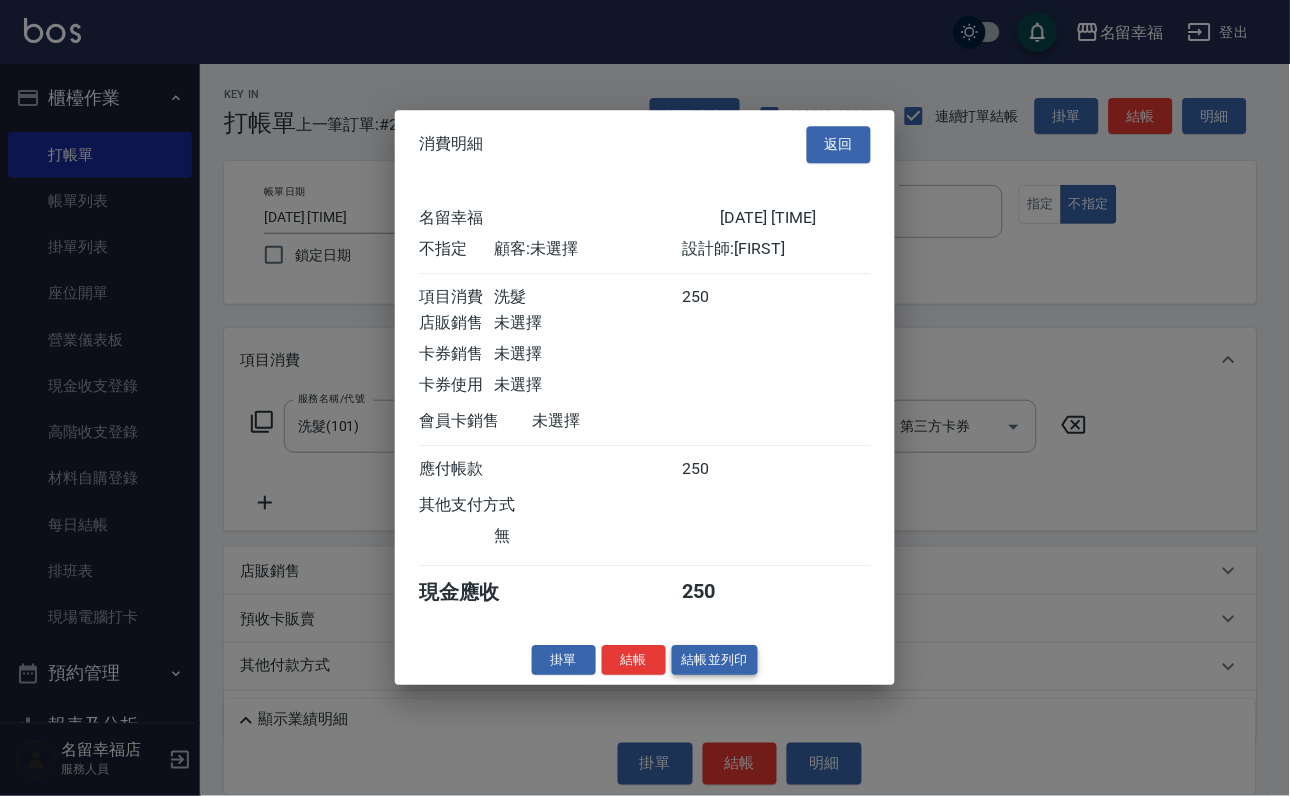 click on "結帳並列印" at bounding box center (715, 660) 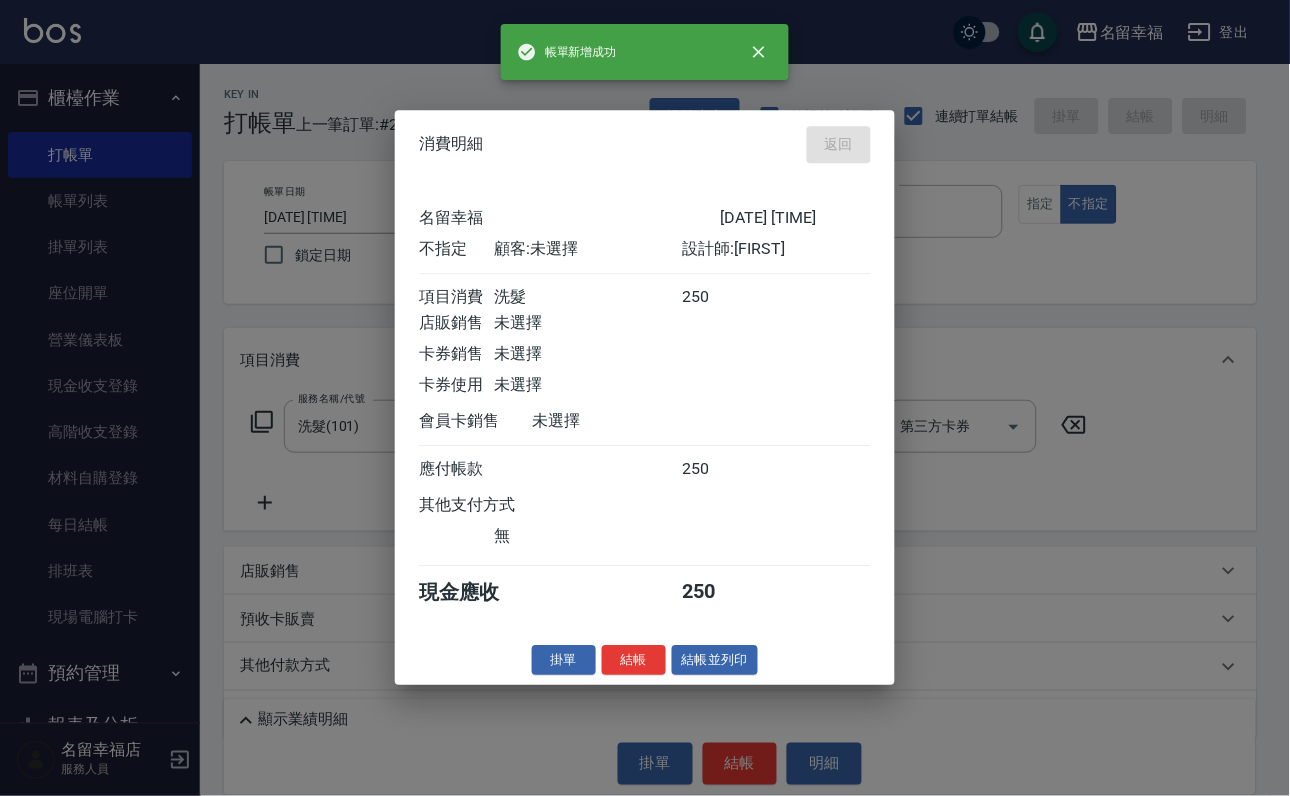 type on "2025/08/03 17:10" 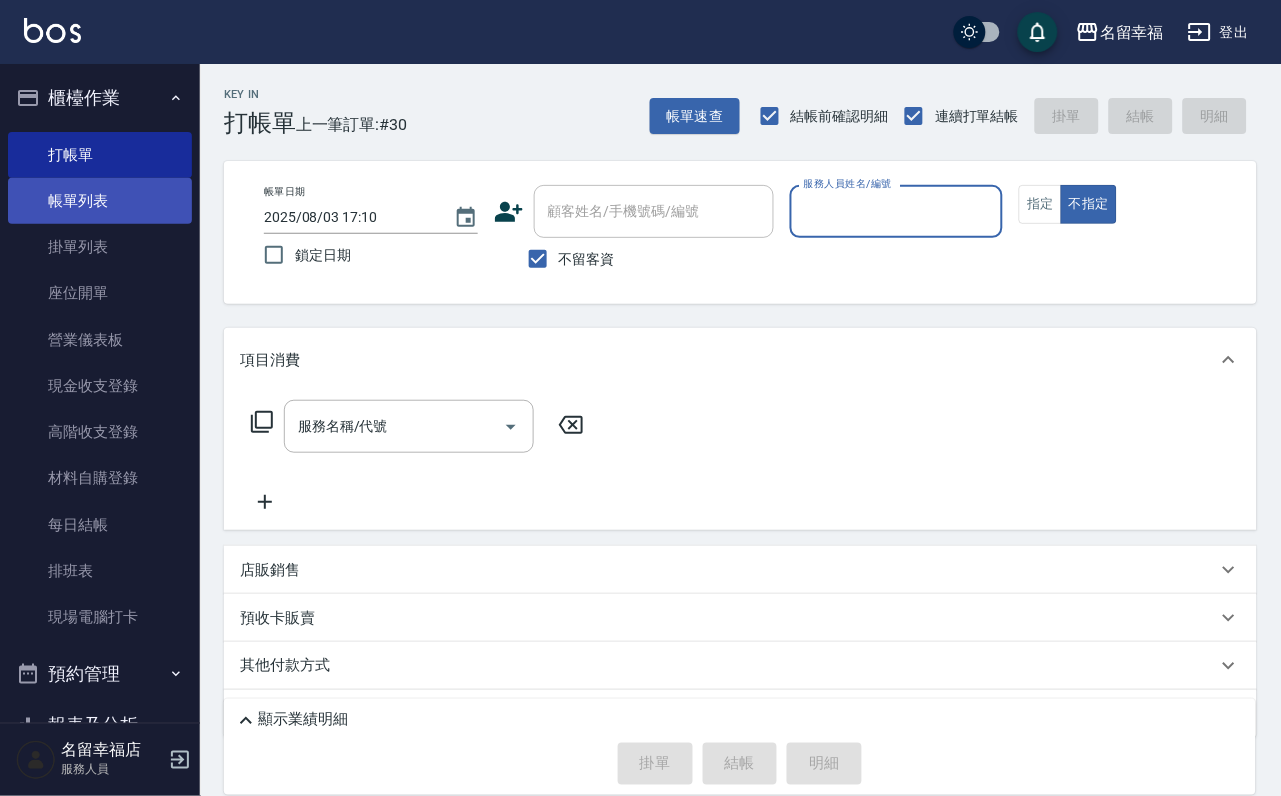 click on "帳單列表" at bounding box center [100, 201] 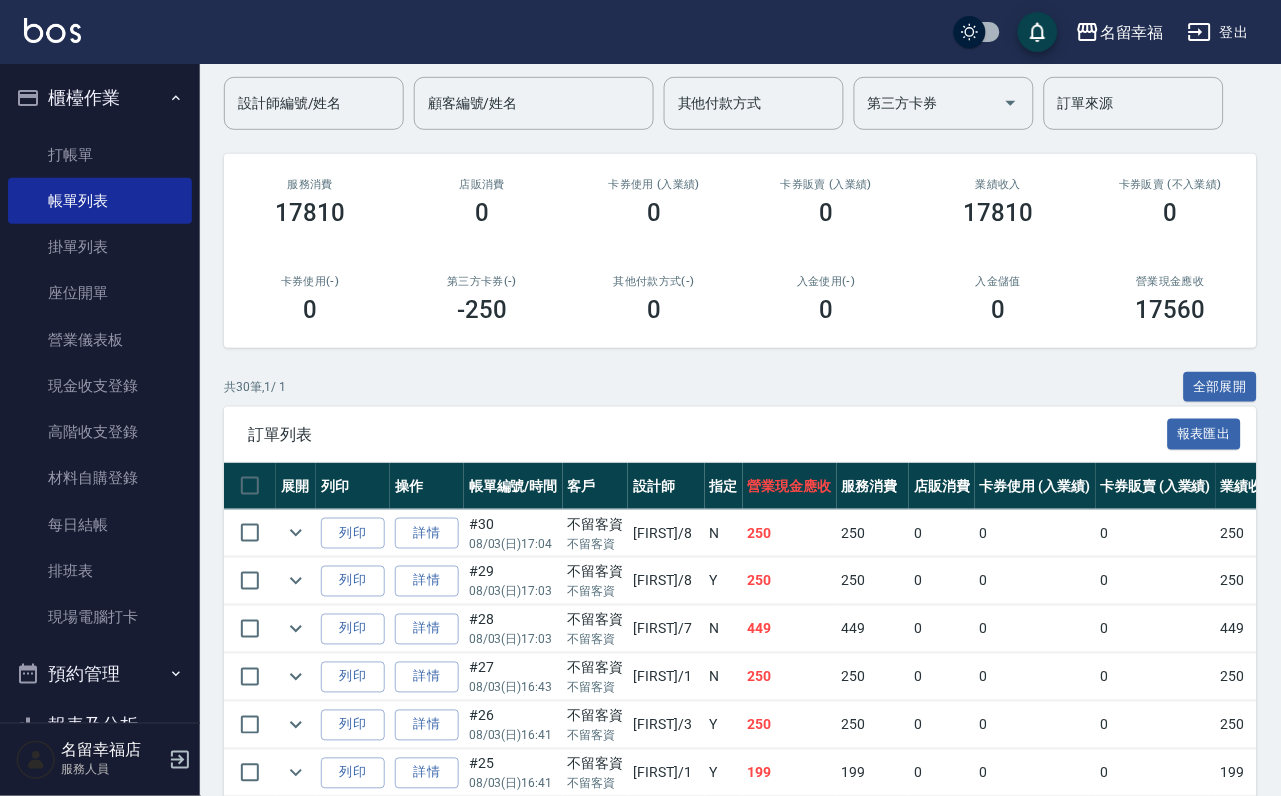 scroll, scrollTop: 0, scrollLeft: 0, axis: both 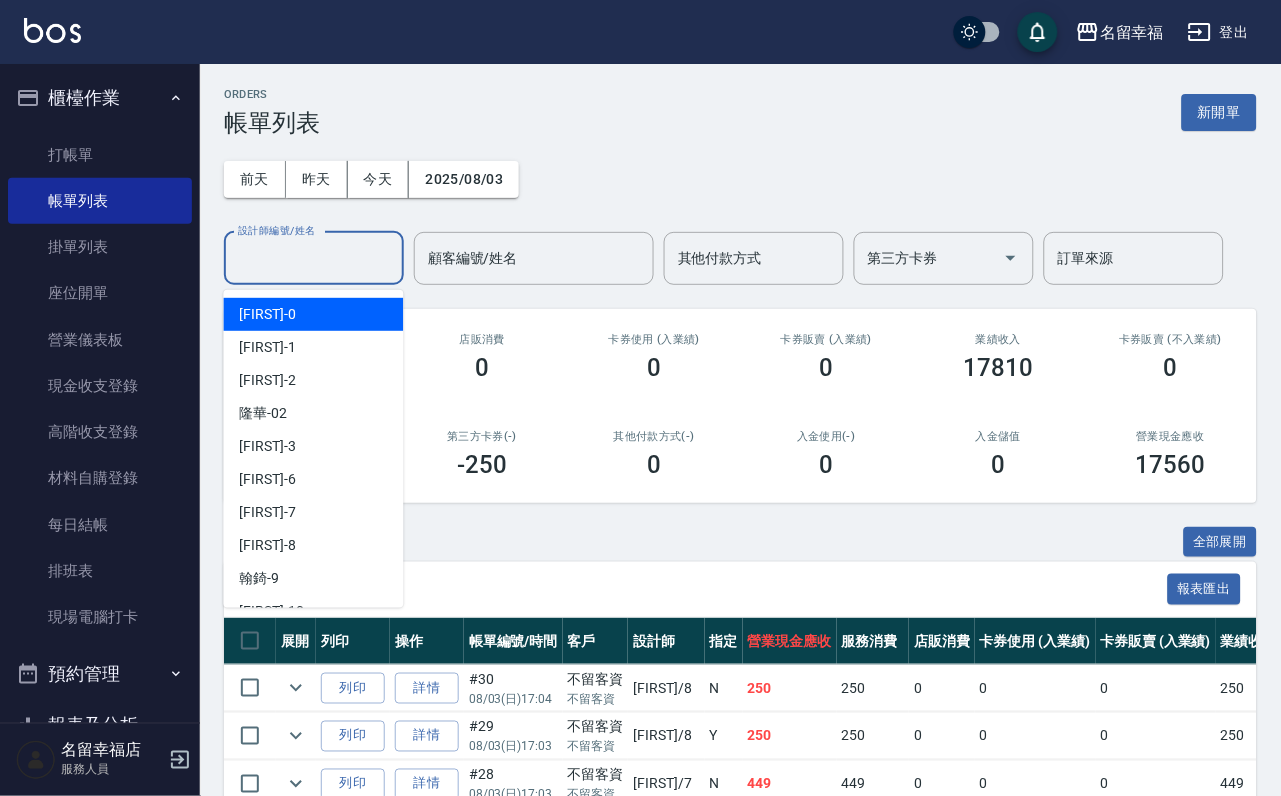 click on "設計師編號/姓名" at bounding box center [314, 258] 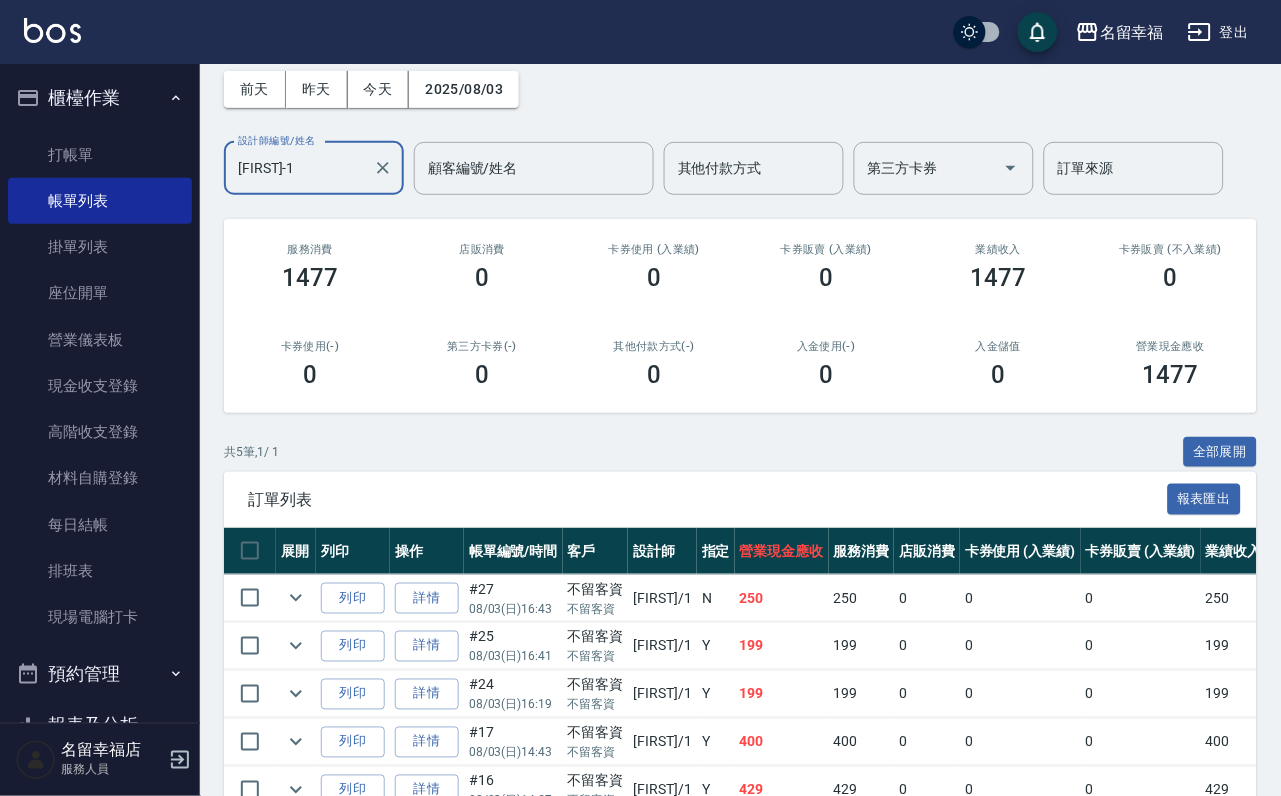 scroll, scrollTop: 150, scrollLeft: 0, axis: vertical 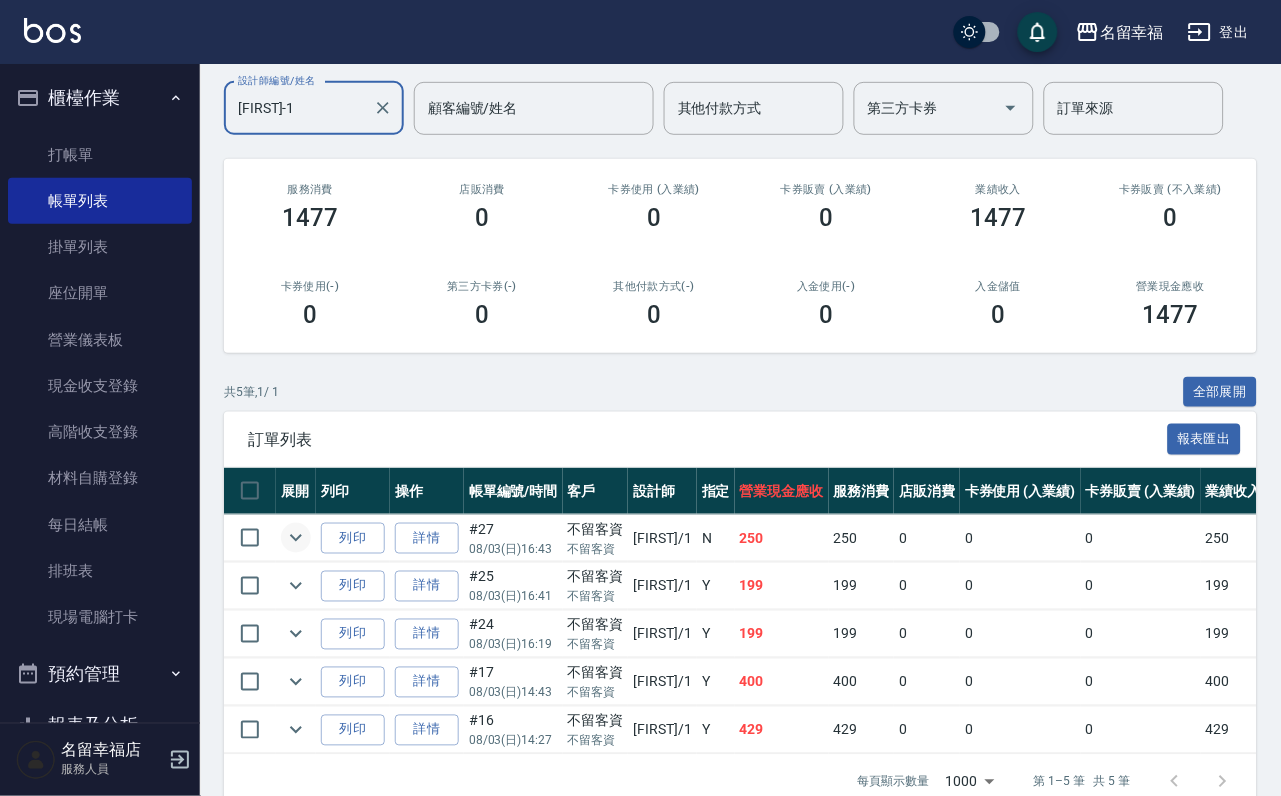 type on "[FIRST]-1" 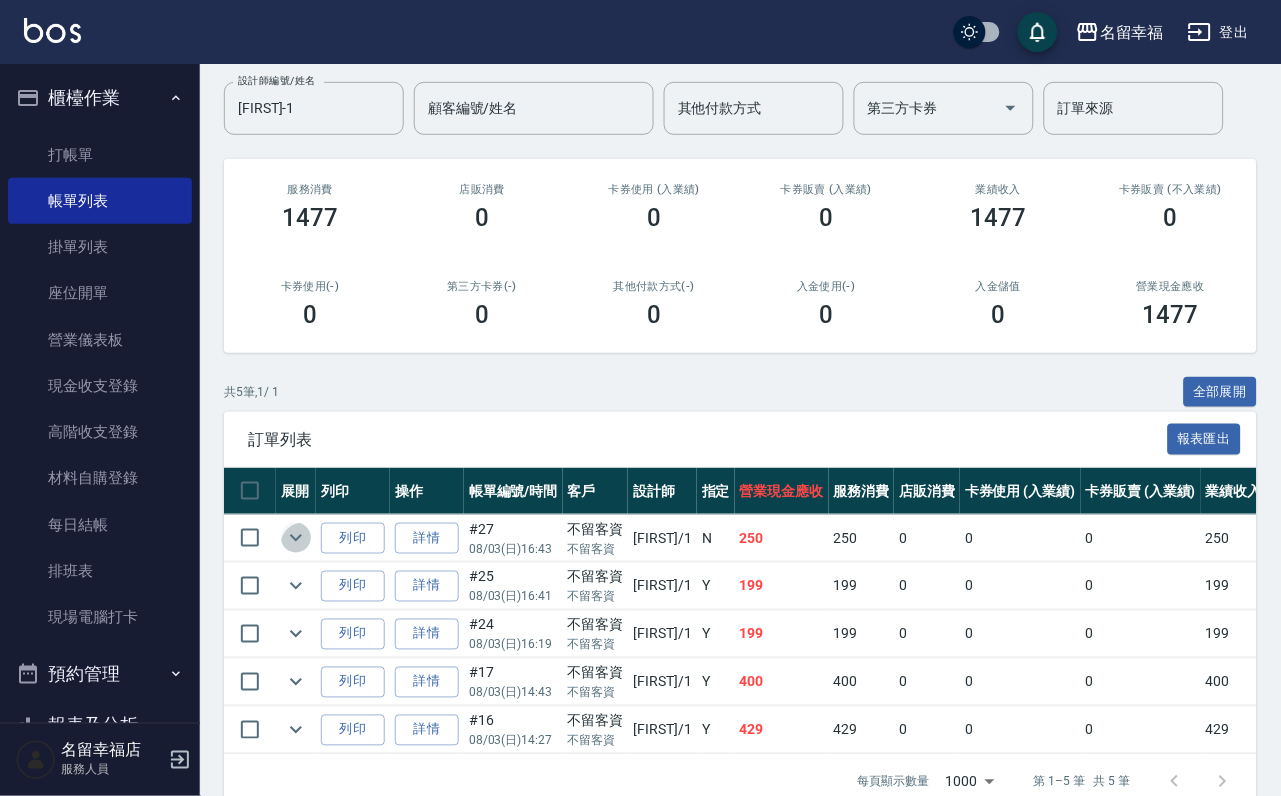 click 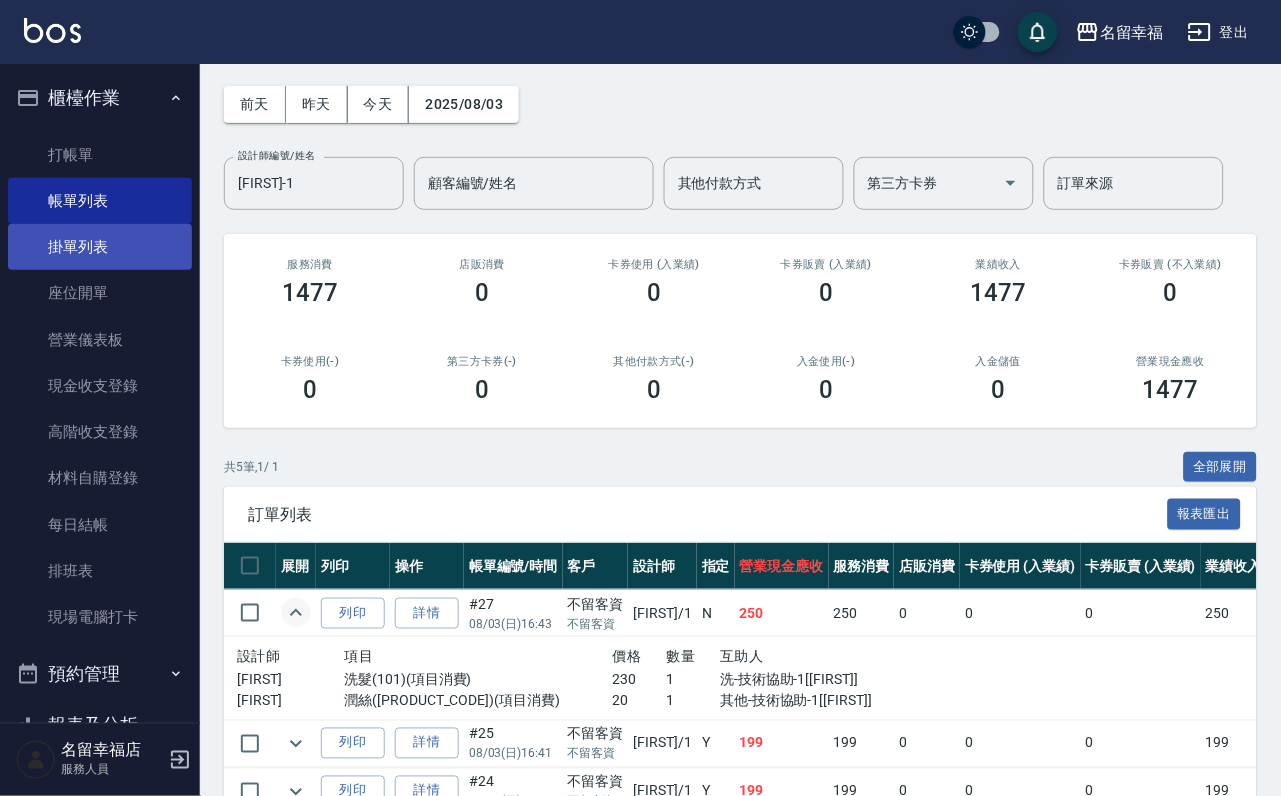 scroll, scrollTop: 0, scrollLeft: 0, axis: both 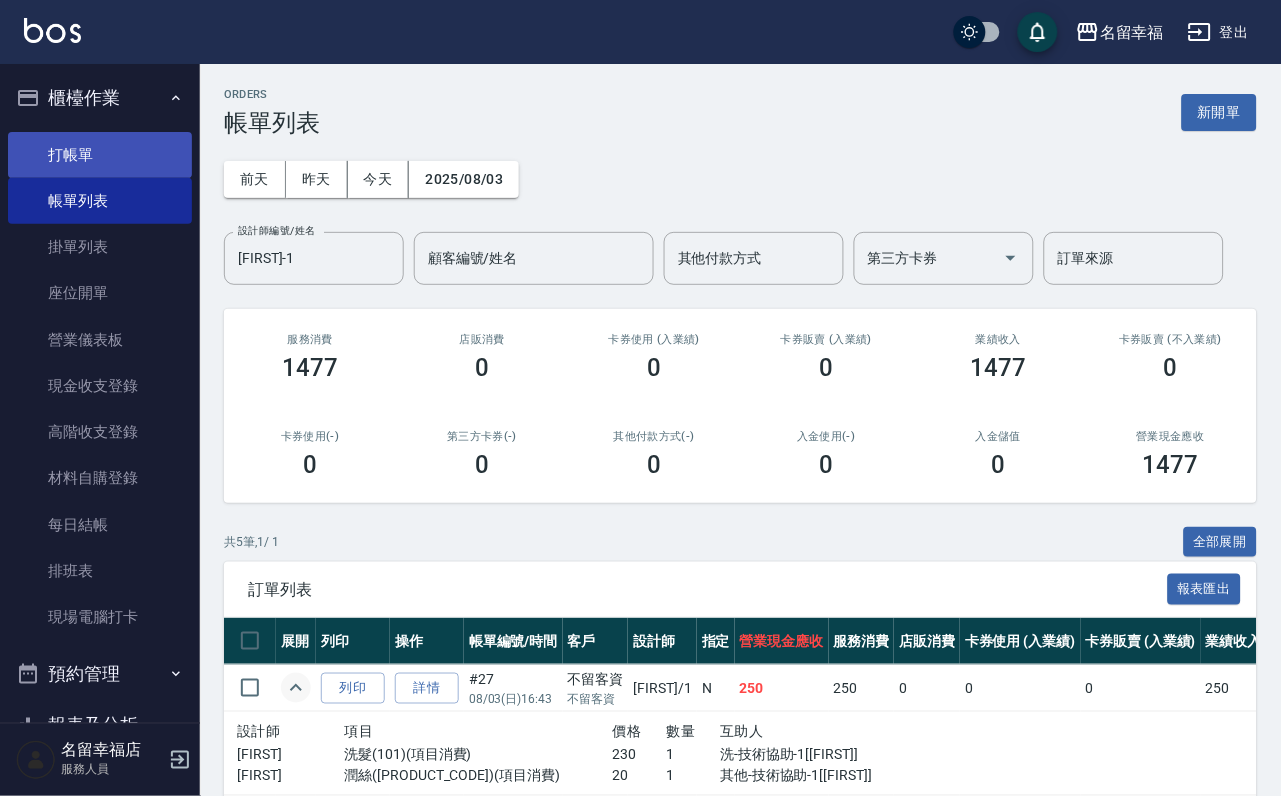 click on "打帳單" at bounding box center [100, 155] 